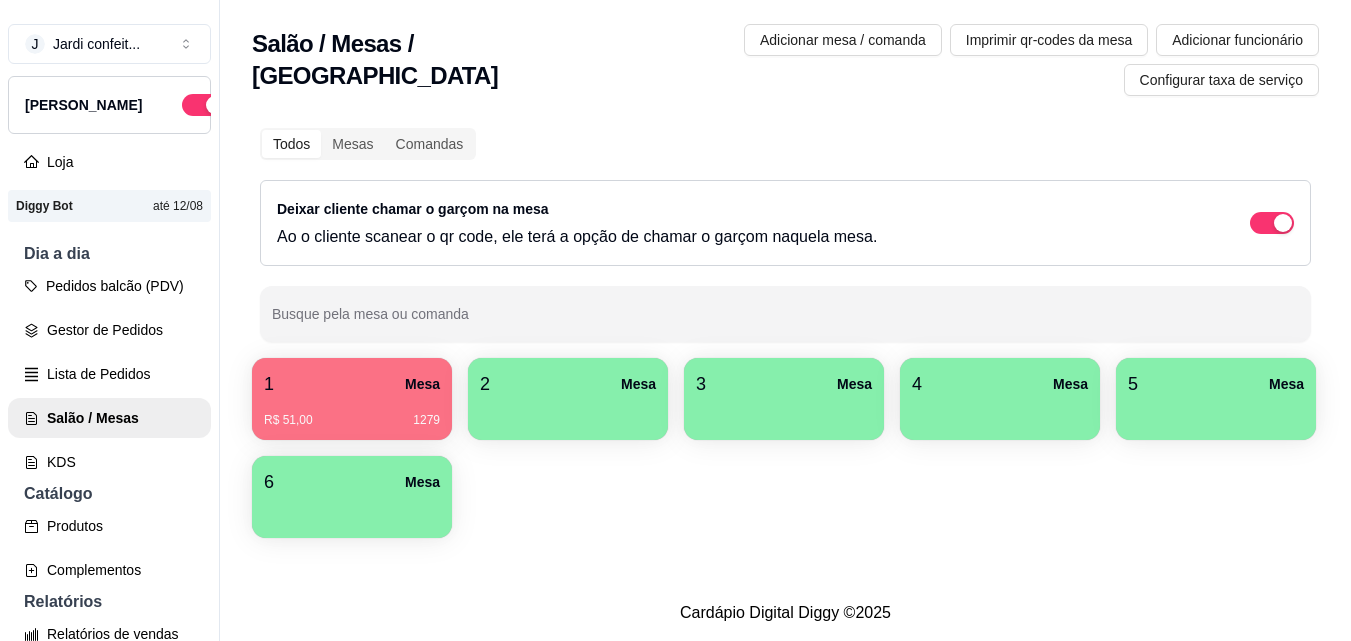 scroll, scrollTop: 0, scrollLeft: 0, axis: both 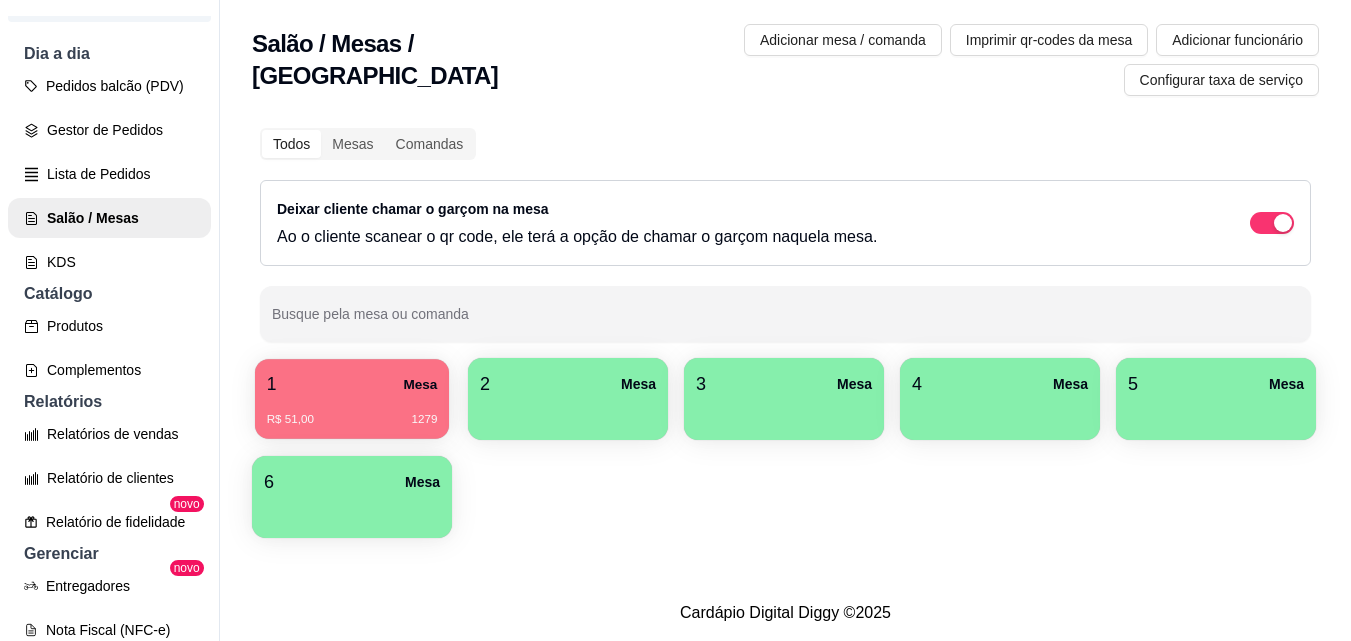 click on "1 Mesa" at bounding box center [352, 384] 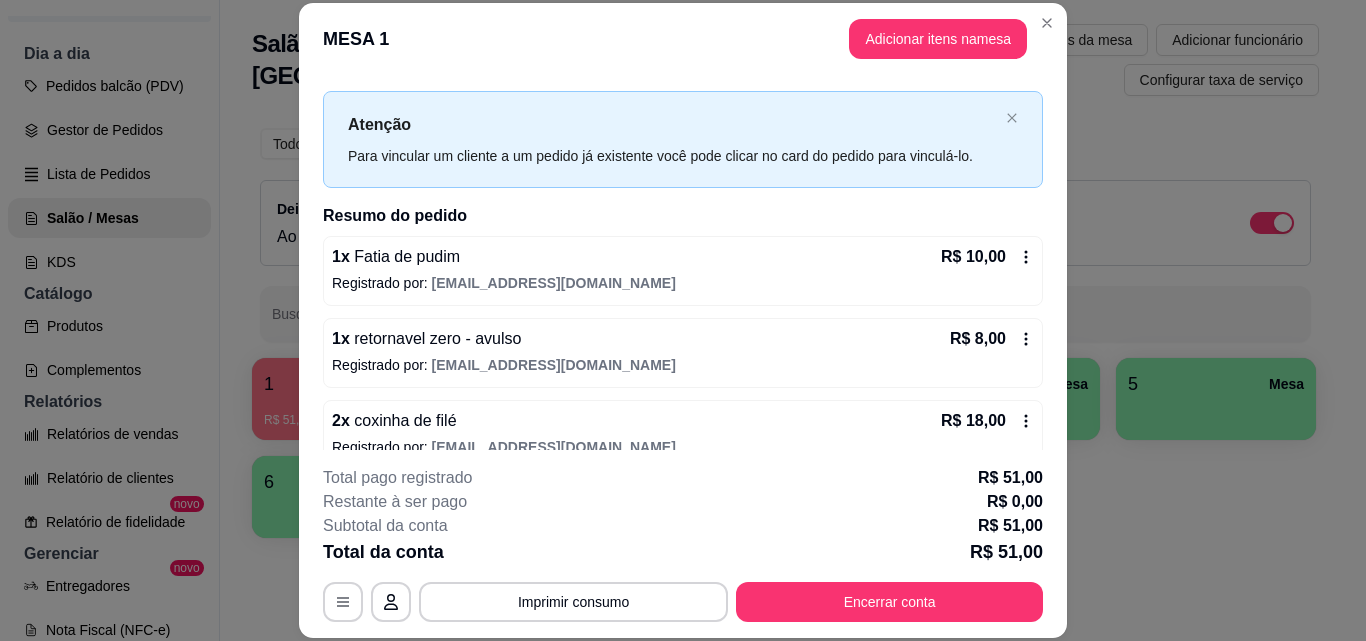 scroll, scrollTop: 0, scrollLeft: 0, axis: both 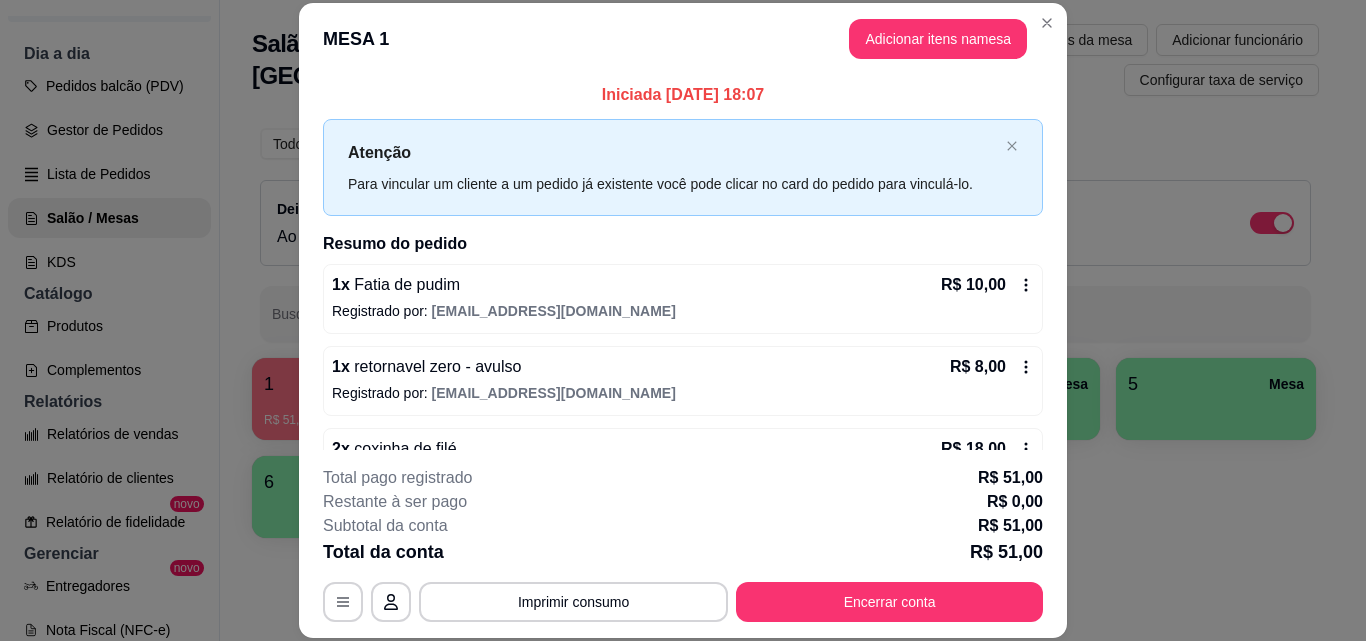 drag, startPoint x: 776, startPoint y: 95, endPoint x: 728, endPoint y: 95, distance: 48 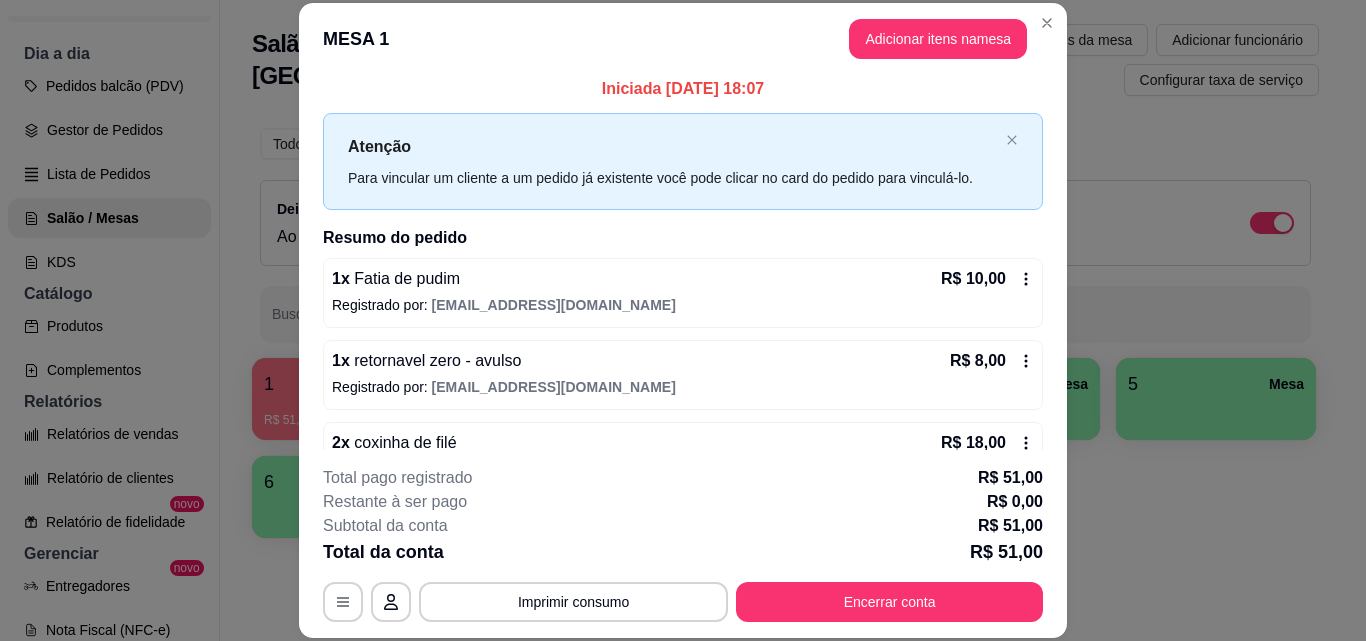 scroll, scrollTop: 0, scrollLeft: 0, axis: both 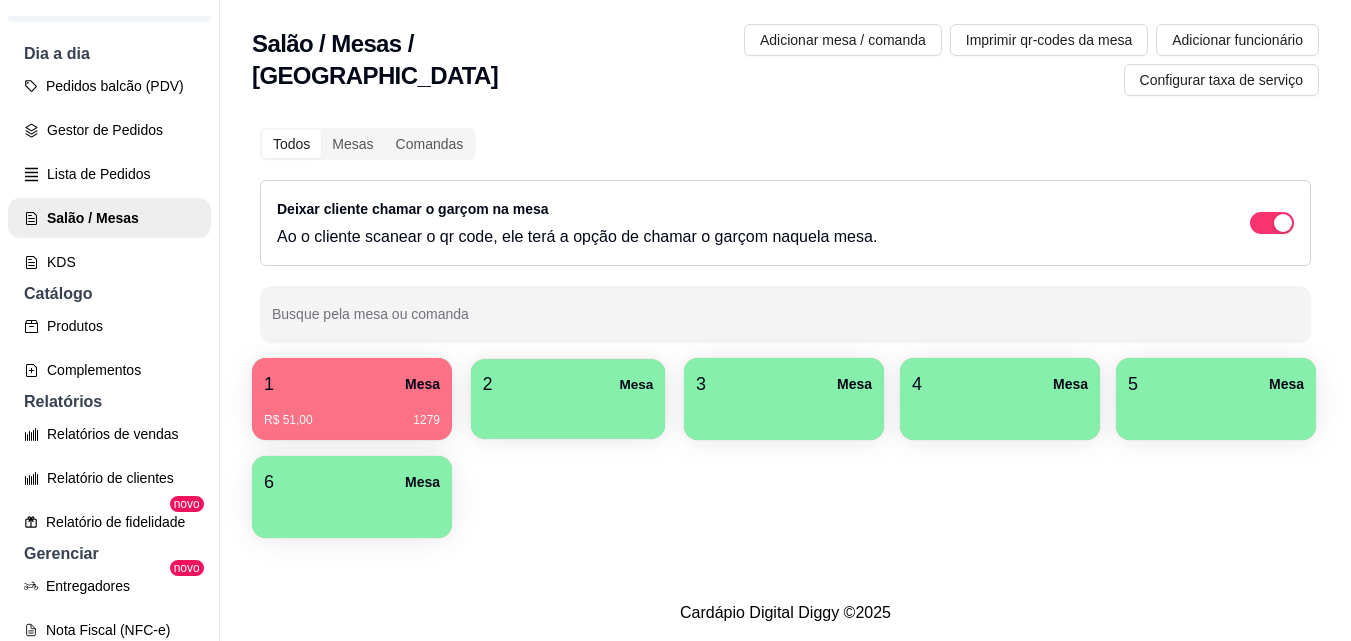 click on "2 Mesa" at bounding box center [568, 399] 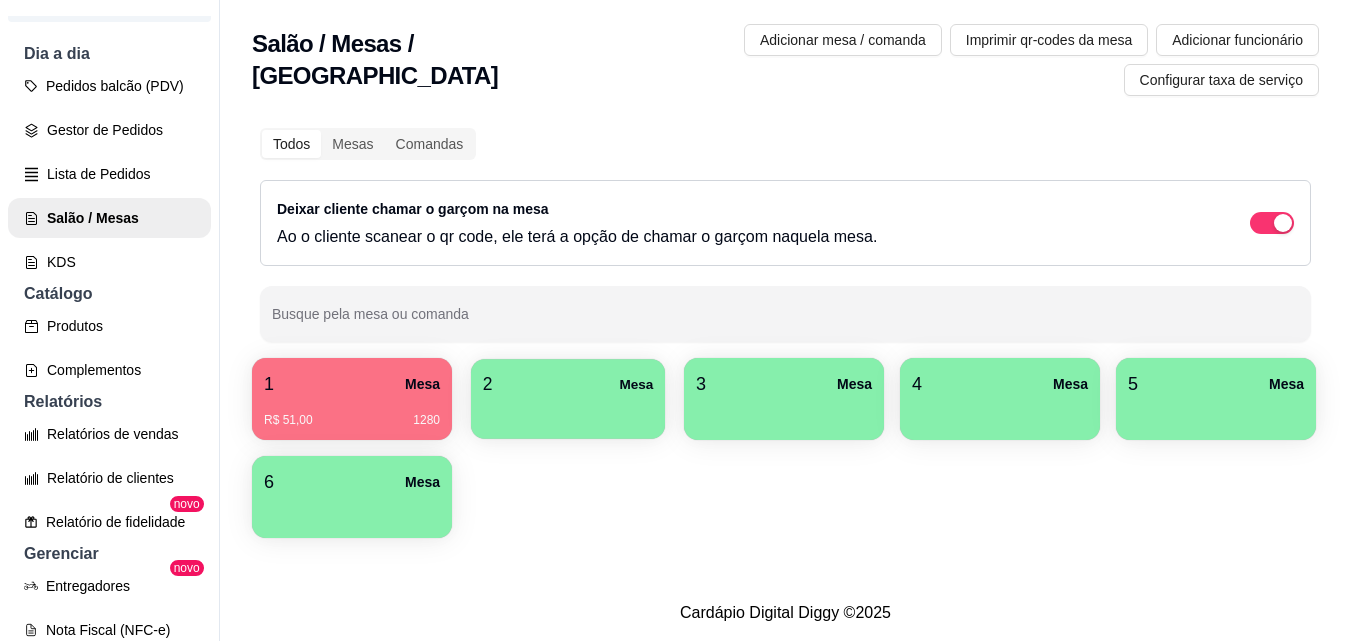 click at bounding box center (568, 412) 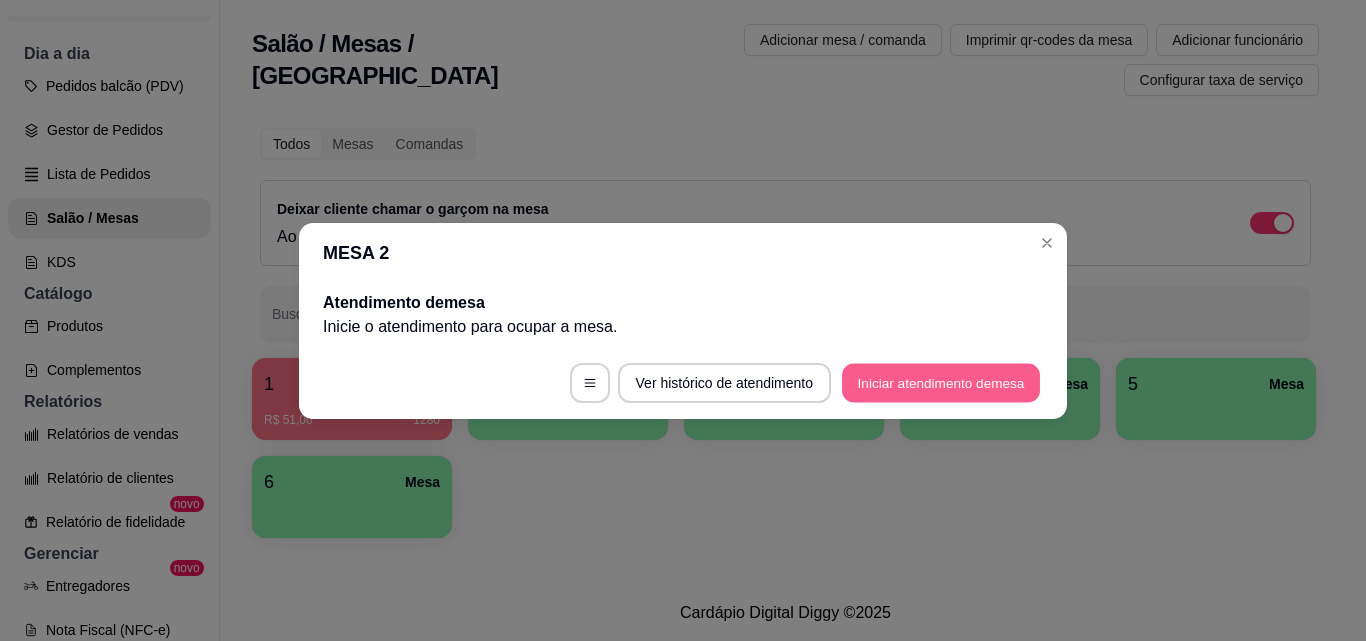 click on "Iniciar atendimento de  mesa" at bounding box center (941, 382) 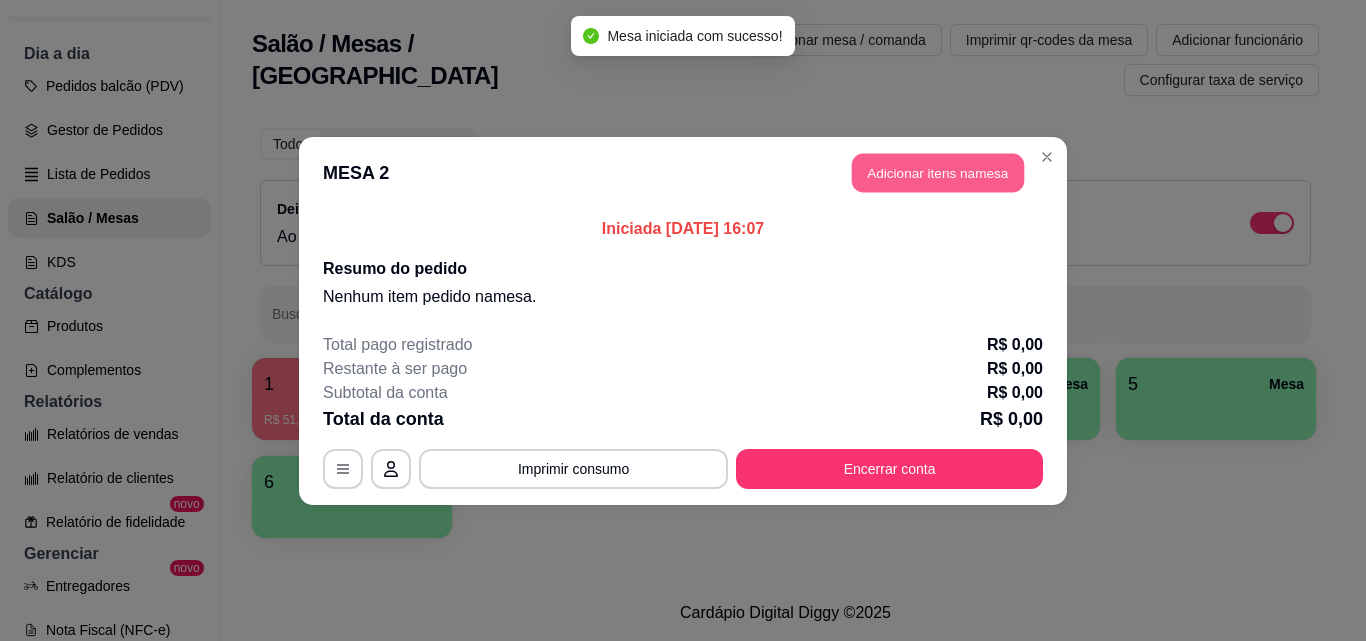 click on "Adicionar itens na  mesa" at bounding box center [938, 172] 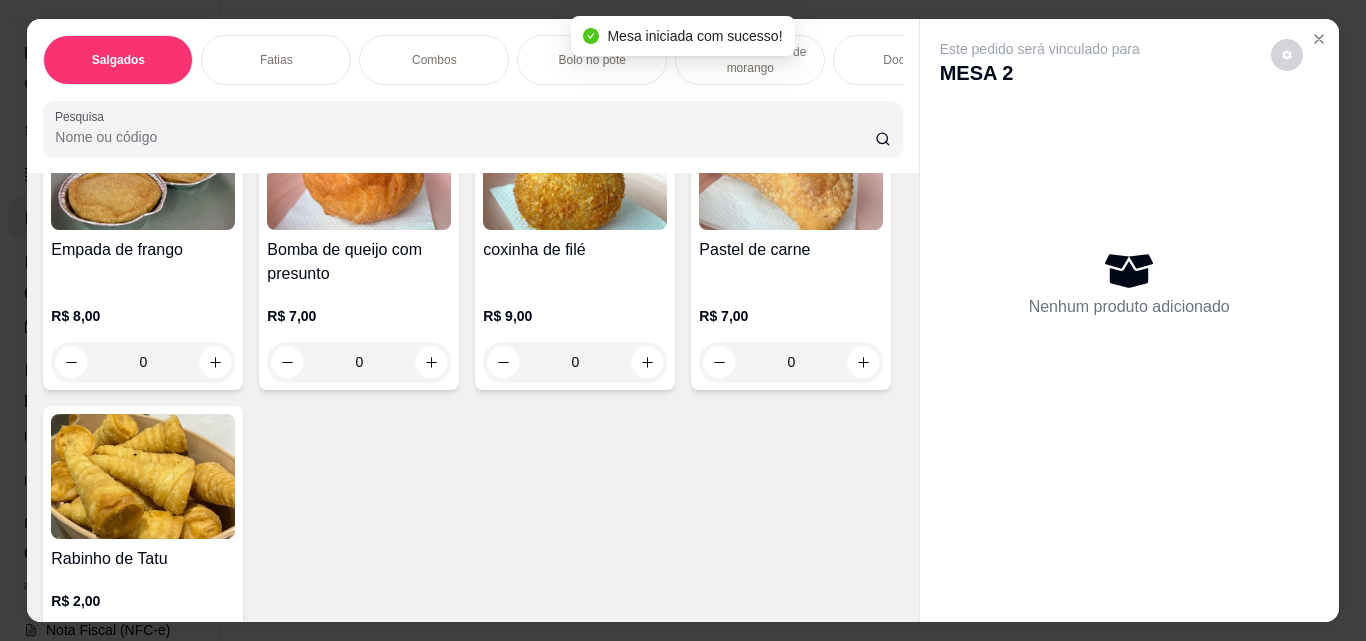 scroll, scrollTop: 300, scrollLeft: 0, axis: vertical 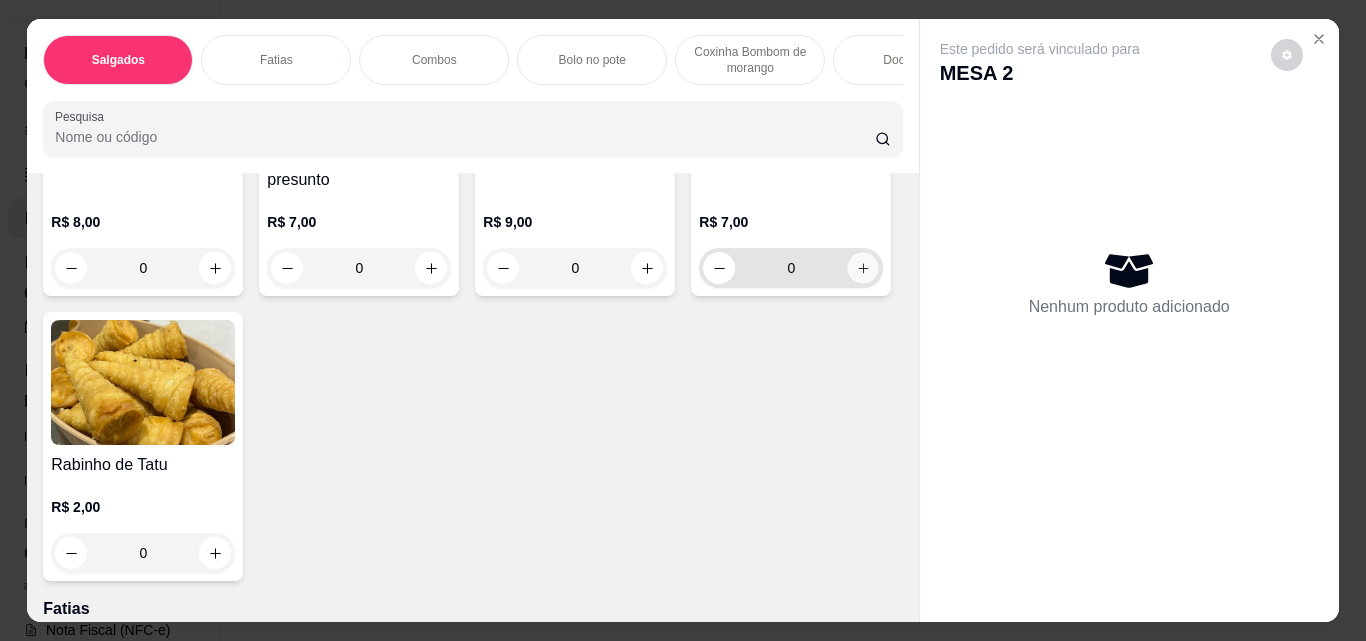 click at bounding box center [863, 268] 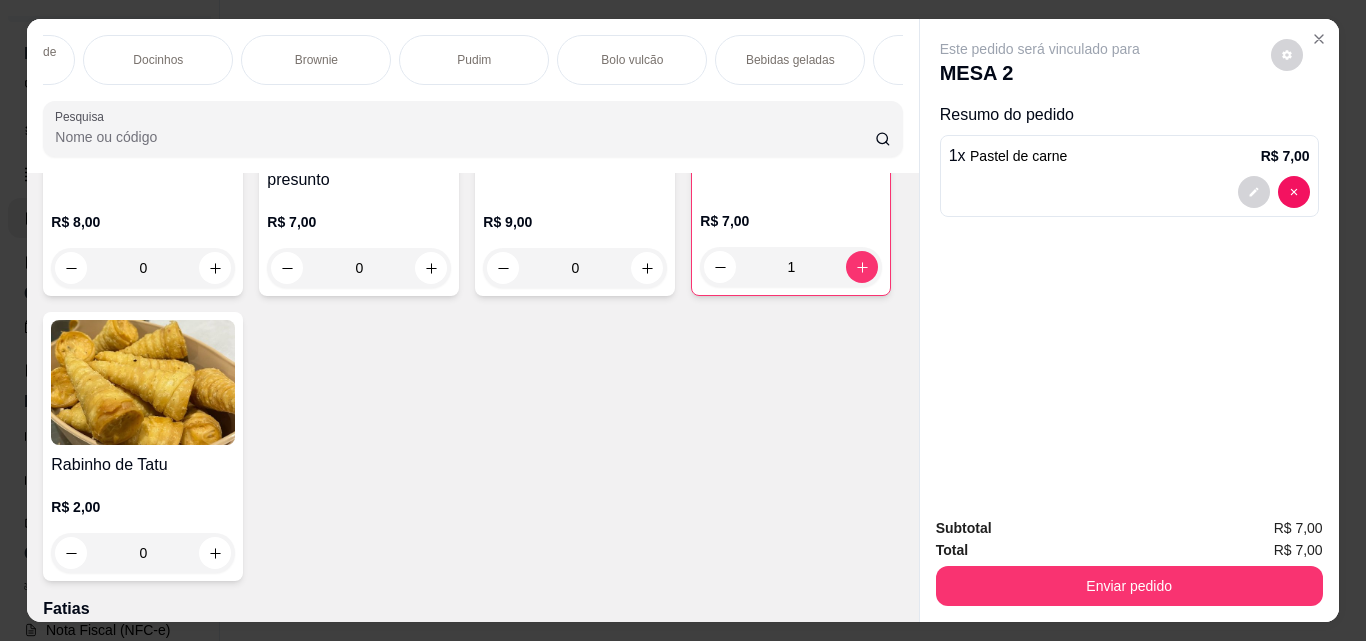 scroll, scrollTop: 0, scrollLeft: 807, axis: horizontal 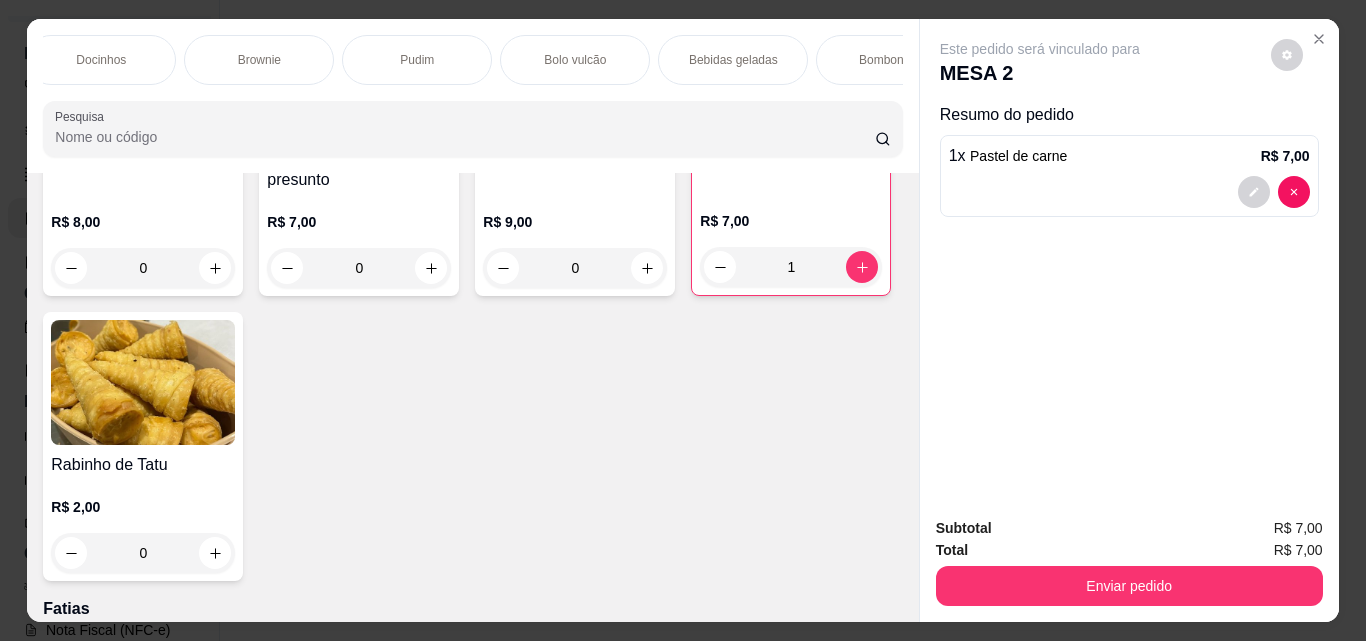 click on "Bebidas geladas" at bounding box center (733, 60) 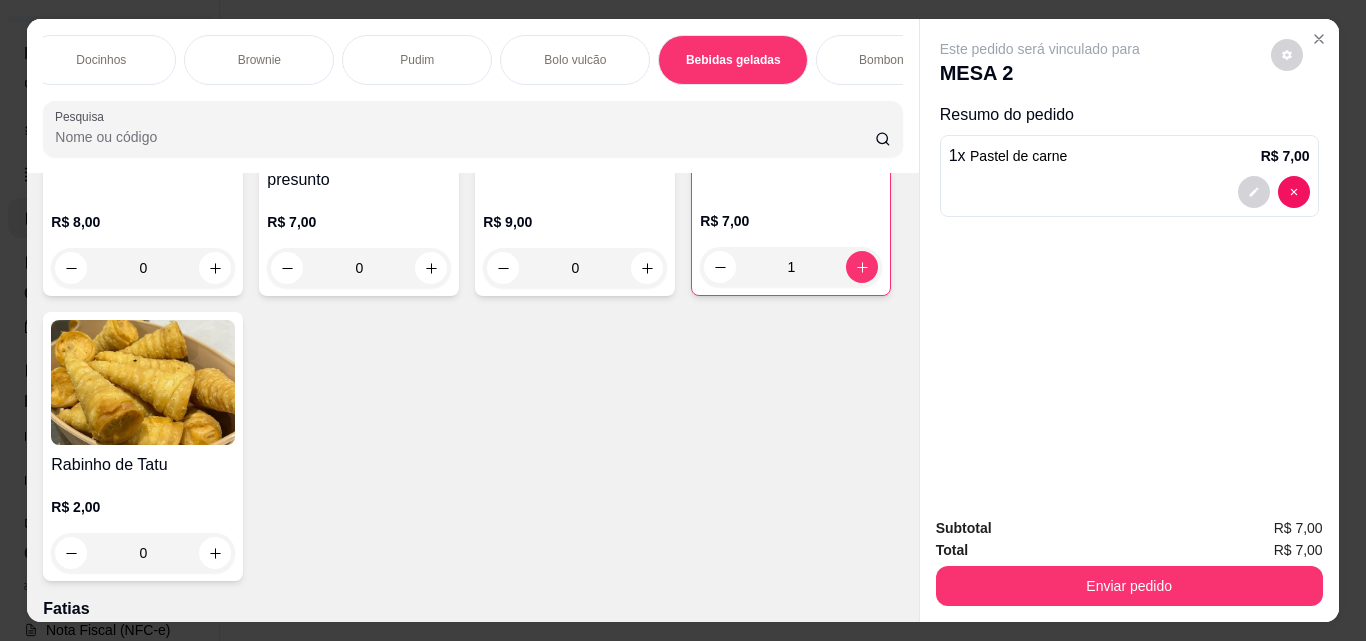 scroll, scrollTop: 4349, scrollLeft: 0, axis: vertical 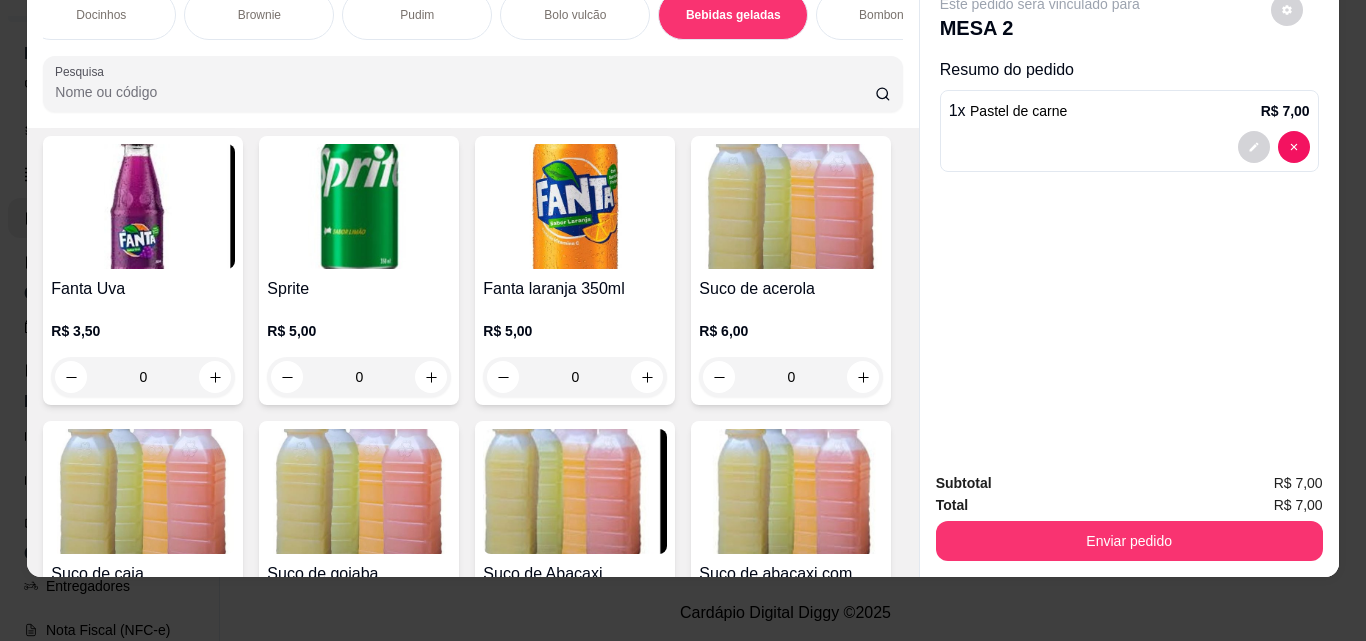 click 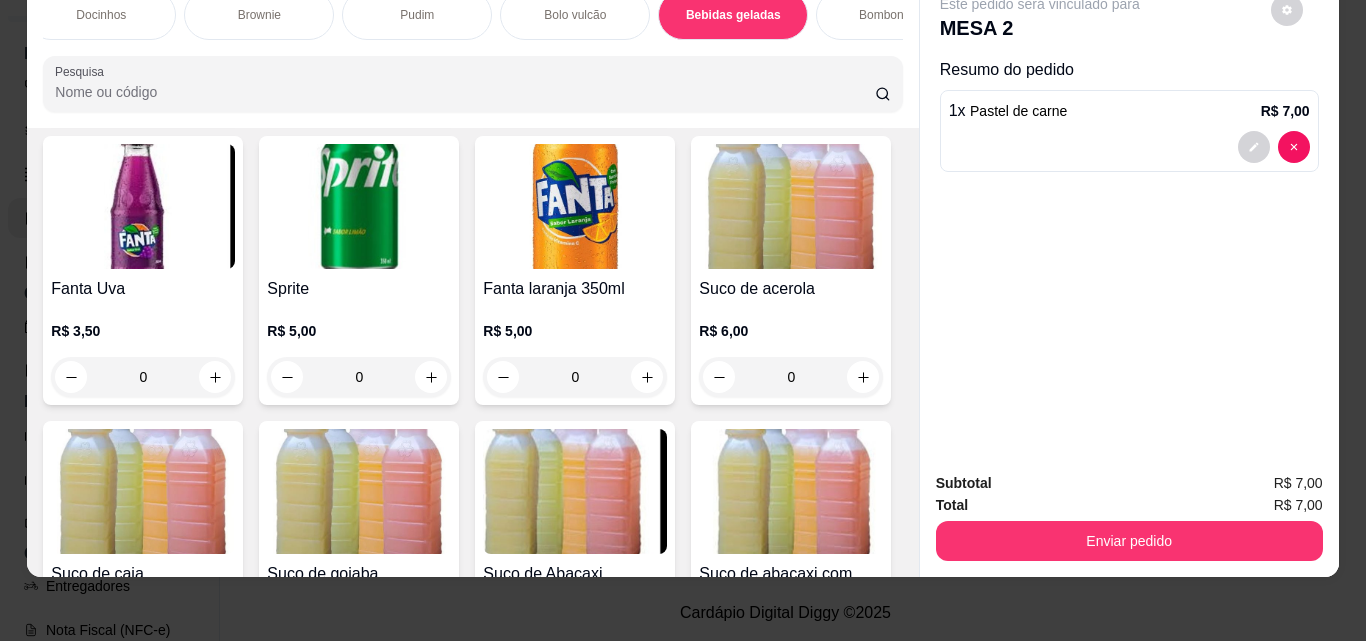 type on "1" 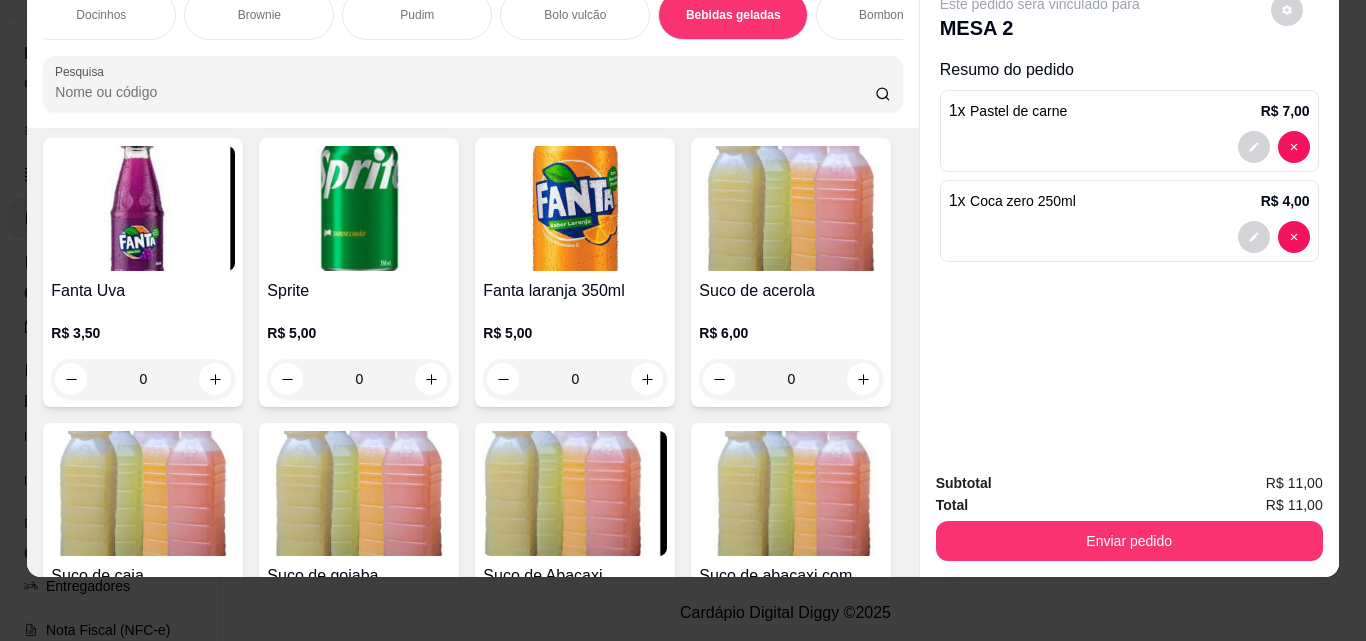 drag, startPoint x: 1007, startPoint y: 496, endPoint x: 1011, endPoint y: 508, distance: 12.649111 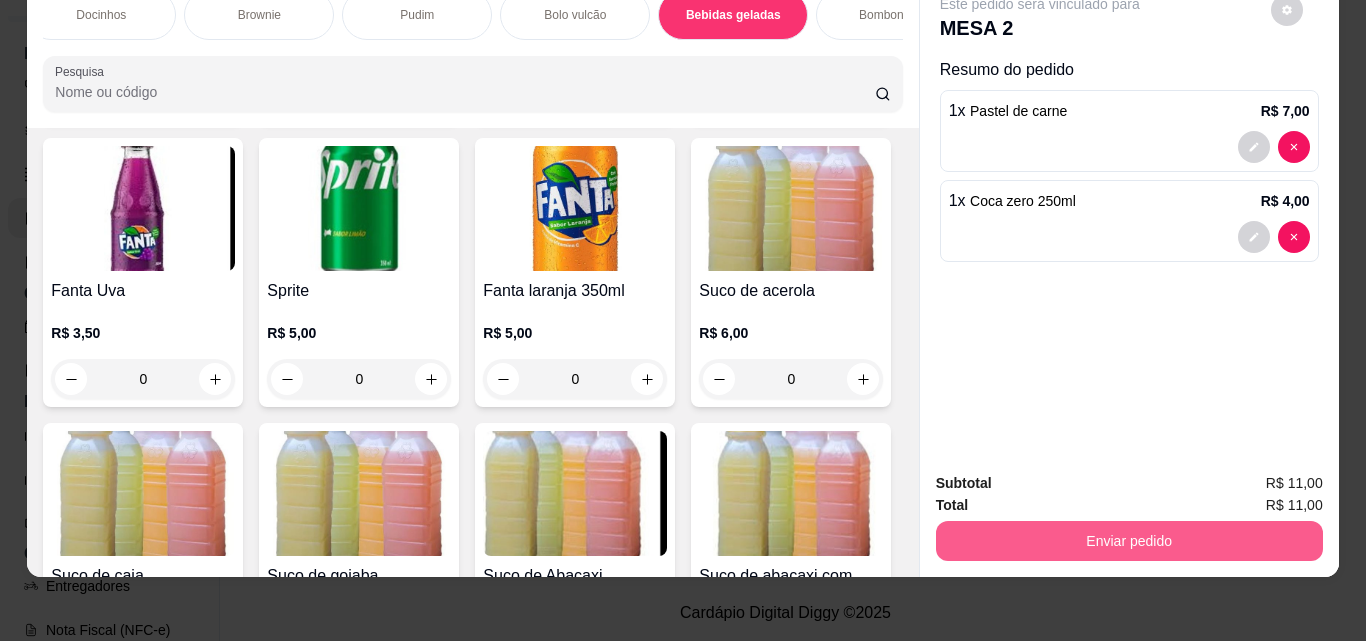 click on "Enviar pedido" at bounding box center [1129, 541] 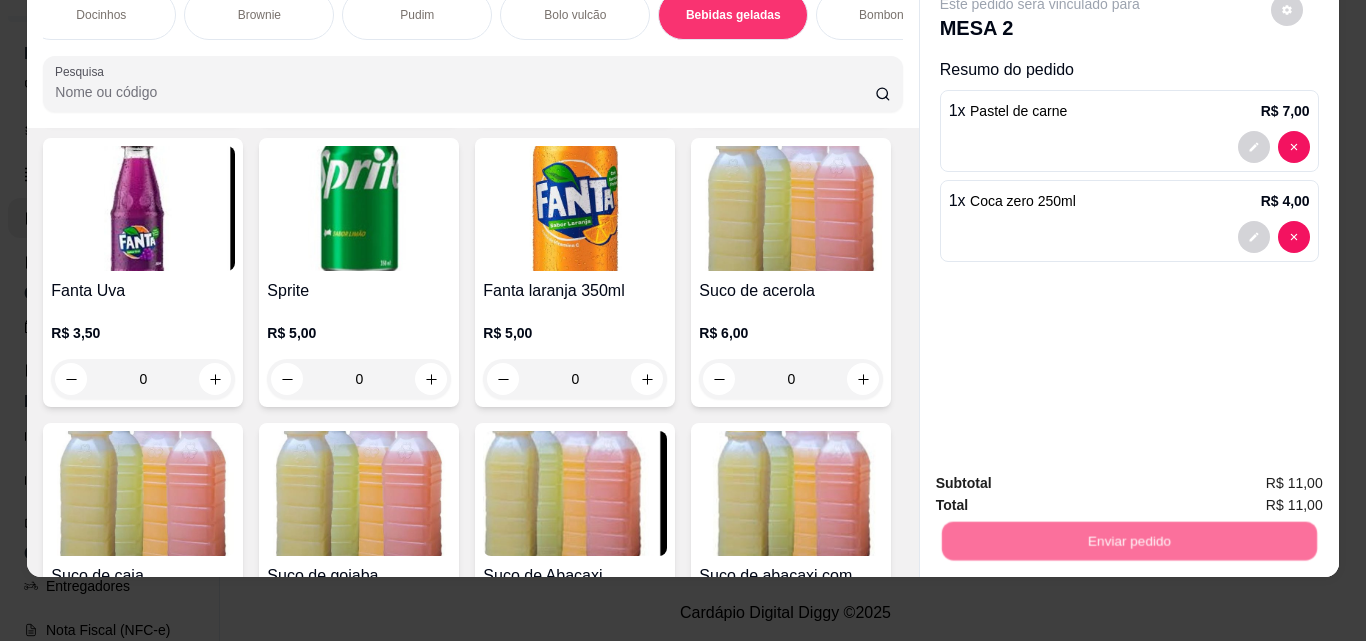 click on "Não registrar e enviar pedido" at bounding box center [1063, 477] 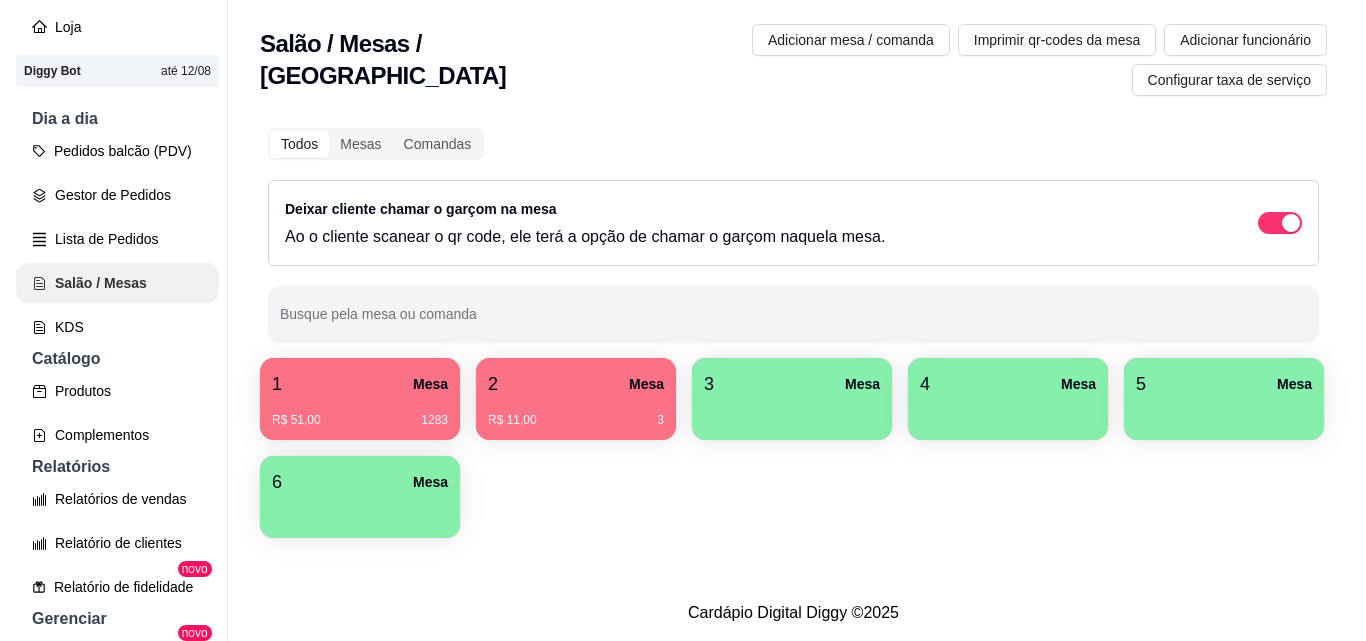 scroll, scrollTop: 100, scrollLeft: 0, axis: vertical 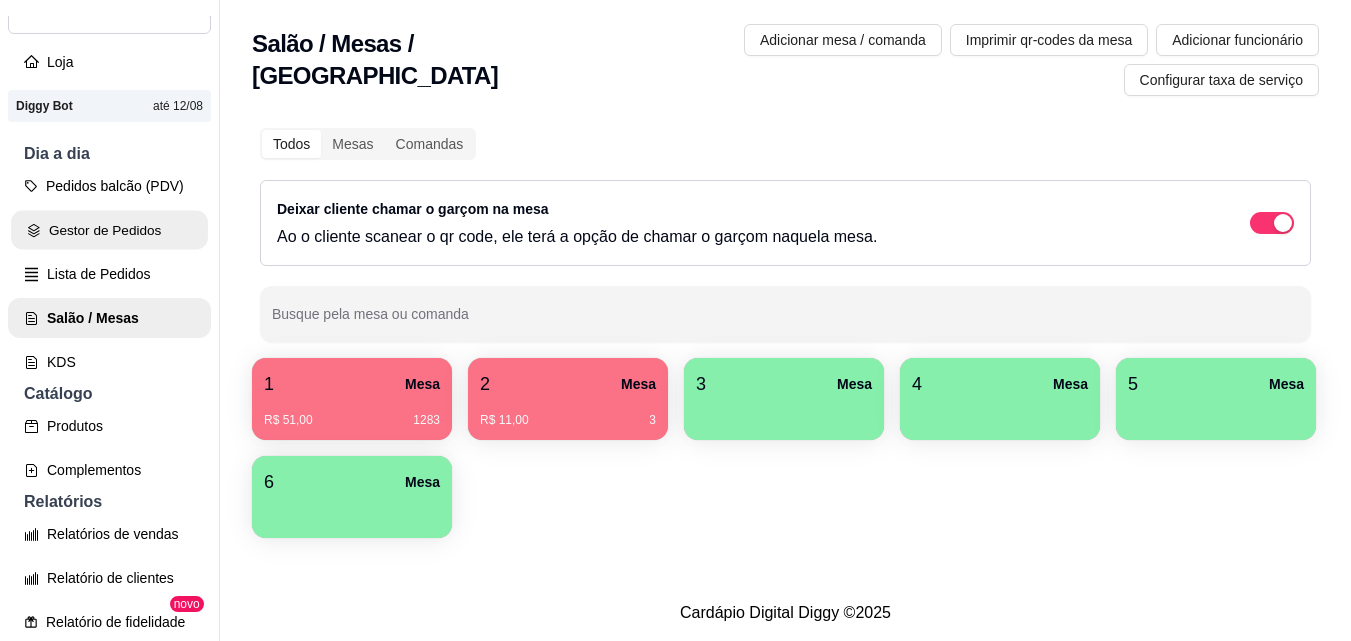 click on "Gestor de Pedidos" at bounding box center (109, 230) 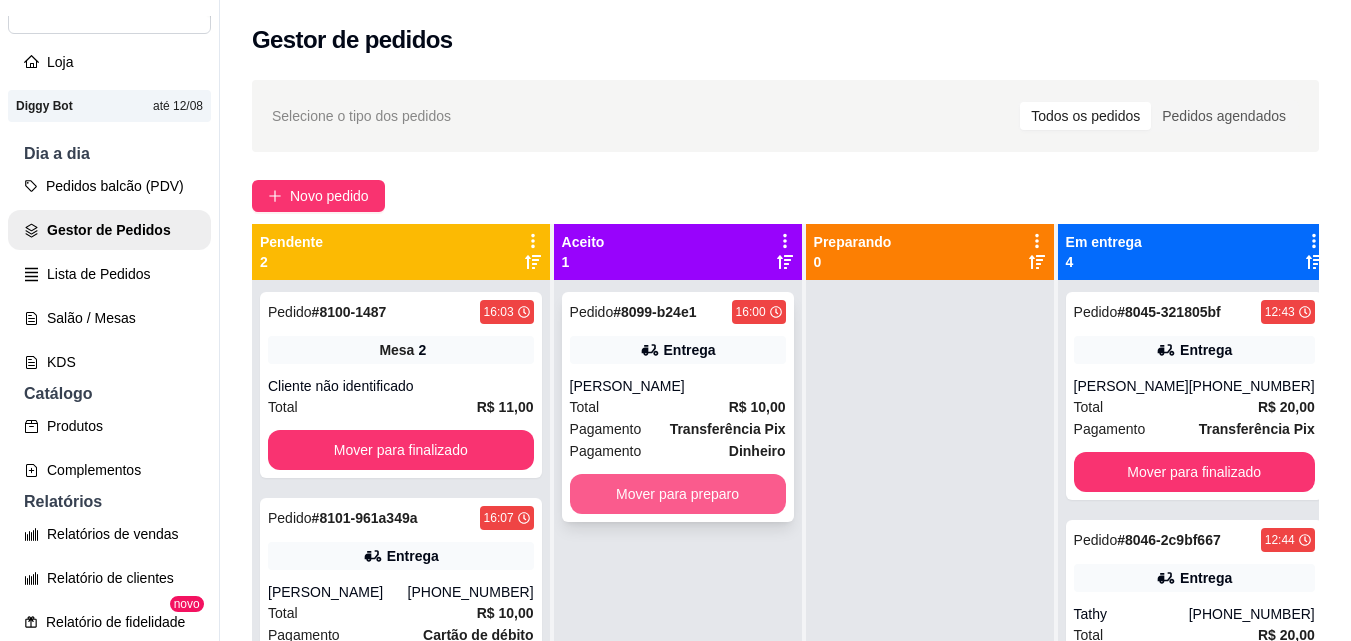 click on "Mover para preparo" at bounding box center (678, 494) 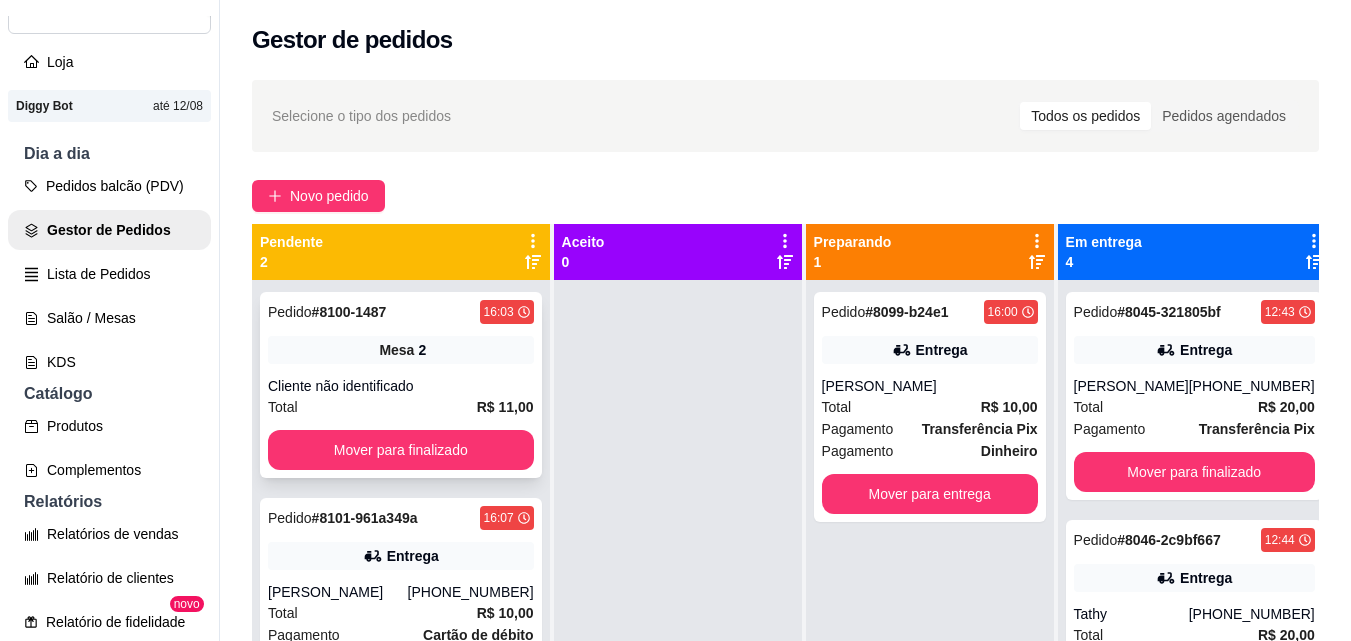 click on "Cliente não identificado" at bounding box center [401, 386] 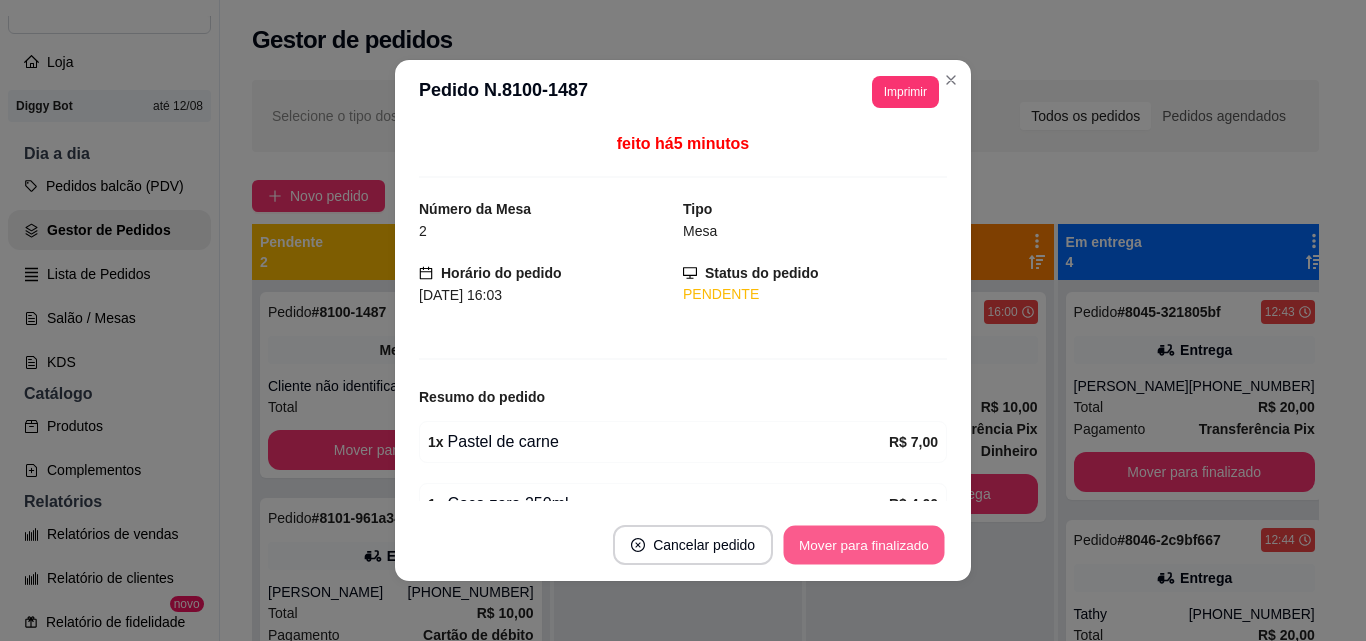 click on "Mover para finalizado" at bounding box center (864, 545) 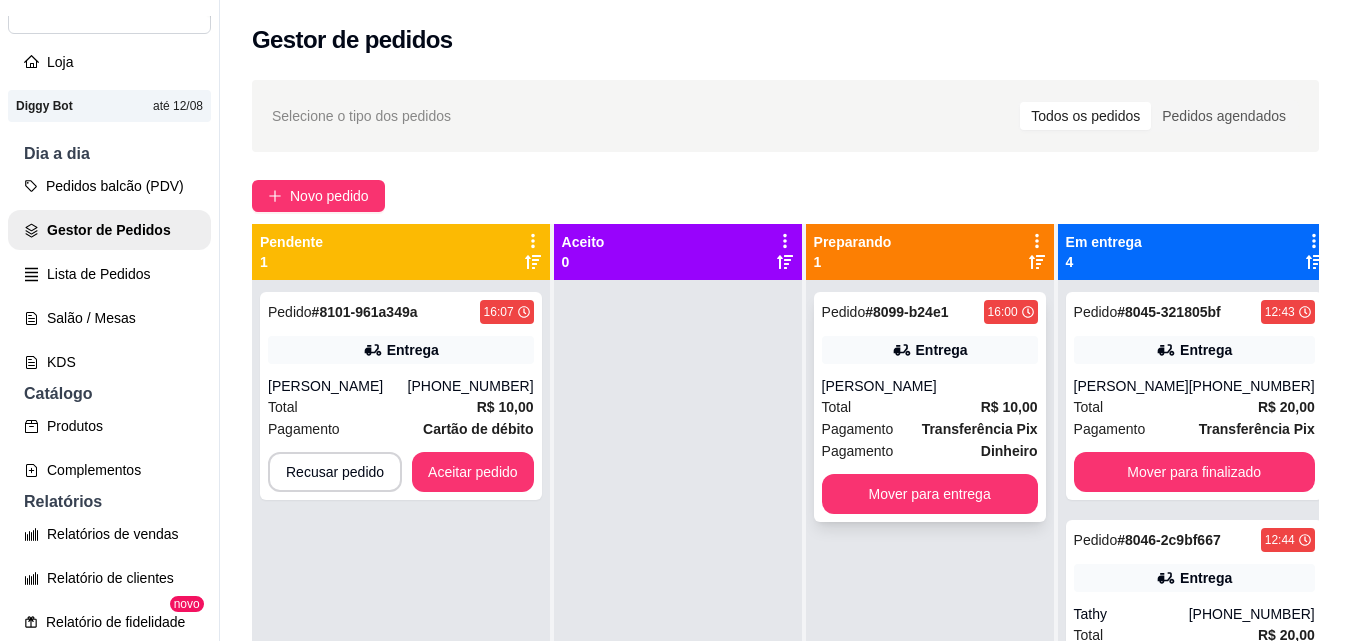 click on "[PERSON_NAME]" at bounding box center (930, 386) 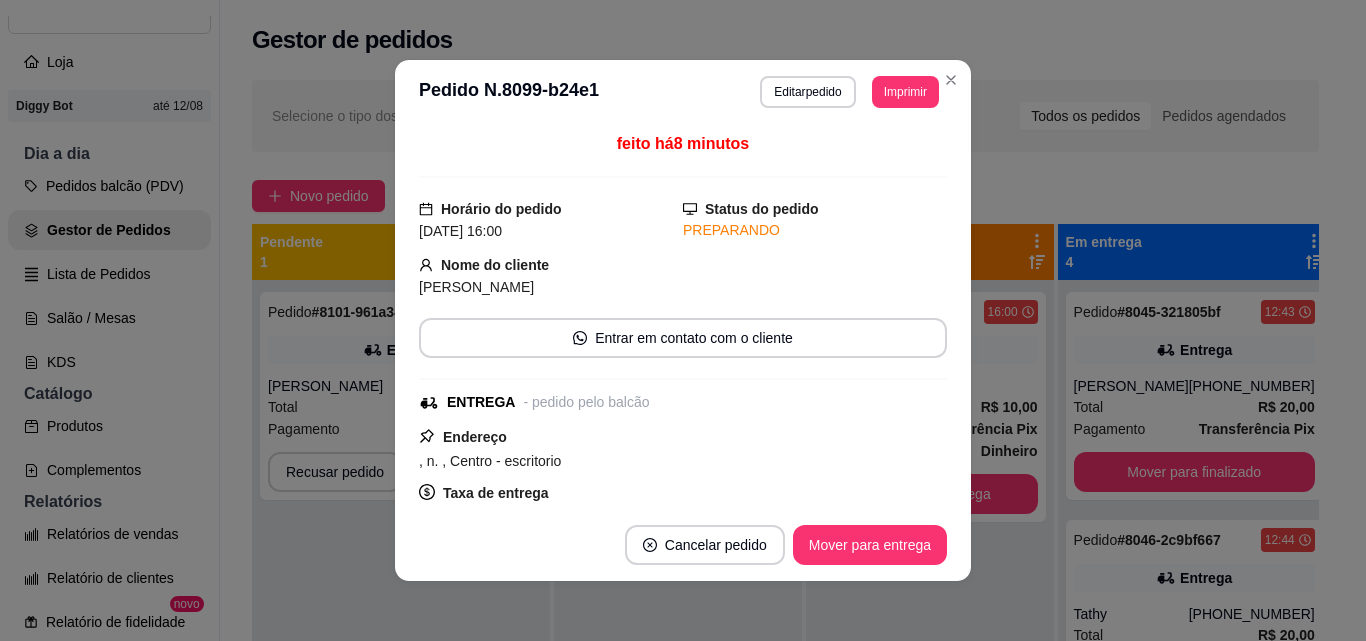 click on "Cancelar pedido Mover para entrega" at bounding box center [683, 545] 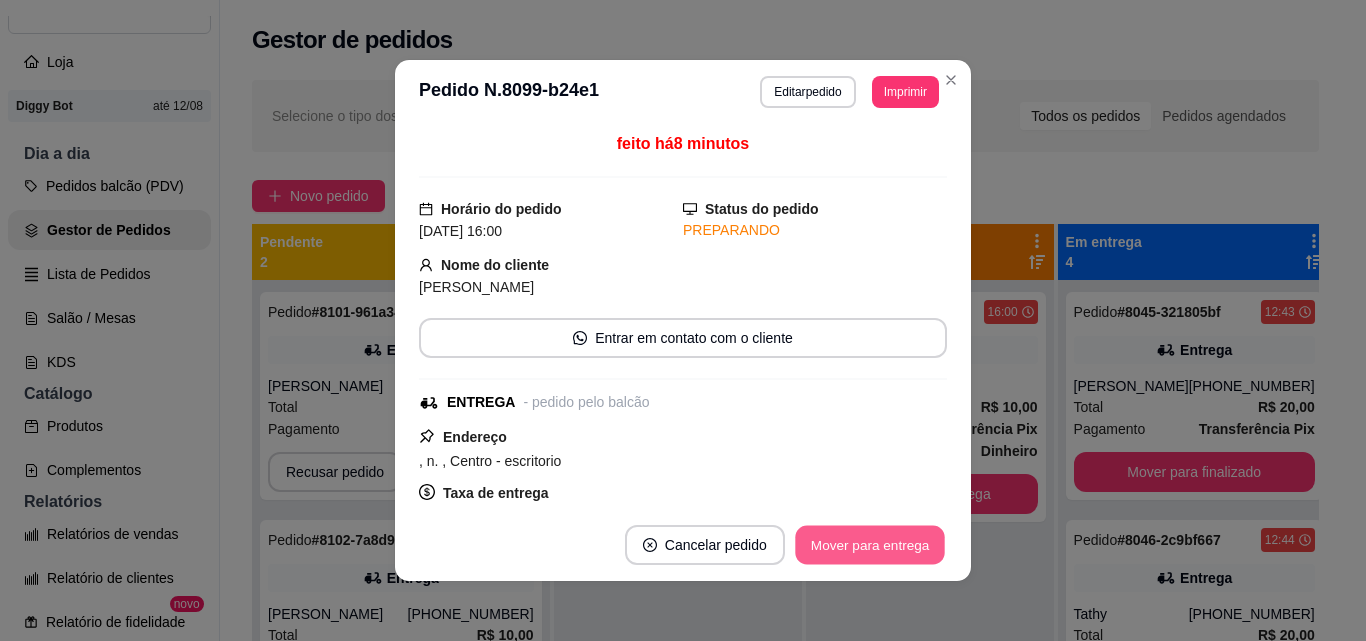 click on "Mover para entrega" at bounding box center (870, 545) 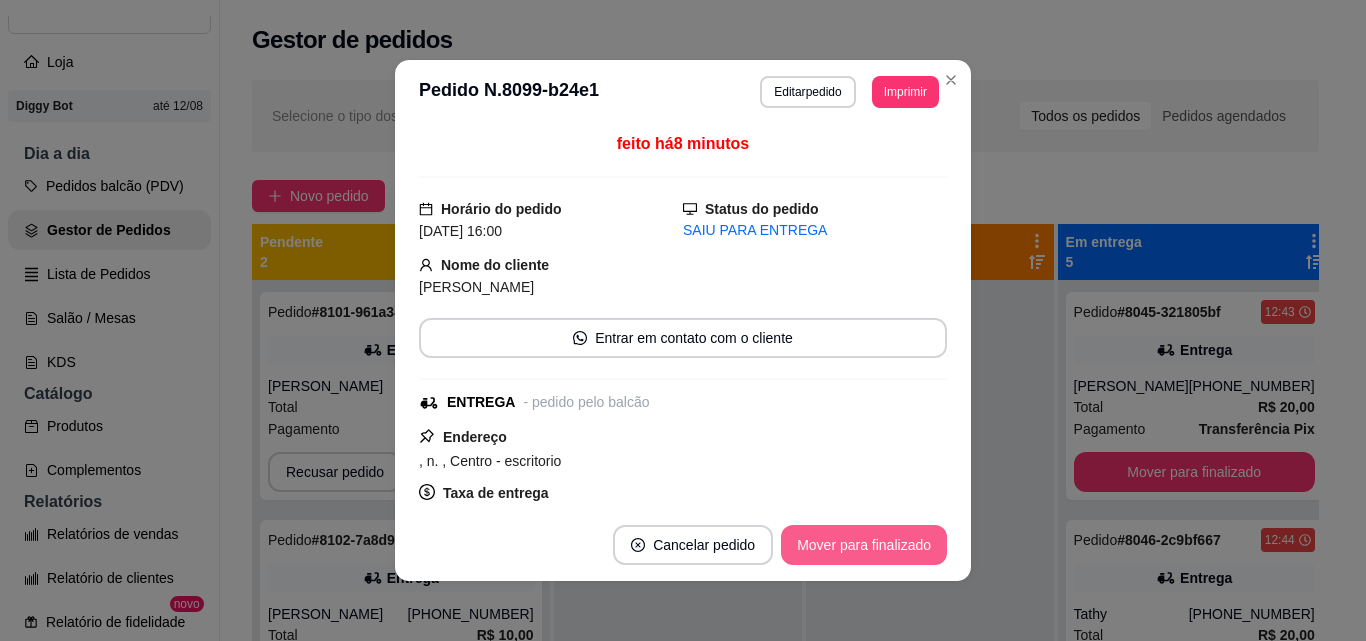 click on "Mover para finalizado" at bounding box center [864, 545] 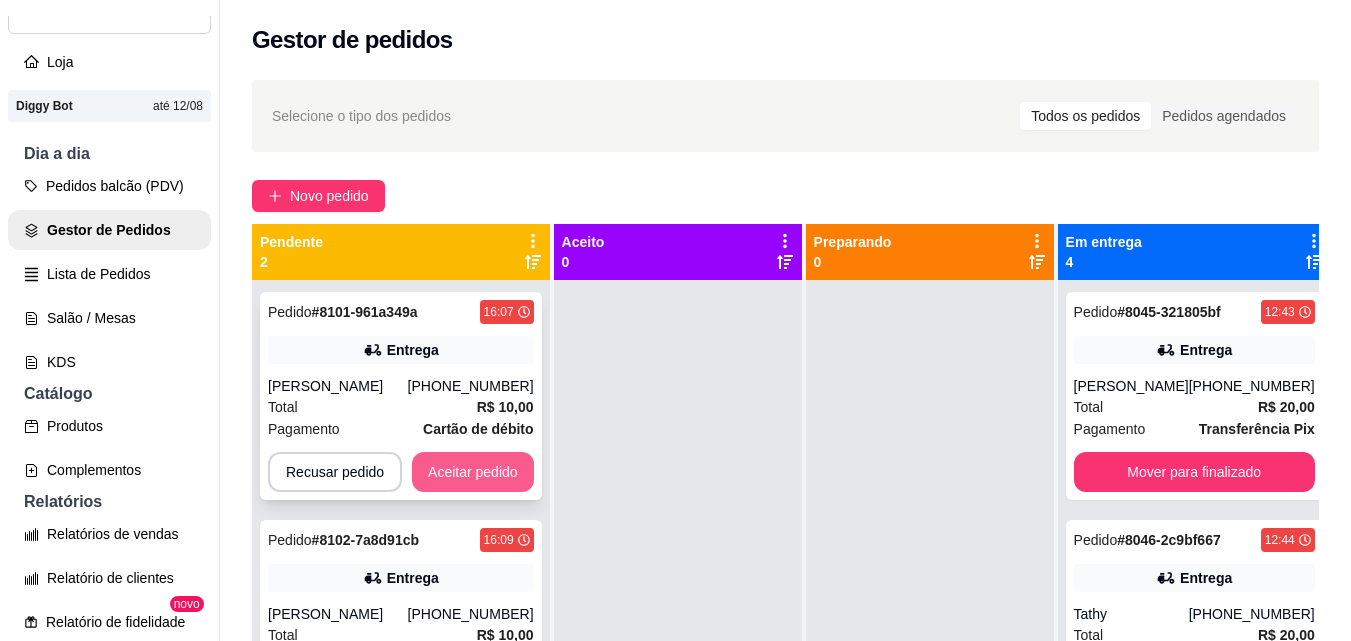 click on "Aceitar pedido" at bounding box center [473, 472] 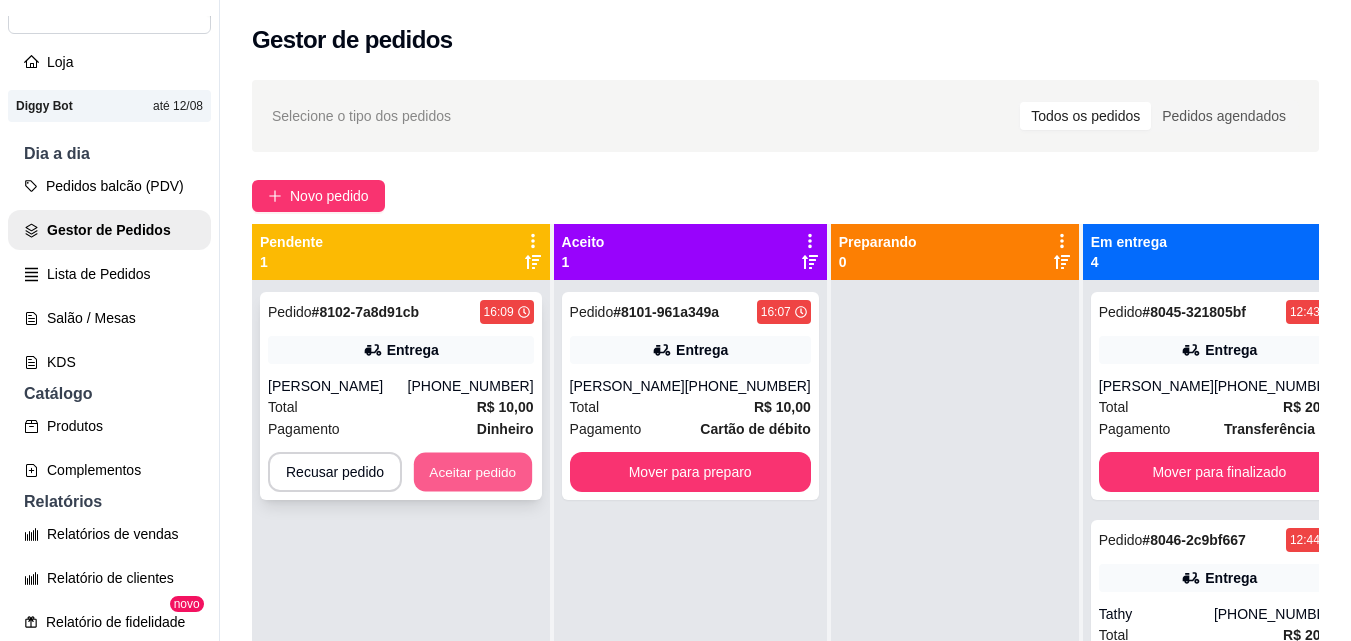 click on "Aceitar pedido" at bounding box center [473, 472] 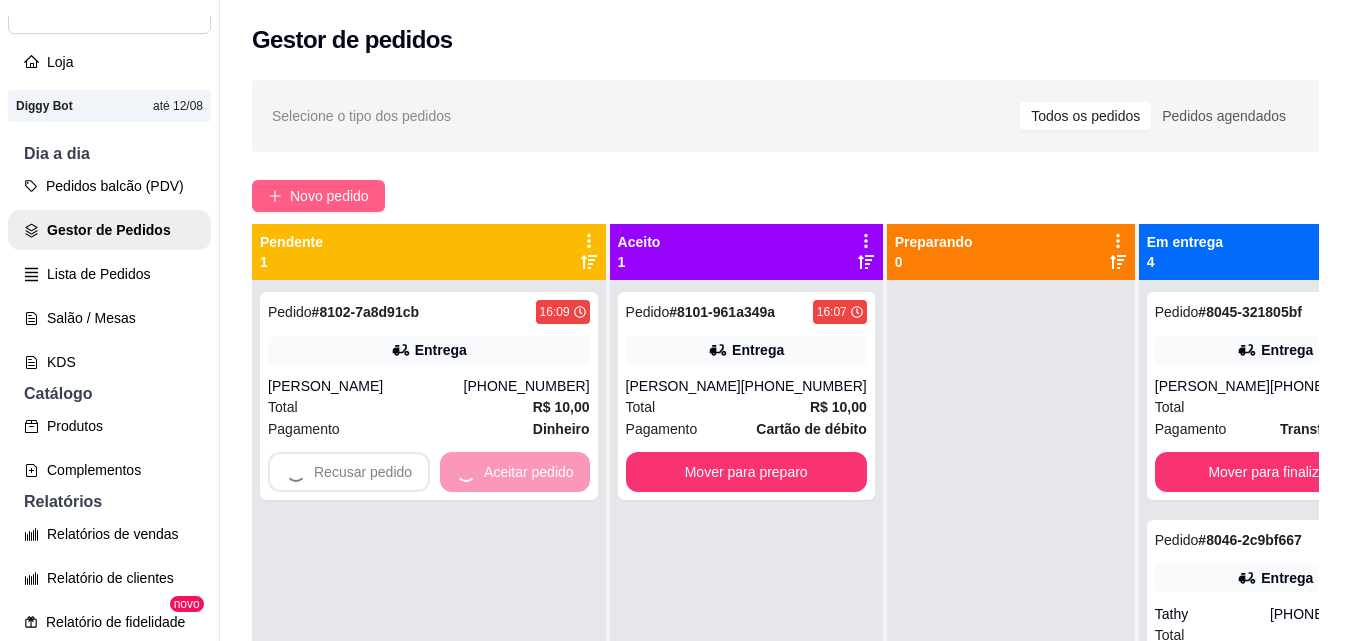 click on "Novo pedido" at bounding box center (329, 196) 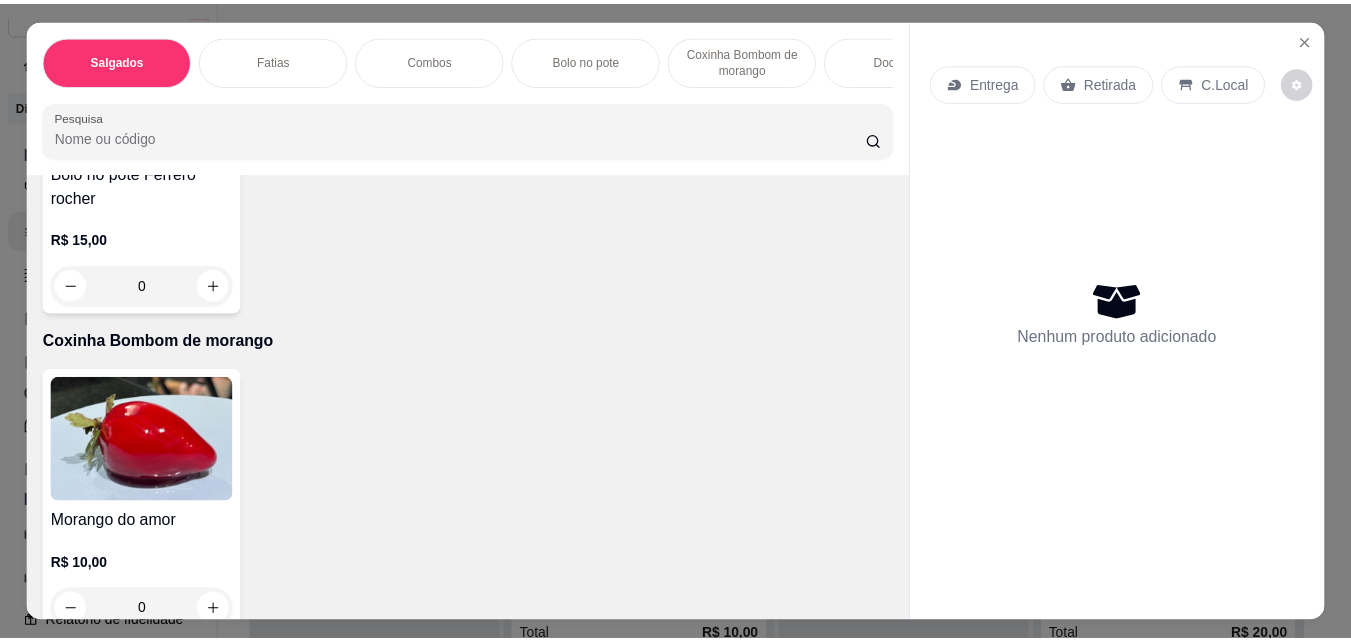 scroll, scrollTop: 2000, scrollLeft: 0, axis: vertical 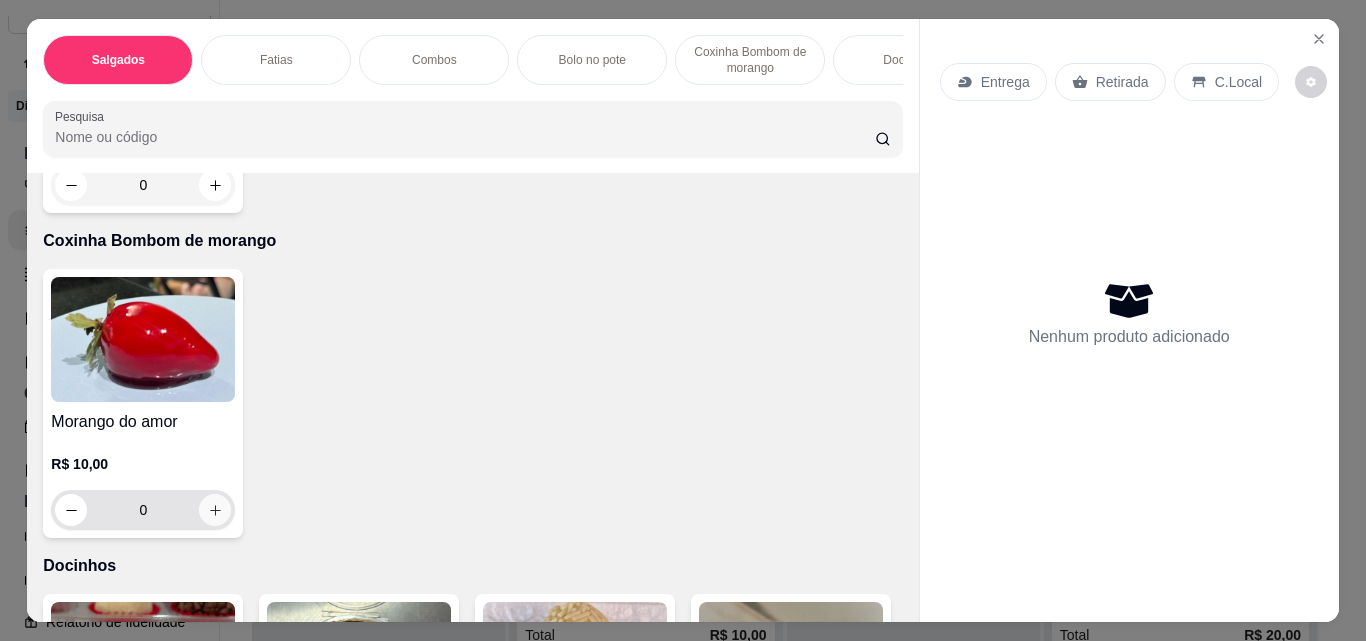 click at bounding box center [215, 510] 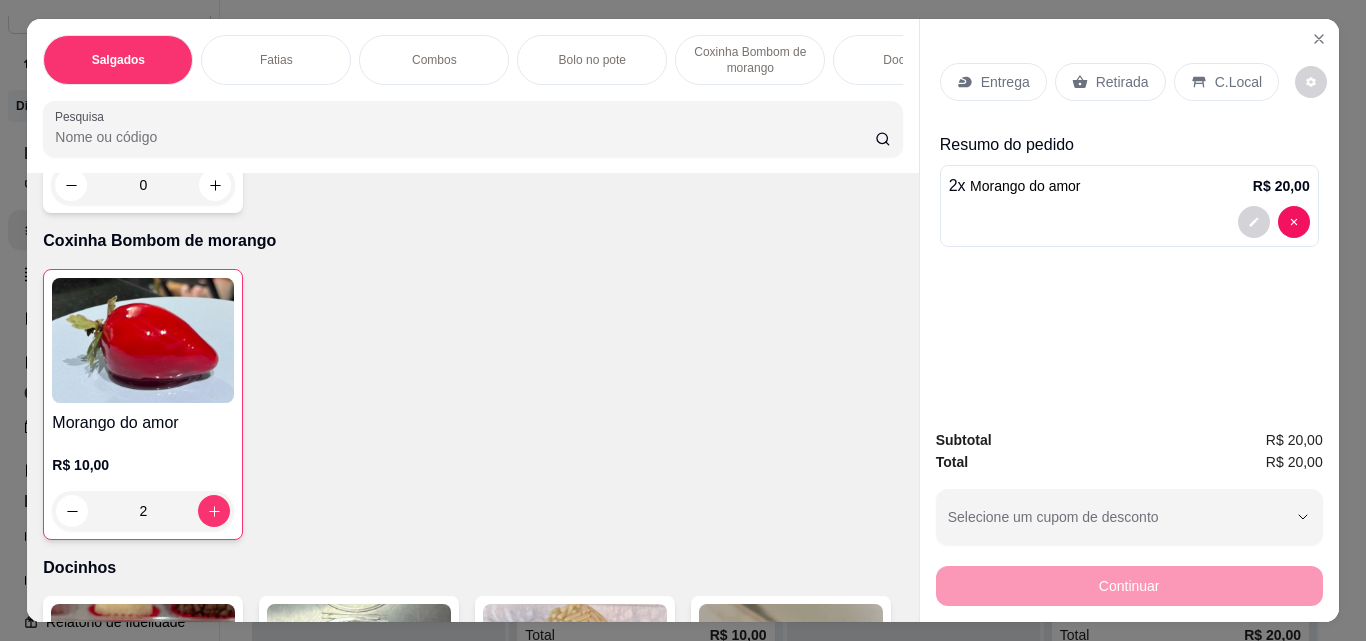 click on "Entrega" at bounding box center [993, 82] 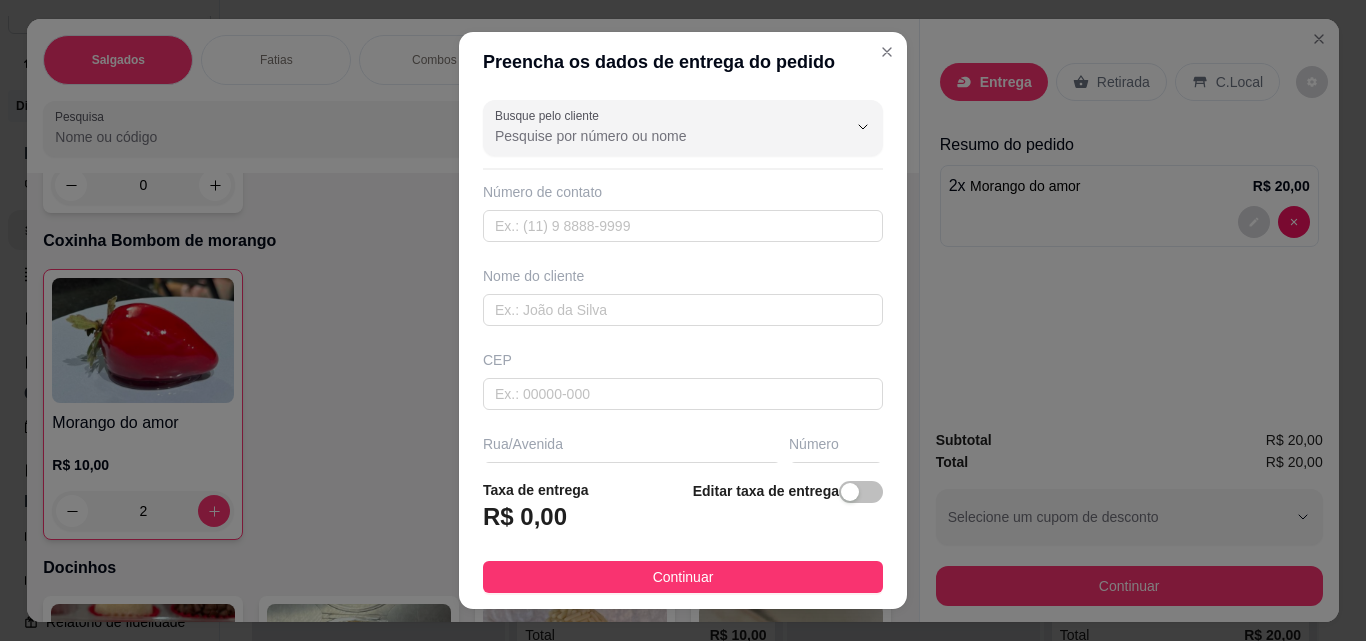 click on "Preencha os dados de entrega do pedido" at bounding box center [683, 62] 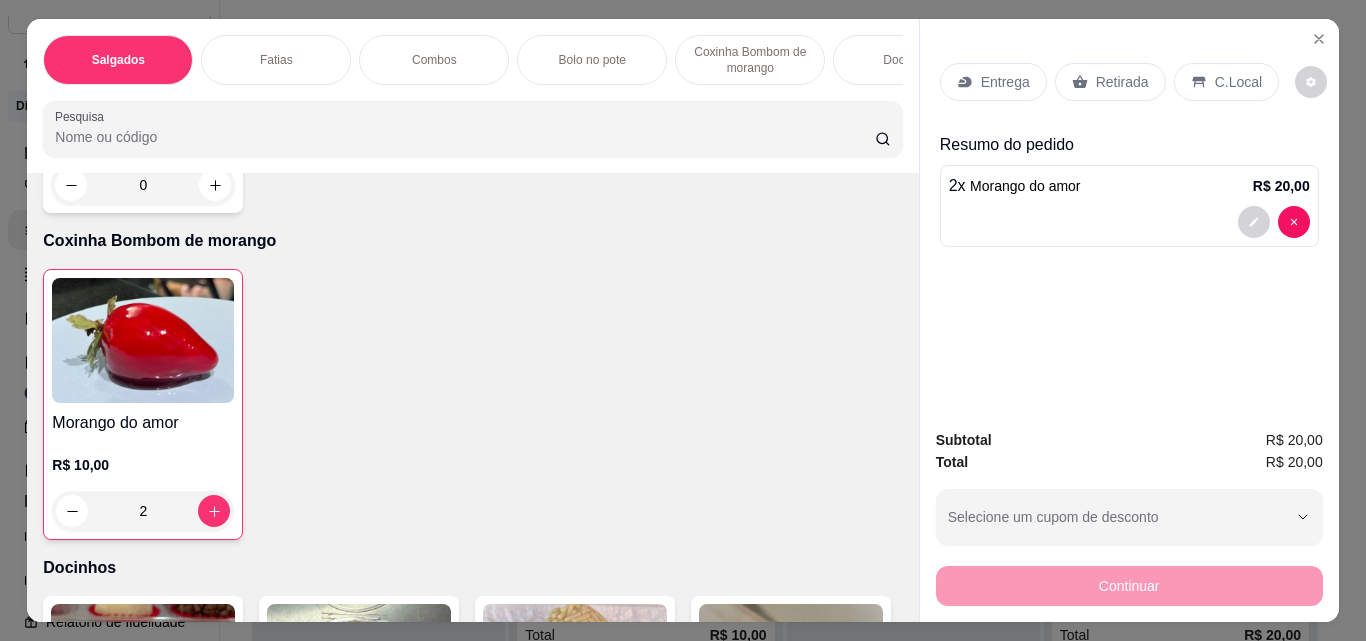 click on "Retirada" at bounding box center (1110, 82) 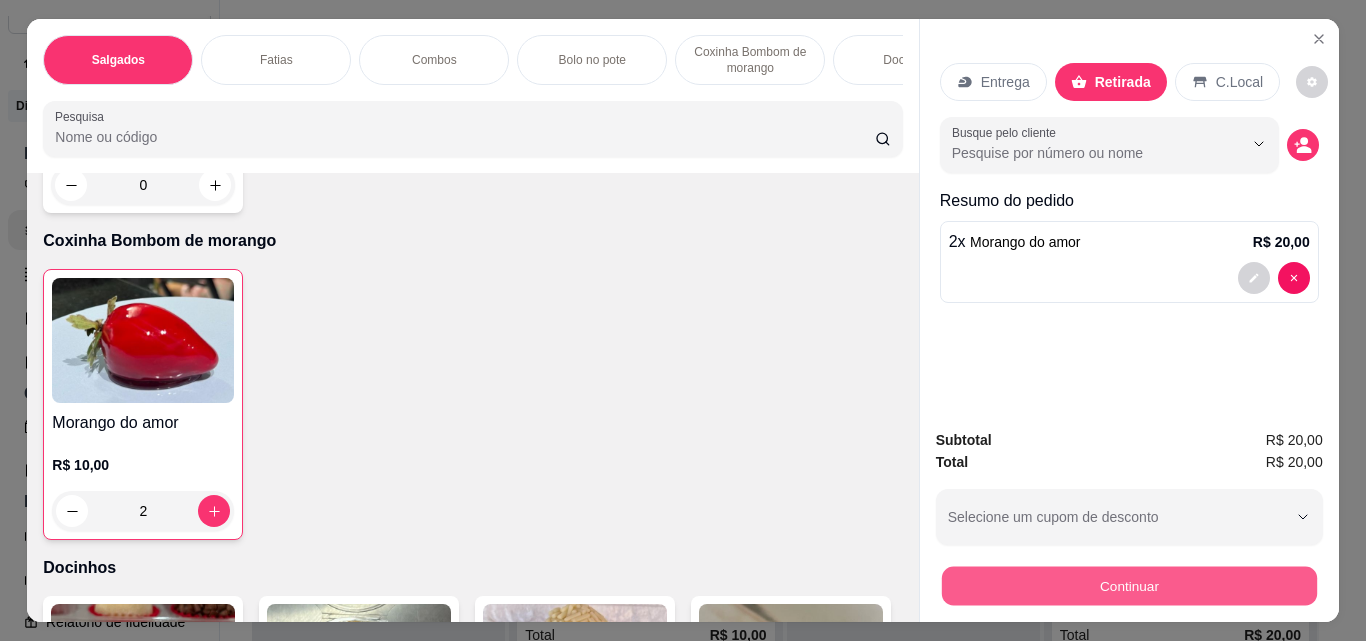click on "Continuar" at bounding box center (1129, 583) 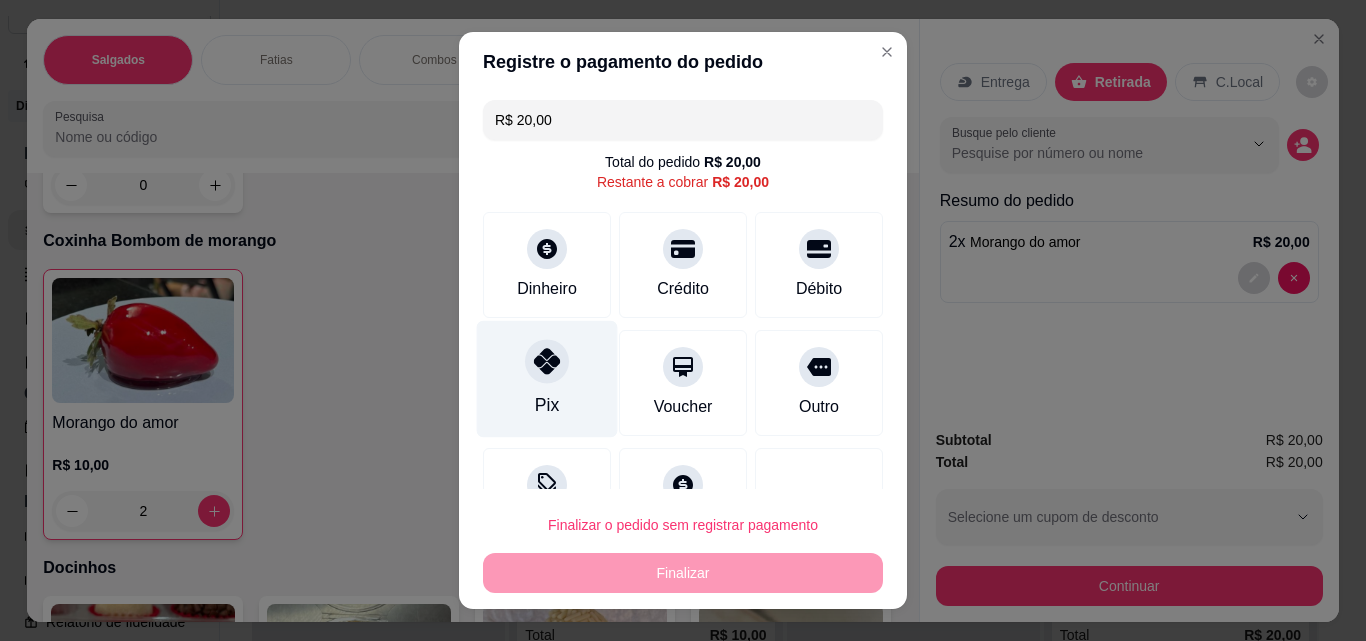 click at bounding box center (547, 361) 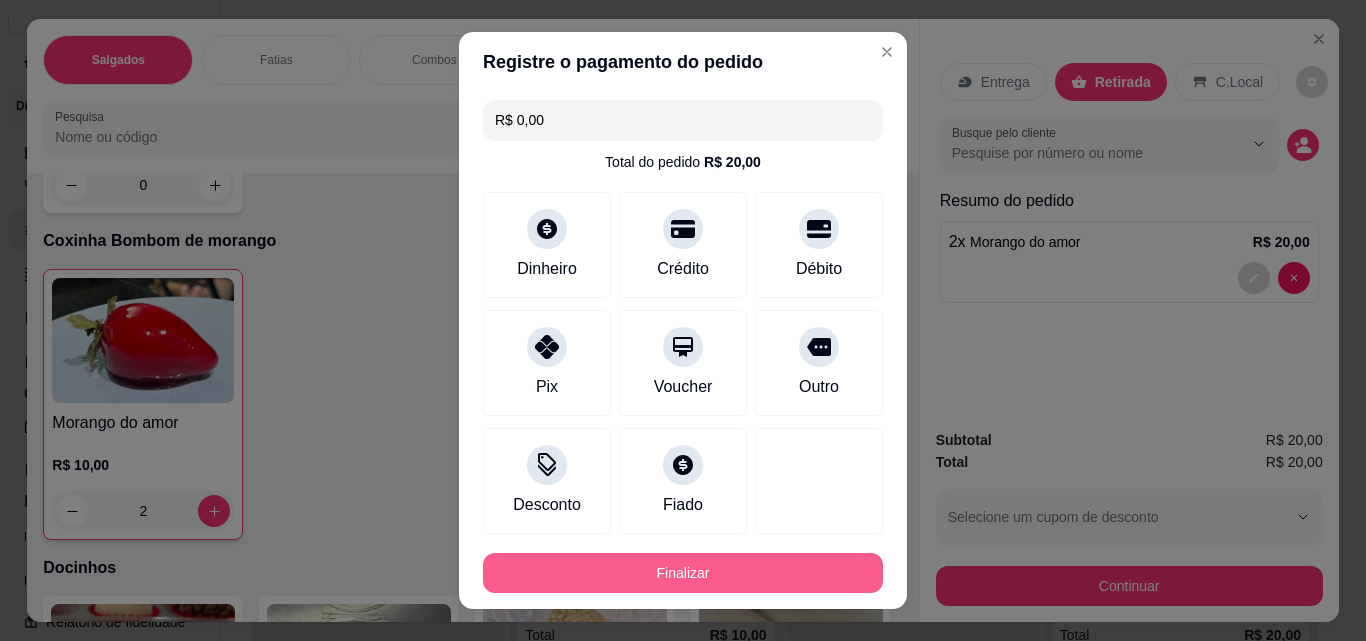 click on "Finalizar" at bounding box center [683, 573] 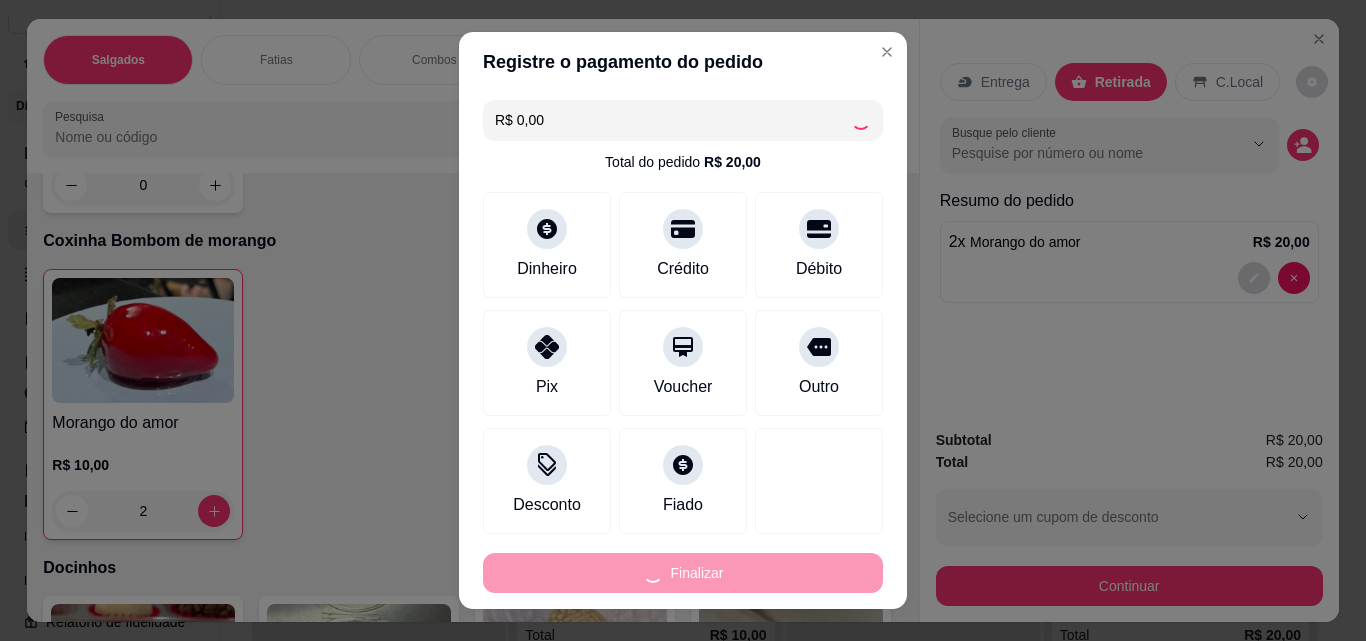type on "0" 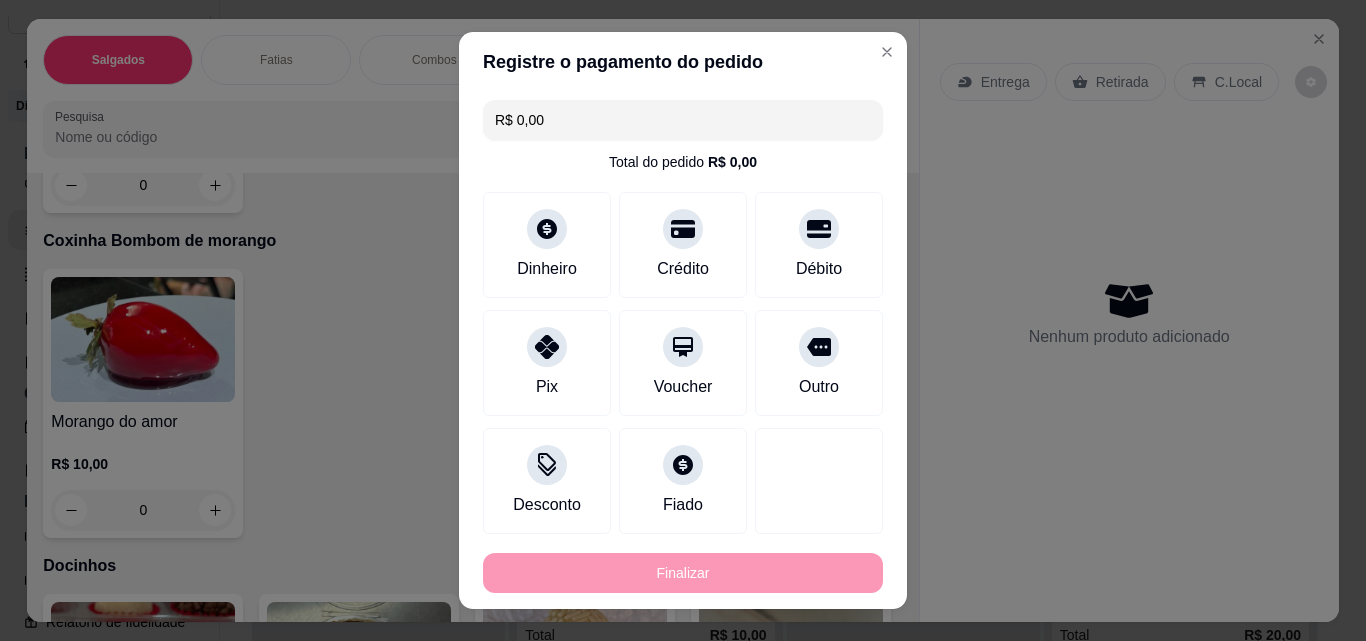 type on "-R$ 20,00" 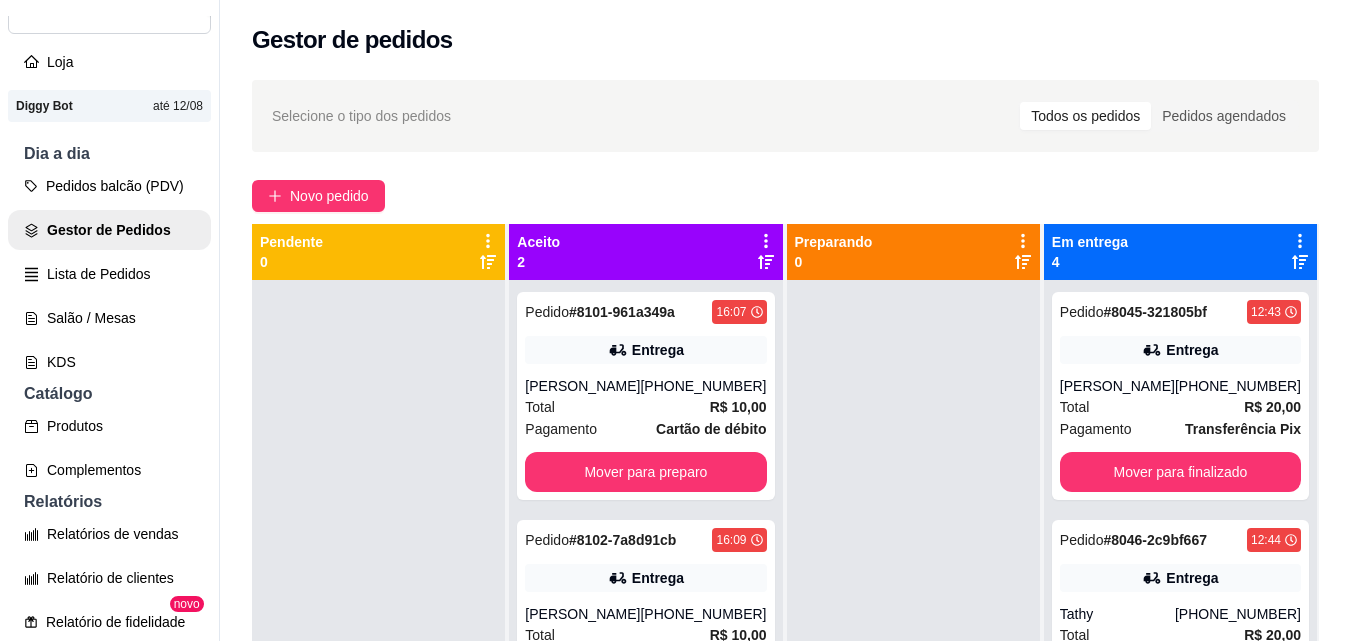 drag, startPoint x: 913, startPoint y: 144, endPoint x: 983, endPoint y: 146, distance: 70.028564 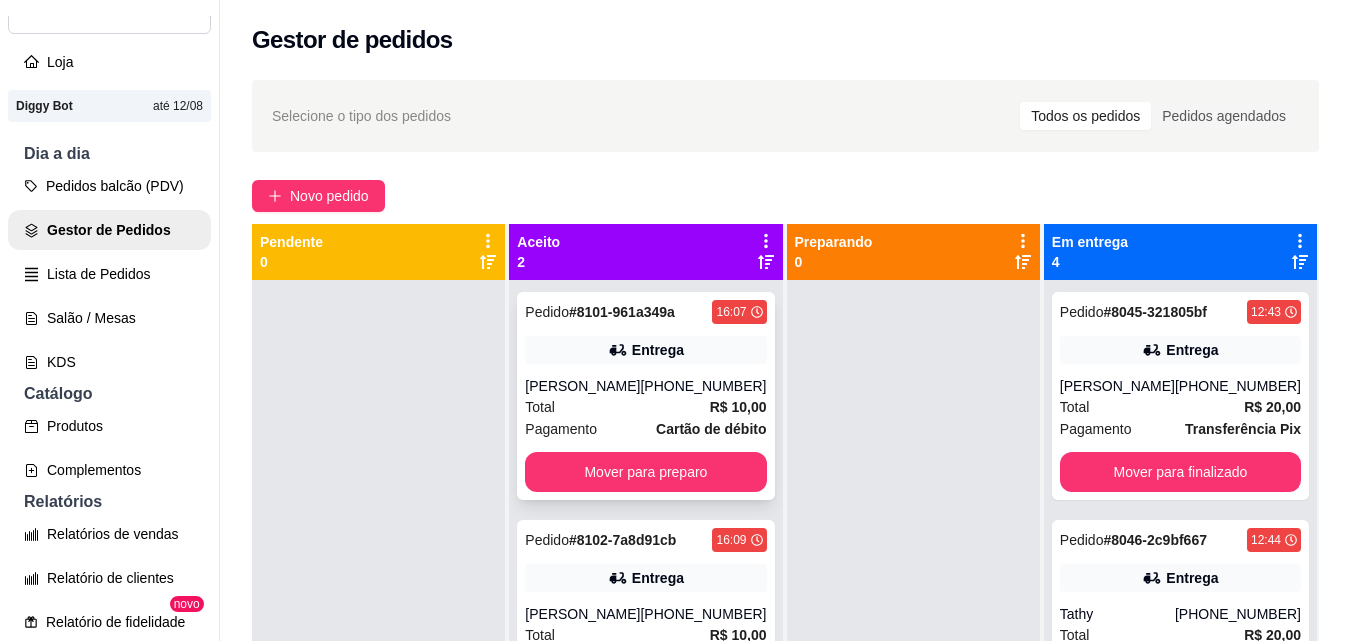 click on "[PHONE_NUMBER]" at bounding box center (703, 386) 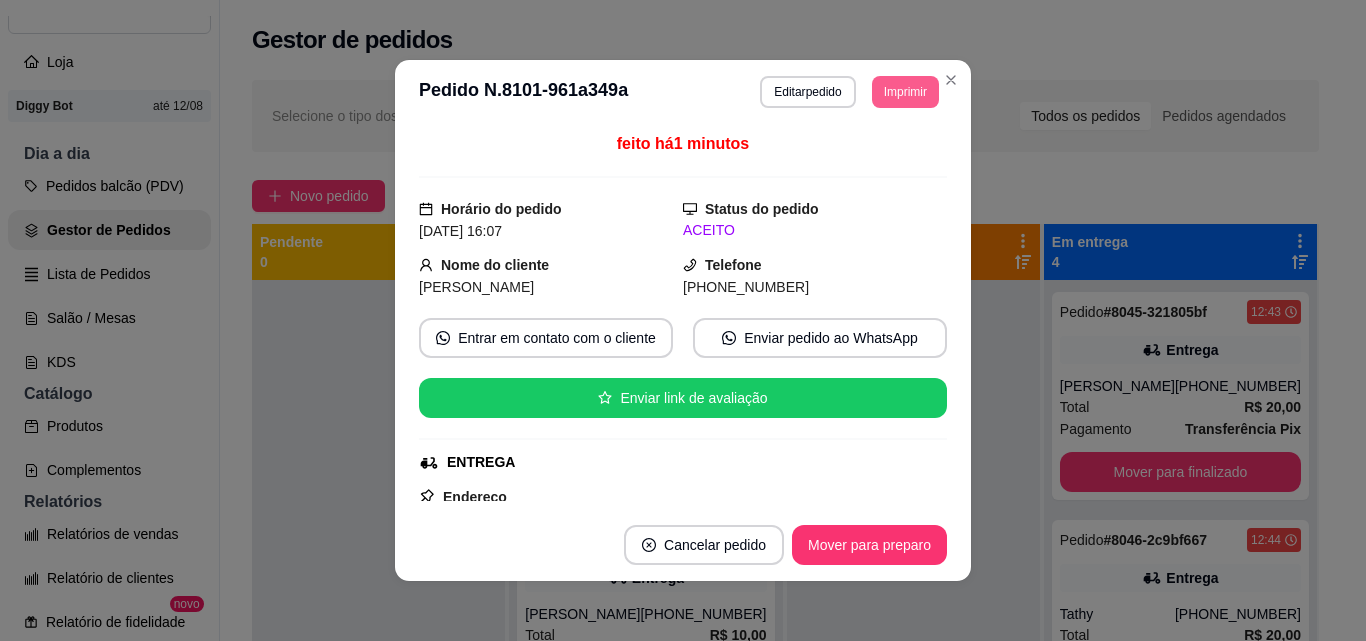 click on "Imprimir" at bounding box center [905, 92] 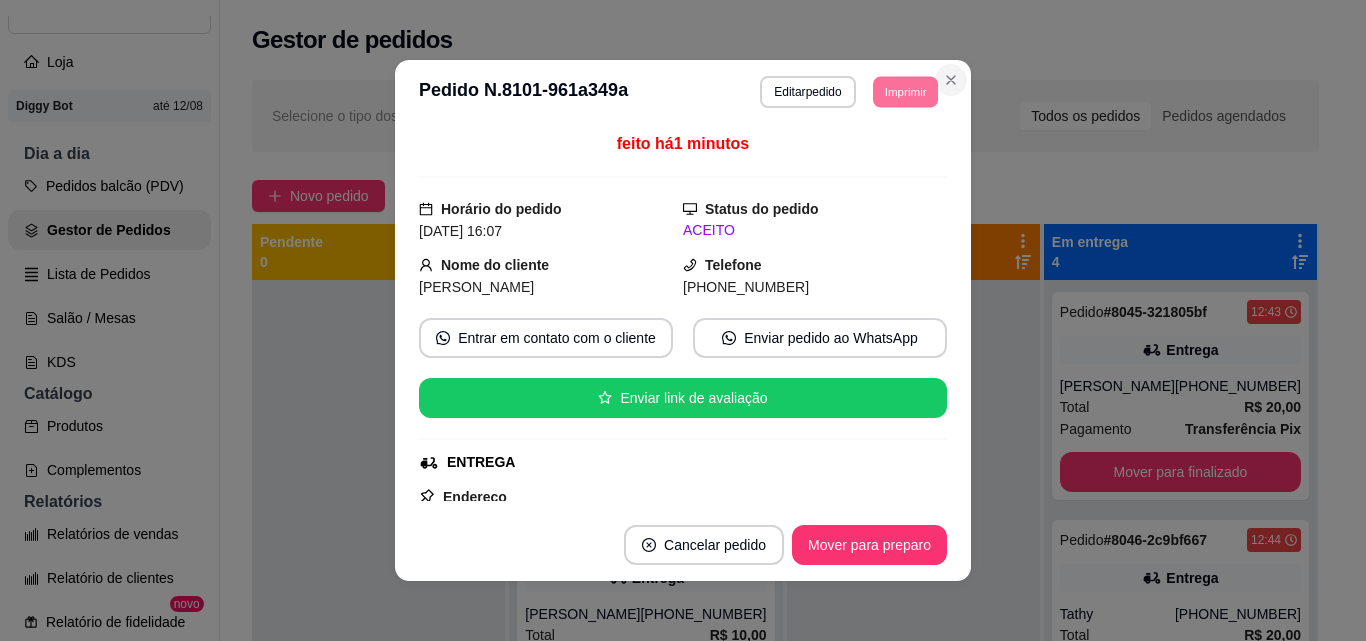 click at bounding box center [951, 80] 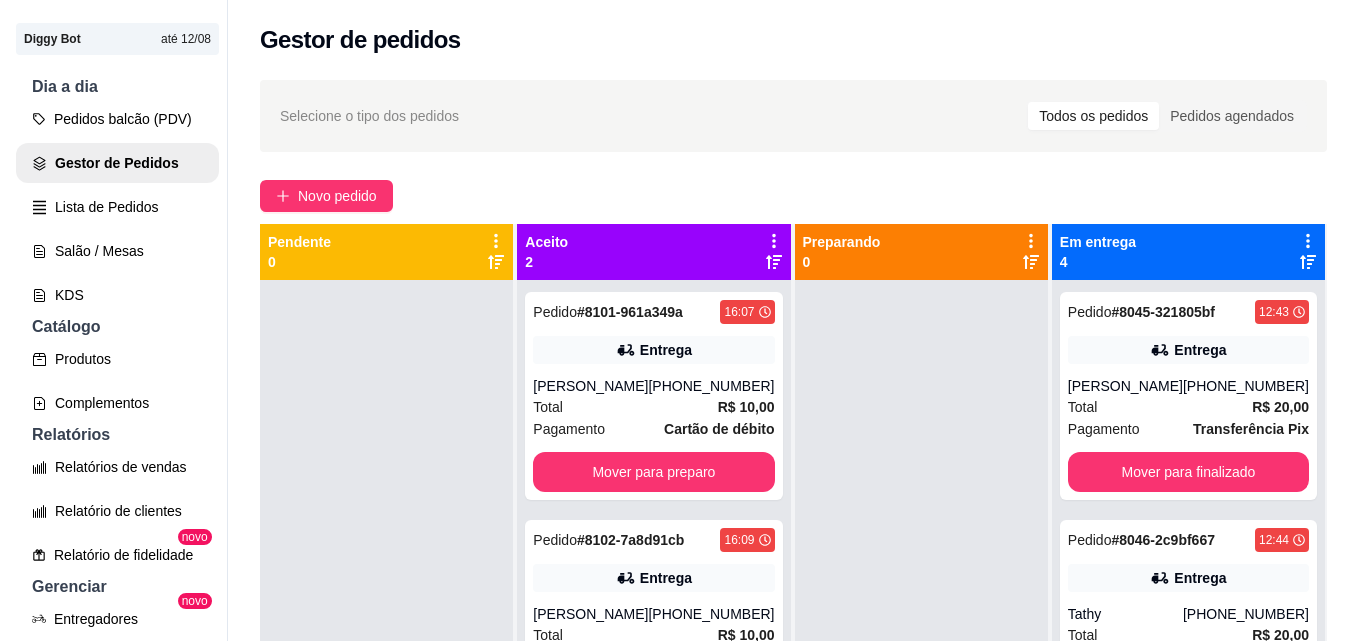 scroll, scrollTop: 200, scrollLeft: 0, axis: vertical 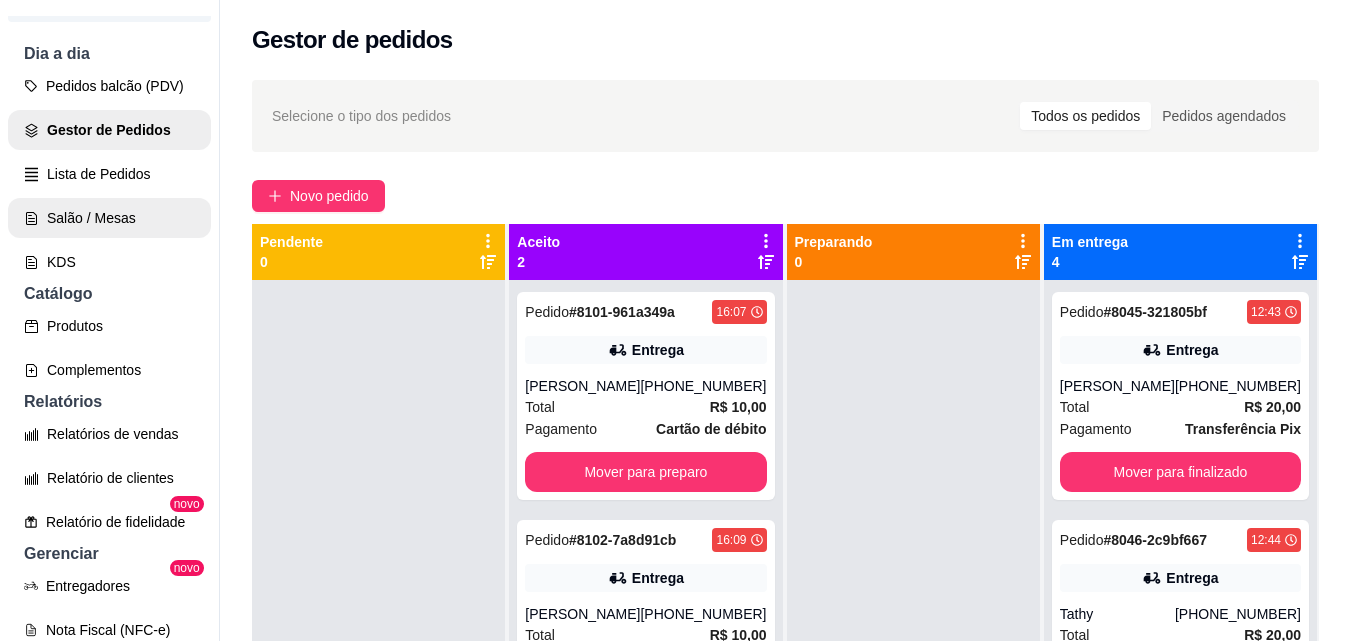 click on "Salão / Mesas" at bounding box center (109, 218) 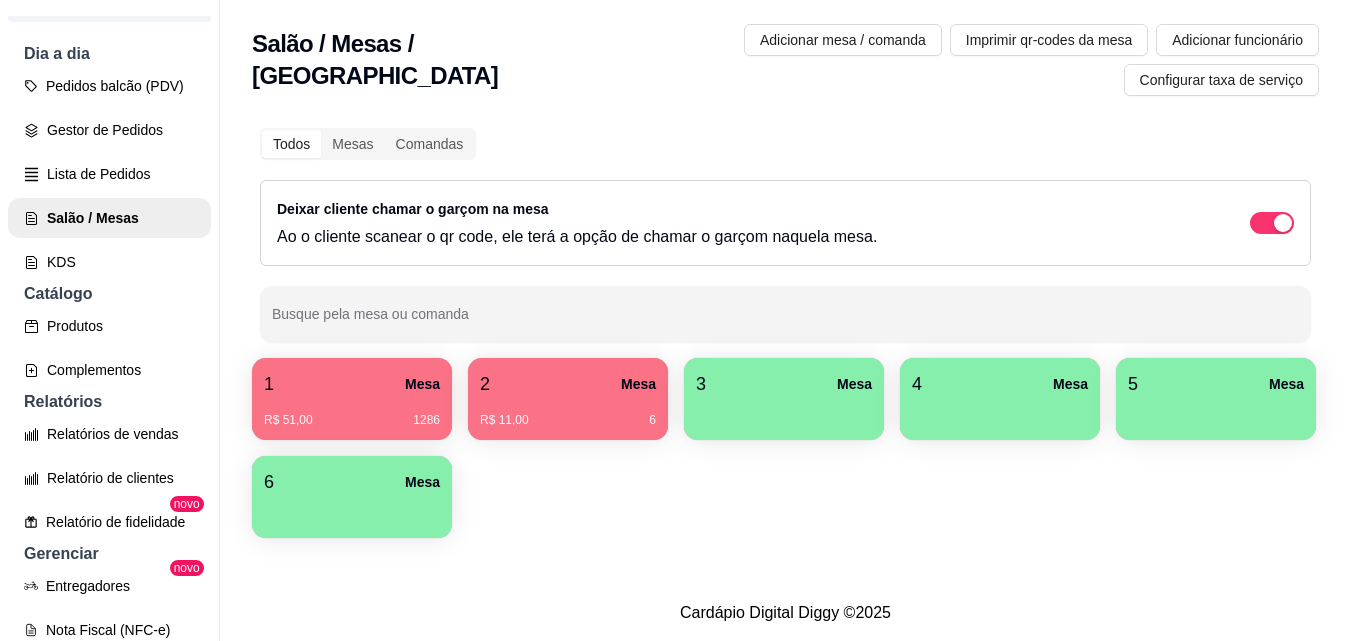 click on "2 Mesa" at bounding box center (568, 384) 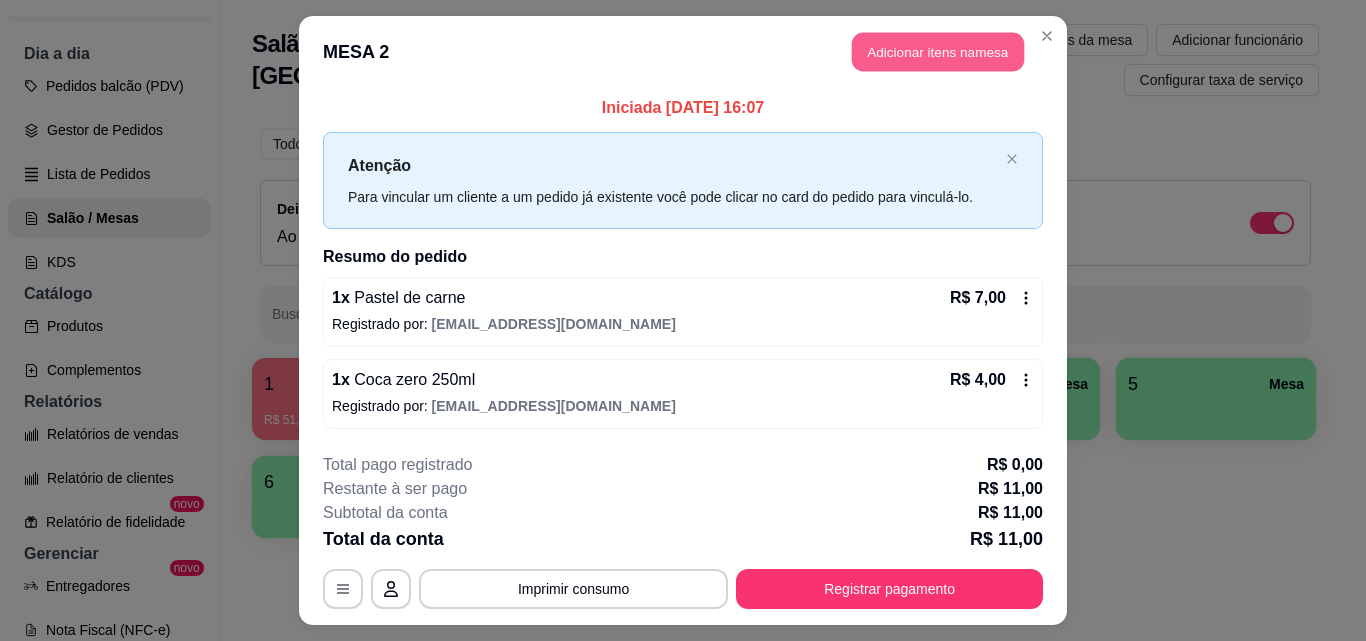 click on "Adicionar itens na  mesa" at bounding box center [938, 52] 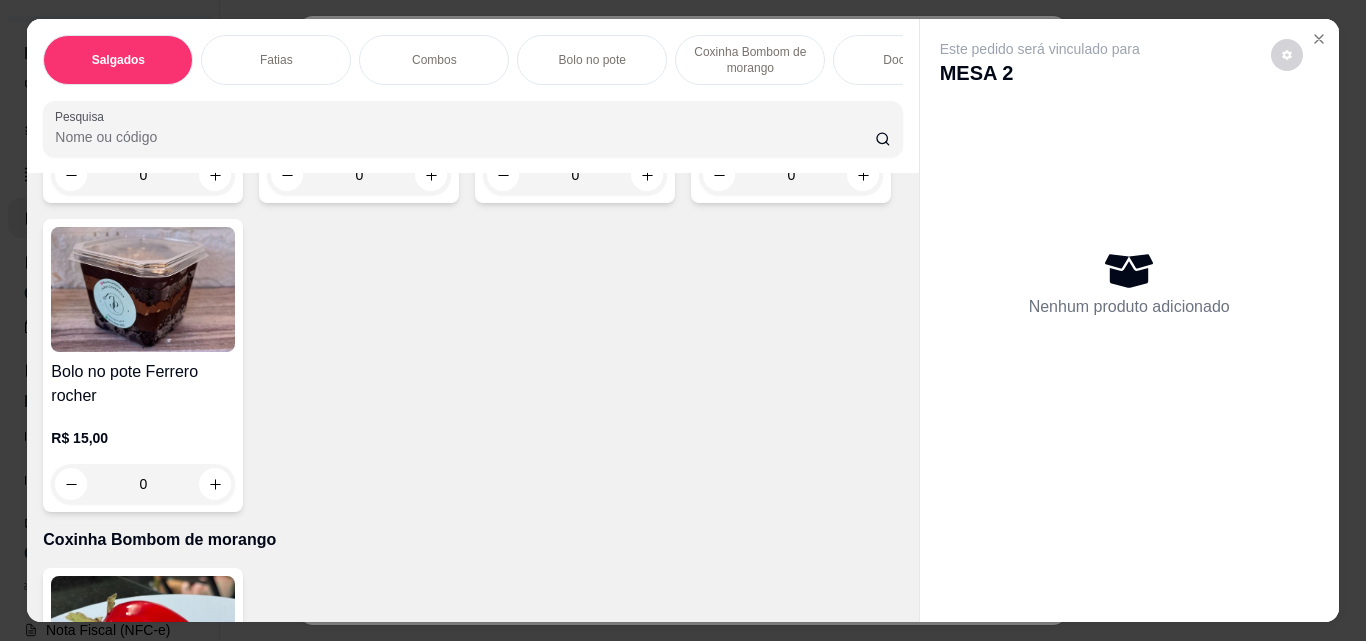 scroll, scrollTop: 2000, scrollLeft: 0, axis: vertical 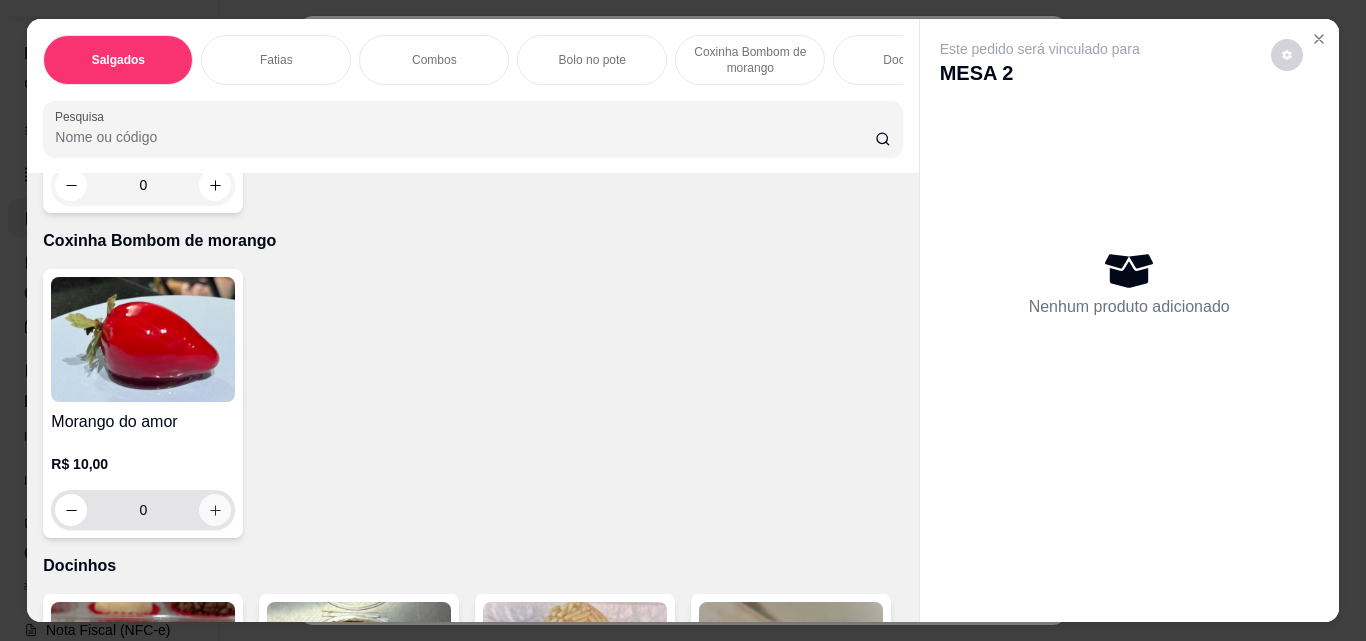 click 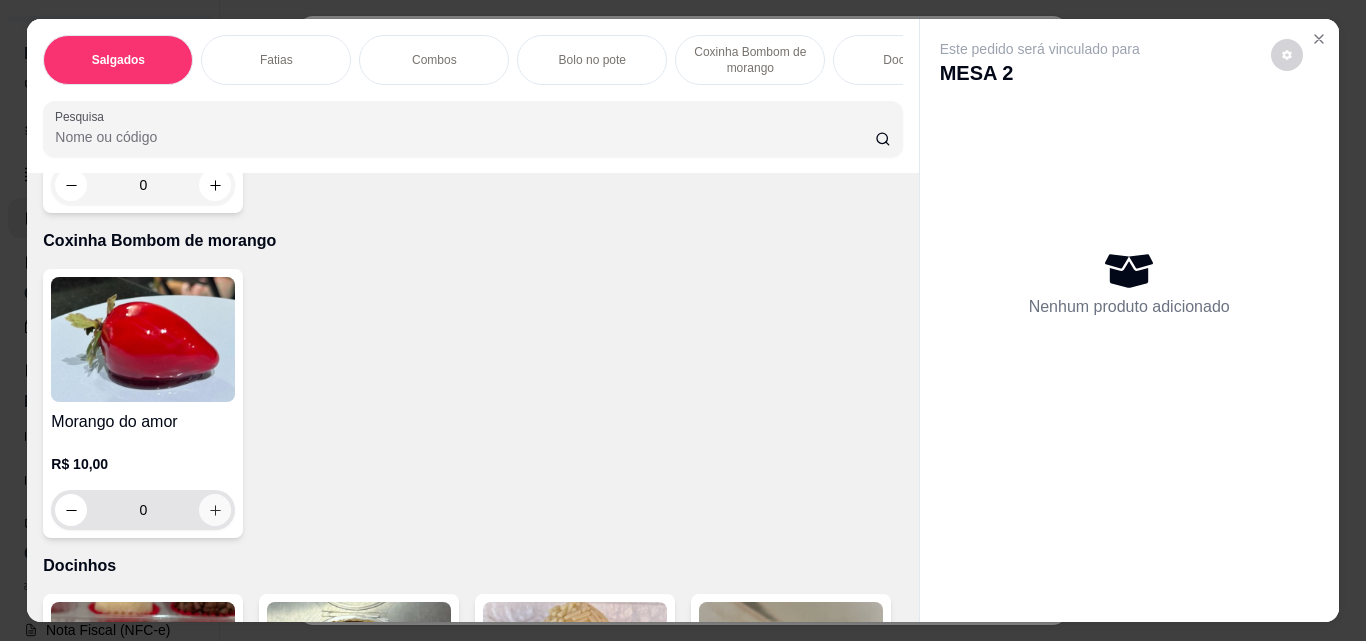 type on "1" 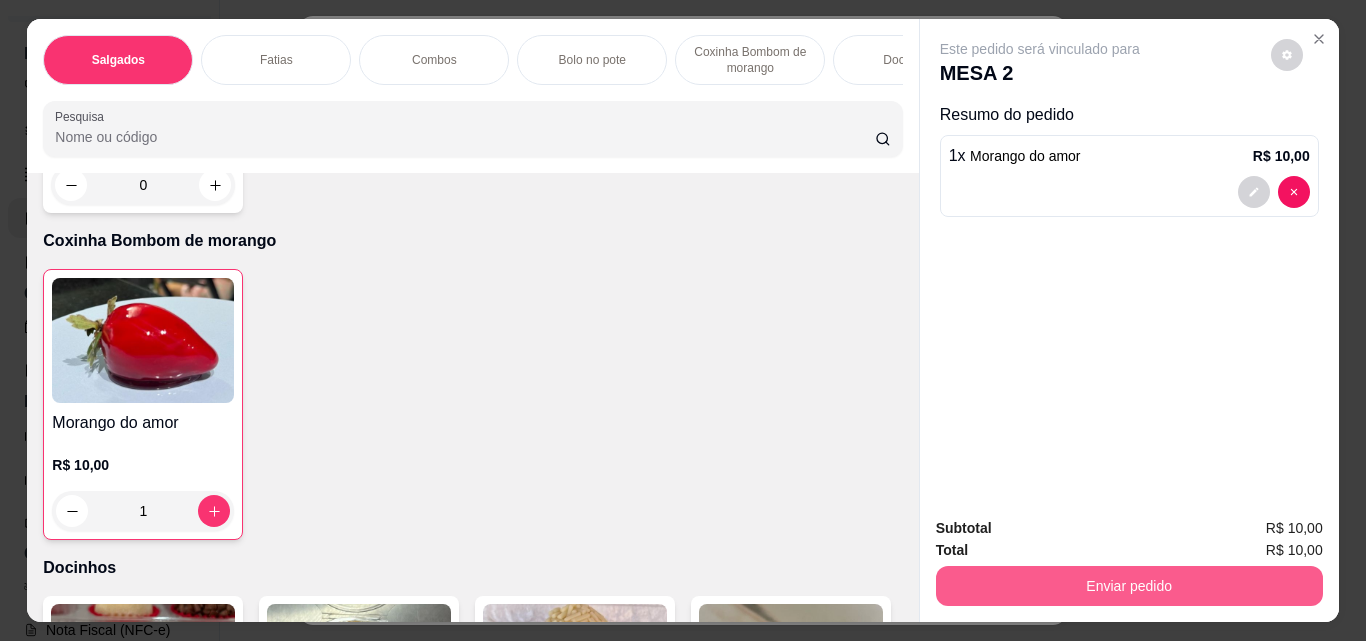 click on "Enviar pedido" at bounding box center (1129, 586) 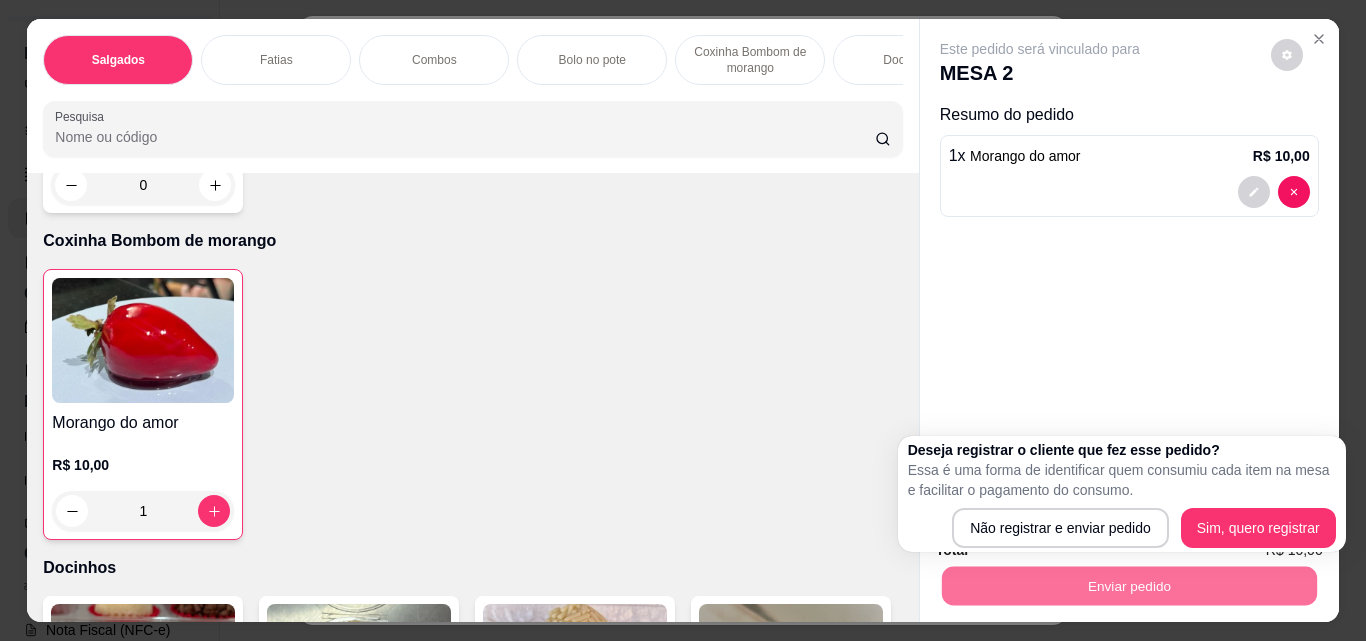 click on "Deseja registrar o cliente que fez esse pedido? Essa é uma forma de identificar quem consumiu cada item na mesa e facilitar o pagamento do consumo. Não registrar e enviar pedido Sim, quero registrar" at bounding box center [1122, 494] 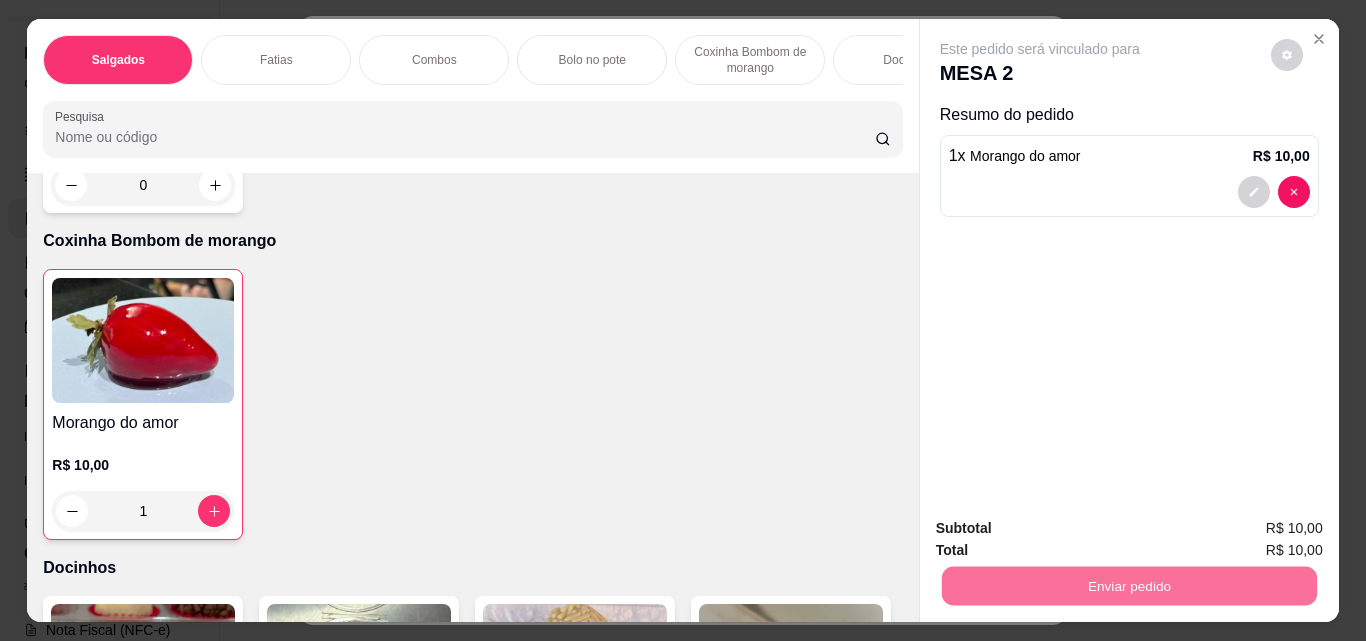 click on "Não registrar e enviar pedido" at bounding box center [1063, 529] 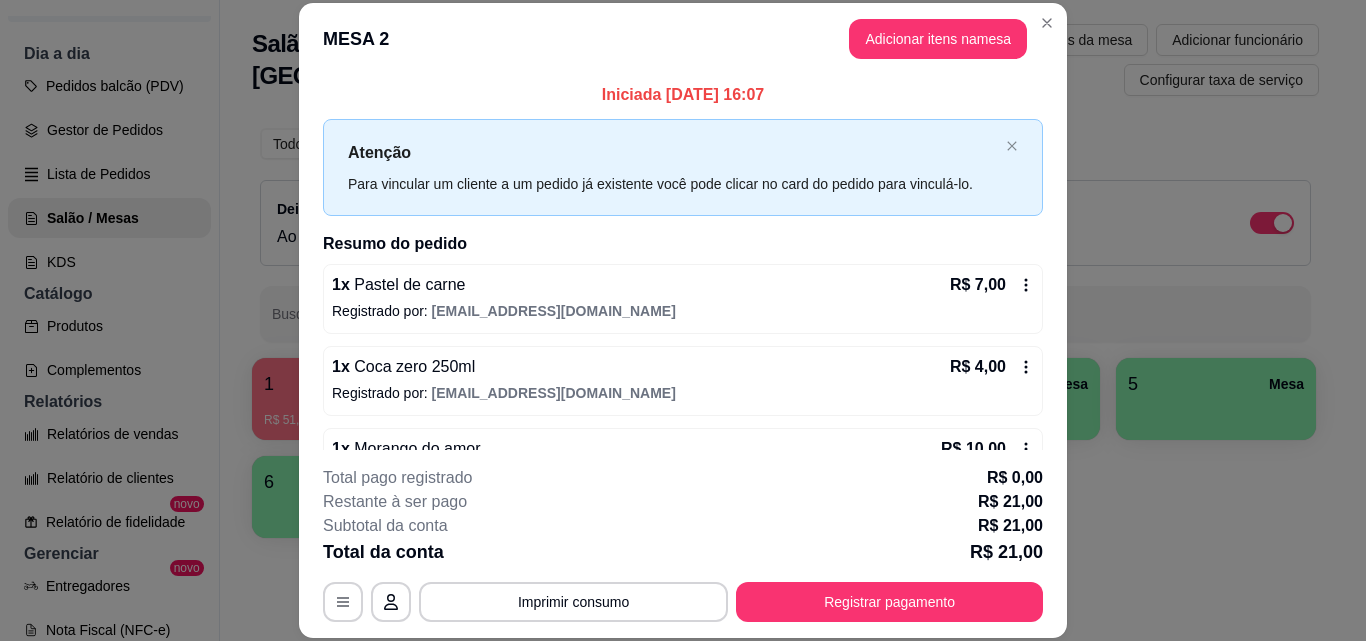 scroll, scrollTop: 61, scrollLeft: 0, axis: vertical 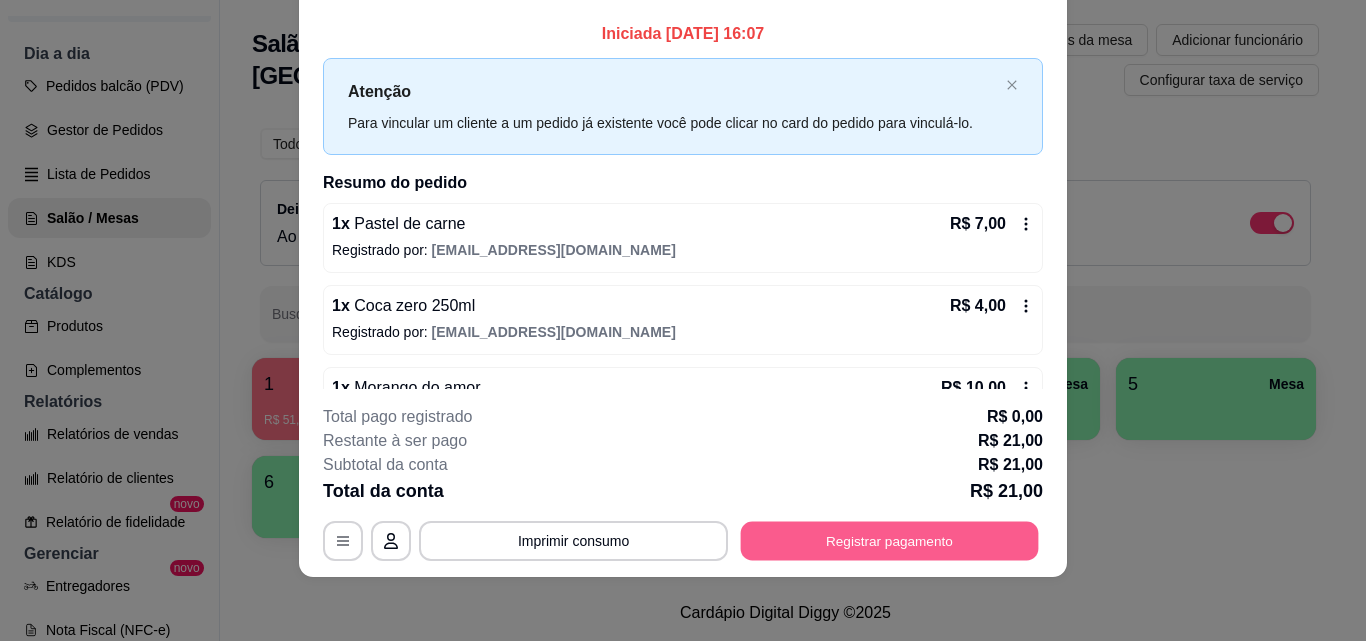 click on "Registrar pagamento" at bounding box center (890, 540) 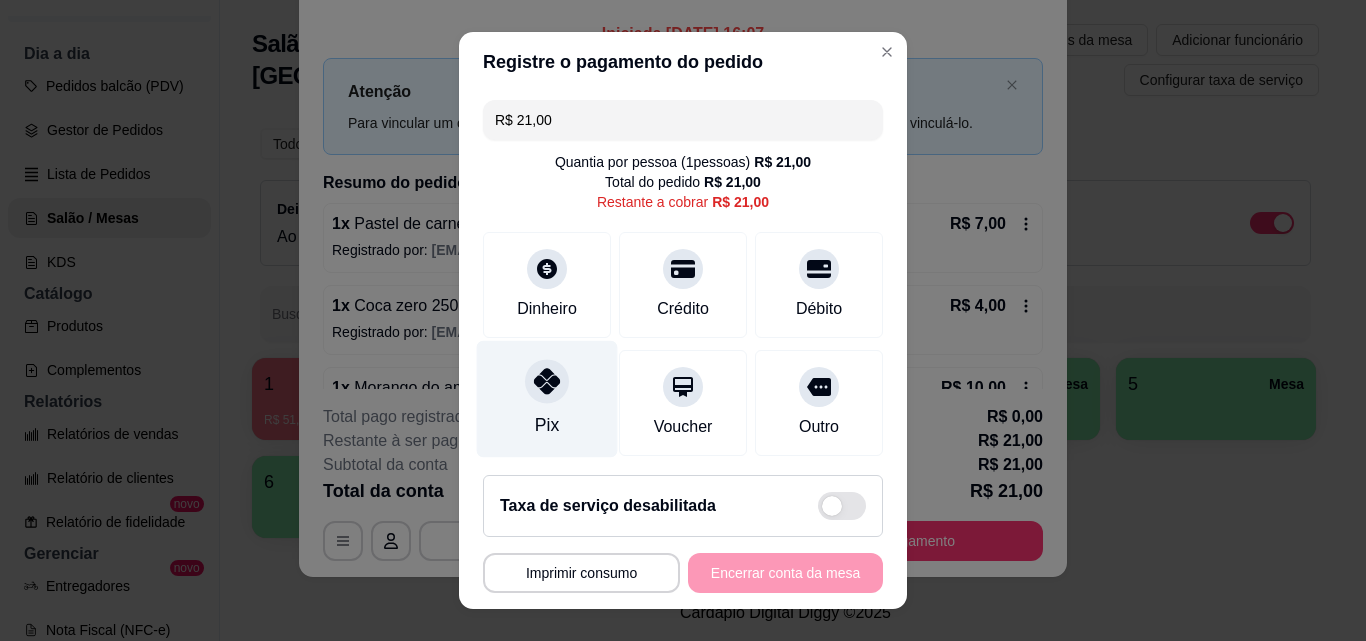 click on "Pix" at bounding box center (547, 399) 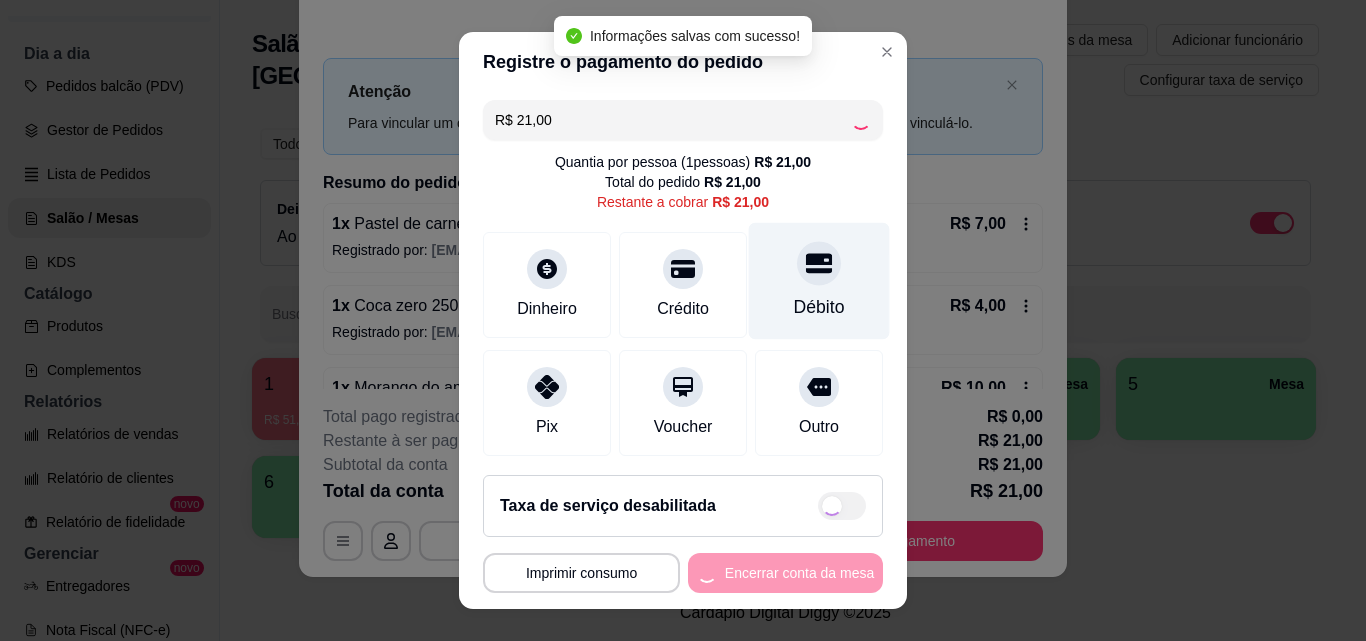 type on "R$ 0,00" 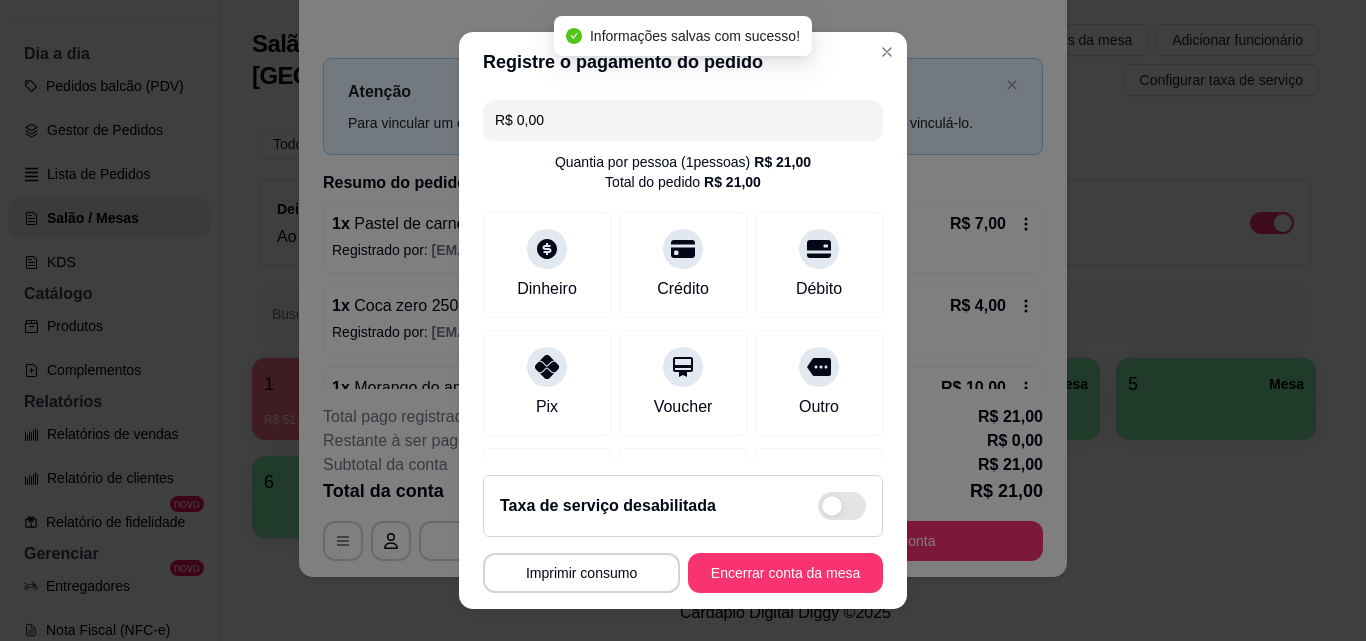 scroll, scrollTop: 231, scrollLeft: 0, axis: vertical 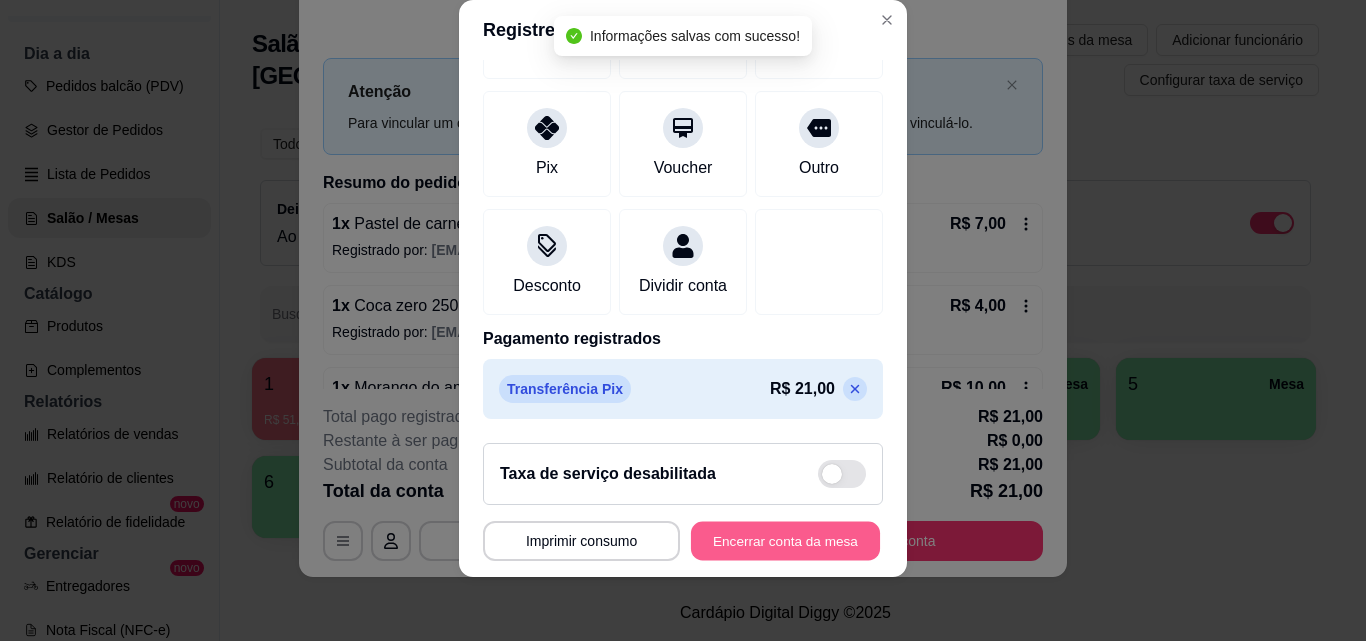 click on "Encerrar conta da mesa" at bounding box center [785, 541] 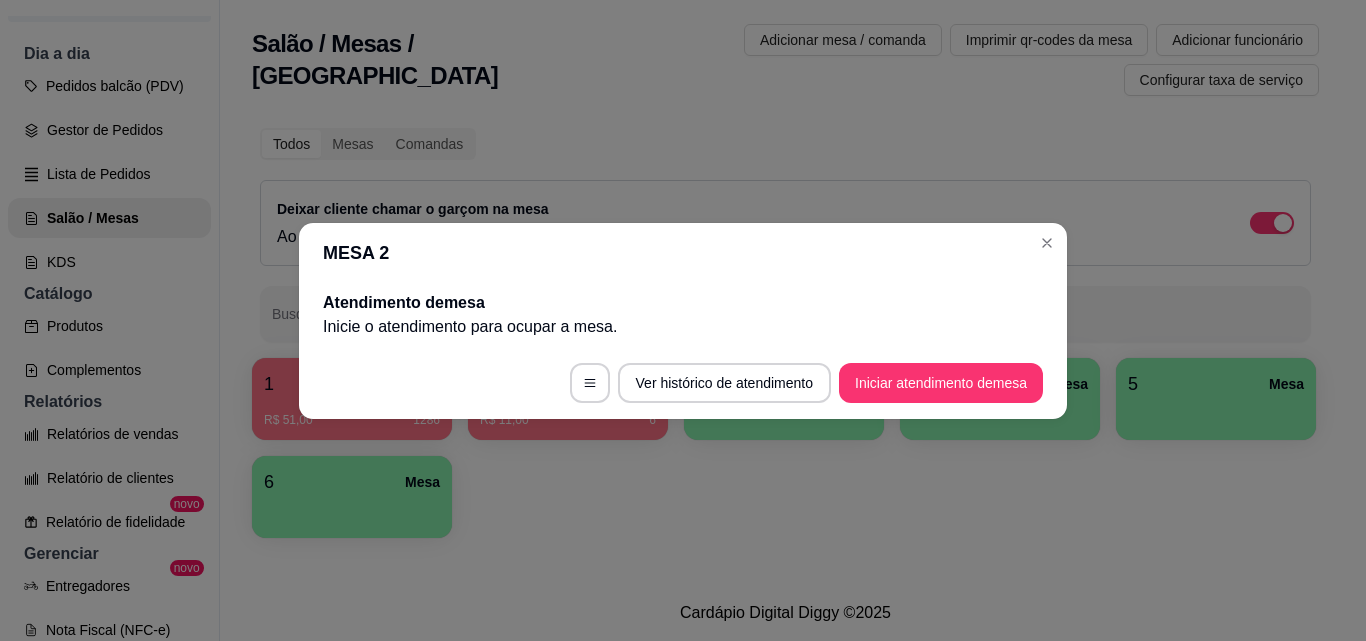 scroll, scrollTop: 0, scrollLeft: 0, axis: both 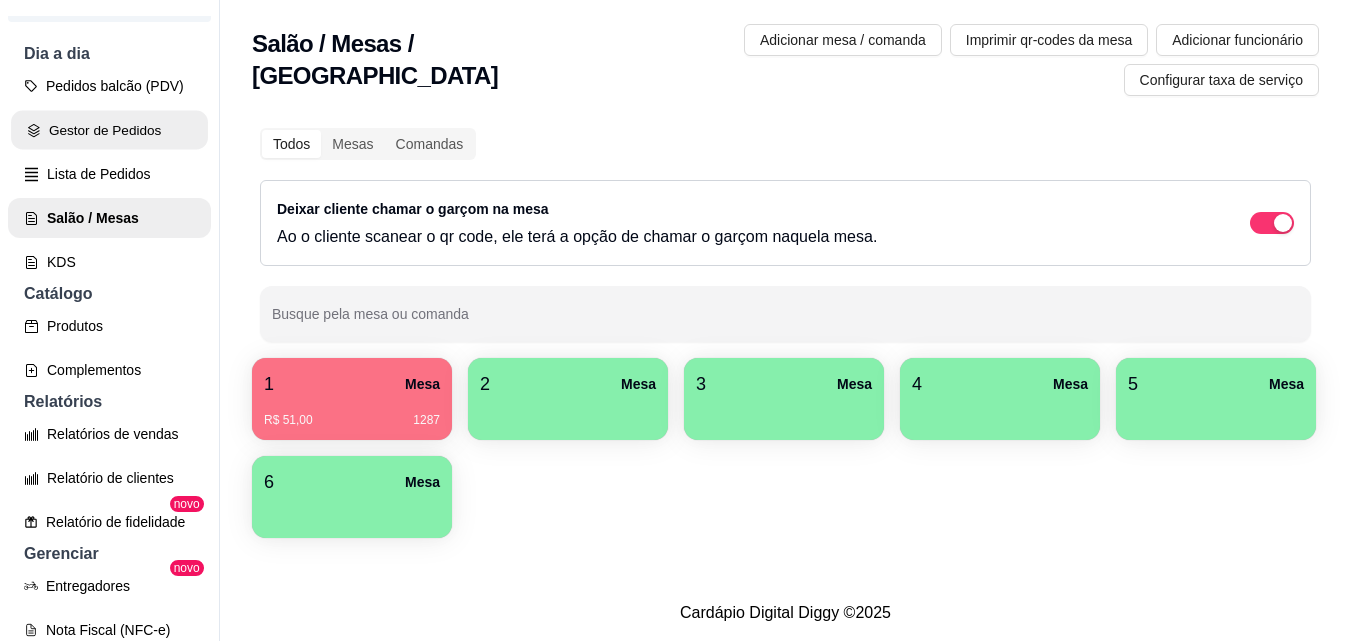 click on "Gestor de Pedidos" at bounding box center (109, 130) 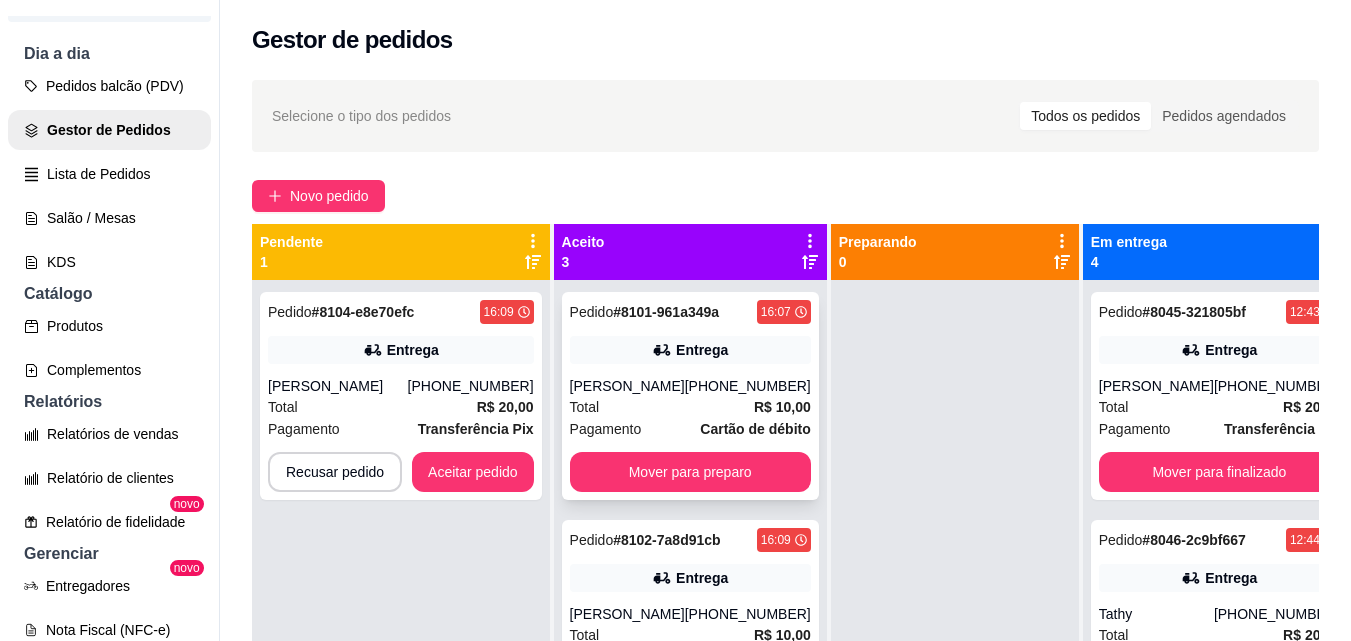 click on "Pedido" at bounding box center (592, 312) 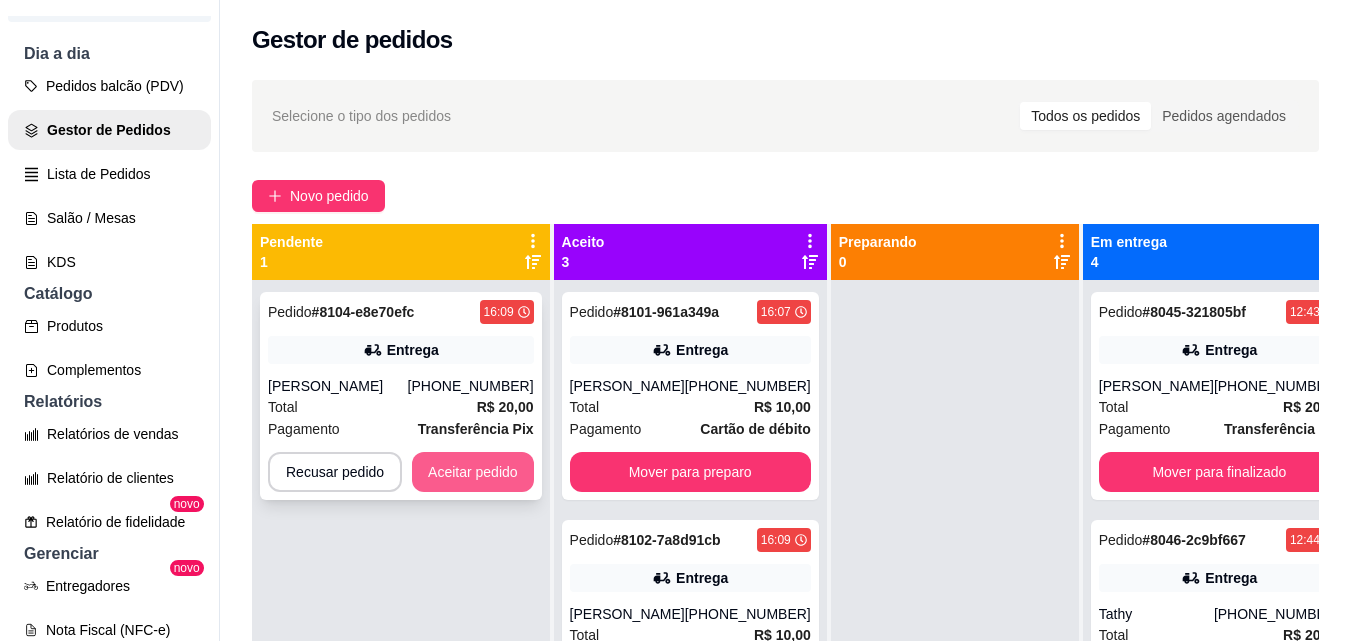 click on "Aceitar pedido" at bounding box center (473, 472) 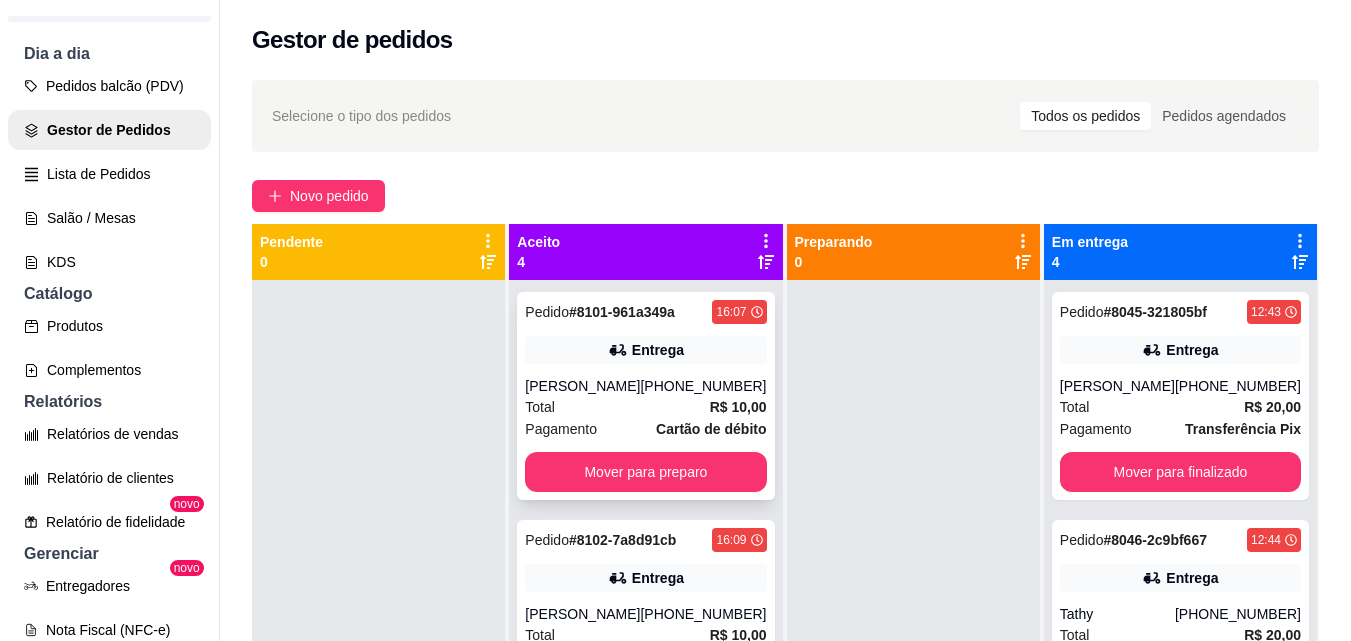 click on "Pedido  # 8101-961a349a 16:07 Entrega [PERSON_NAME]  [PHONE_NUMBER] Total R$ 10,00 Pagamento Cartão de débito Mover para preparo" at bounding box center (645, 396) 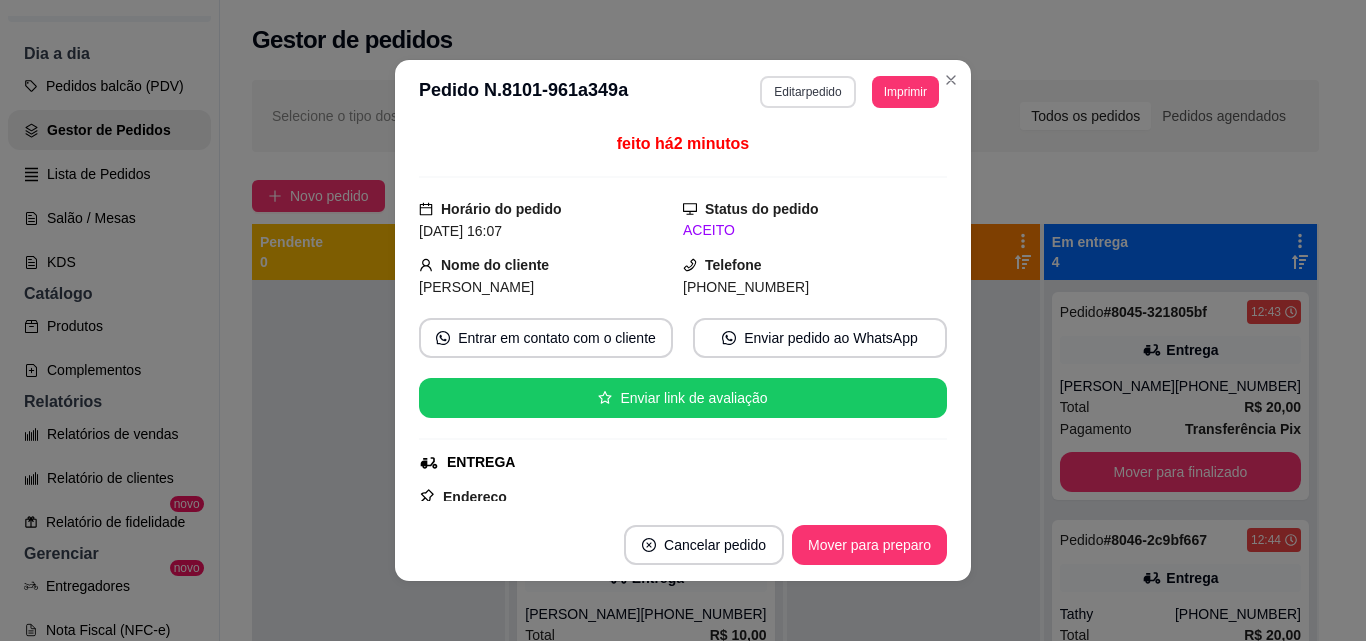 click on "Editar  pedido" at bounding box center [807, 92] 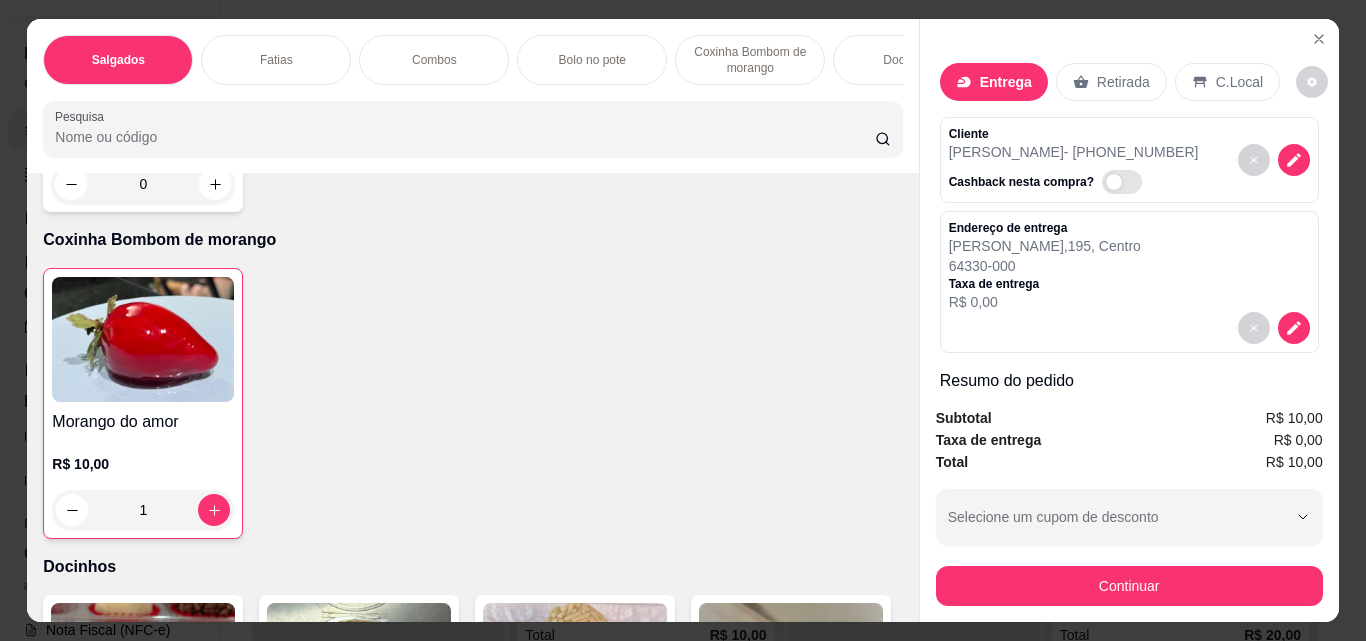 scroll, scrollTop: 2300, scrollLeft: 0, axis: vertical 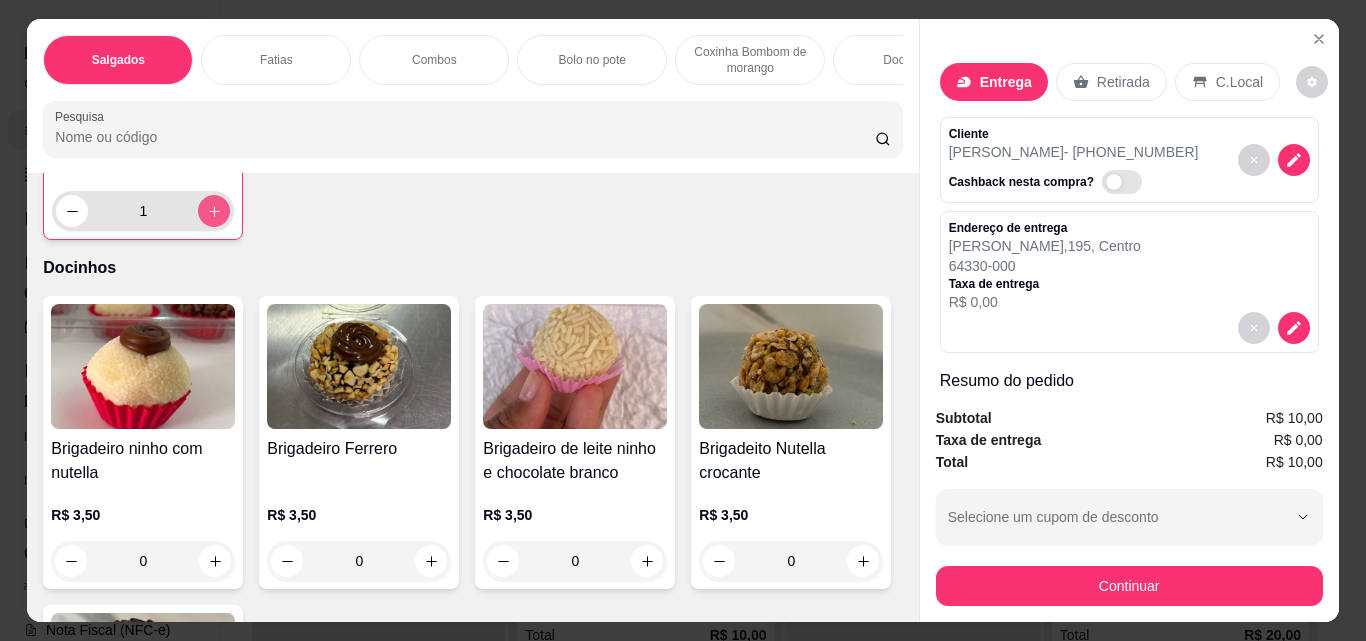 click 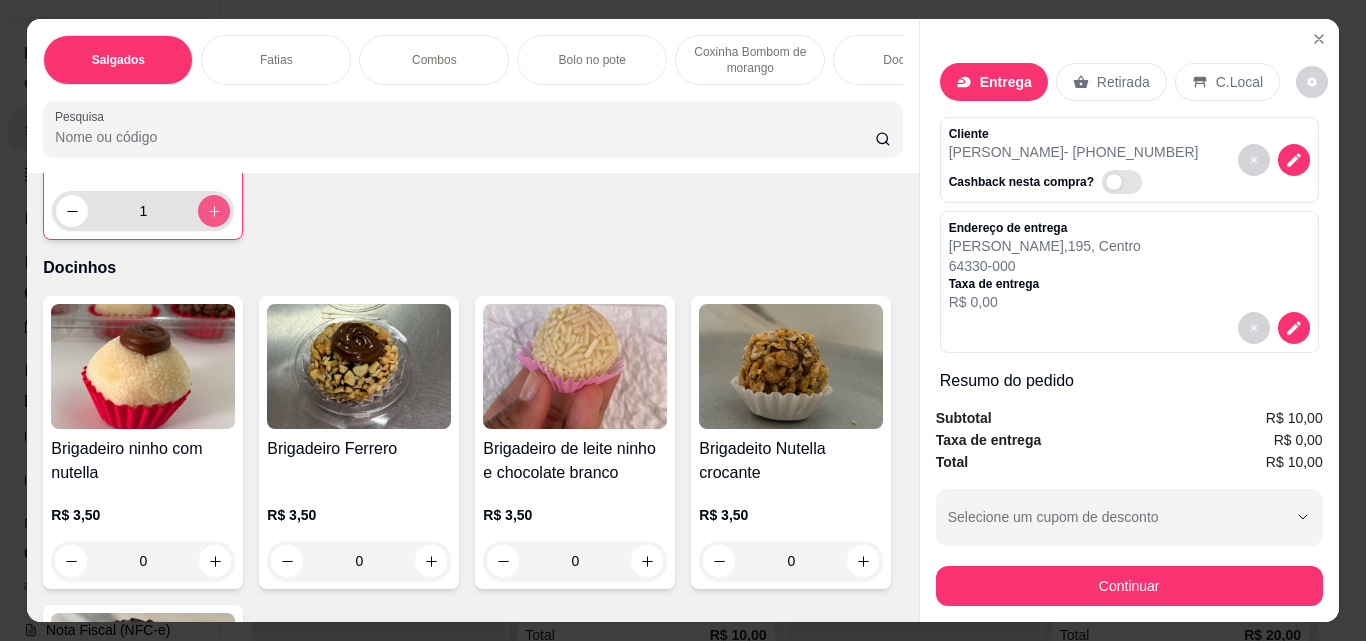 type on "2" 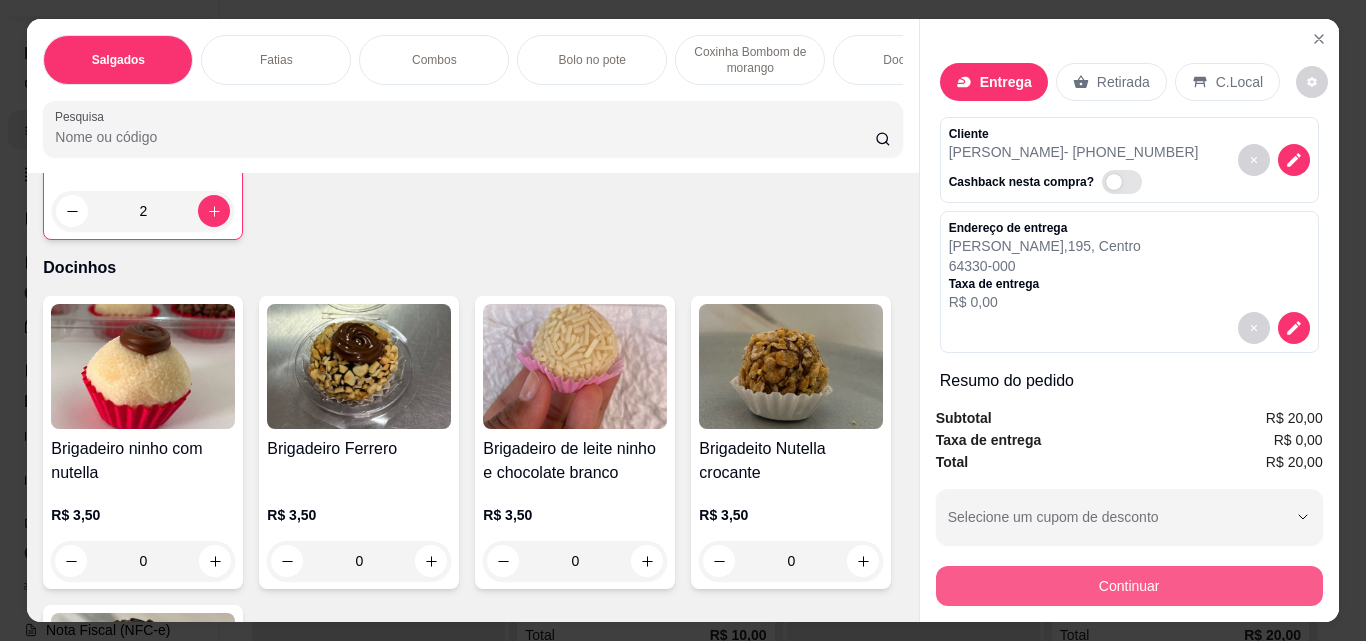 click on "Continuar" at bounding box center (1129, 586) 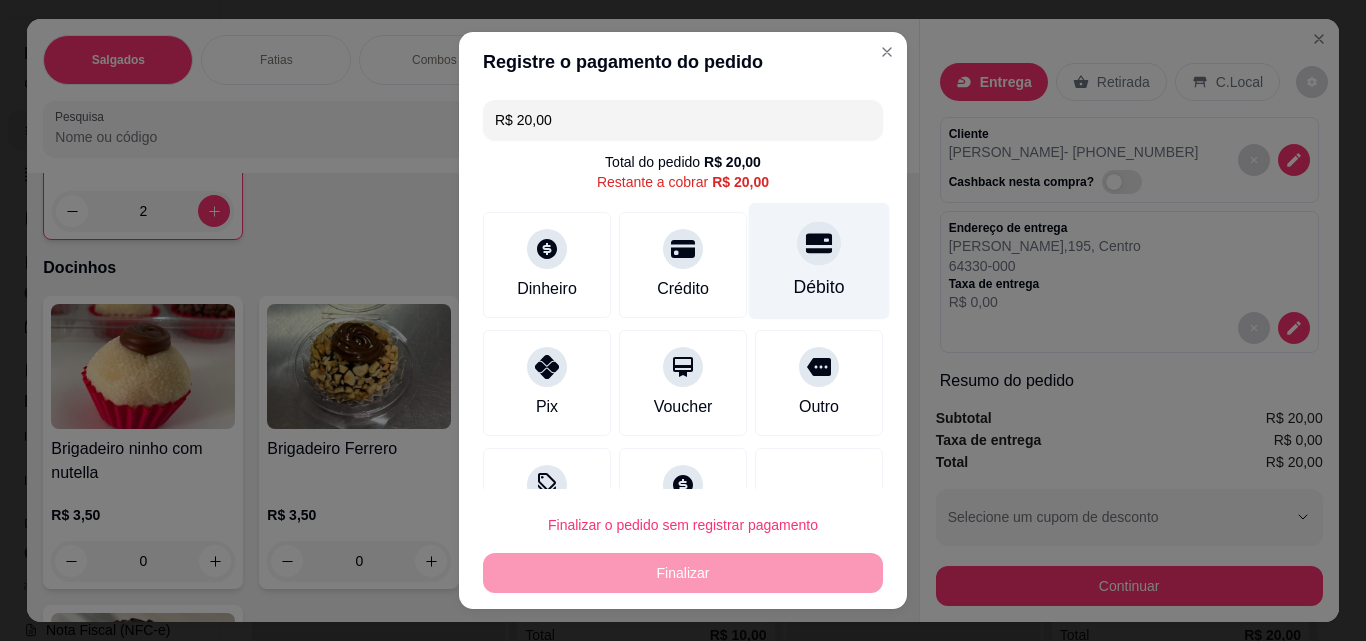 click on "Débito" at bounding box center [819, 287] 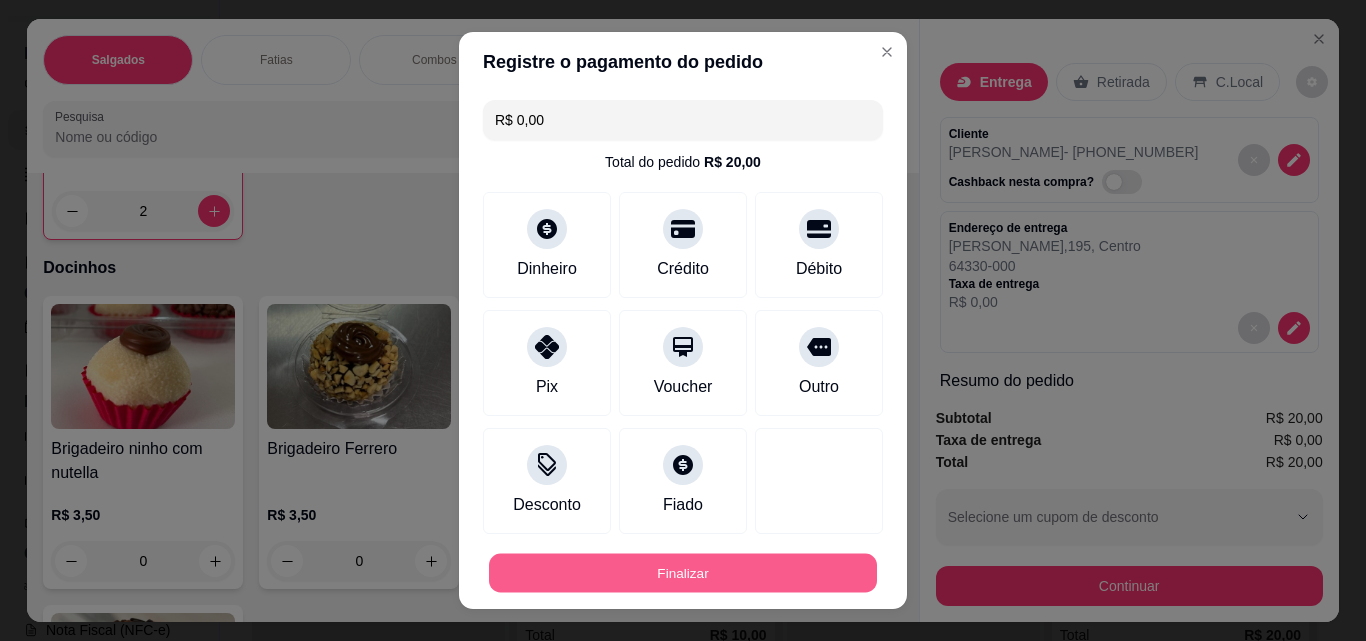 click on "Finalizar" at bounding box center [683, 573] 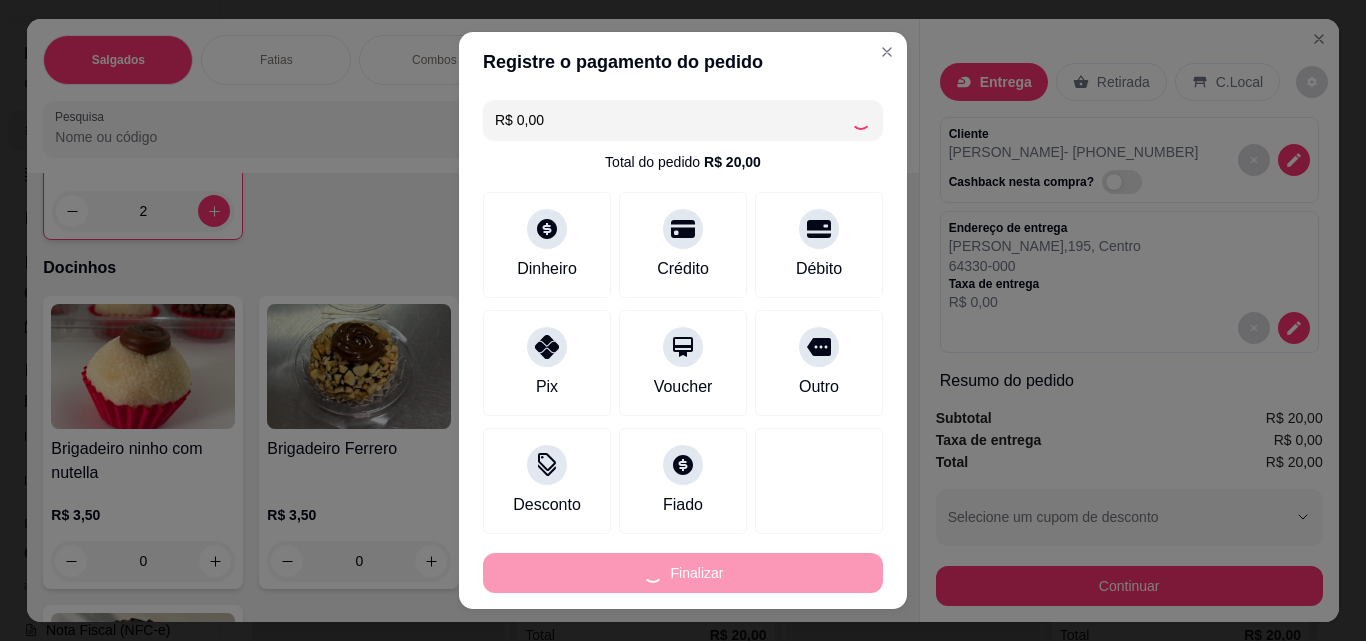 type on "0" 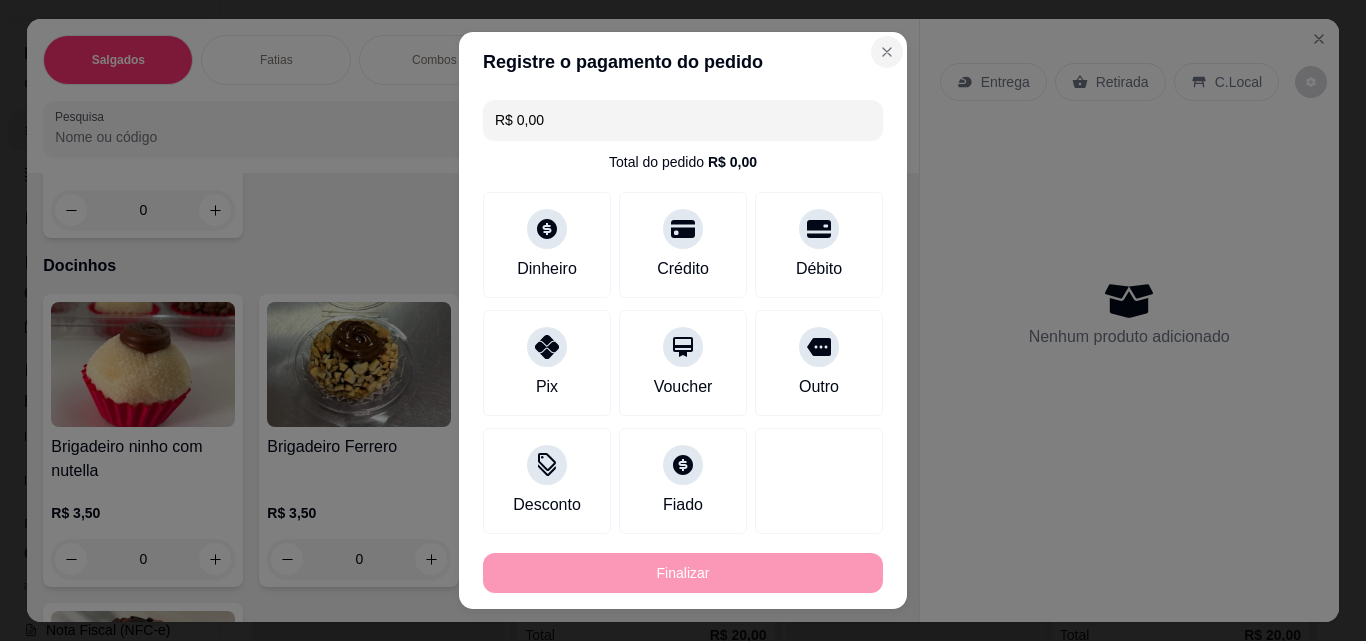 type on "-R$ 20,00" 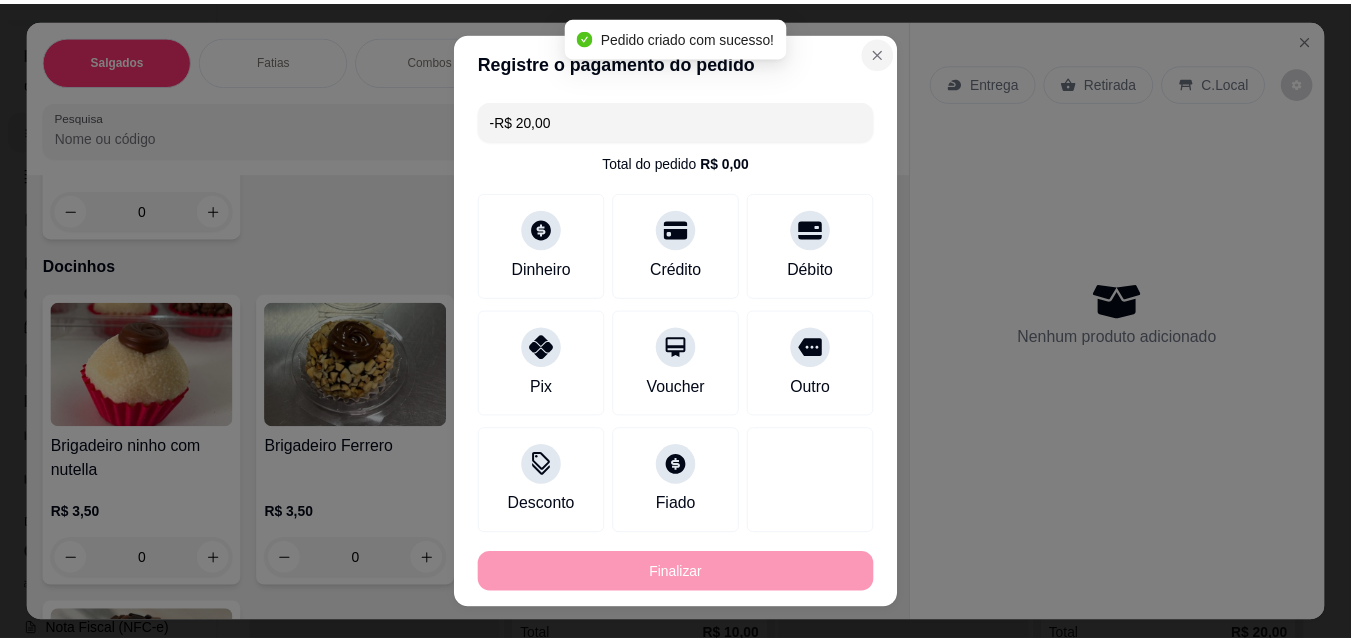 scroll, scrollTop: 2299, scrollLeft: 0, axis: vertical 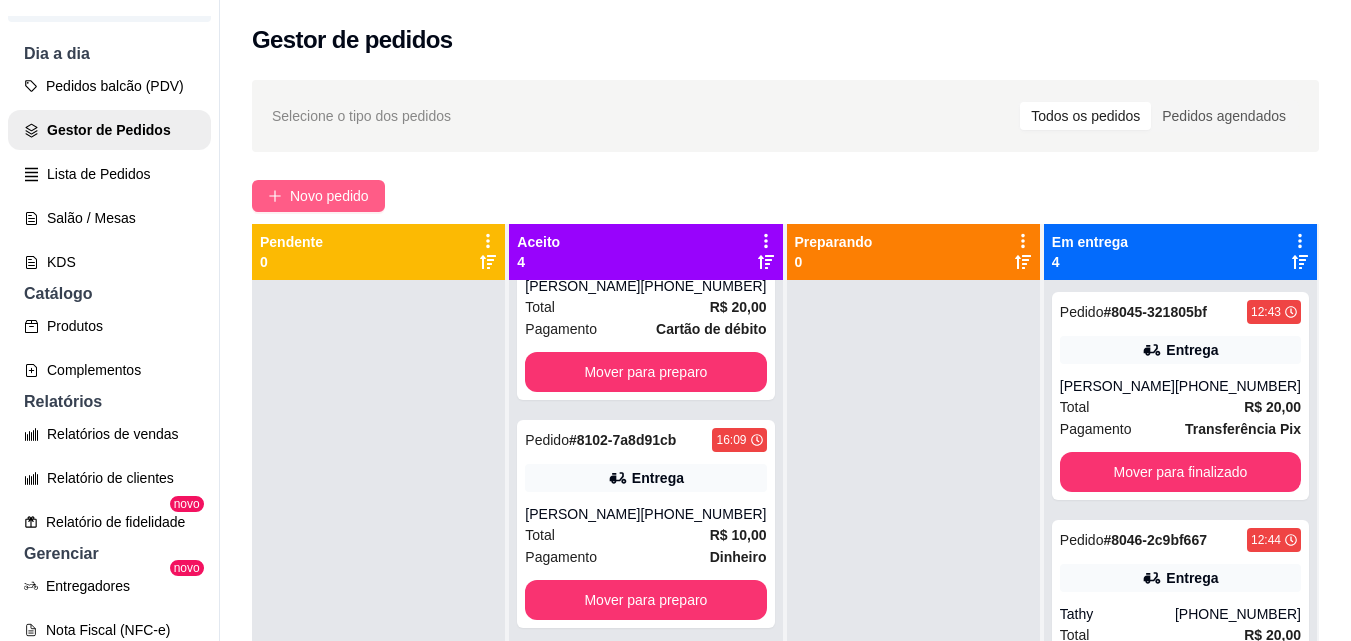click on "Novo pedido" at bounding box center (318, 196) 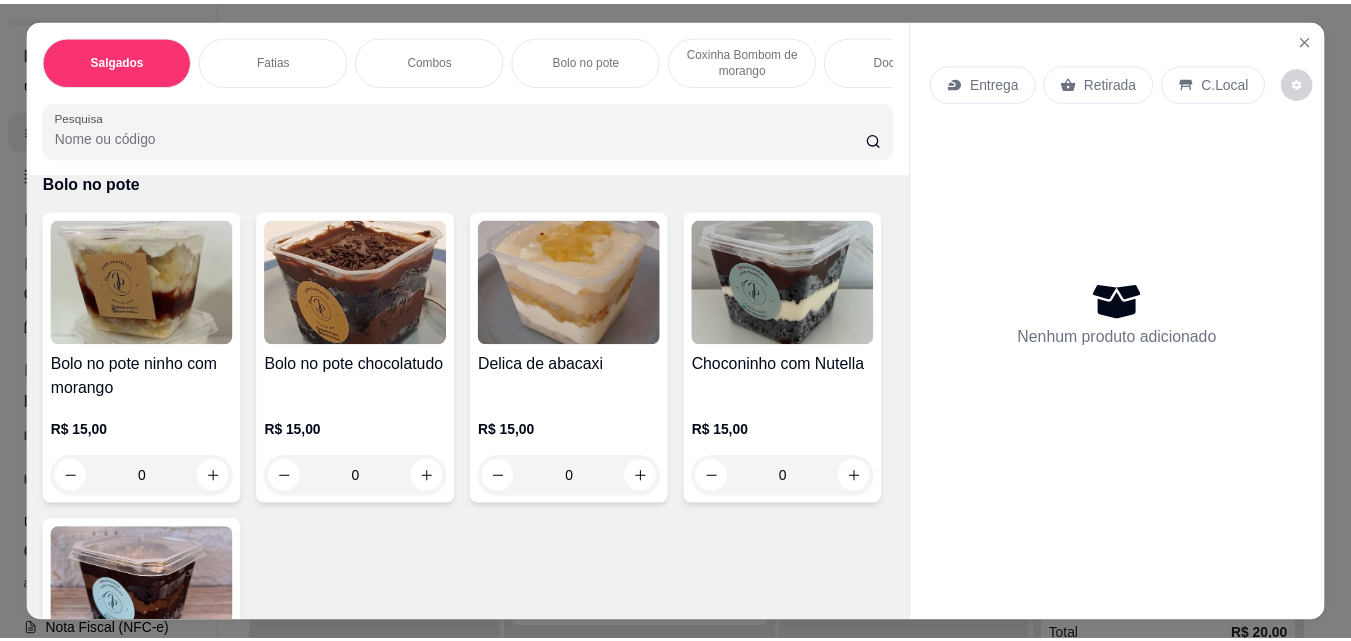 scroll, scrollTop: 2100, scrollLeft: 0, axis: vertical 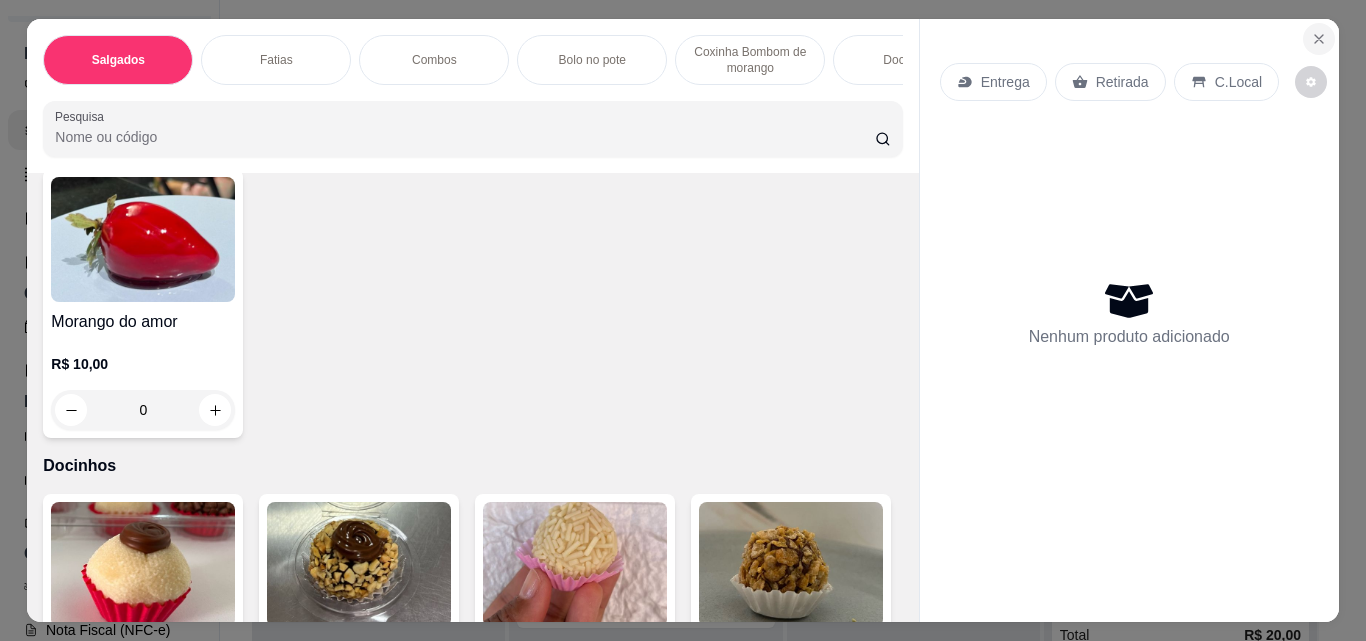 click 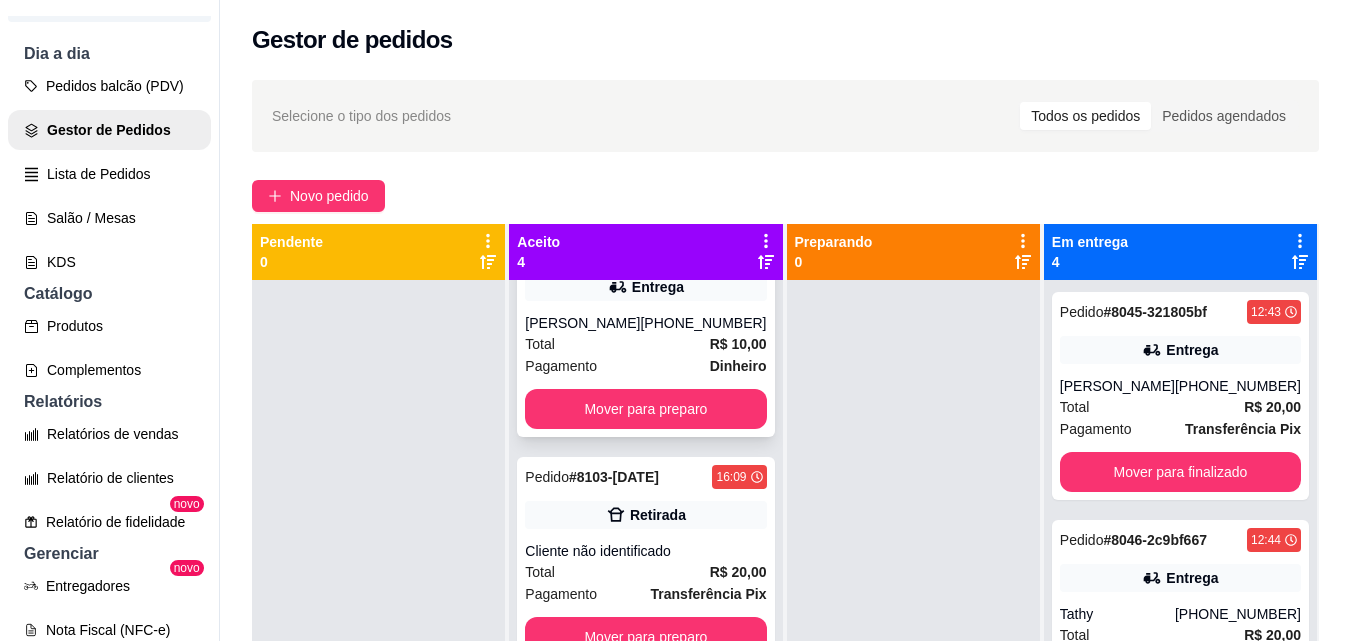scroll, scrollTop: 331, scrollLeft: 0, axis: vertical 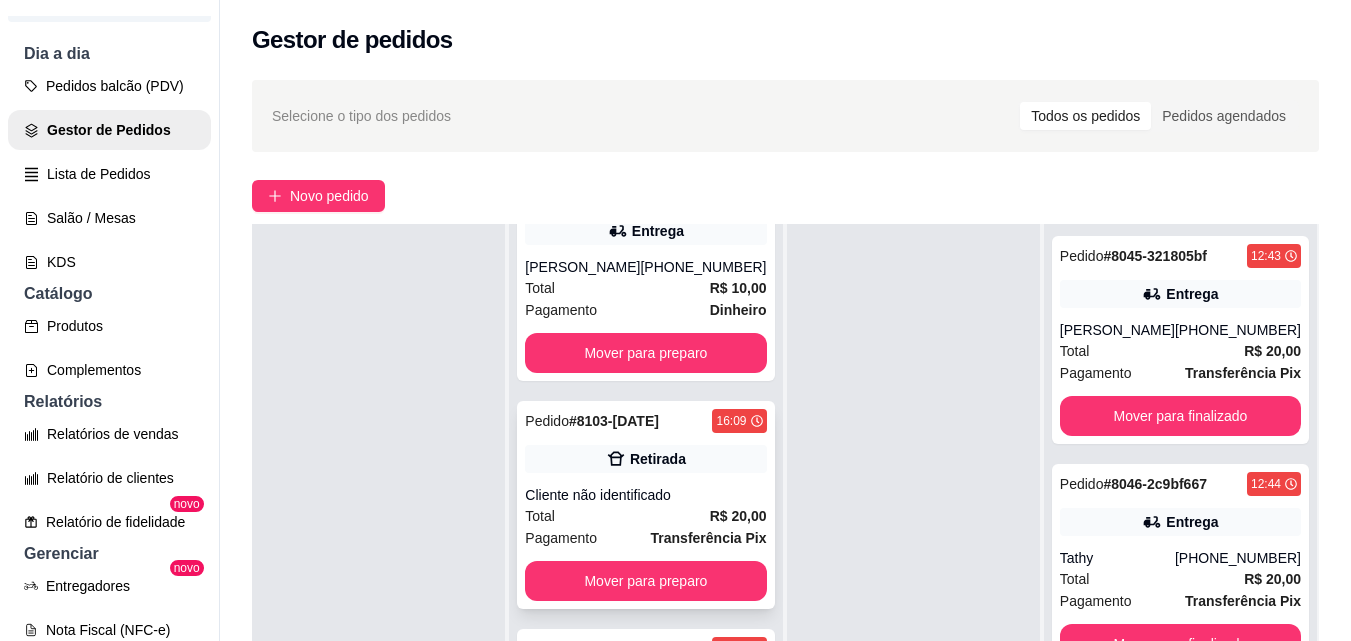 click on "Pedido  # 8103-[DATE] 16:09 Retirada Cliente não identificado Total R$ 20,00 Pagamento Transferência Pix Mover para preparo" at bounding box center [645, 505] 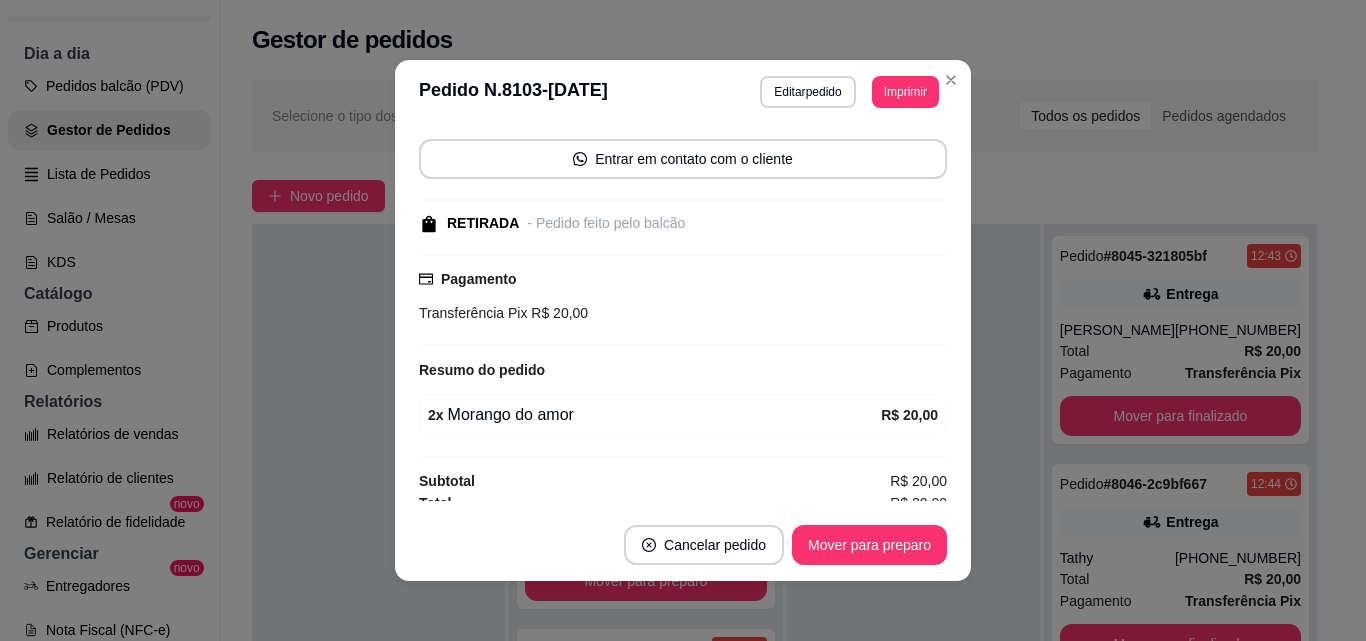 scroll, scrollTop: 148, scrollLeft: 0, axis: vertical 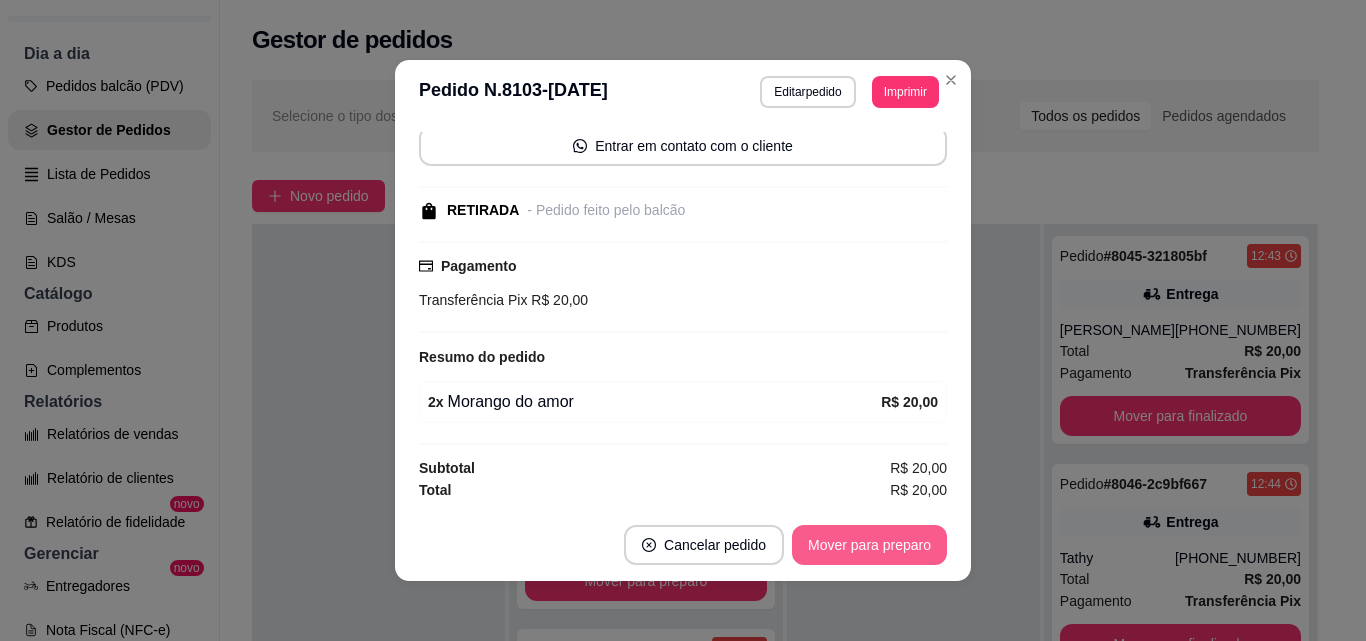 click on "Mover para preparo" at bounding box center [869, 545] 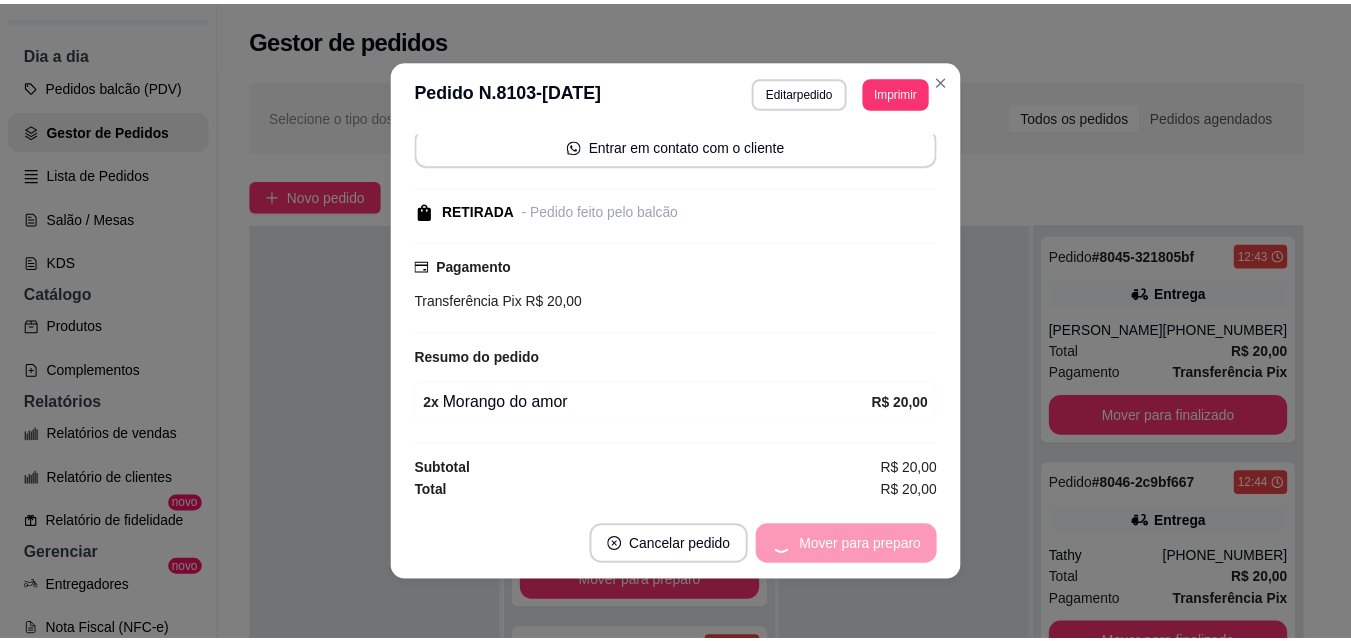 scroll, scrollTop: 103, scrollLeft: 0, axis: vertical 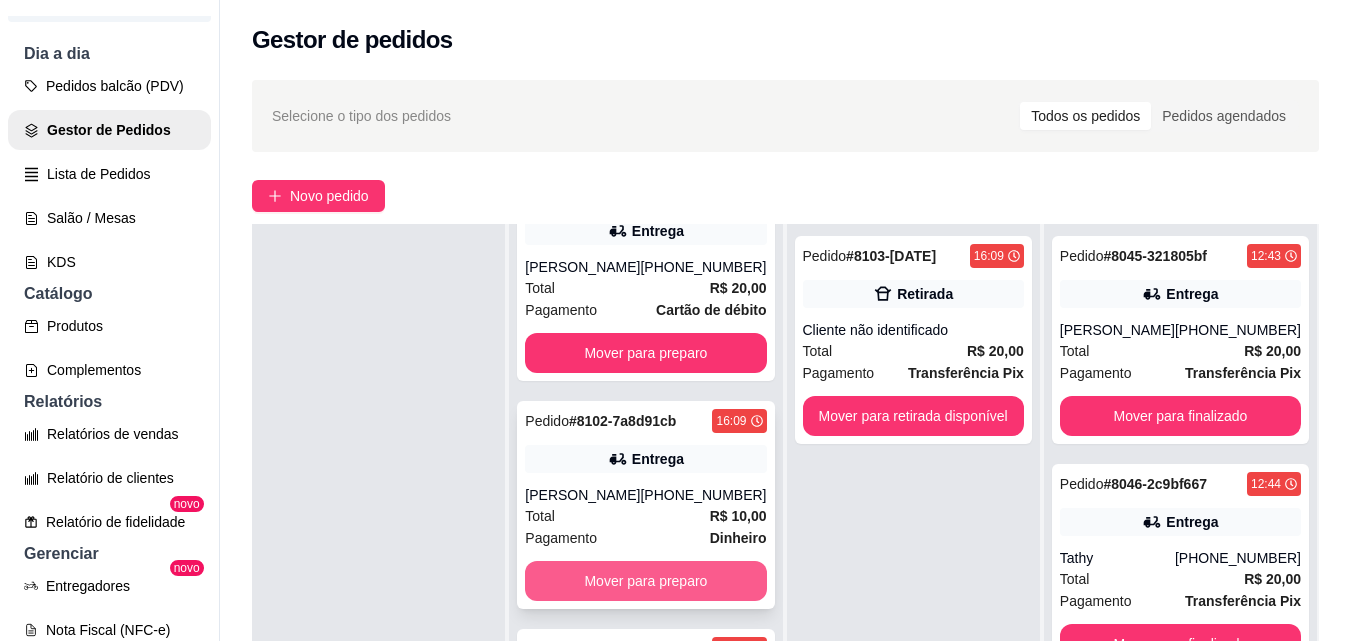 click on "Mover para preparo" at bounding box center [645, 581] 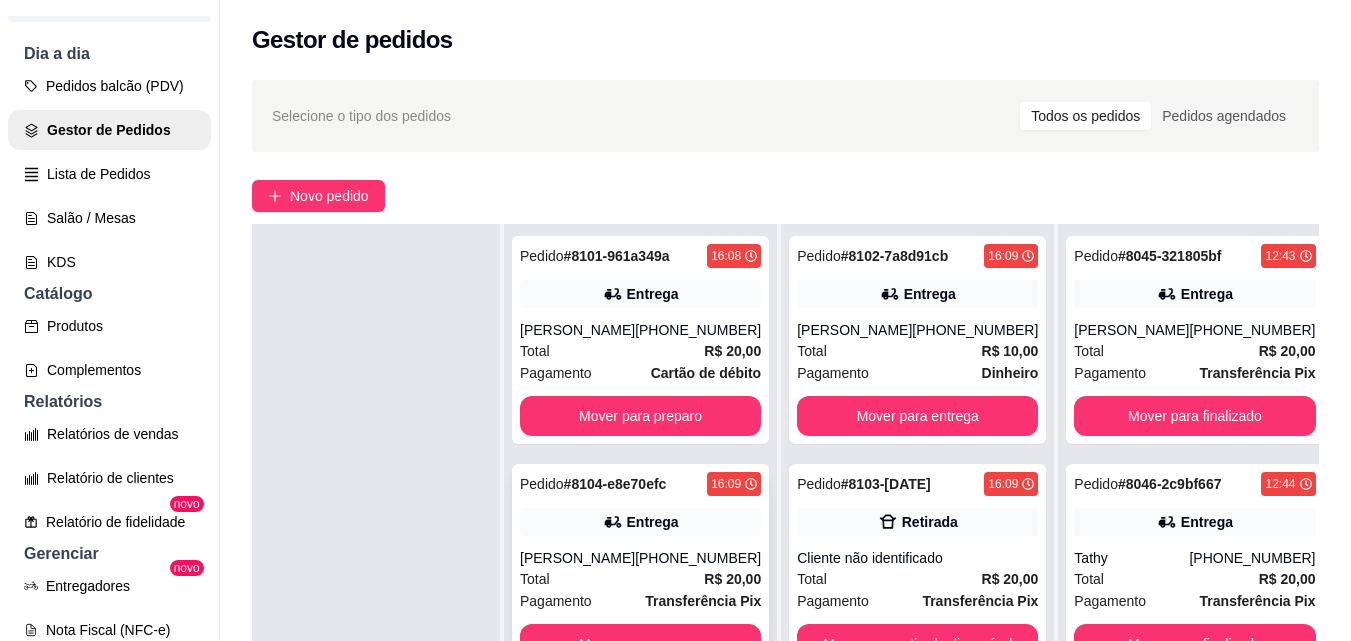 scroll, scrollTop: 0, scrollLeft: 0, axis: both 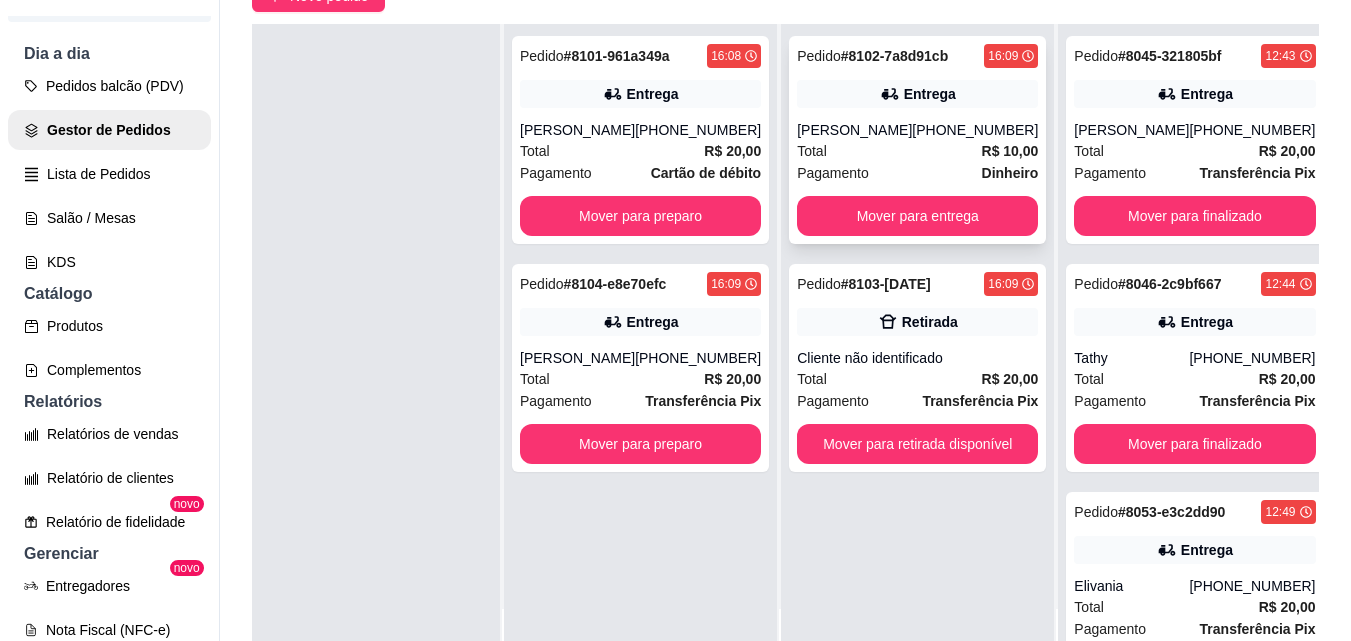 click on "[PHONE_NUMBER]" at bounding box center [975, 130] 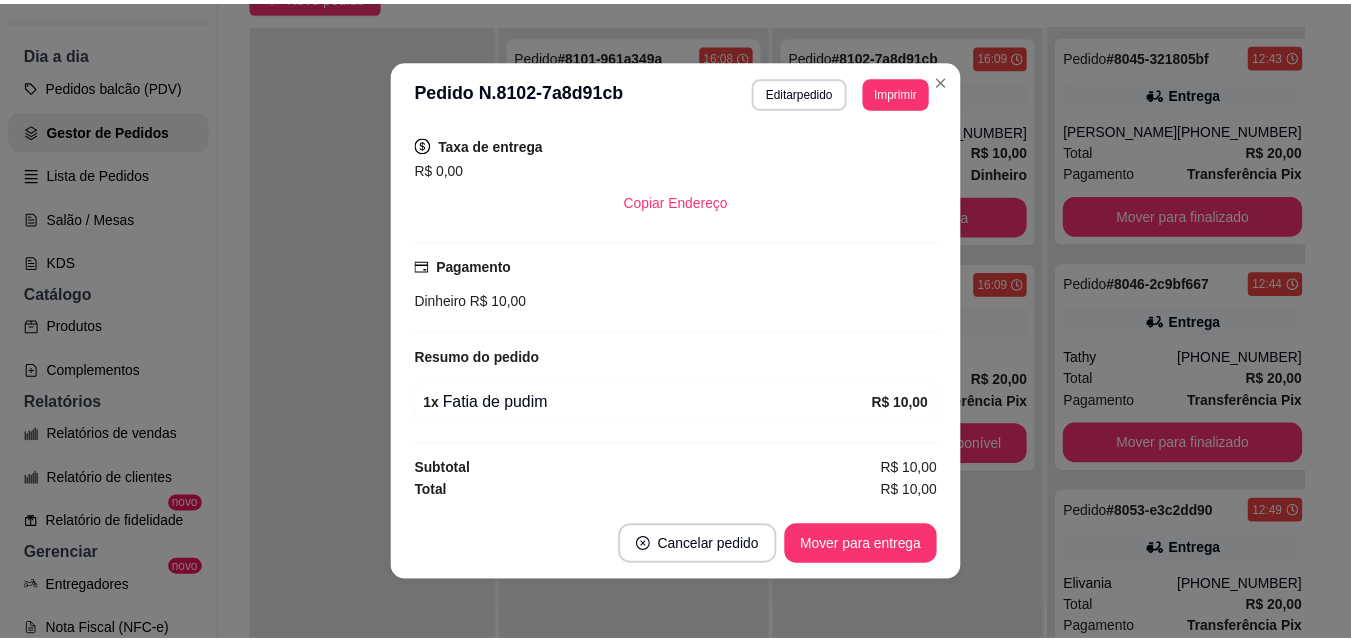 scroll, scrollTop: 8, scrollLeft: 0, axis: vertical 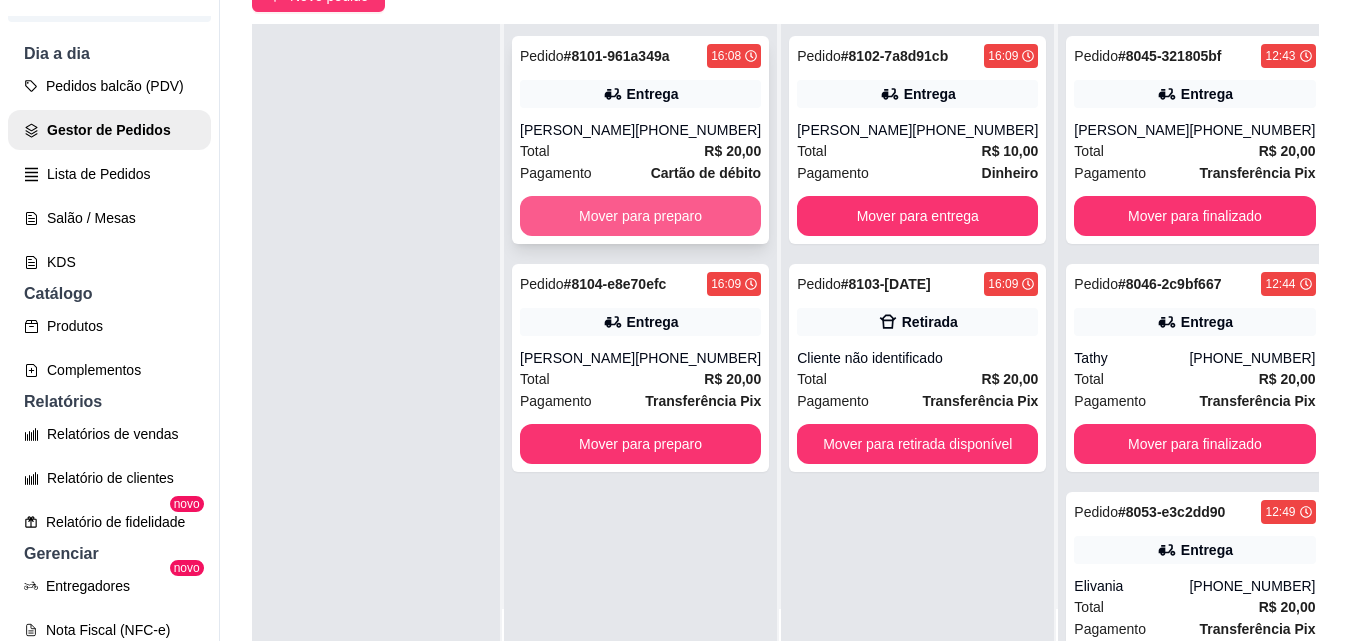 click on "Mover para preparo" at bounding box center [640, 216] 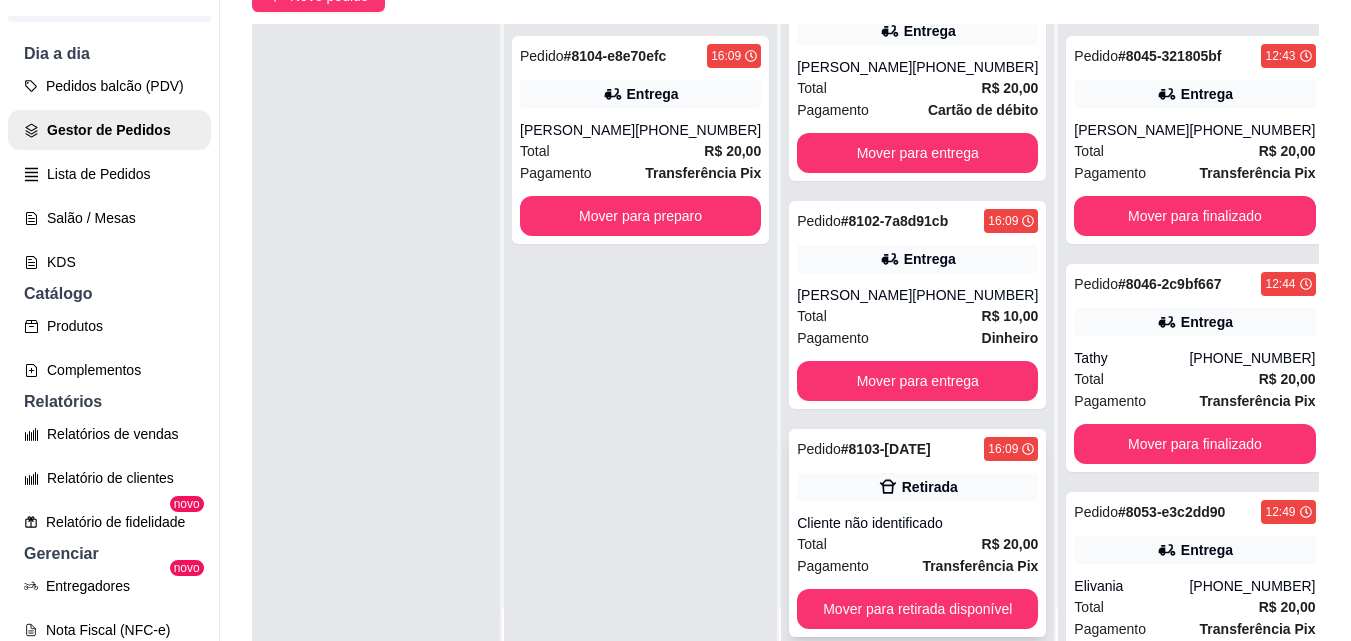 scroll, scrollTop: 103, scrollLeft: 0, axis: vertical 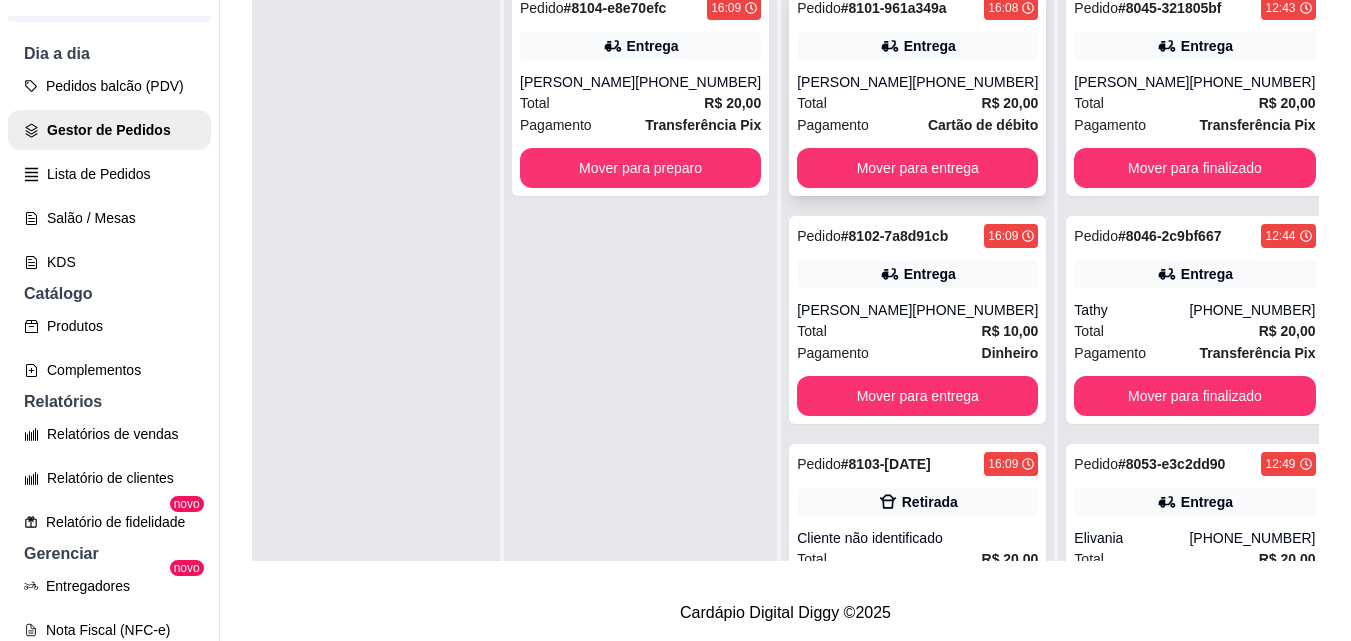 click on "Total R$ 20,00" at bounding box center (917, 103) 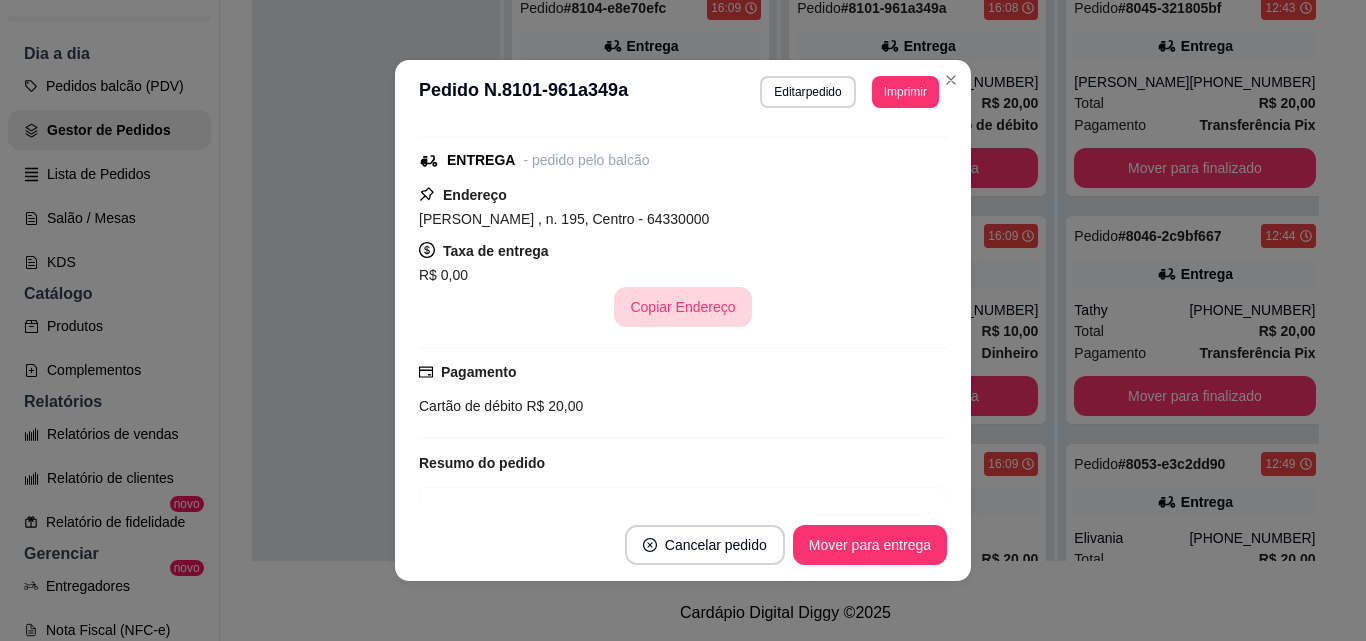 scroll, scrollTop: 392, scrollLeft: 0, axis: vertical 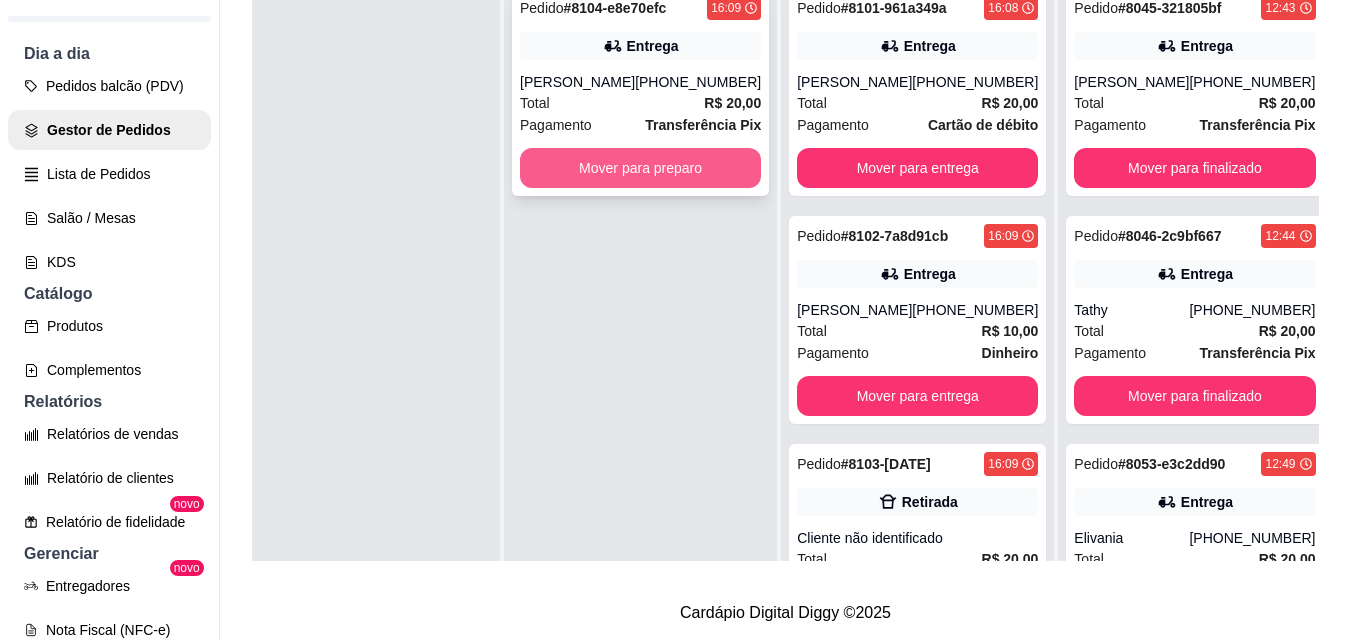 click on "Mover para preparo" at bounding box center [640, 168] 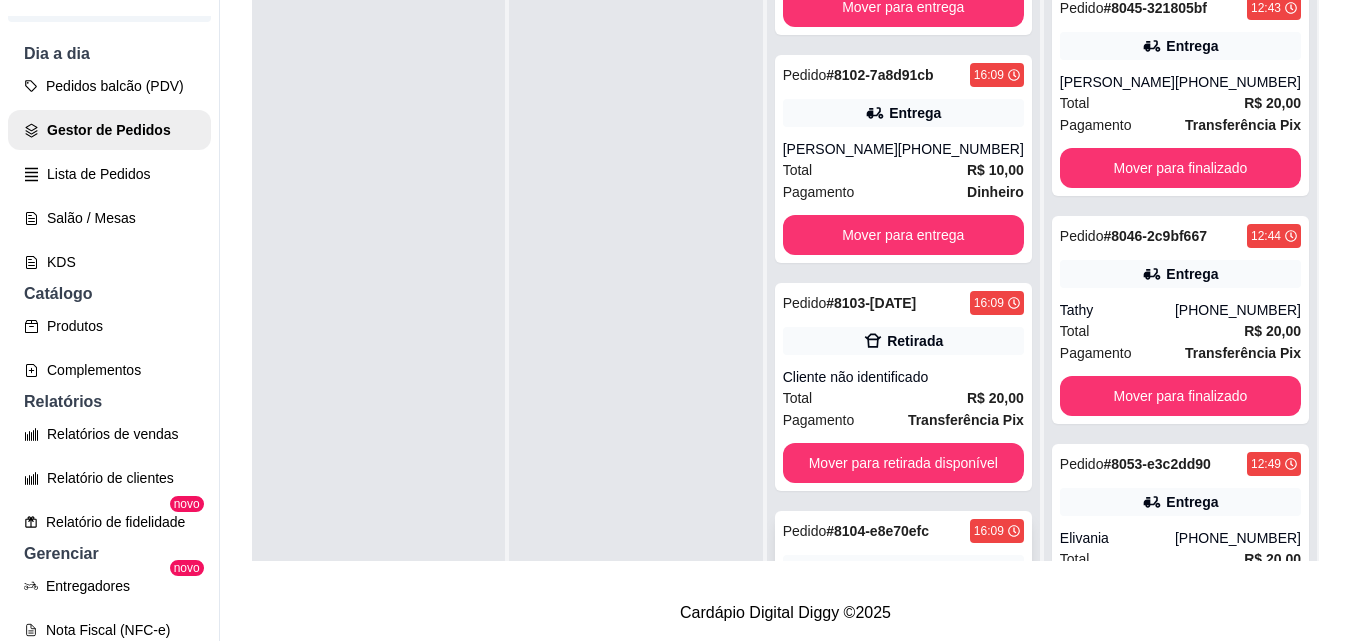 scroll, scrollTop: 331, scrollLeft: 0, axis: vertical 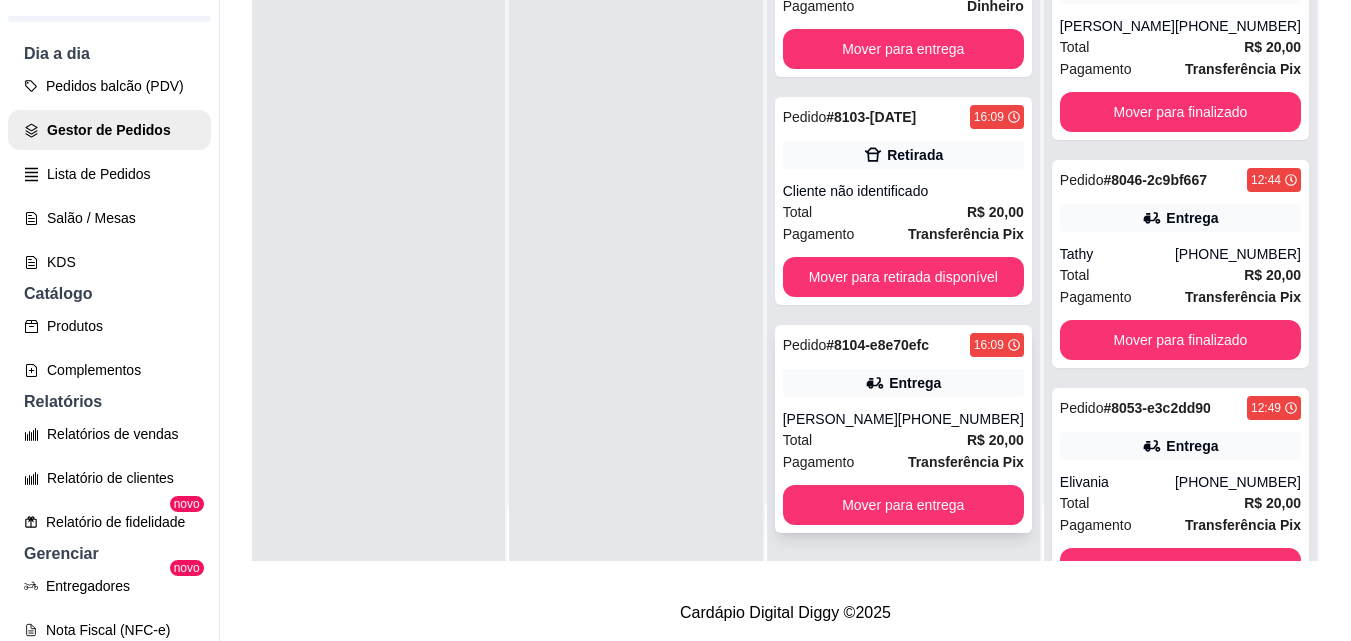 click on "Entrega" at bounding box center (915, 383) 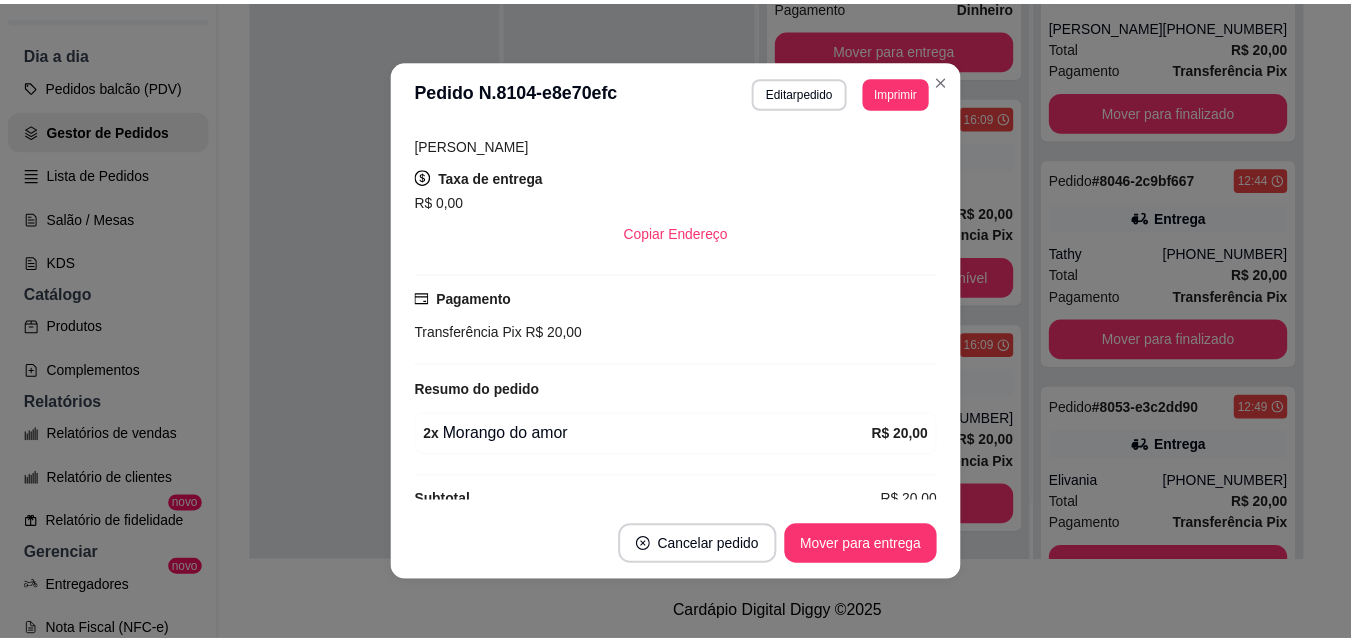 scroll, scrollTop: 408, scrollLeft: 0, axis: vertical 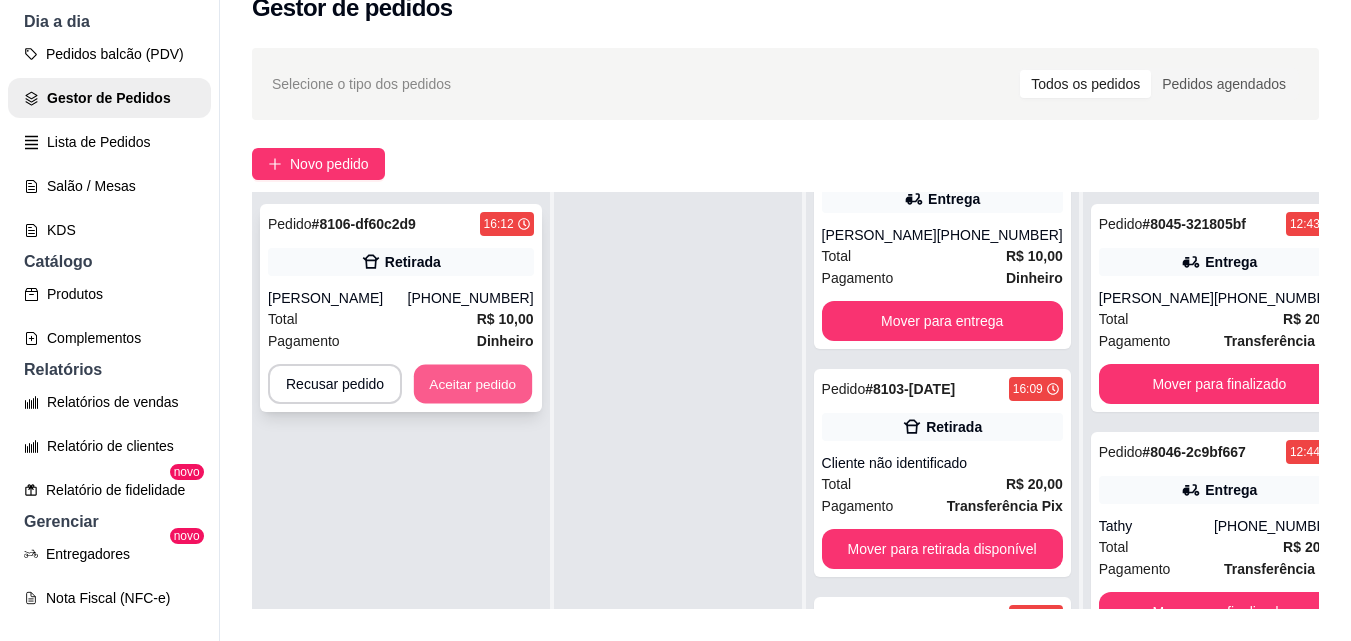 click on "Aceitar pedido" at bounding box center [473, 384] 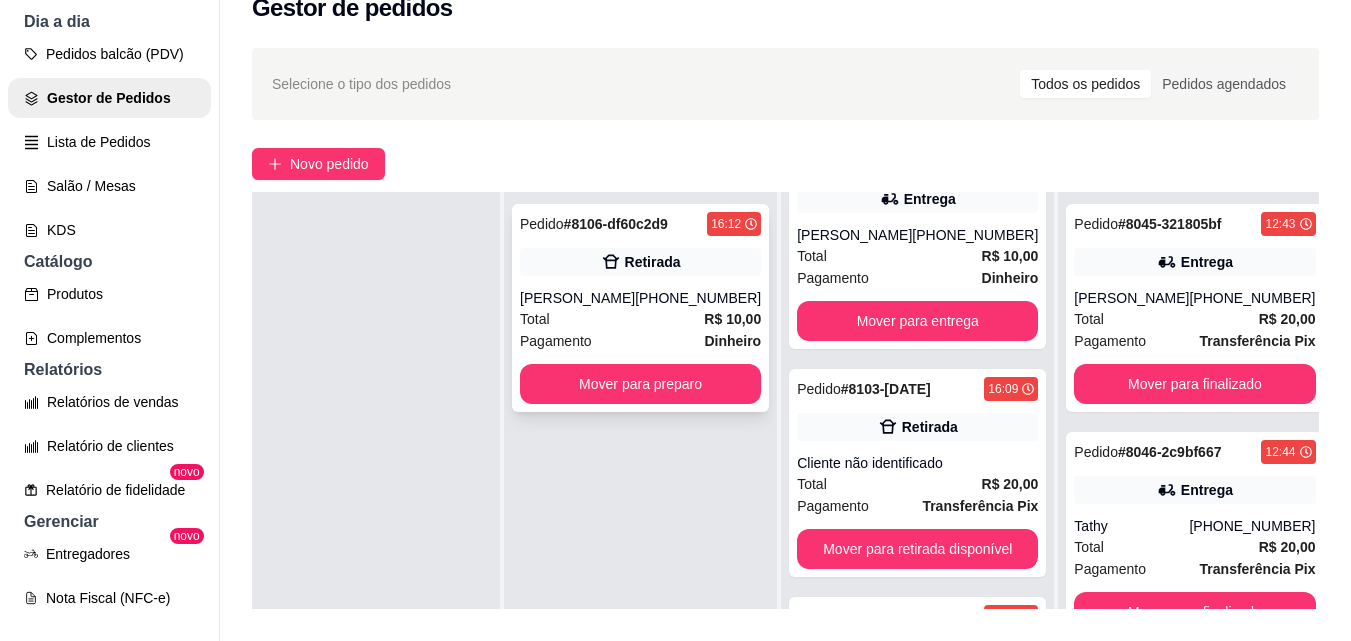 click on "Mover para preparo" at bounding box center [640, 384] 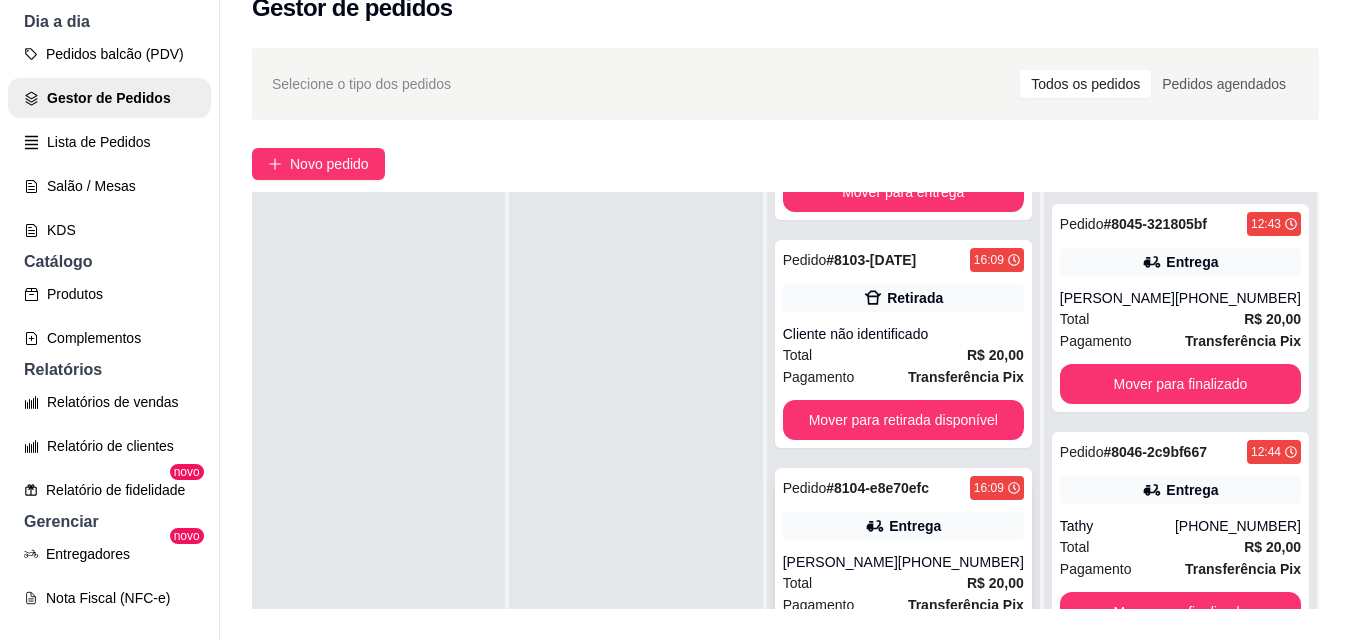 scroll, scrollTop: 559, scrollLeft: 0, axis: vertical 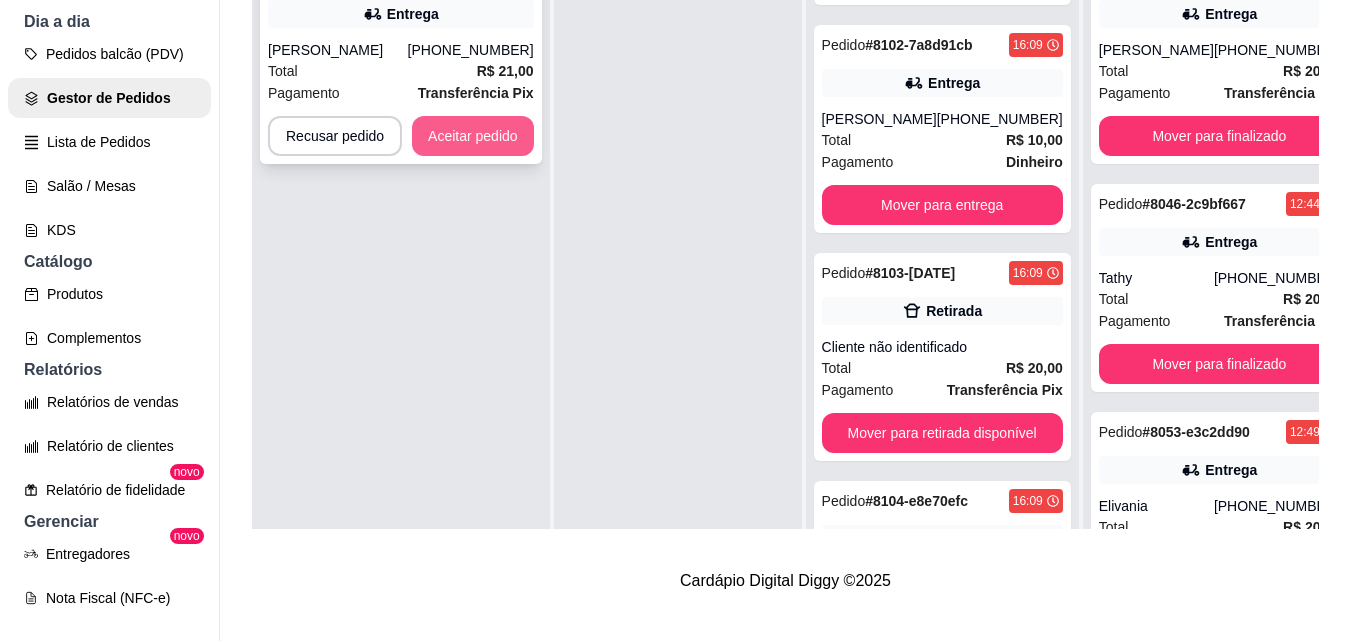 click on "Aceitar pedido" at bounding box center [473, 136] 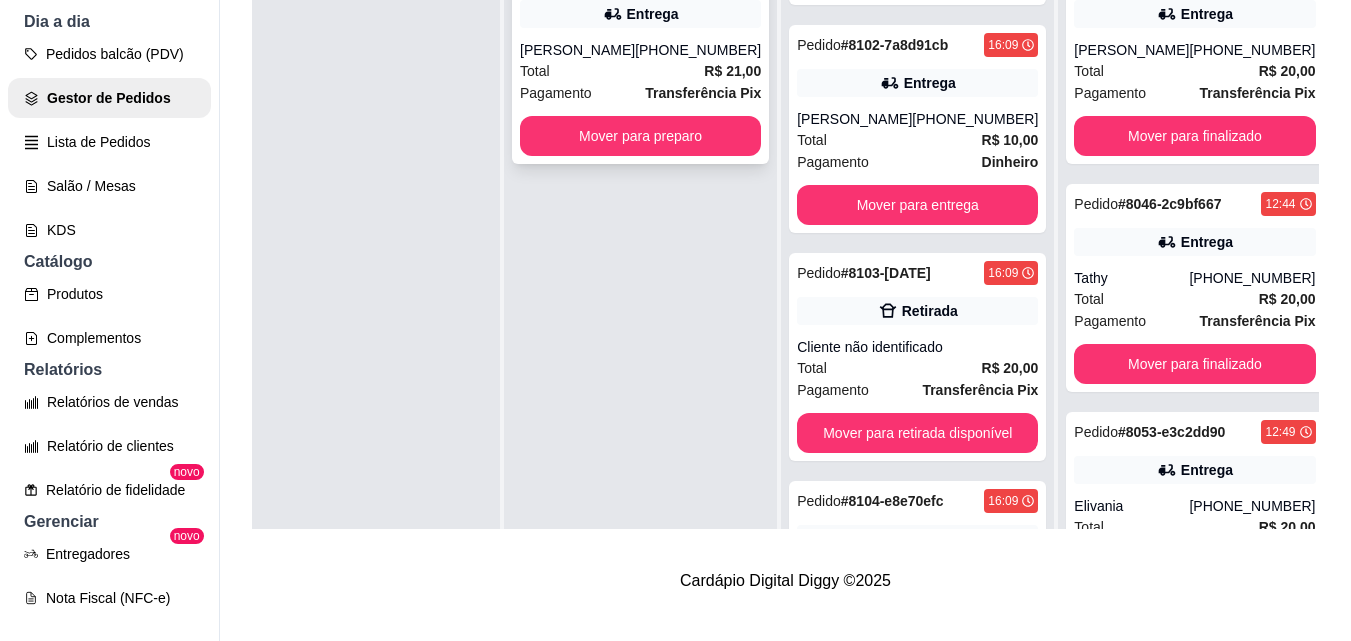 click on "Total R$ 21,00" at bounding box center [640, 71] 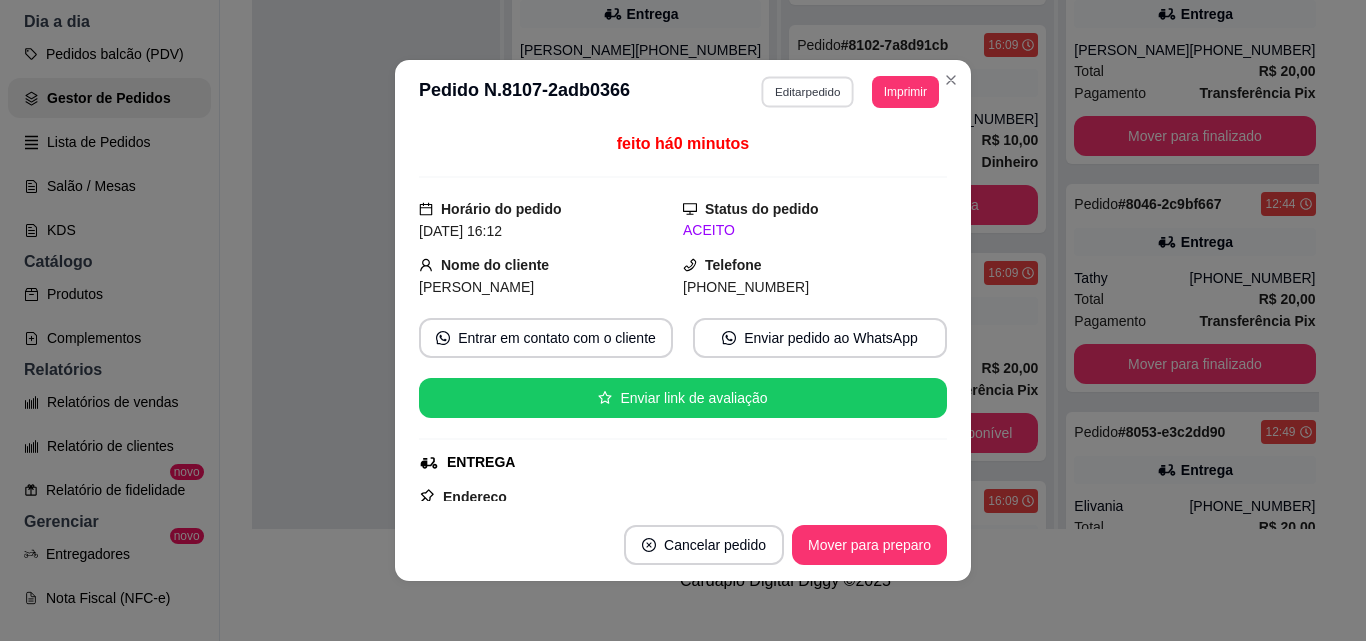 click on "Editar  pedido" at bounding box center [808, 91] 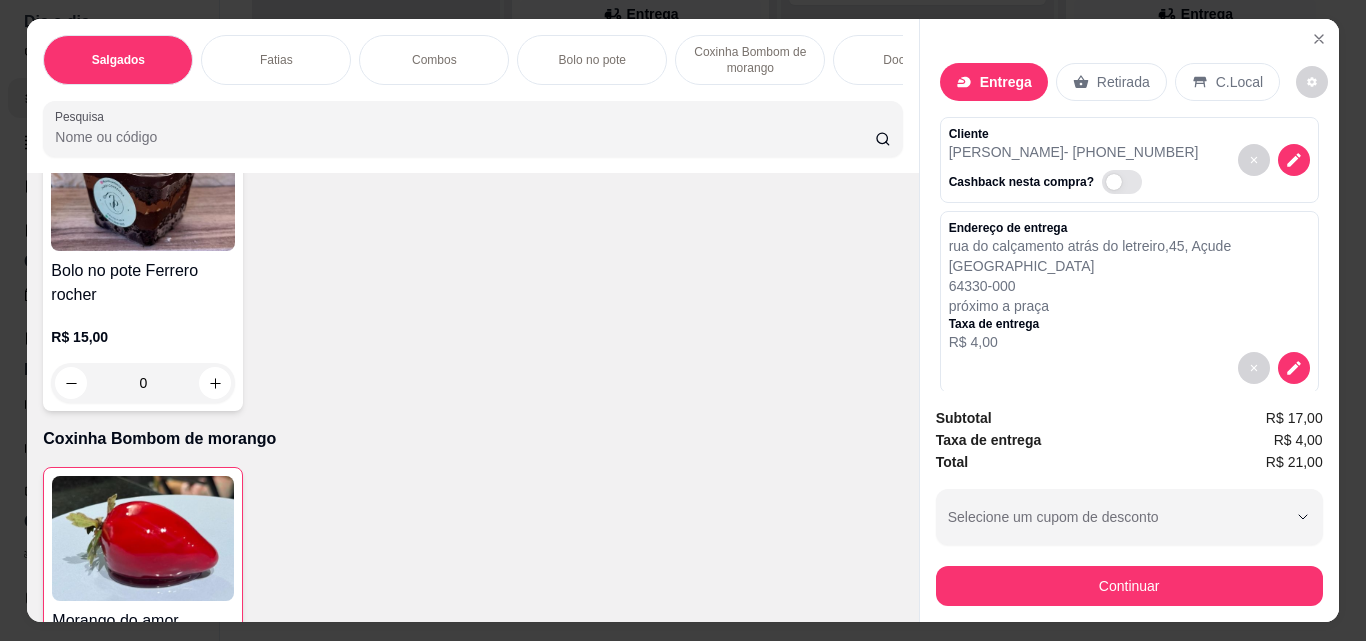 scroll, scrollTop: 2100, scrollLeft: 0, axis: vertical 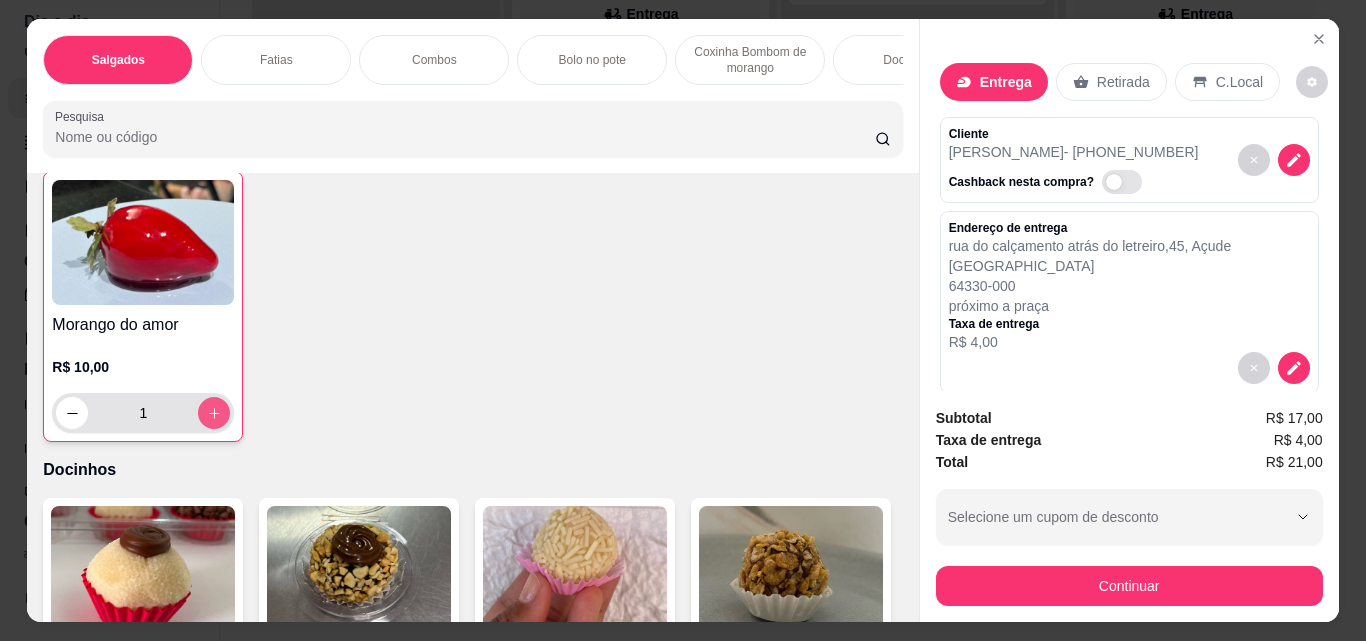 click 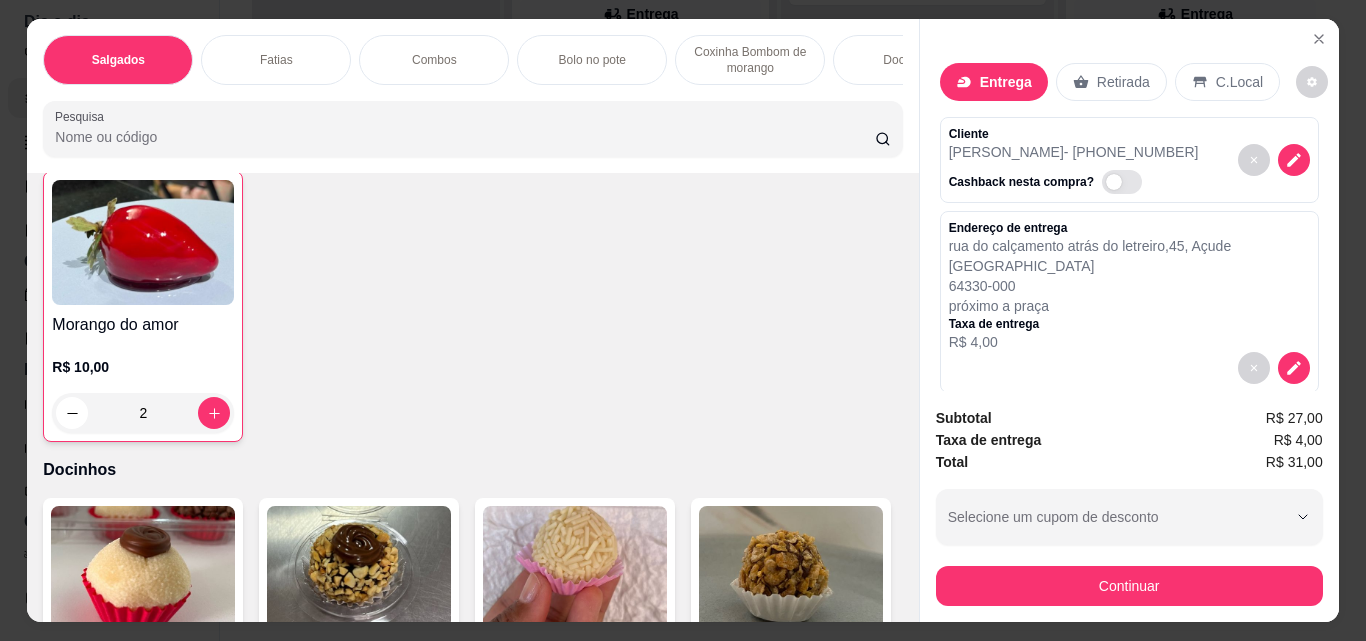 click on "Continuar" at bounding box center [1129, 586] 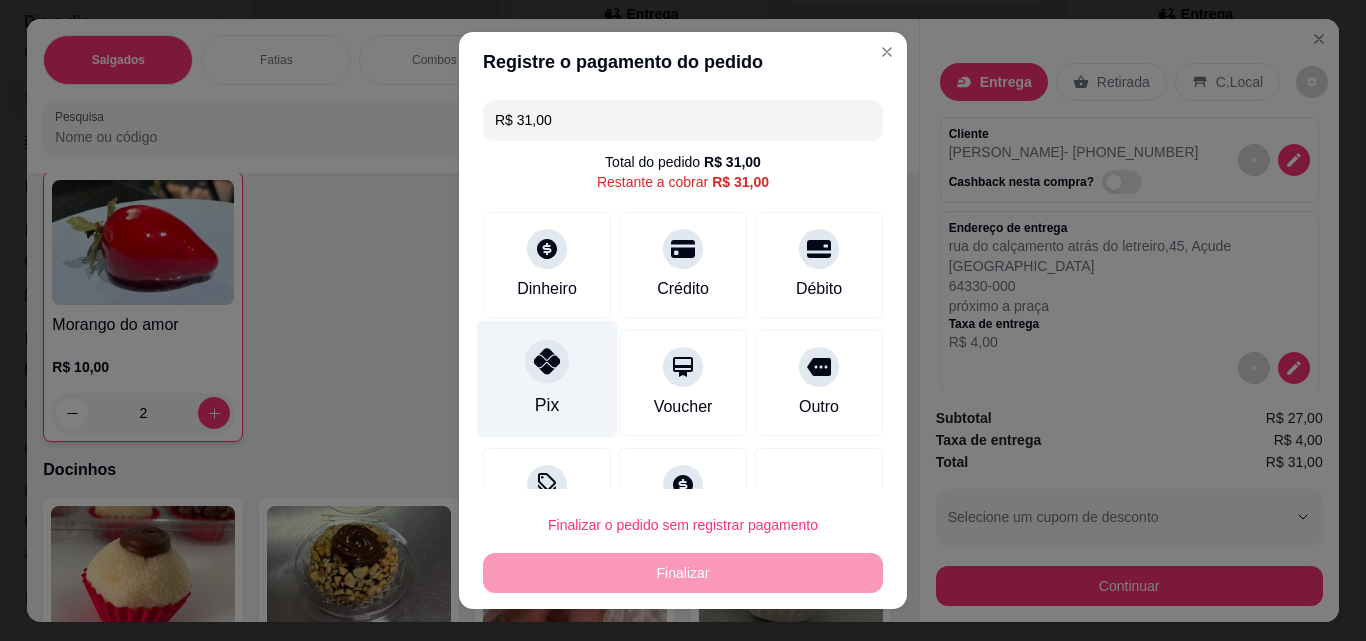 click at bounding box center (547, 361) 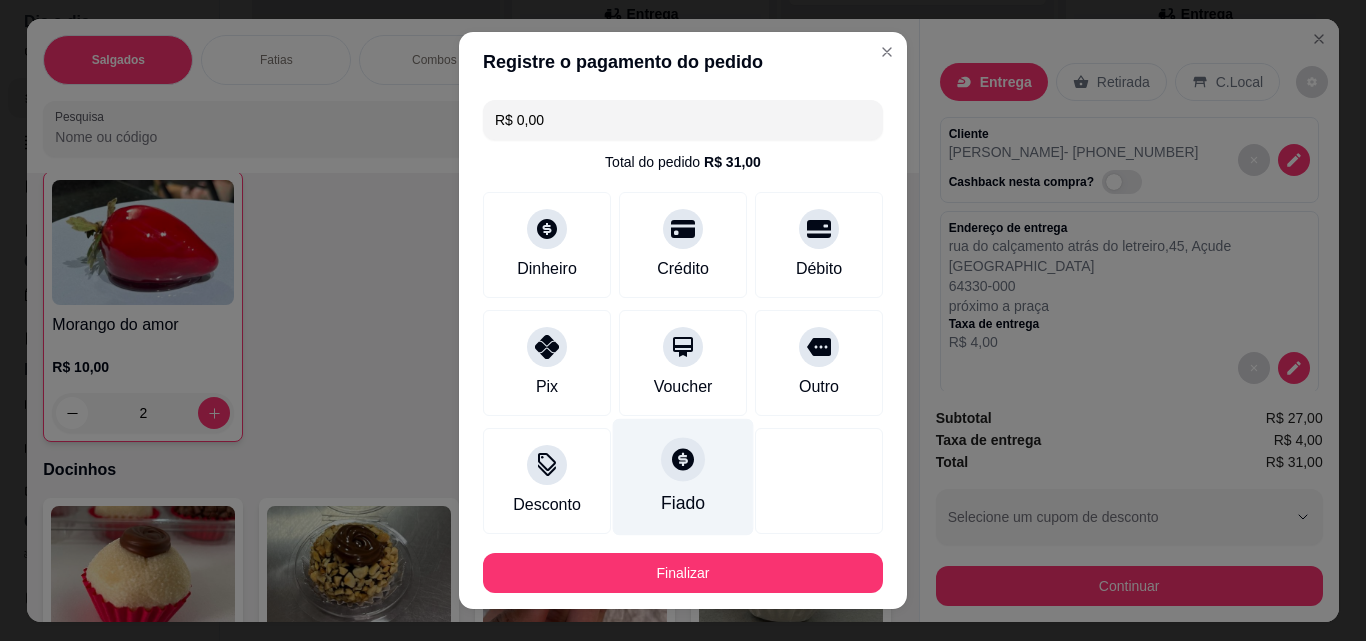 type on "R$ 0,00" 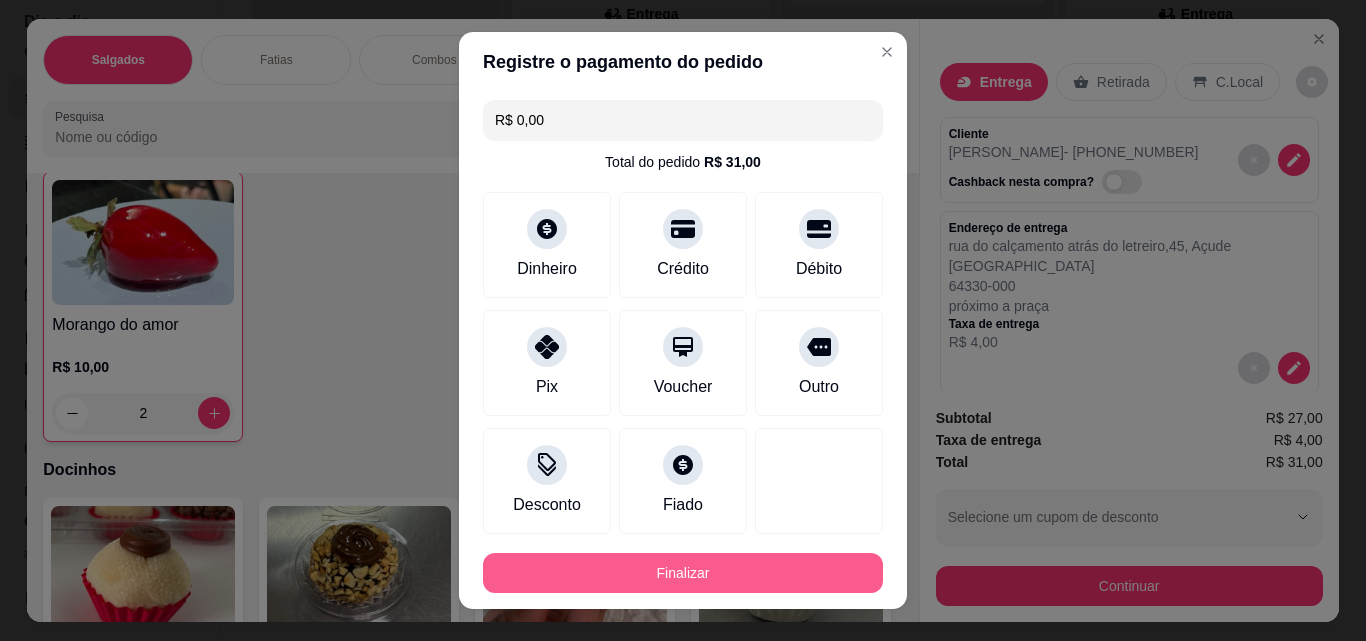 click on "Finalizar" at bounding box center (683, 573) 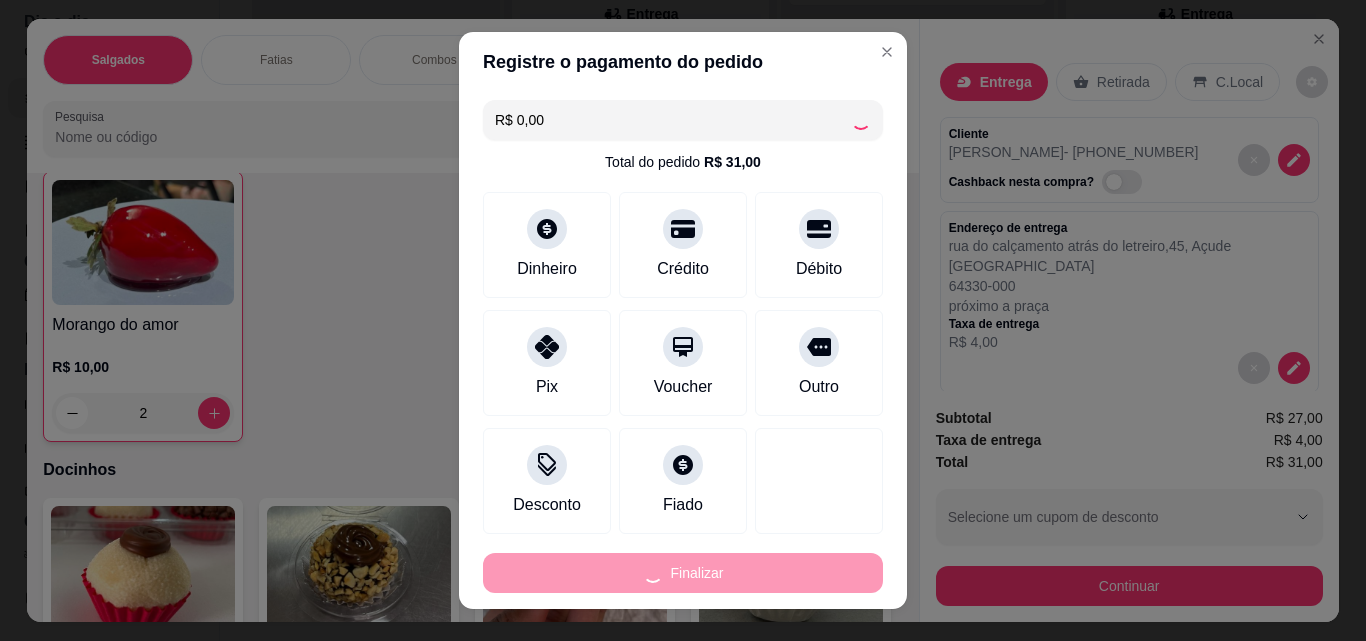 type on "0" 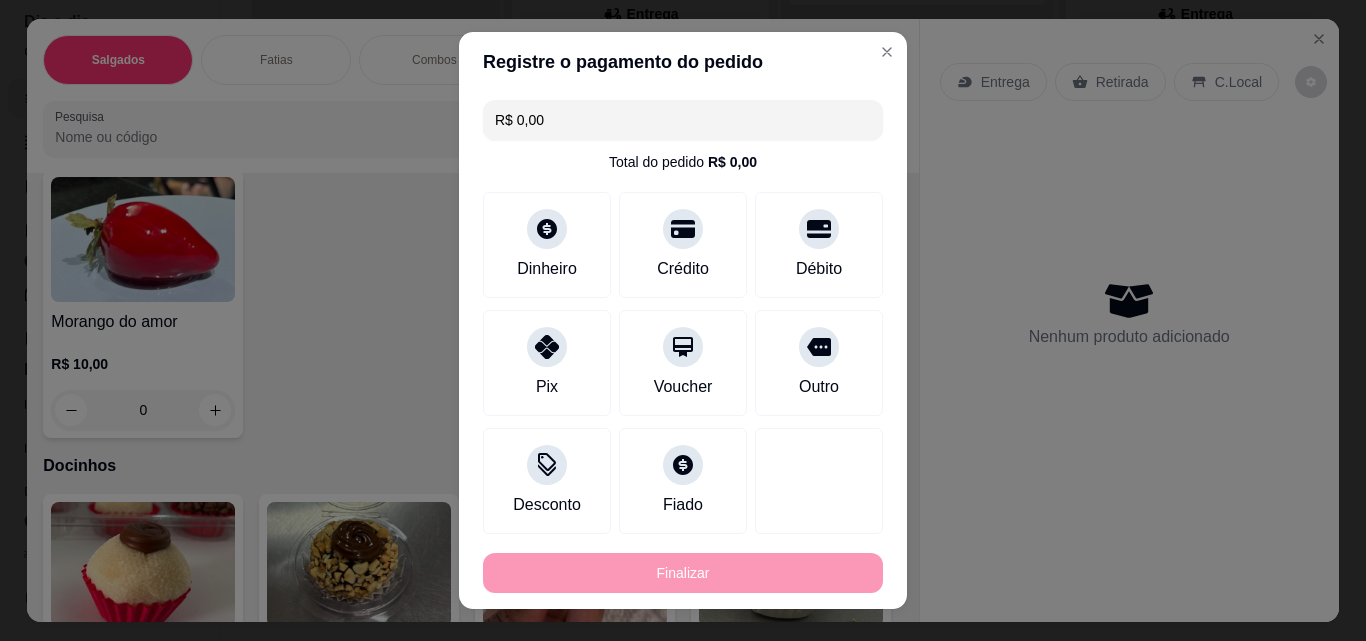 type on "-R$ 31,00" 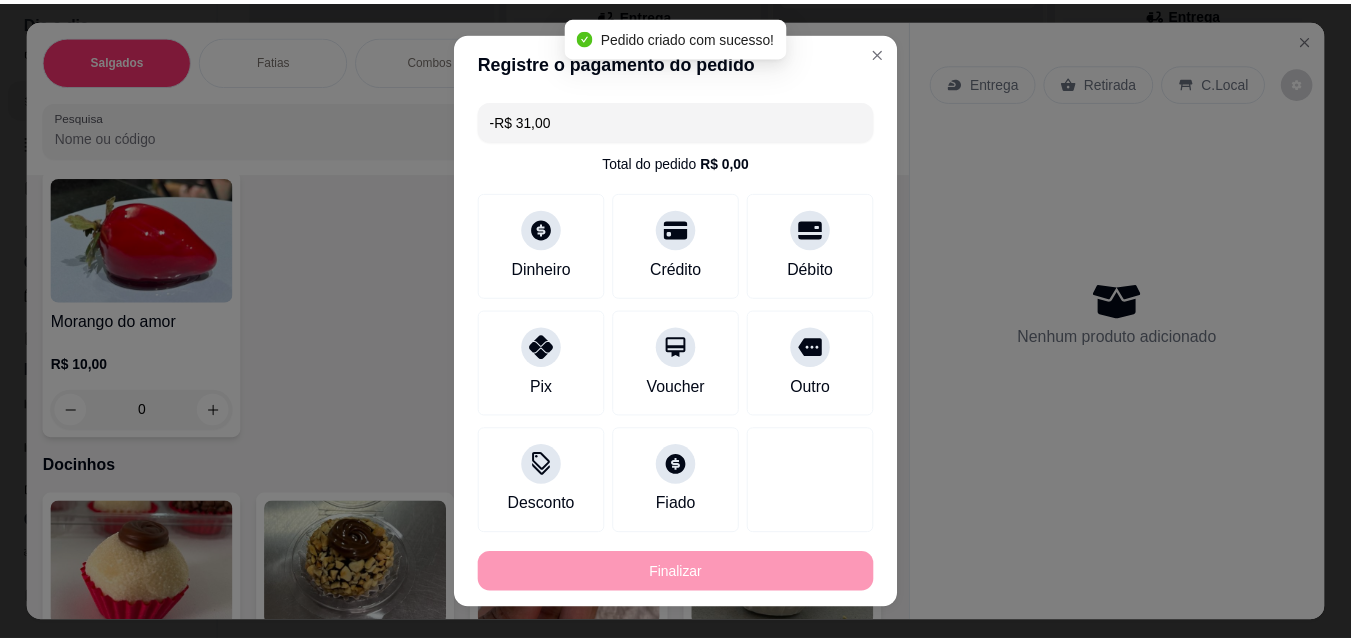 scroll, scrollTop: 2097, scrollLeft: 0, axis: vertical 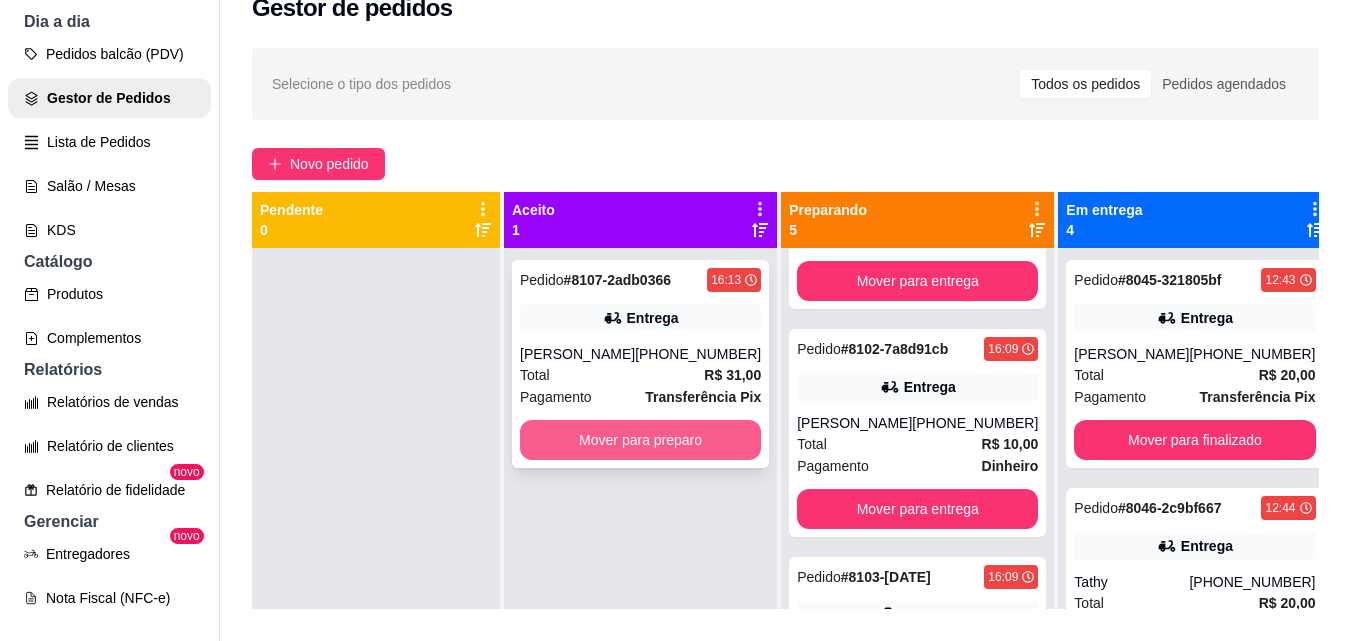 click on "Mover para preparo" at bounding box center [640, 440] 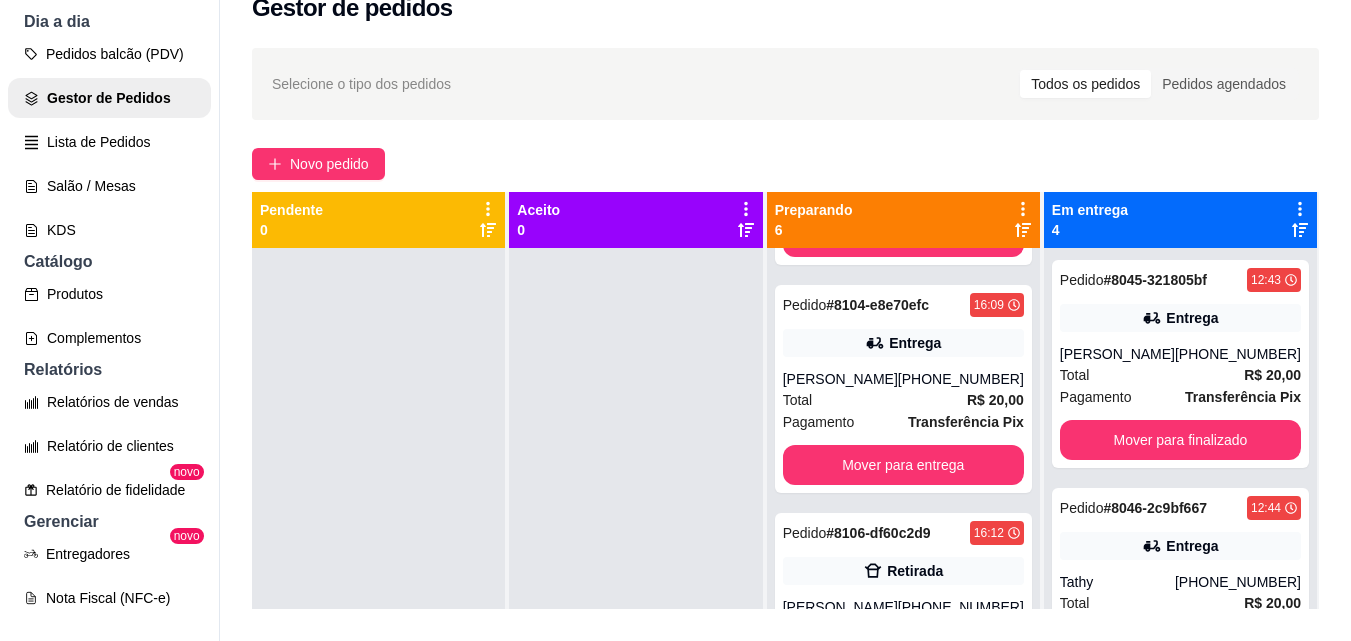 scroll, scrollTop: 759, scrollLeft: 0, axis: vertical 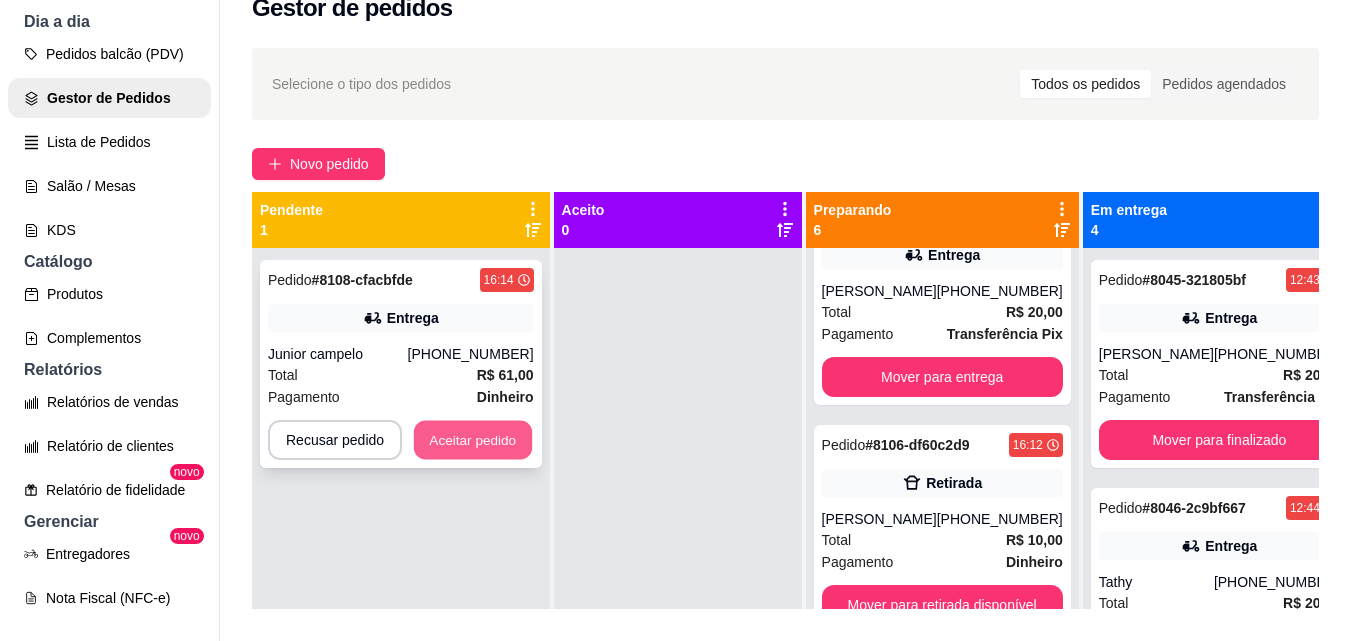 click on "Aceitar pedido" at bounding box center [473, 440] 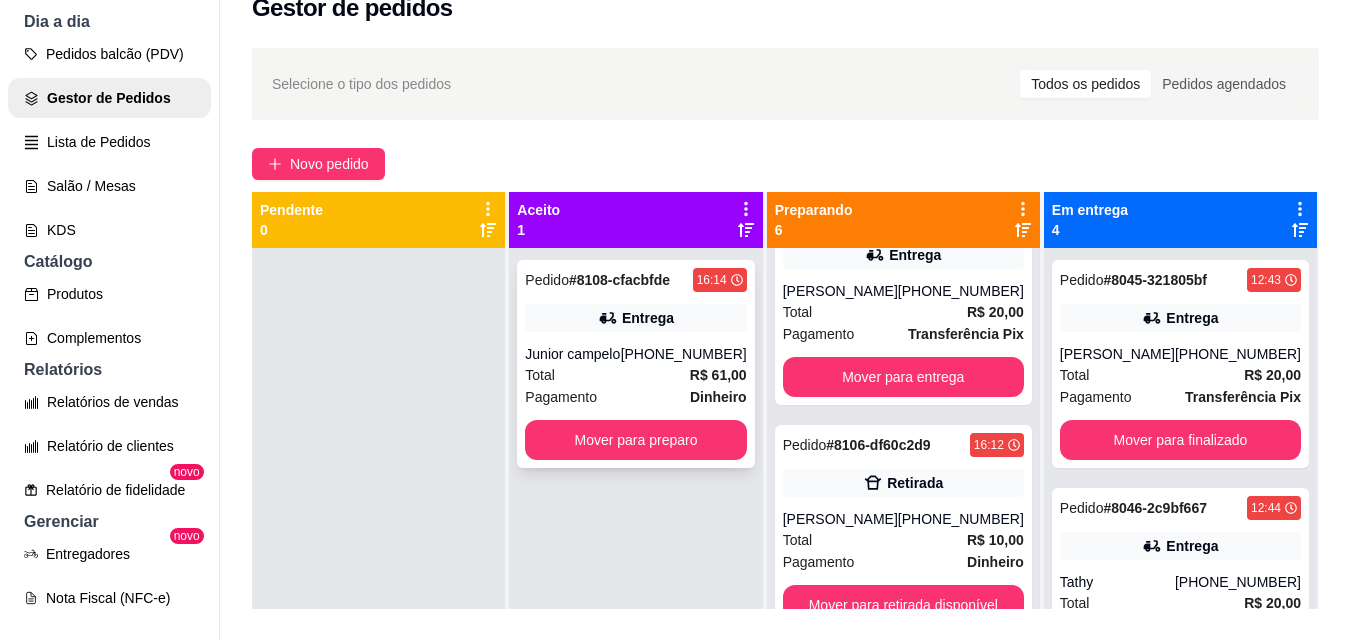 click on "Junior campelo" at bounding box center (572, 354) 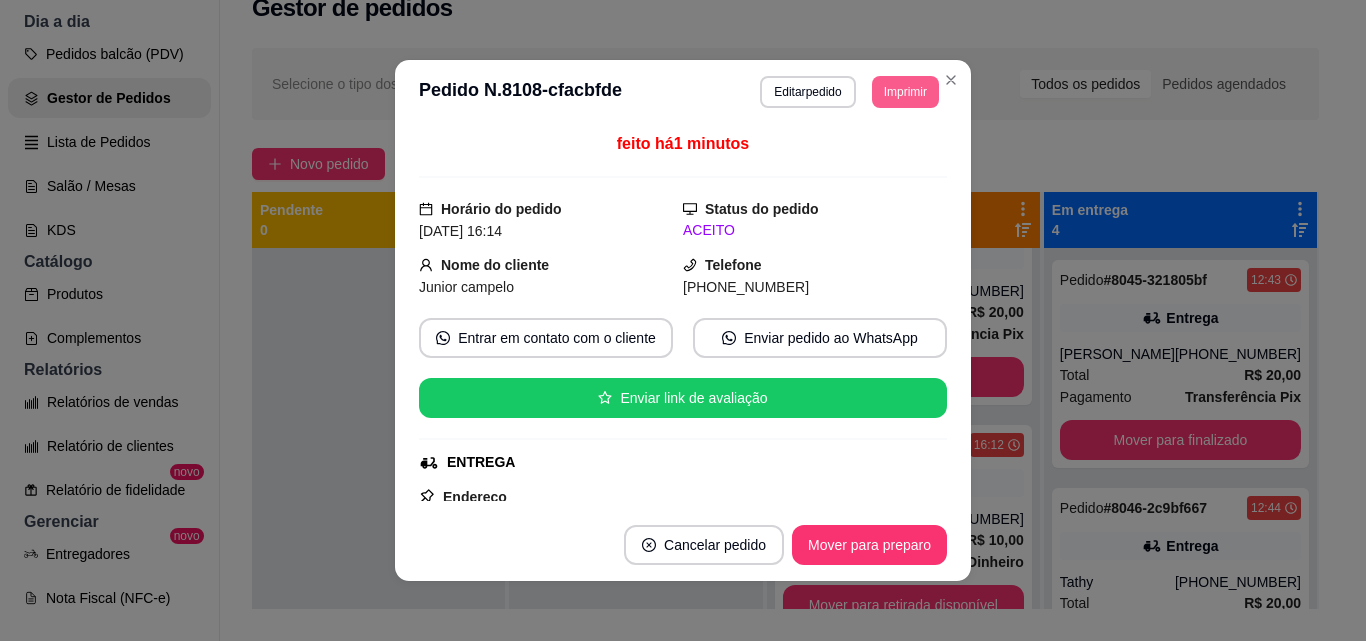 click on "Imprimir" at bounding box center [905, 92] 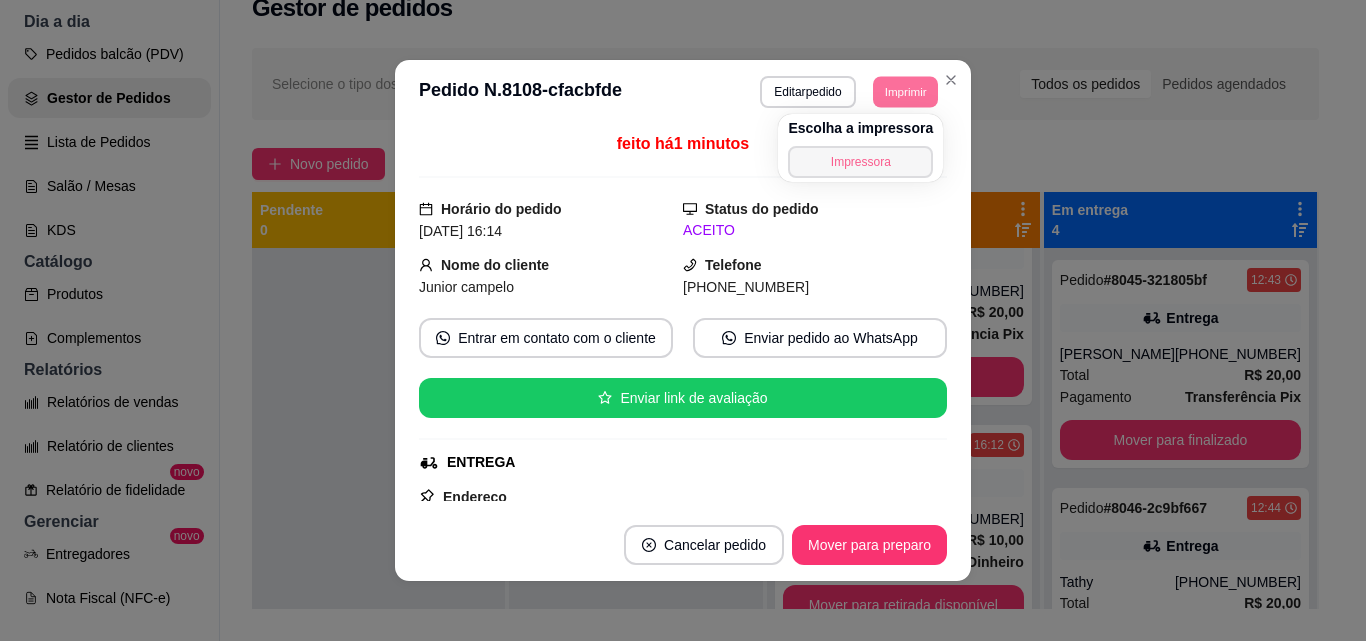 click on "Impressora" at bounding box center [860, 162] 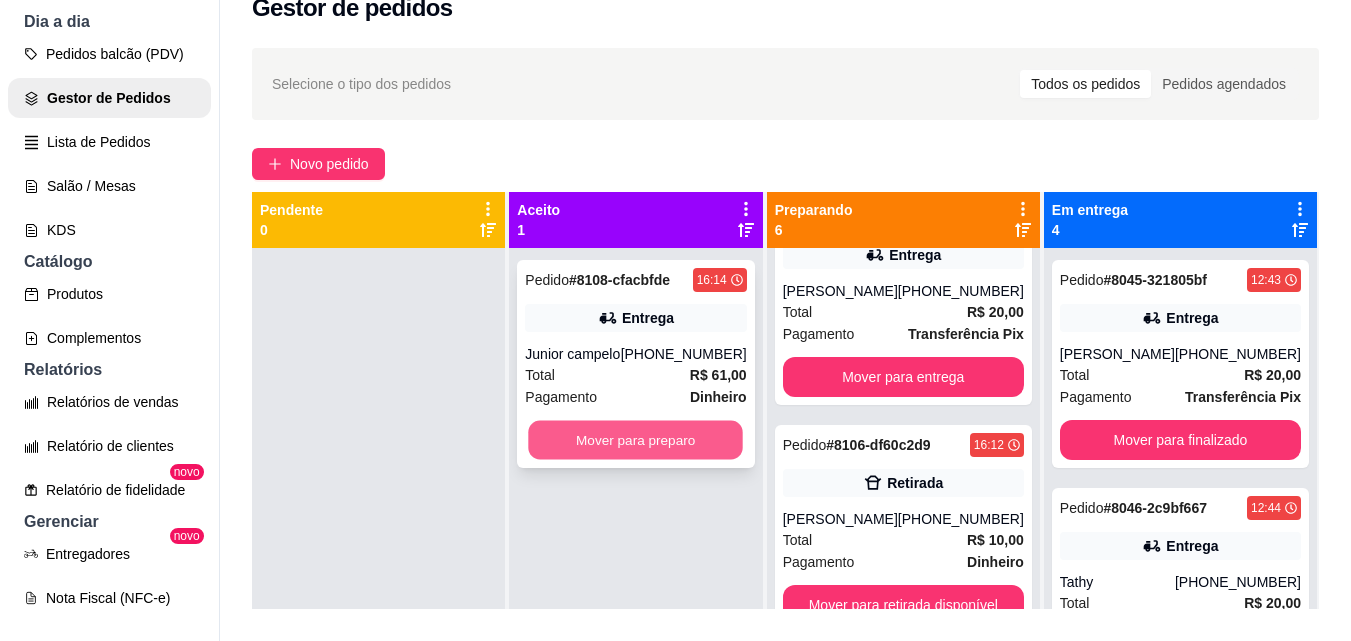 click on "Mover para preparo" at bounding box center (636, 440) 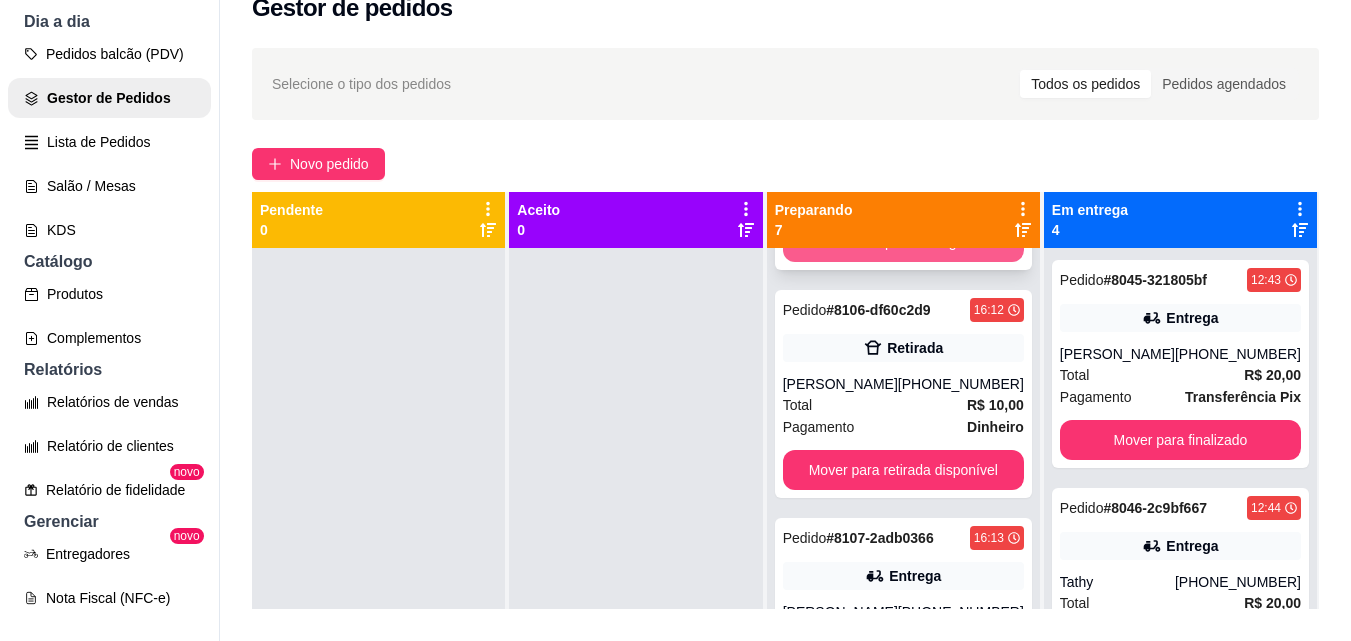 scroll, scrollTop: 1015, scrollLeft: 0, axis: vertical 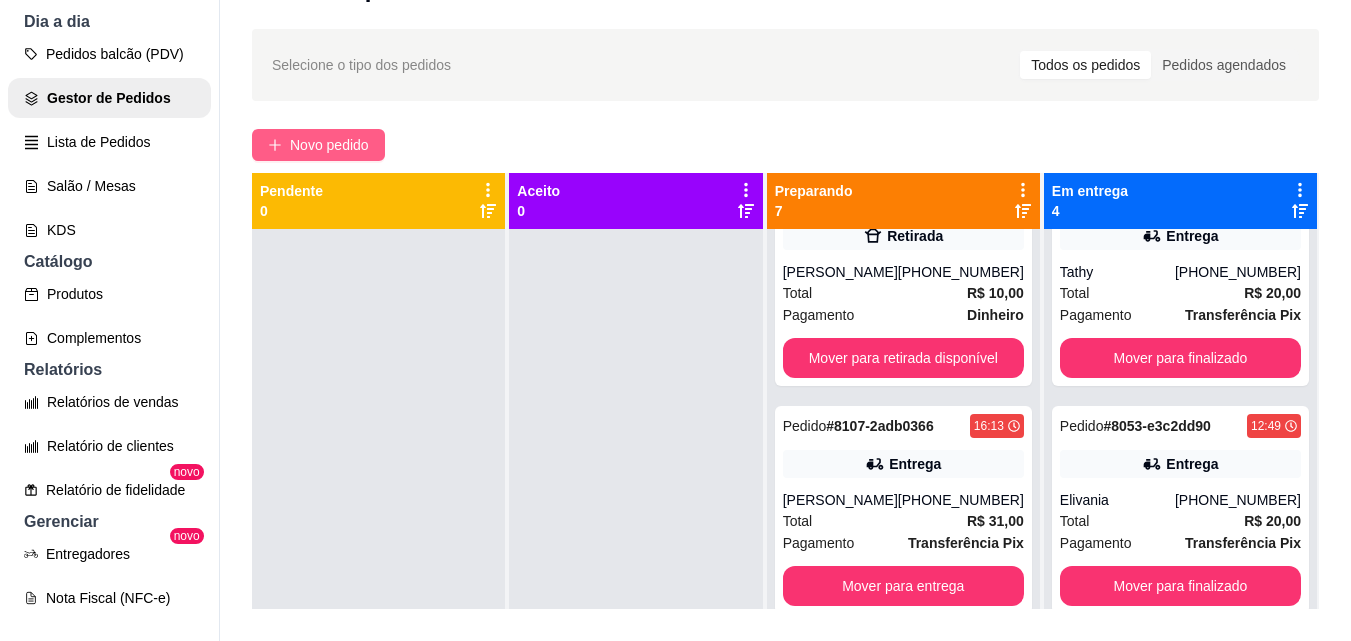 click on "Novo pedido" at bounding box center (329, 145) 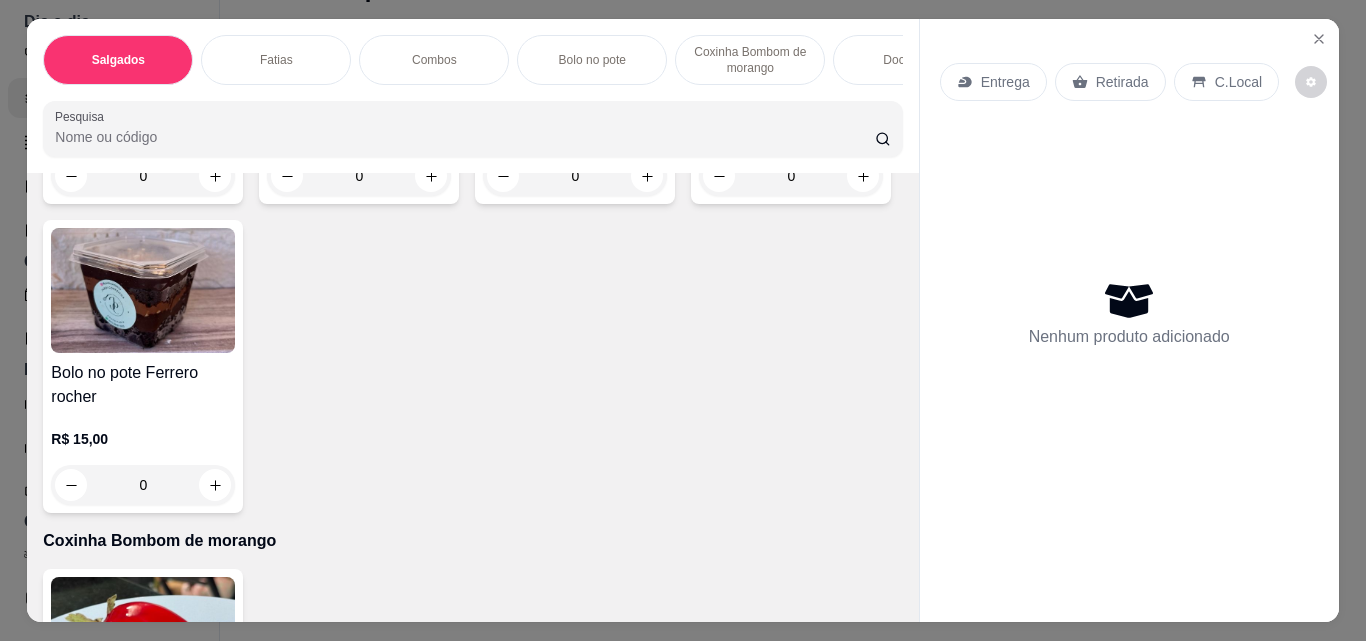 scroll, scrollTop: 2100, scrollLeft: 0, axis: vertical 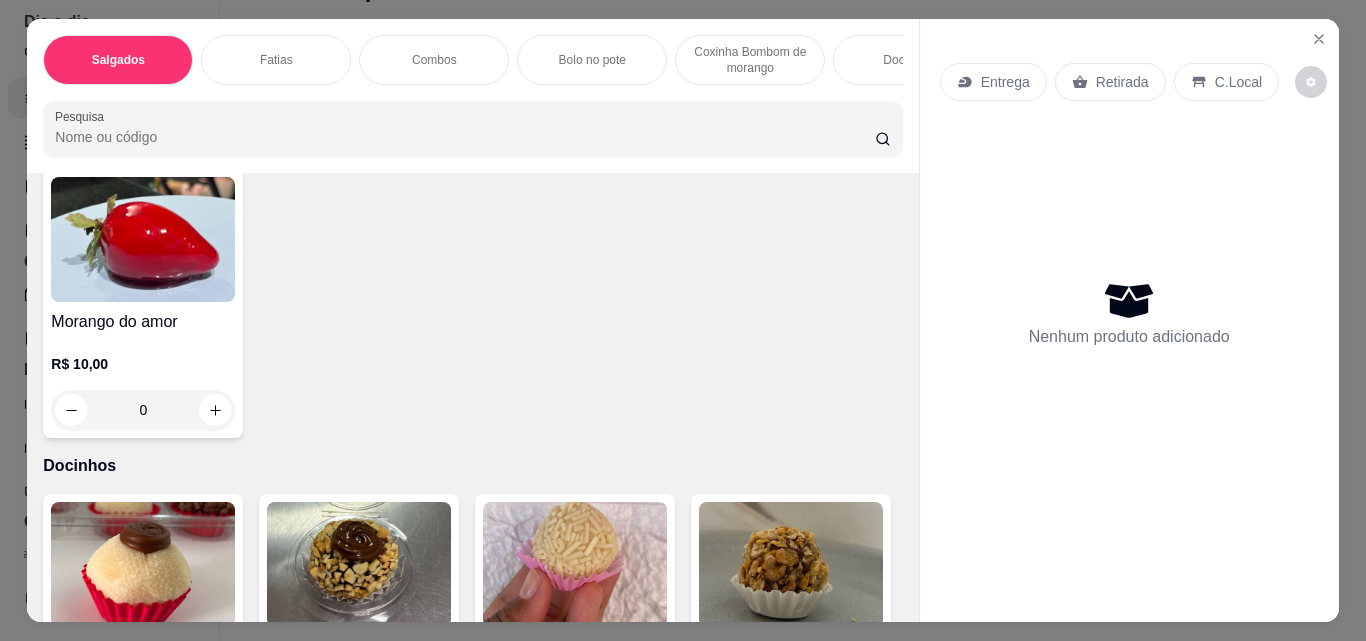 click 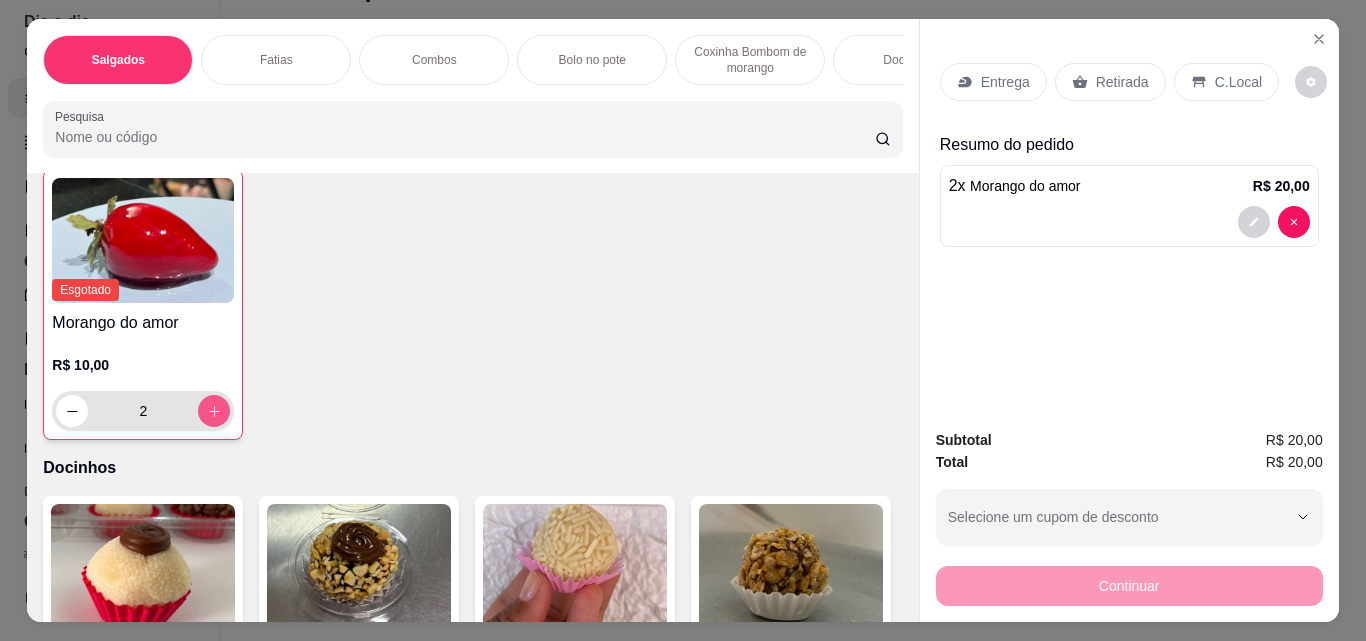 type on "2" 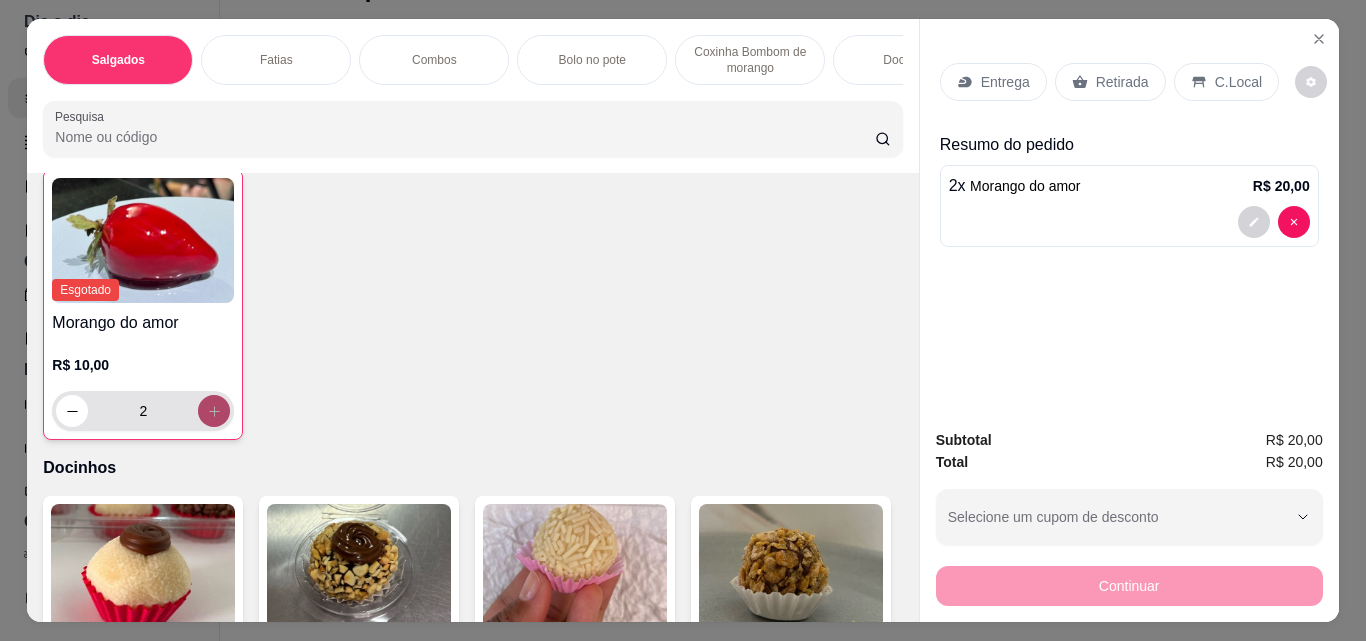 scroll, scrollTop: 2101, scrollLeft: 0, axis: vertical 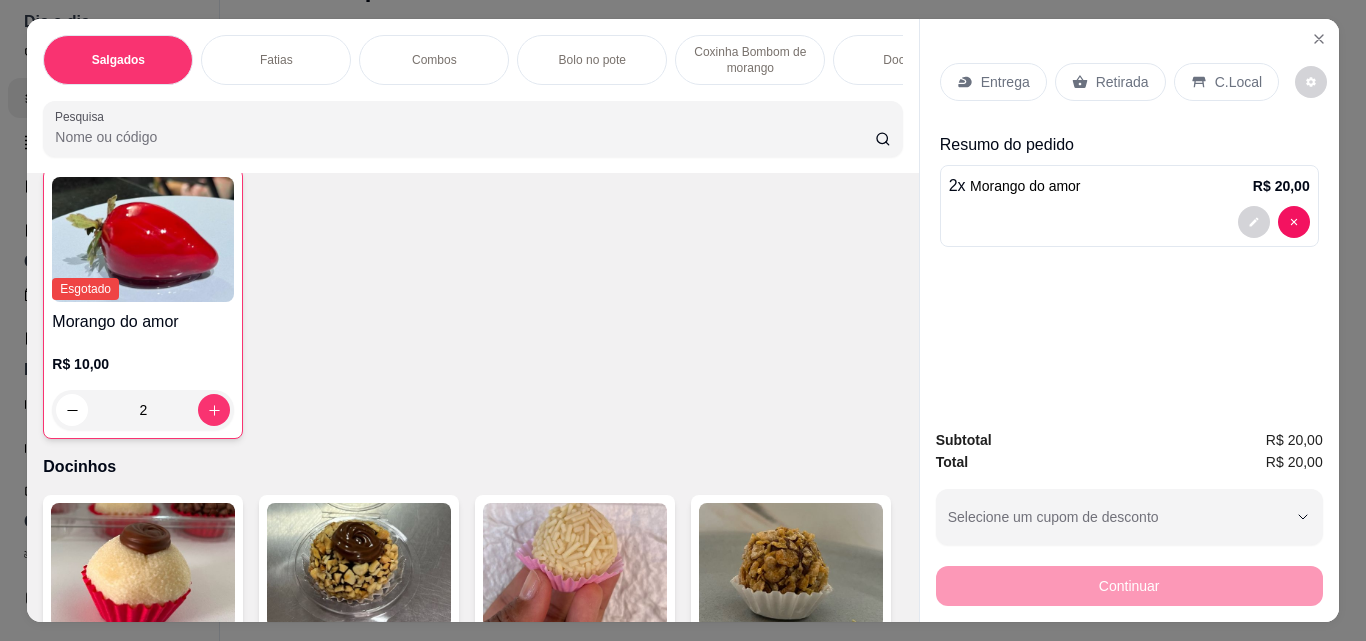 click on "Retirada" at bounding box center [1122, 82] 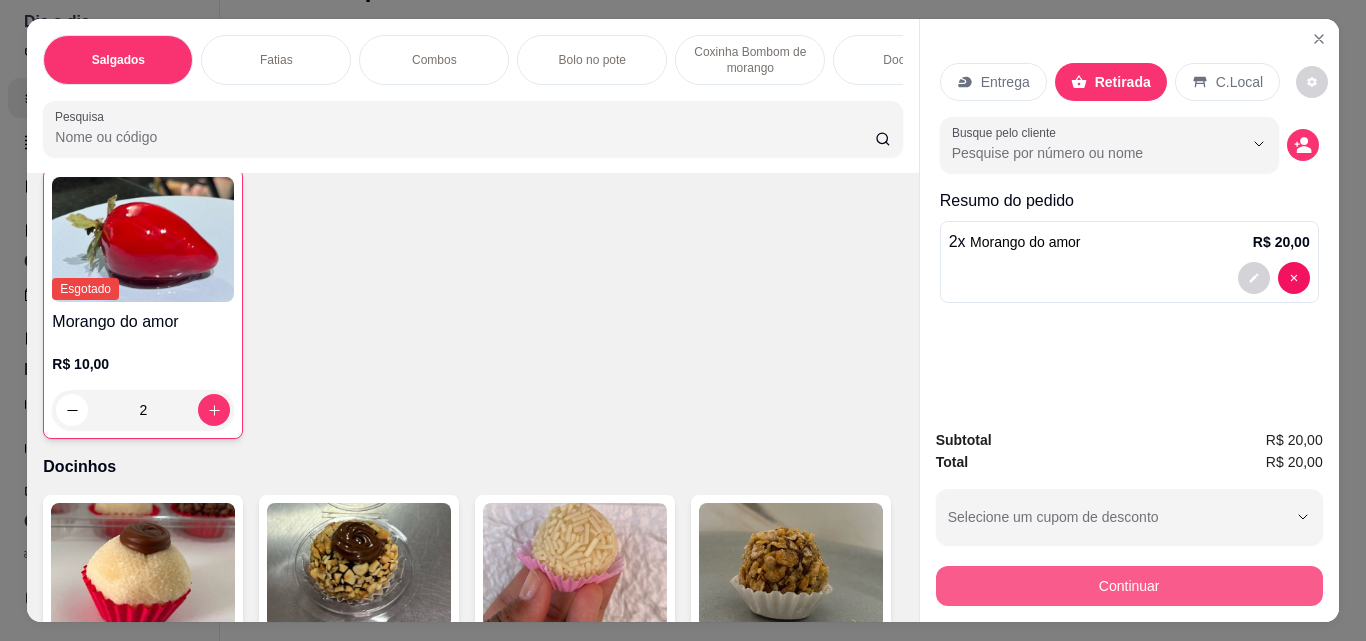 click on "Continuar" at bounding box center (1129, 586) 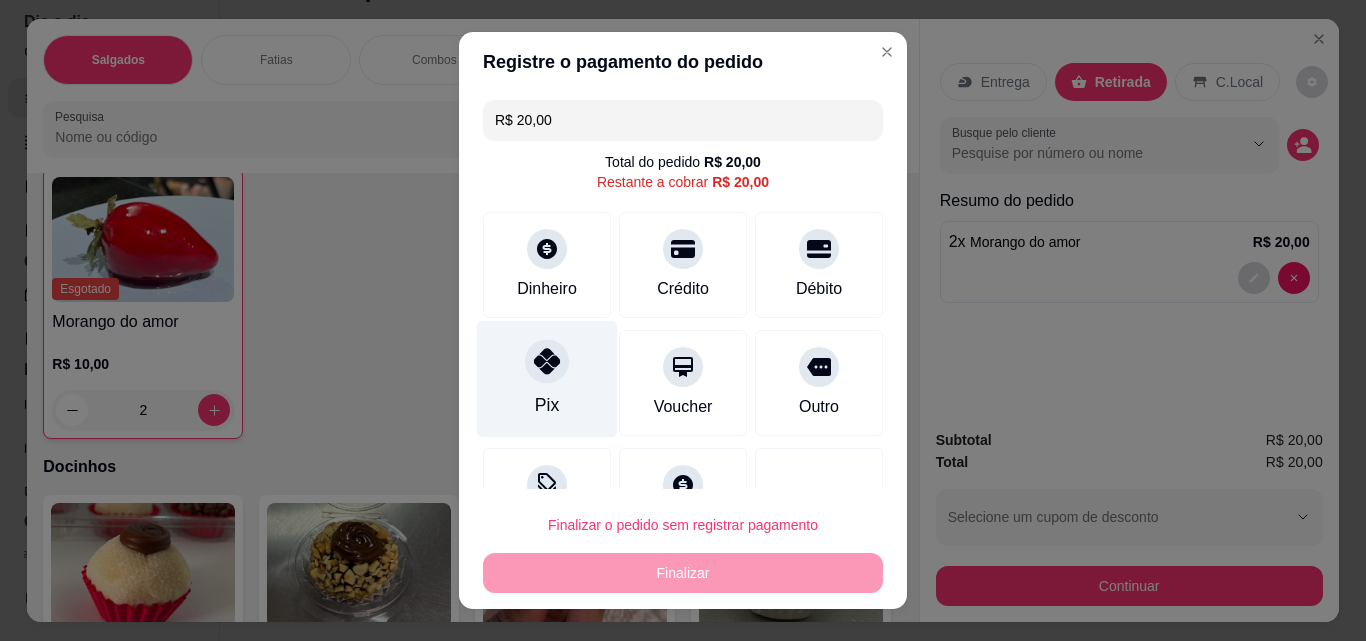 click on "Pix" at bounding box center (547, 379) 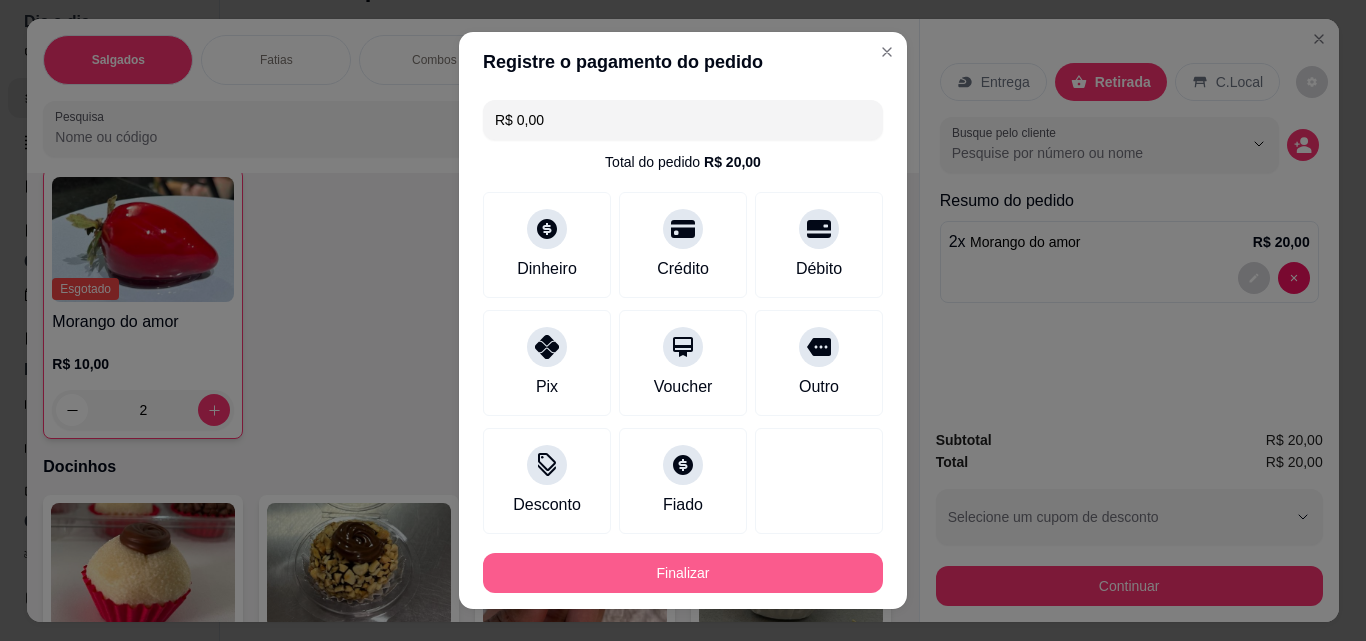 click on "Finalizar" at bounding box center (683, 573) 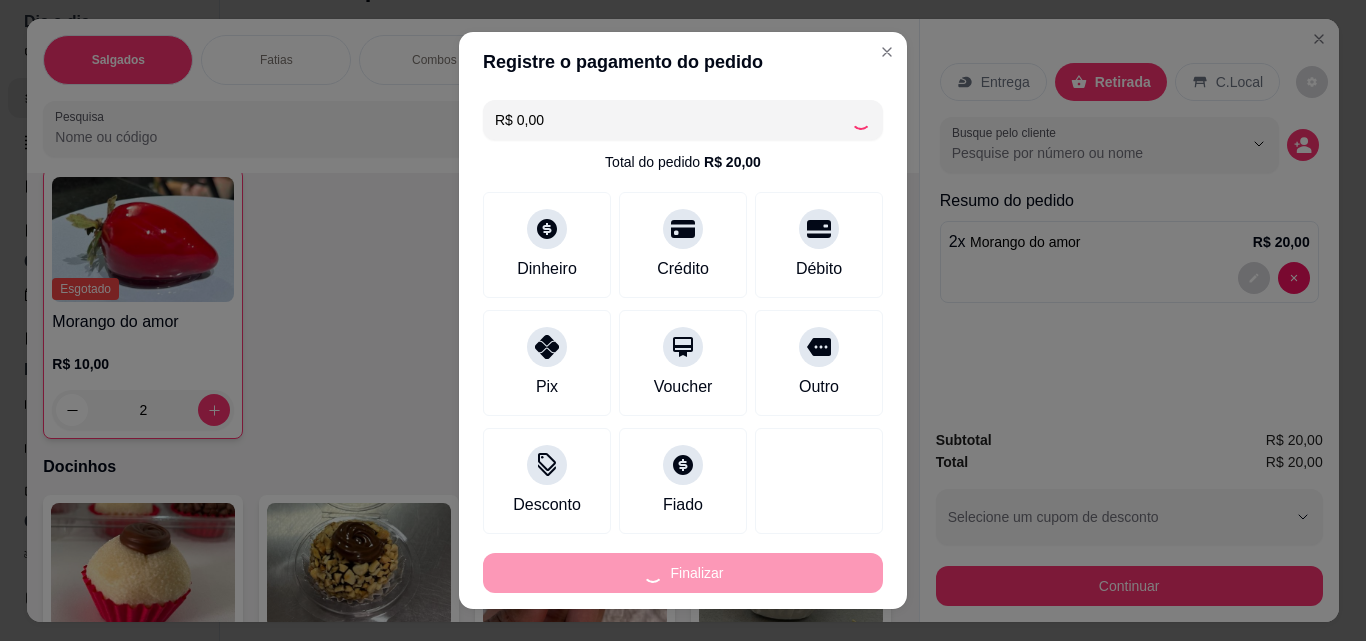 type on "0" 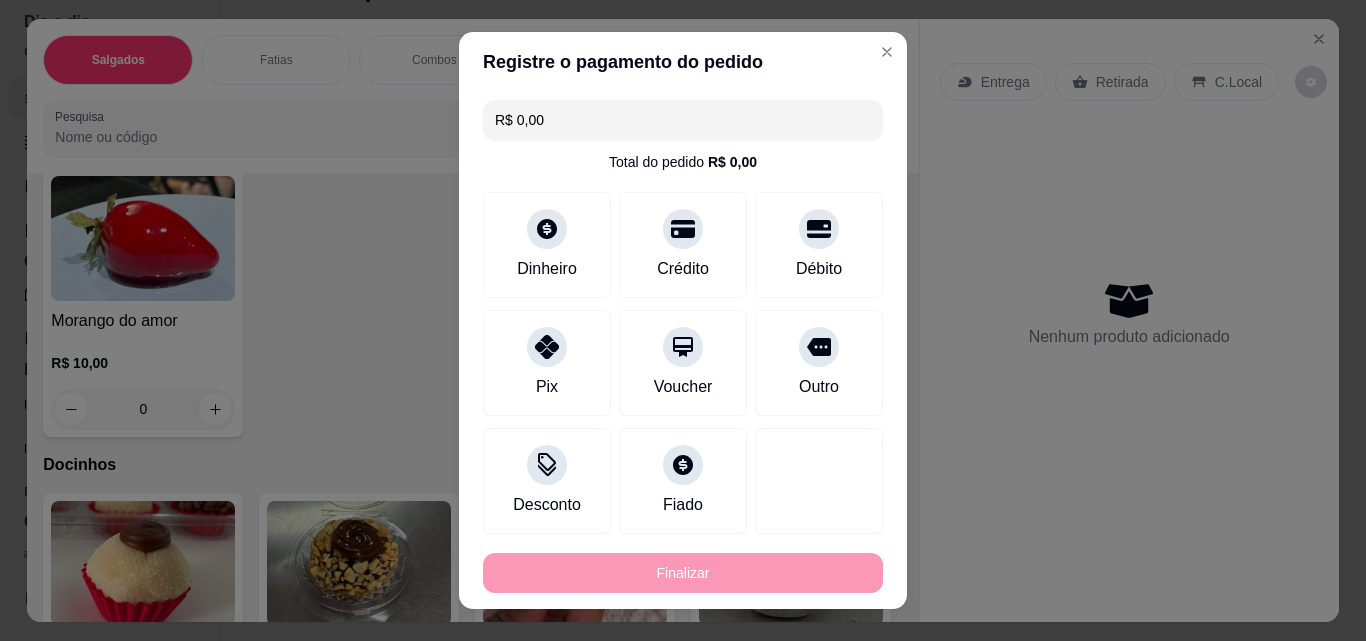 type on "-R$ 20,00" 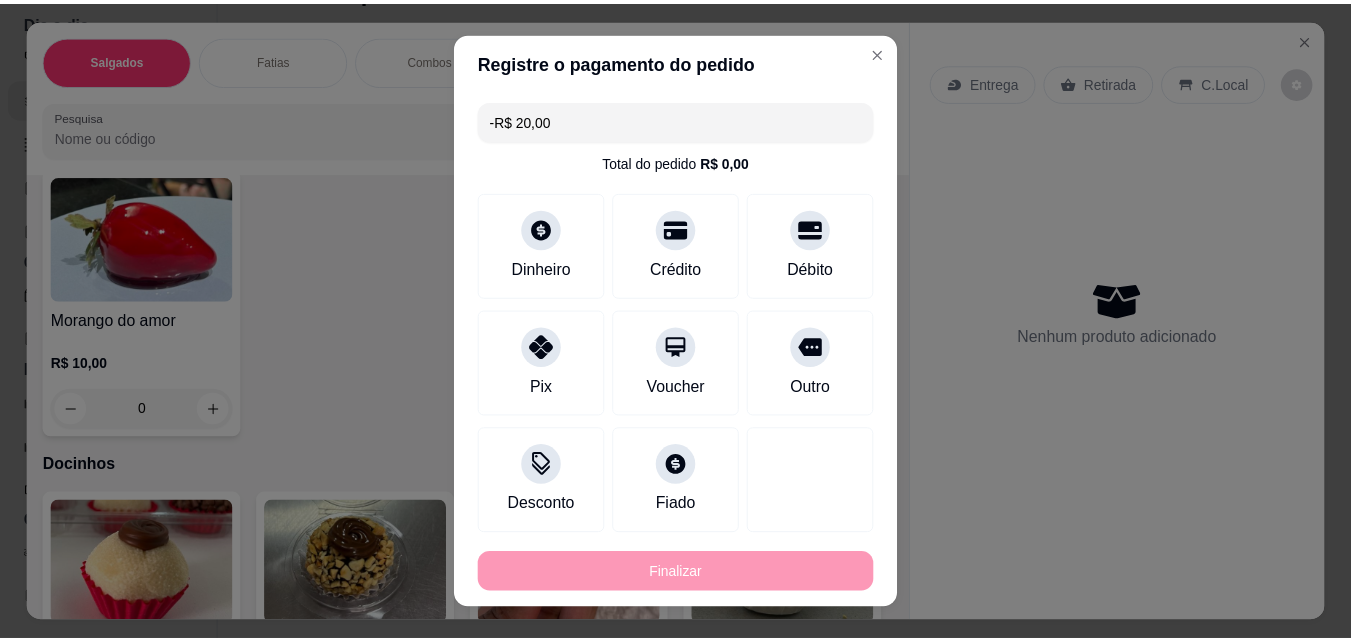 scroll, scrollTop: 2100, scrollLeft: 0, axis: vertical 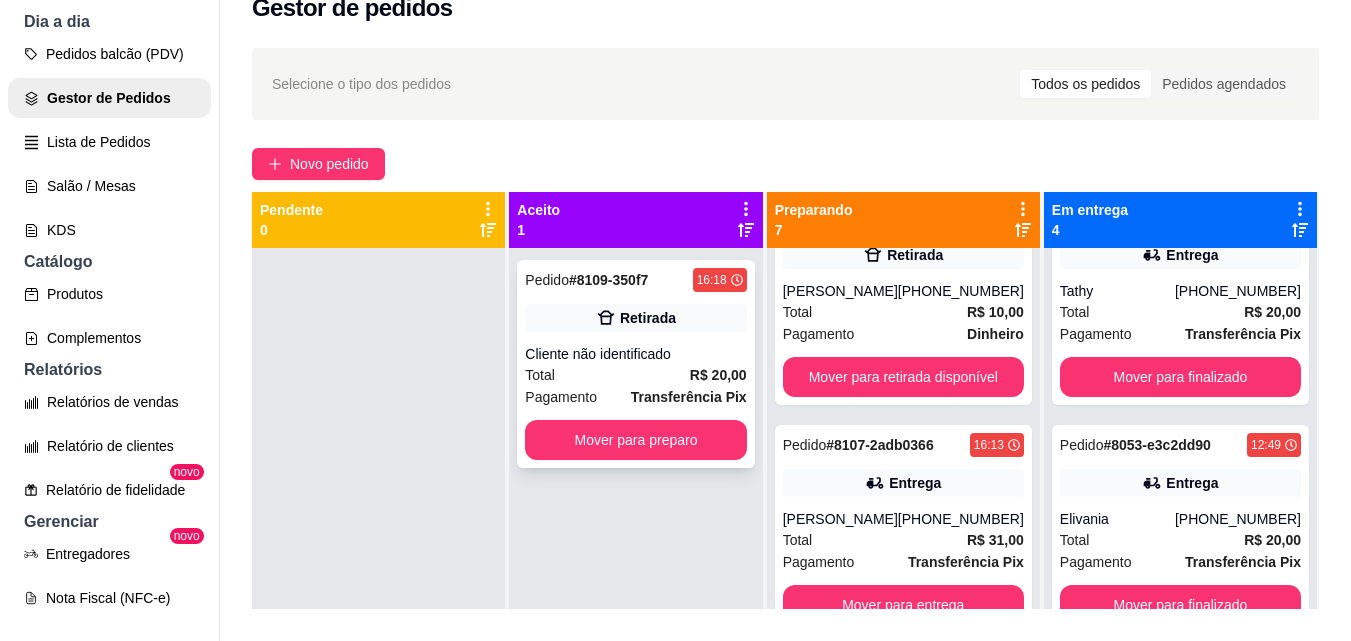 click on "Cliente não identificado" at bounding box center [635, 354] 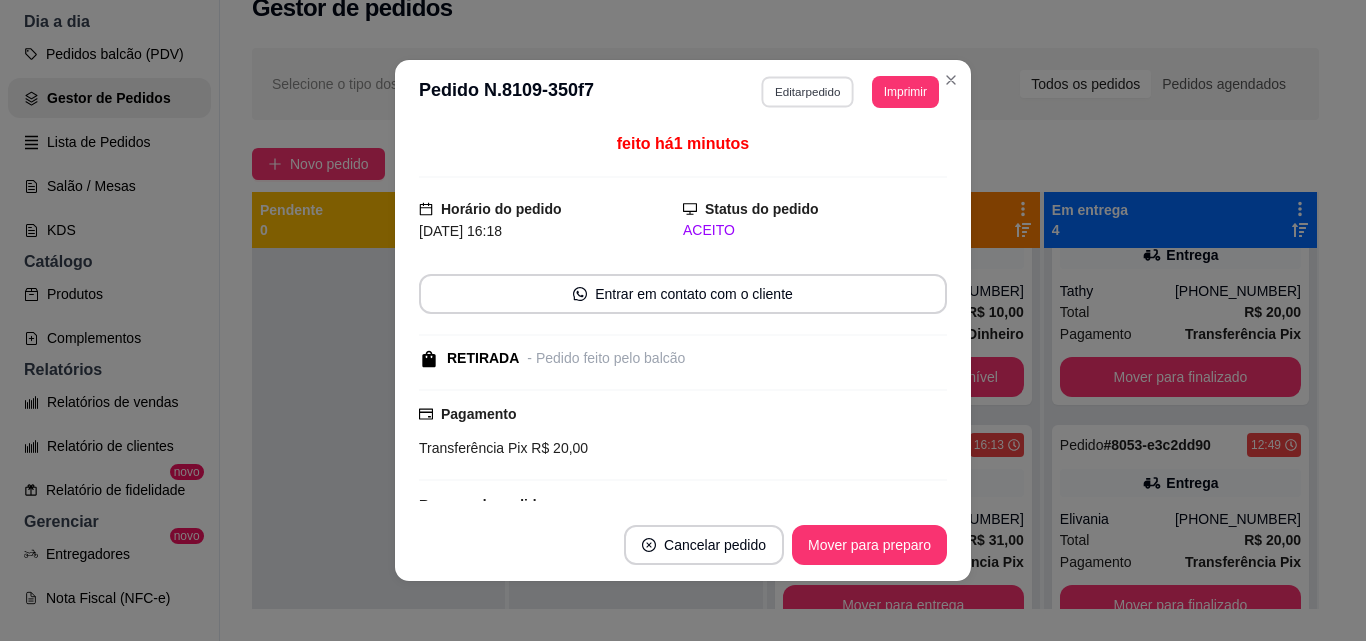 click on "Editar  pedido" at bounding box center [808, 91] 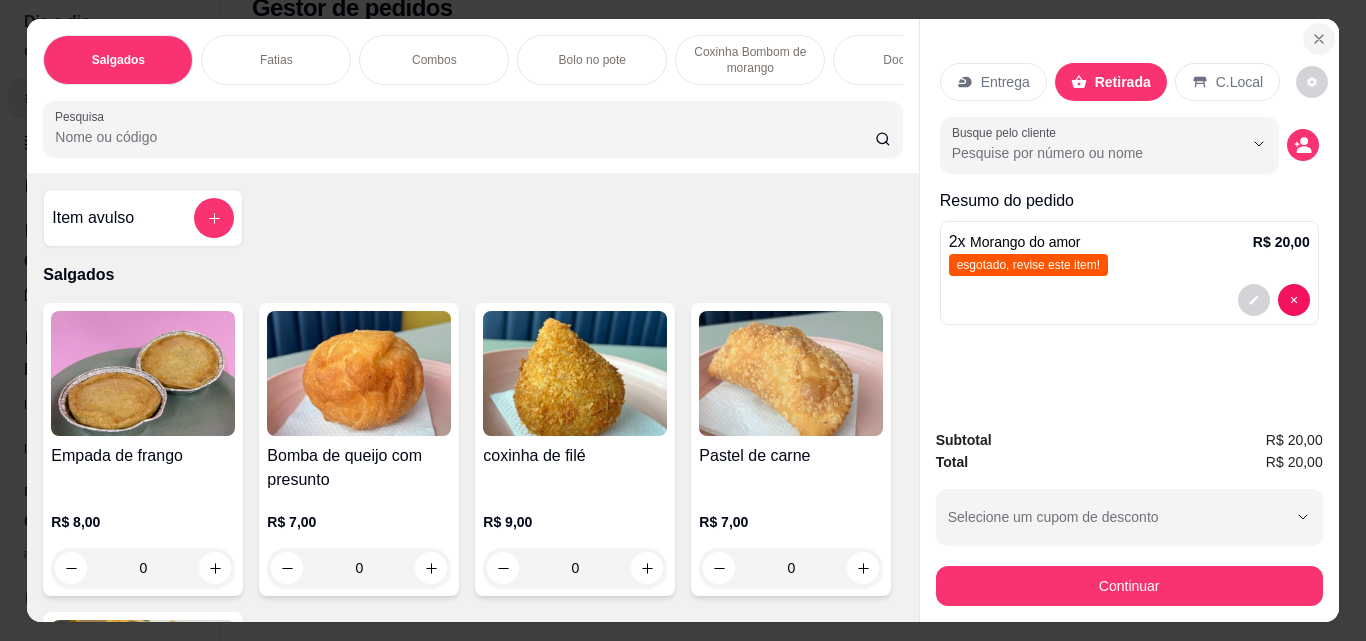 click at bounding box center [1319, 39] 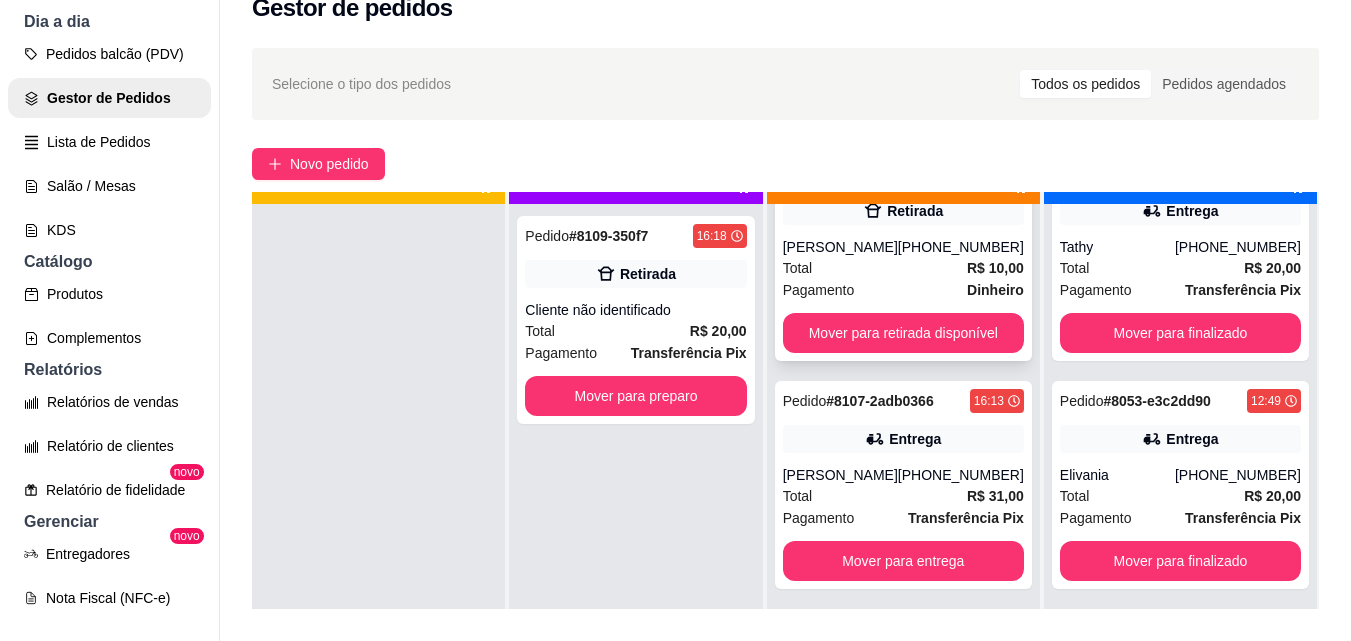 scroll, scrollTop: 56, scrollLeft: 0, axis: vertical 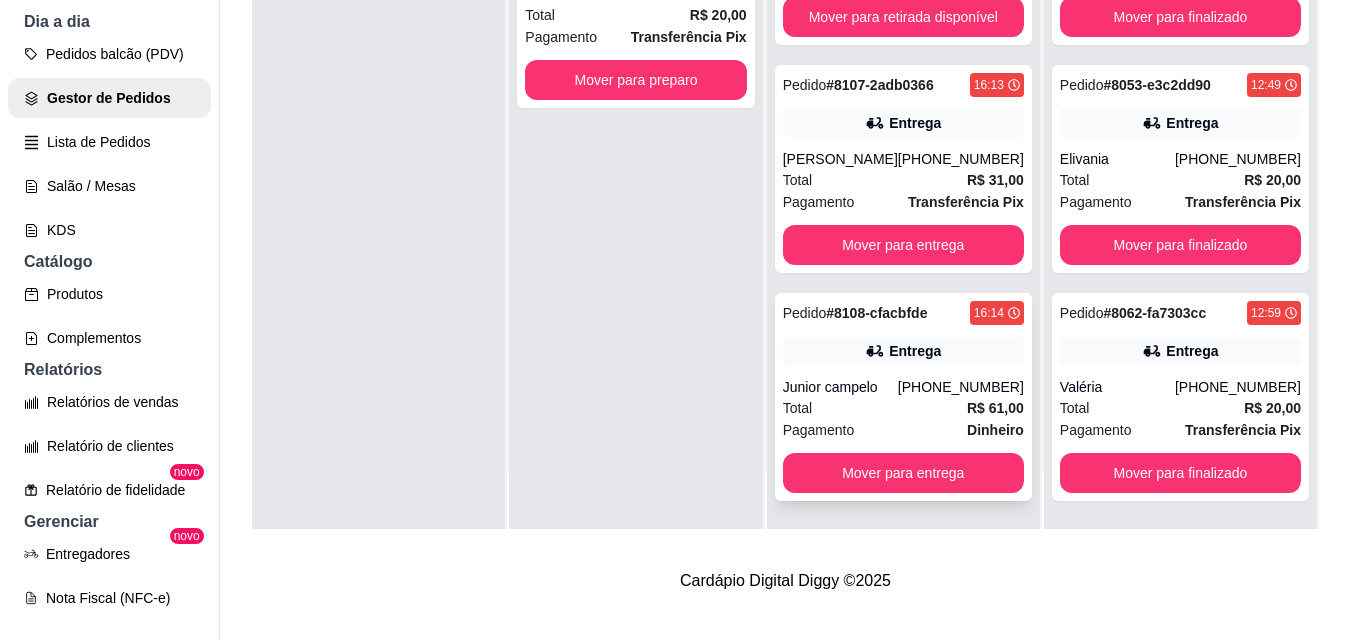 click on "Pedido  # 8108-cfacbfde 16:14 Entrega Junior campelo [PHONE_NUMBER] Total R$ 61,00 Pagamento Dinheiro Mover para entrega" at bounding box center (903, 397) 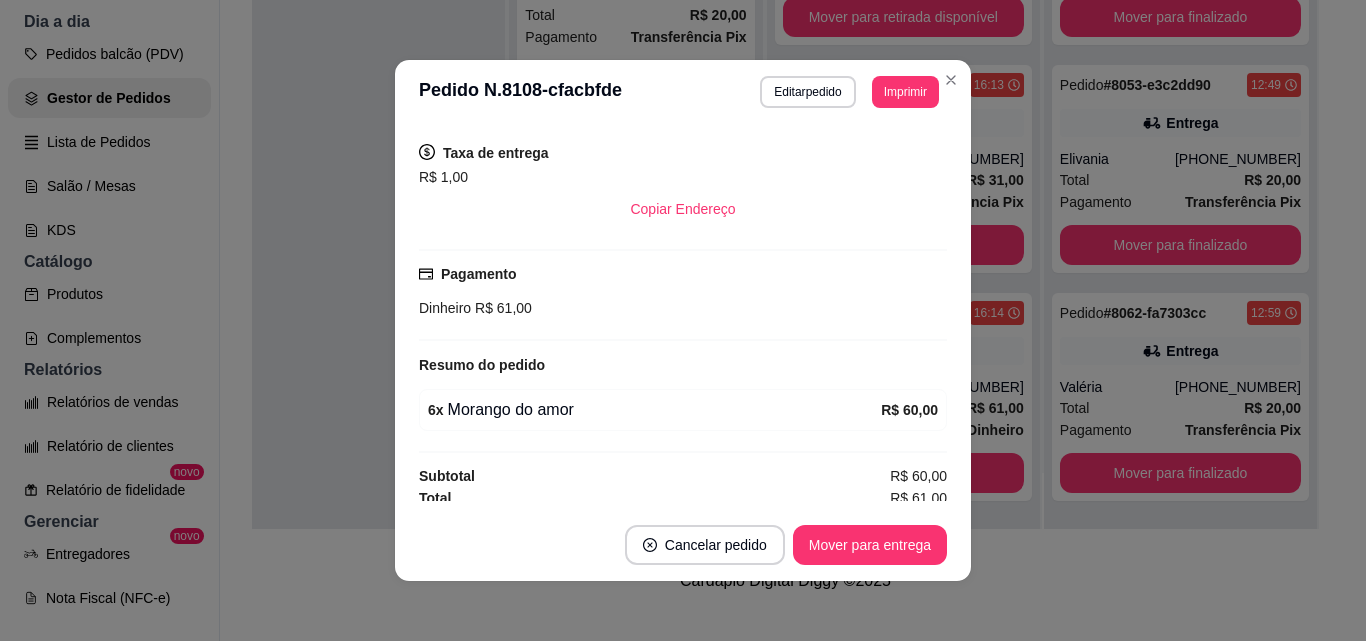 scroll, scrollTop: 408, scrollLeft: 0, axis: vertical 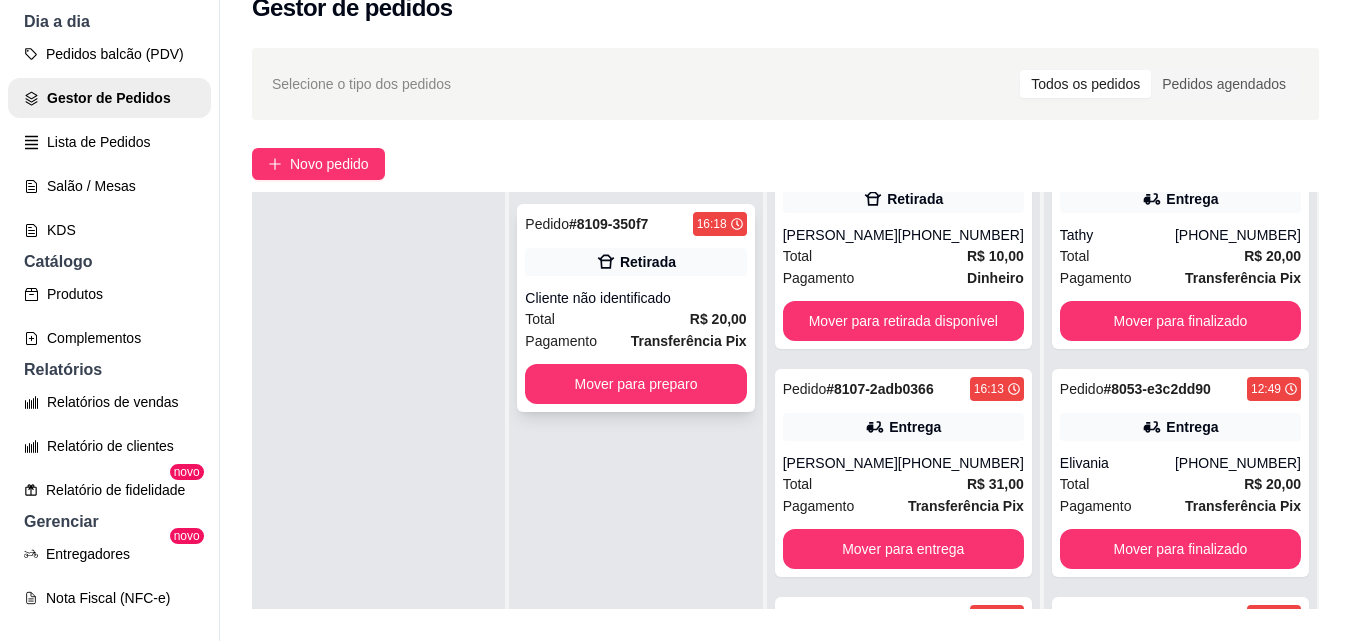 click on "Cliente não identificado" at bounding box center (635, 298) 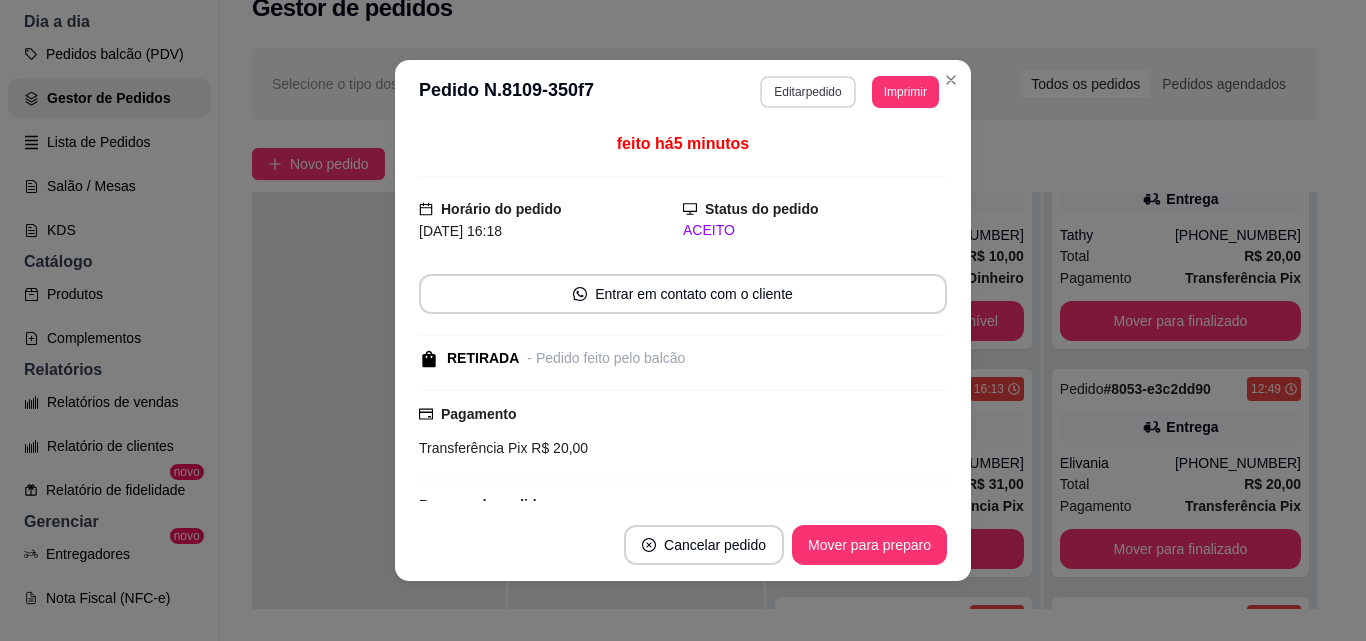 click on "Editar  pedido" at bounding box center [807, 92] 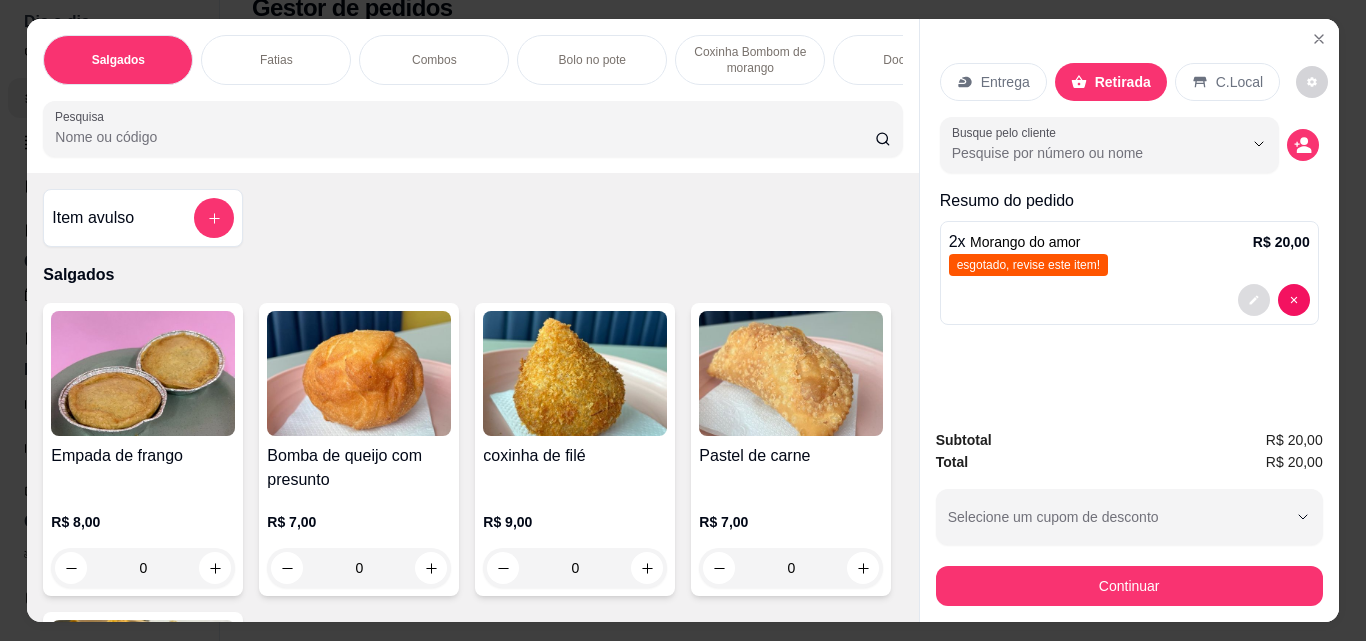 click 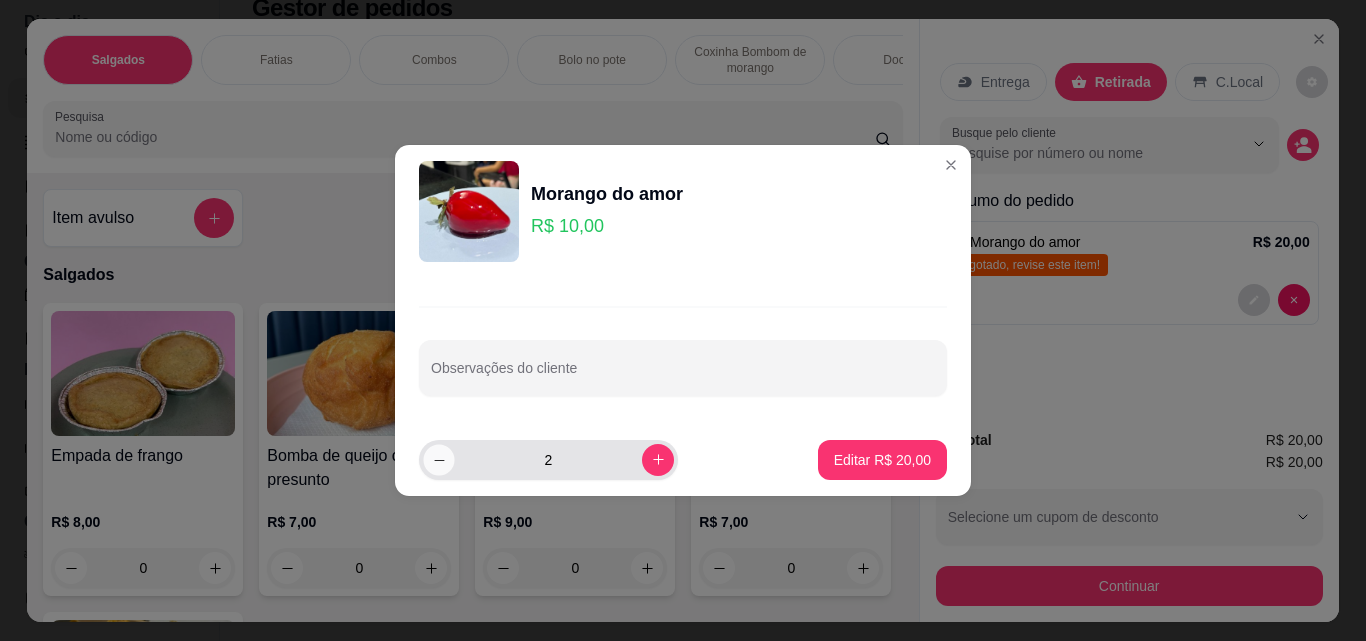 click 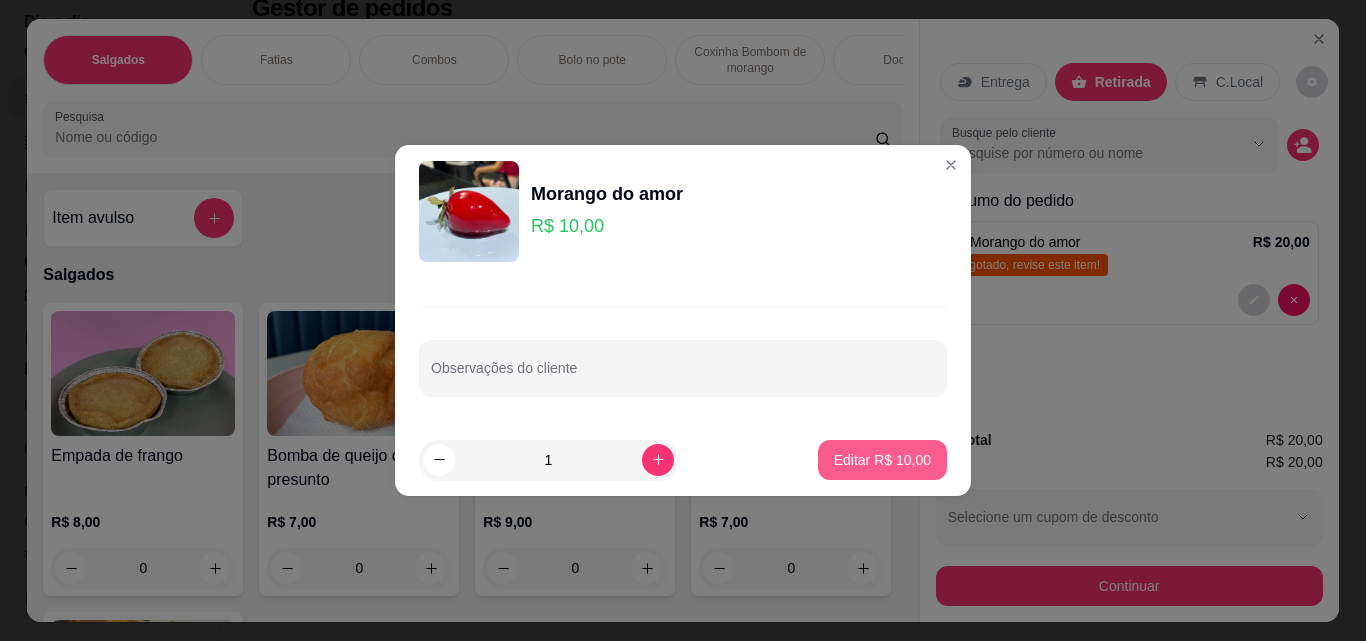 click on "Editar   R$ 10,00" at bounding box center (882, 460) 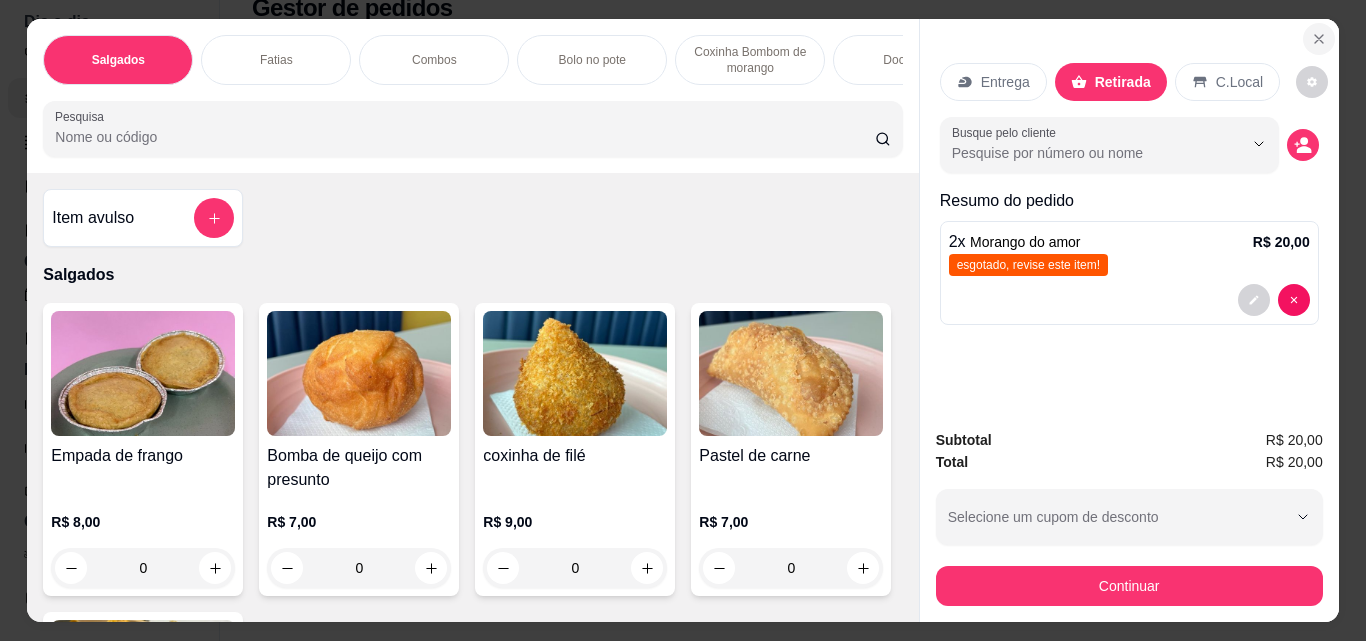 click 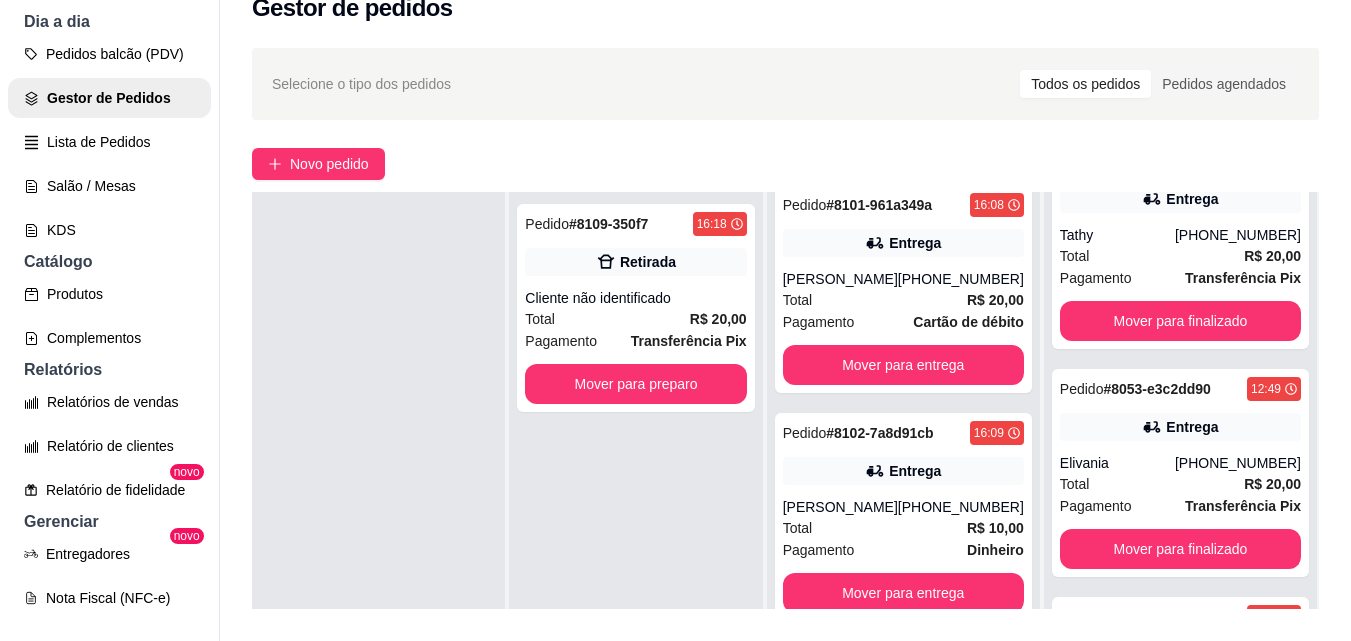 scroll, scrollTop: 0, scrollLeft: 0, axis: both 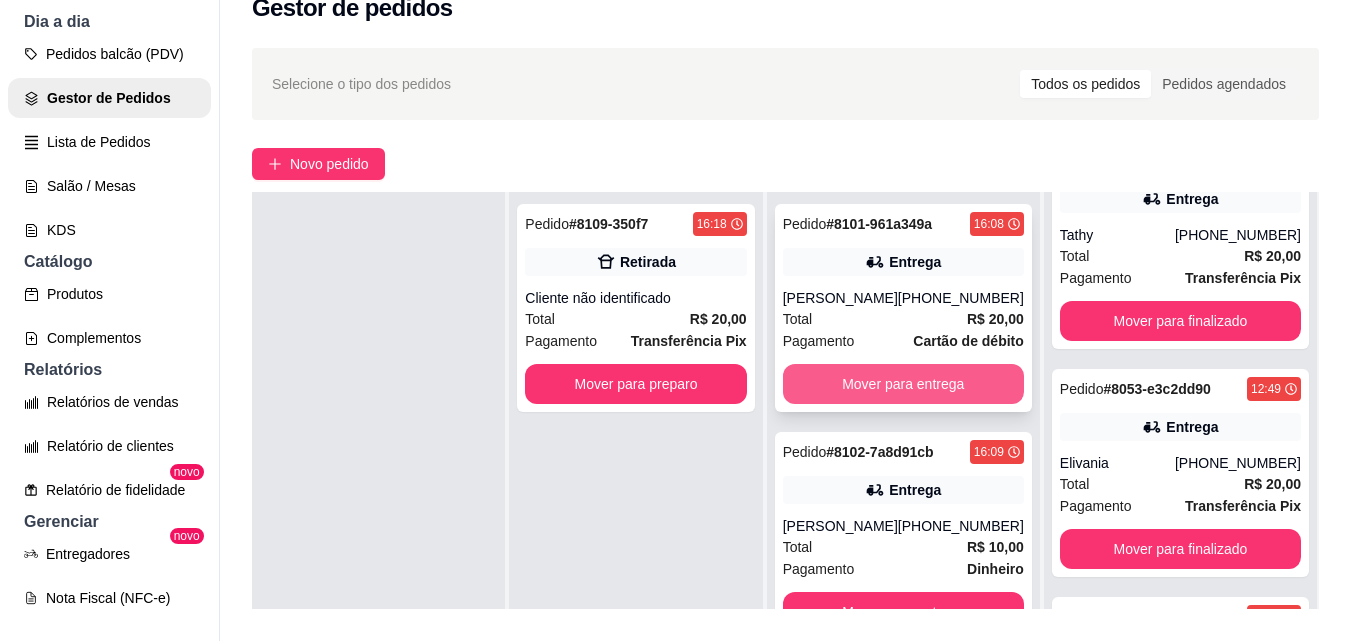 click on "Mover para entrega" at bounding box center (903, 384) 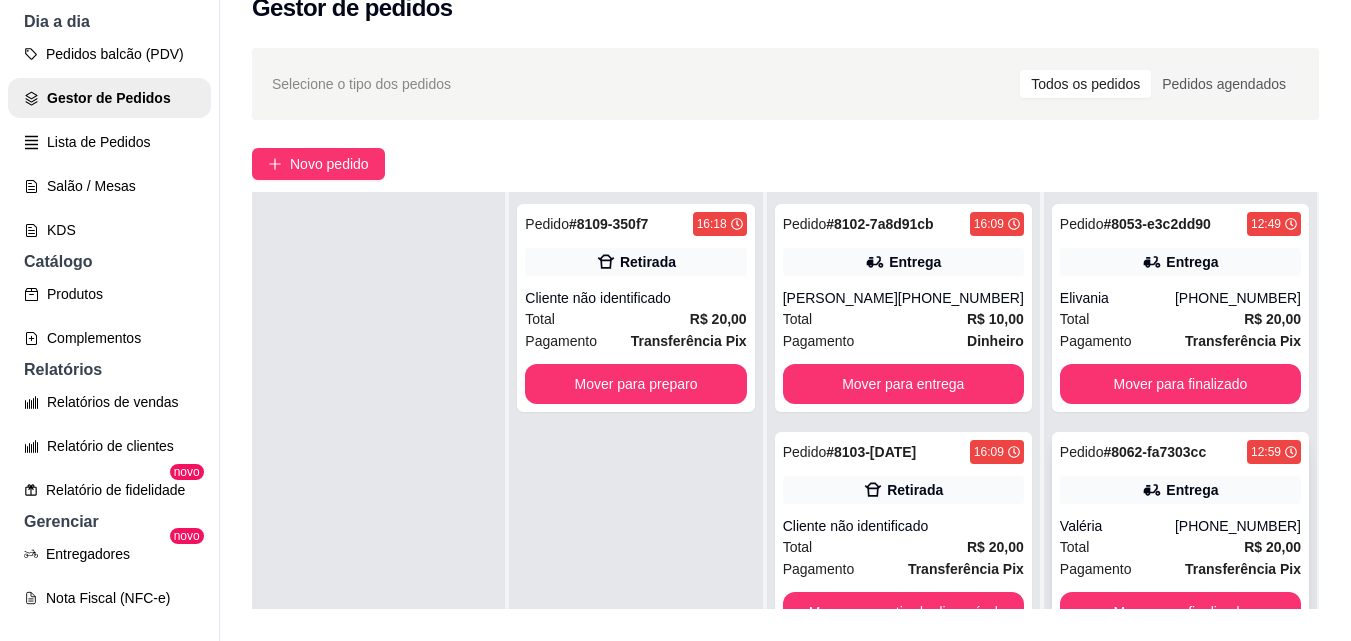 scroll, scrollTop: 563, scrollLeft: 0, axis: vertical 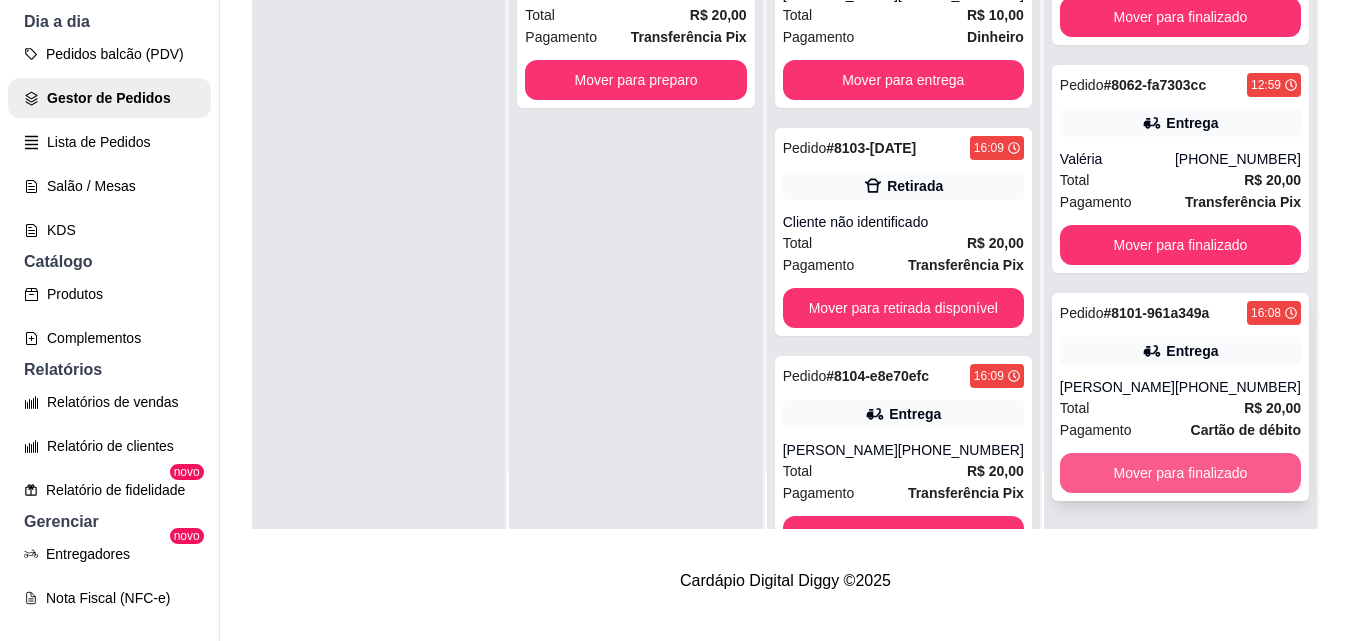 click on "Mover para finalizado" at bounding box center (1180, 473) 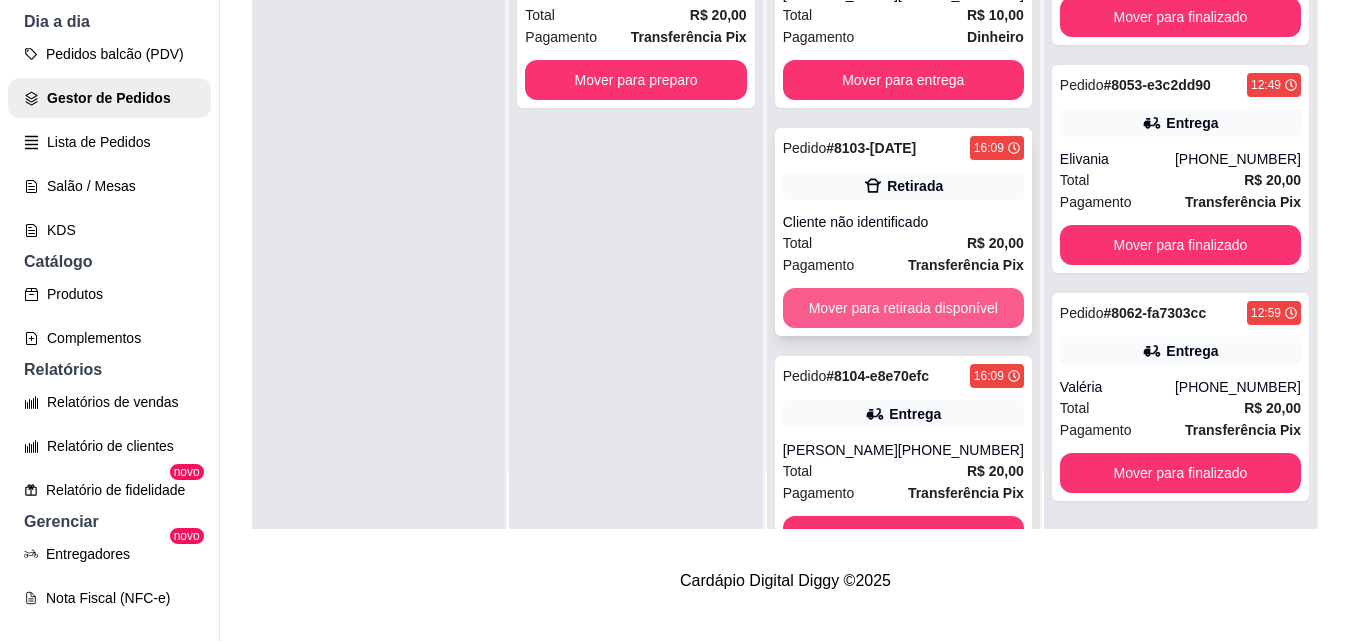 scroll, scrollTop: 315, scrollLeft: 0, axis: vertical 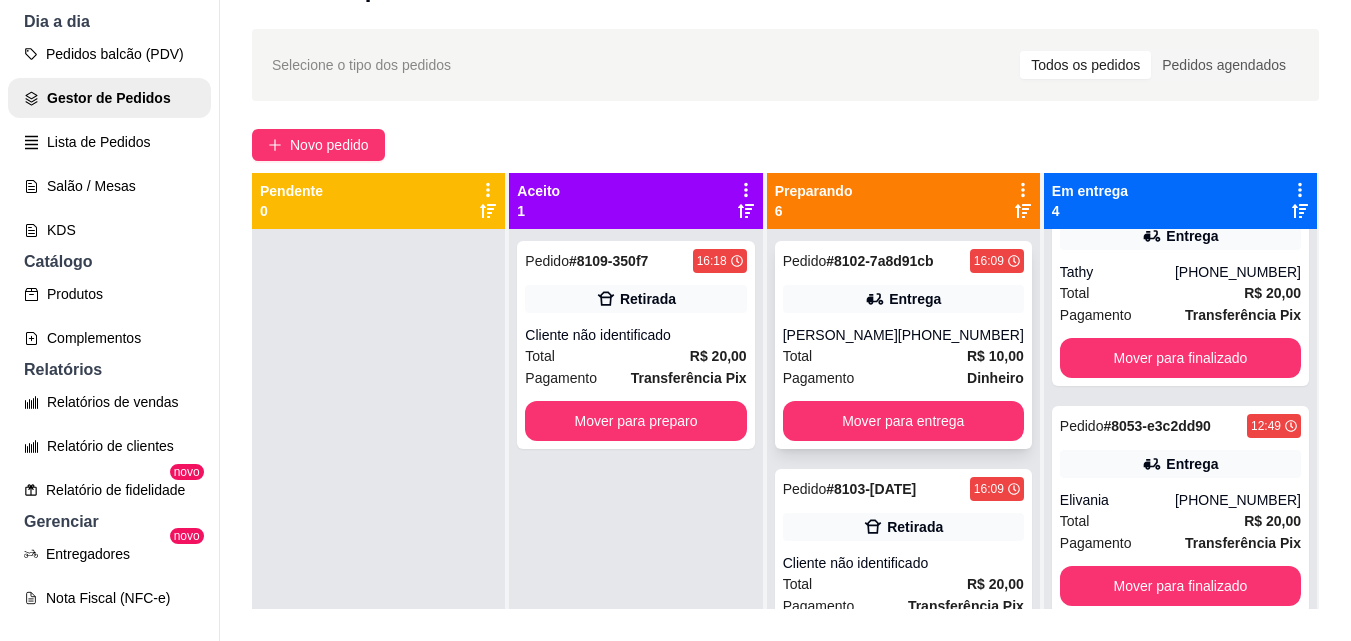 click on "[PHONE_NUMBER]" at bounding box center (961, 335) 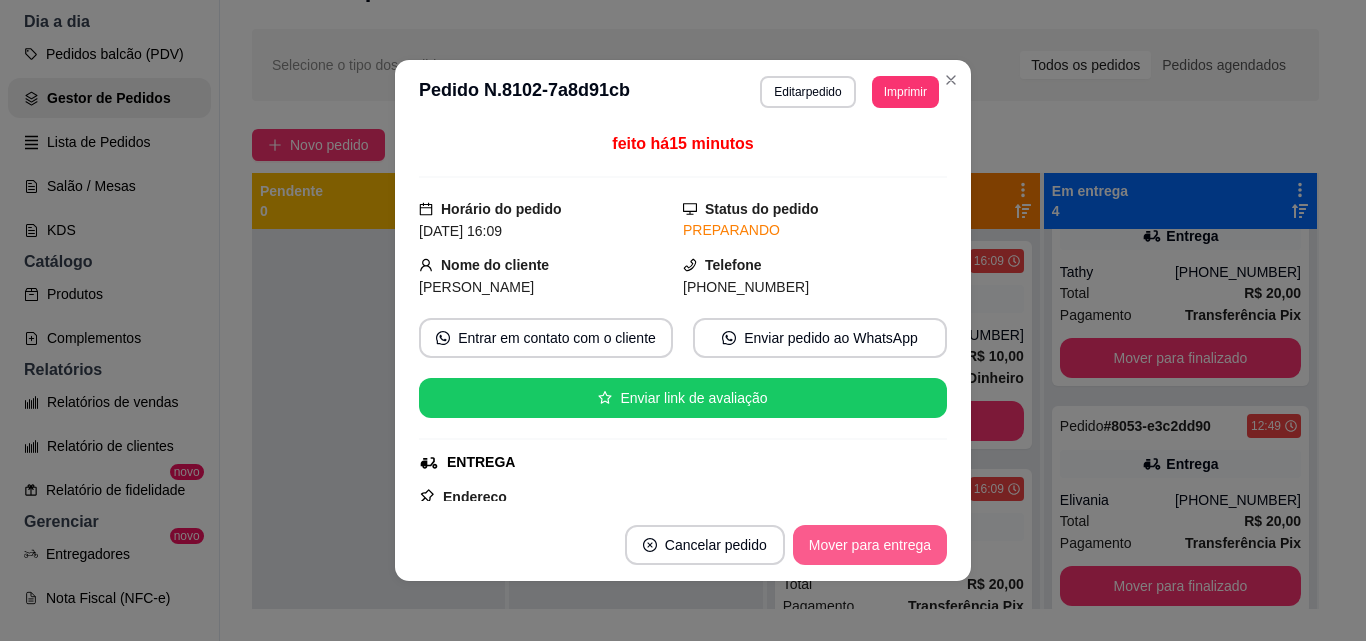 click on "Mover para entrega" at bounding box center [870, 545] 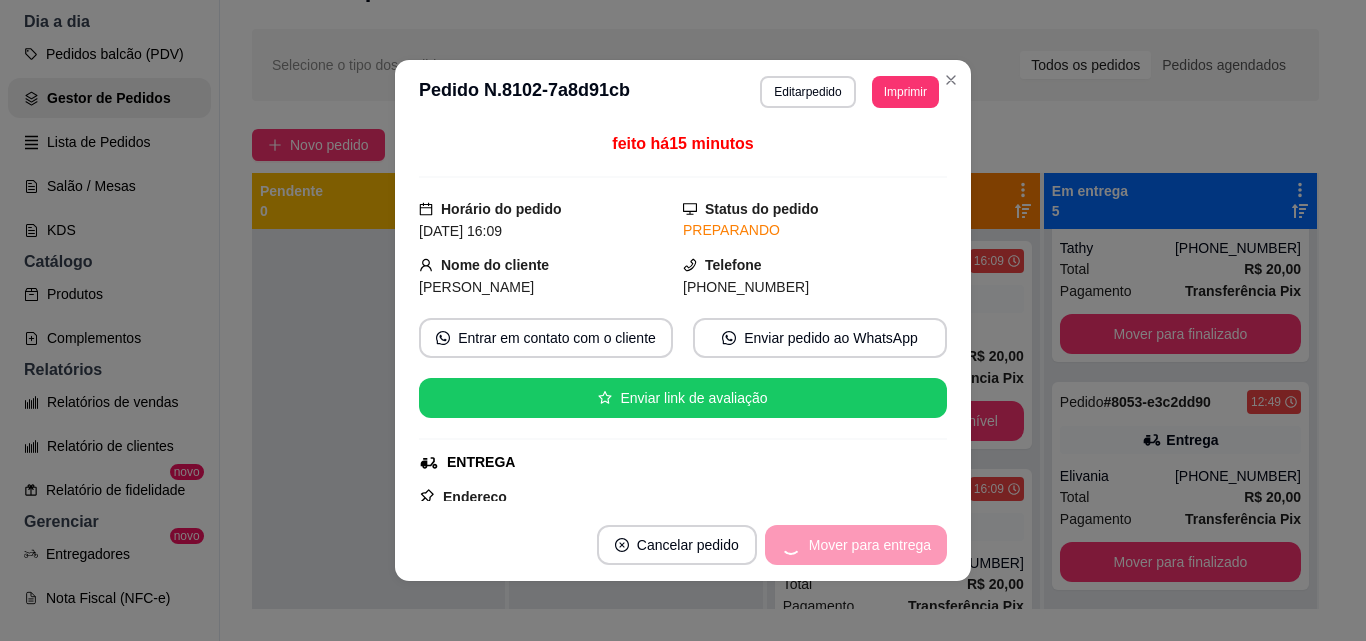 scroll, scrollTop: 563, scrollLeft: 0, axis: vertical 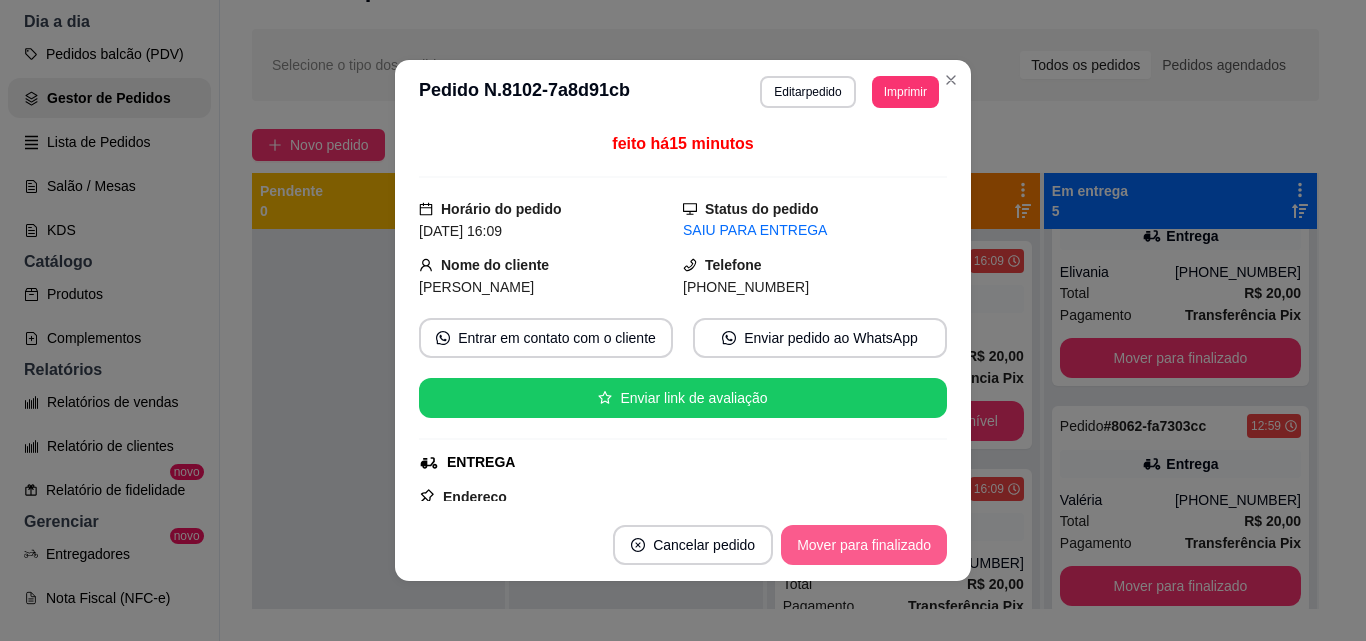 click on "Mover para finalizado" at bounding box center [864, 545] 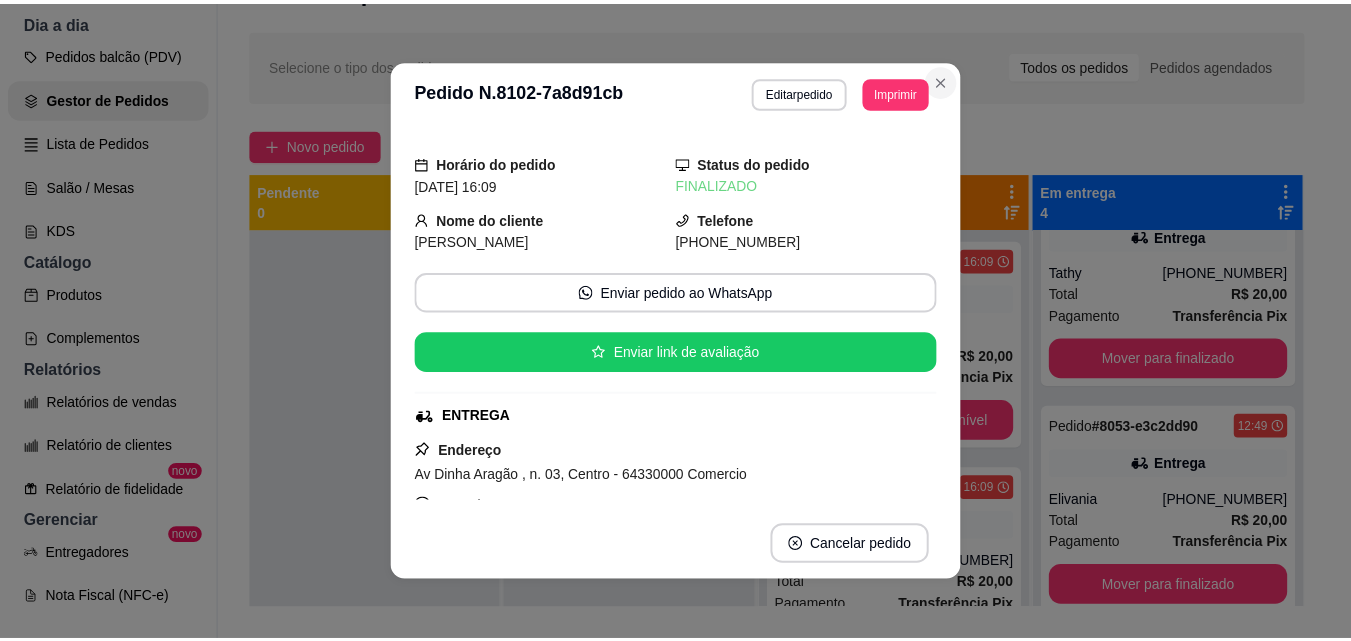 scroll, scrollTop: 315, scrollLeft: 0, axis: vertical 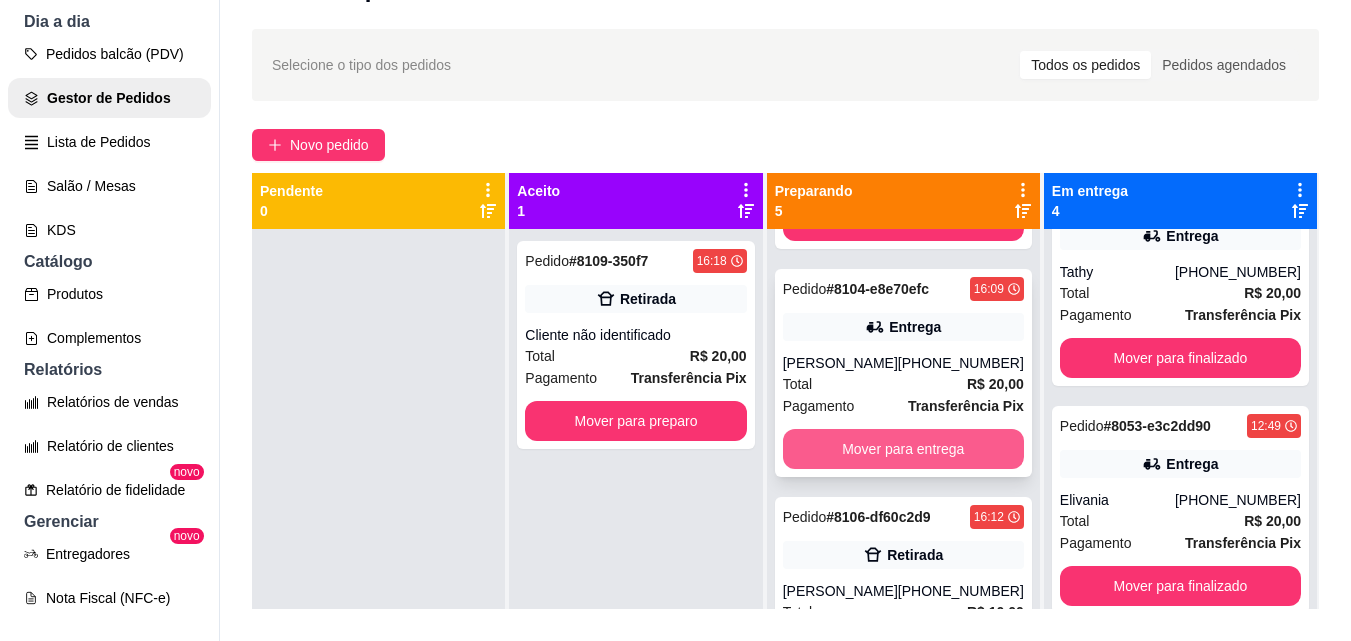 click on "Mover para entrega" at bounding box center [903, 449] 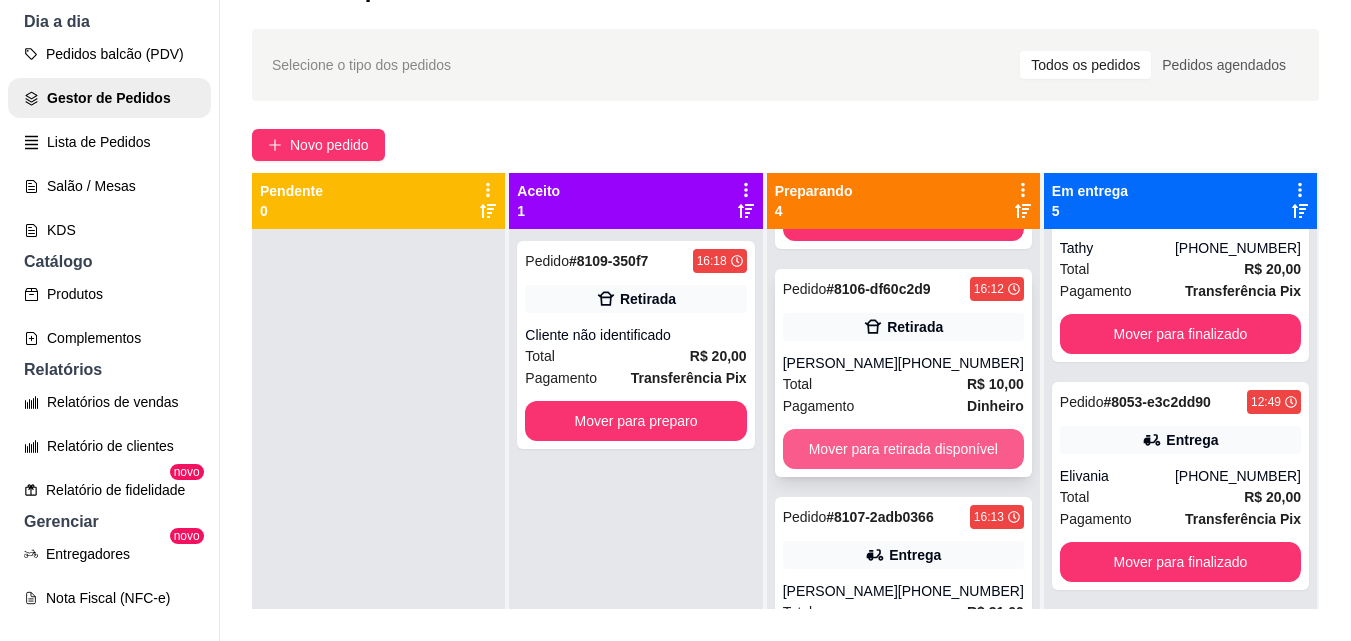 scroll, scrollTop: 543, scrollLeft: 0, axis: vertical 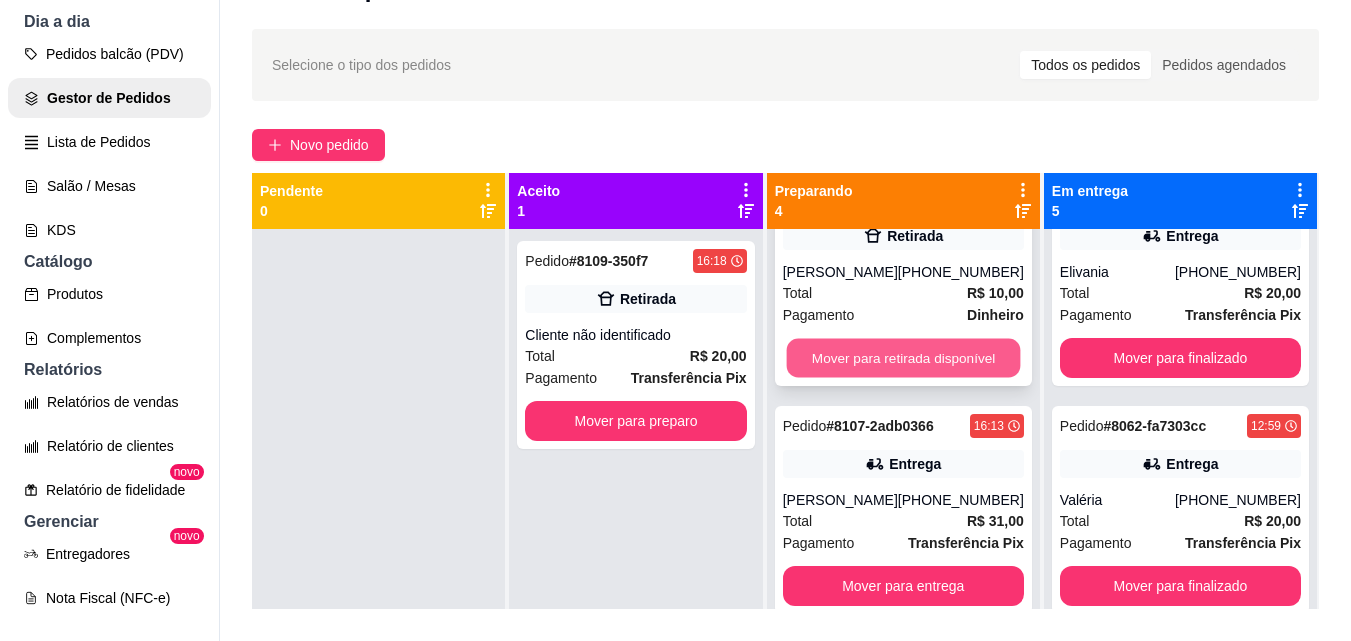 click on "Mover para retirada disponível" at bounding box center (903, 358) 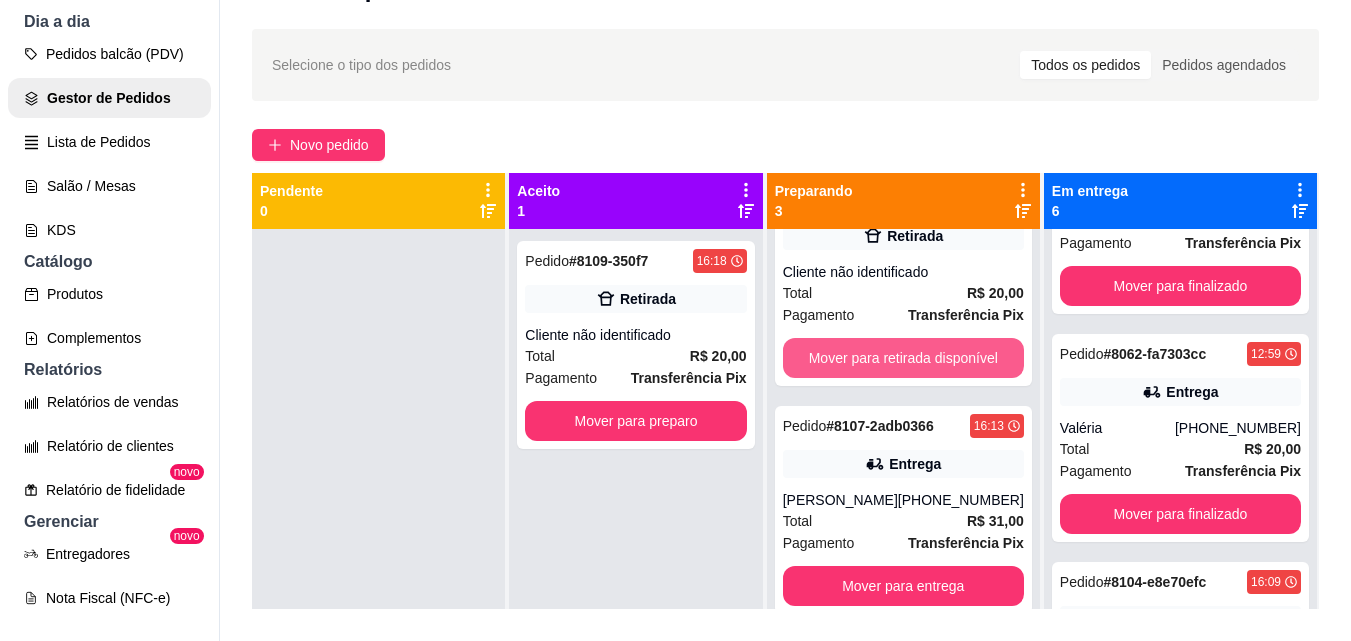 scroll, scrollTop: 63, scrollLeft: 0, axis: vertical 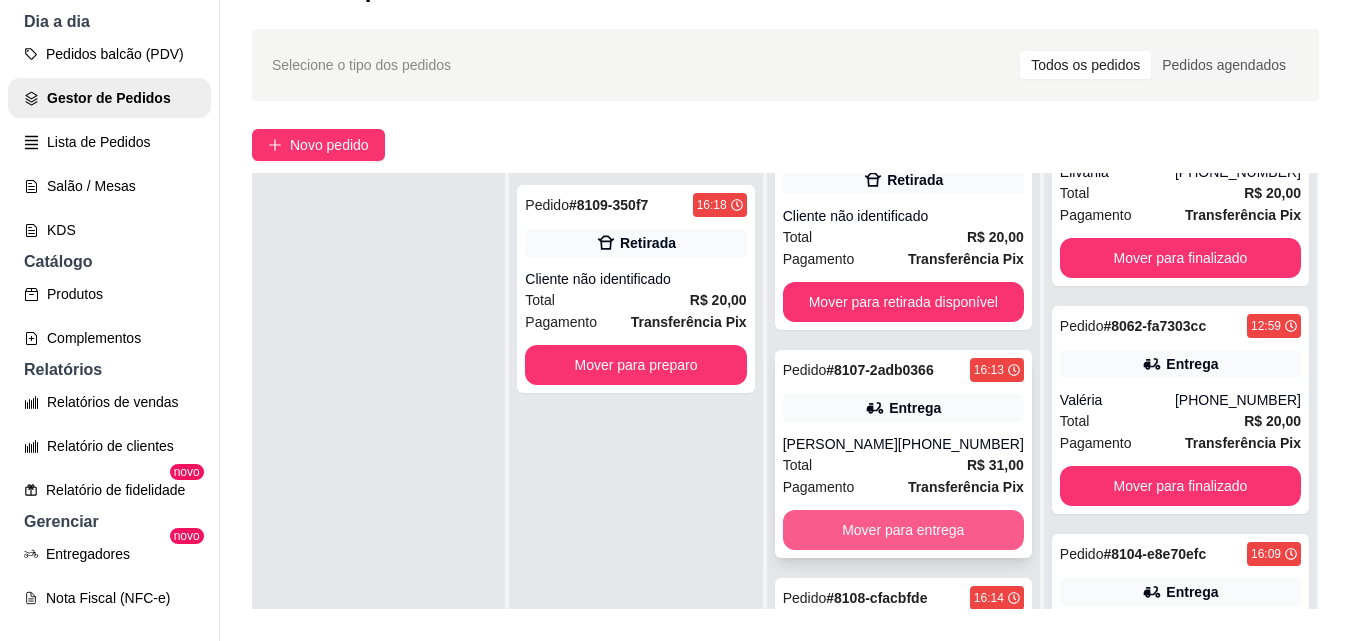 click on "Mover para entrega" at bounding box center [903, 530] 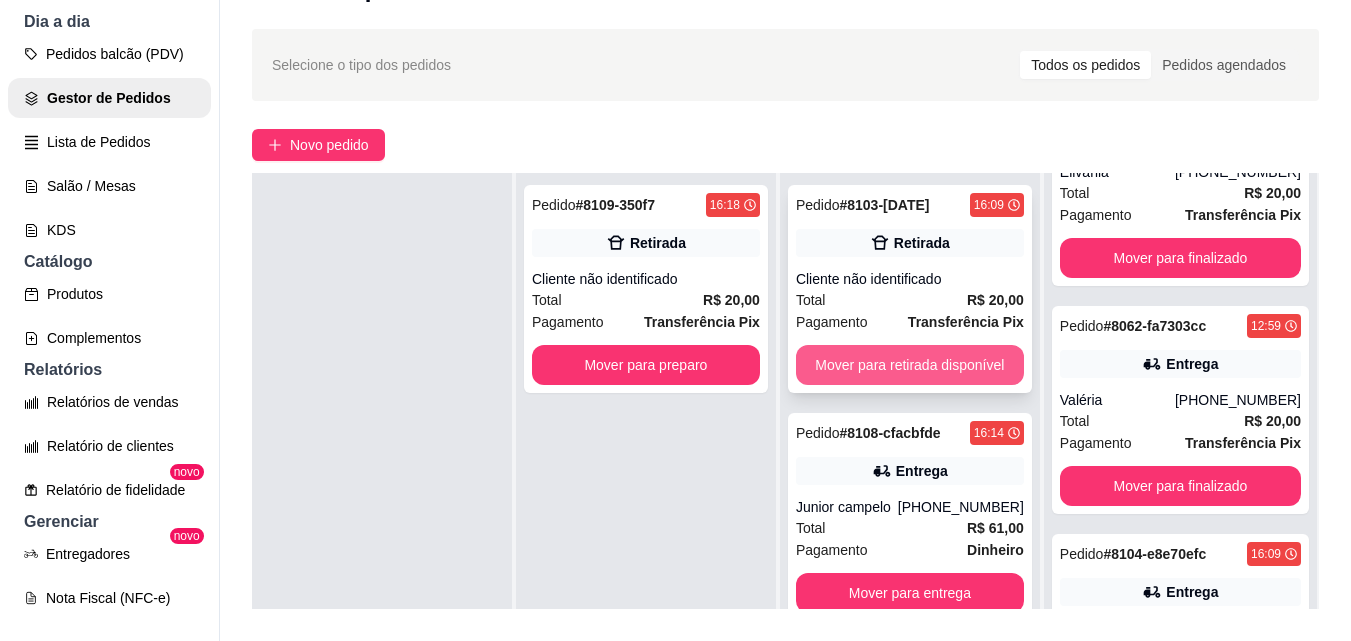 scroll, scrollTop: 0, scrollLeft: 0, axis: both 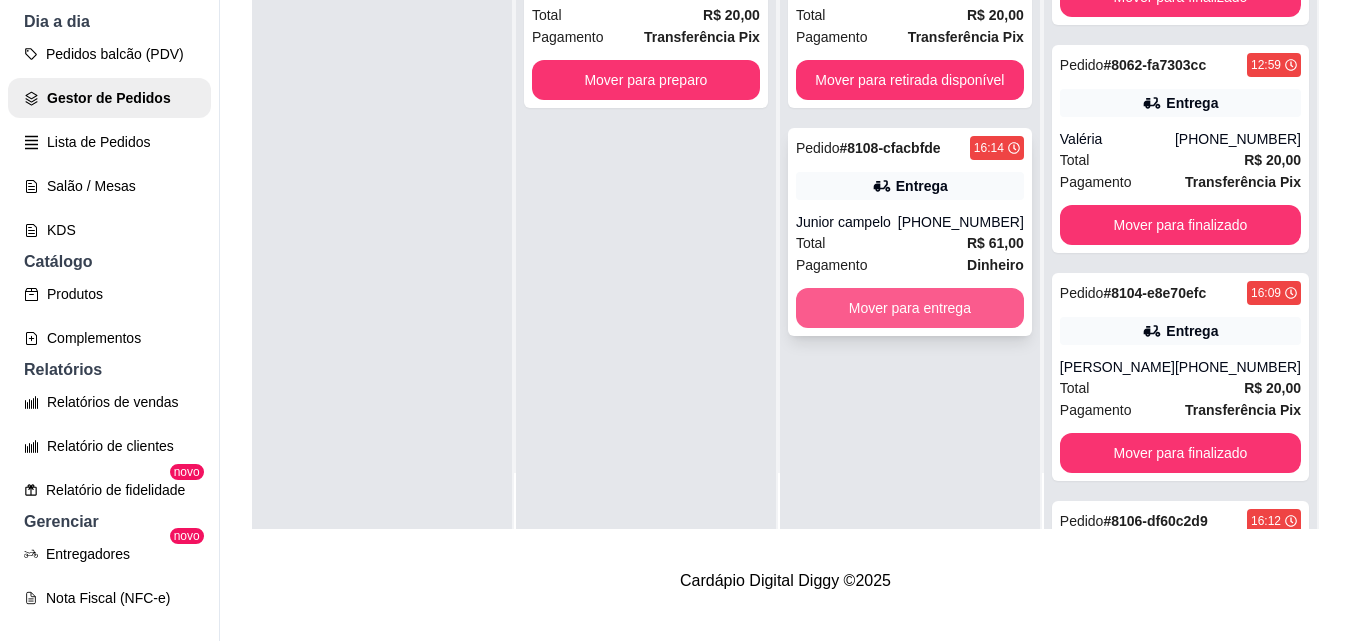 click on "Mover para entrega" at bounding box center (910, 308) 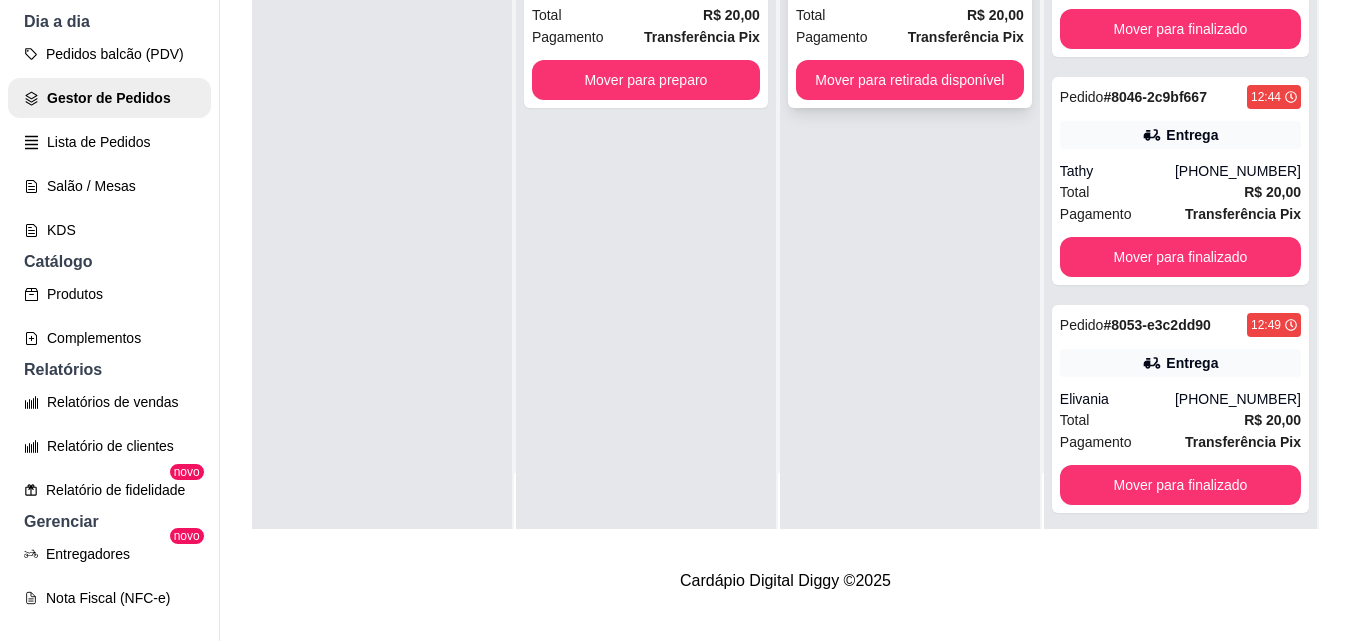 scroll, scrollTop: 0, scrollLeft: 0, axis: both 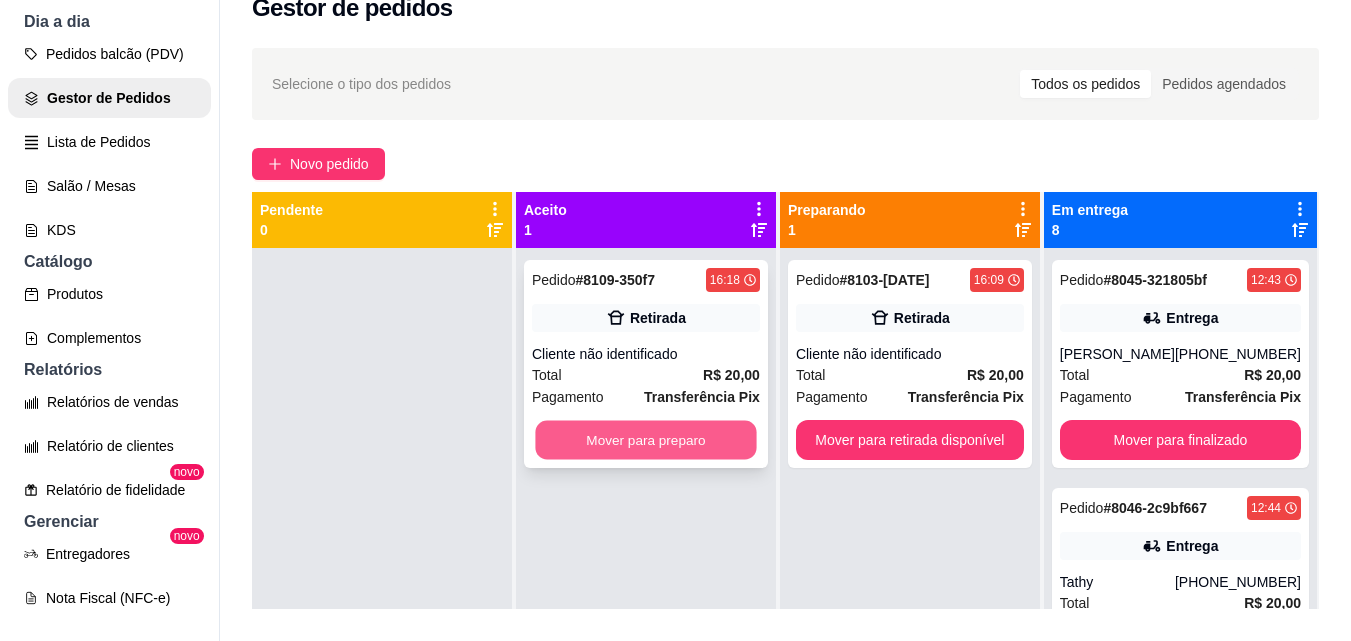 click on "Mover para preparo" at bounding box center (645, 440) 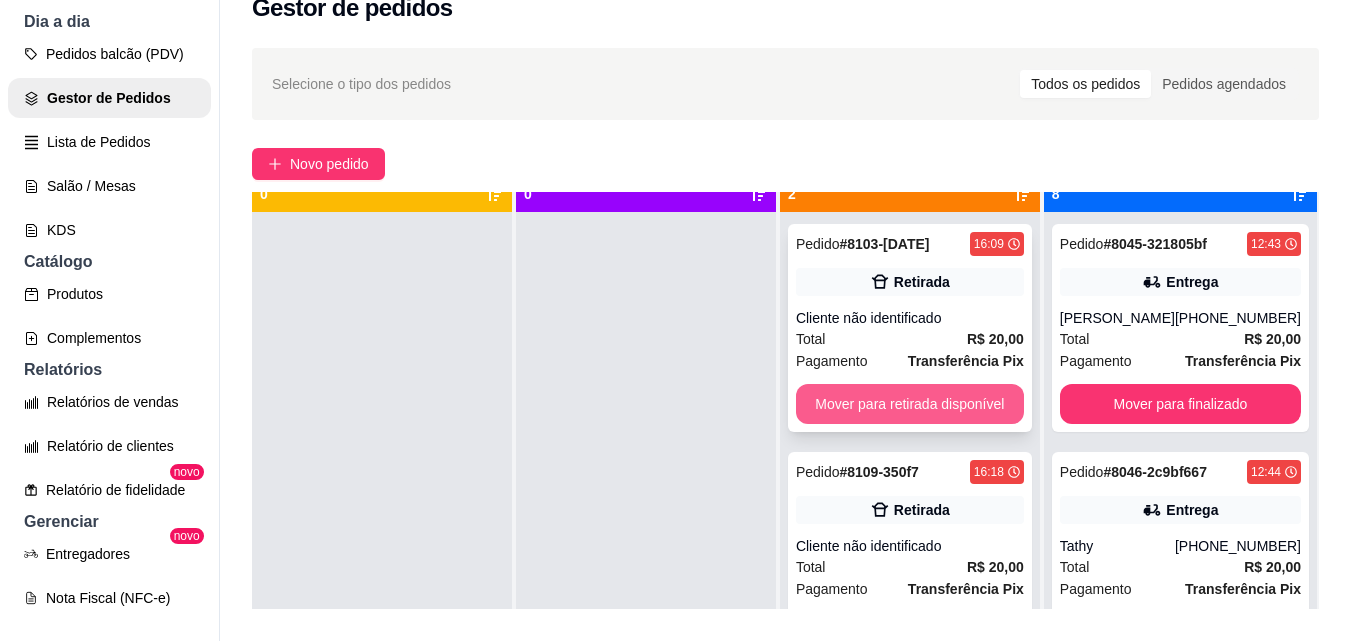 scroll, scrollTop: 56, scrollLeft: 0, axis: vertical 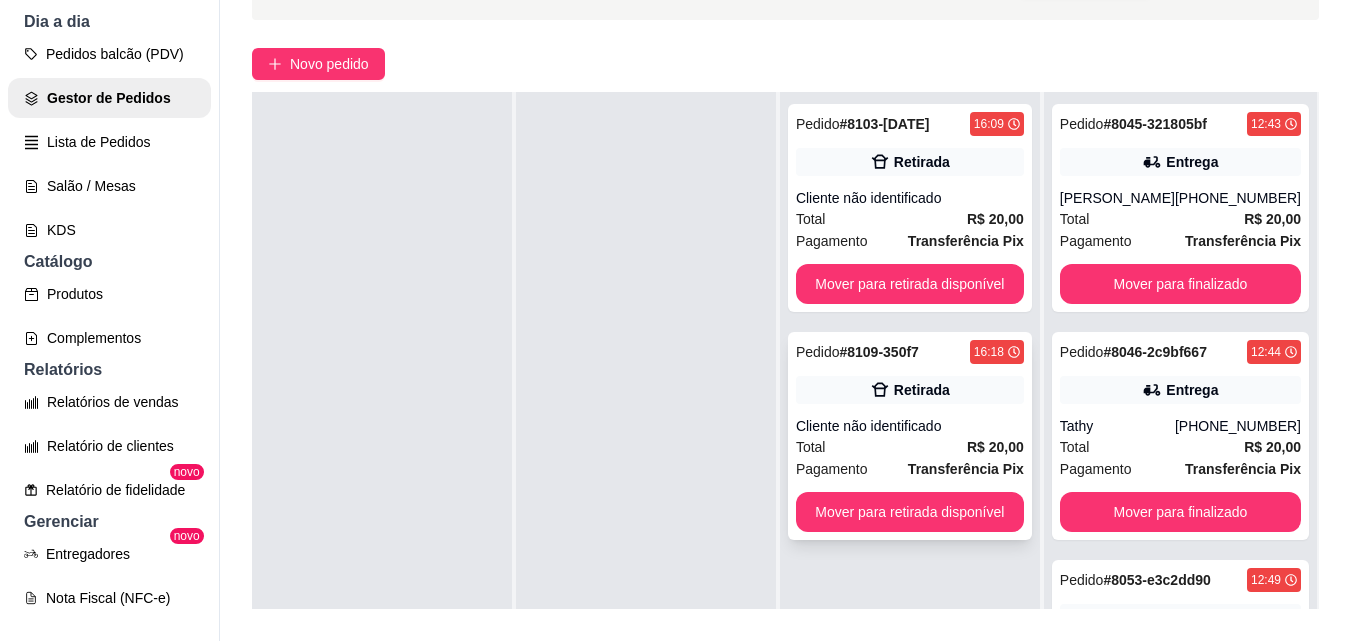 click on "Retirada" at bounding box center (922, 390) 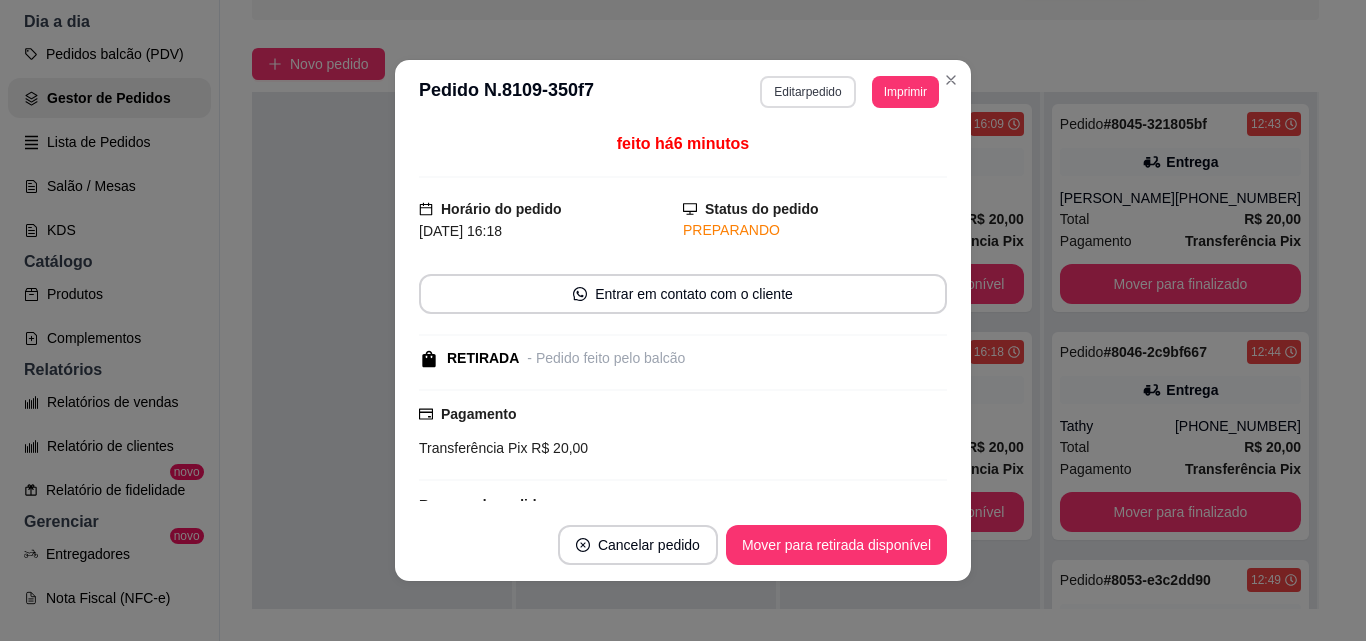 click on "Editar  pedido" at bounding box center (807, 92) 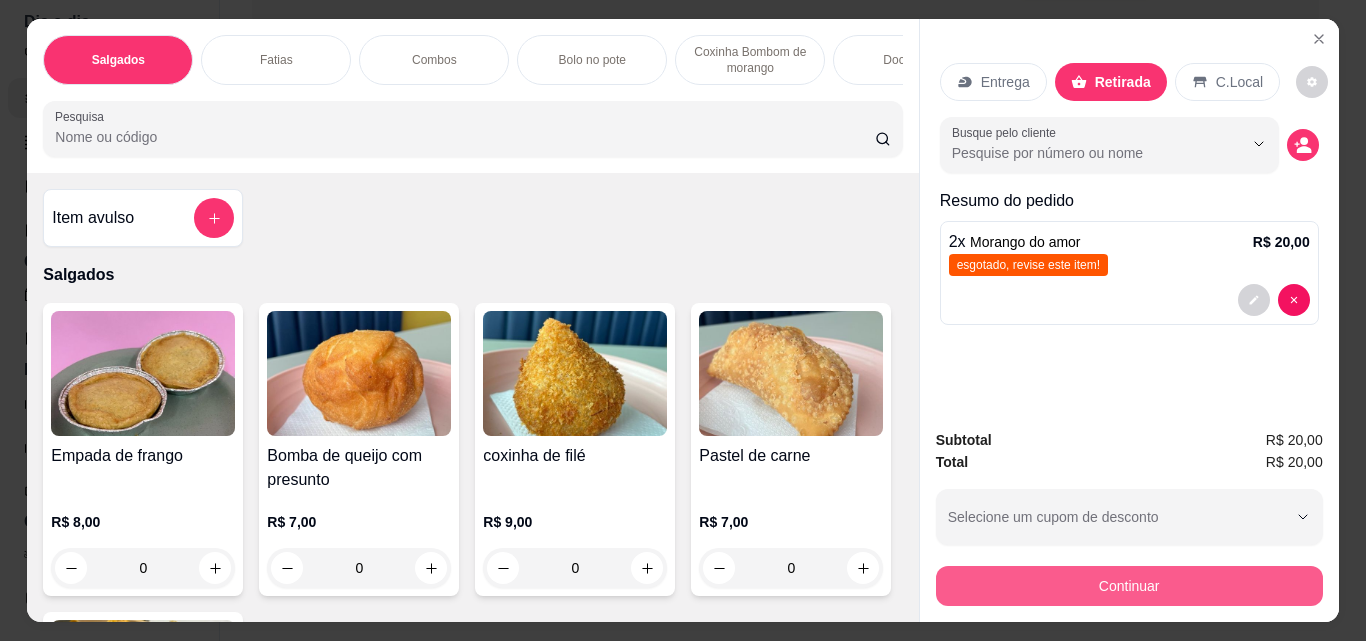 click on "Continuar" at bounding box center [1129, 586] 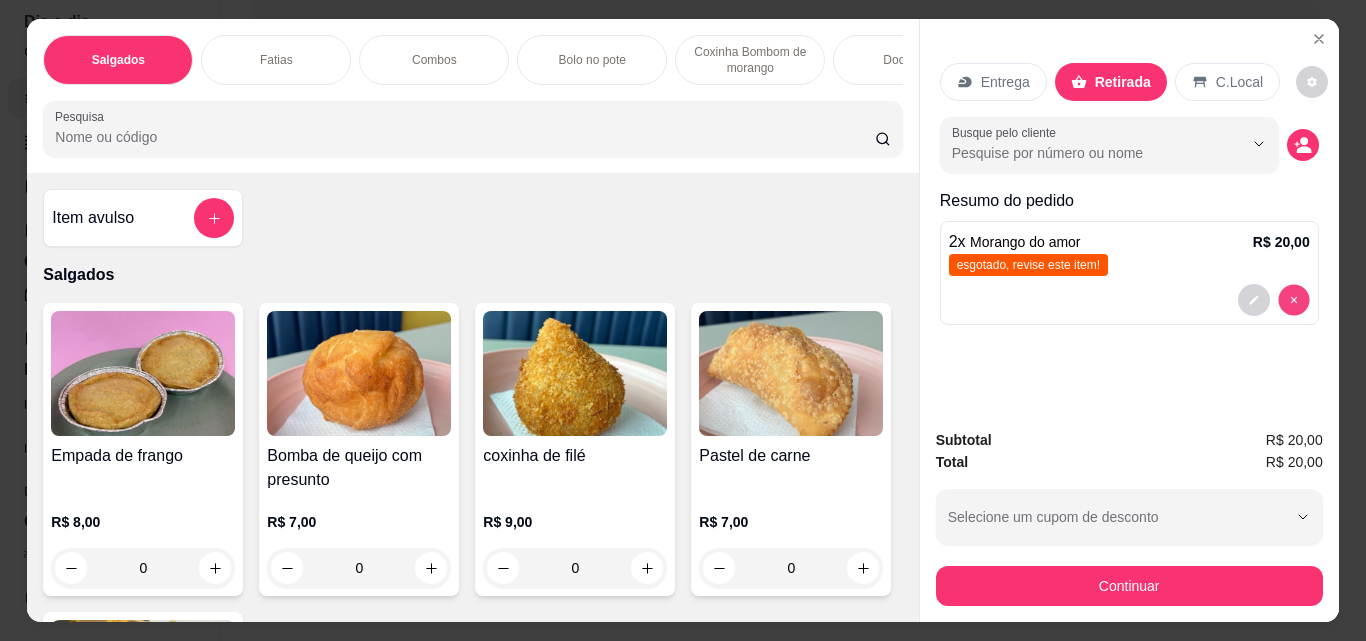 type on "0" 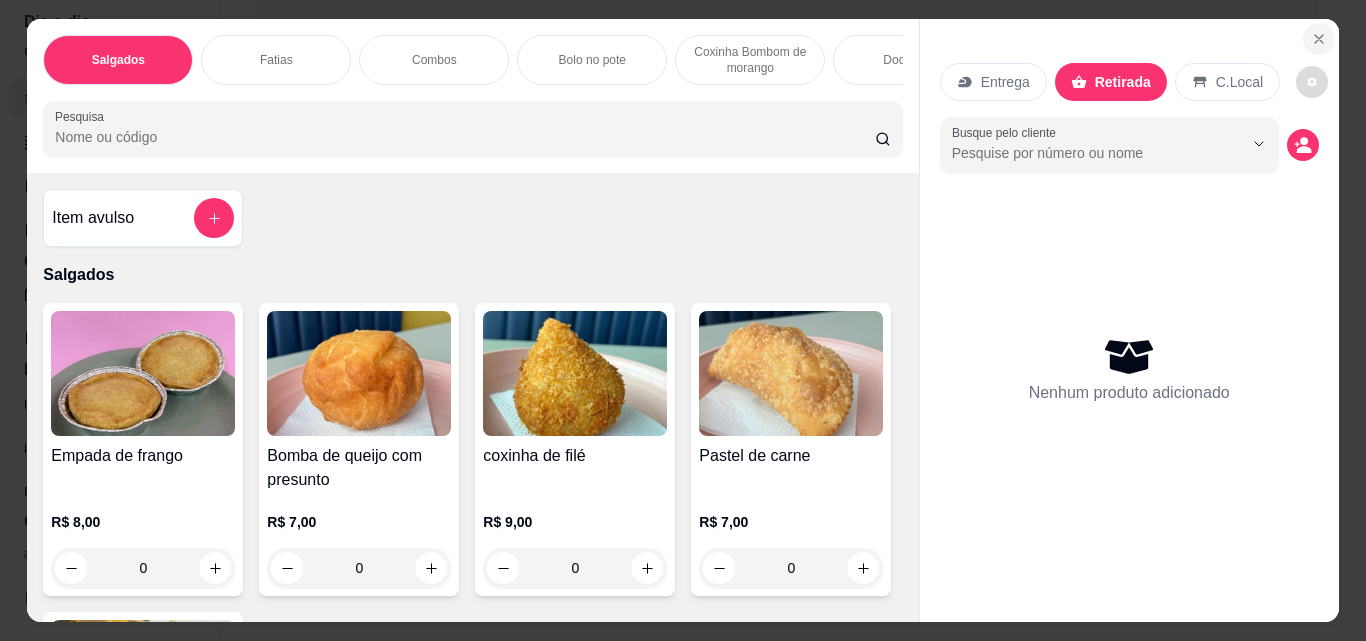 click 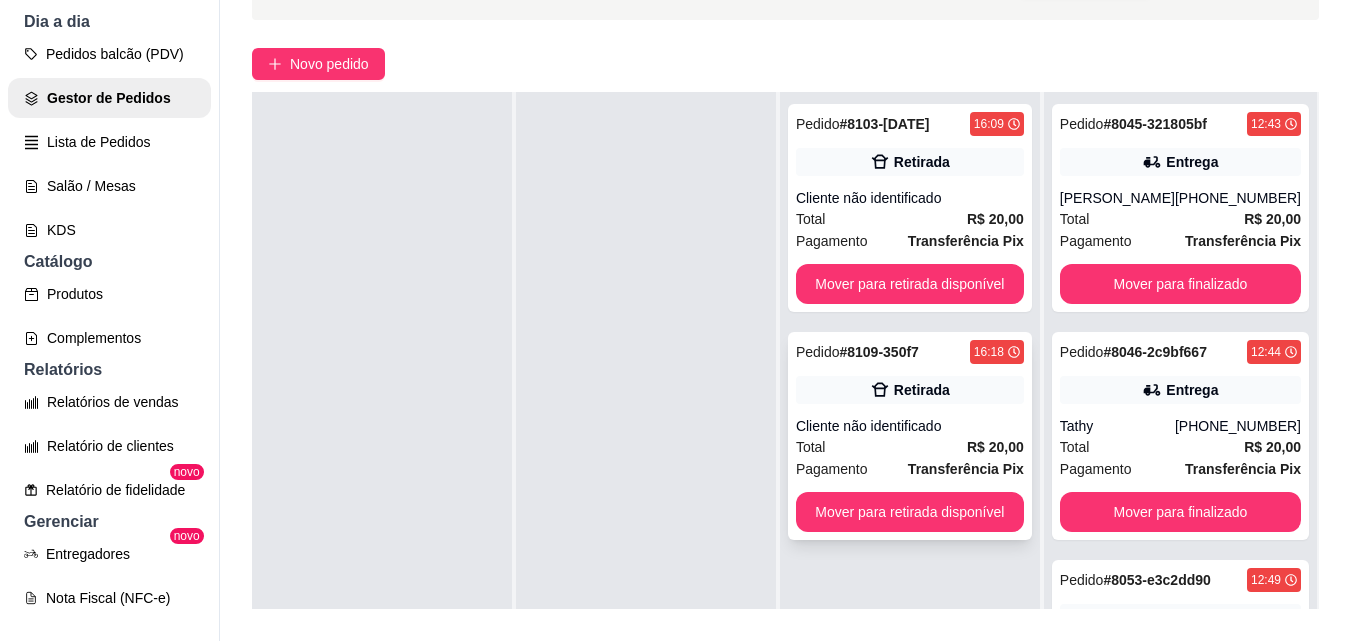 click on "Retirada" at bounding box center [922, 390] 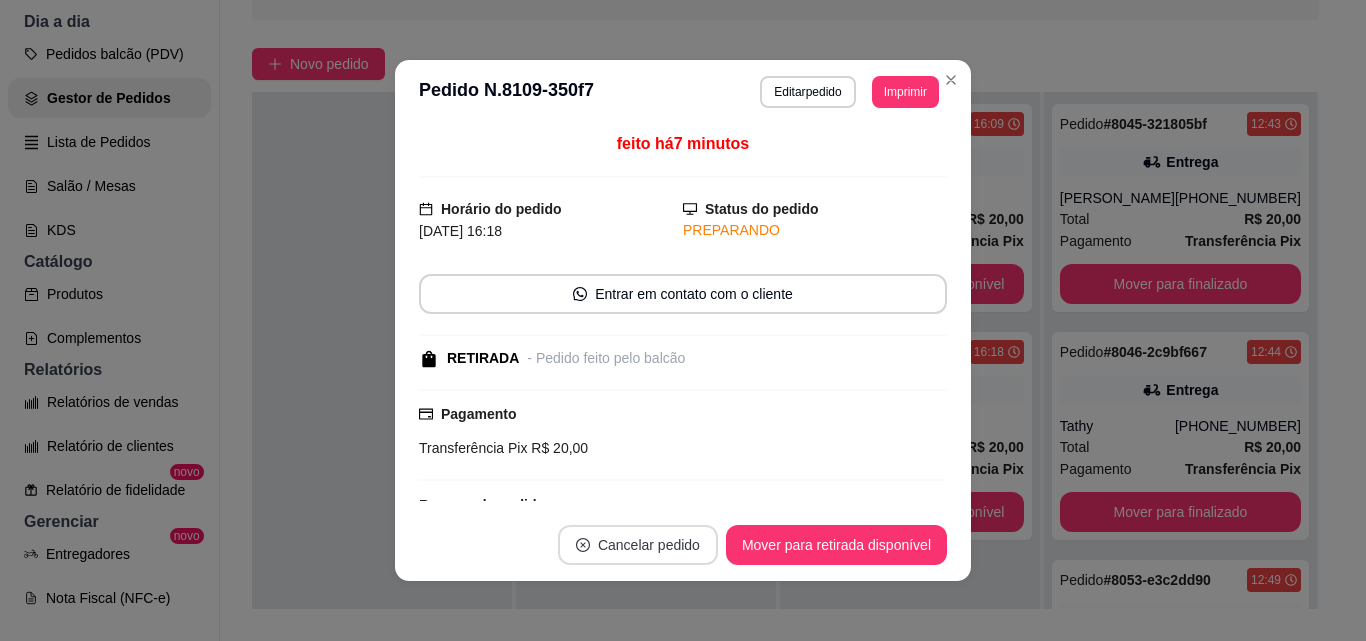 click on "Cancelar pedido" at bounding box center (638, 545) 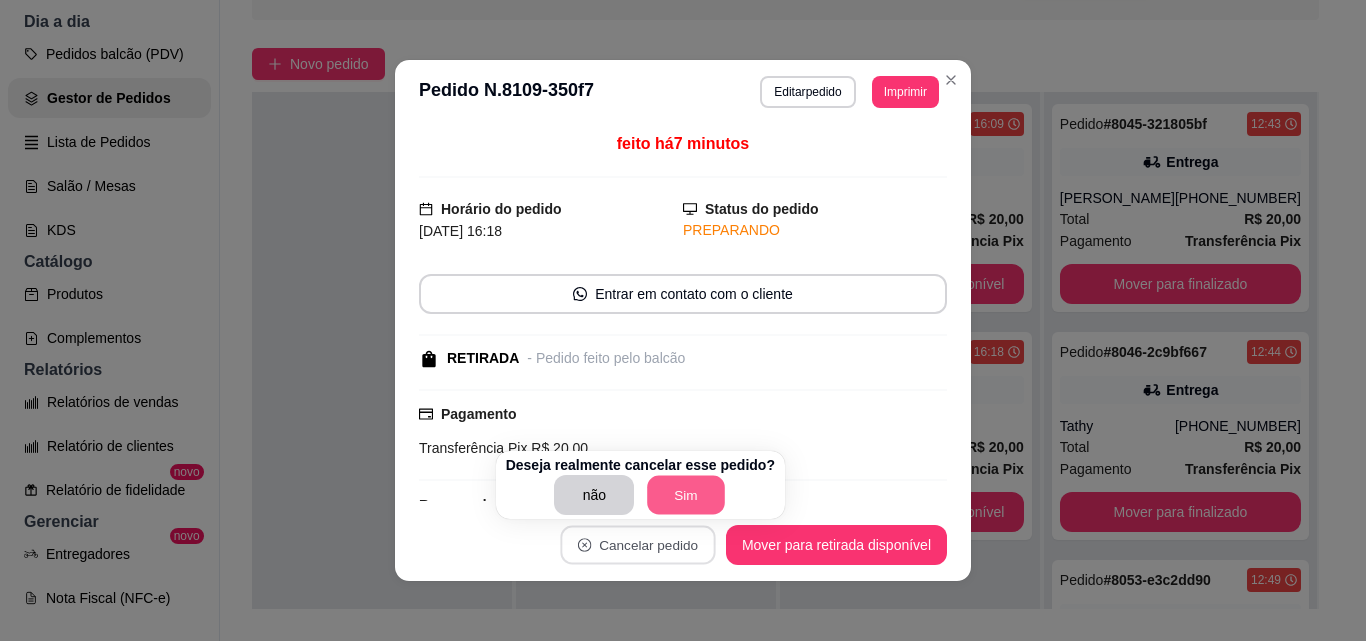 click on "Sim" at bounding box center [687, 495] 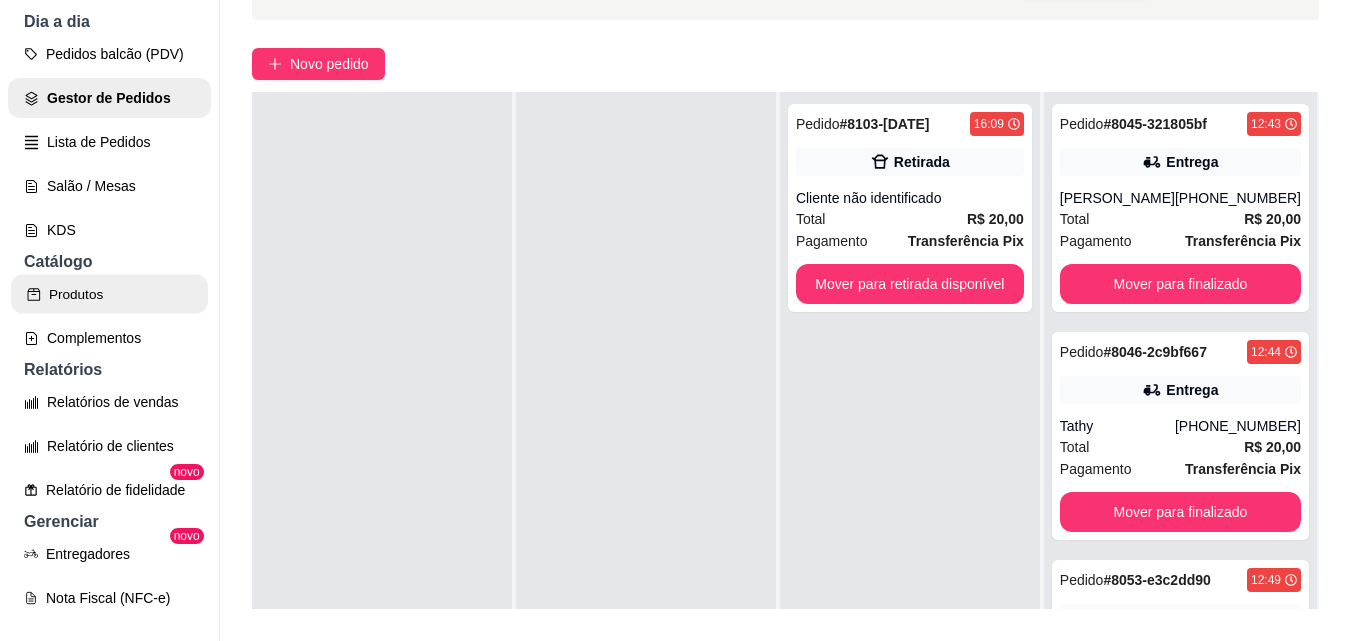 click on "Produtos" at bounding box center [109, 294] 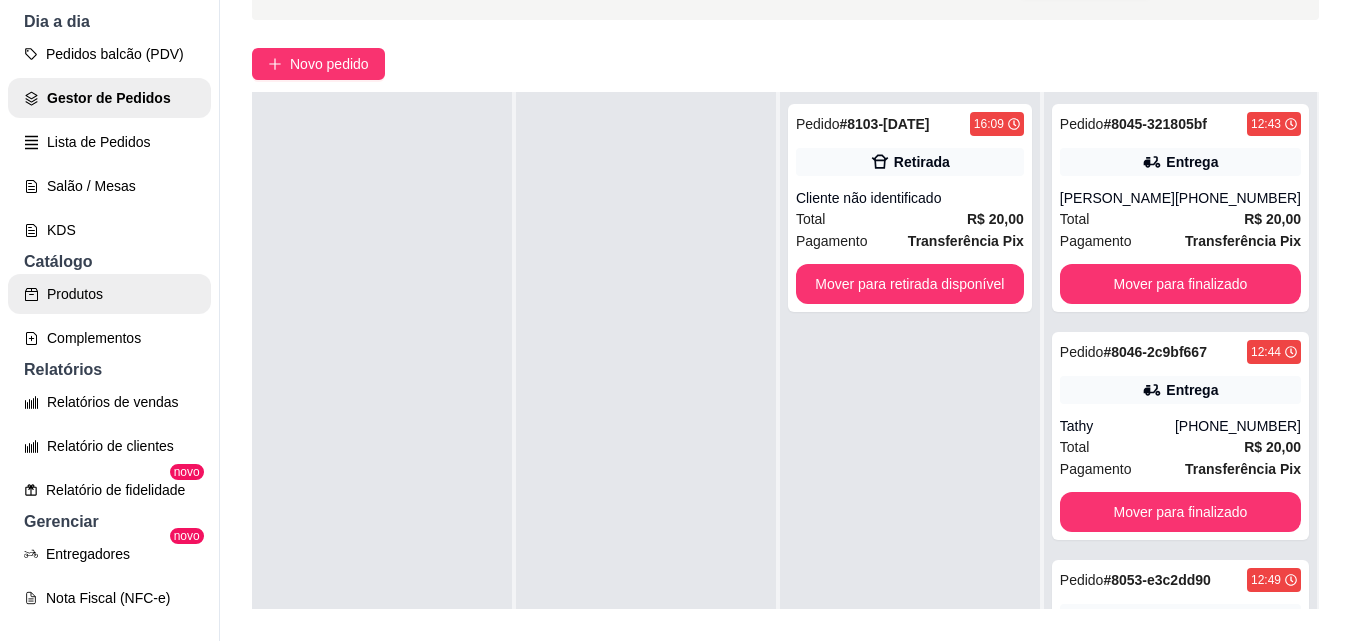 click on "Catálogo" at bounding box center [109, 262] 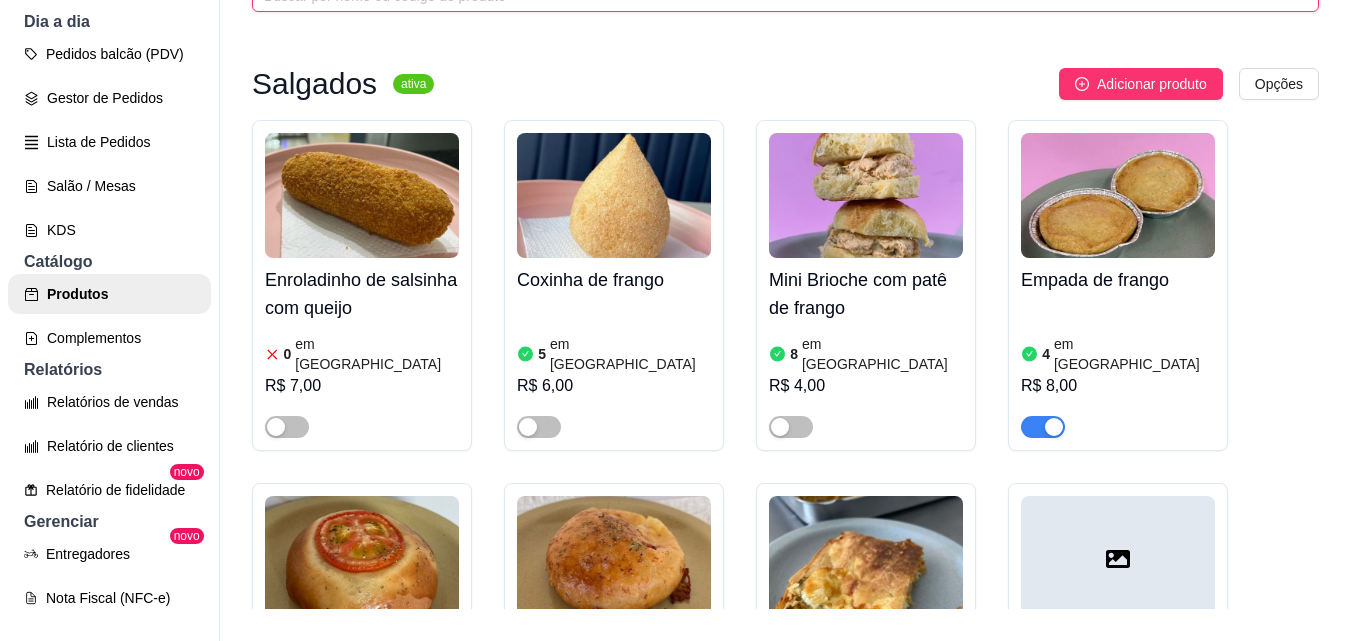 click at bounding box center (777, -4) 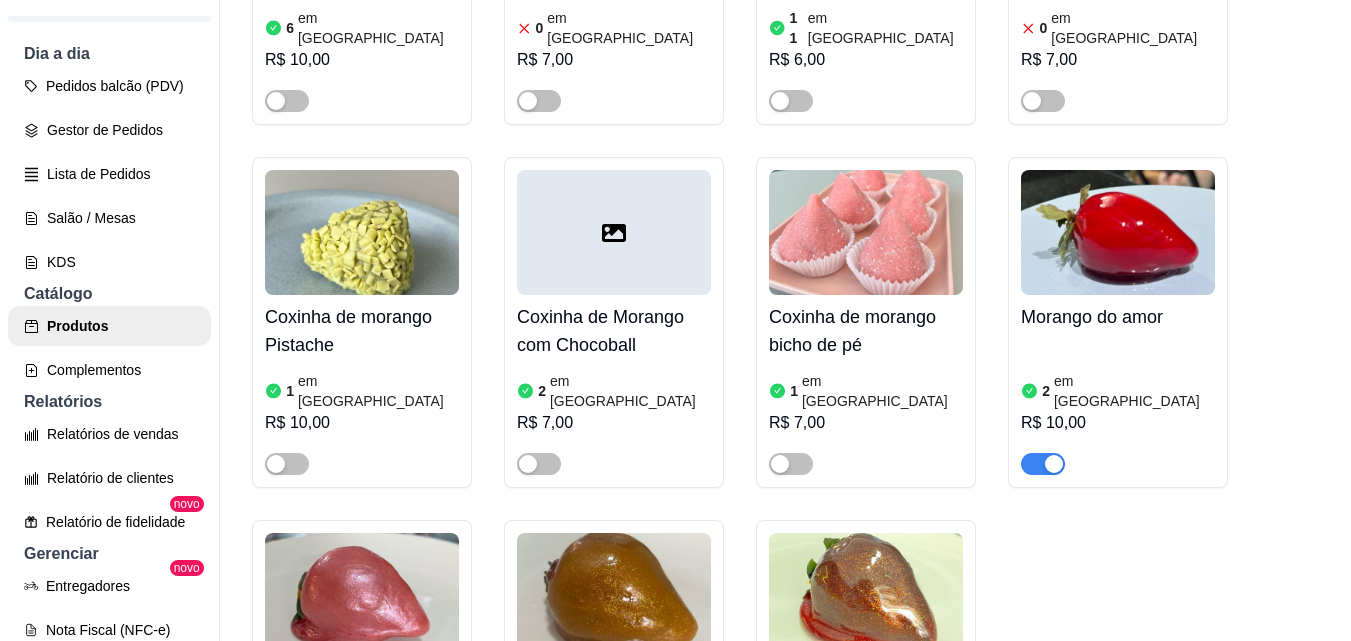 type on "moran" 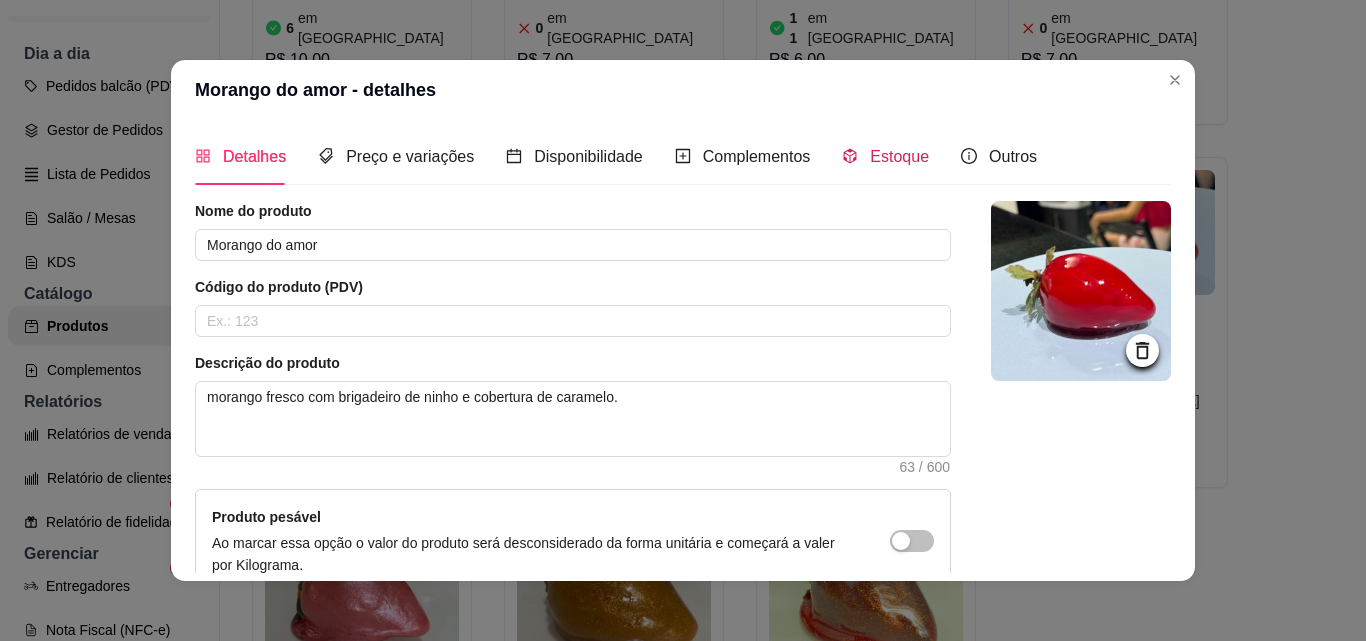 click on "Estoque" at bounding box center [899, 156] 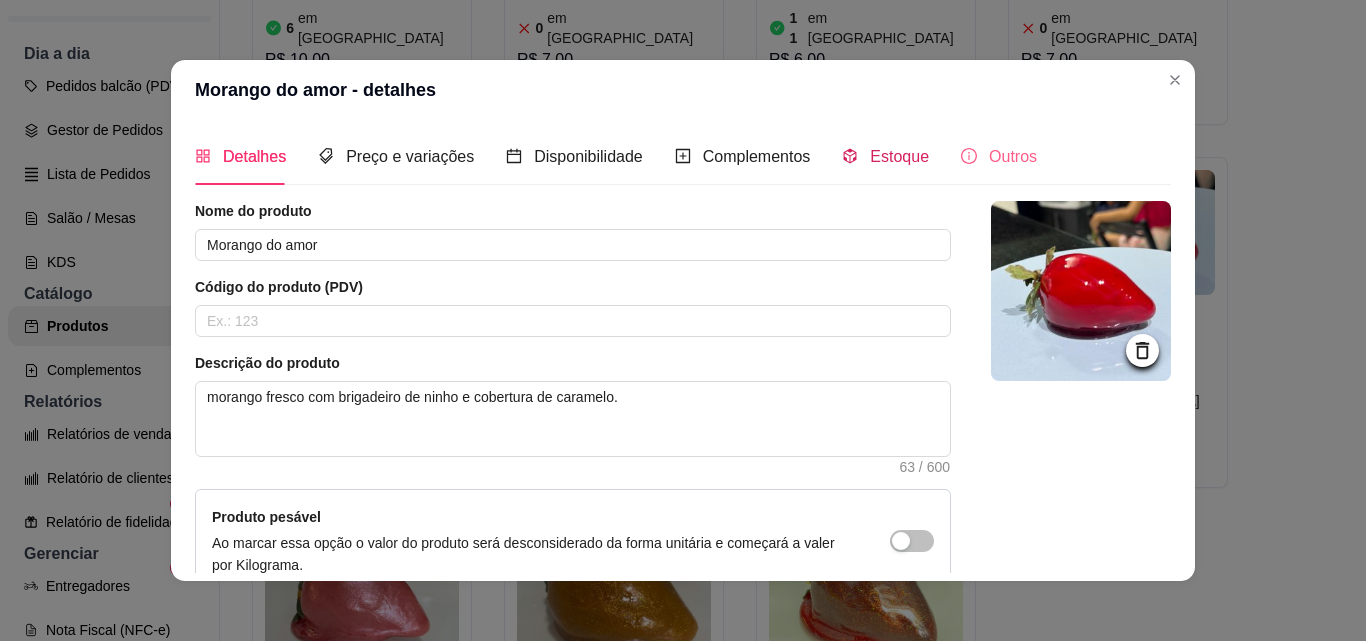 type 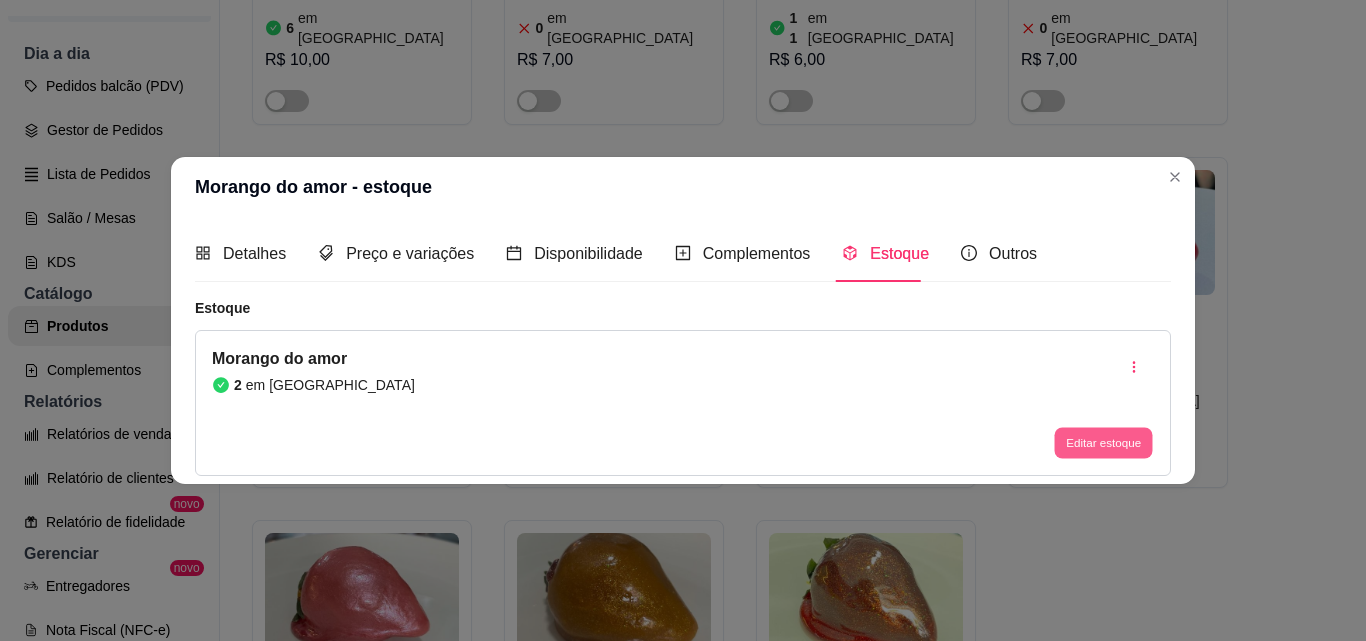 click on "Editar estoque" at bounding box center [1103, 443] 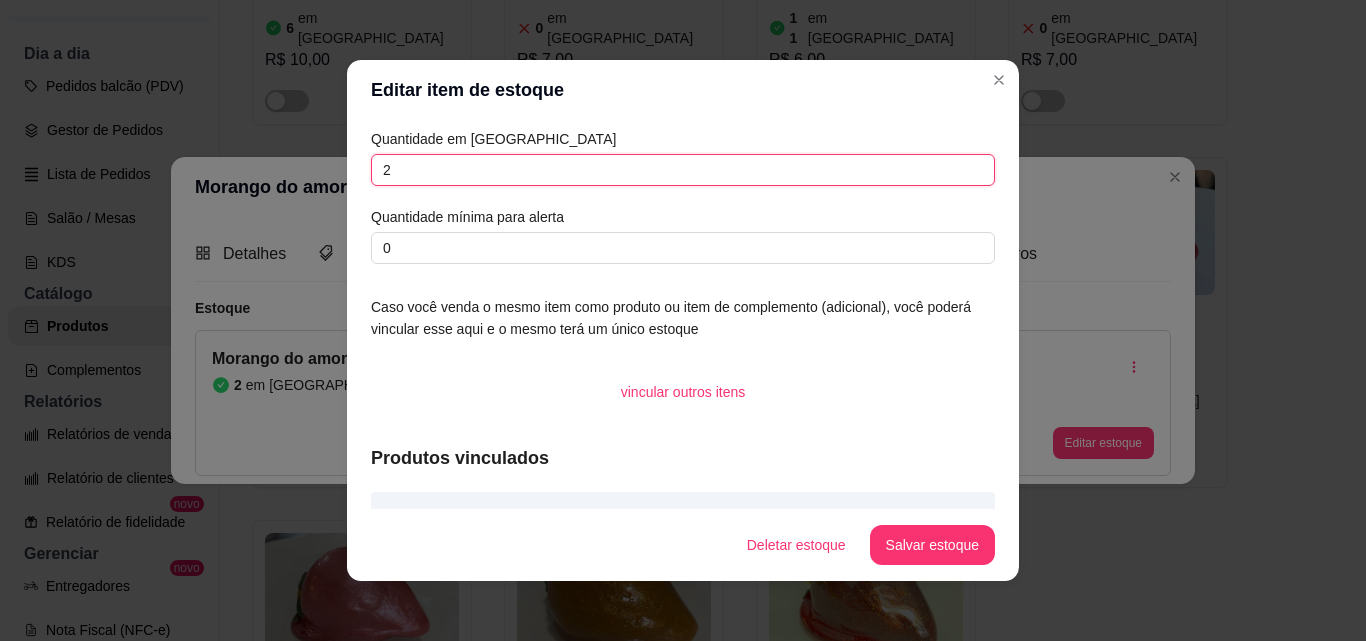 drag, startPoint x: 409, startPoint y: 164, endPoint x: 301, endPoint y: 189, distance: 110.85576 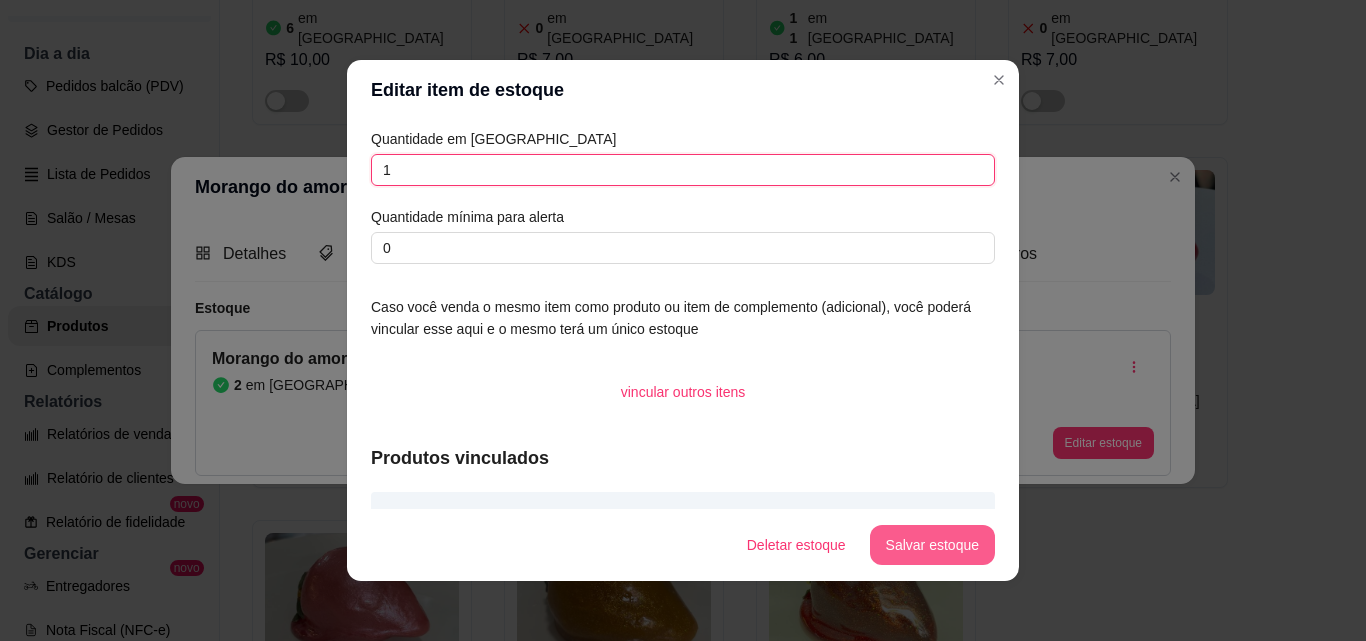 type on "1" 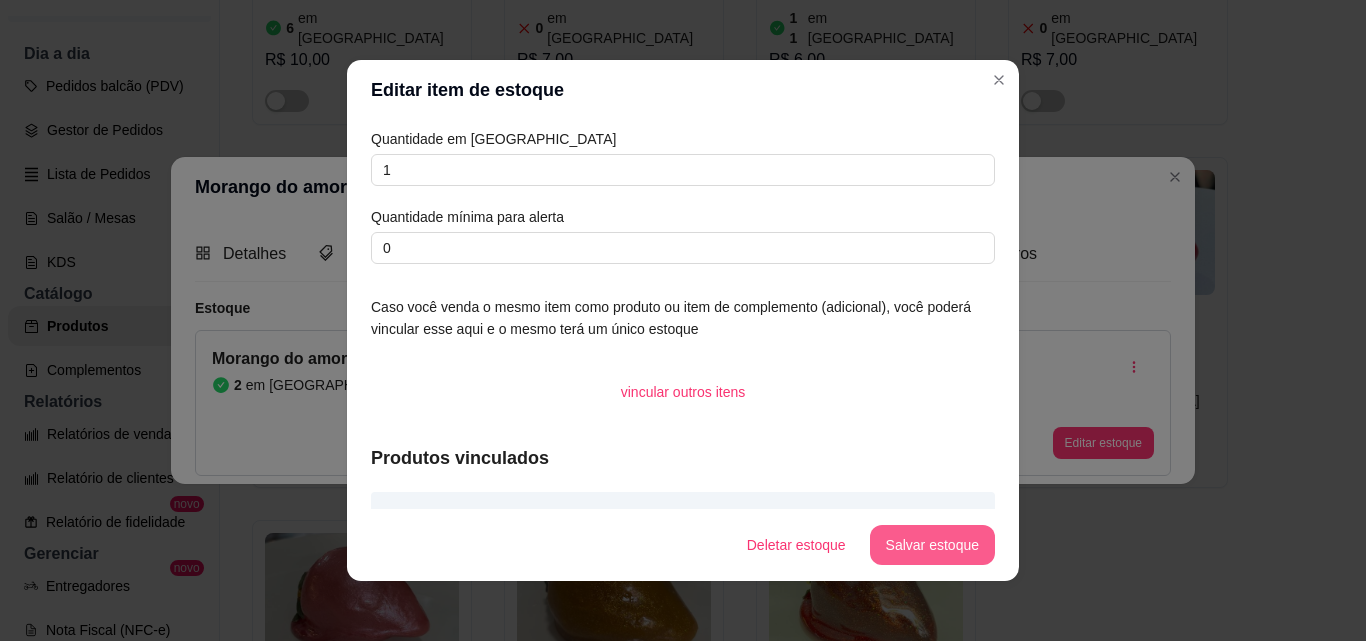 click on "Salvar estoque" at bounding box center (932, 545) 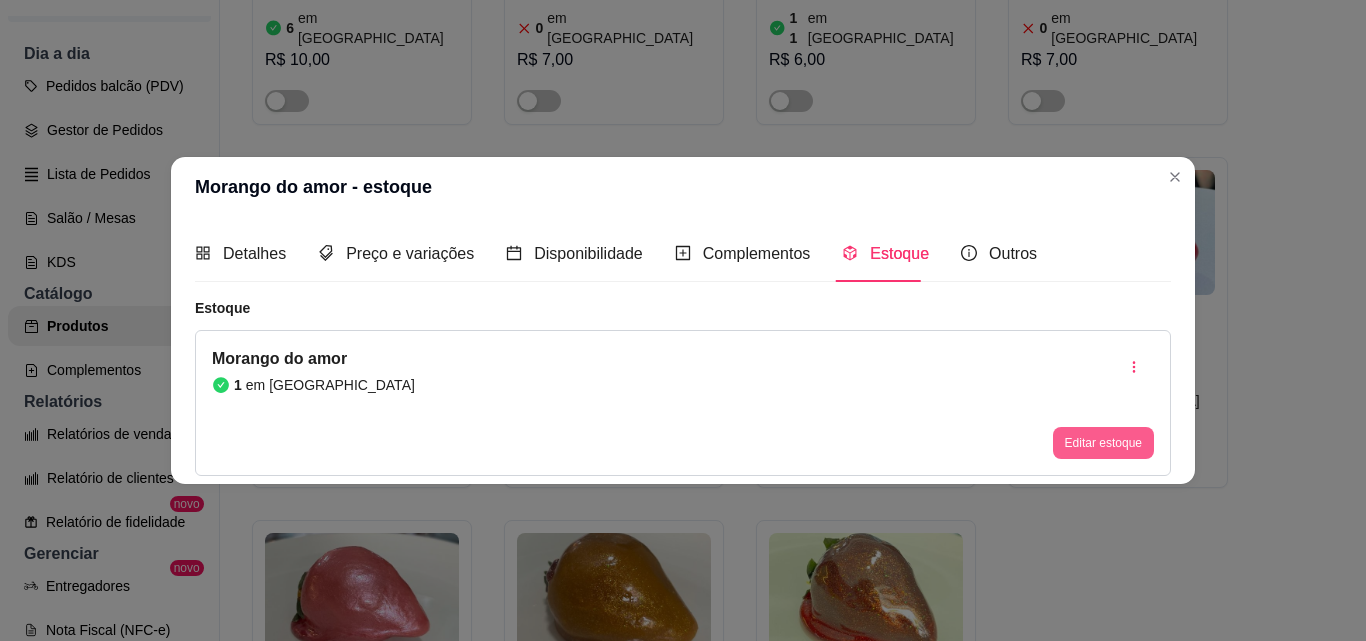 click on "Editar estoque" at bounding box center (1103, 443) 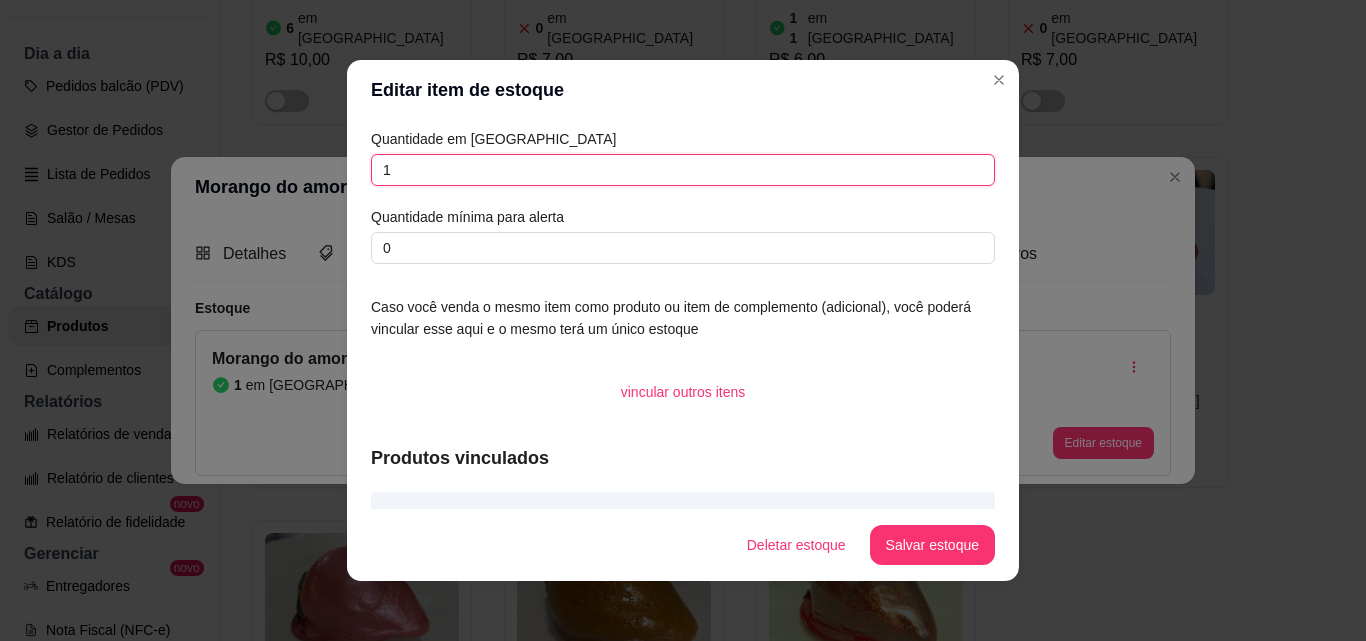 drag, startPoint x: 452, startPoint y: 165, endPoint x: 329, endPoint y: 169, distance: 123.065025 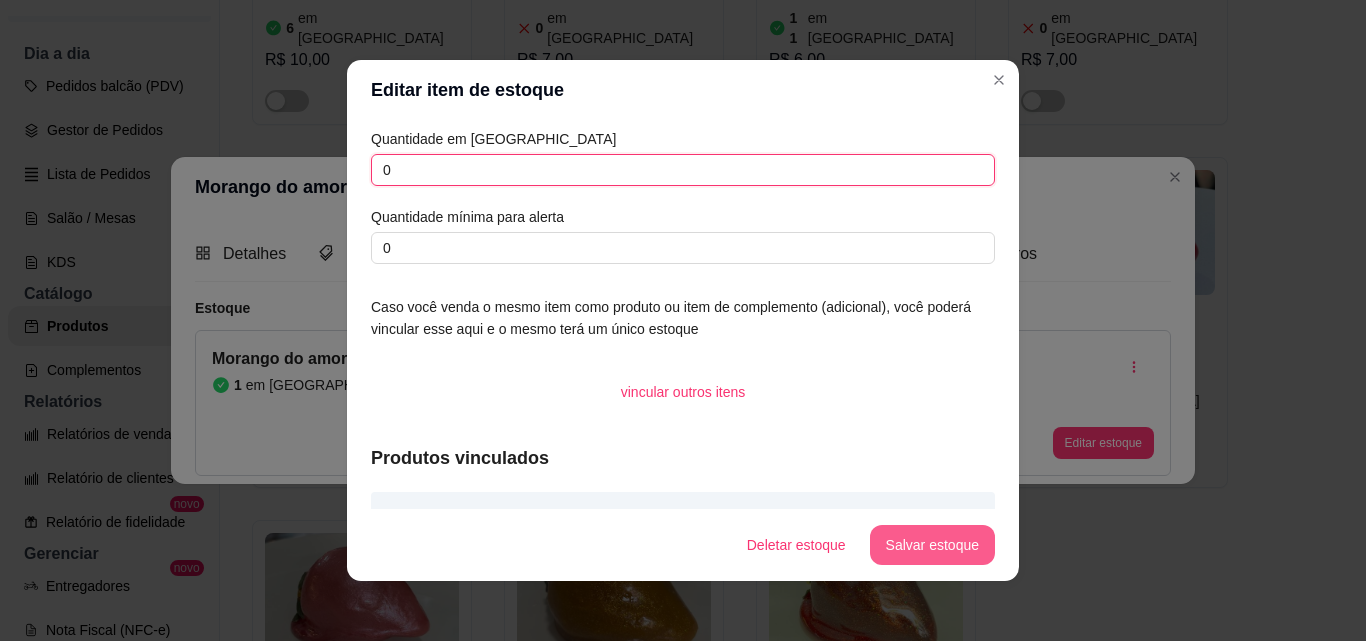 type on "0" 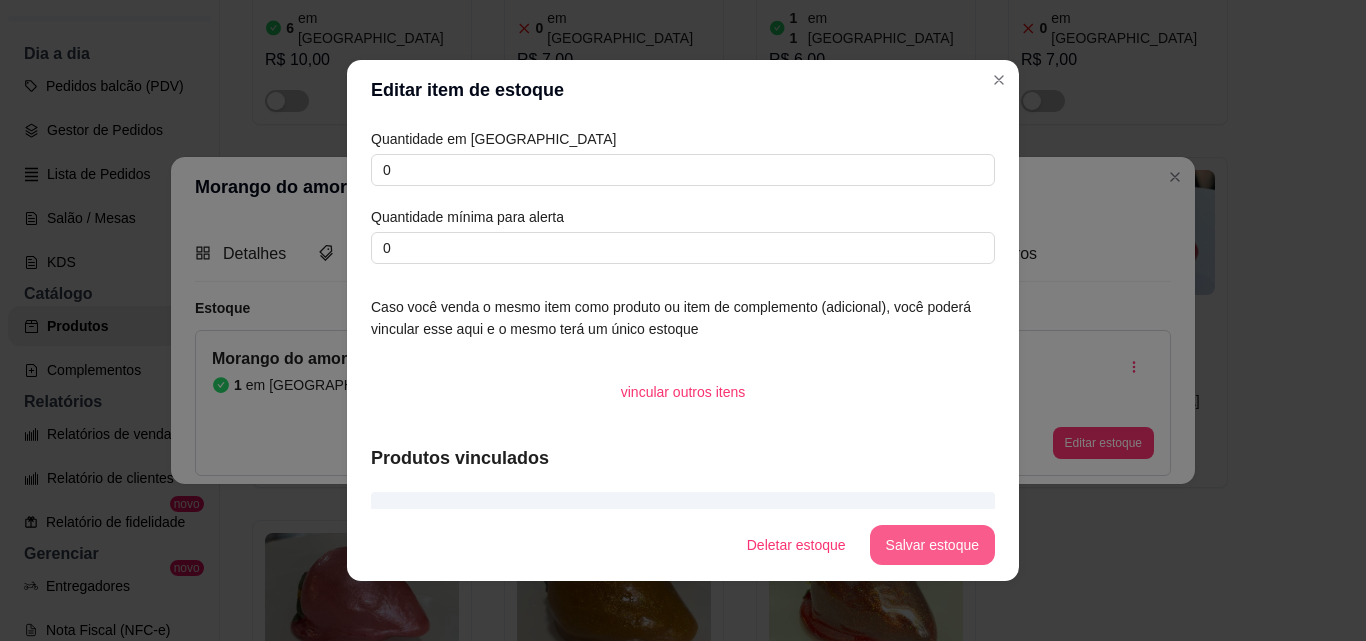 click on "Salvar estoque" at bounding box center (932, 545) 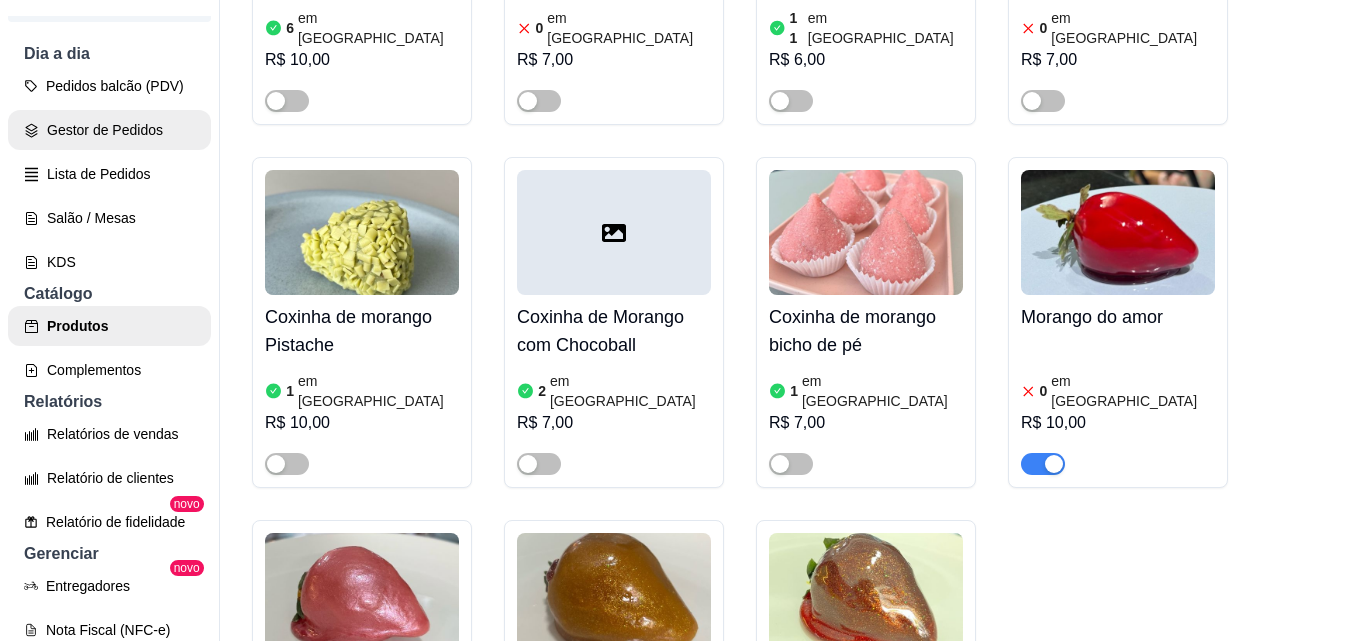 click on "Gestor de Pedidos" at bounding box center [109, 130] 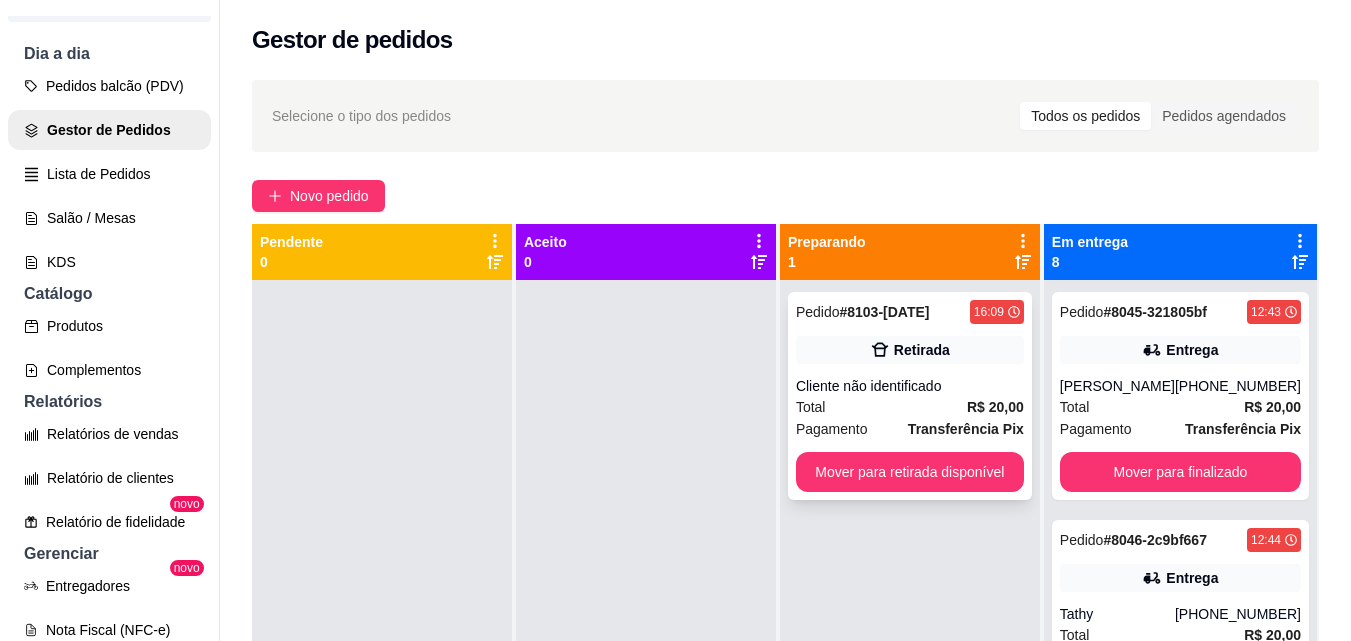 scroll, scrollTop: 200, scrollLeft: 0, axis: vertical 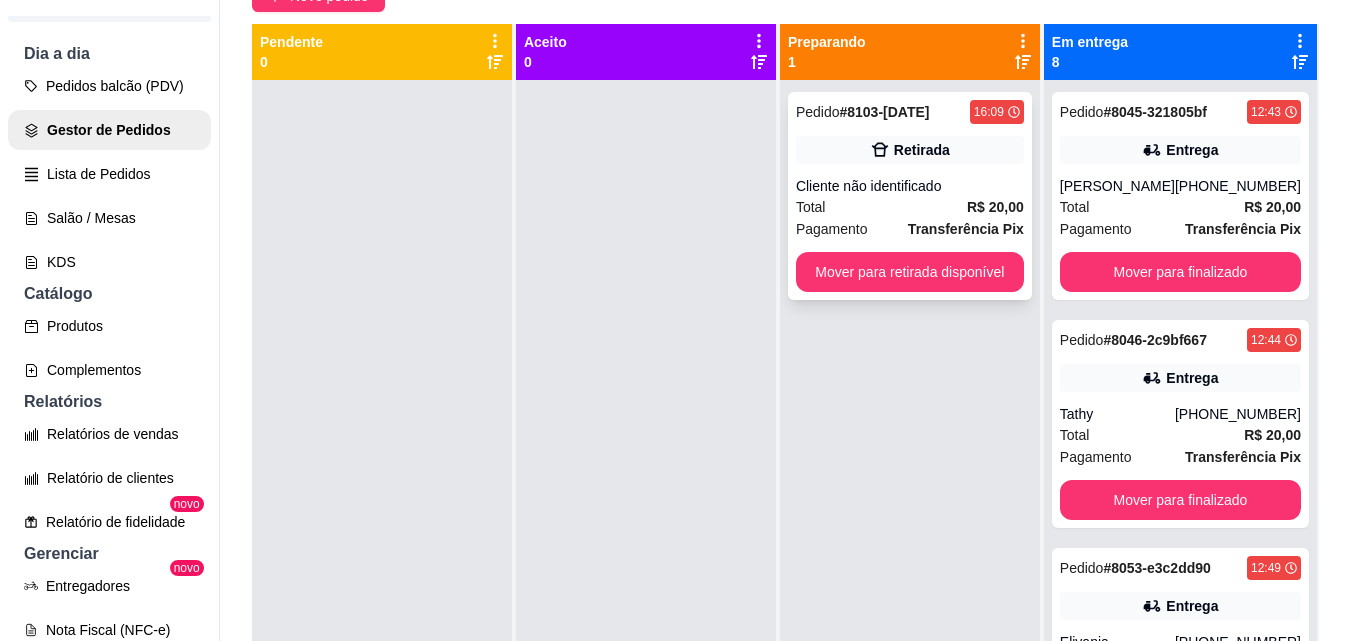 click on "Retirada" at bounding box center (922, 150) 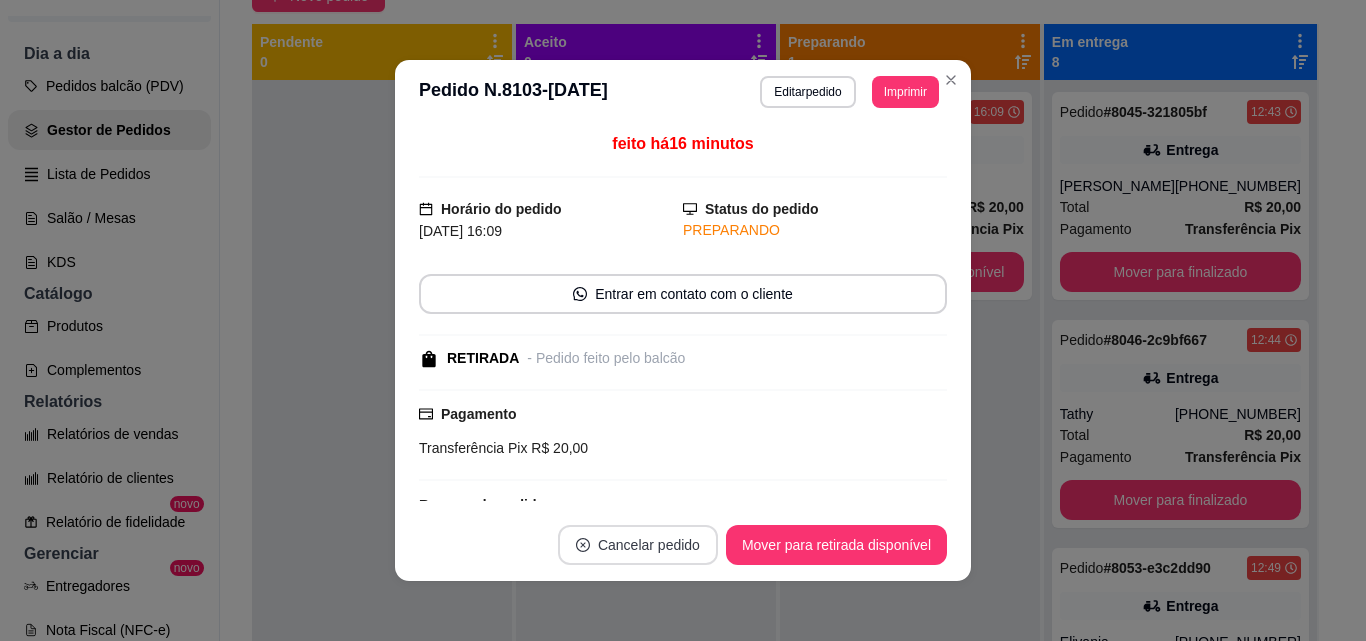 click on "Cancelar pedido" at bounding box center (638, 545) 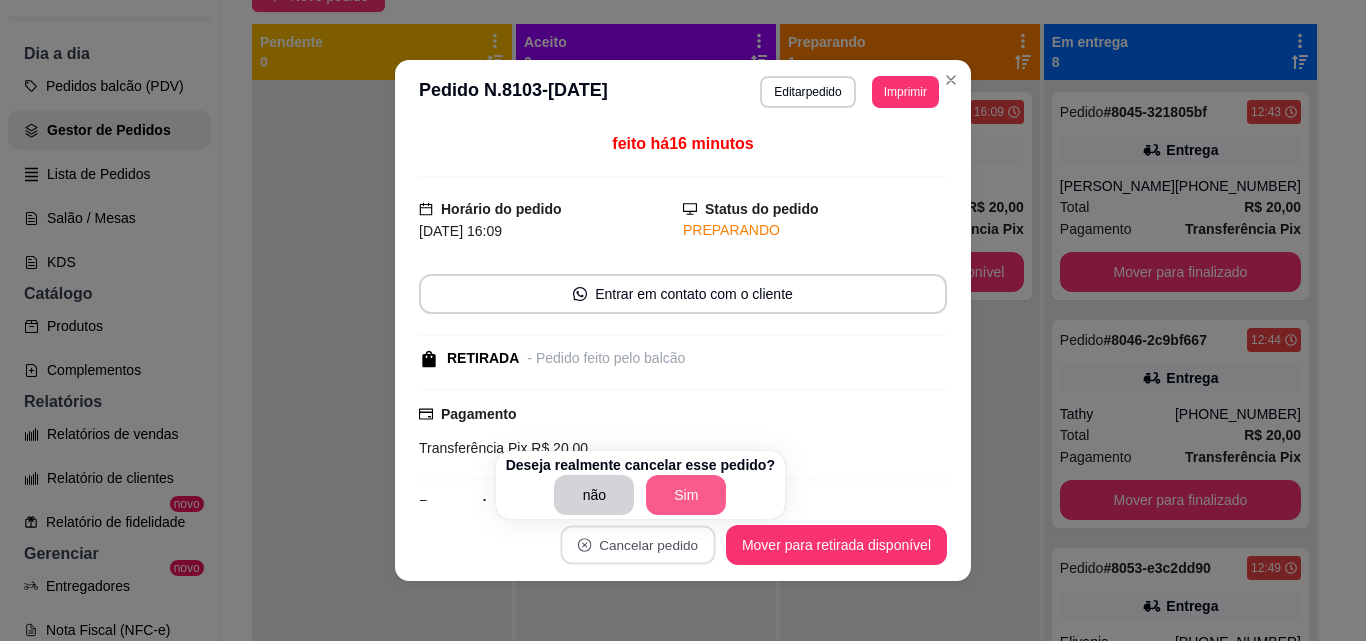 click on "Sim" at bounding box center (686, 495) 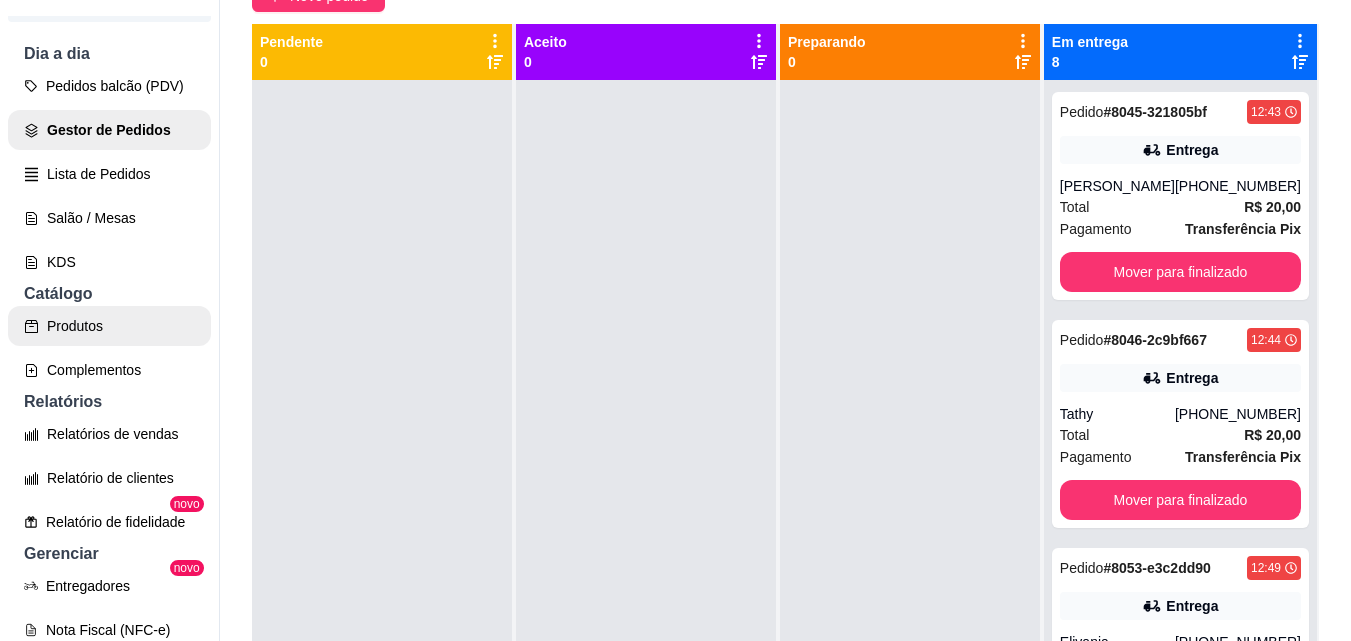 click on "Produtos" at bounding box center [109, 326] 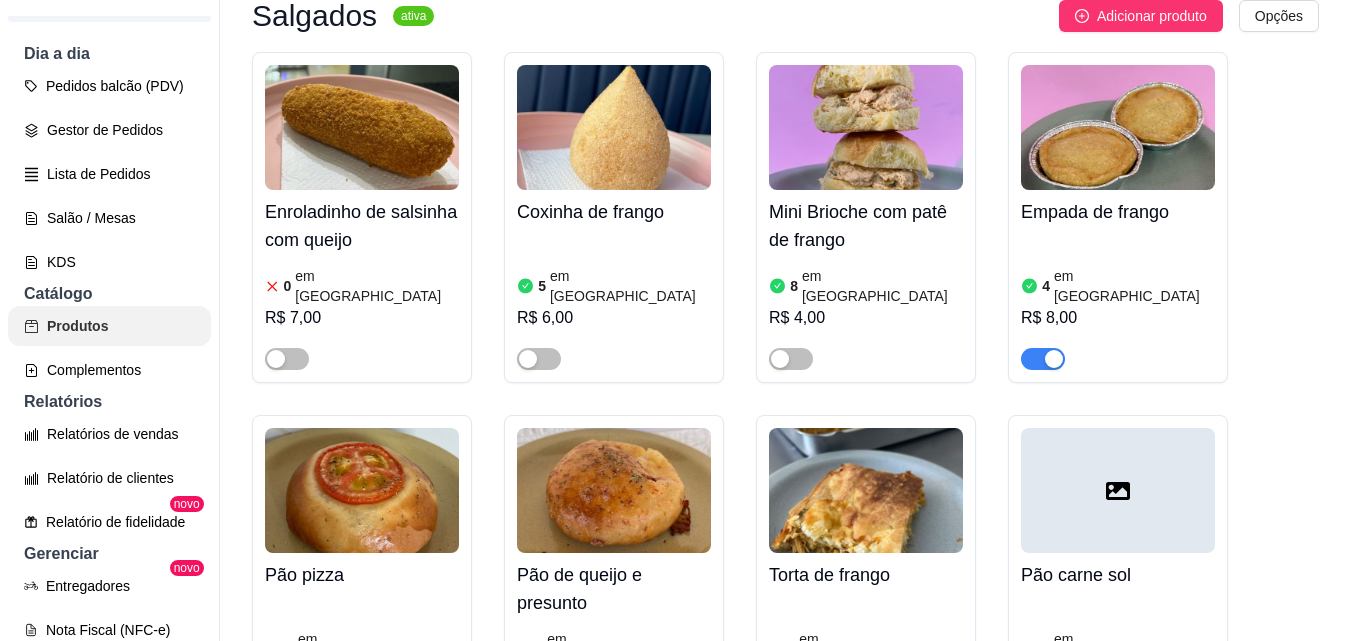 click on "Produtos" at bounding box center (109, 326) 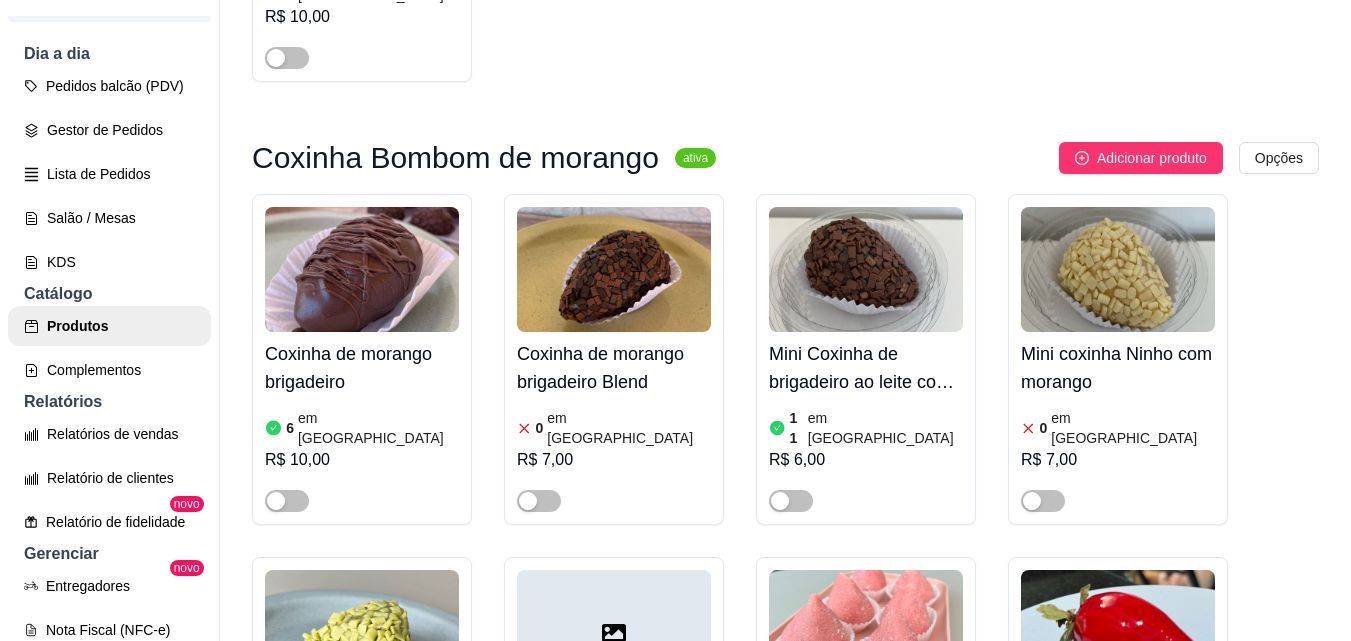 scroll, scrollTop: 3000, scrollLeft: 0, axis: vertical 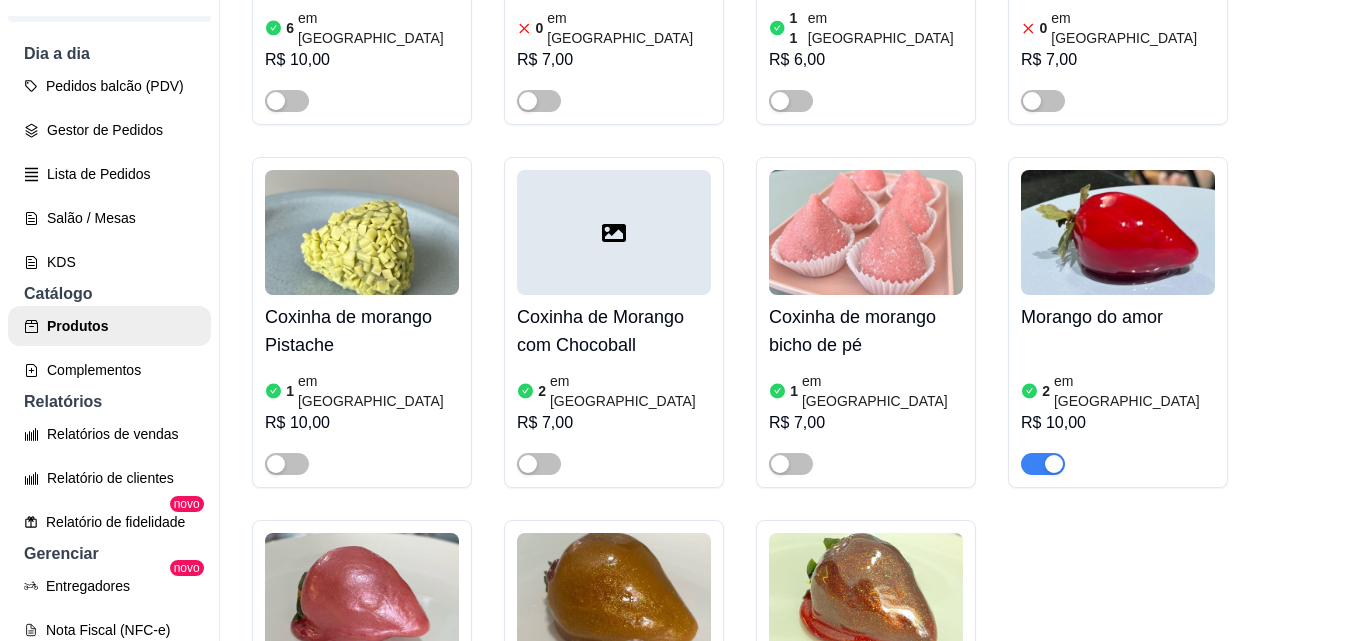 type on "moran" 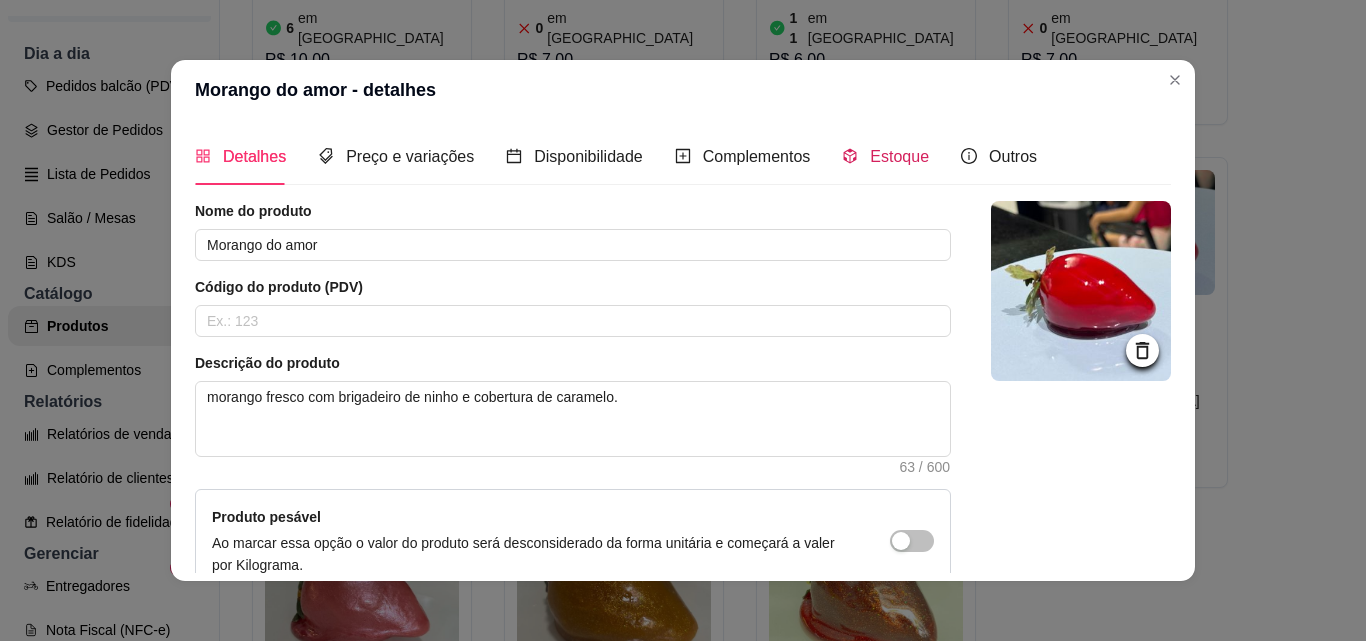 click on "Estoque" at bounding box center (885, 156) 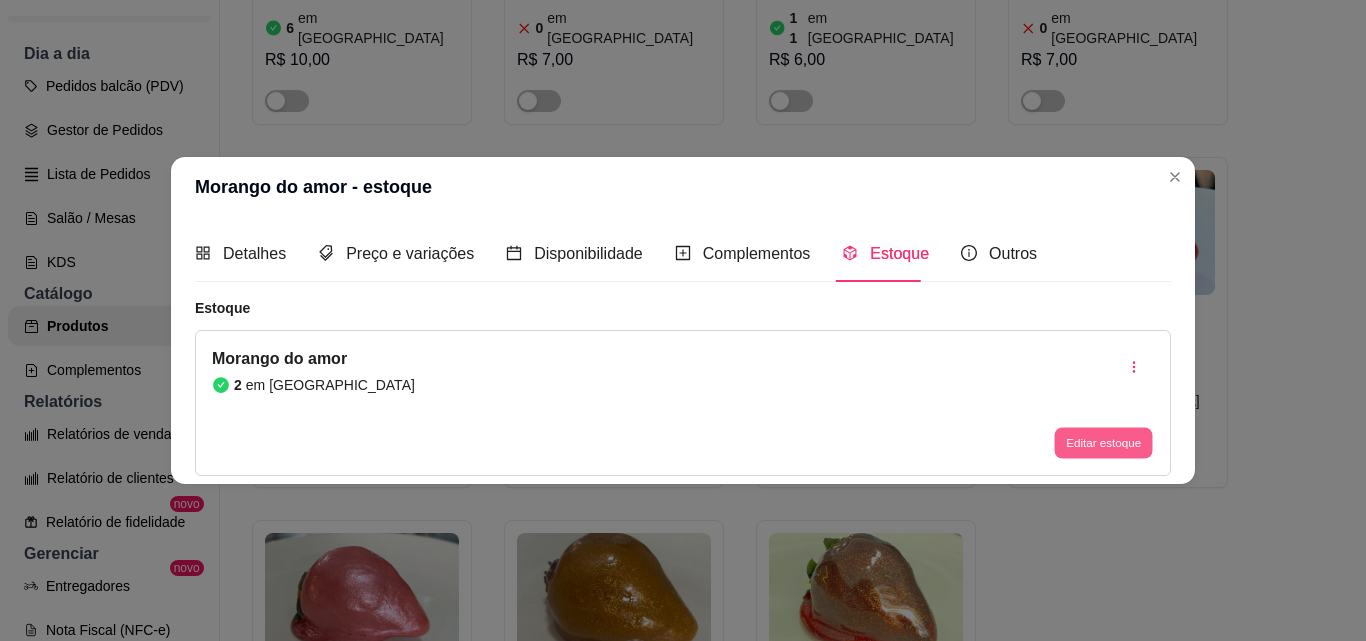 click on "Editar estoque" at bounding box center (1103, 443) 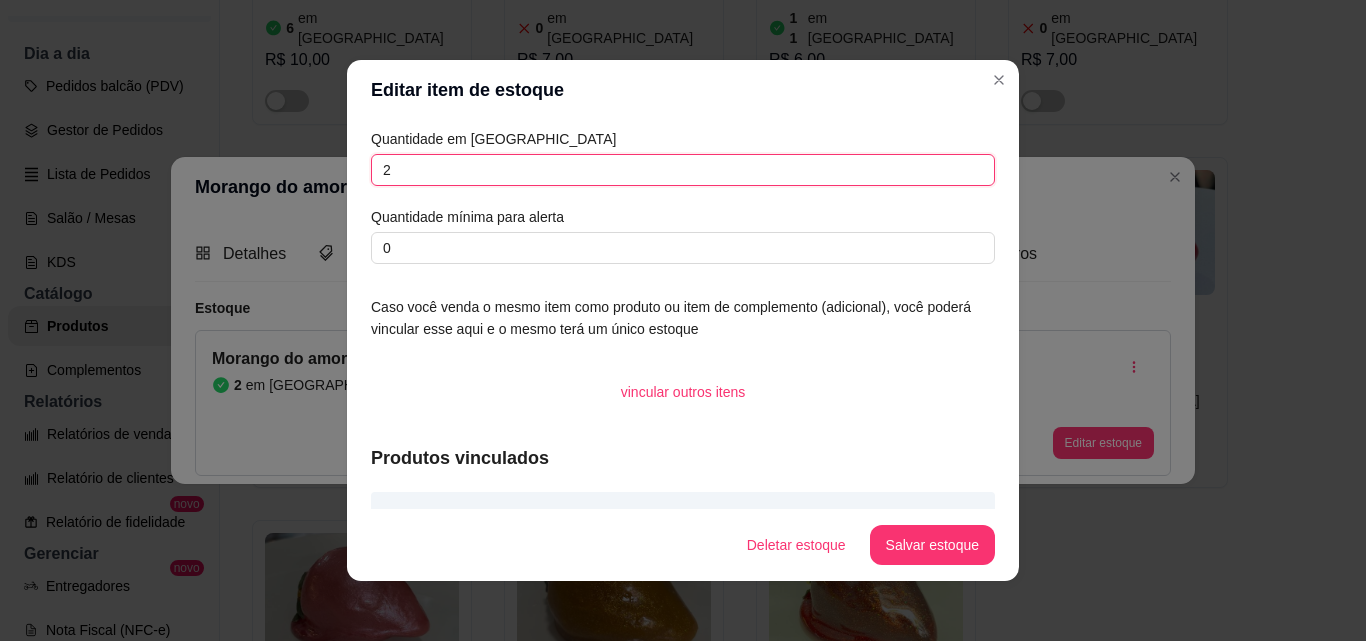 drag, startPoint x: 412, startPoint y: 178, endPoint x: 365, endPoint y: 181, distance: 47.095646 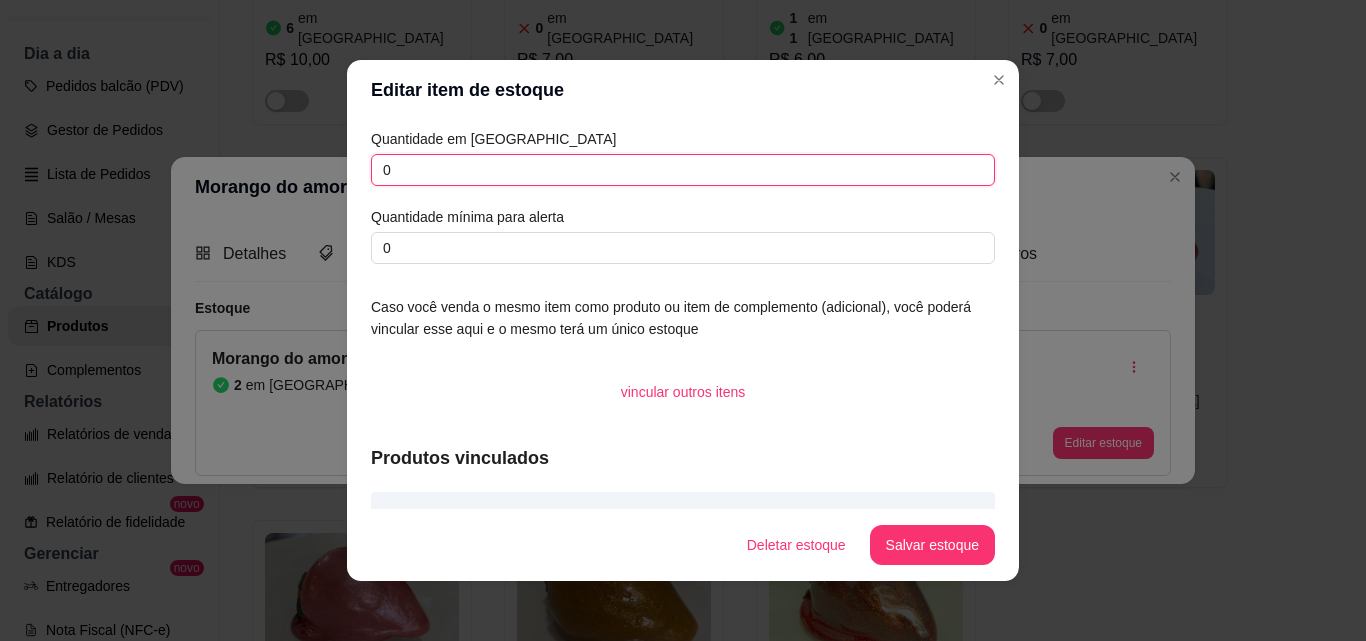 type on "0" 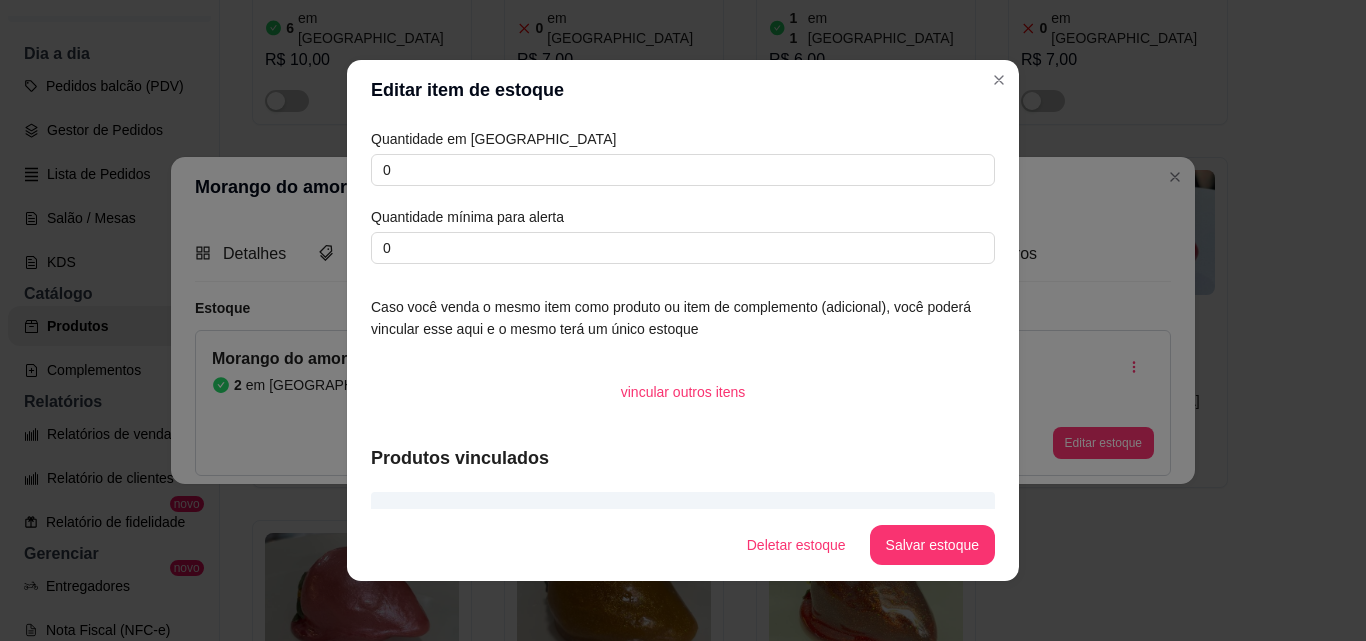click on "Salvar estoque" at bounding box center (932, 545) 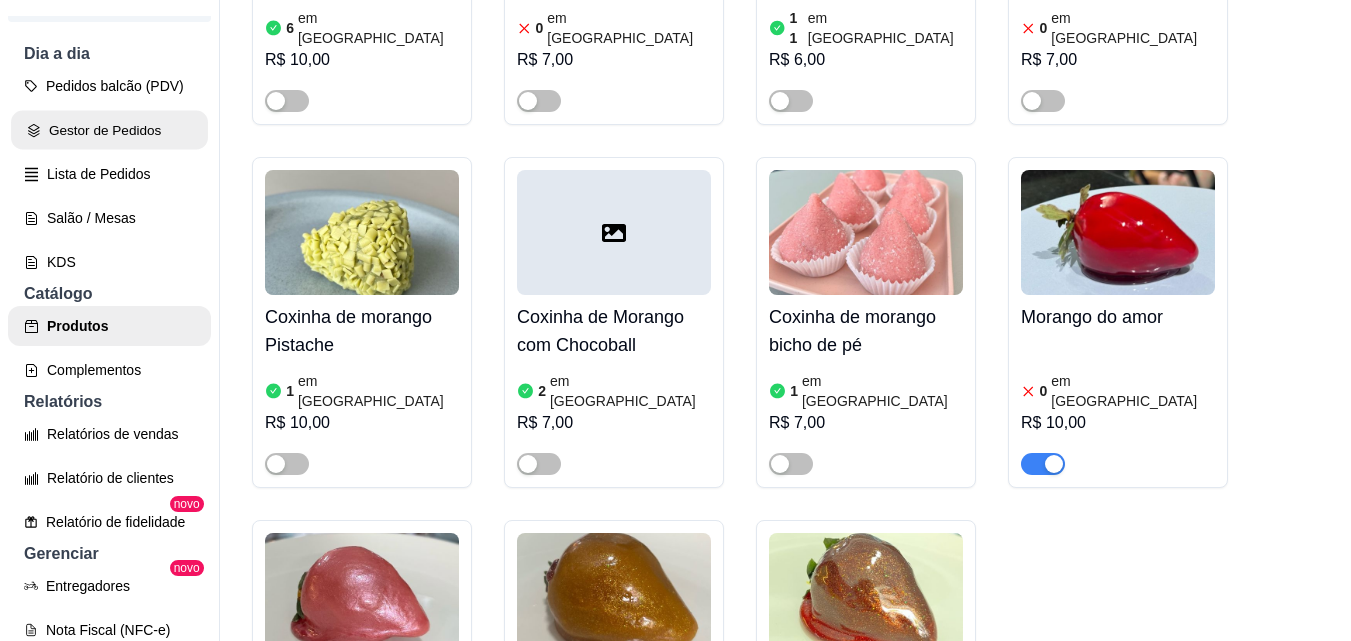 click on "Gestor de Pedidos" at bounding box center [109, 130] 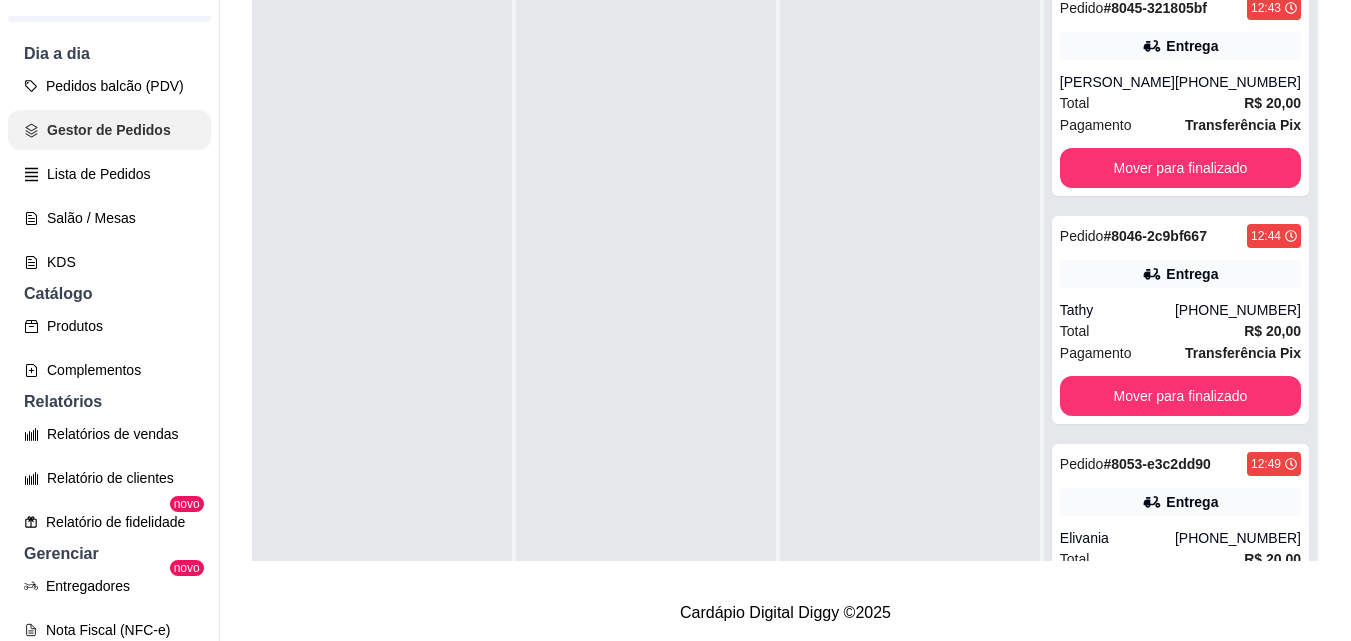scroll, scrollTop: 0, scrollLeft: 0, axis: both 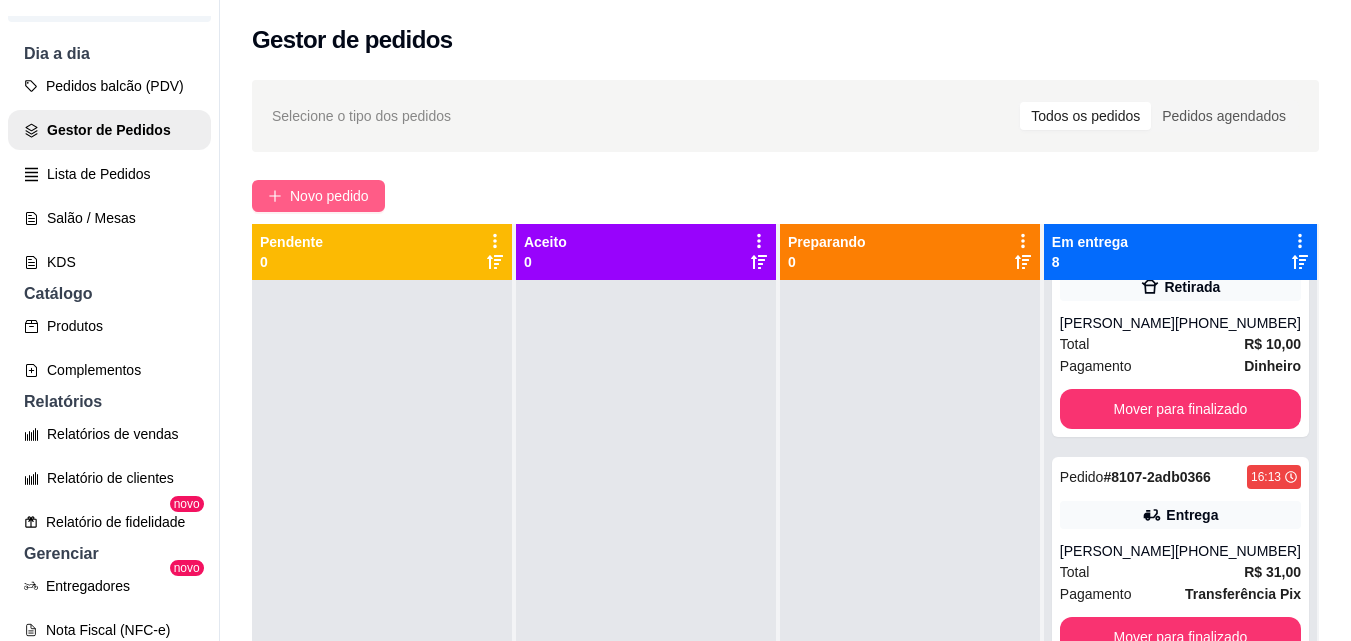 click on "Novo pedido" at bounding box center (329, 196) 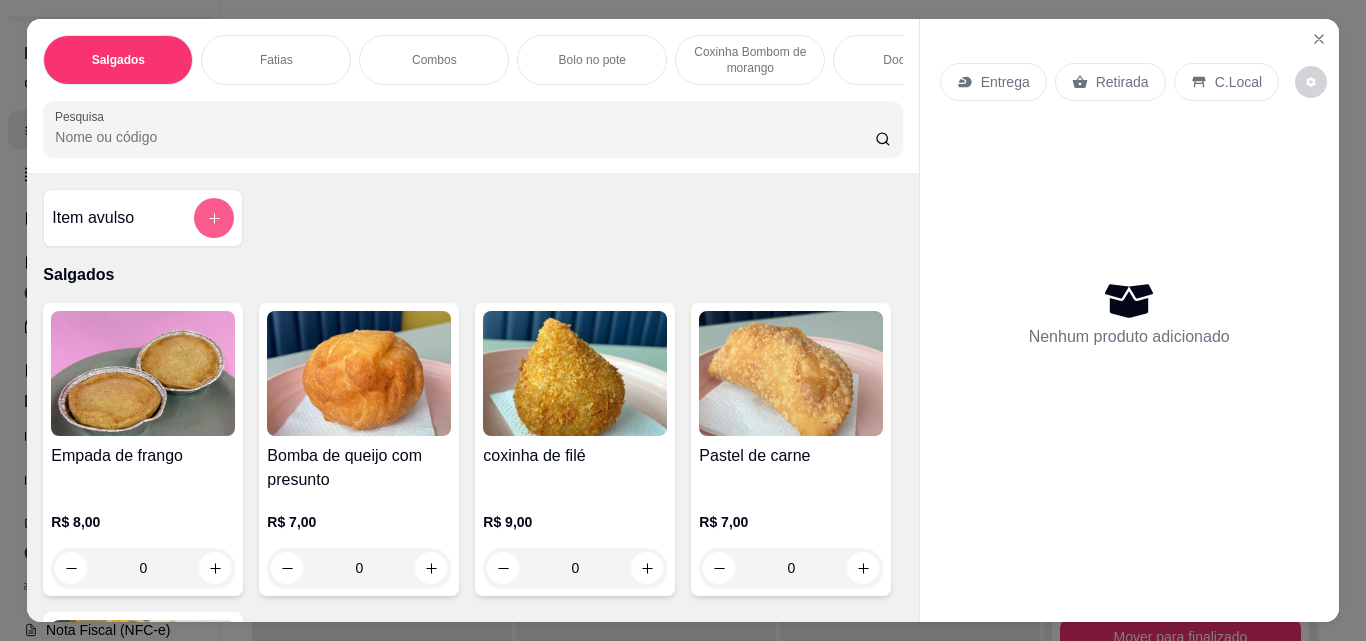 click at bounding box center (214, 218) 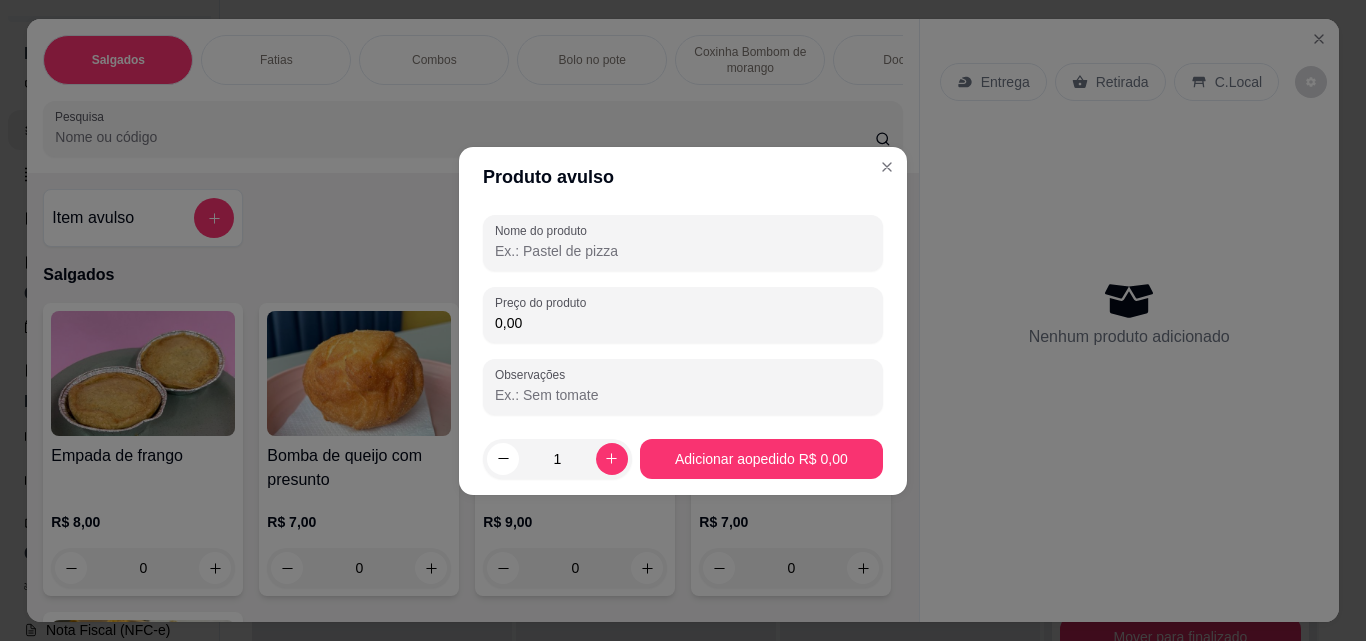 click on "Nome do produto" at bounding box center [683, 251] 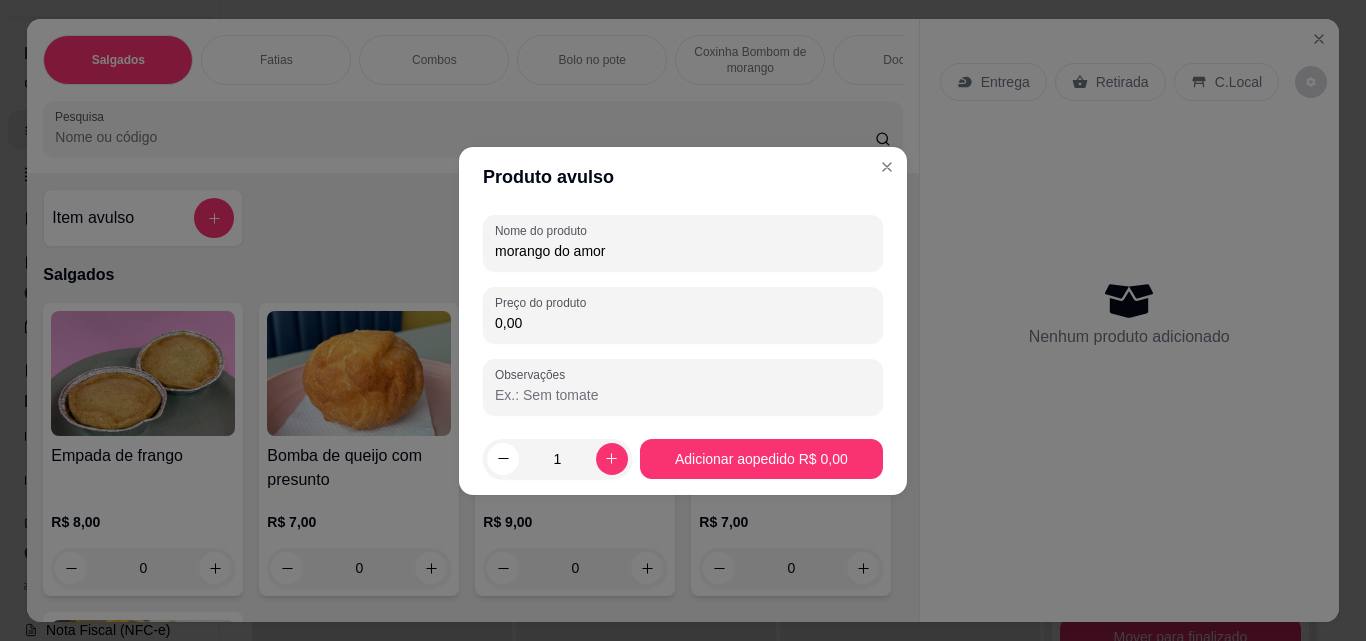 type on "morango do amor" 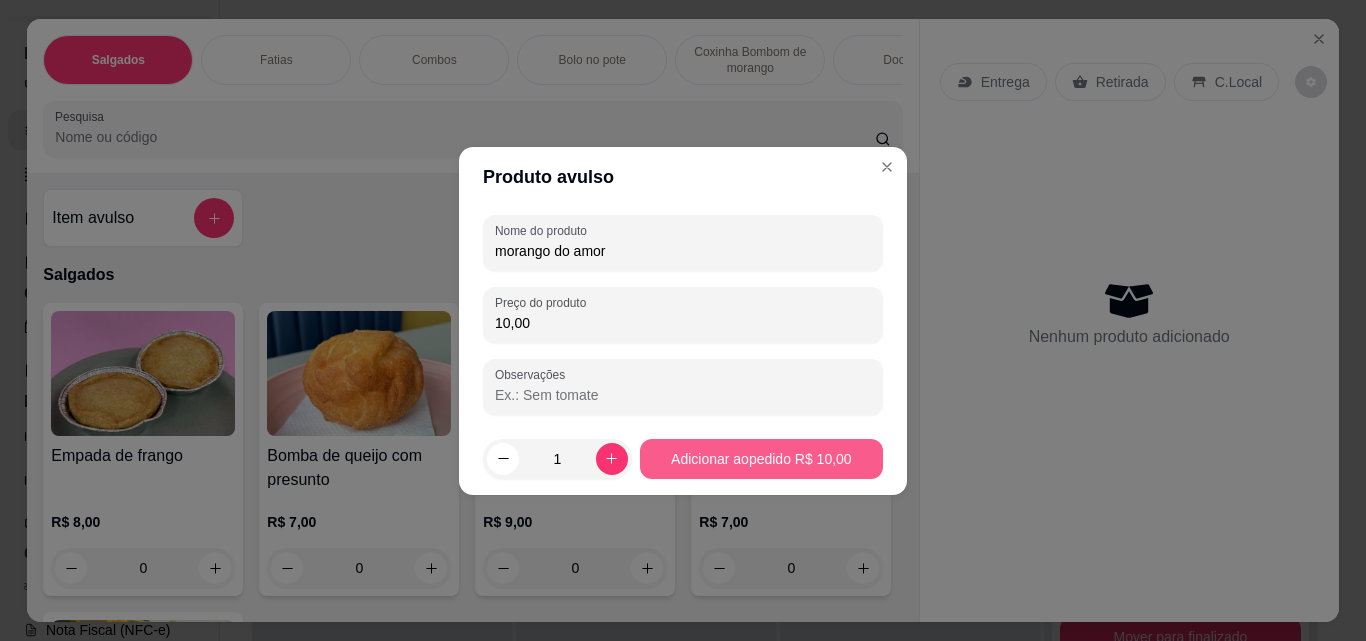 type on "10,00" 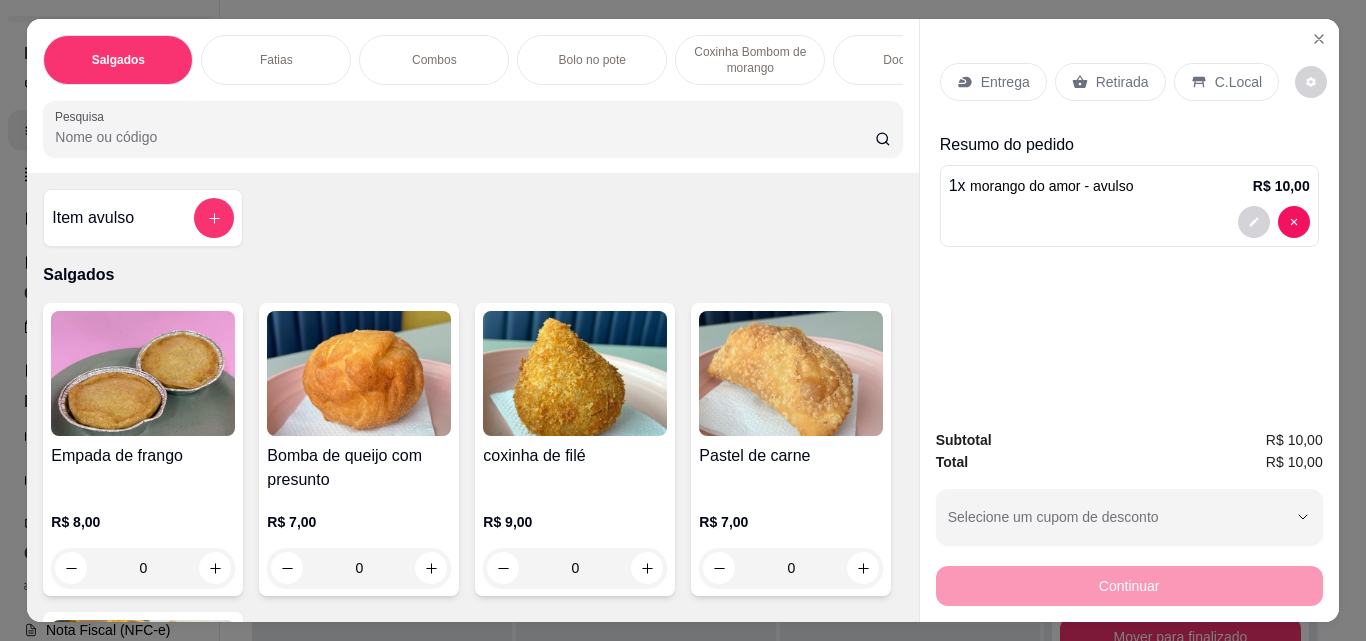 click on "Retirada" at bounding box center [1122, 82] 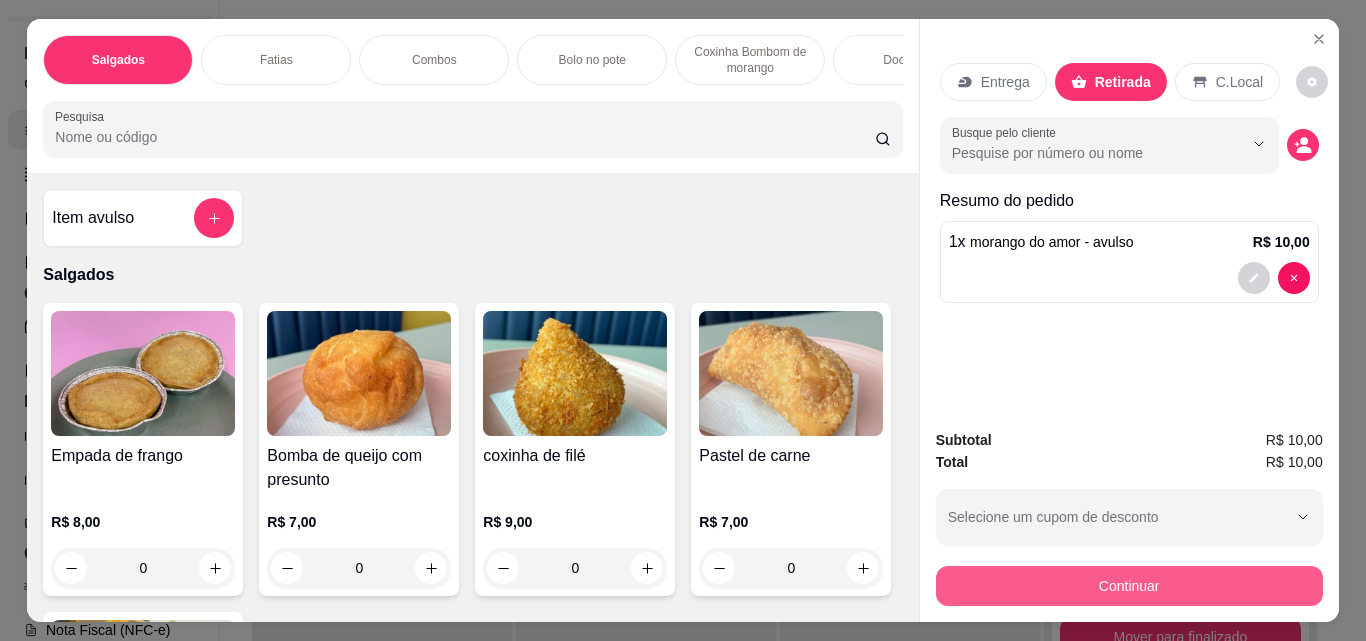 click on "Continuar" at bounding box center (1129, 586) 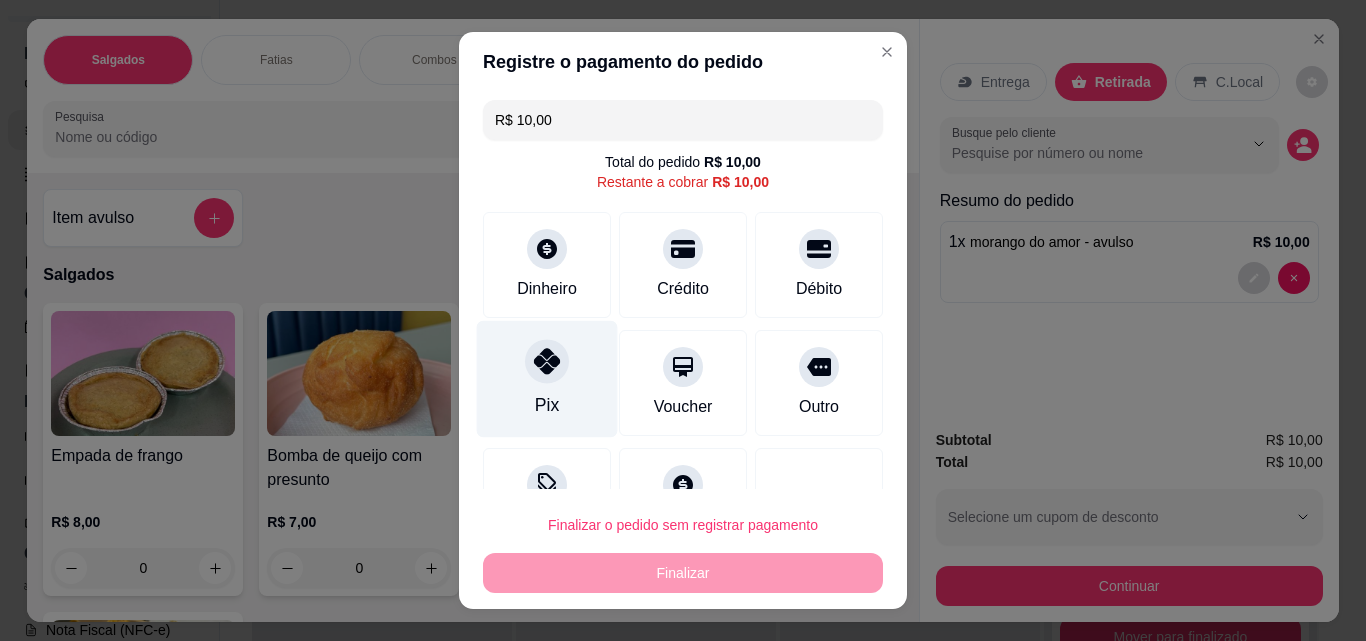 click on "Pix" at bounding box center (547, 379) 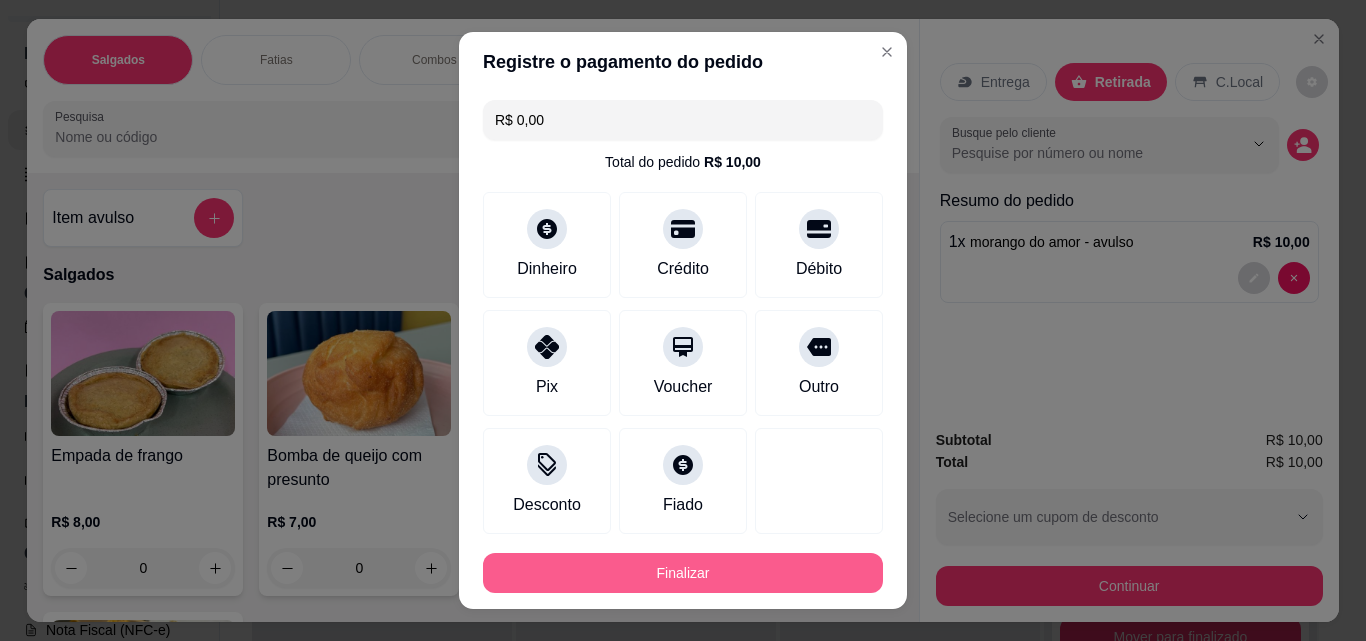 click on "Finalizar" at bounding box center (683, 573) 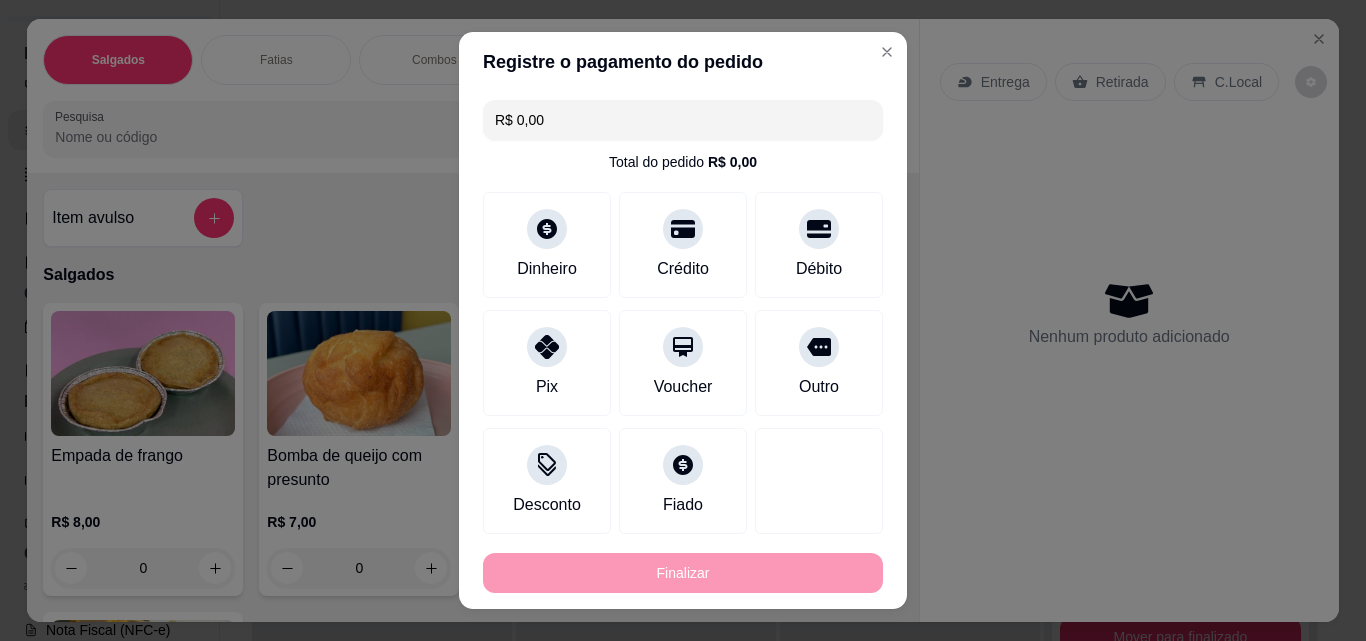 type on "-R$ 10,00" 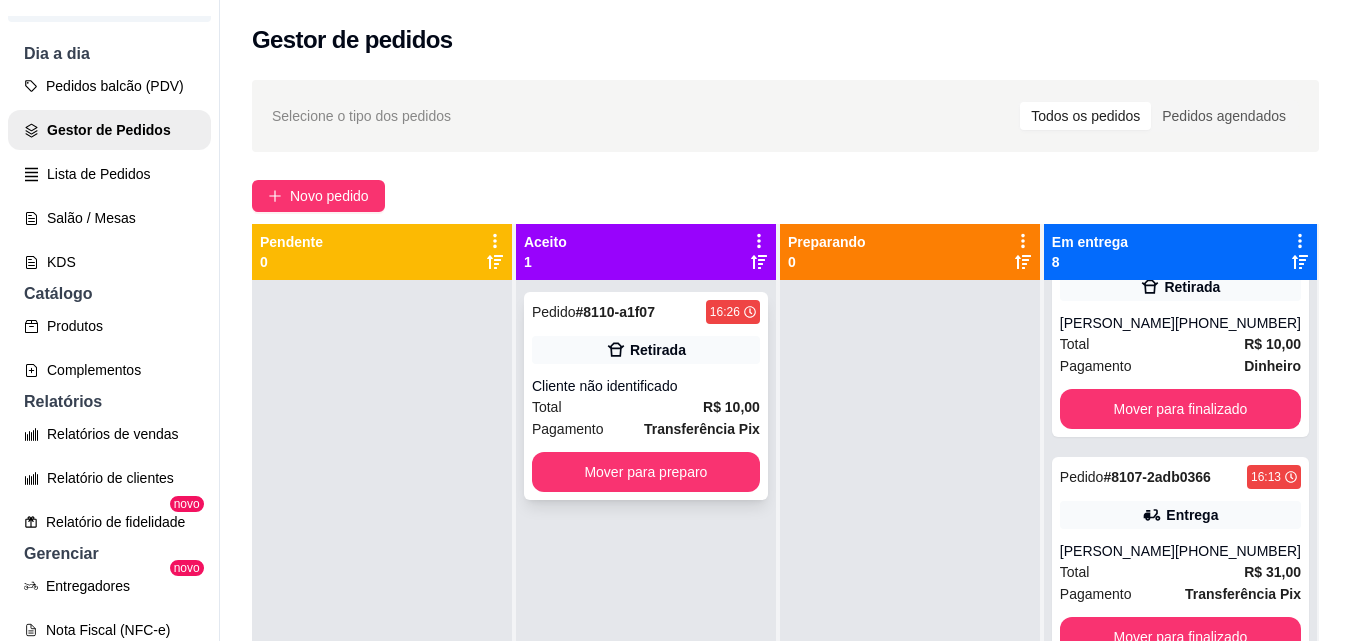 click on "Retirada" at bounding box center (646, 350) 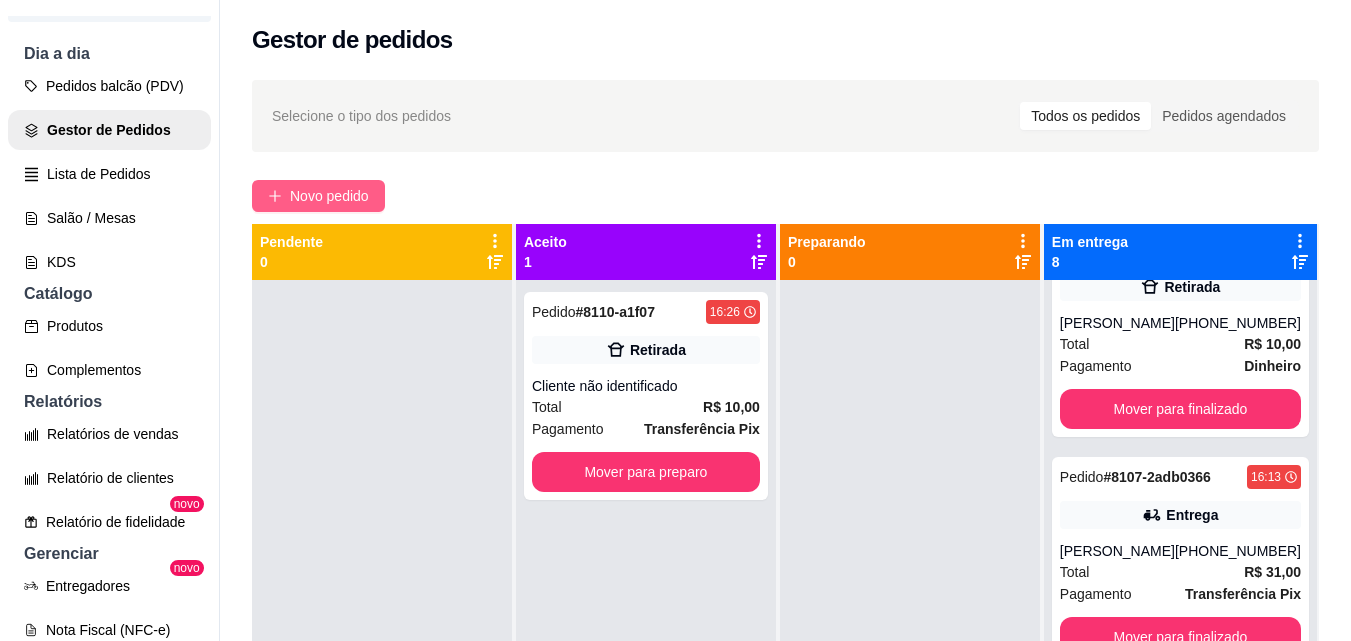 click 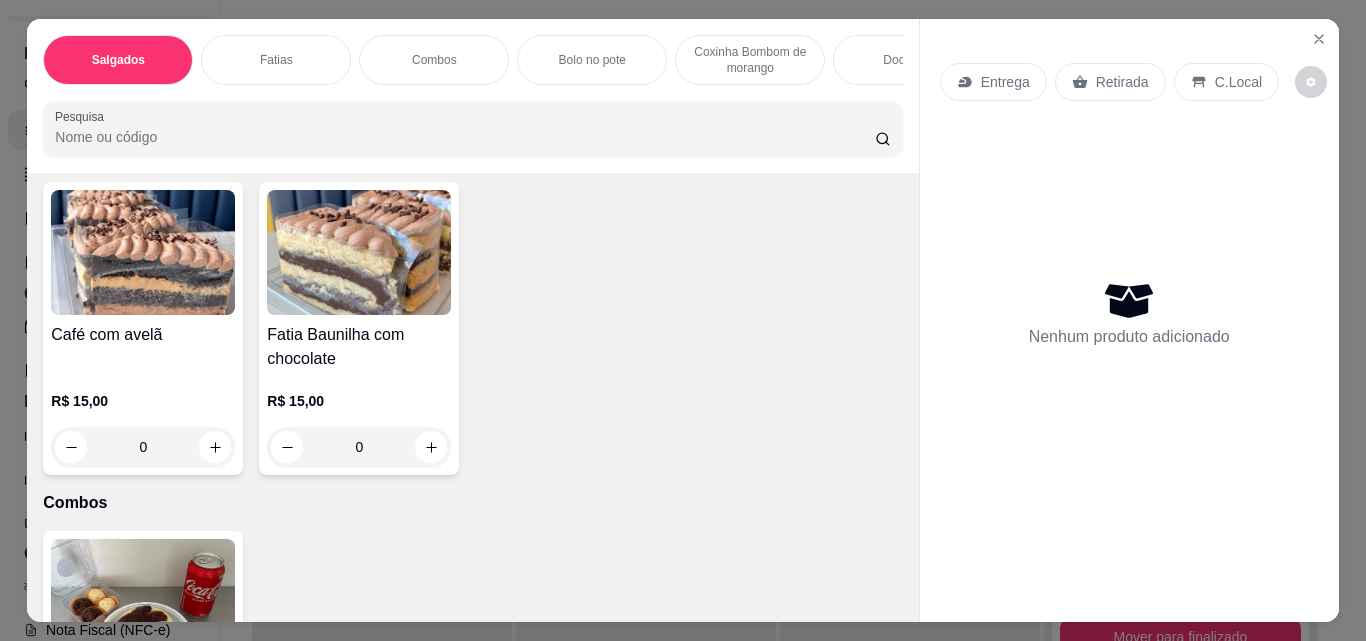 scroll, scrollTop: 700, scrollLeft: 0, axis: vertical 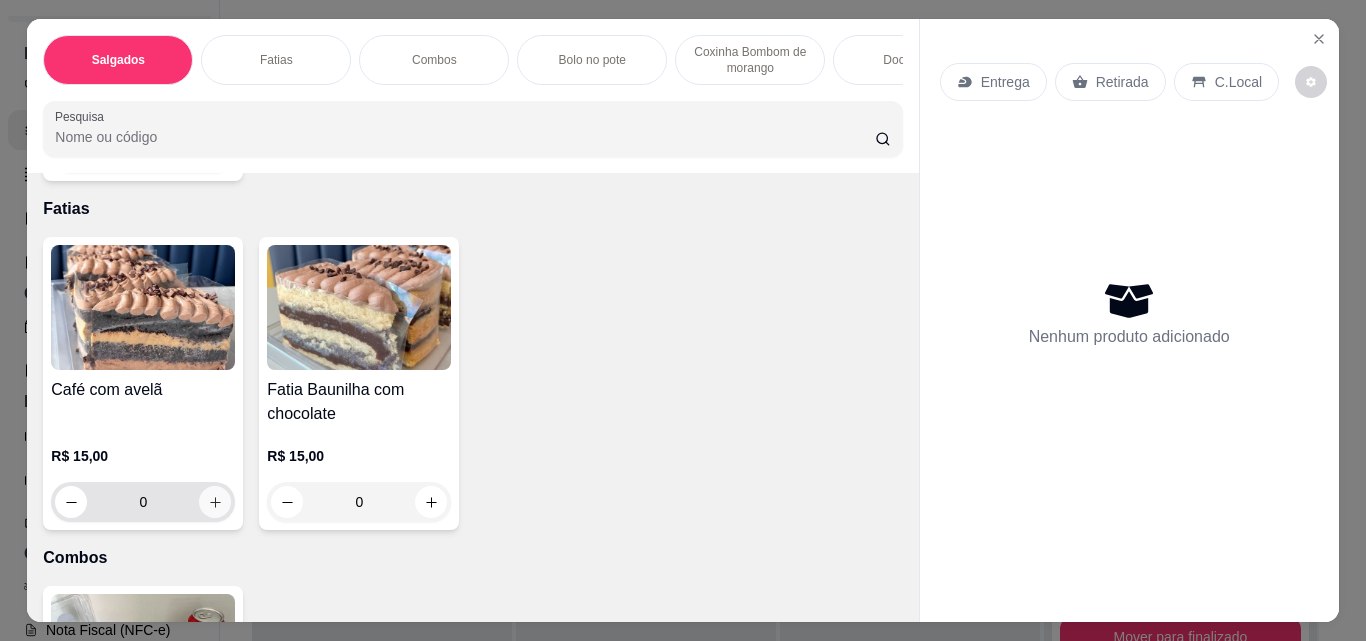 click 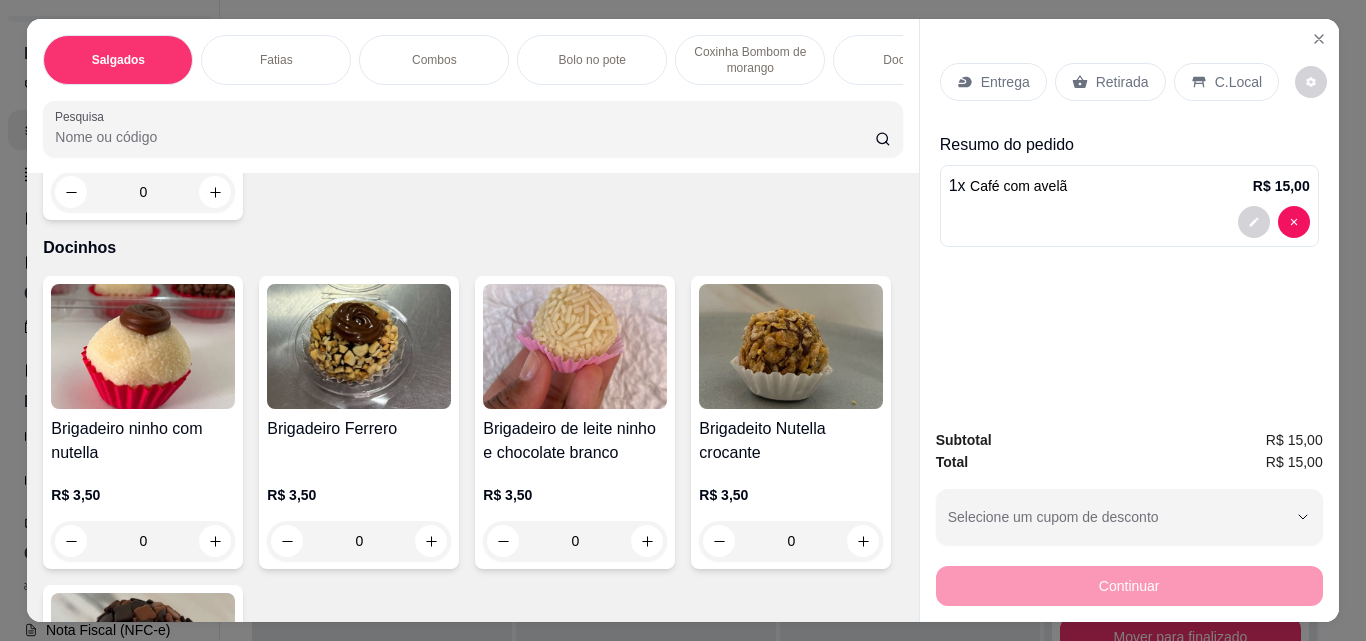 scroll, scrollTop: 2400, scrollLeft: 0, axis: vertical 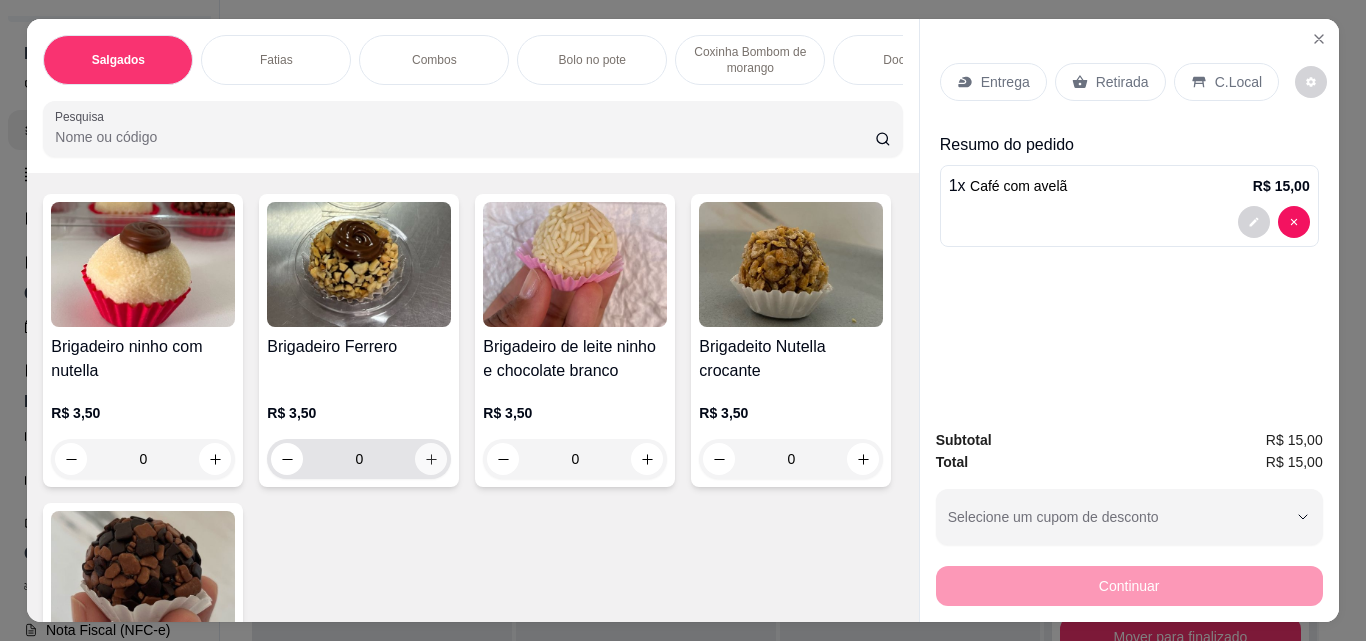 click 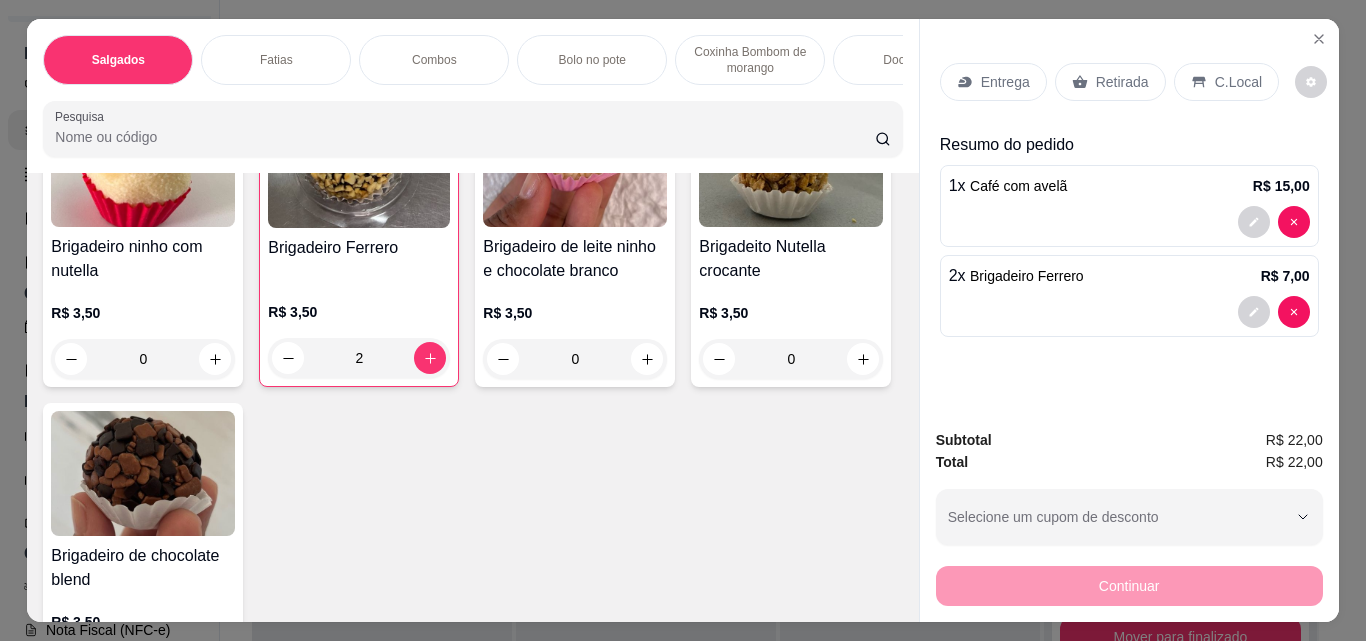 scroll, scrollTop: 2700, scrollLeft: 0, axis: vertical 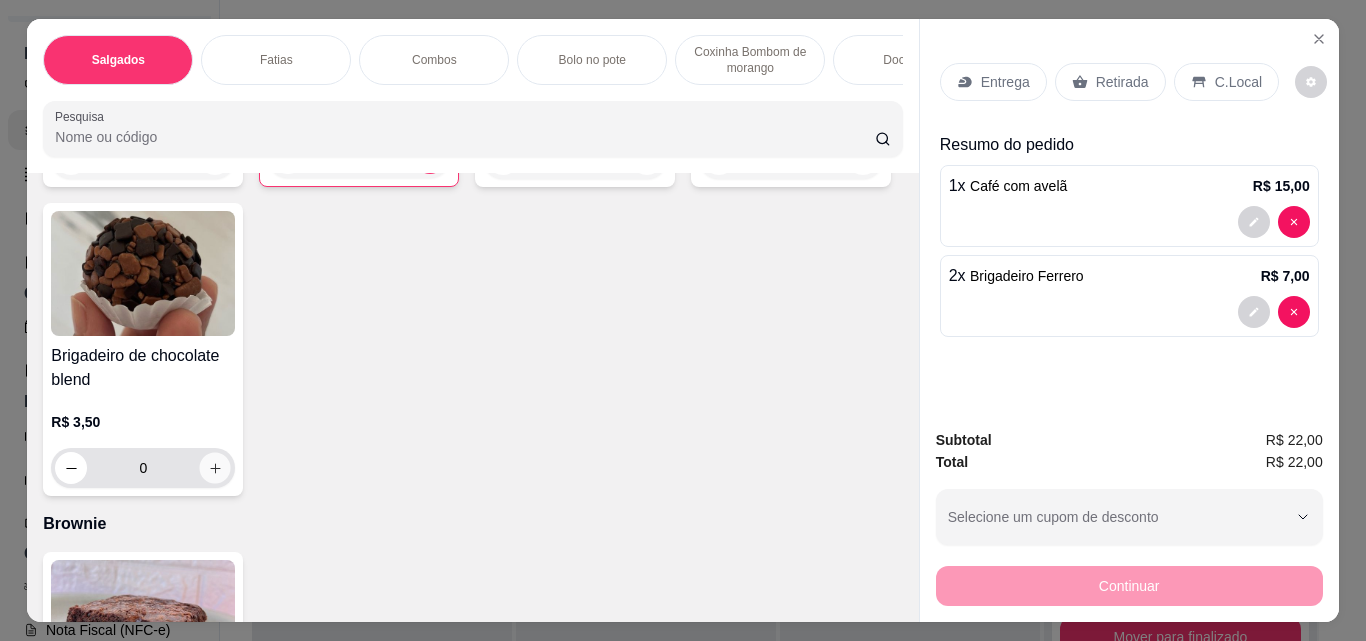 click 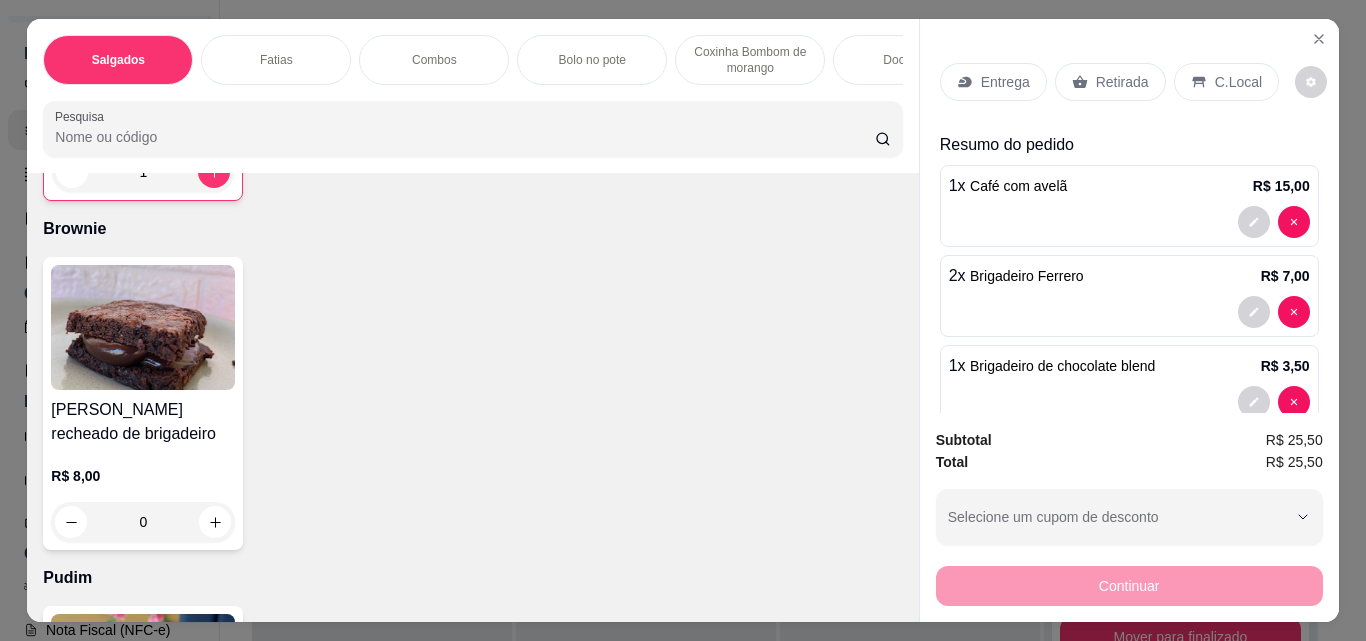 scroll, scrollTop: 3000, scrollLeft: 0, axis: vertical 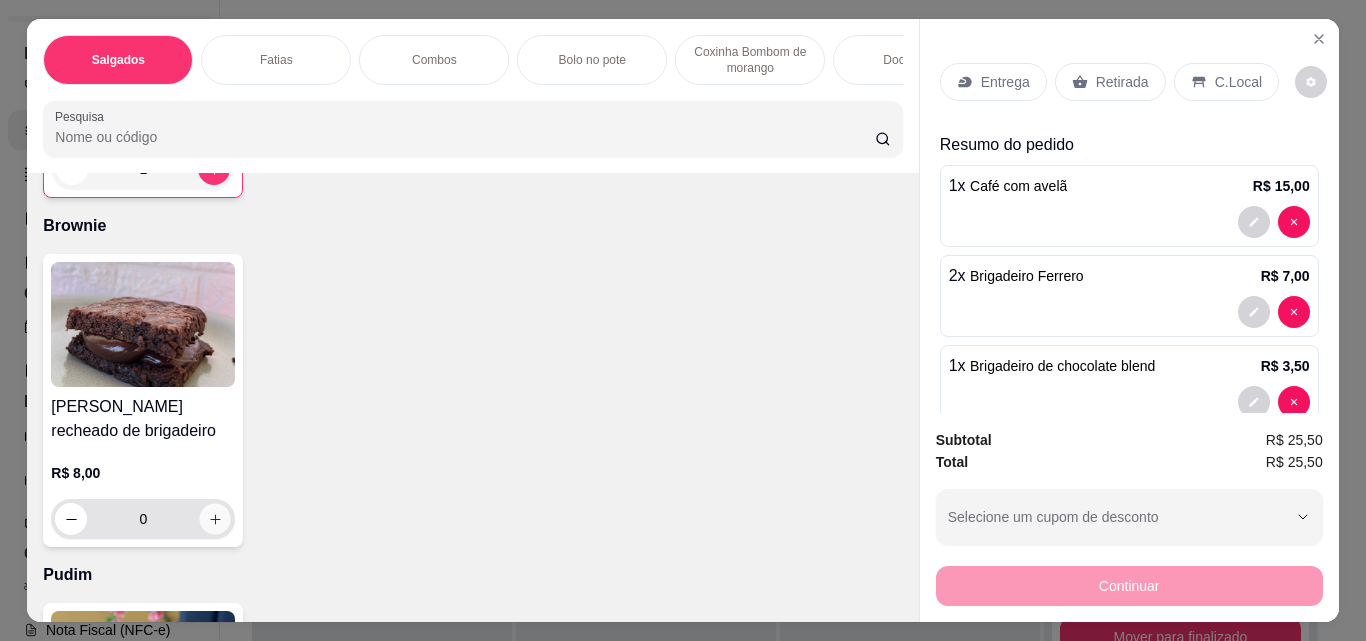 click 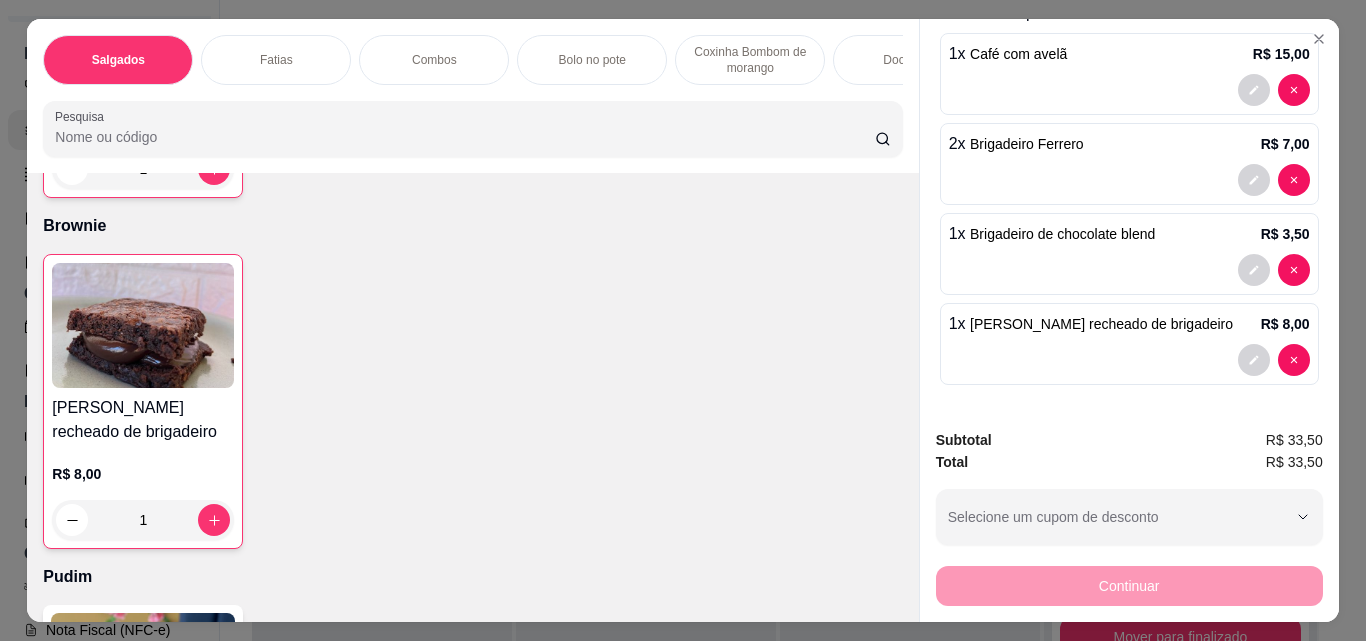 scroll, scrollTop: 0, scrollLeft: 0, axis: both 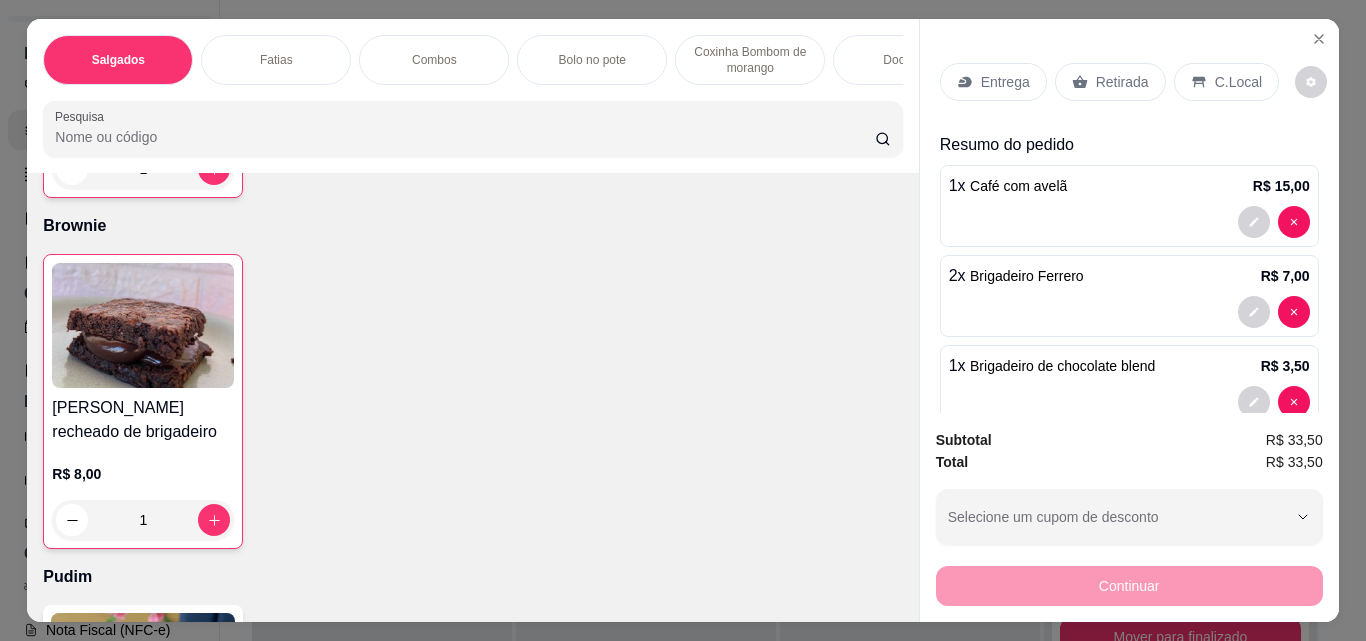 click on "Retirada" at bounding box center (1122, 82) 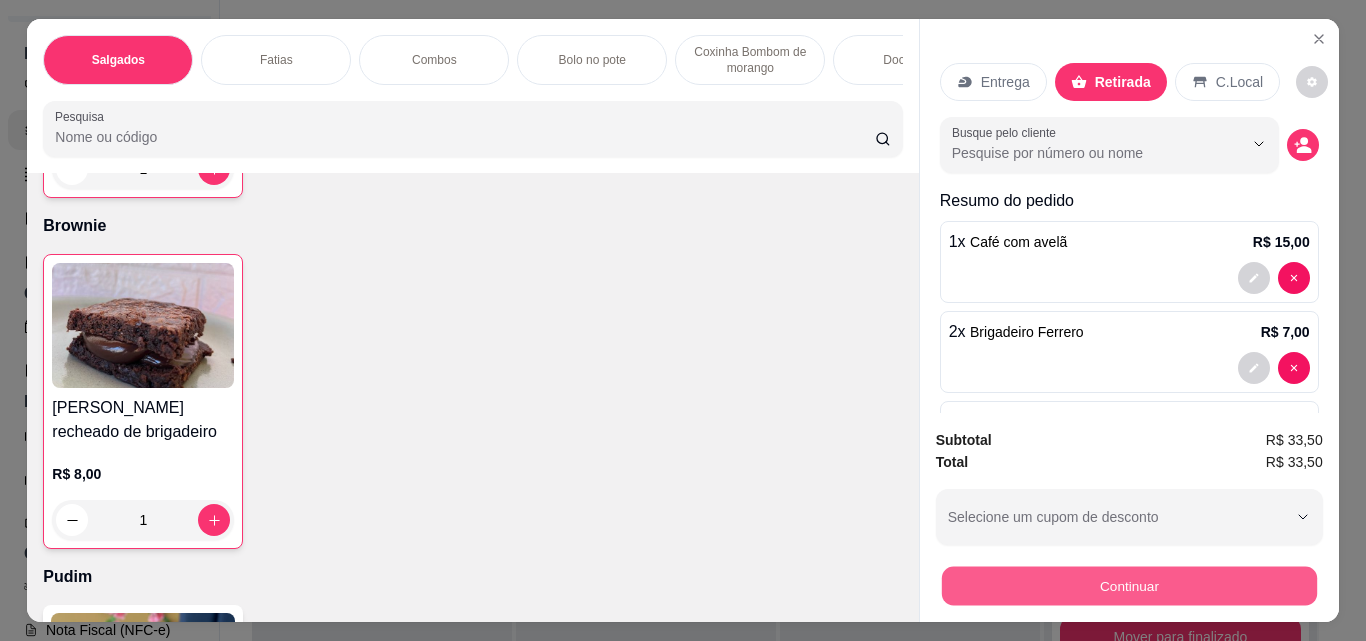 click on "Continuar" at bounding box center [1128, 585] 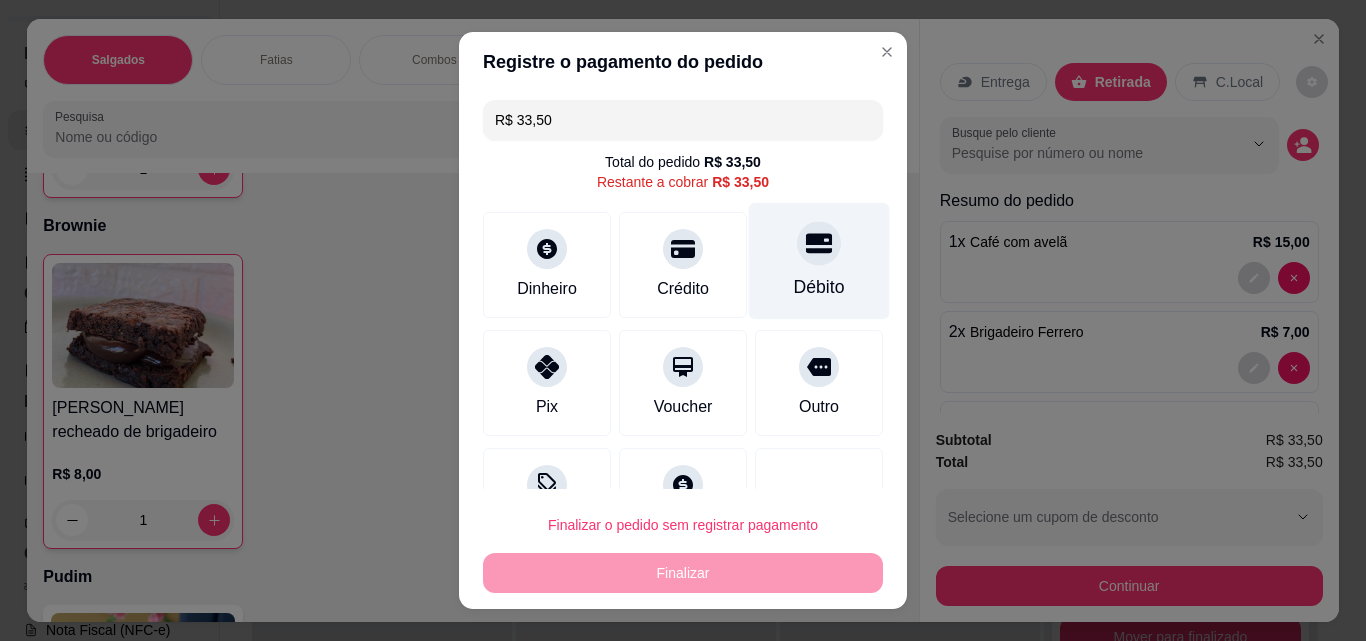 click on "Débito" at bounding box center (819, 261) 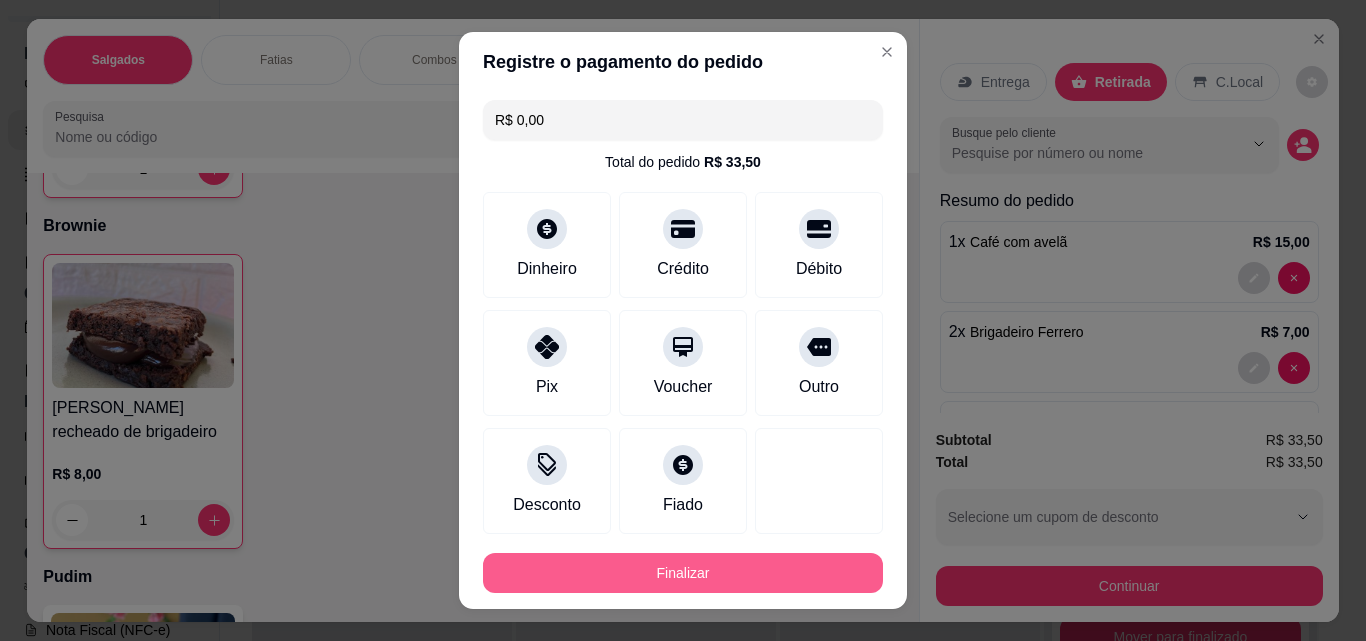 click on "Finalizar" at bounding box center (683, 573) 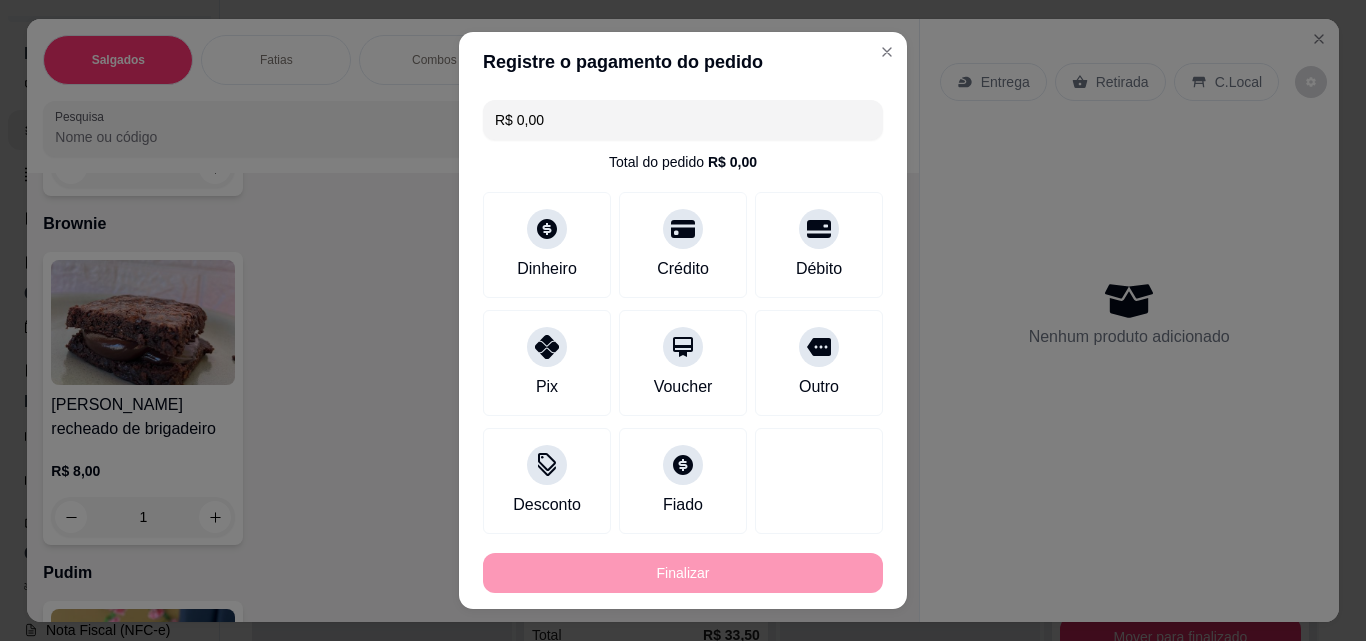 type on "0" 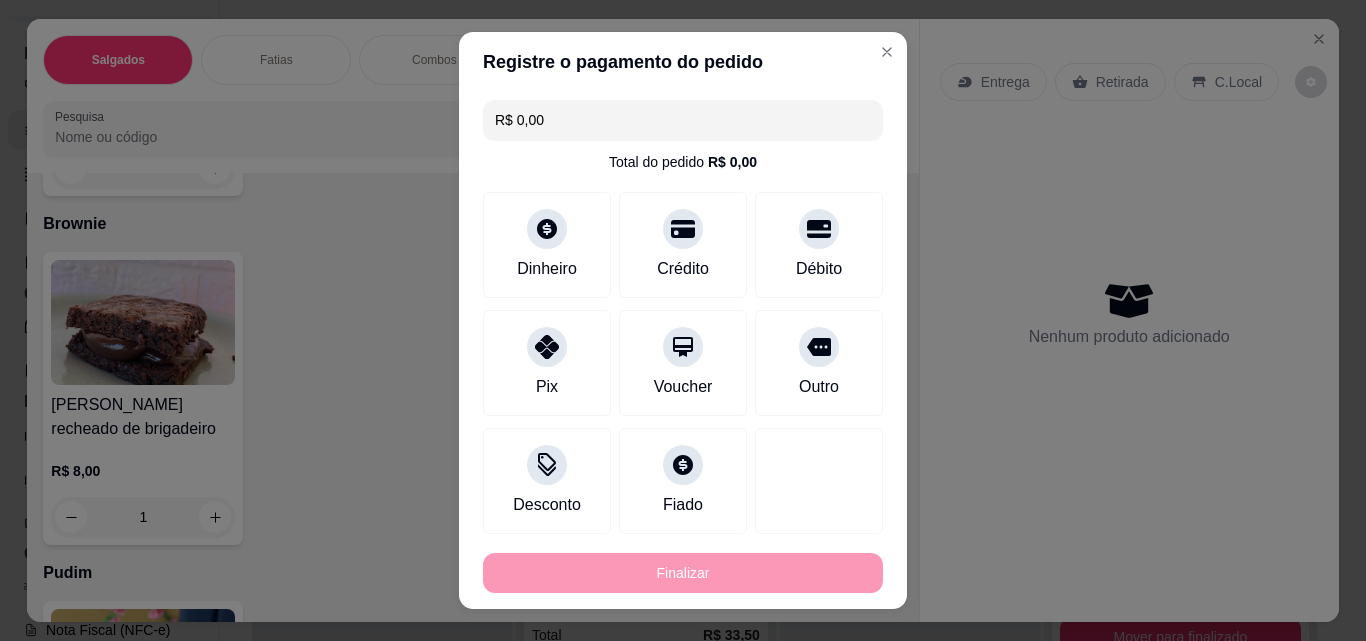 type on "0" 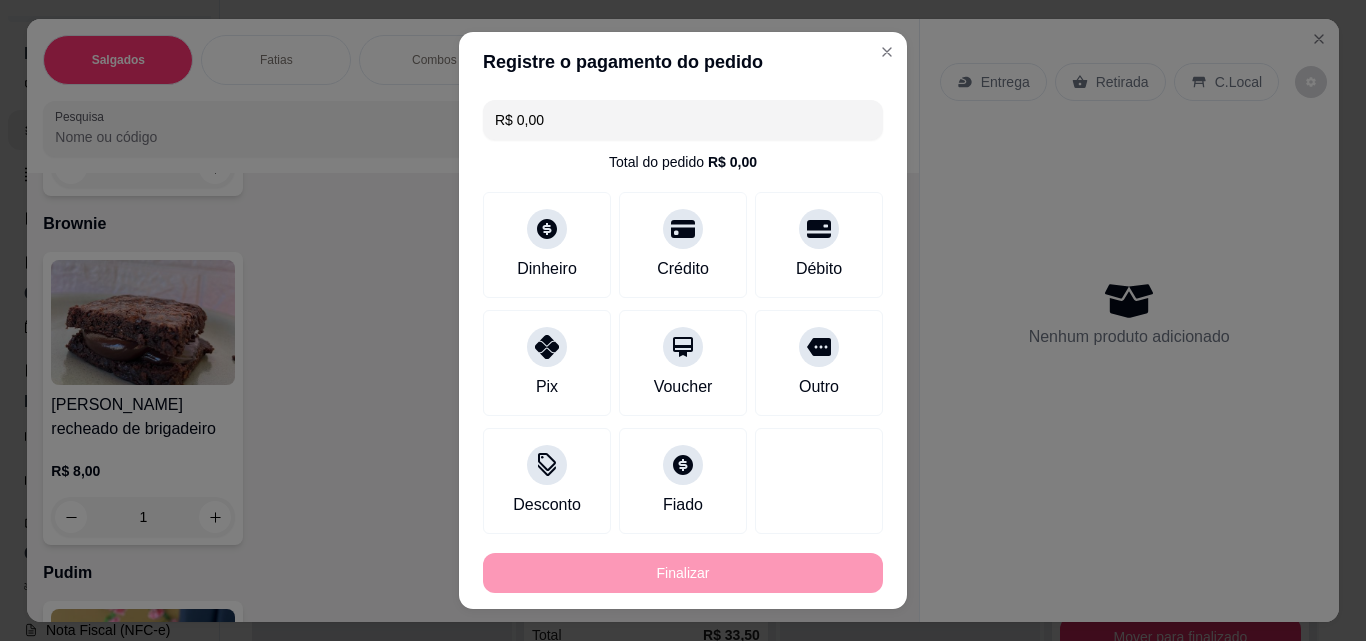 type on "0" 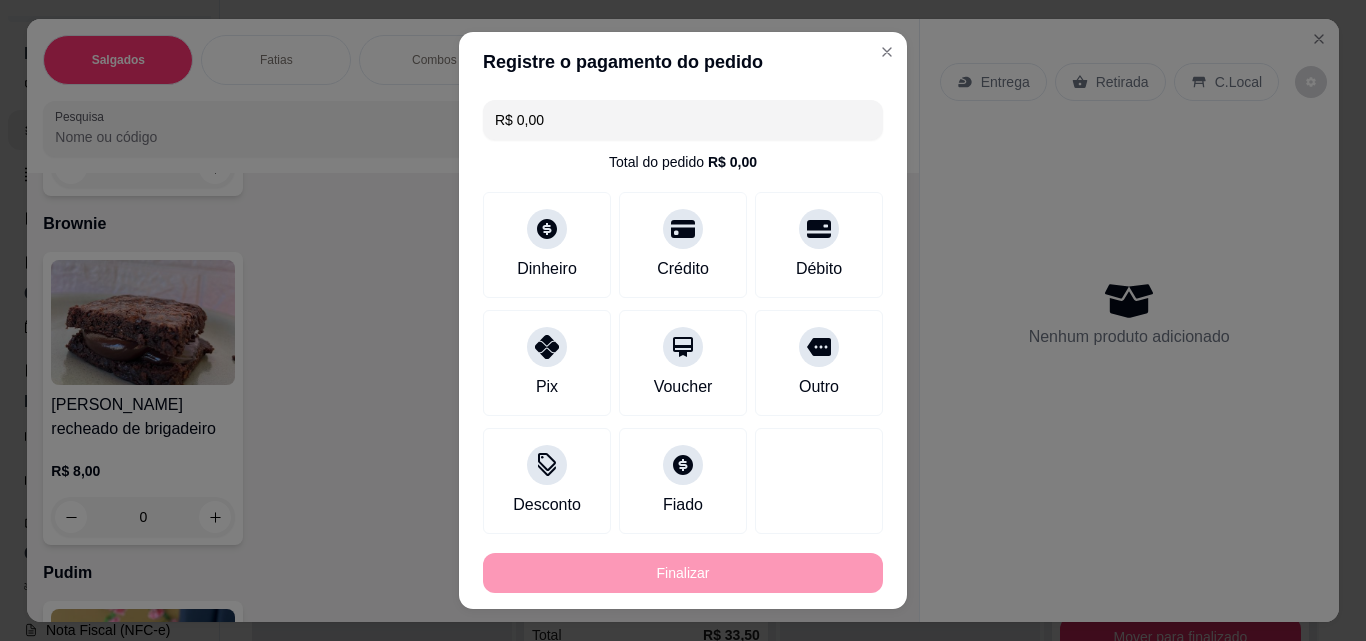 type on "-R$ 33,50" 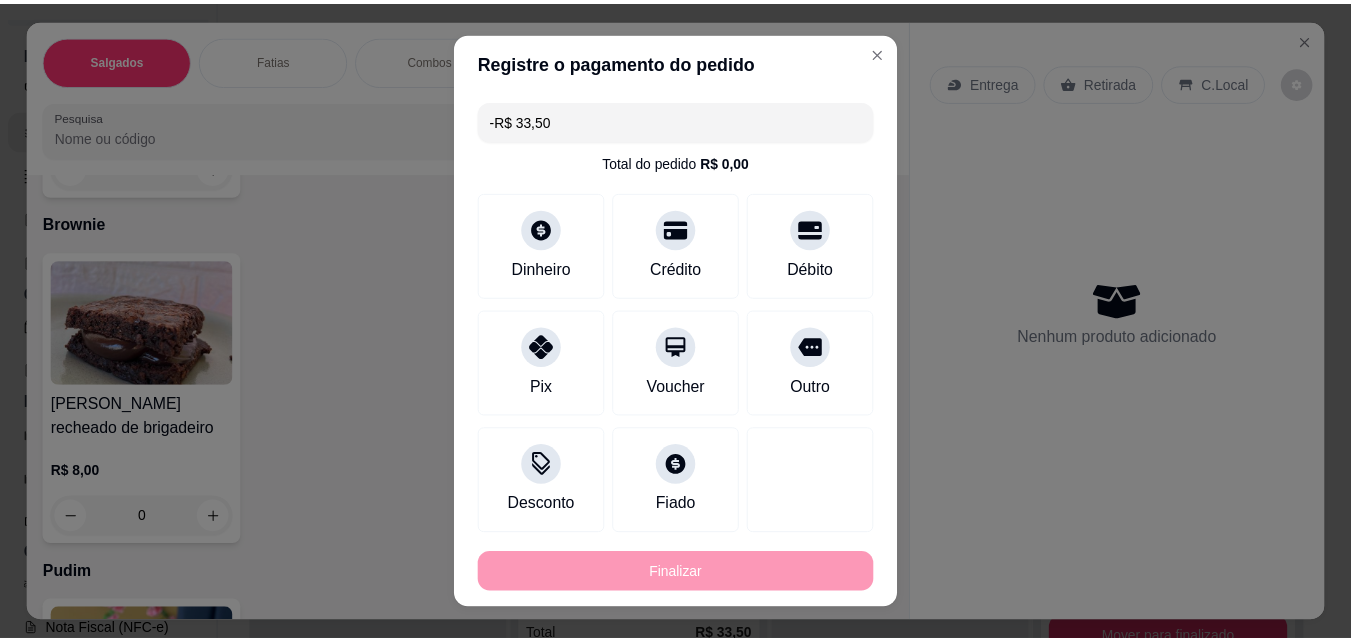 scroll, scrollTop: 2998, scrollLeft: 0, axis: vertical 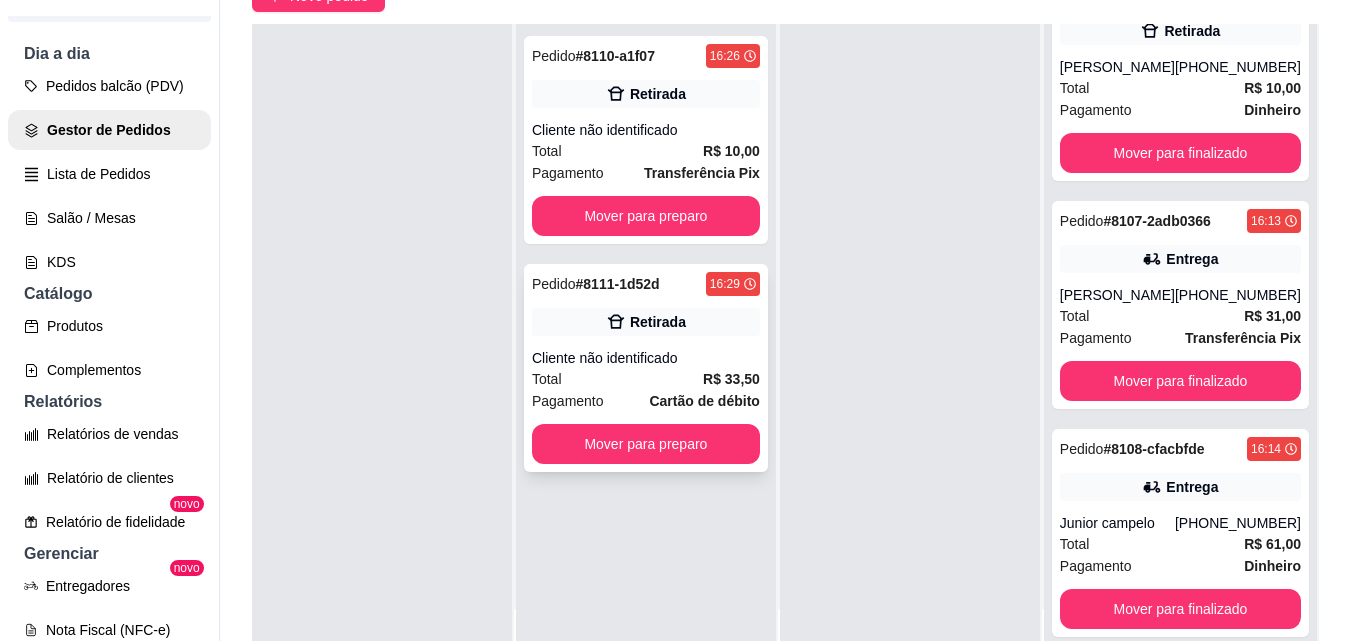 click on "Retirada" at bounding box center [646, 322] 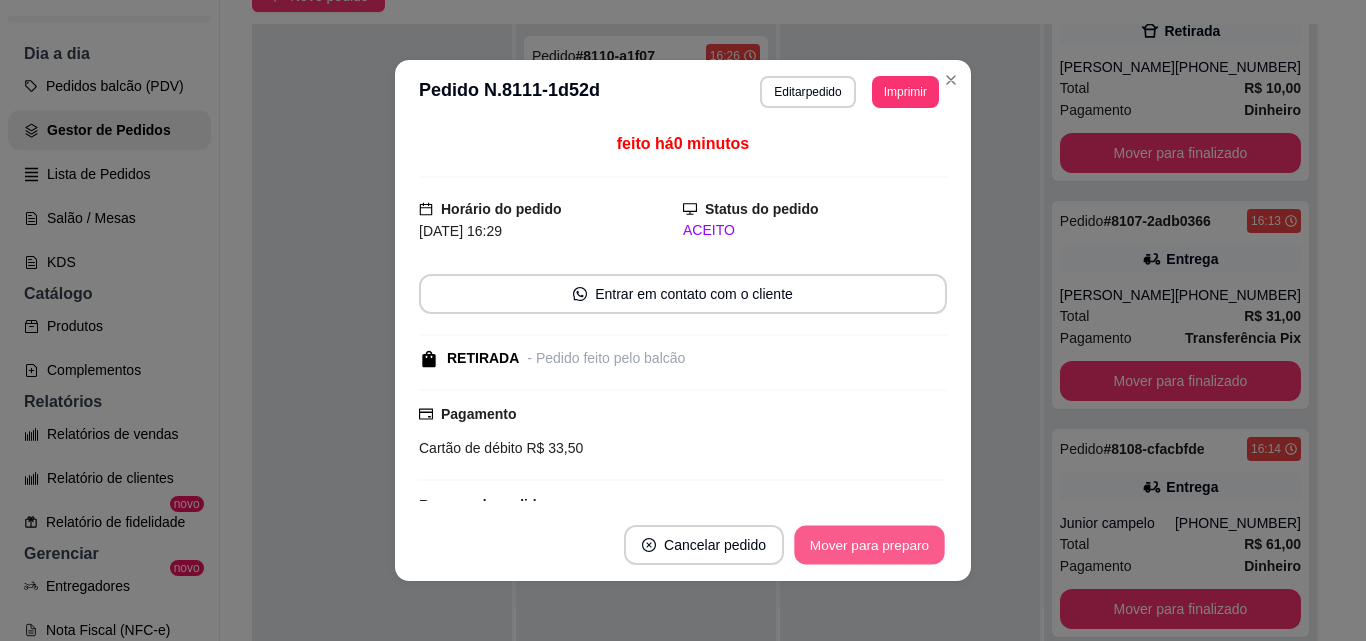 click on "Mover para preparo" at bounding box center (869, 545) 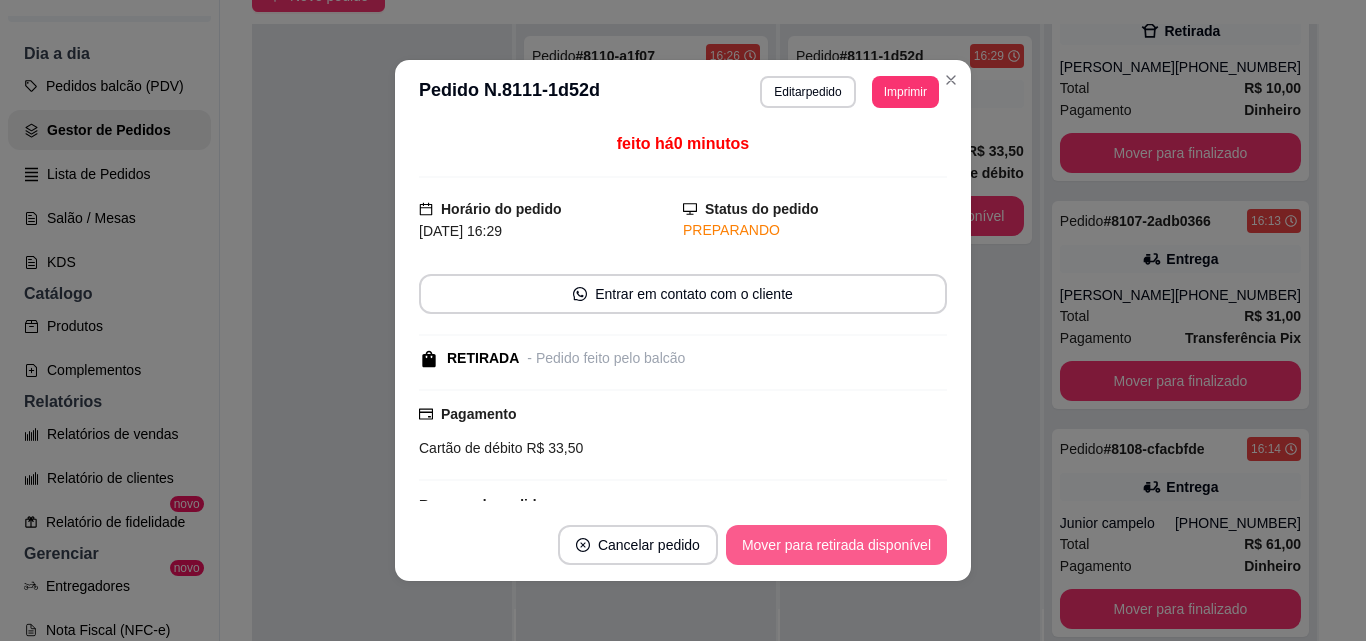 click on "Mover para retirada disponível" at bounding box center (836, 545) 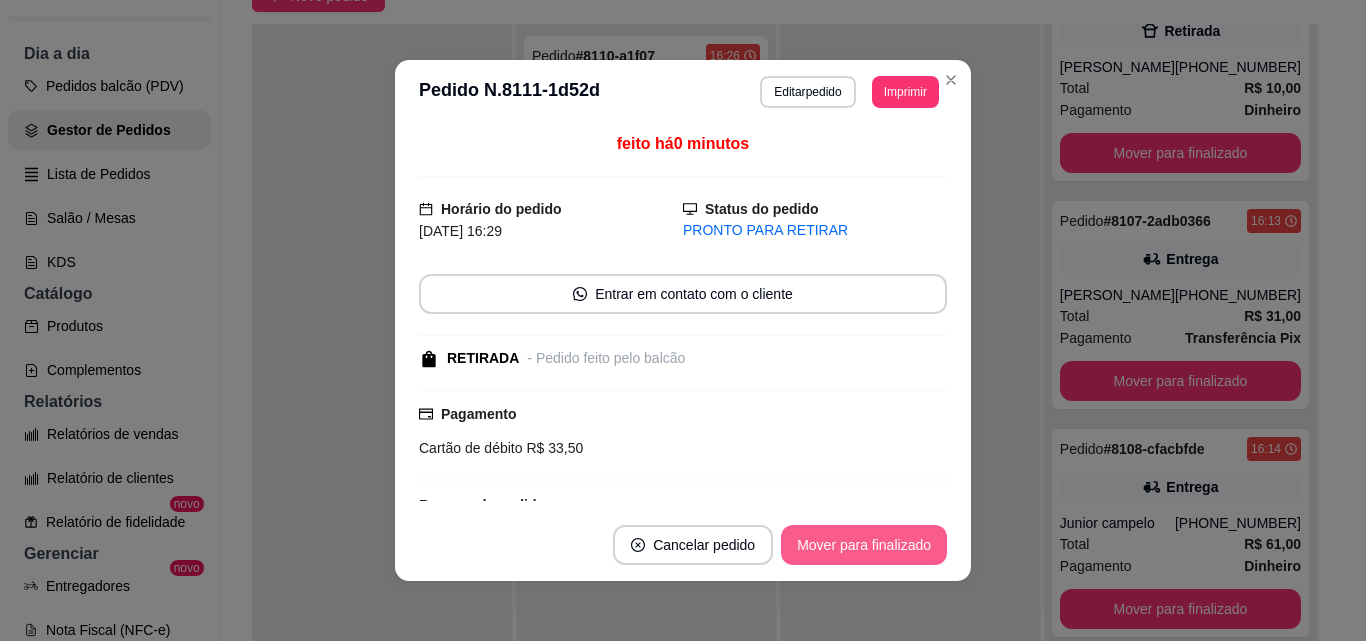 click on "Mover para finalizado" at bounding box center [864, 545] 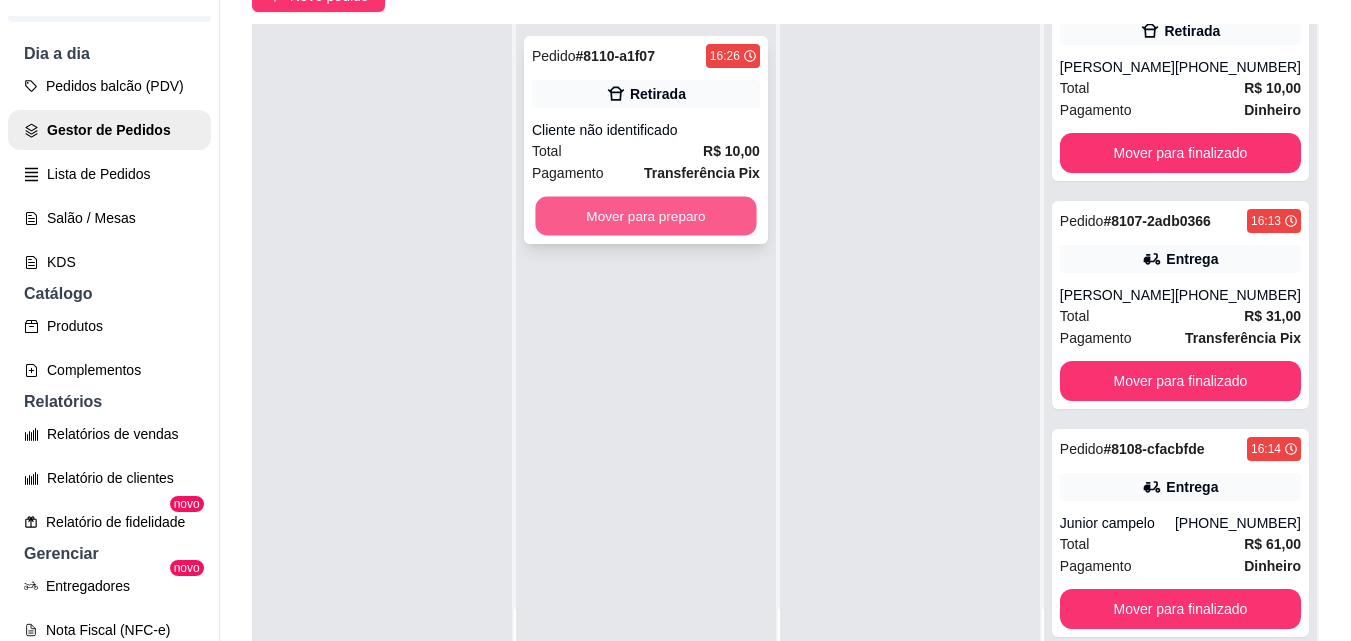 click on "Mover para preparo" at bounding box center (645, 216) 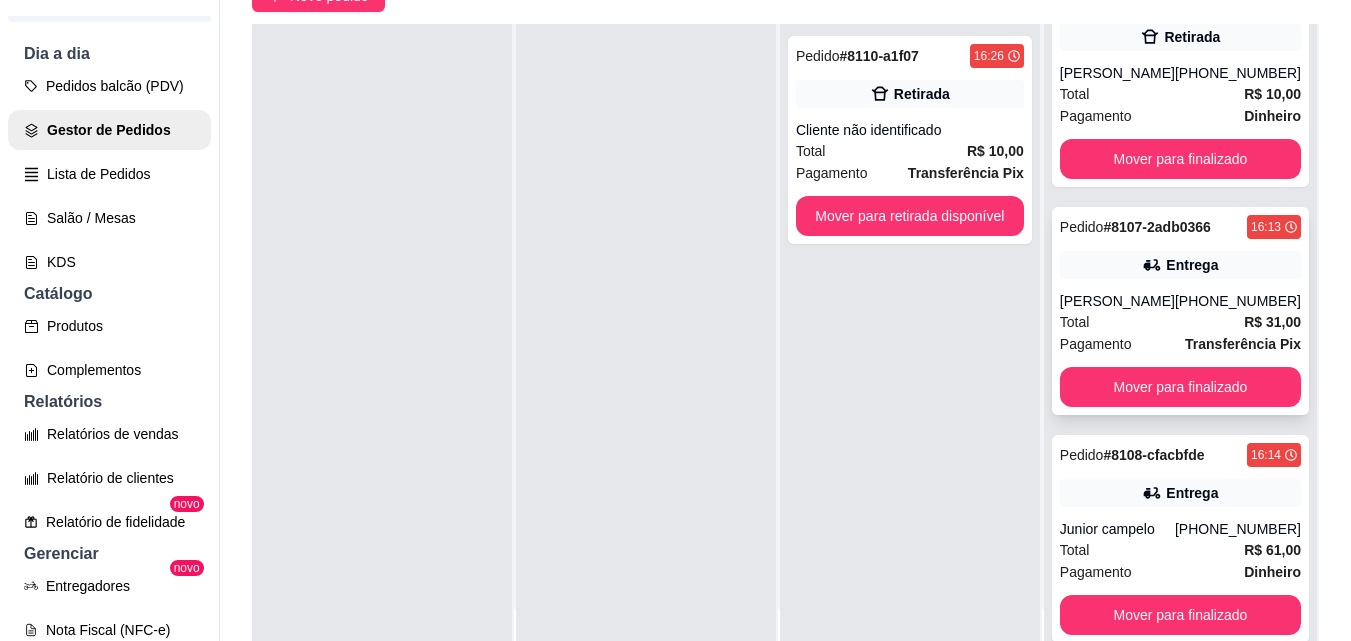 scroll, scrollTop: 1203, scrollLeft: 0, axis: vertical 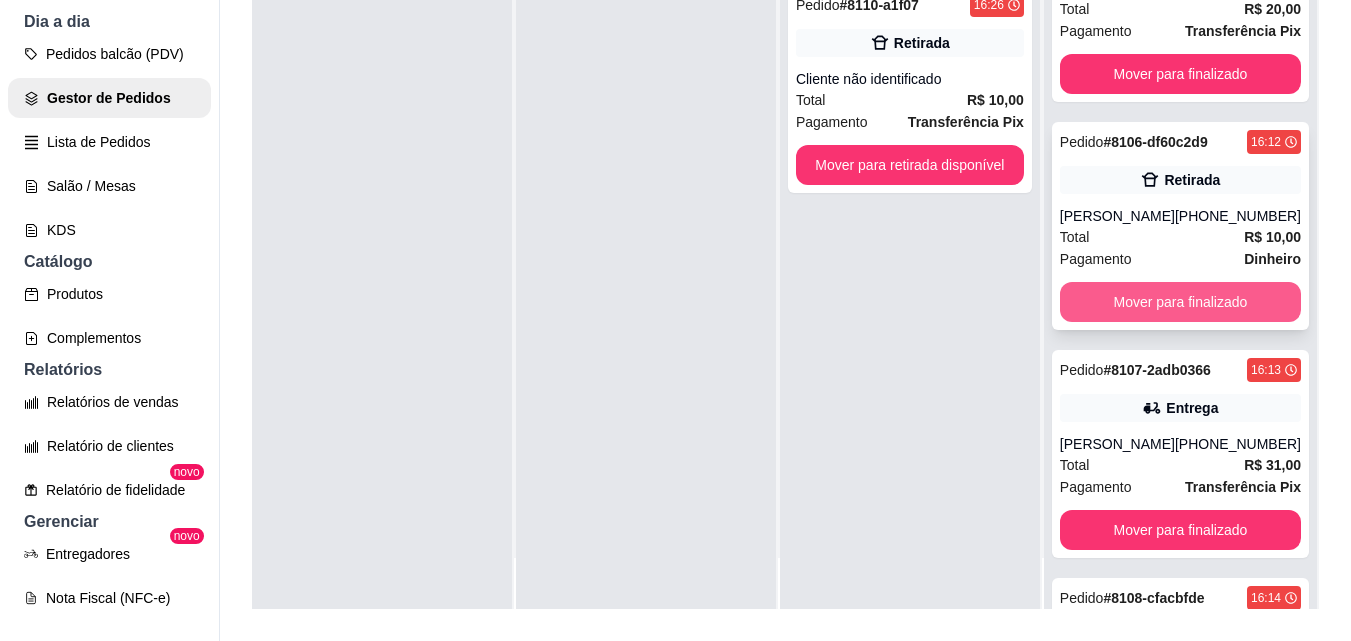 click on "Mover para finalizado" at bounding box center [1180, 302] 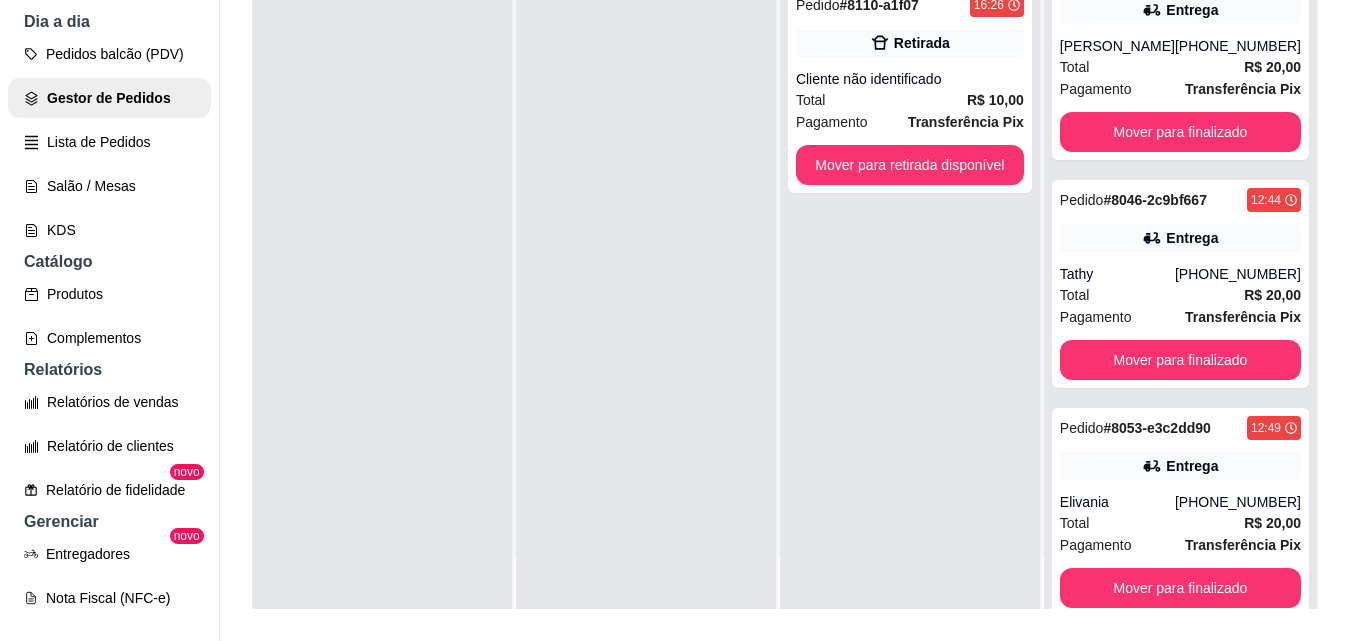 scroll, scrollTop: 0, scrollLeft: 0, axis: both 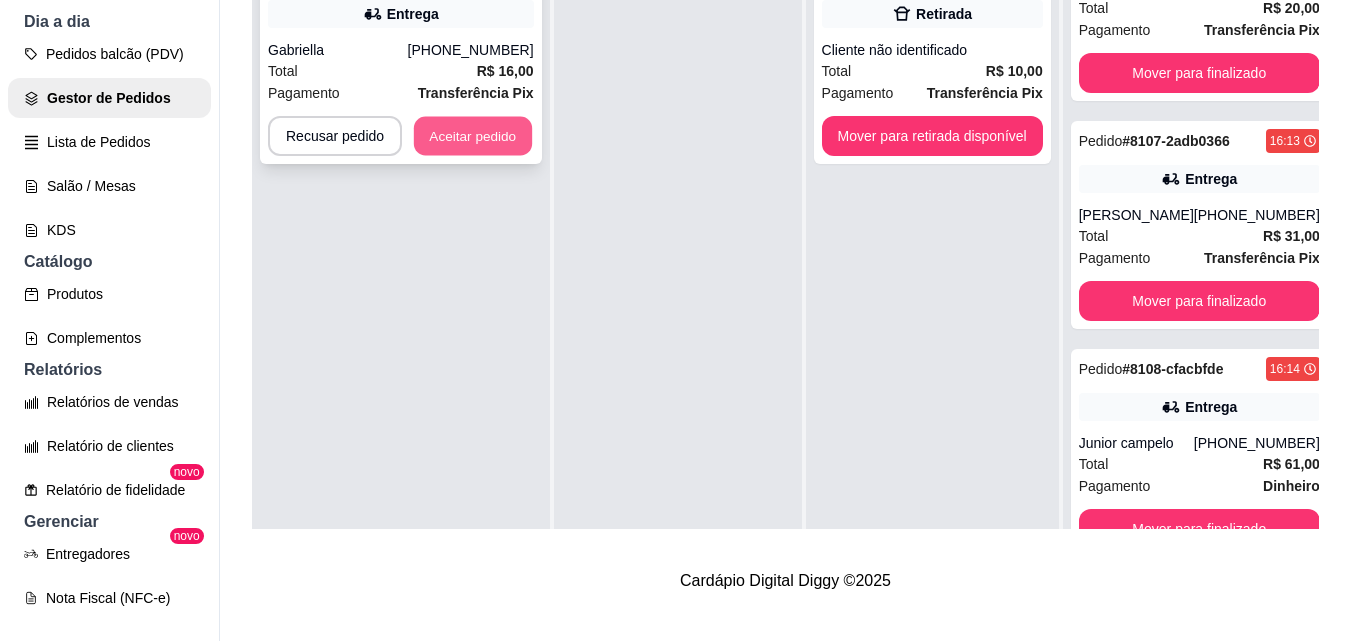 click on "Aceitar pedido" at bounding box center (473, 136) 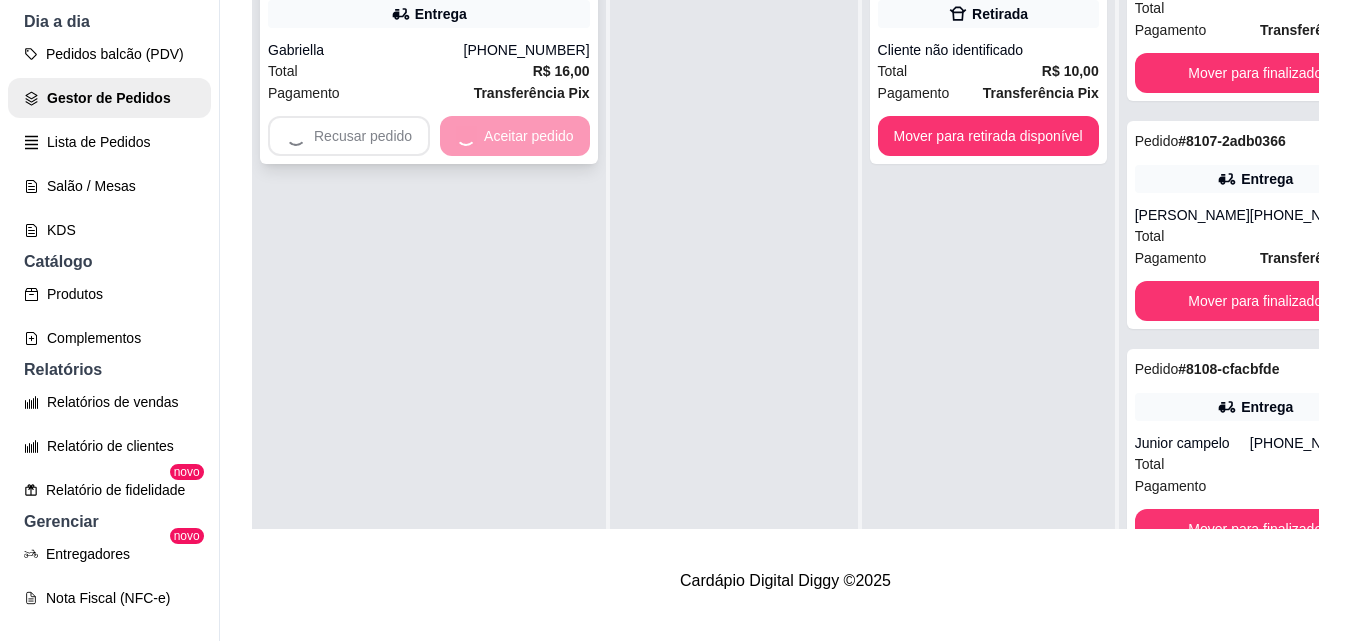 scroll, scrollTop: 975, scrollLeft: 0, axis: vertical 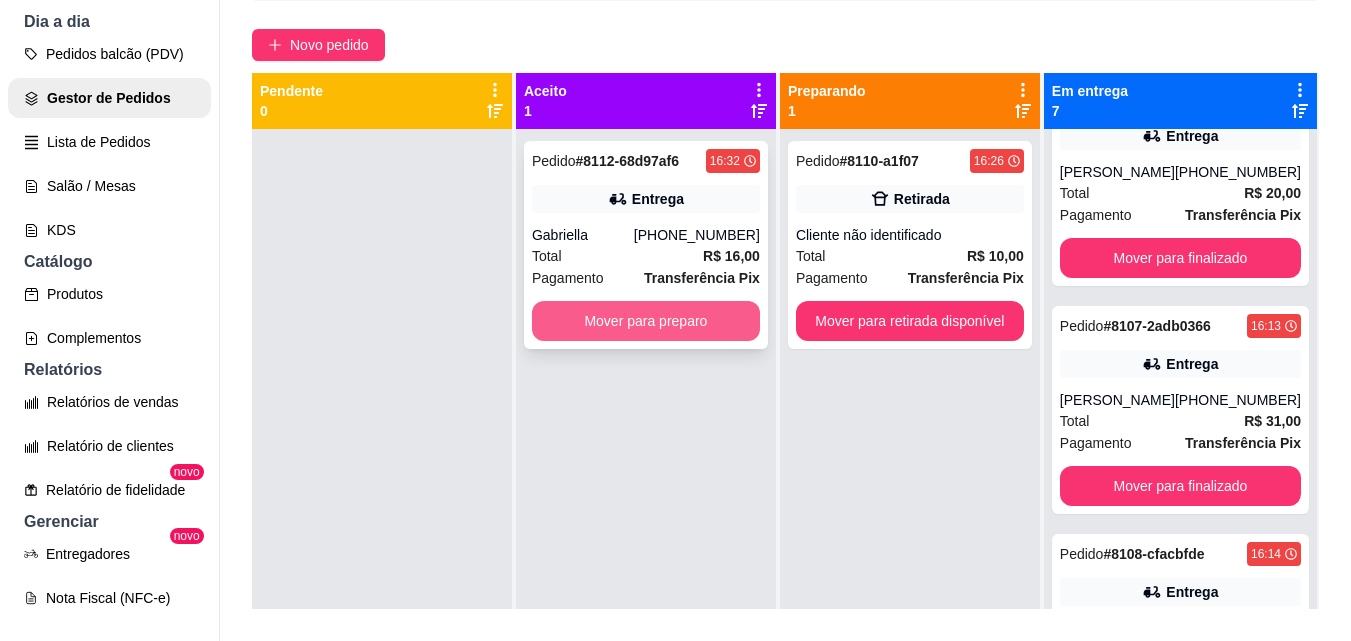 click on "Mover para preparo" at bounding box center [646, 321] 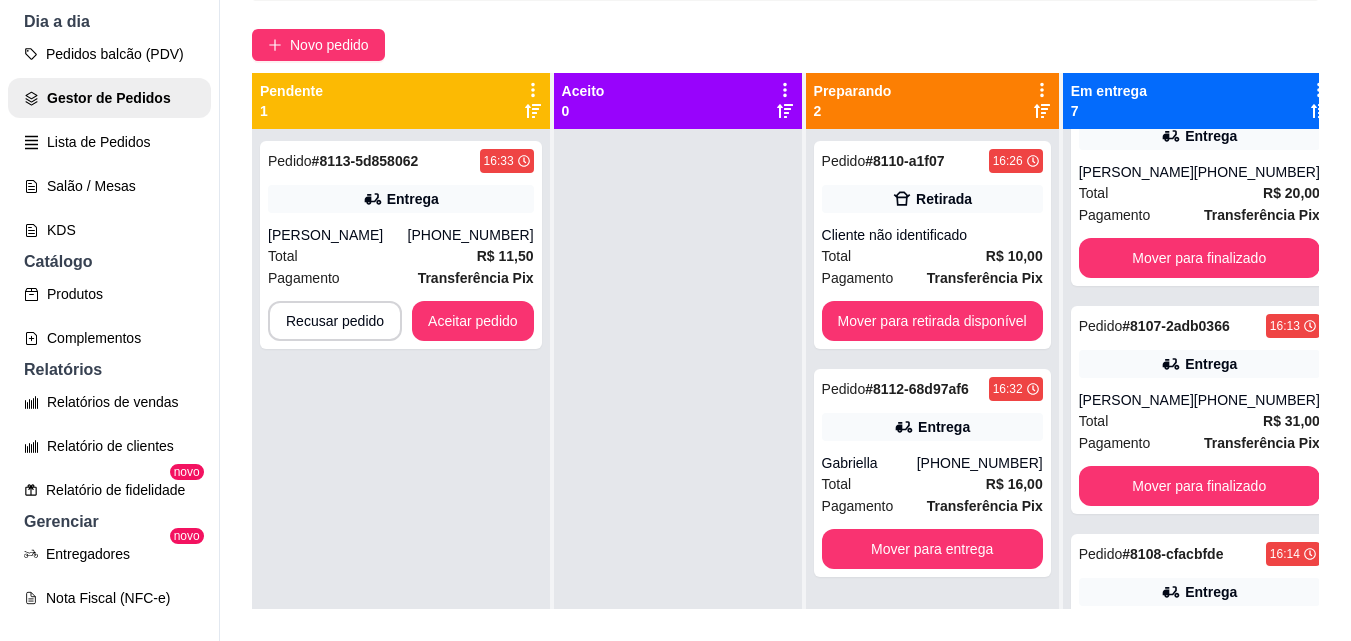 scroll, scrollTop: 1047, scrollLeft: 0, axis: vertical 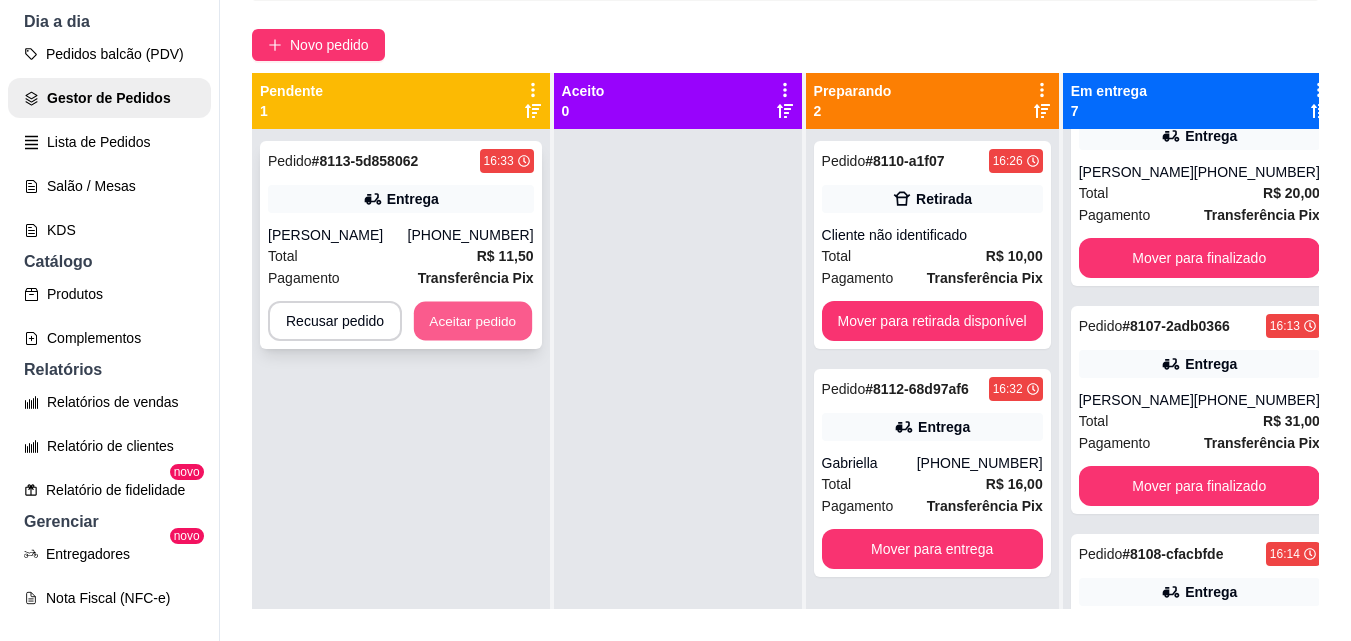 click on "Aceitar pedido" at bounding box center [473, 321] 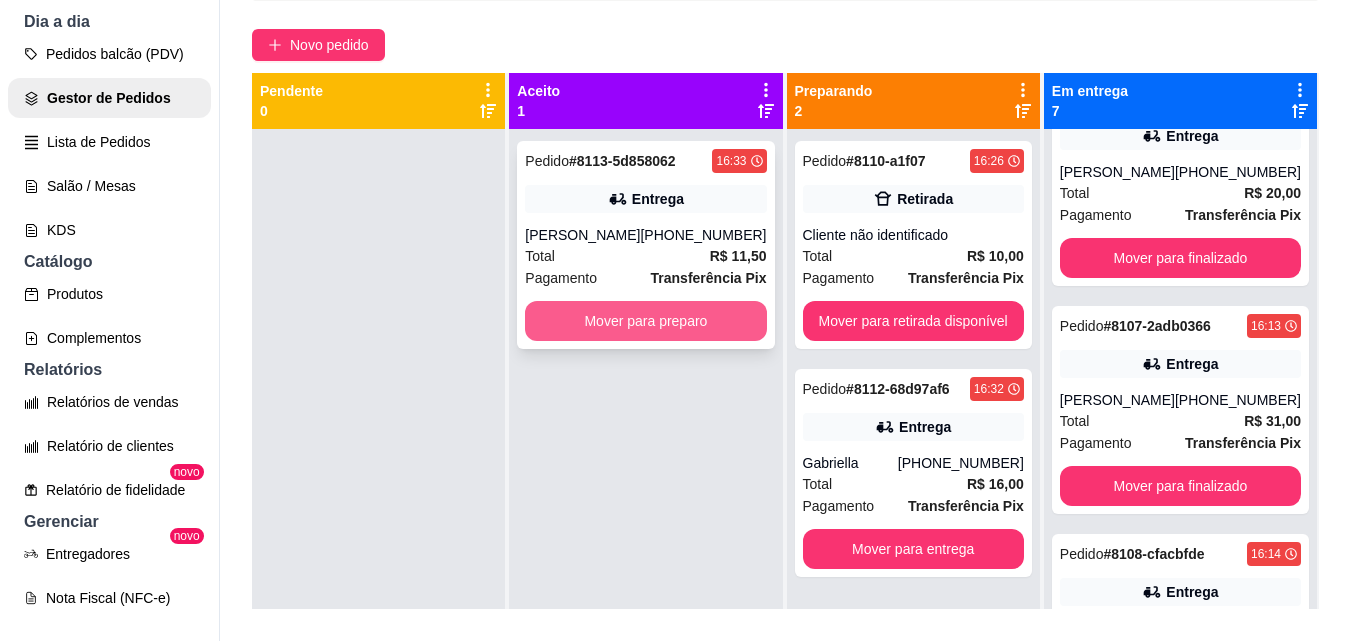 click on "Mover para preparo" at bounding box center (645, 321) 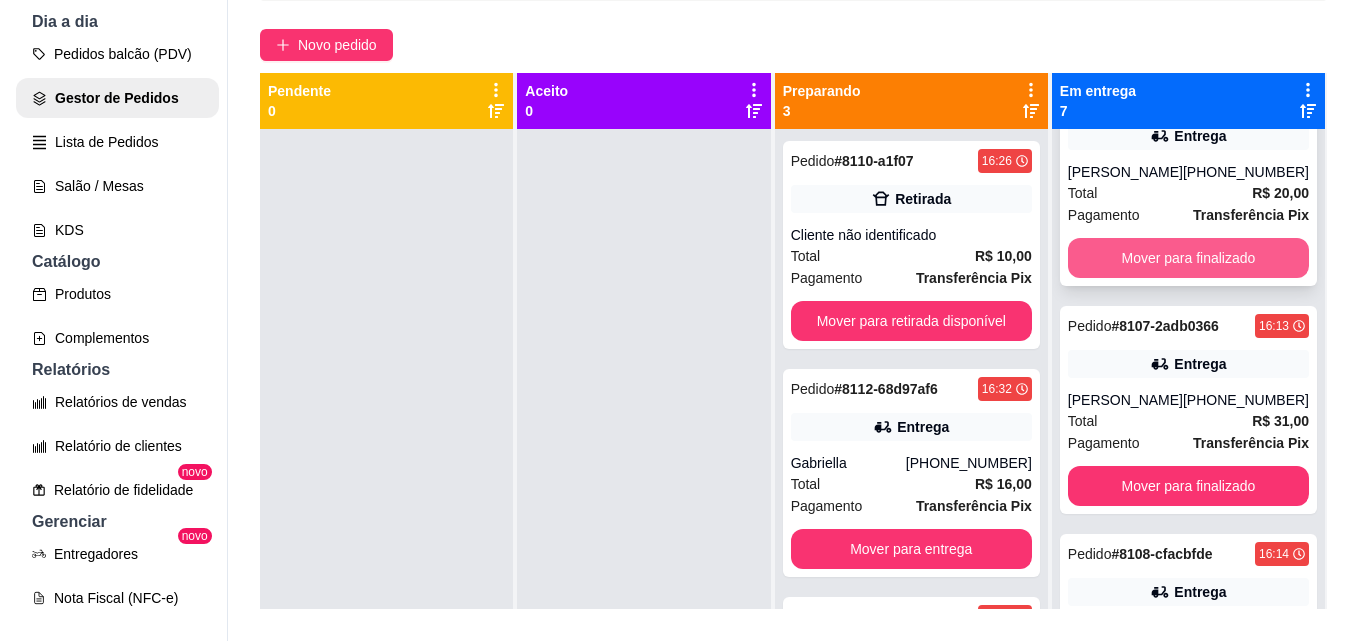 scroll, scrollTop: 1023, scrollLeft: 0, axis: vertical 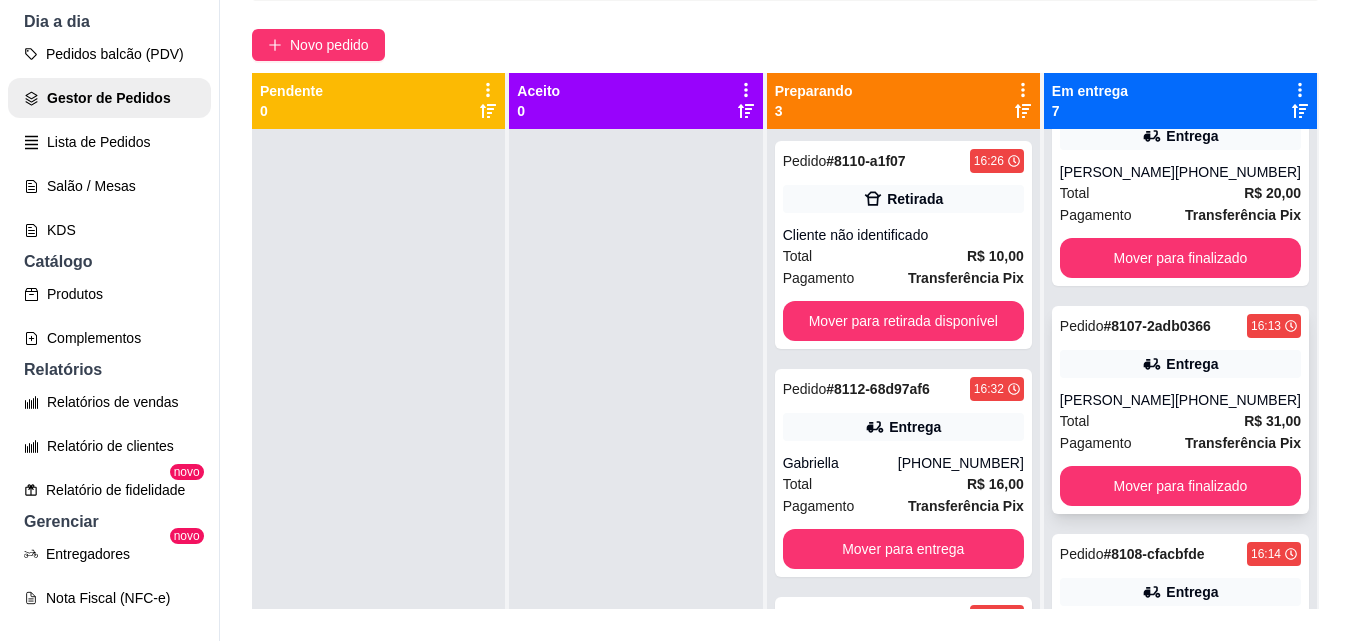 click on "Pedido  # 8107-2adb0366 16:13 Entrega Marcela [PHONE_NUMBER] Total R$ 31,00 Pagamento Transferência Pix Mover para finalizado" at bounding box center [1180, 410] 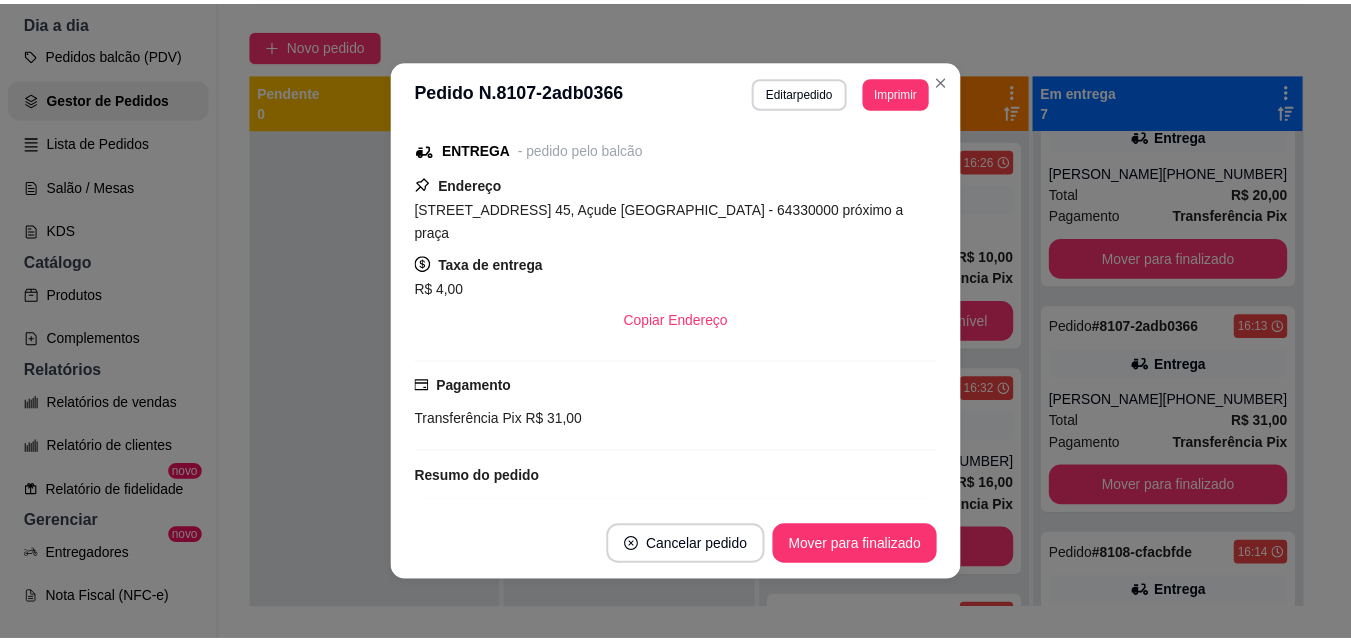 scroll, scrollTop: 300, scrollLeft: 0, axis: vertical 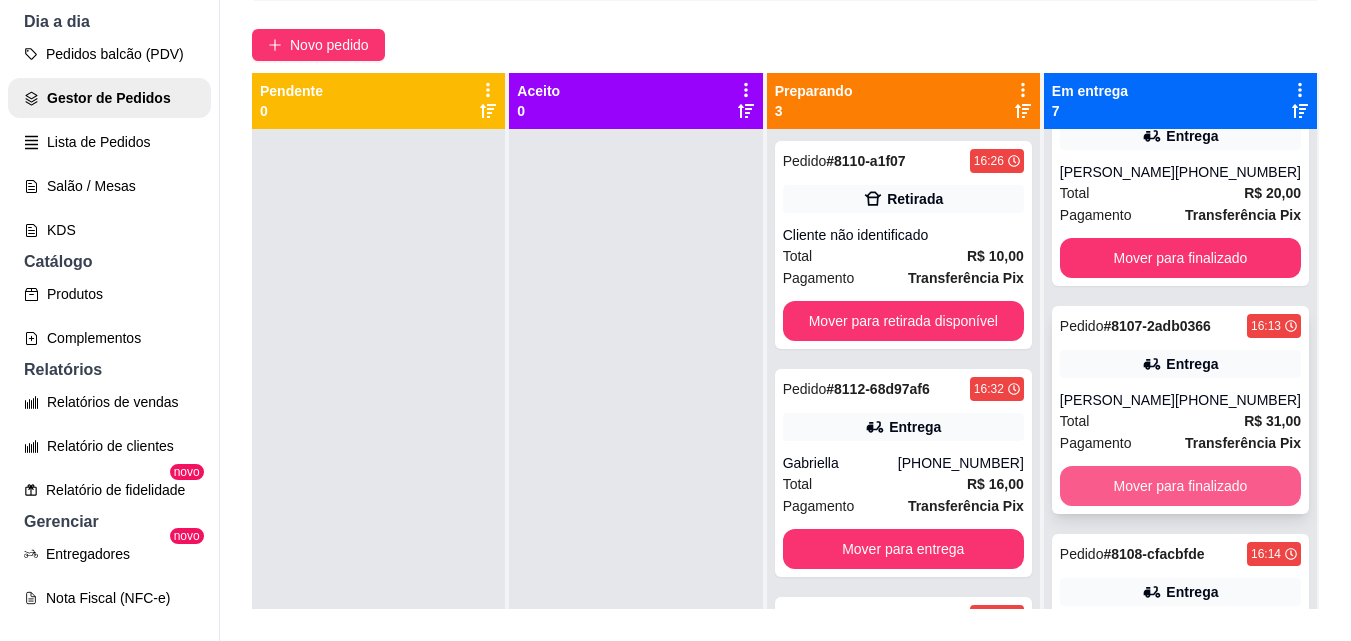 click on "Mover para finalizado" at bounding box center [1180, 486] 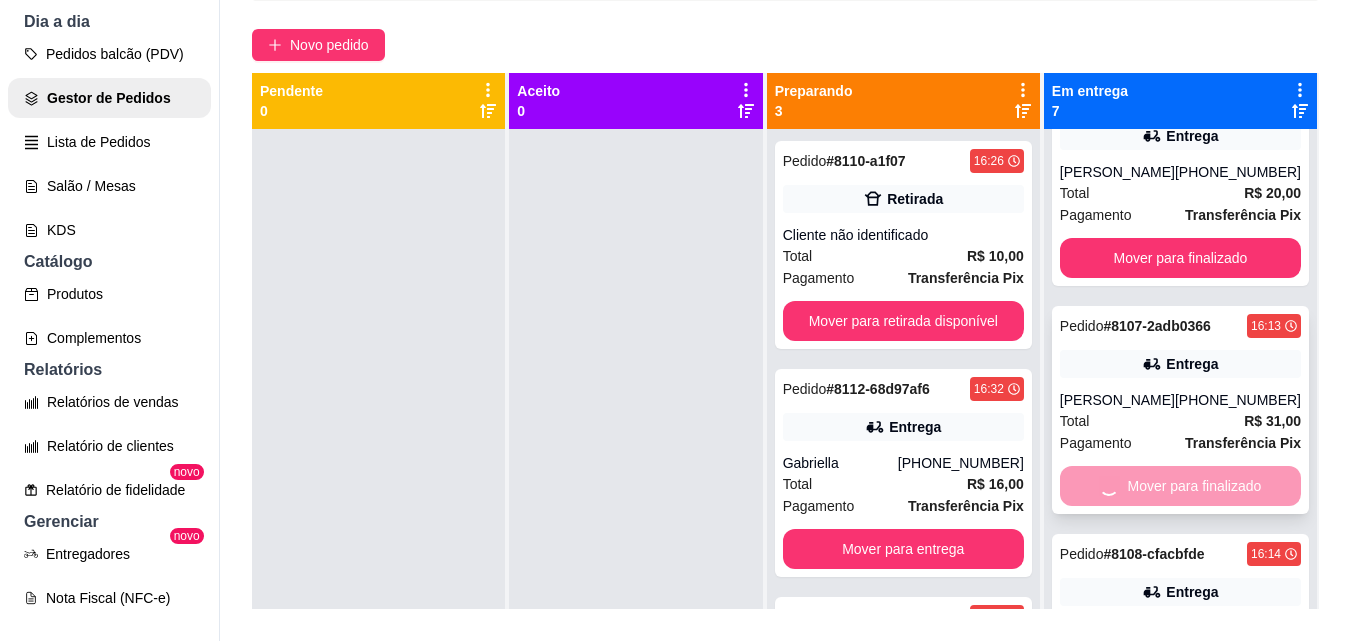 scroll, scrollTop: 771, scrollLeft: 0, axis: vertical 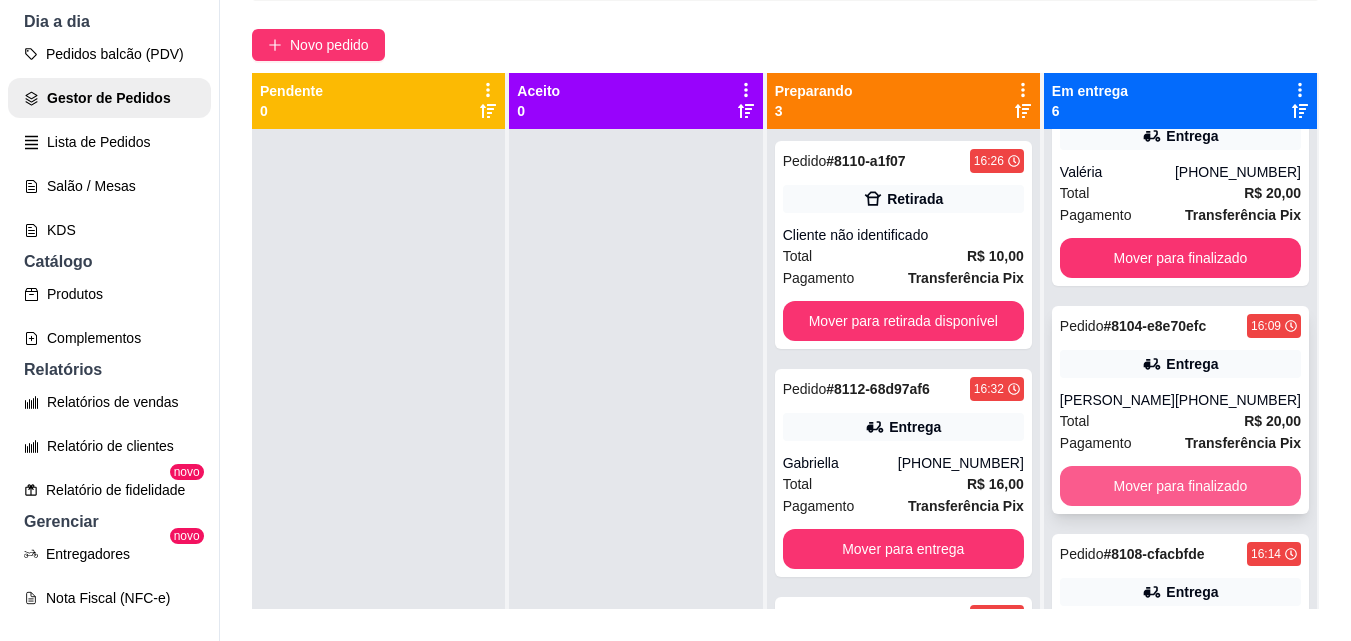 click on "Mover para finalizado" at bounding box center [1180, 486] 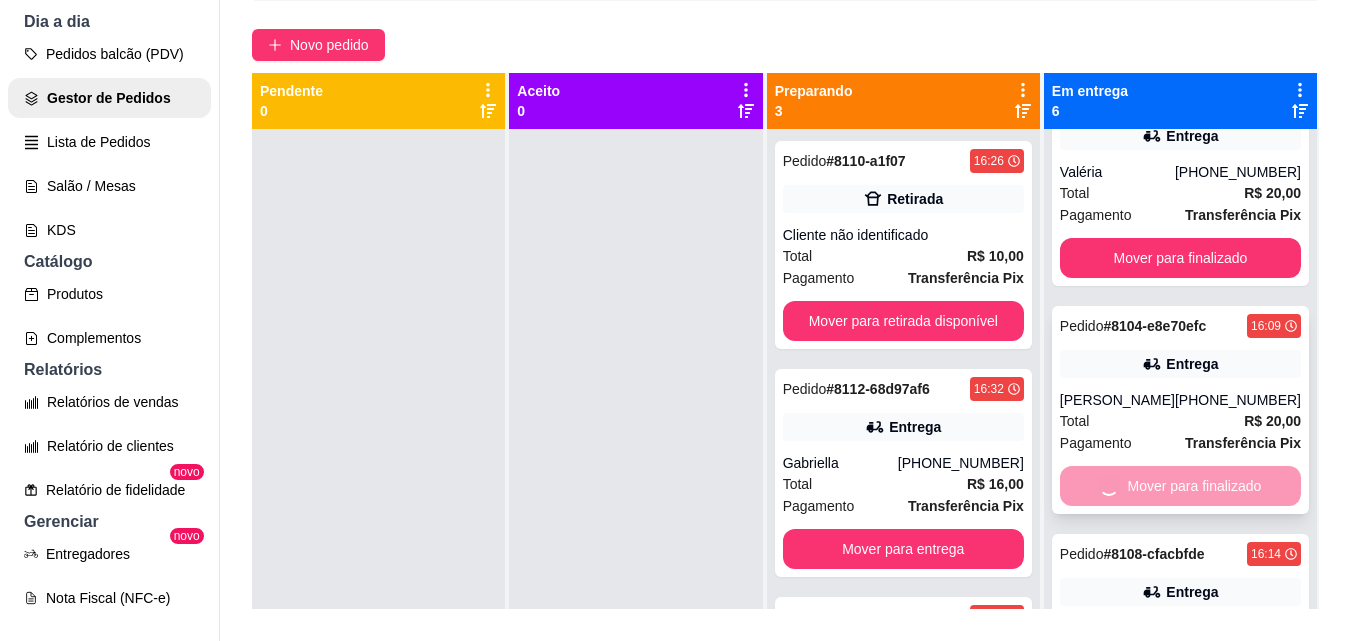 scroll, scrollTop: 543, scrollLeft: 0, axis: vertical 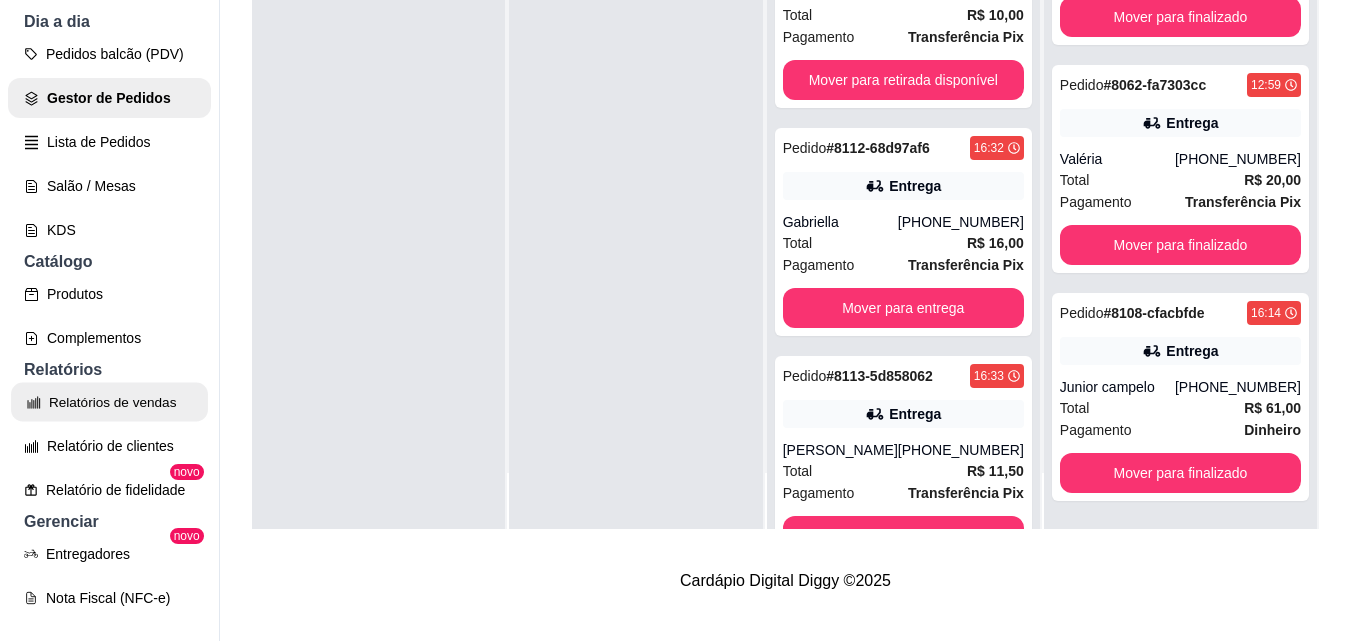 click on "Relatórios de vendas" at bounding box center [109, 402] 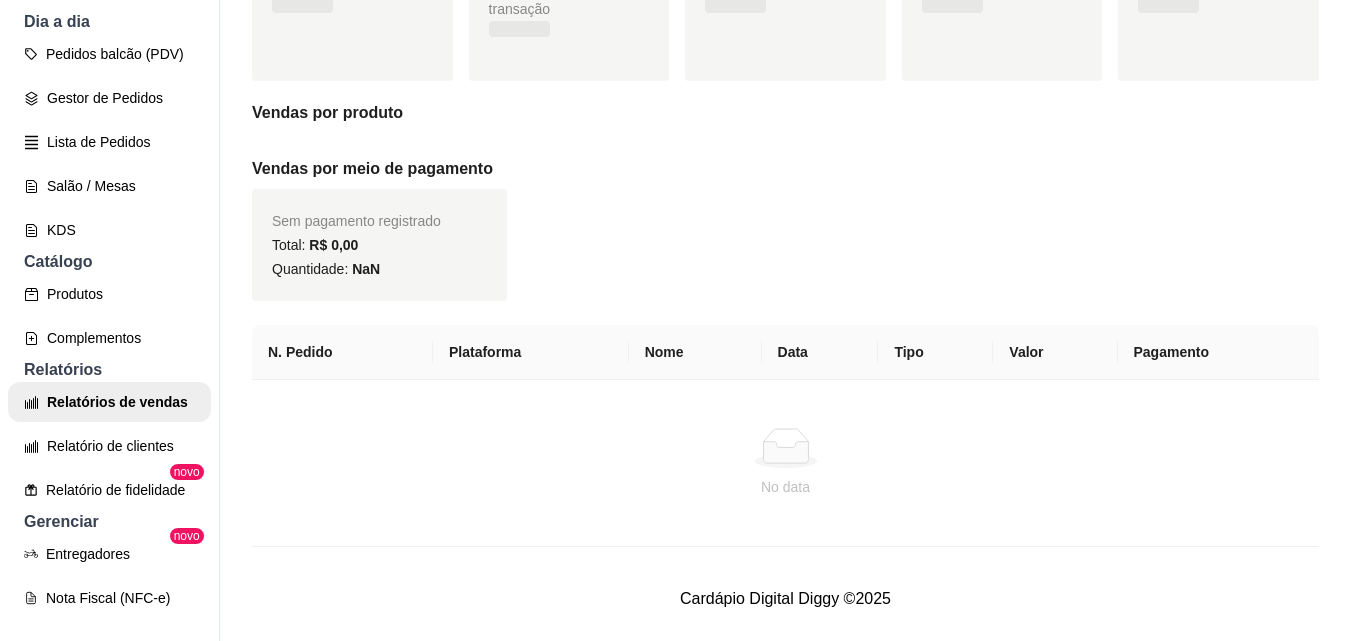 scroll, scrollTop: 0, scrollLeft: 0, axis: both 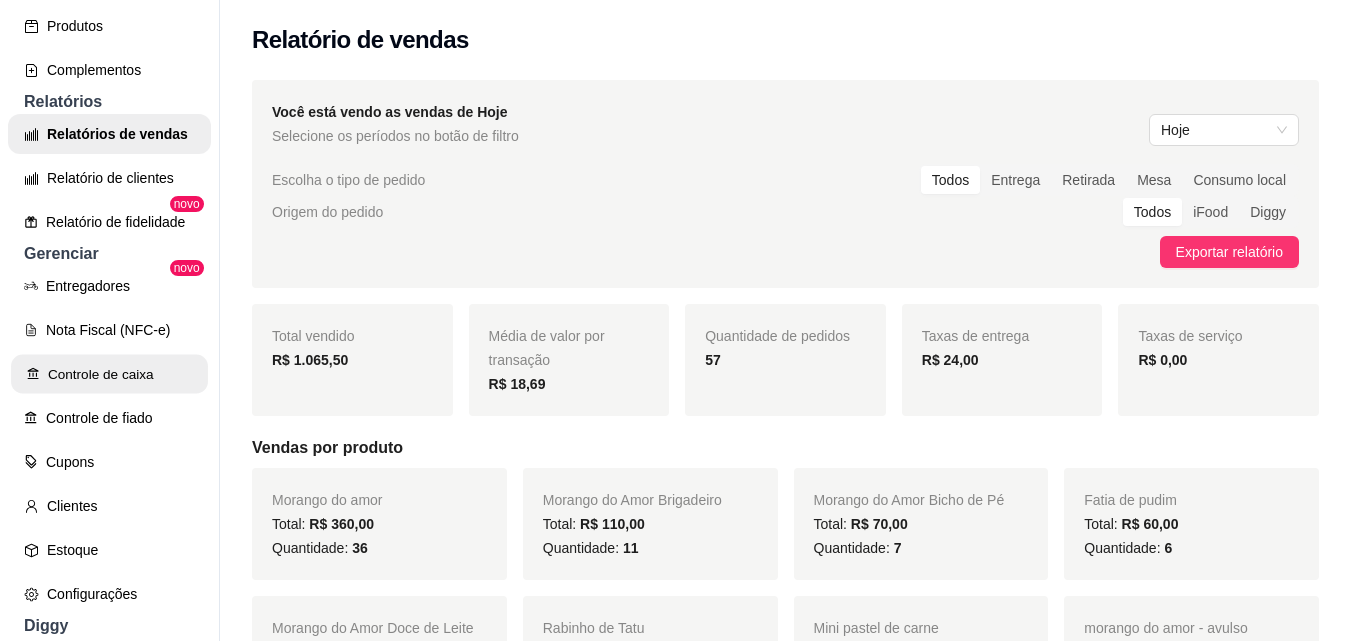 click on "Controle de caixa" at bounding box center (109, 374) 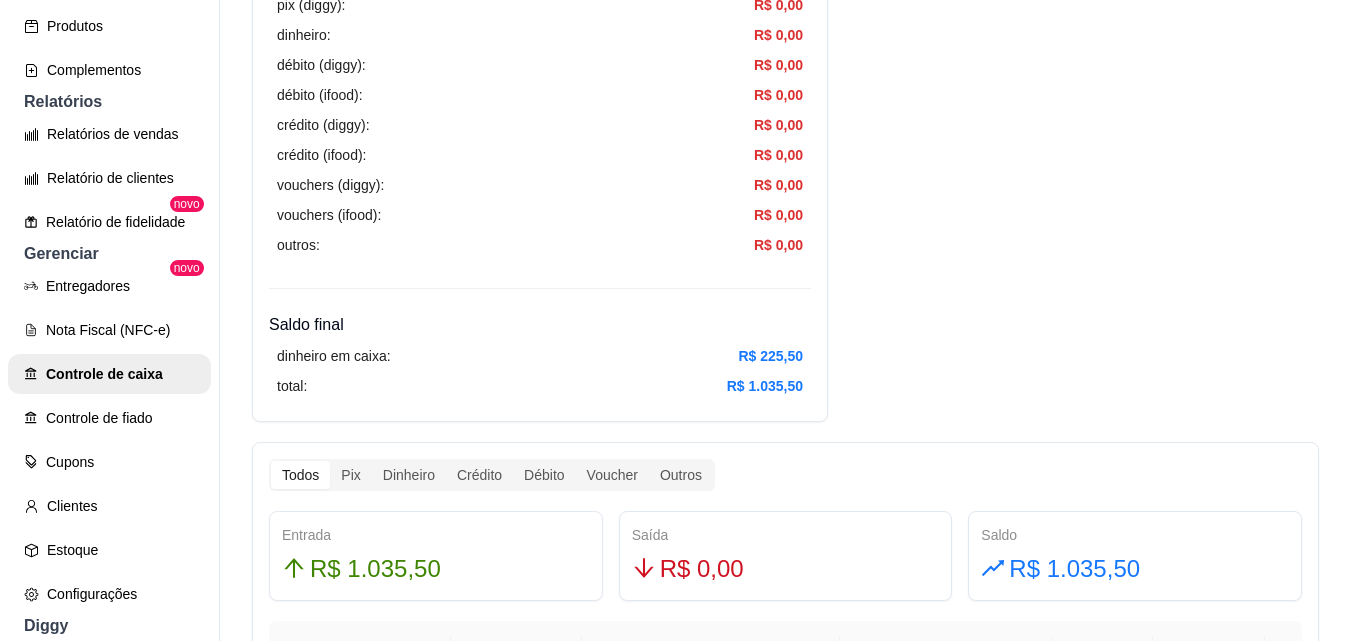 scroll, scrollTop: 900, scrollLeft: 0, axis: vertical 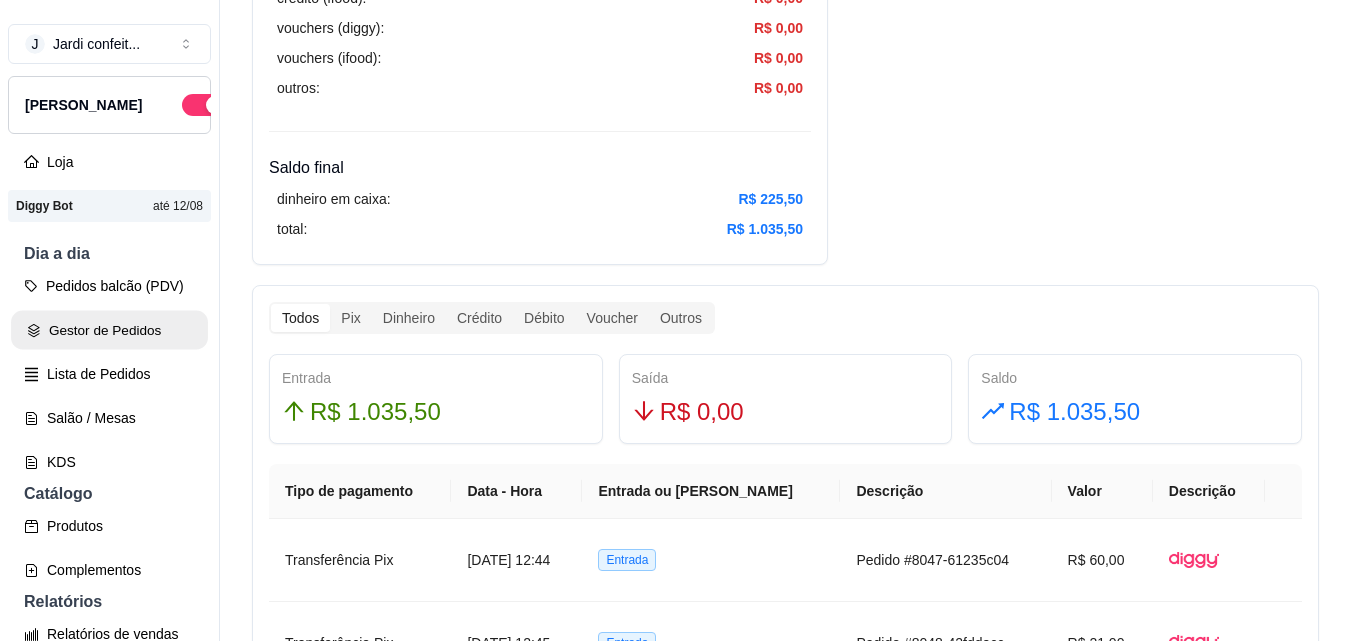 click on "Gestor de Pedidos" at bounding box center (109, 330) 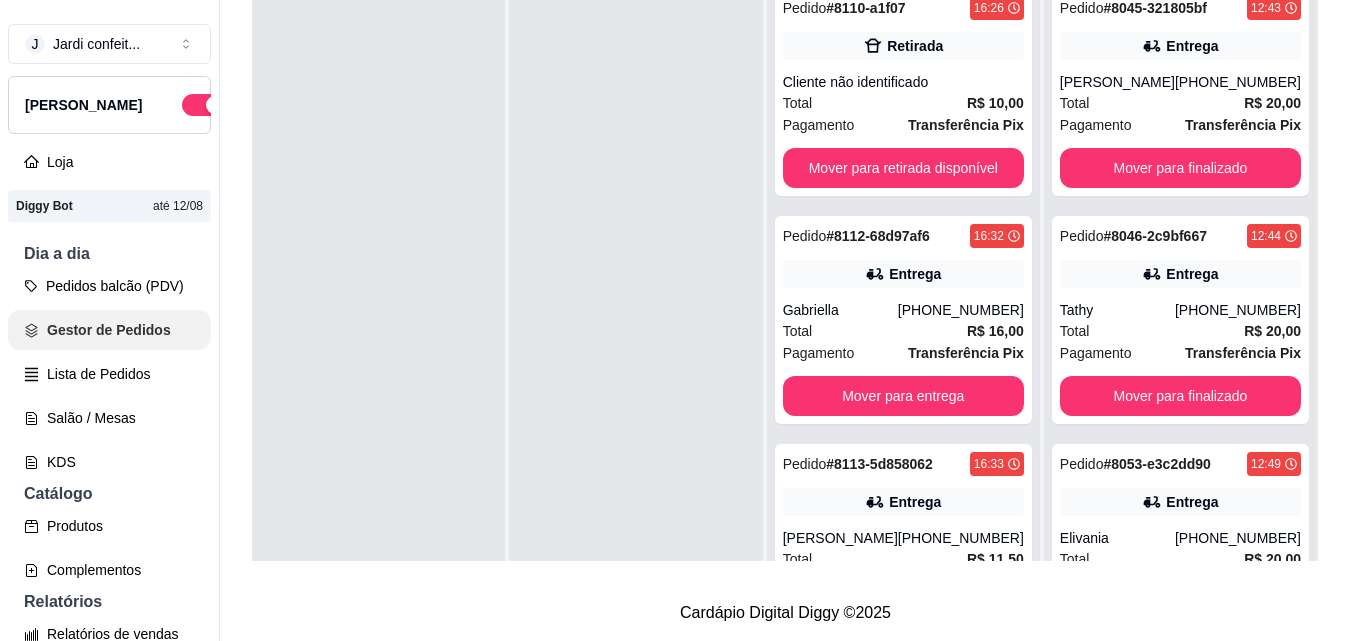 scroll, scrollTop: 0, scrollLeft: 0, axis: both 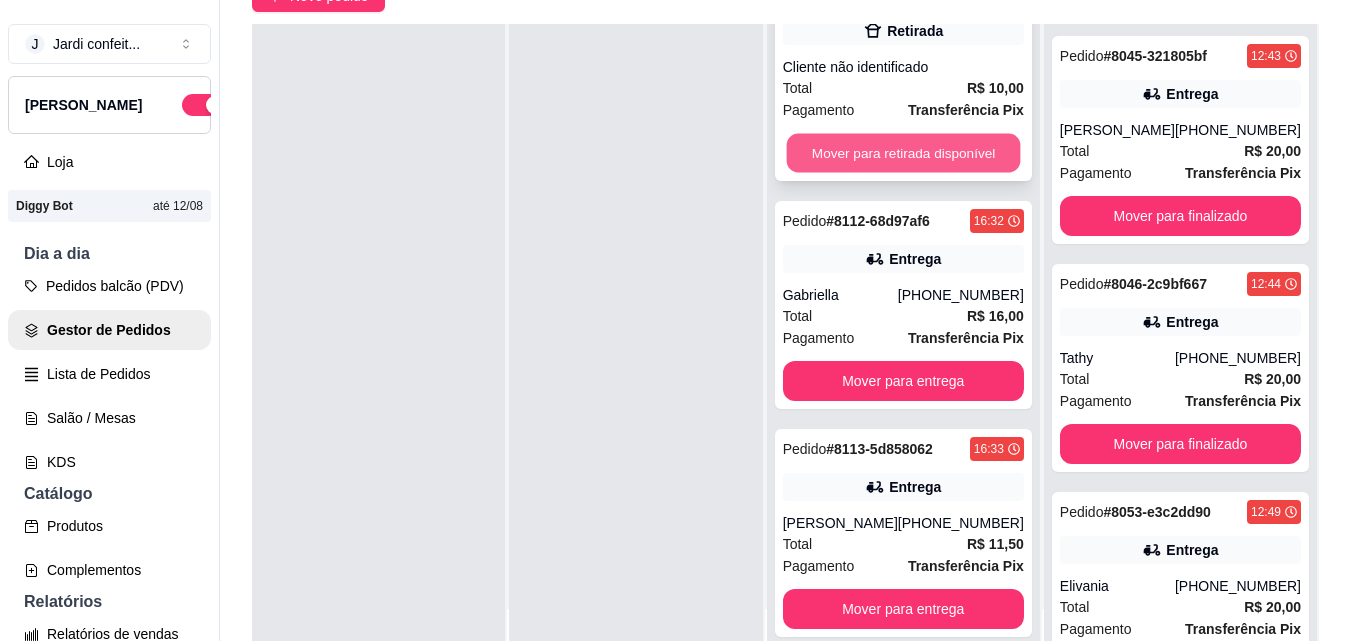 click on "Mover para retirada disponível" at bounding box center (903, 153) 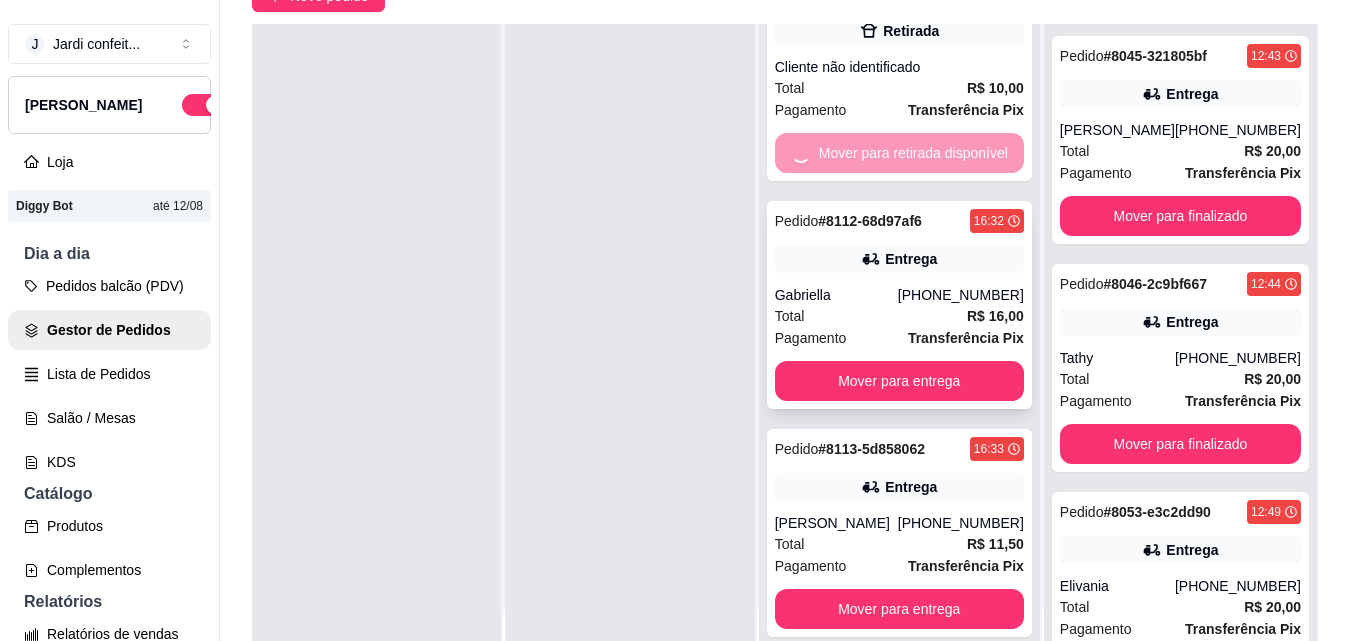scroll, scrollTop: 0, scrollLeft: 0, axis: both 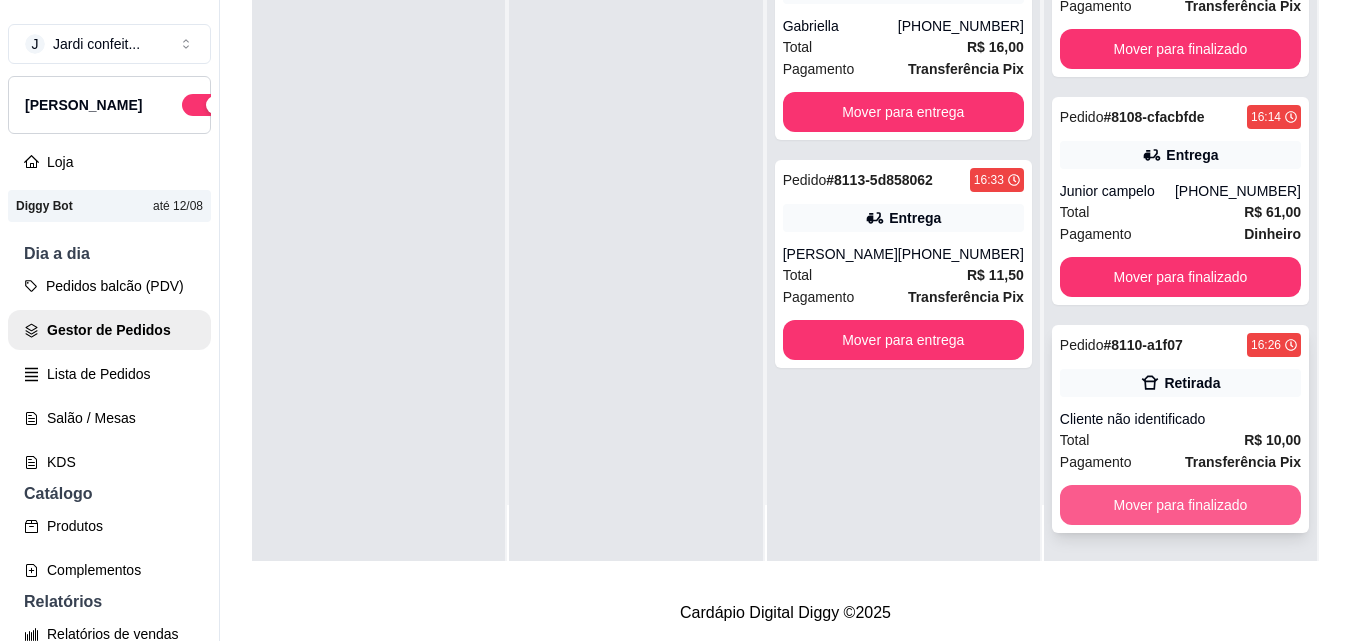 click on "Mover para finalizado" at bounding box center (1180, 505) 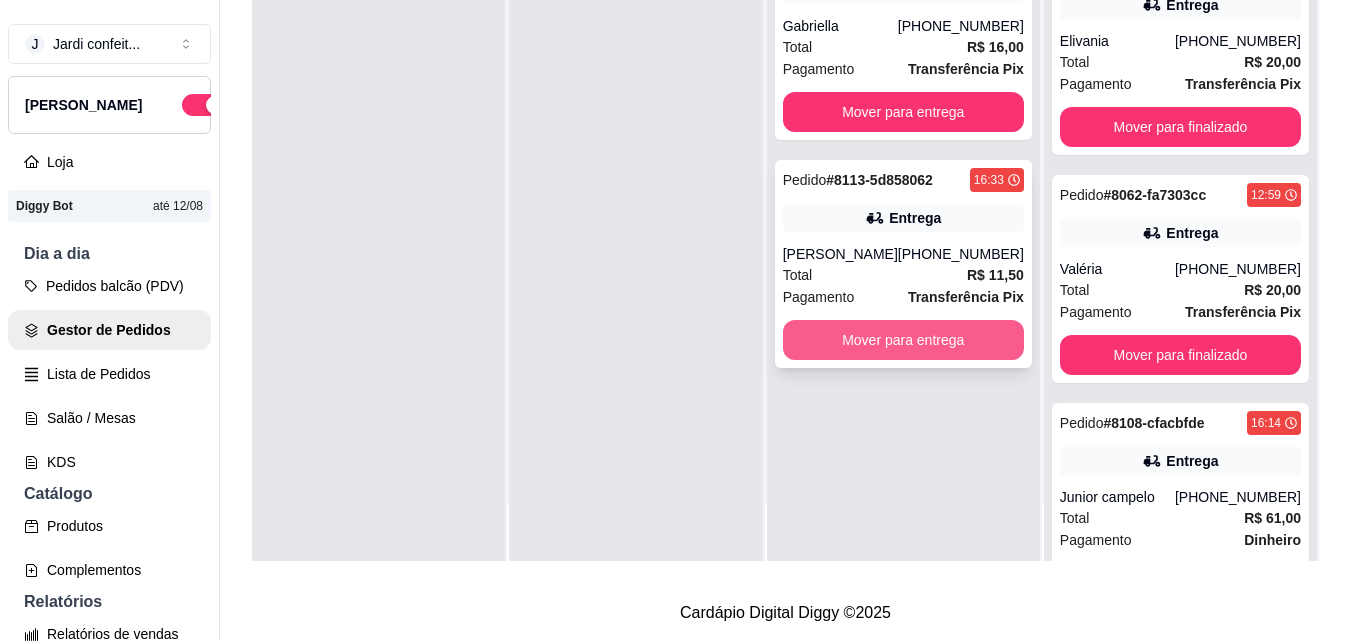 scroll, scrollTop: 419, scrollLeft: 0, axis: vertical 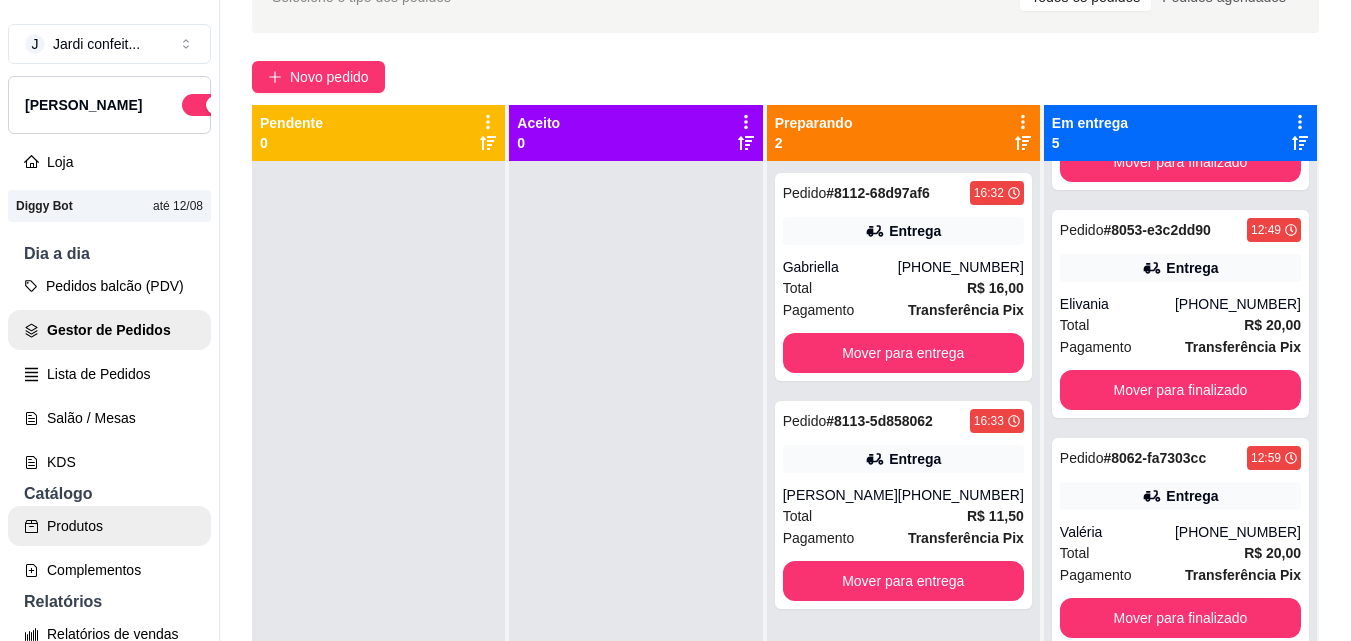 click on "Produtos" at bounding box center [109, 526] 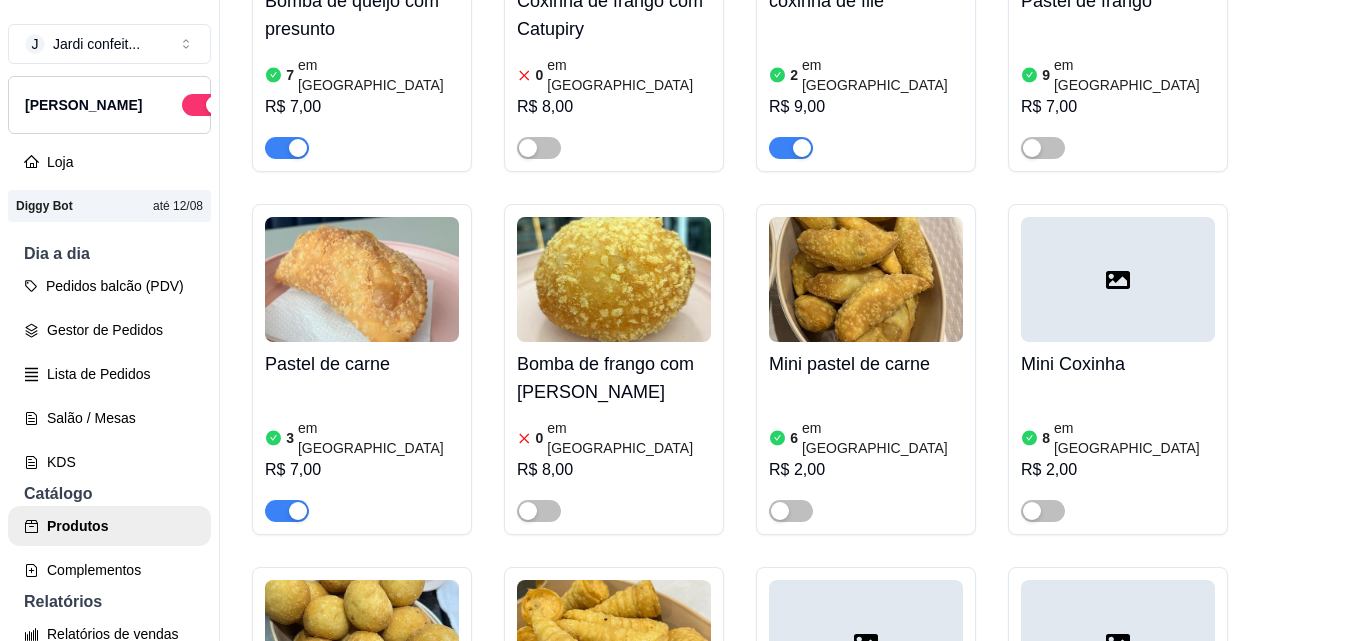 scroll, scrollTop: 1600, scrollLeft: 0, axis: vertical 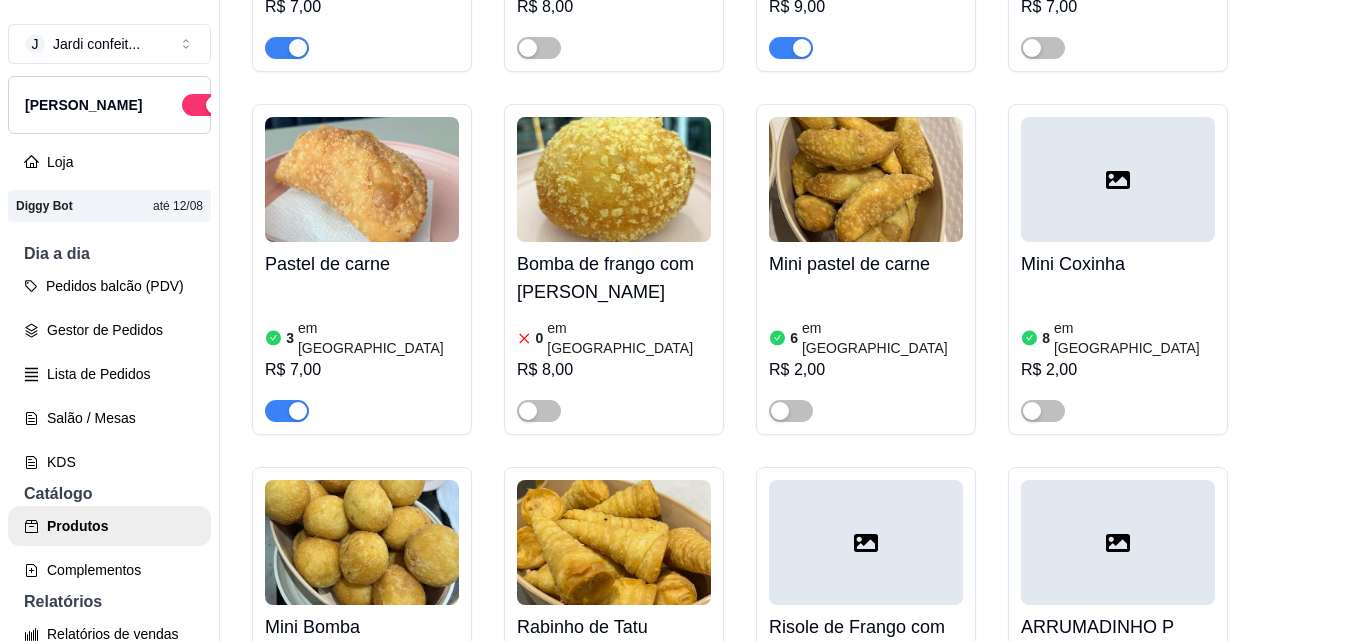 click at bounding box center (866, 179) 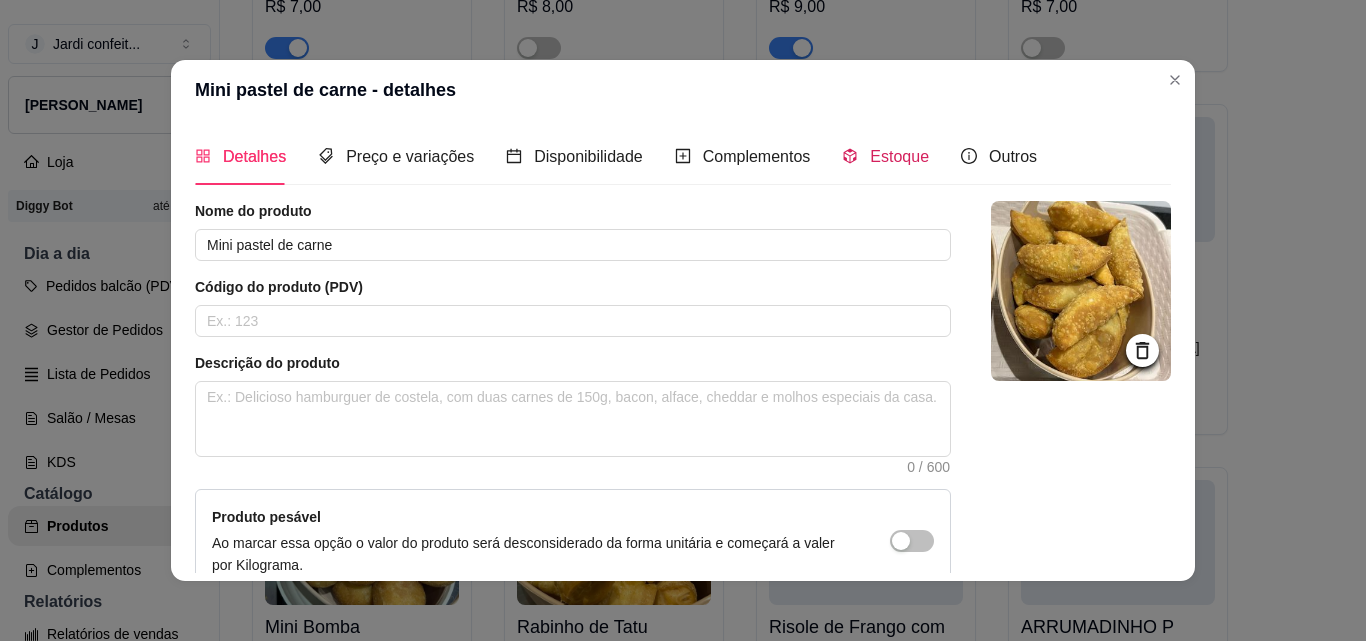 click on "Estoque" at bounding box center (899, 156) 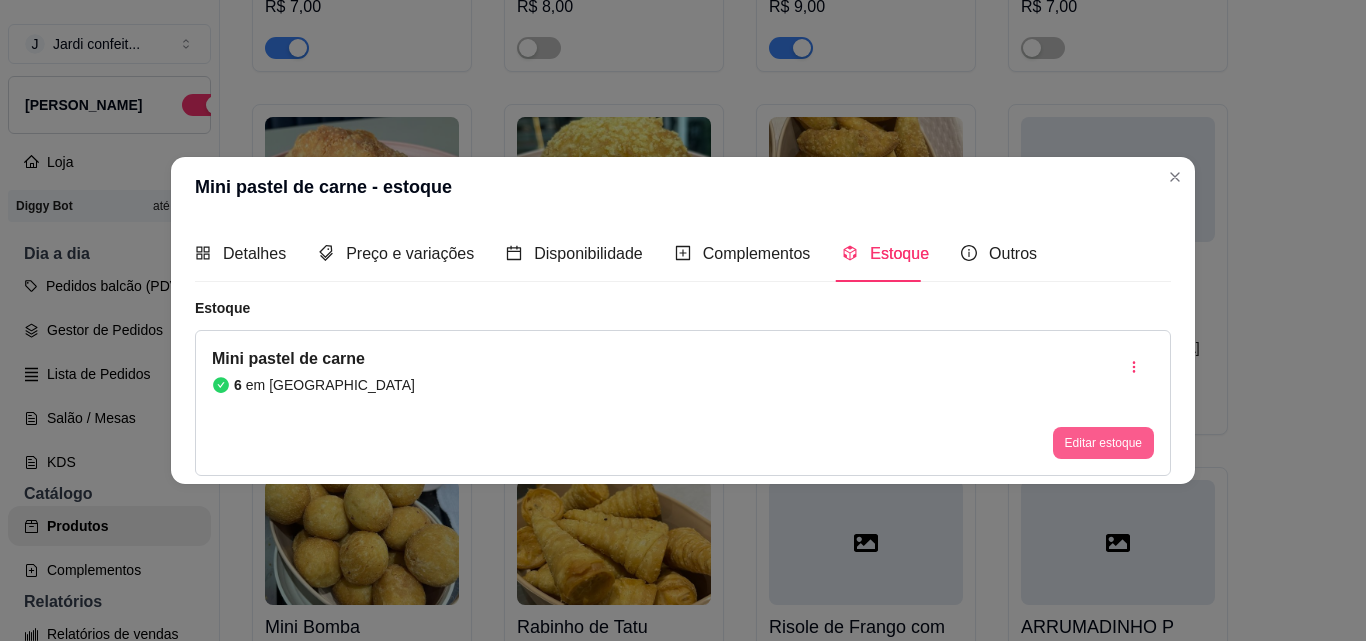 click on "Editar estoque" at bounding box center [1103, 403] 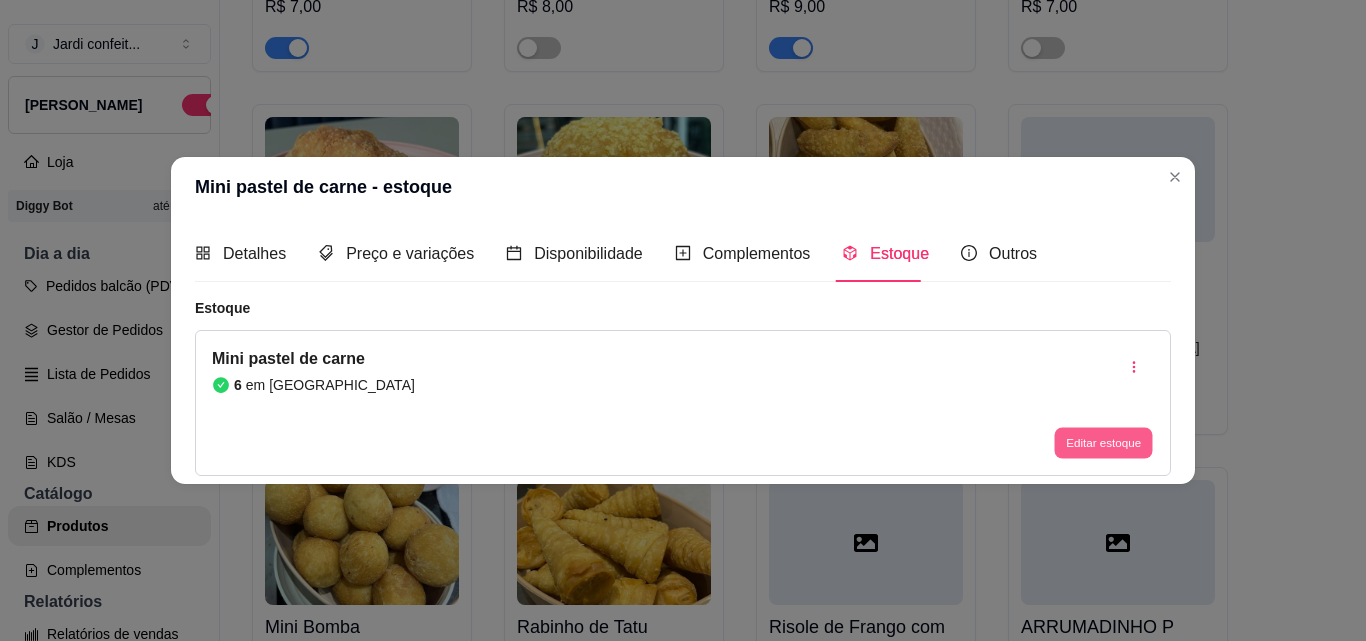 click on "Editar estoque" at bounding box center [1103, 443] 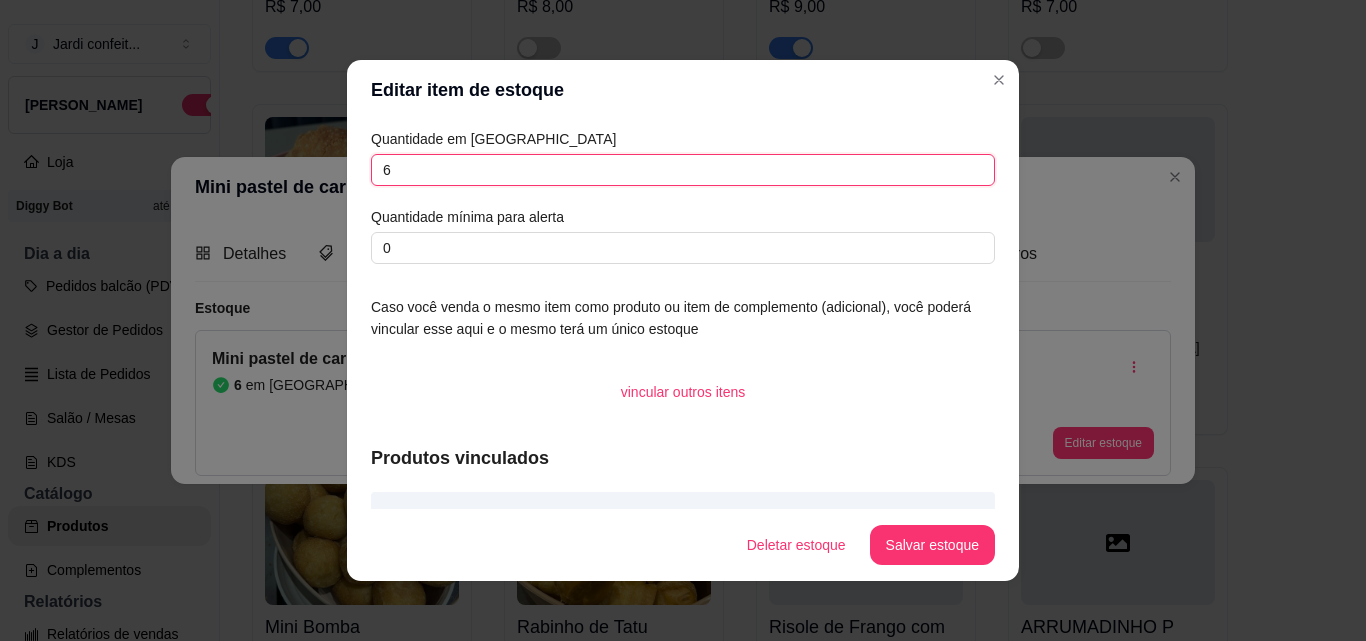 drag, startPoint x: 484, startPoint y: 176, endPoint x: 317, endPoint y: 191, distance: 167.6723 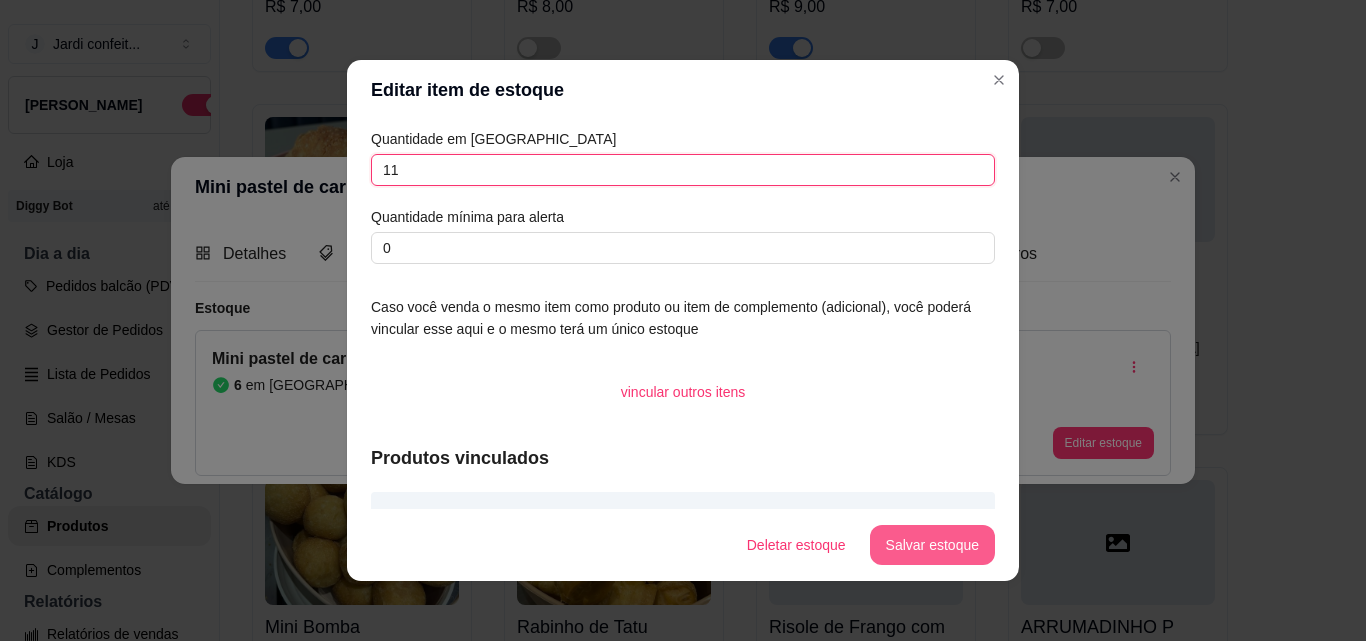 type on "11" 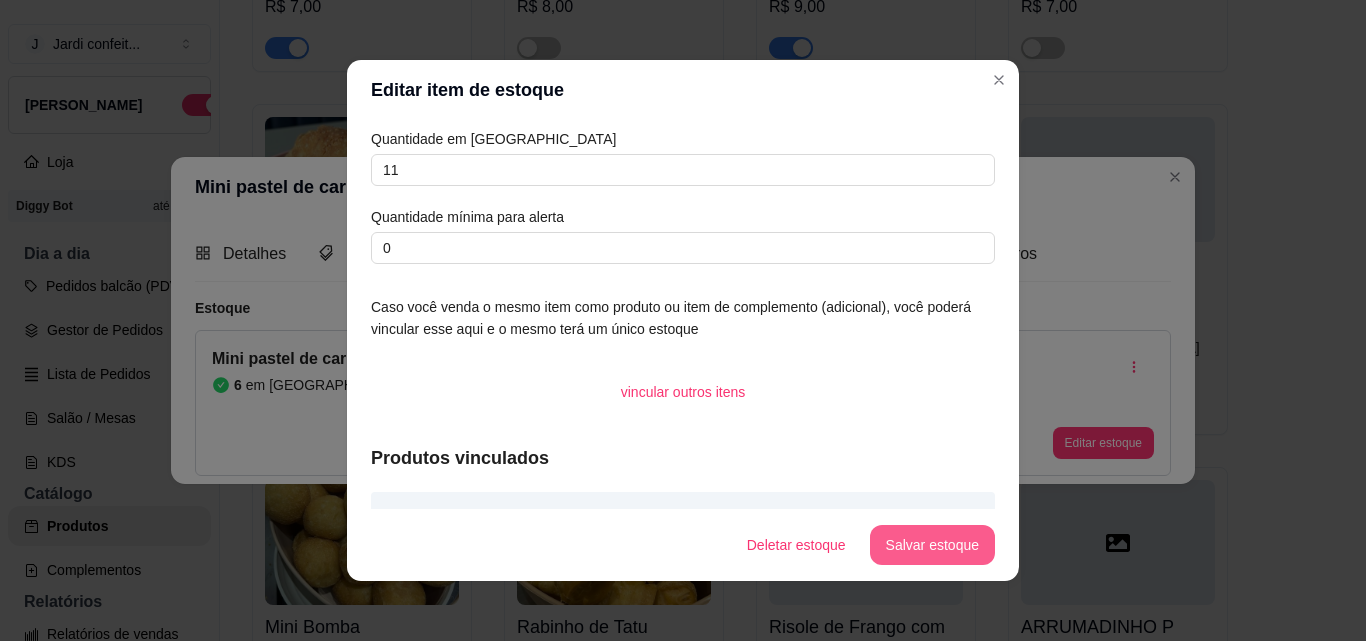 click on "Salvar estoque" at bounding box center (932, 545) 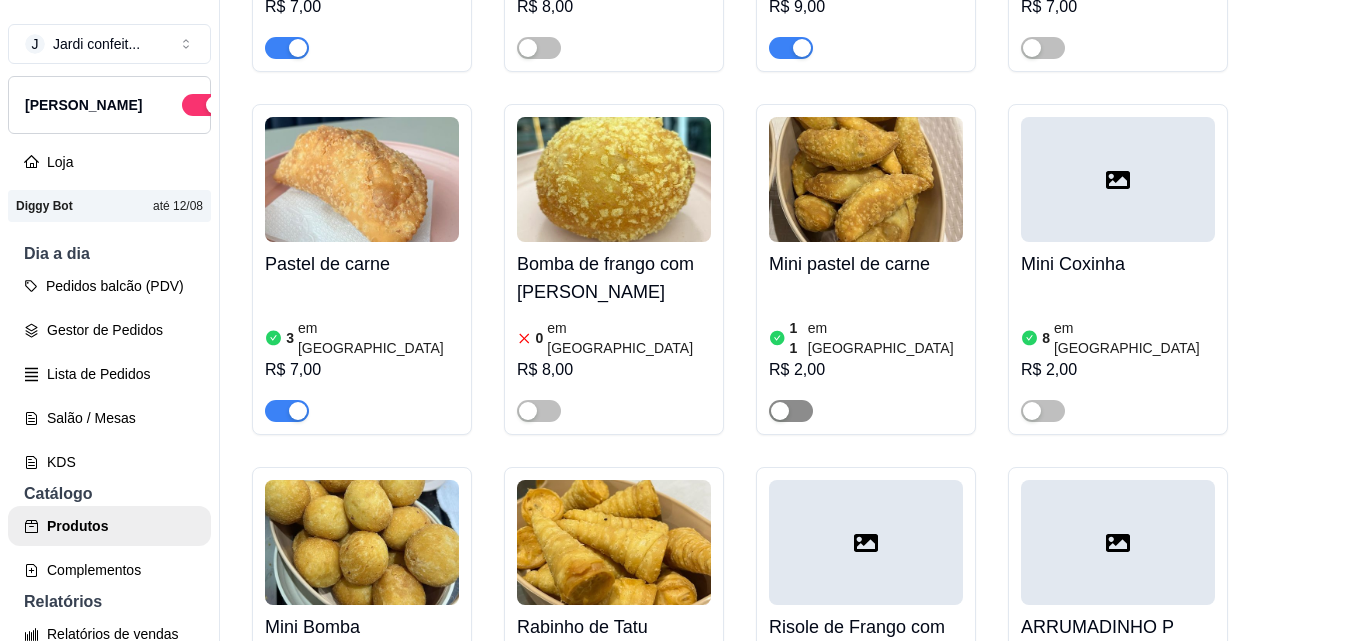 click at bounding box center [791, 411] 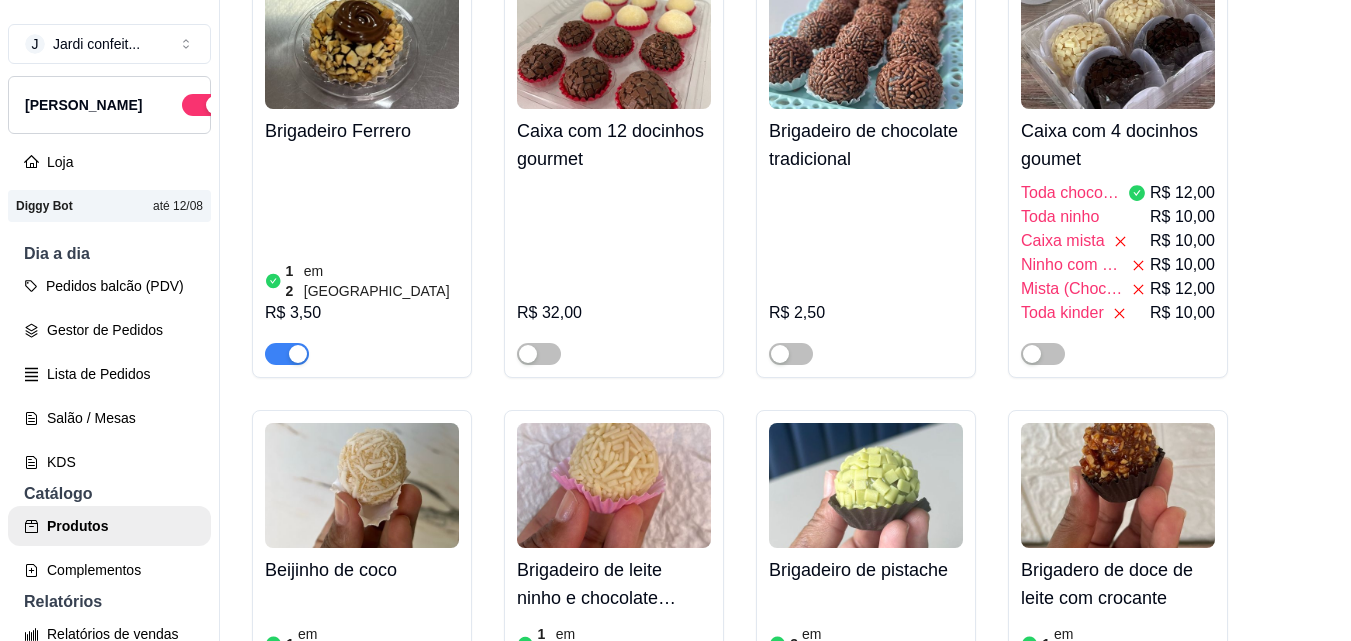 scroll, scrollTop: 25200, scrollLeft: 0, axis: vertical 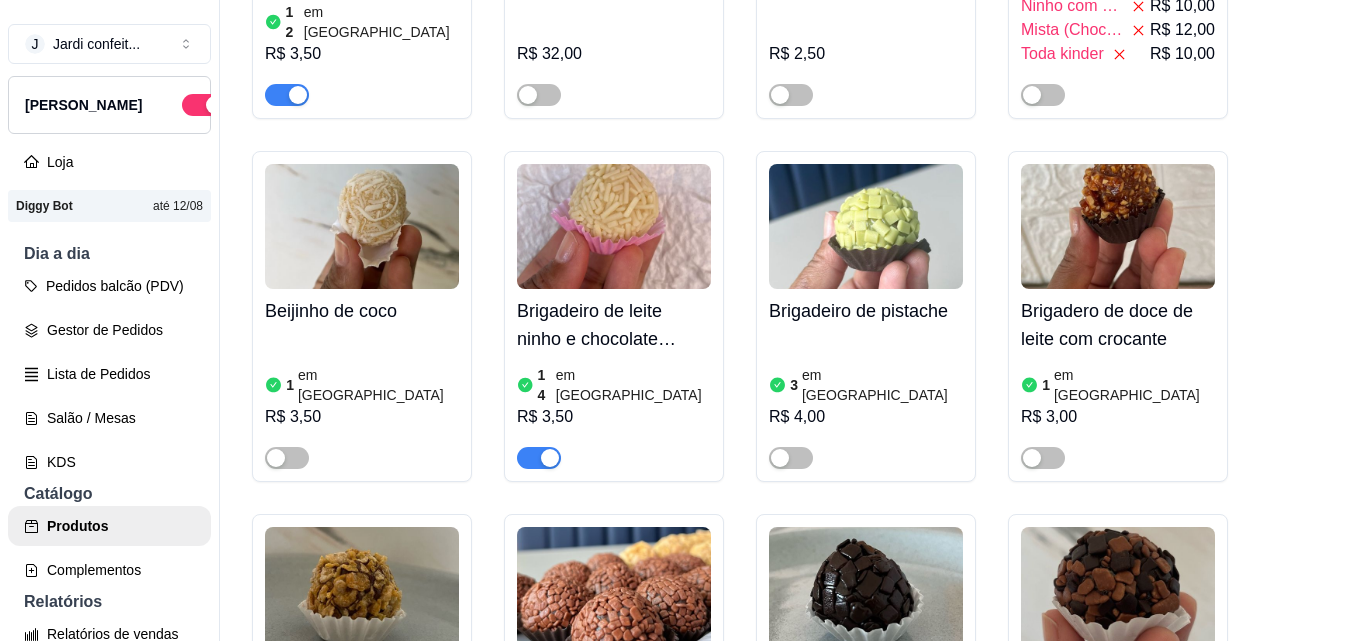 click at bounding box center [614, 1315] 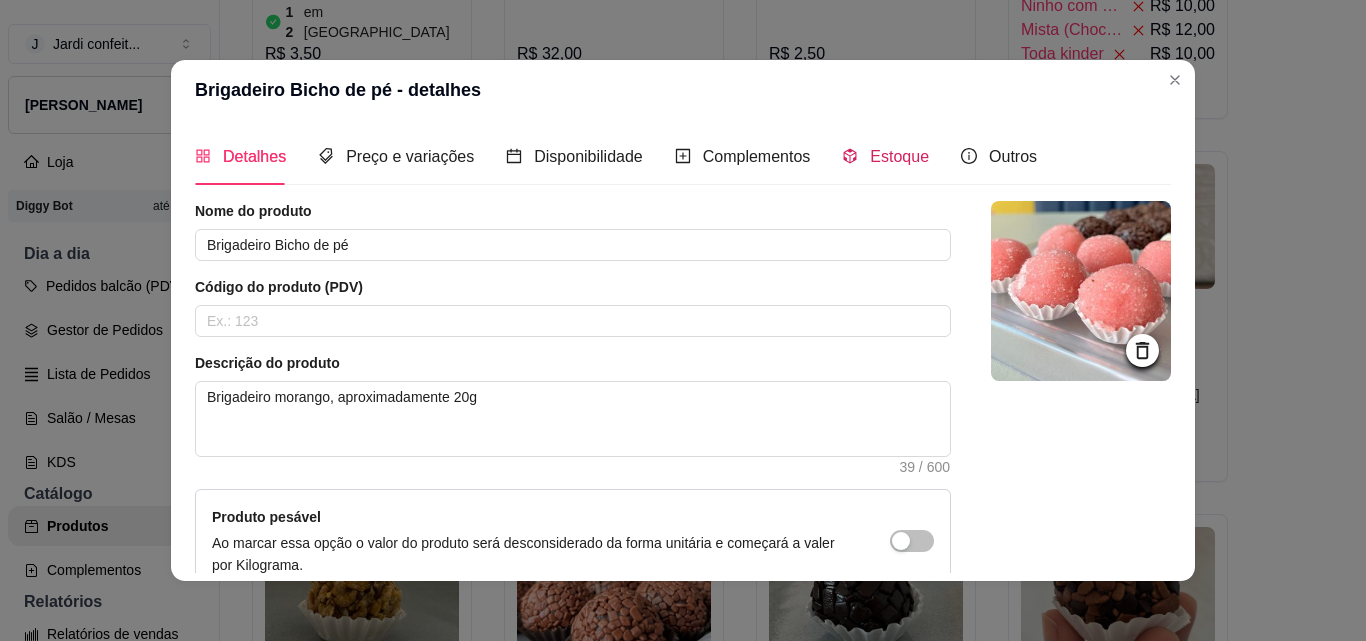 click on "Estoque" at bounding box center (899, 156) 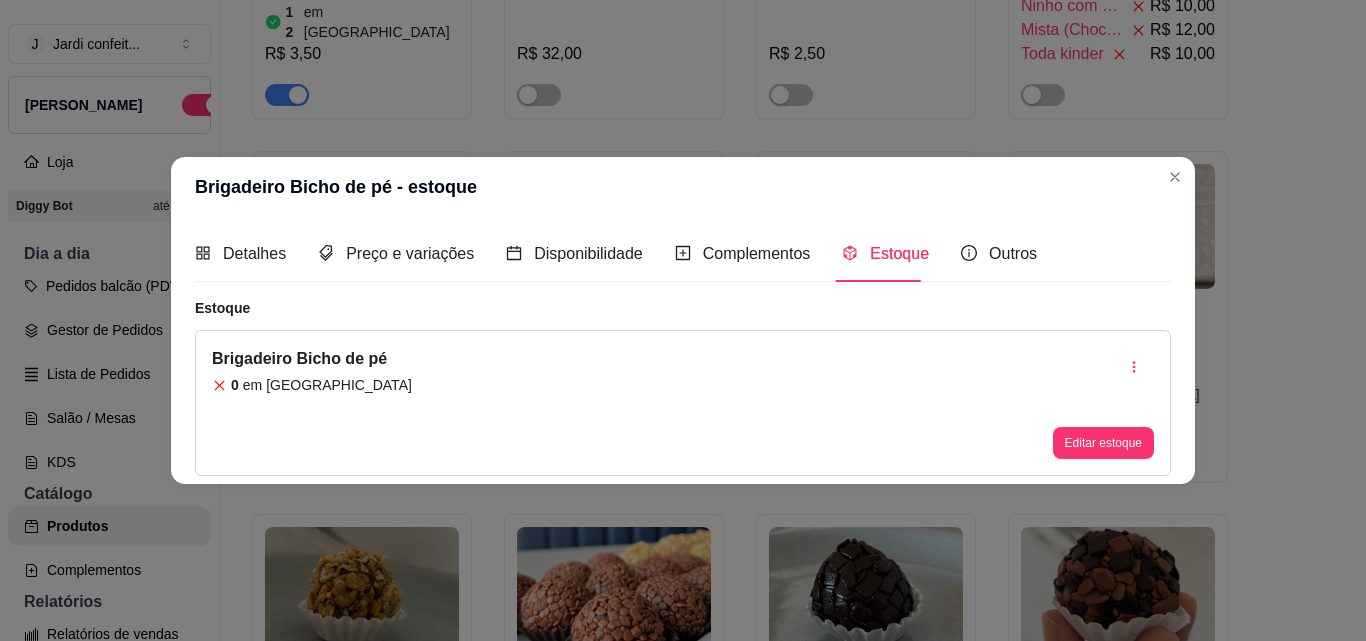 click on "Editar estoque" at bounding box center (1103, 443) 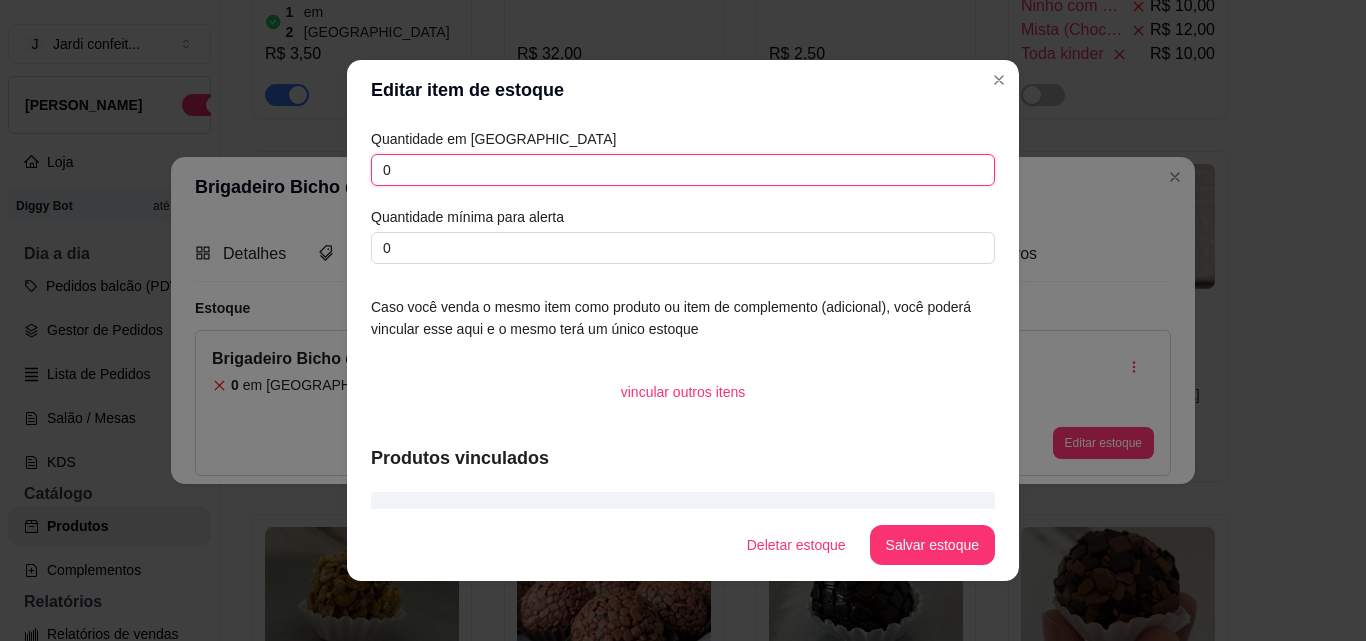 drag, startPoint x: 514, startPoint y: 167, endPoint x: 376, endPoint y: 193, distance: 140.42792 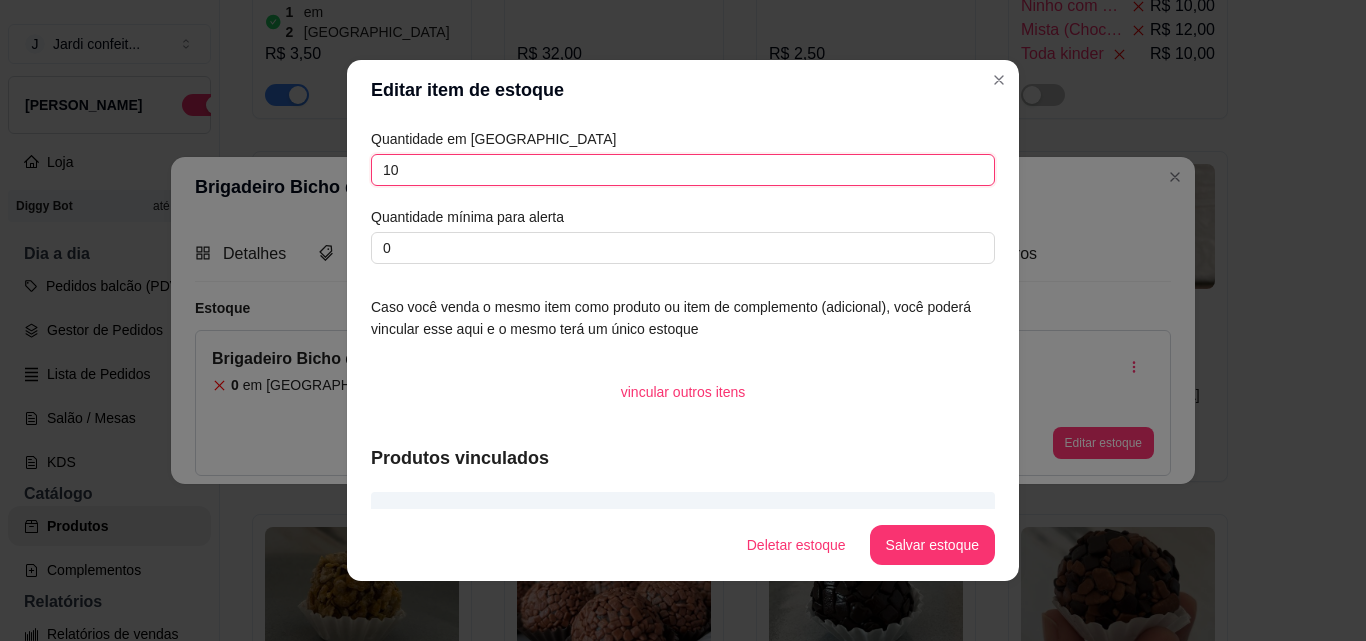type on "10" 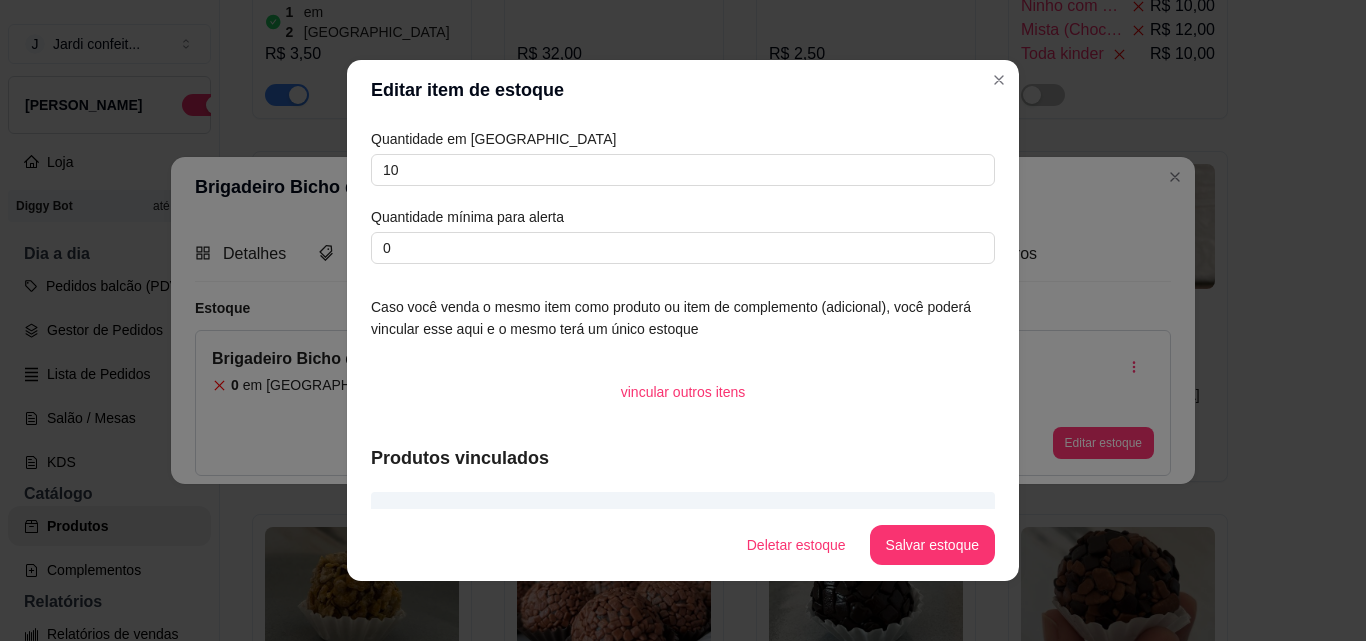 click on "Salvar estoque" at bounding box center (932, 545) 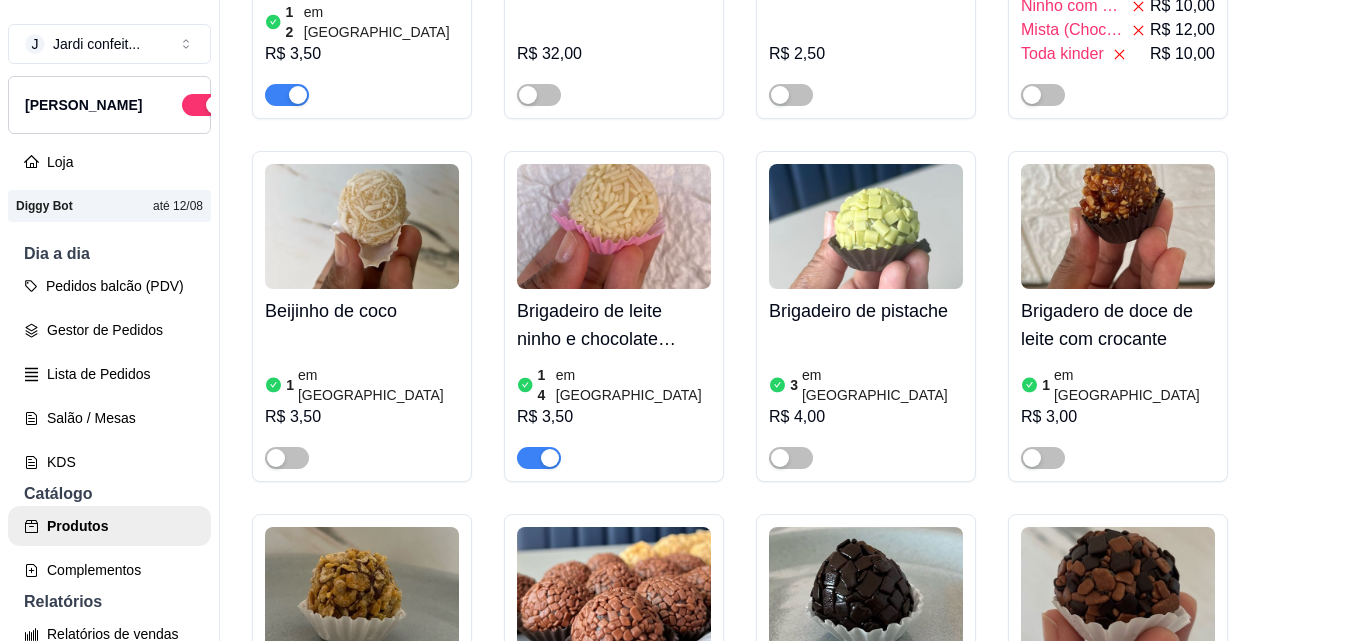 click at bounding box center [539, 1519] 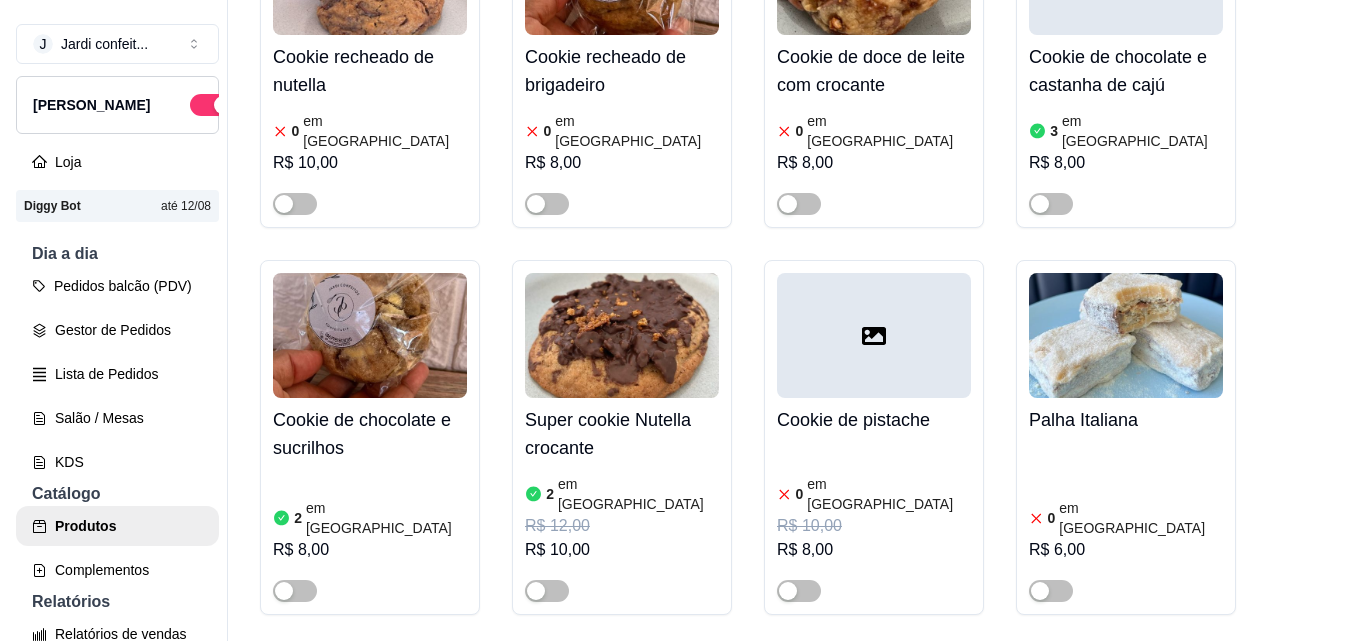 scroll, scrollTop: 23400, scrollLeft: 0, axis: vertical 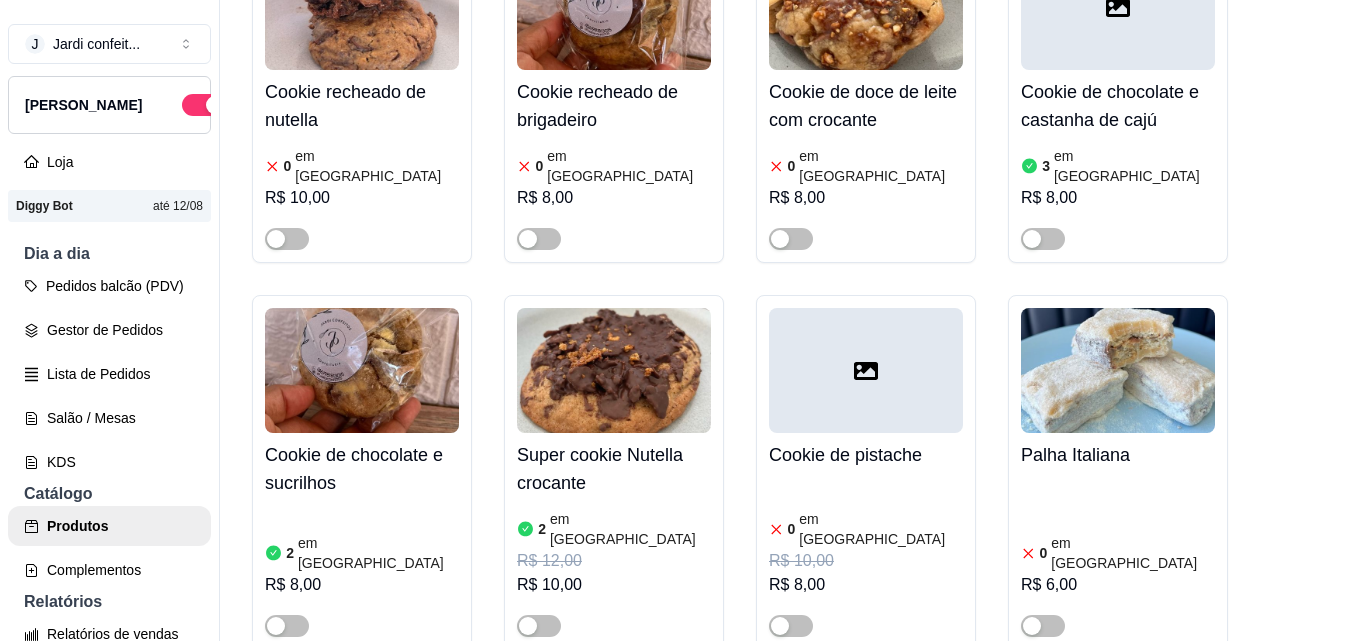 click on "Adicionar produto" at bounding box center (1141, 1113) 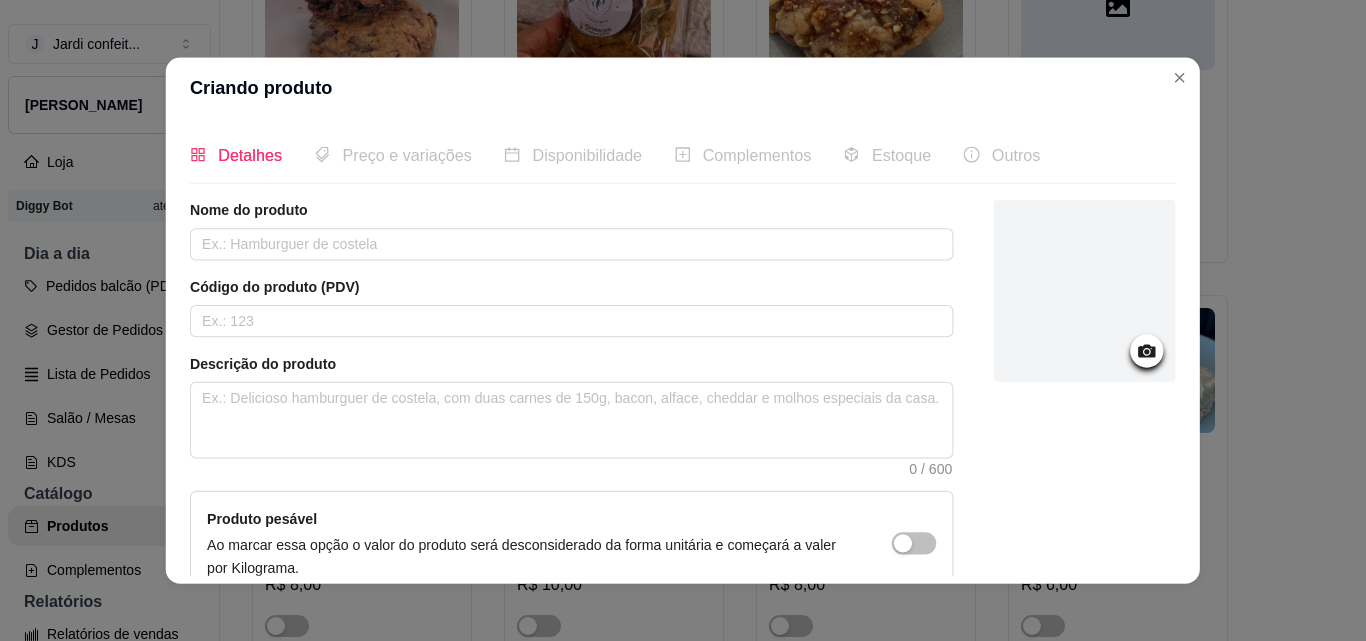 type 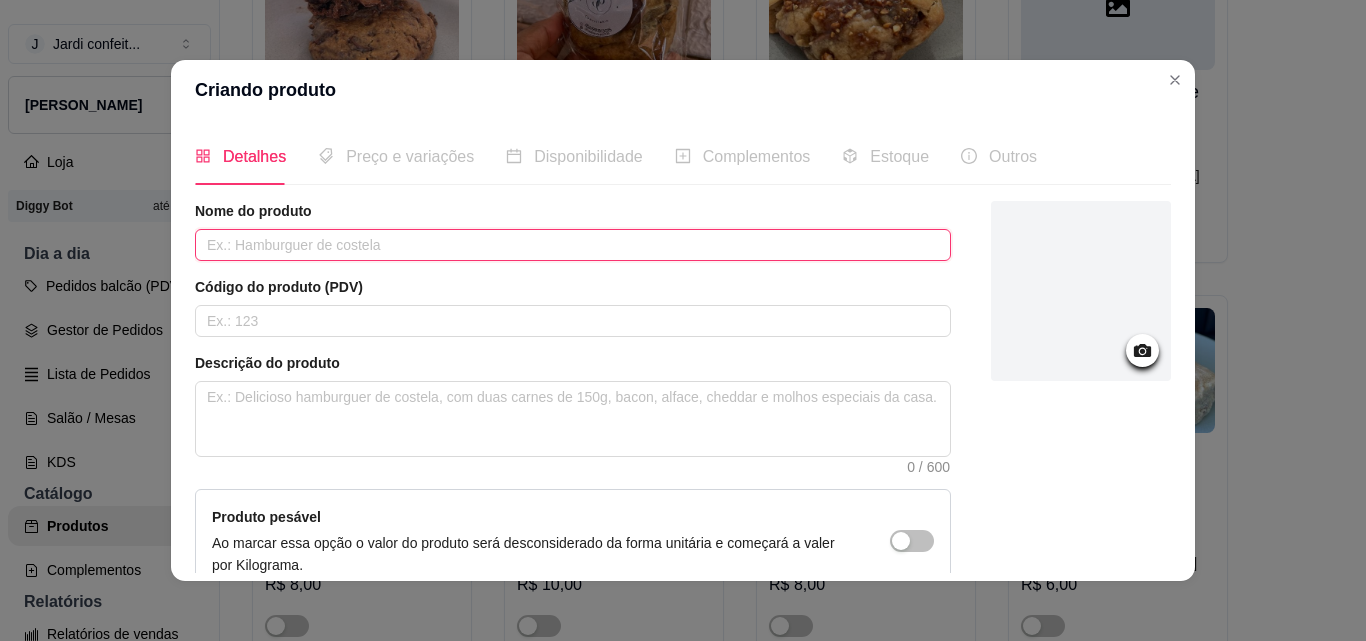 click at bounding box center [573, 245] 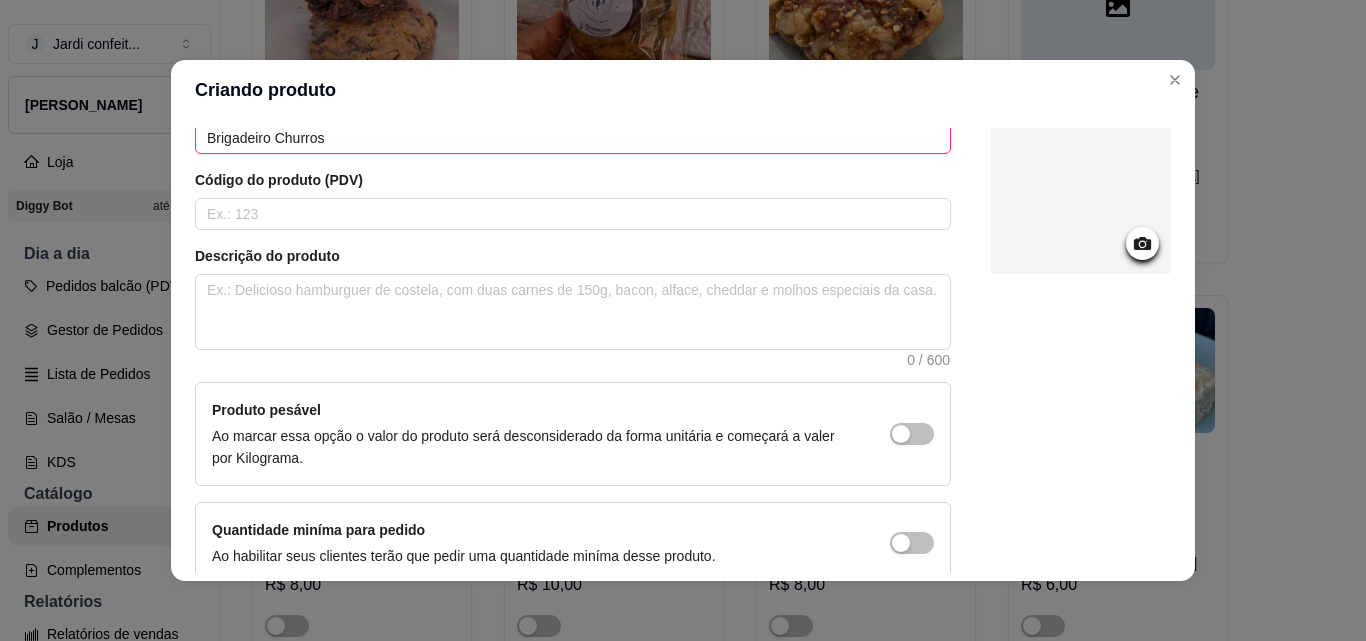 scroll, scrollTop: 207, scrollLeft: 0, axis: vertical 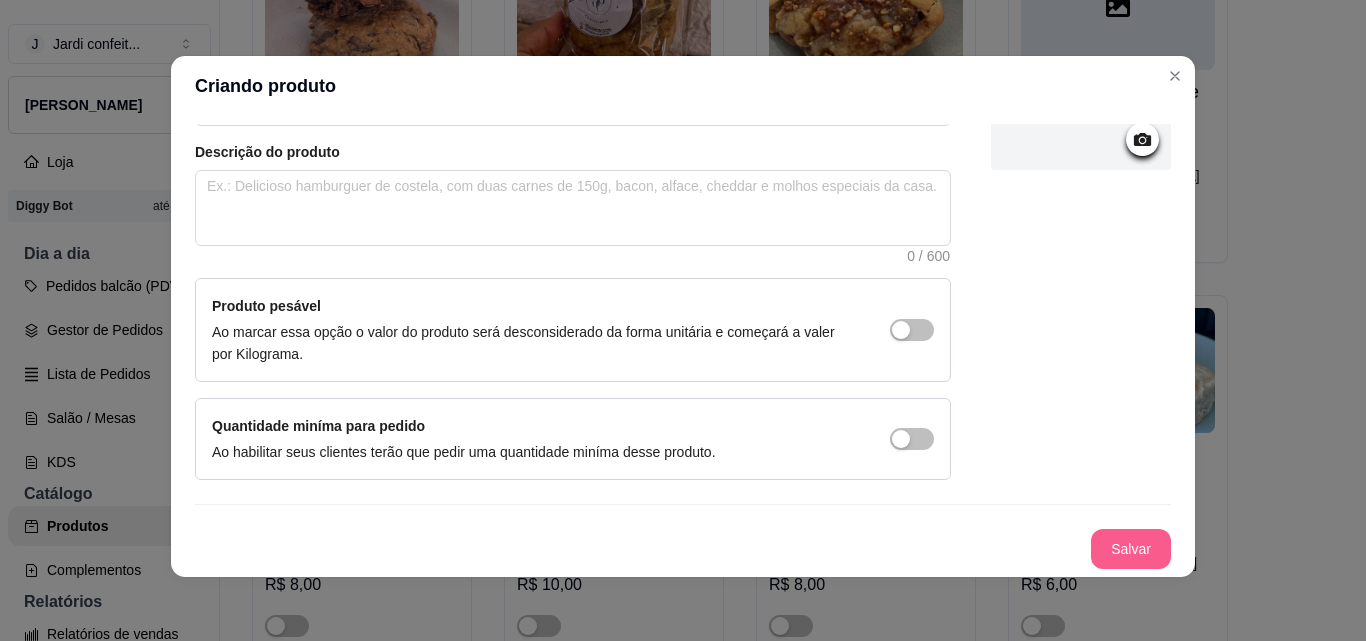 type on "Brigadeiro Churros" 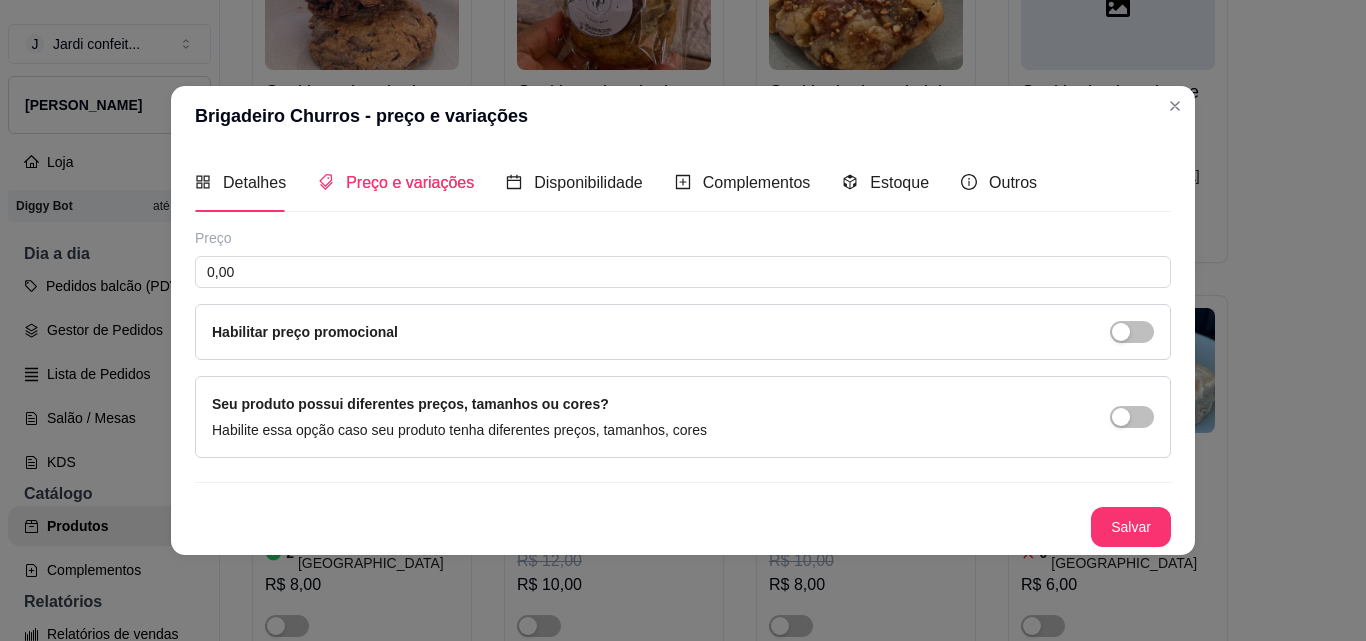 type 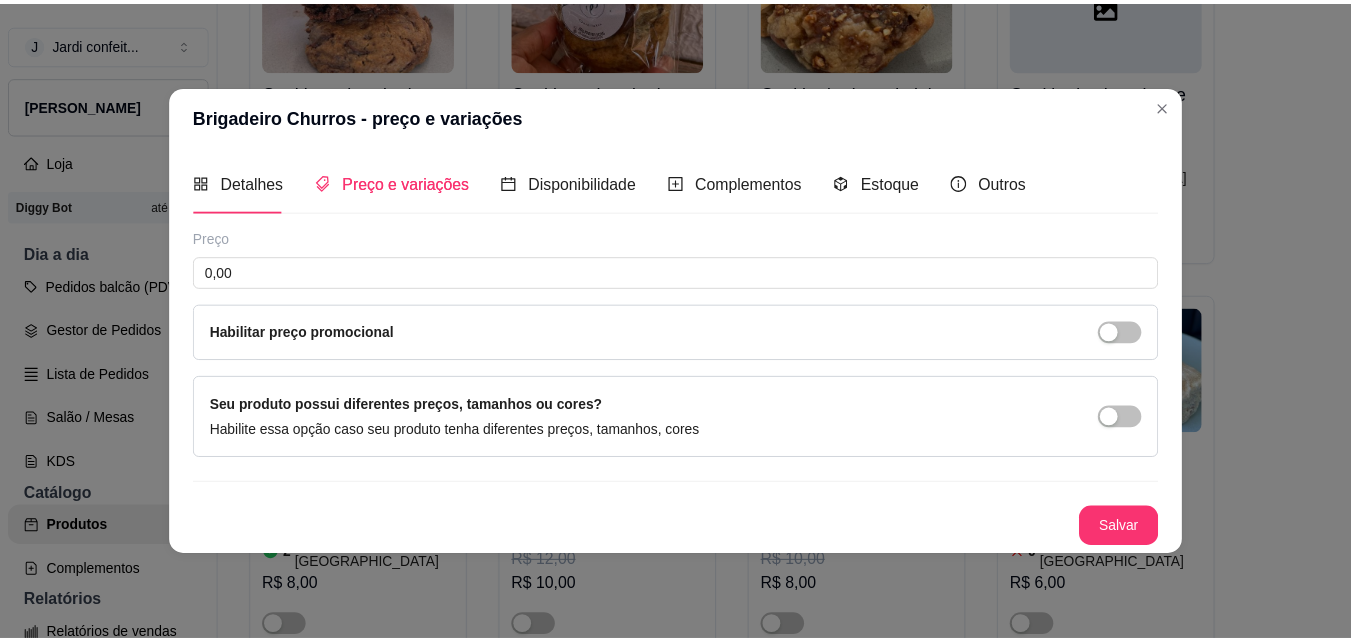 scroll, scrollTop: 0, scrollLeft: 0, axis: both 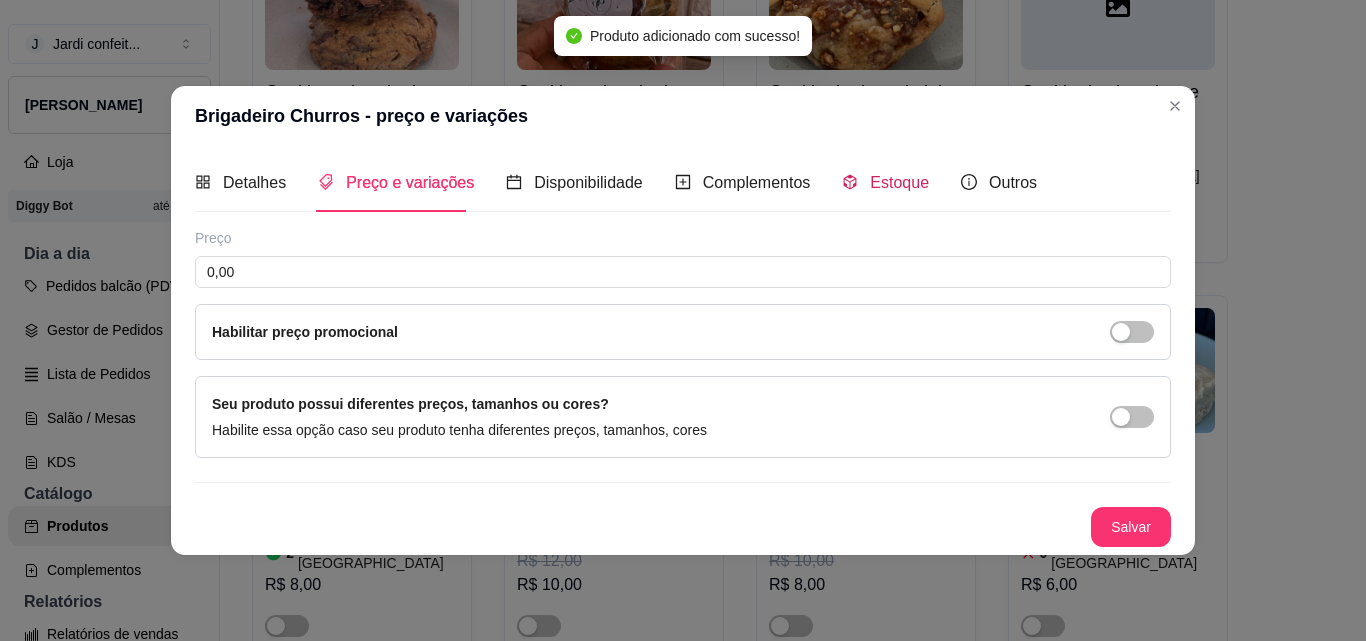click on "Estoque" at bounding box center [899, 182] 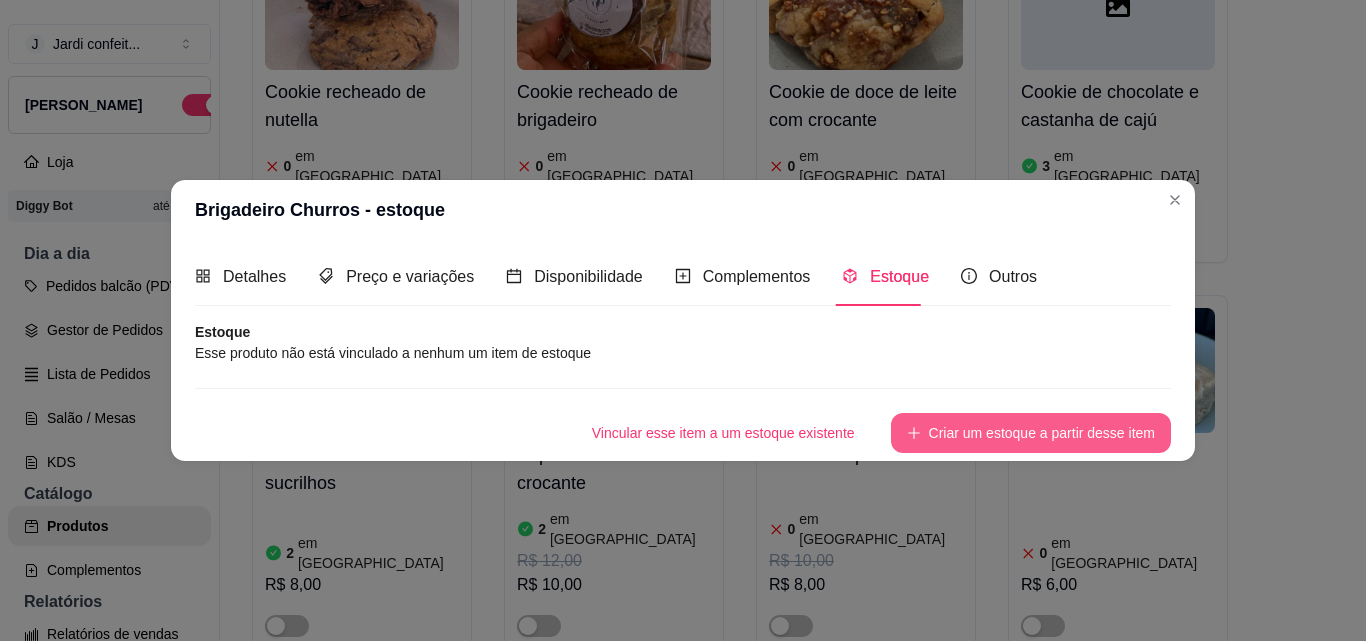 click on "Criar um estoque a partir desse item" at bounding box center (1031, 433) 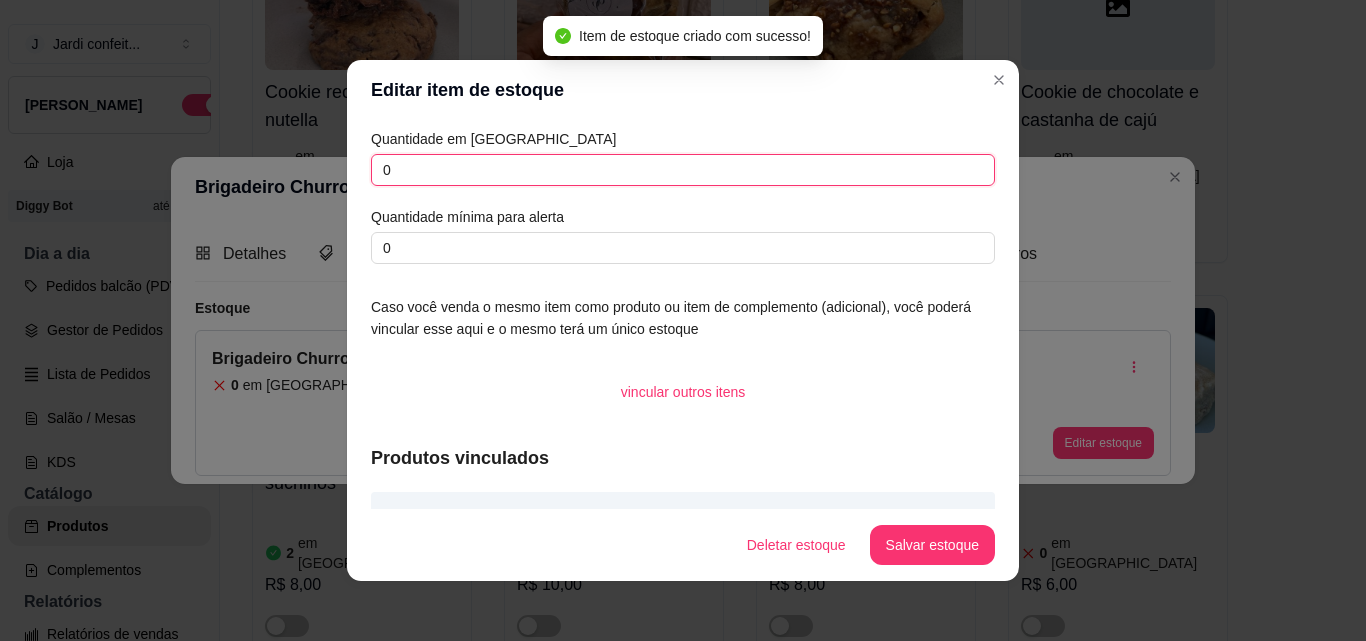 click on "0" at bounding box center [683, 170] 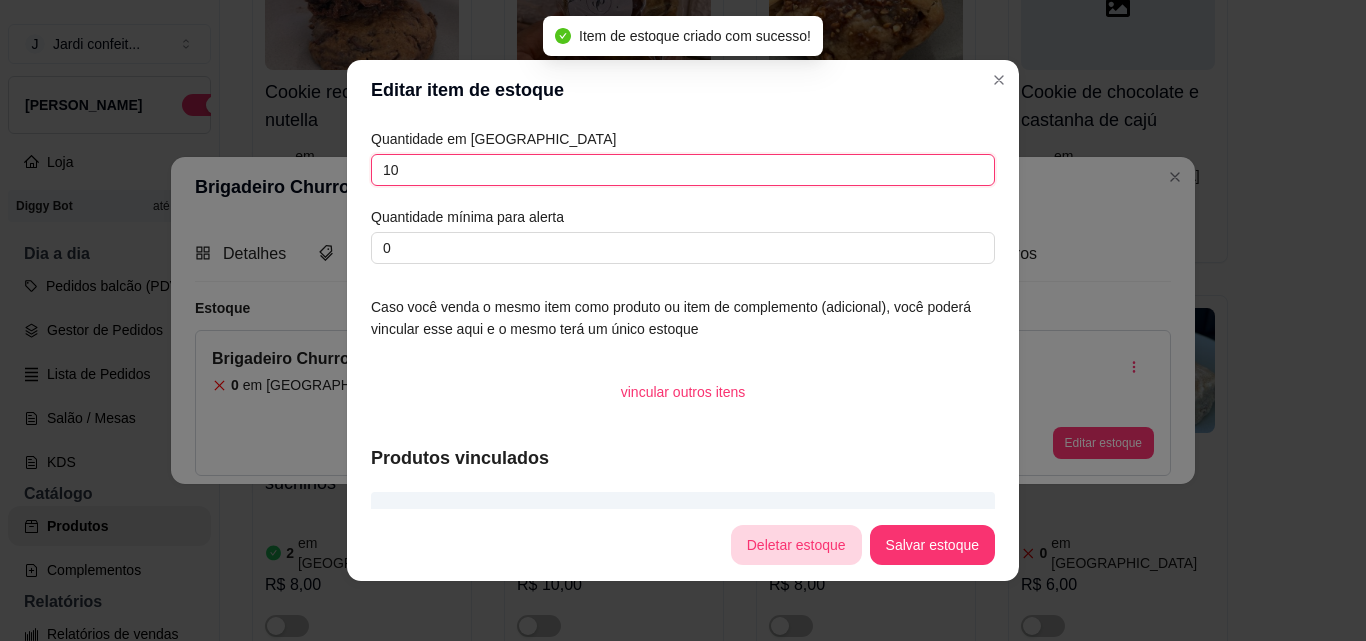 type on "10" 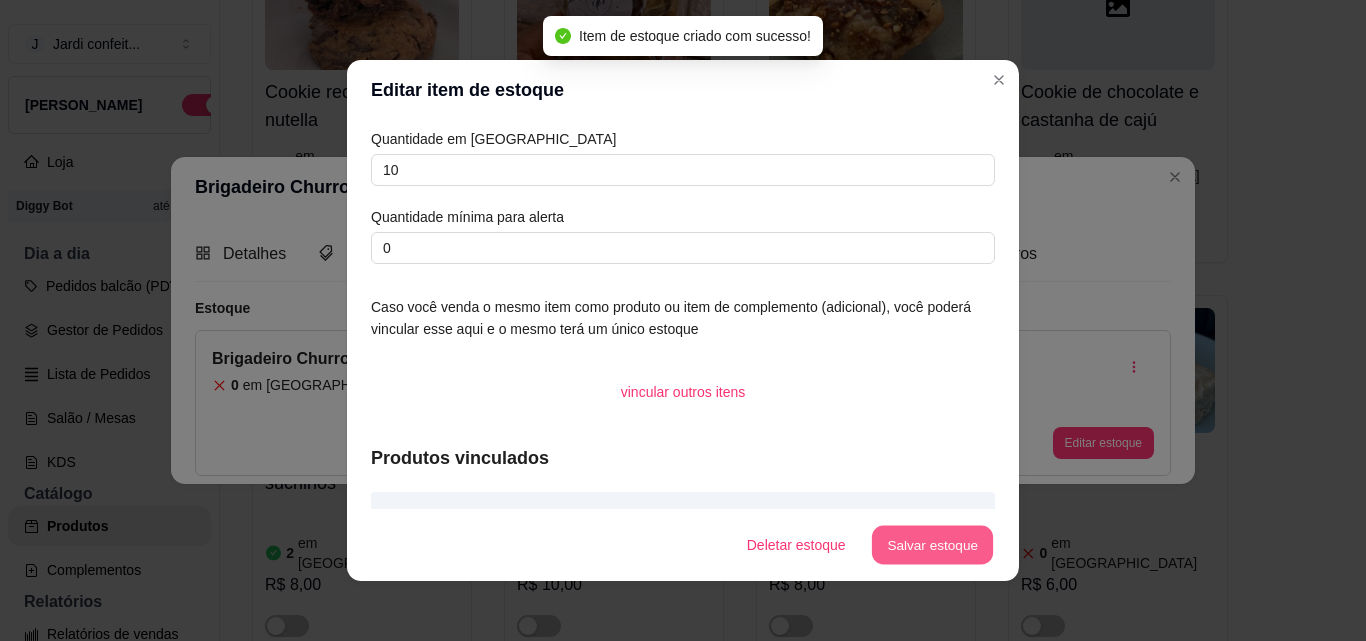 click on "Salvar estoque" at bounding box center [932, 545] 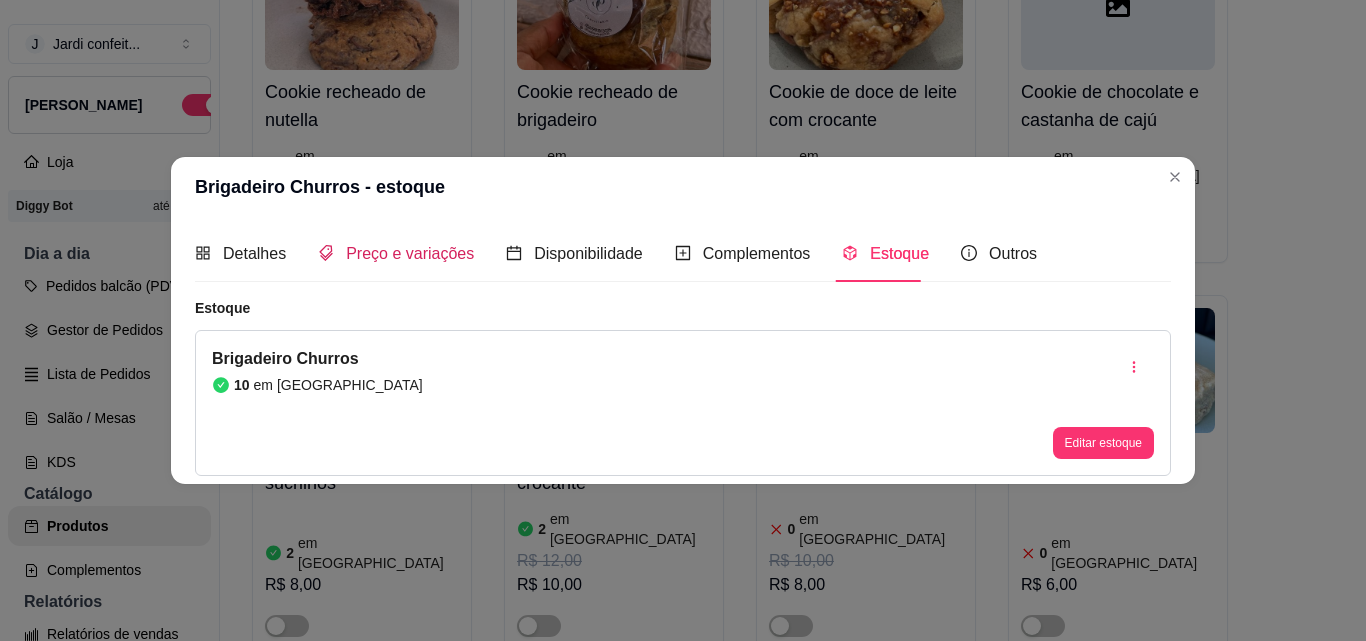 click on "Preço e variações" at bounding box center [410, 253] 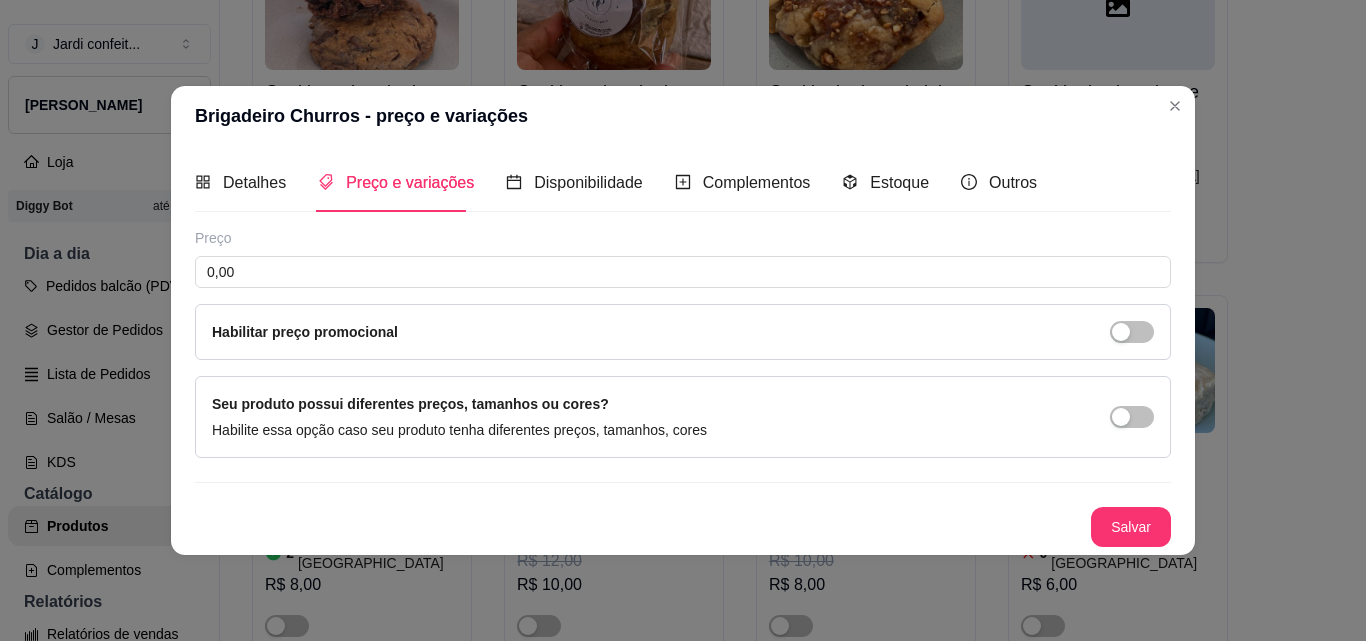 click on "Preço  0,00 Habilitar preço promocional" at bounding box center (683, 294) 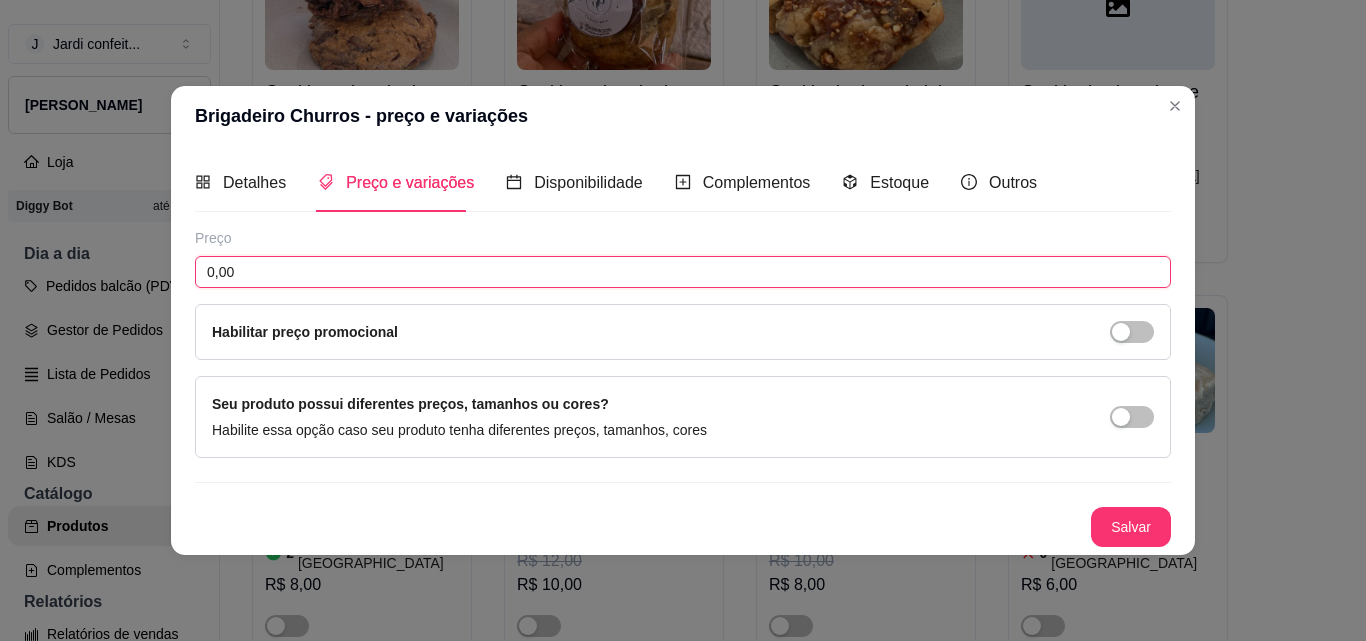click on "0,00" at bounding box center (683, 272) 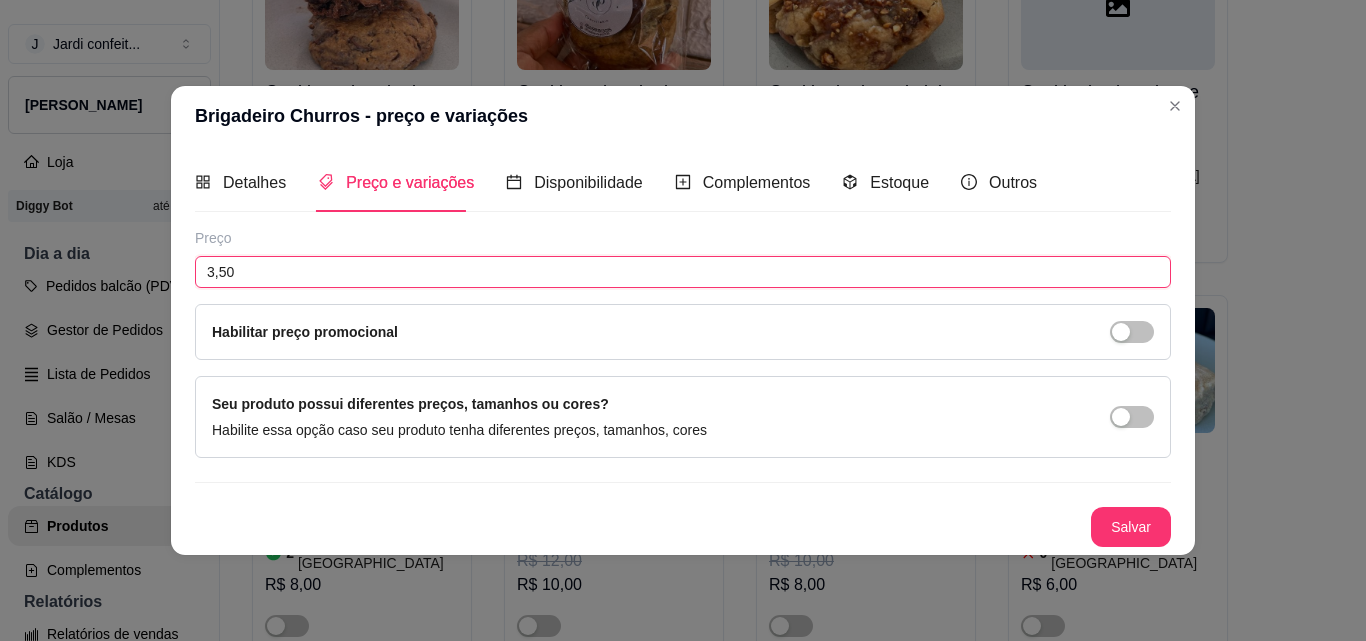 type on "3,50" 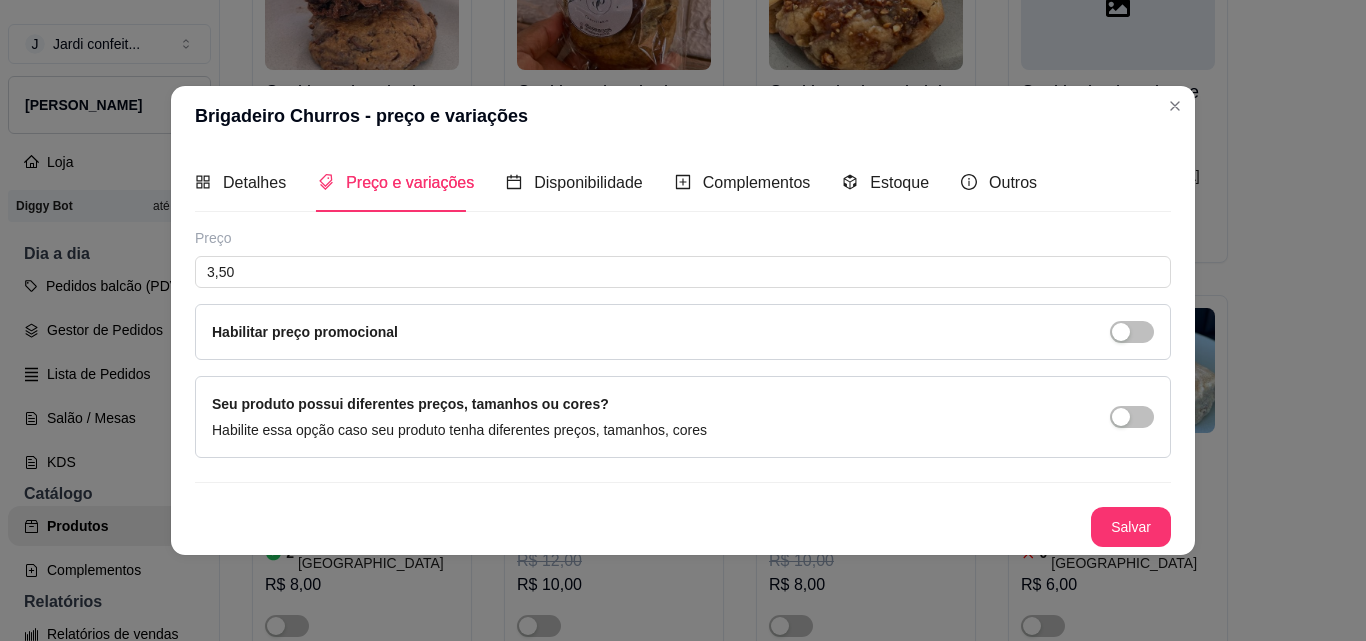 click on "Salvar" at bounding box center [1131, 527] 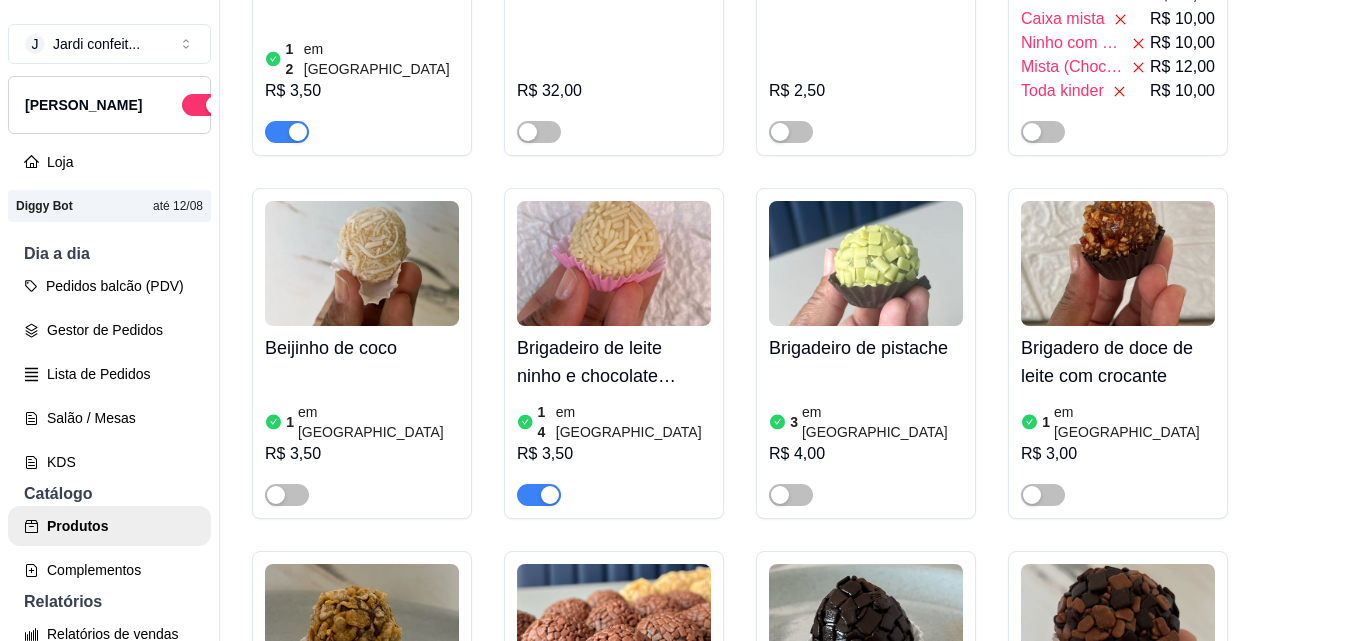 scroll, scrollTop: 25100, scrollLeft: 0, axis: vertical 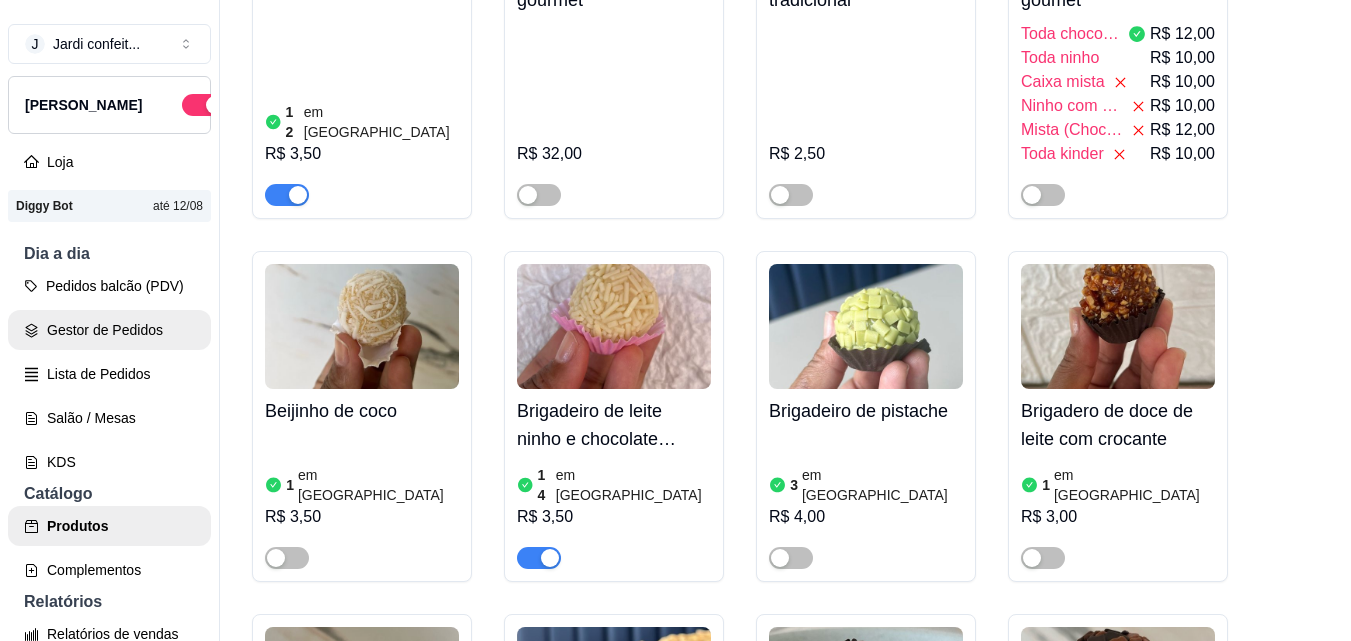 click on "Gestor de Pedidos" at bounding box center (109, 330) 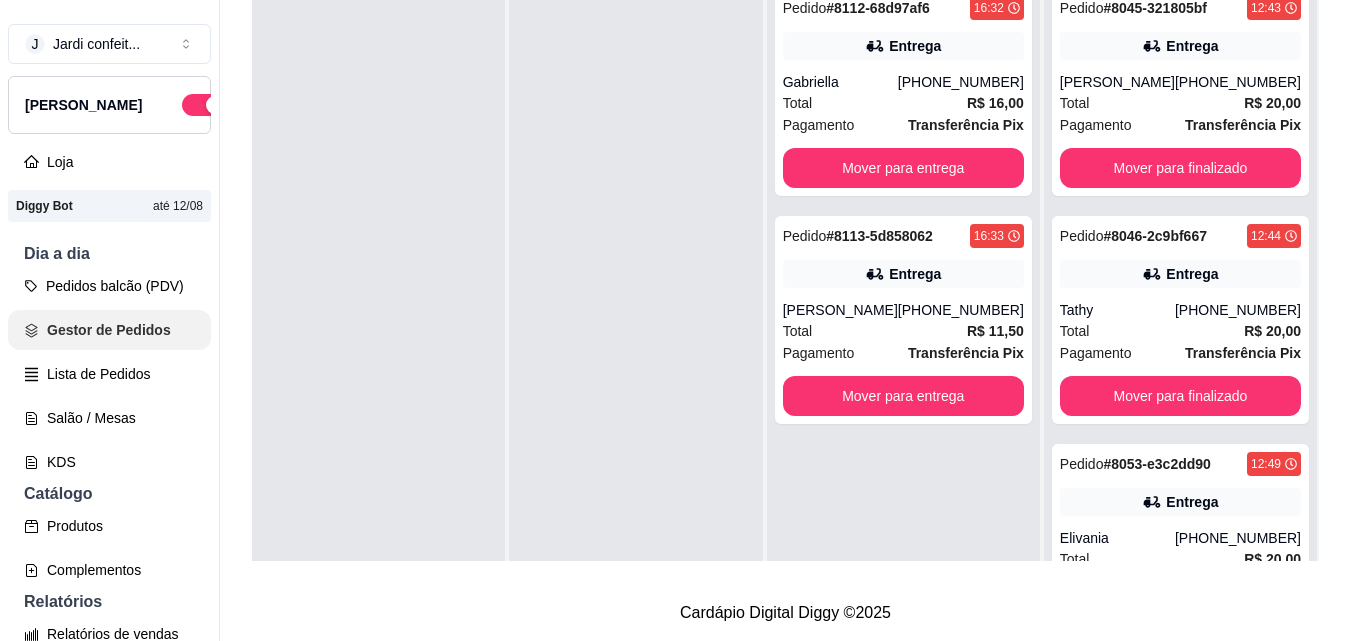 scroll, scrollTop: 0, scrollLeft: 0, axis: both 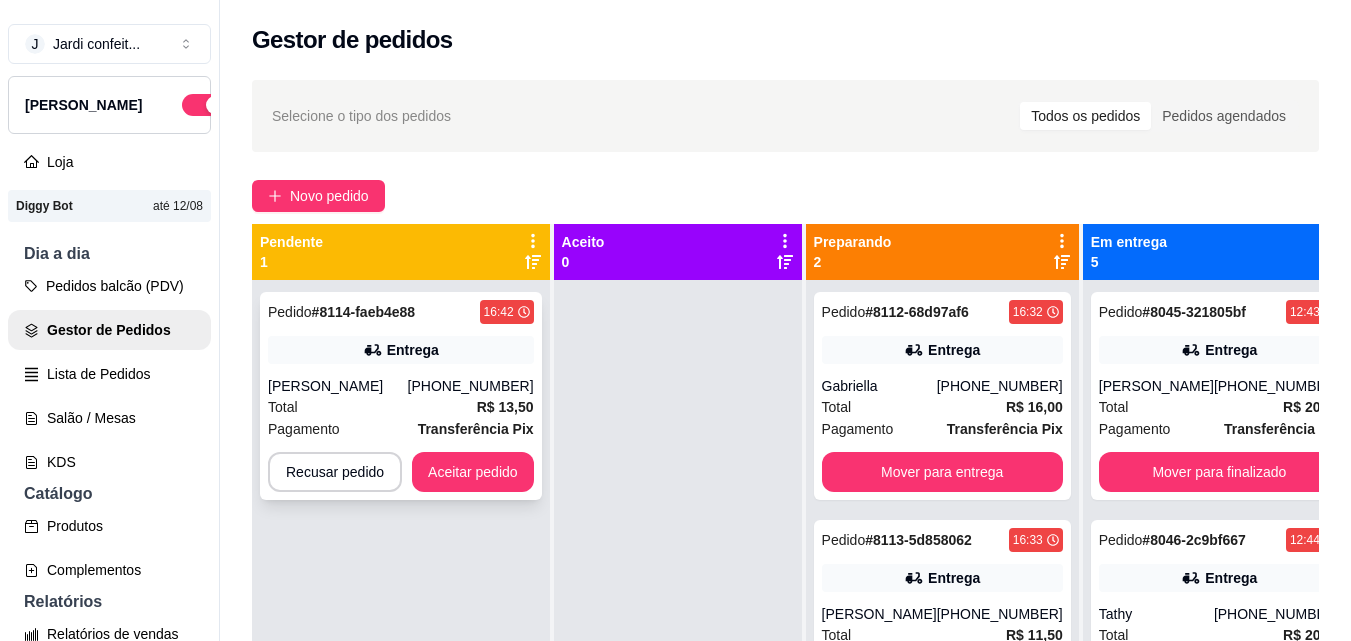 click on "Aceitar pedido" at bounding box center (473, 472) 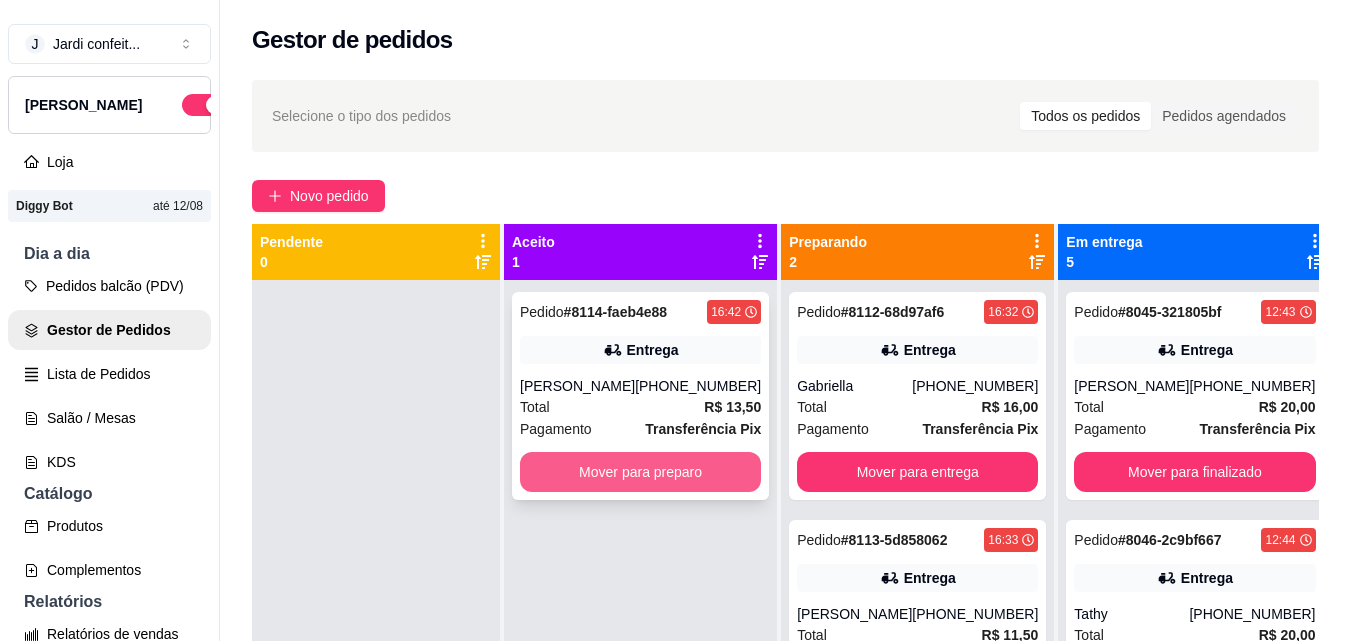 click on "Mover para preparo" at bounding box center (640, 472) 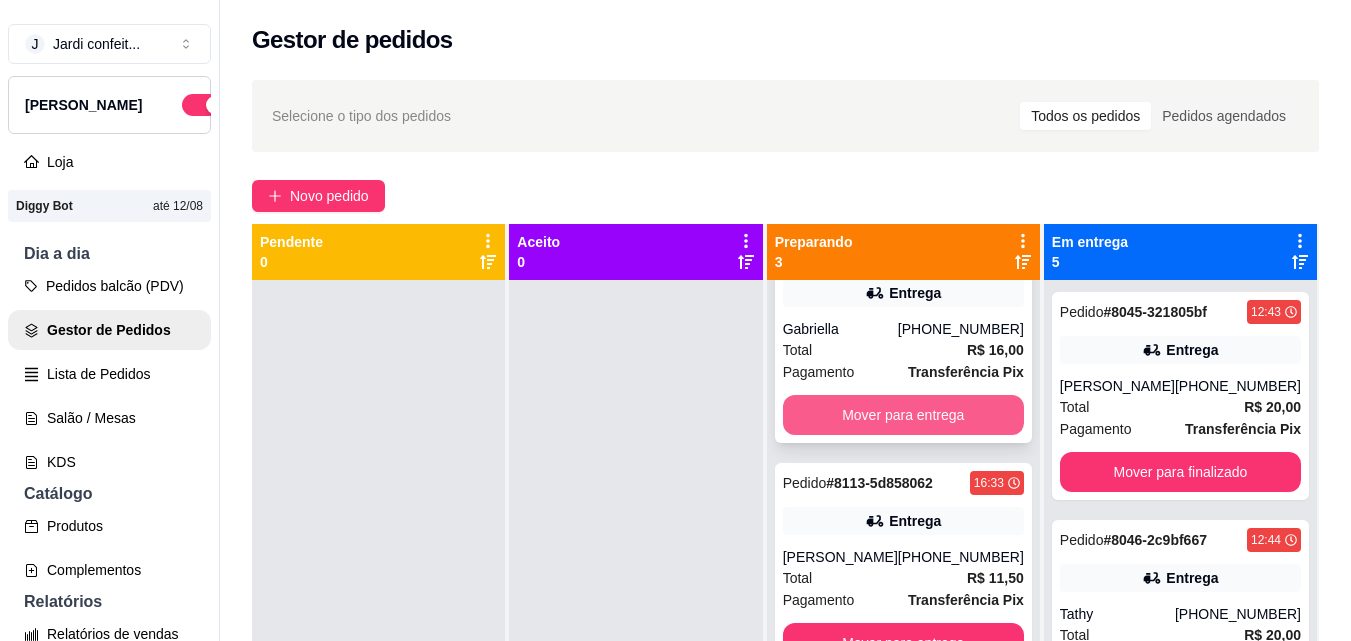 scroll, scrollTop: 63, scrollLeft: 0, axis: vertical 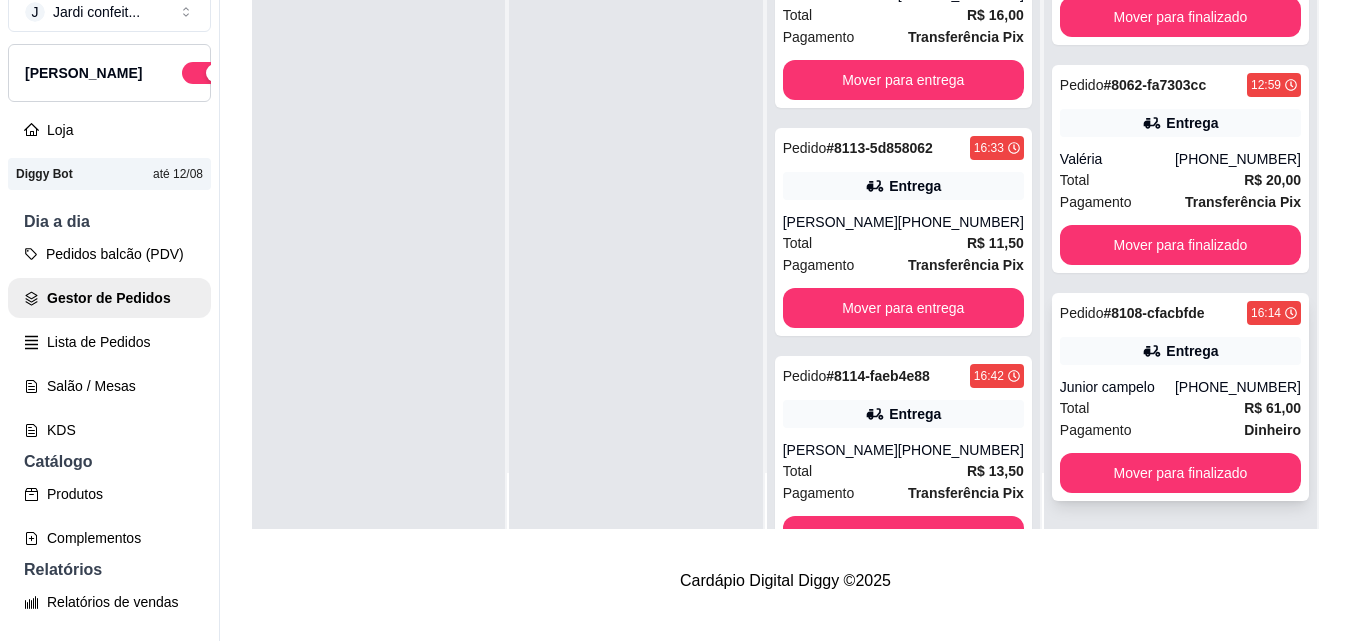 click on "Entrega" at bounding box center [1192, 351] 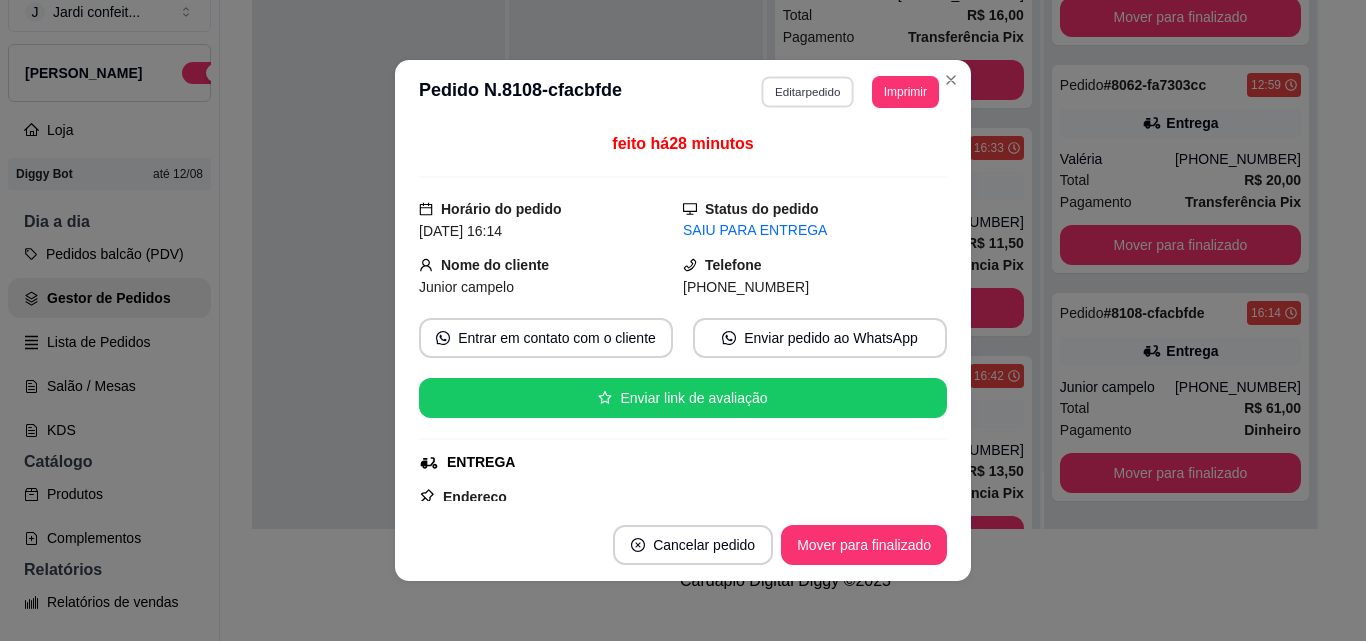 click on "Editar  pedido" at bounding box center [808, 91] 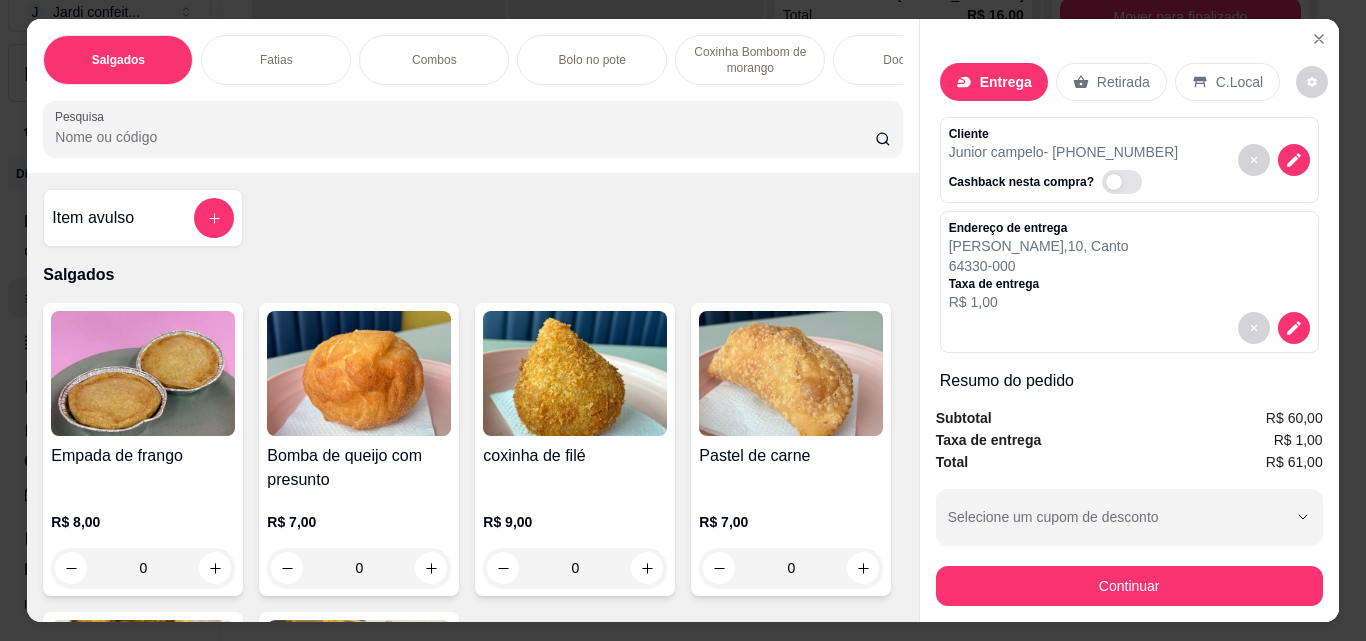 click on "Continuar" at bounding box center (1129, 586) 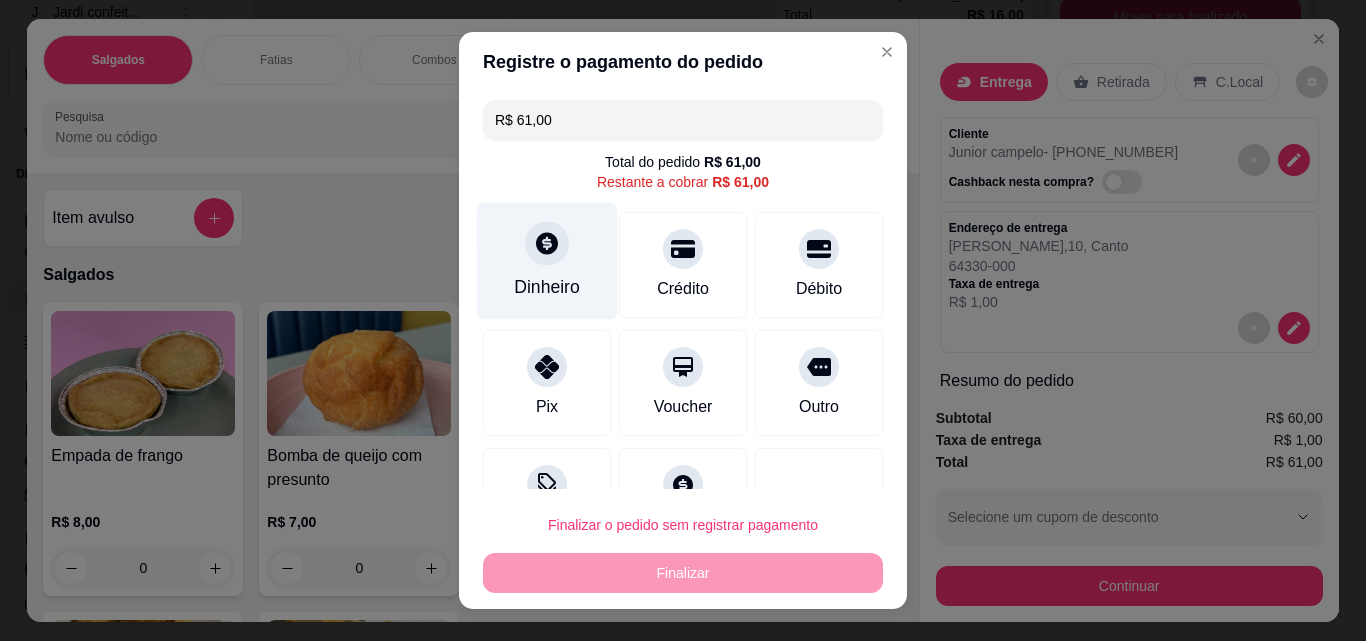 click on "Dinheiro" at bounding box center (547, 261) 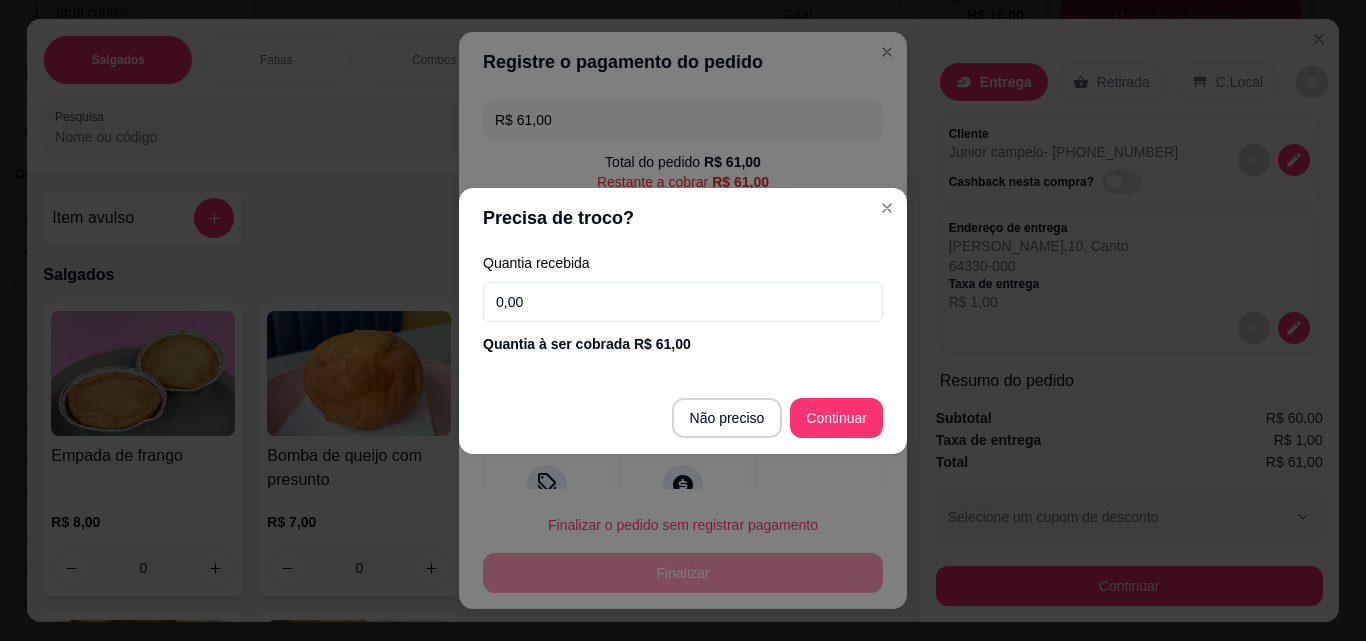 click on "0,00" at bounding box center (683, 302) 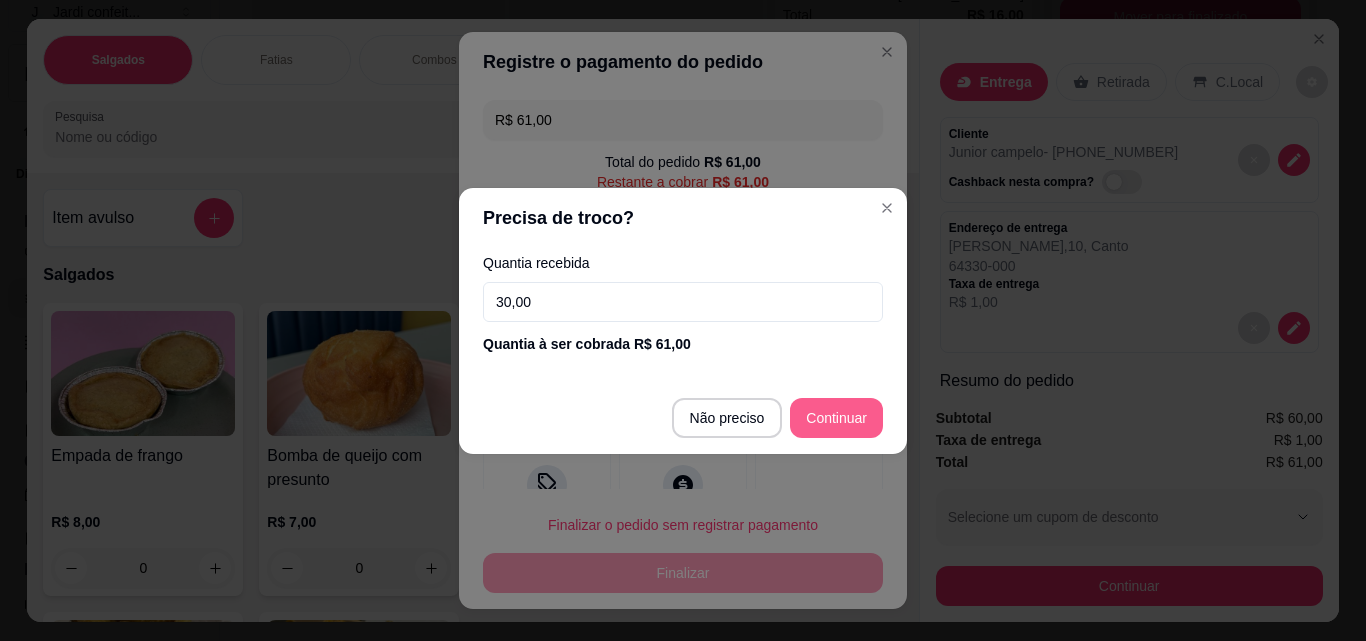 type on "30,00" 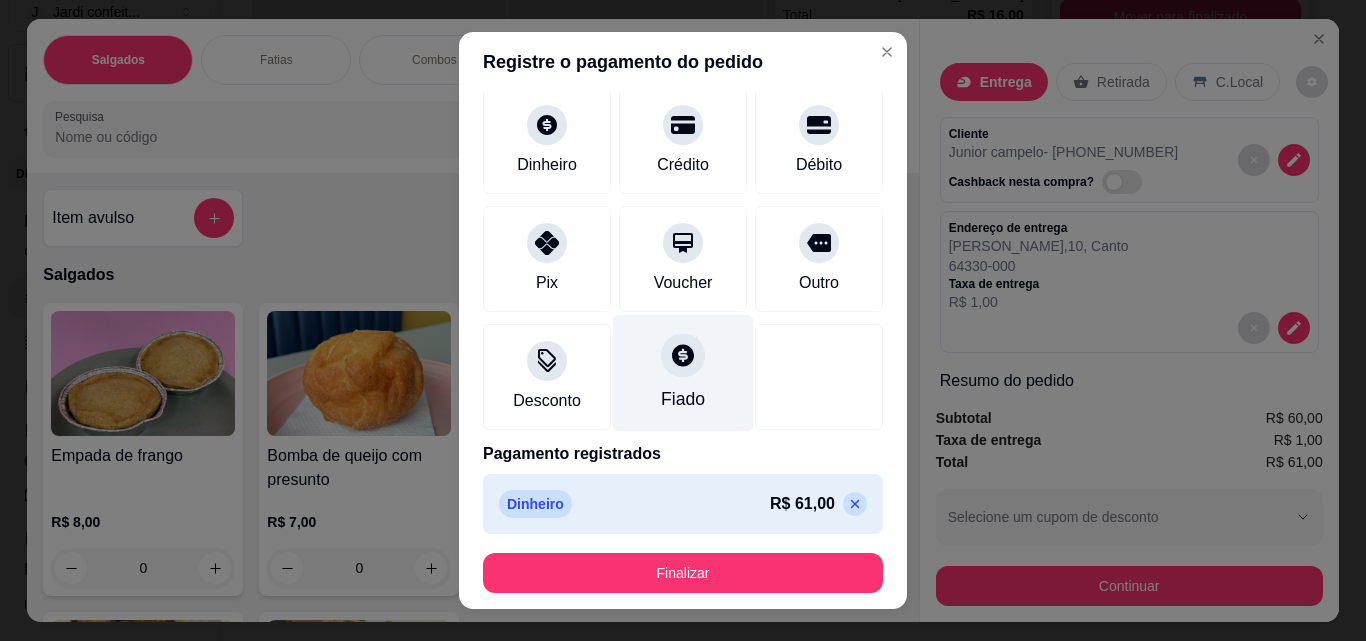 scroll, scrollTop: 109, scrollLeft: 0, axis: vertical 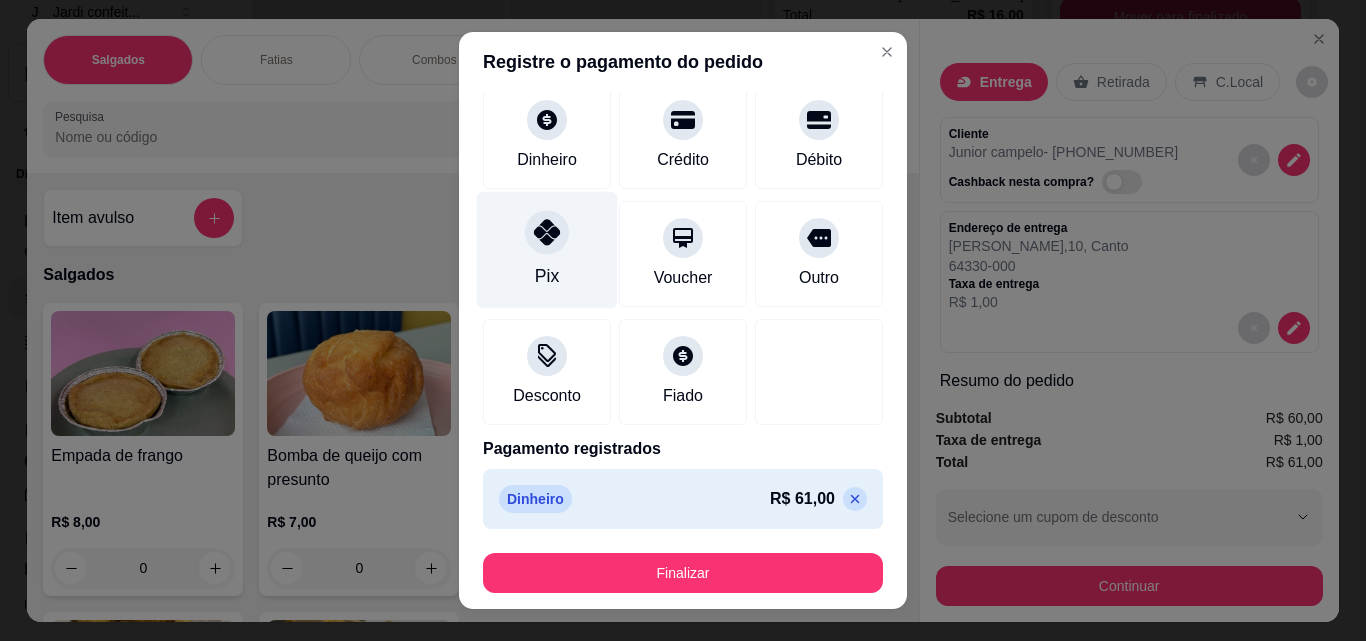 click at bounding box center [547, 232] 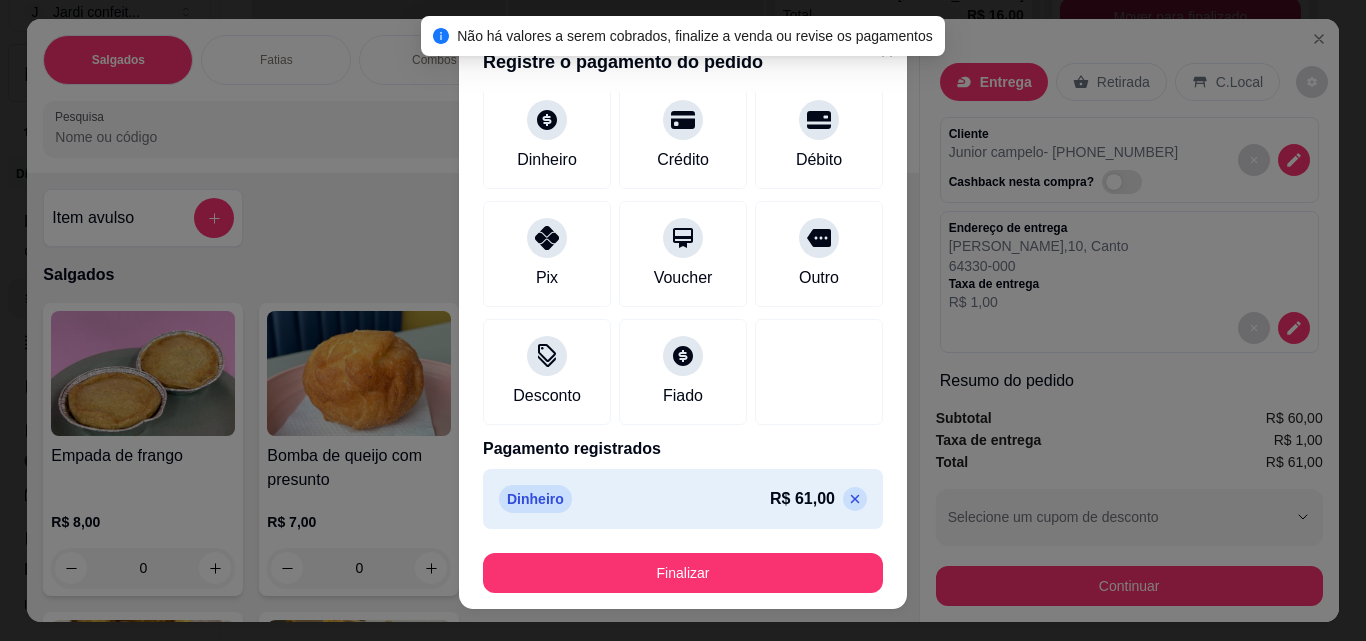 scroll, scrollTop: 32, scrollLeft: 0, axis: vertical 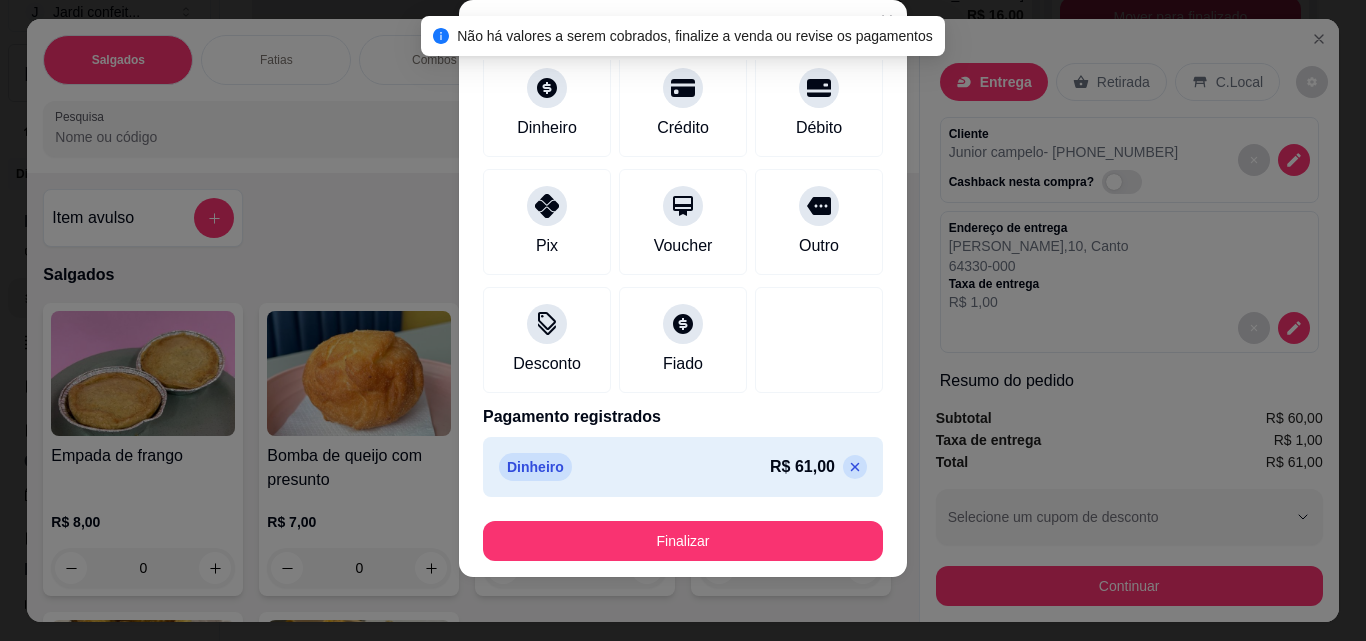 click 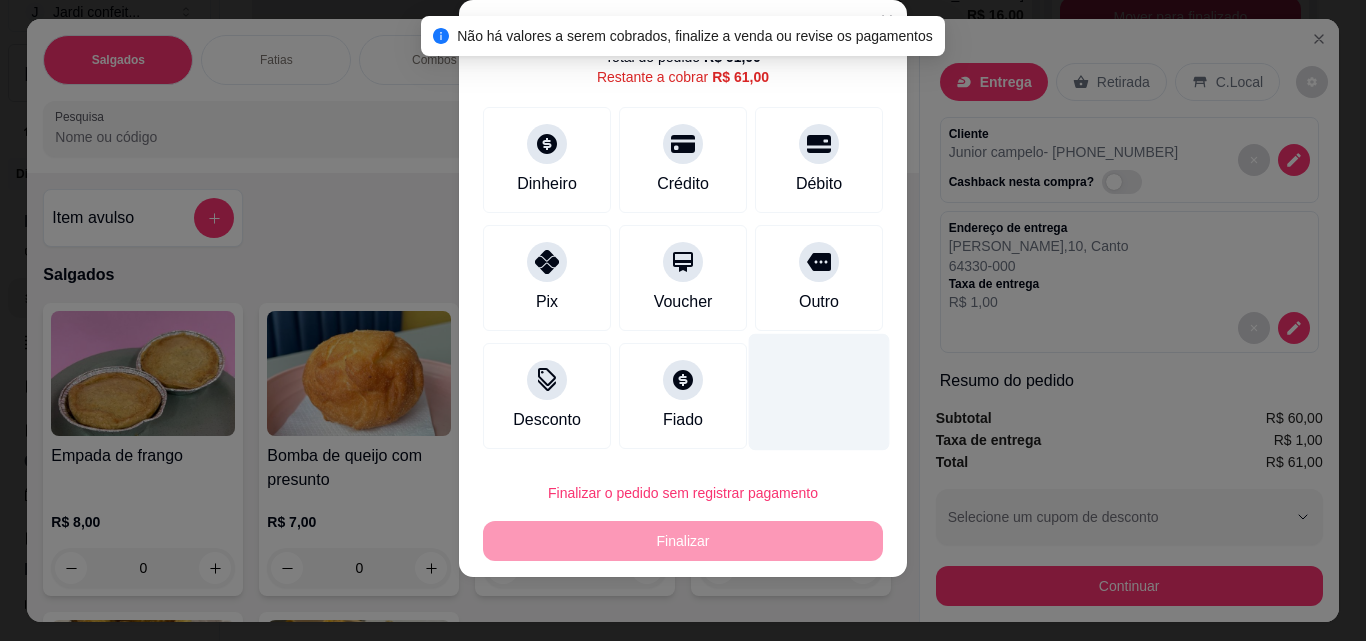 scroll, scrollTop: 0, scrollLeft: 0, axis: both 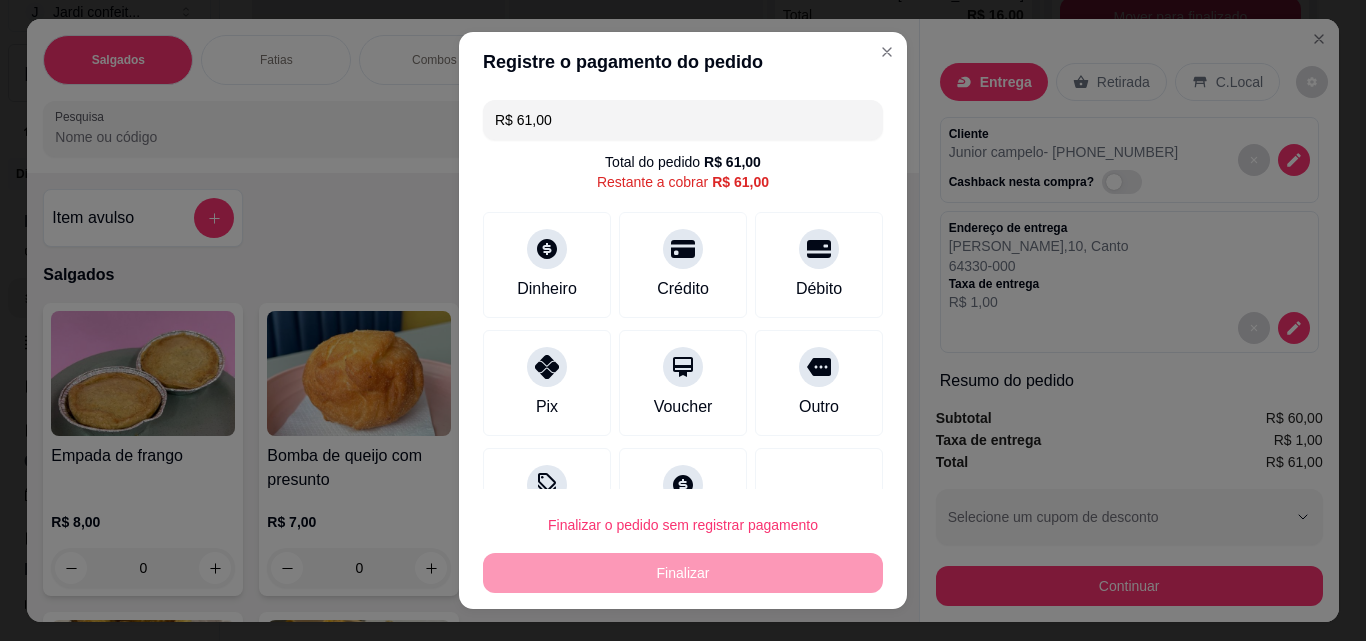 drag, startPoint x: 560, startPoint y: 126, endPoint x: 432, endPoint y: 151, distance: 130.41856 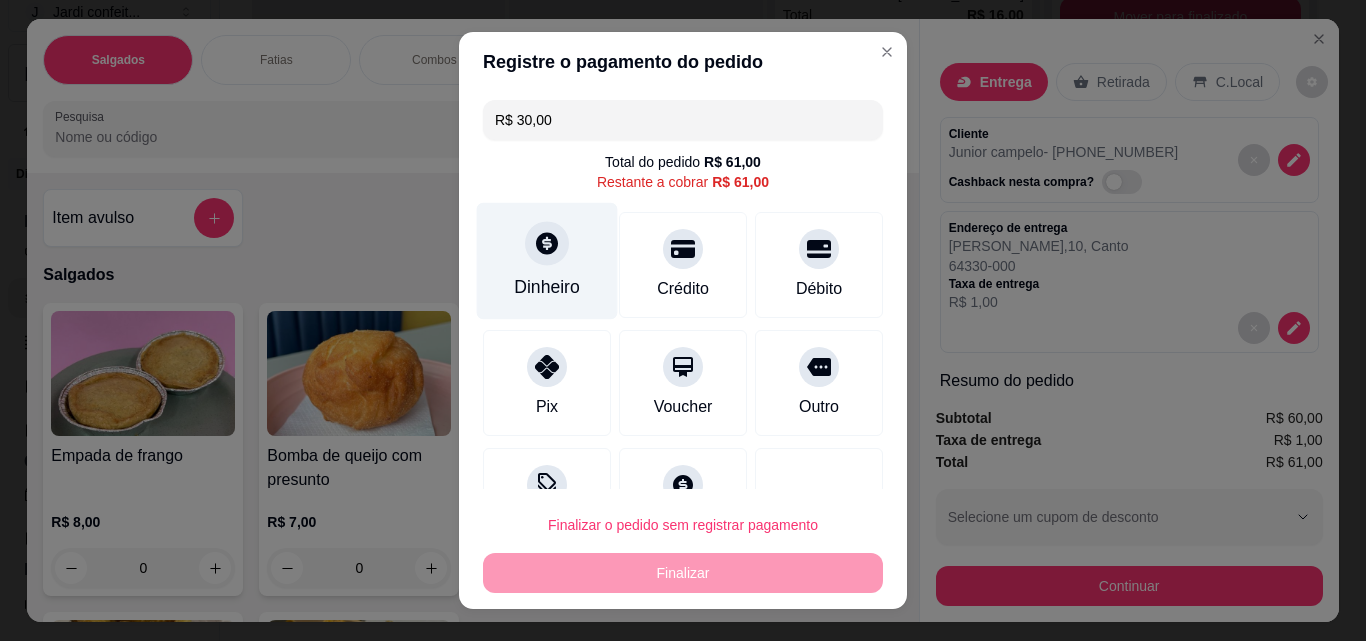 type on "R$ 30,00" 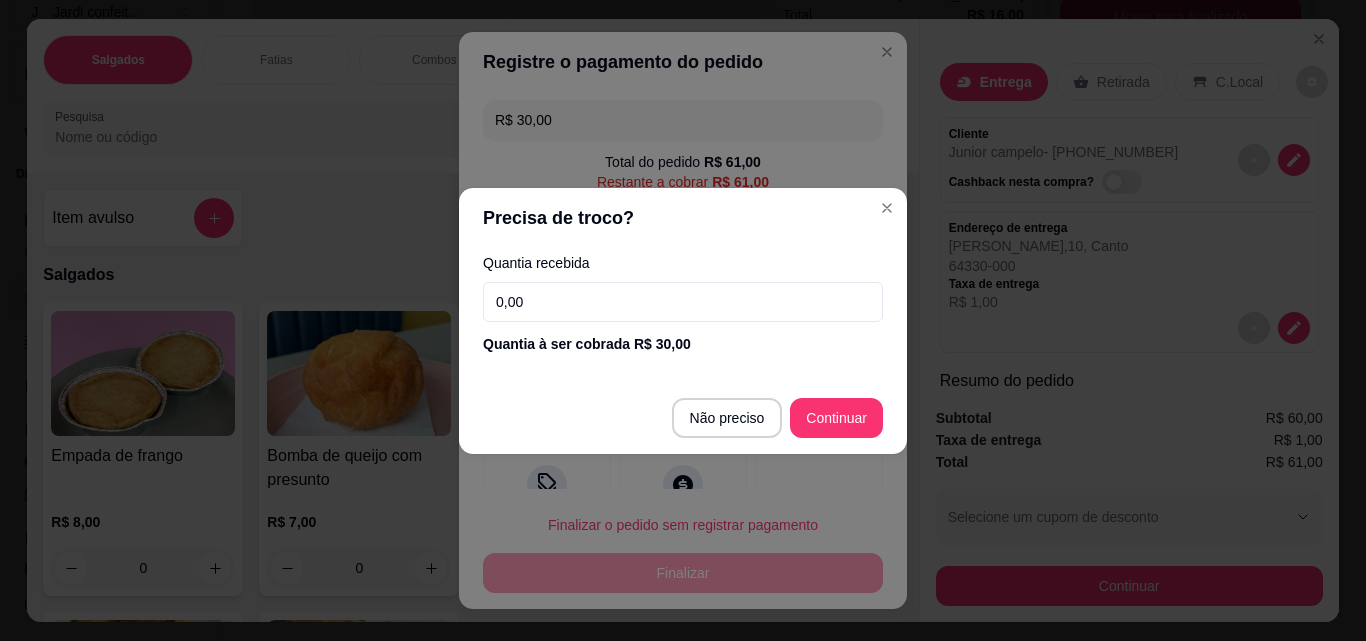 click on "0,00" at bounding box center (683, 302) 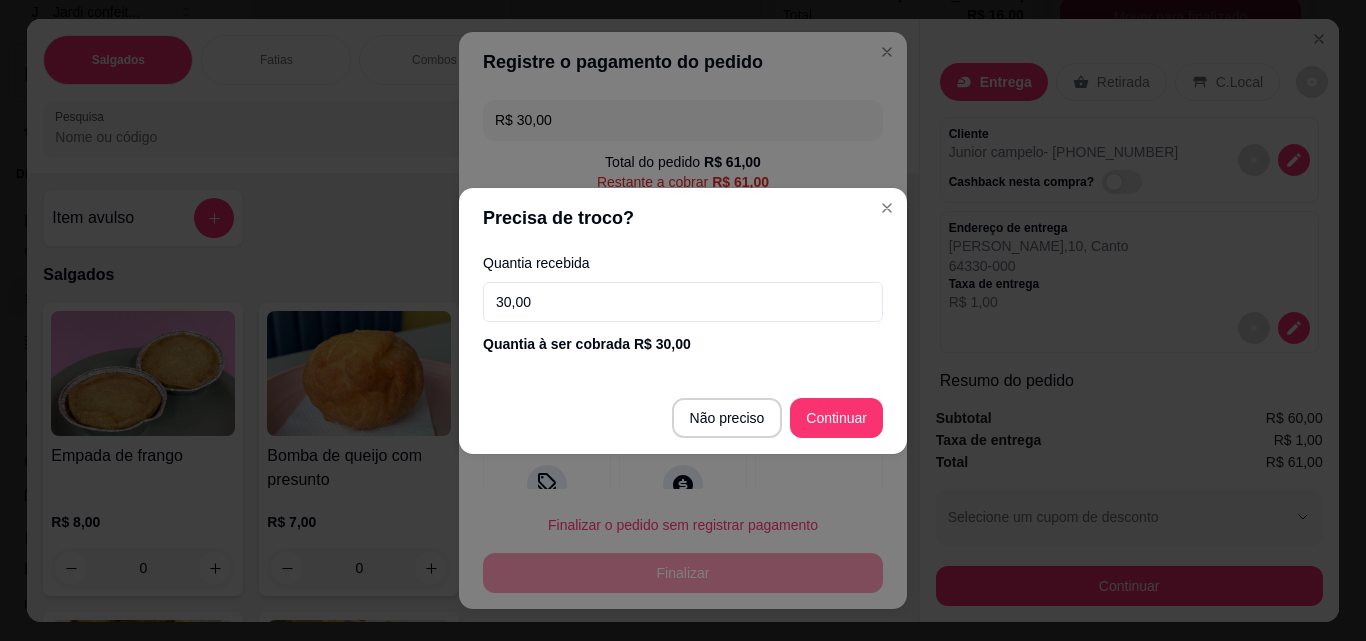 type on "30,00" 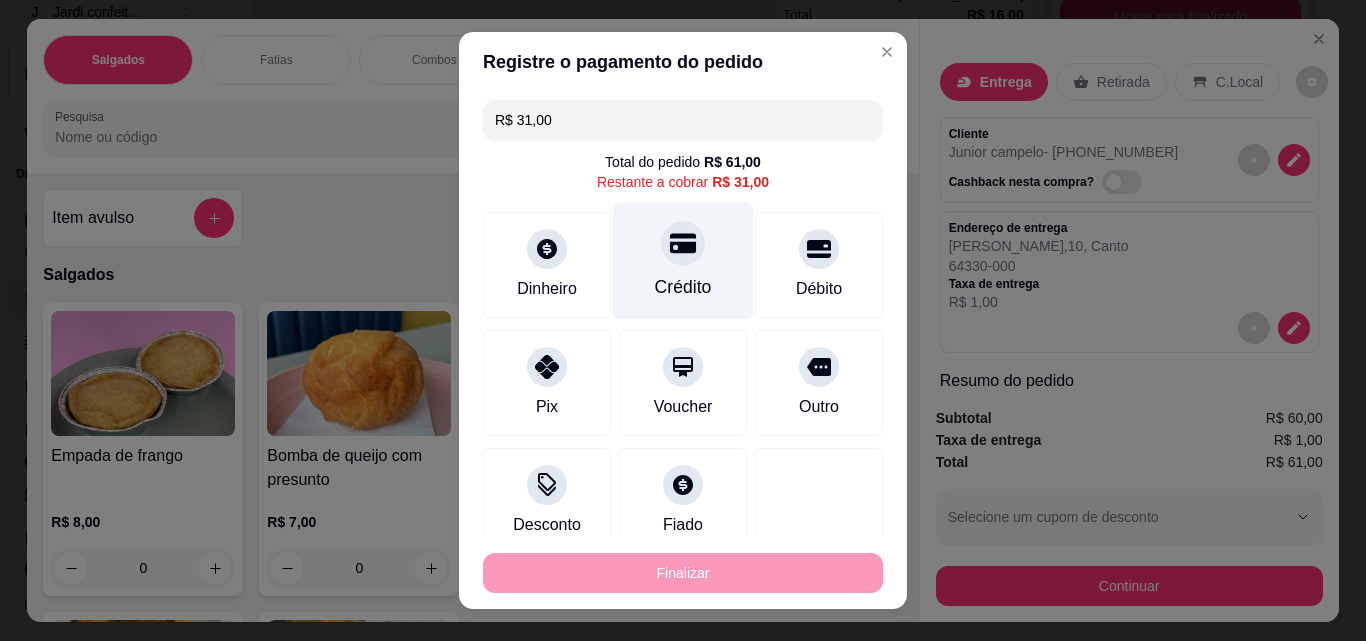click on "Crédito" at bounding box center [683, 287] 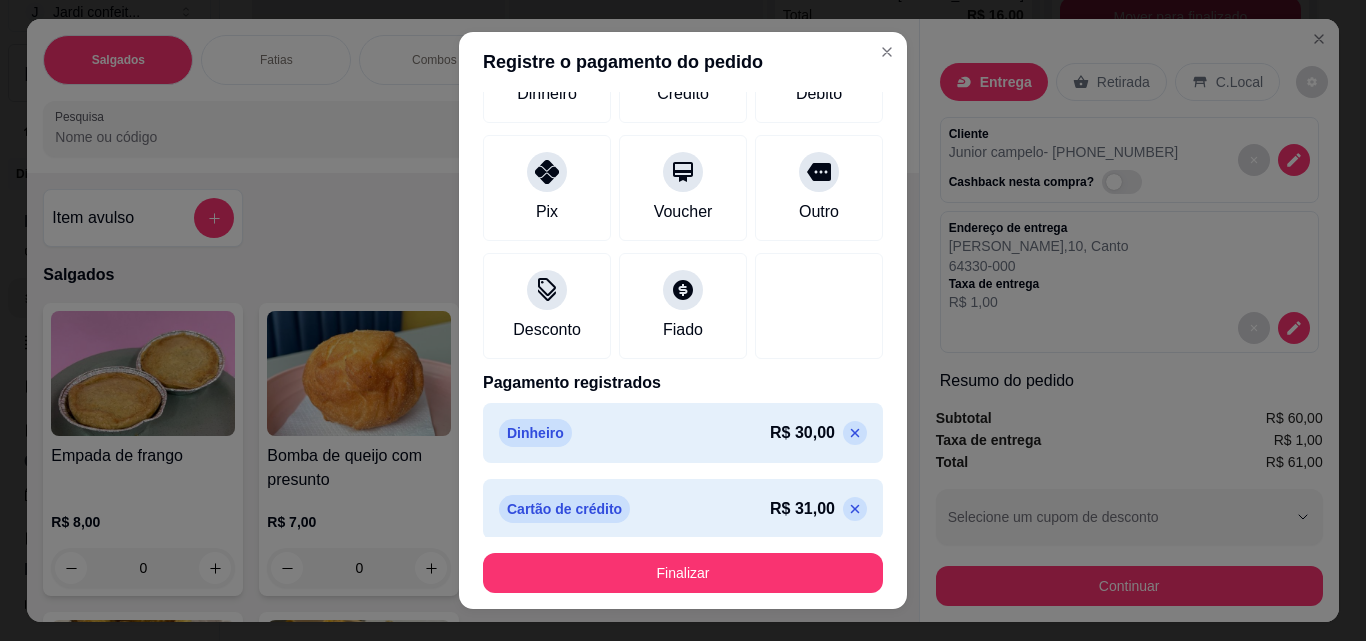 scroll, scrollTop: 185, scrollLeft: 0, axis: vertical 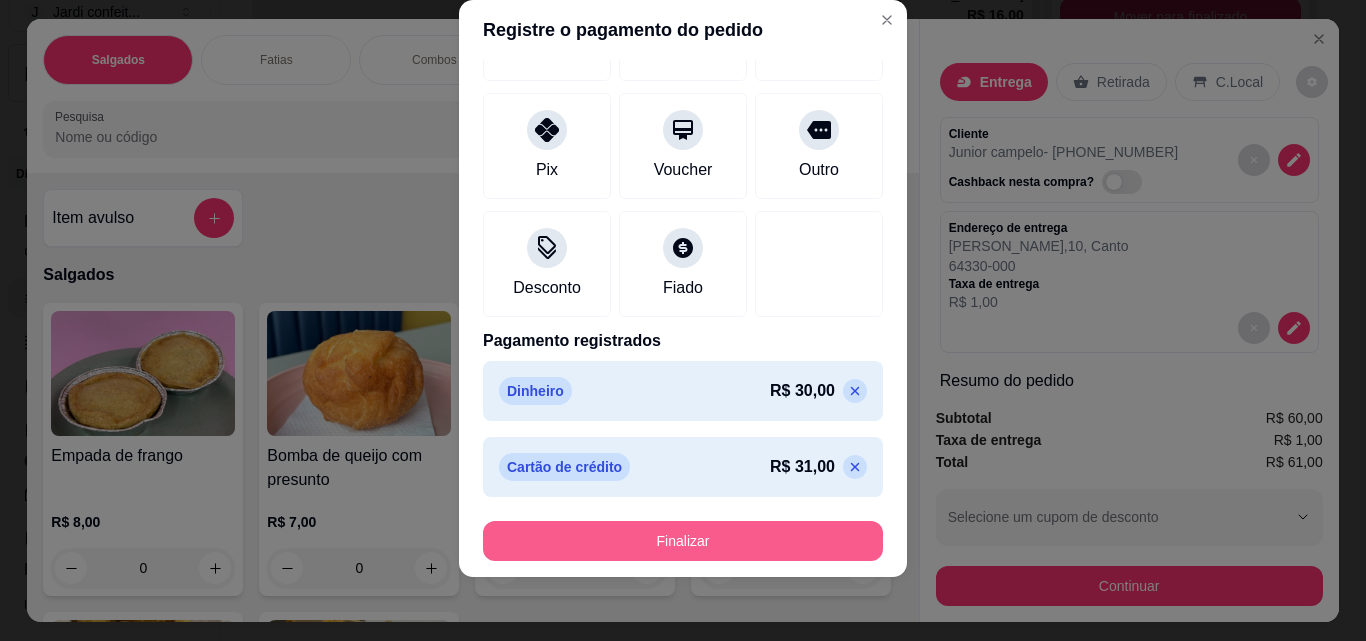 click on "Finalizar" at bounding box center [683, 541] 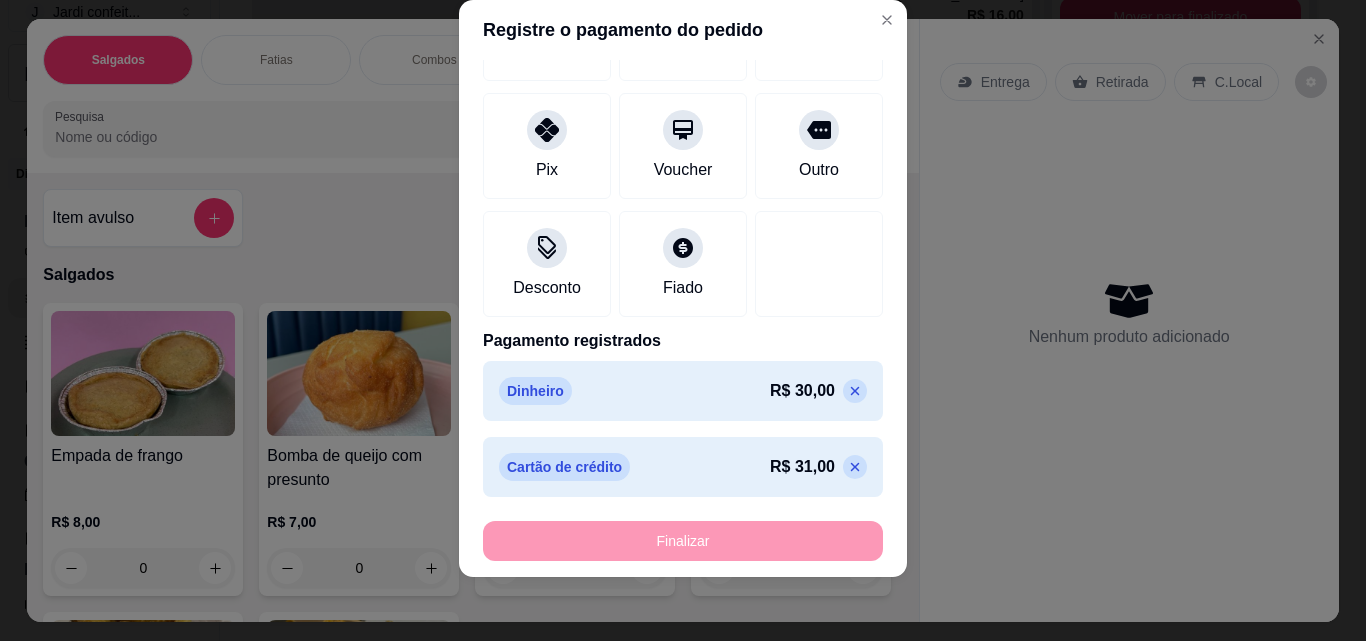 type on "0" 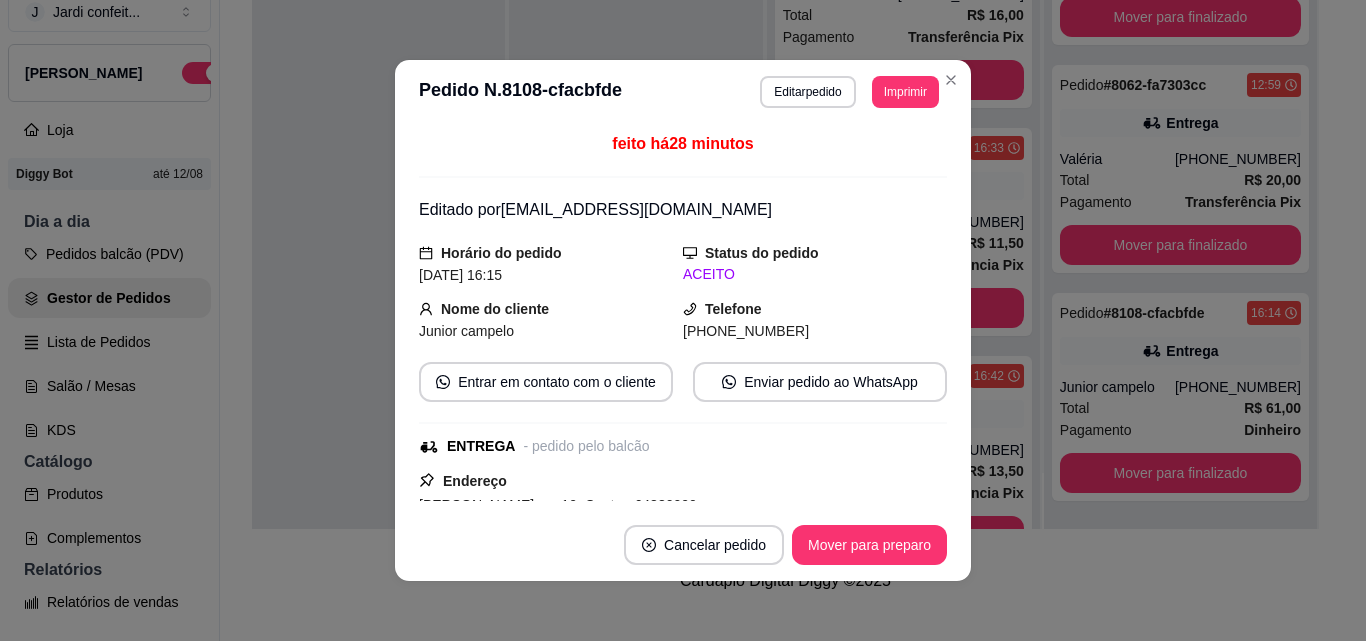 scroll, scrollTop: 291, scrollLeft: 0, axis: vertical 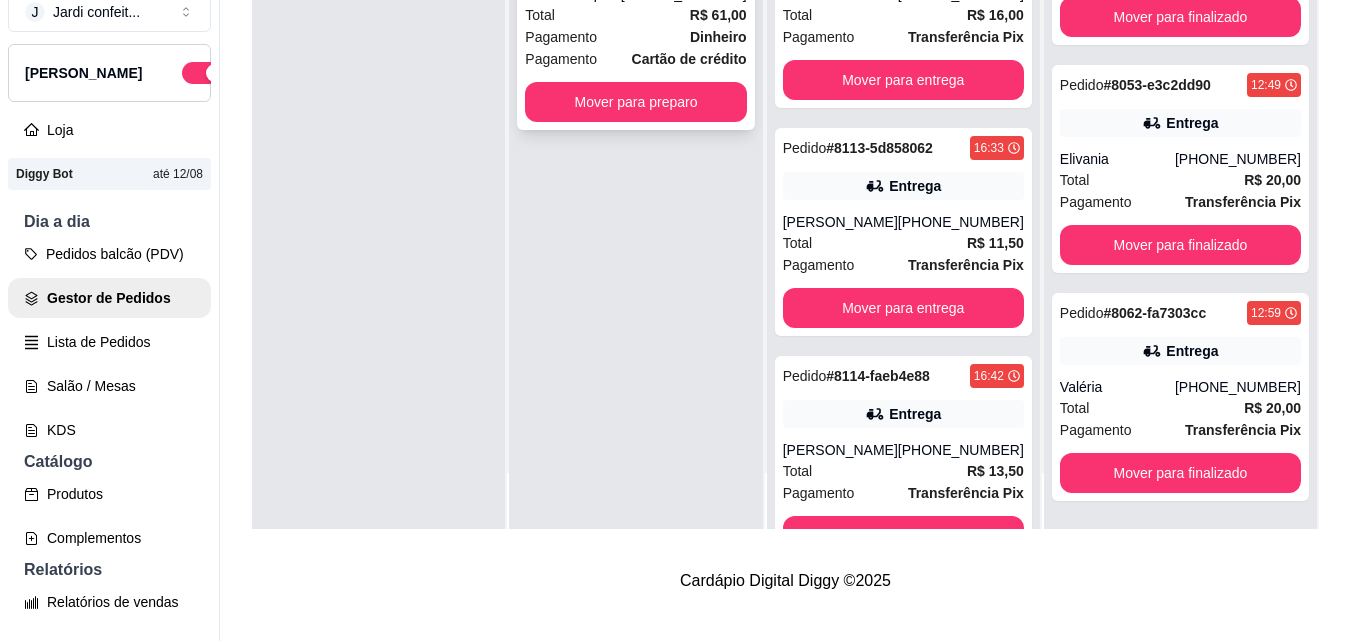 click on "Cartão de crédito" at bounding box center [689, 59] 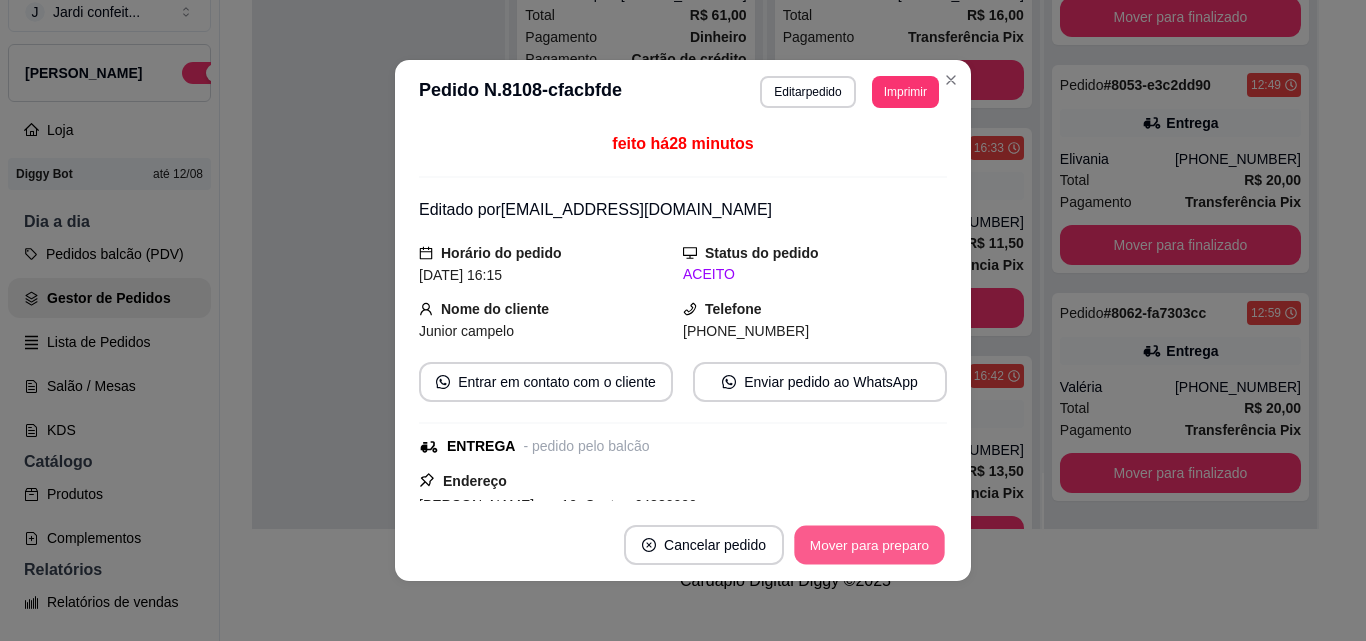 click on "Mover para preparo" at bounding box center (869, 545) 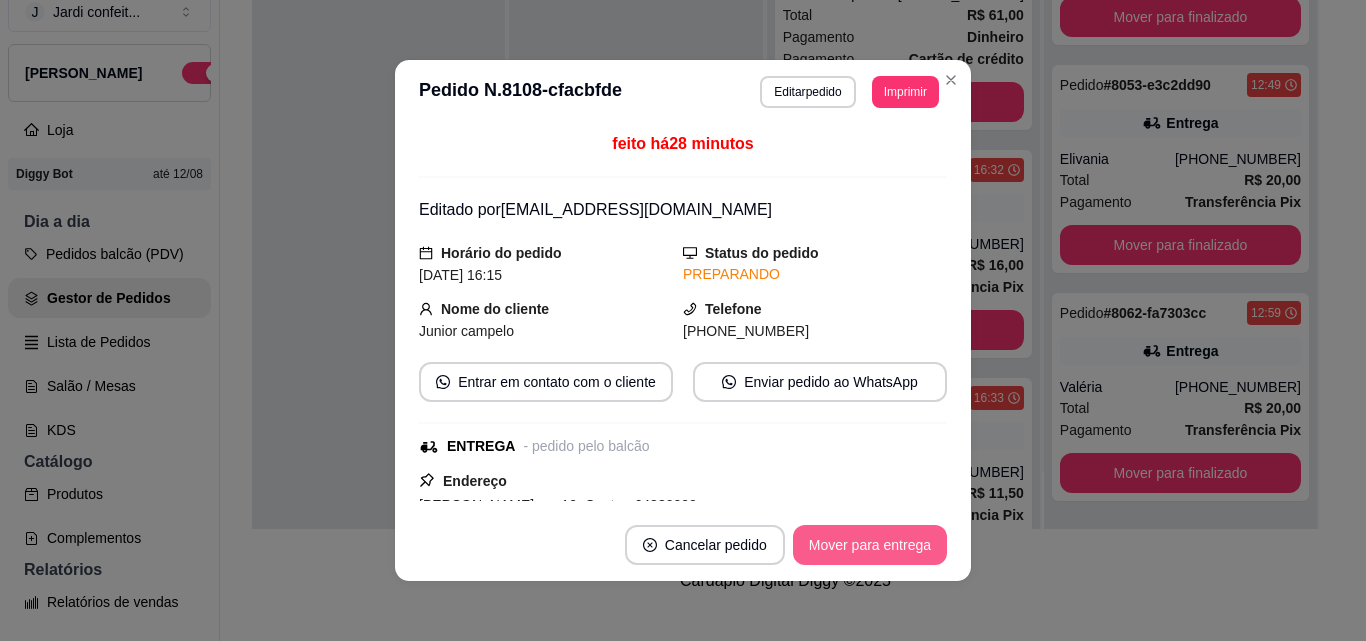click on "Mover para entrega" at bounding box center [870, 545] 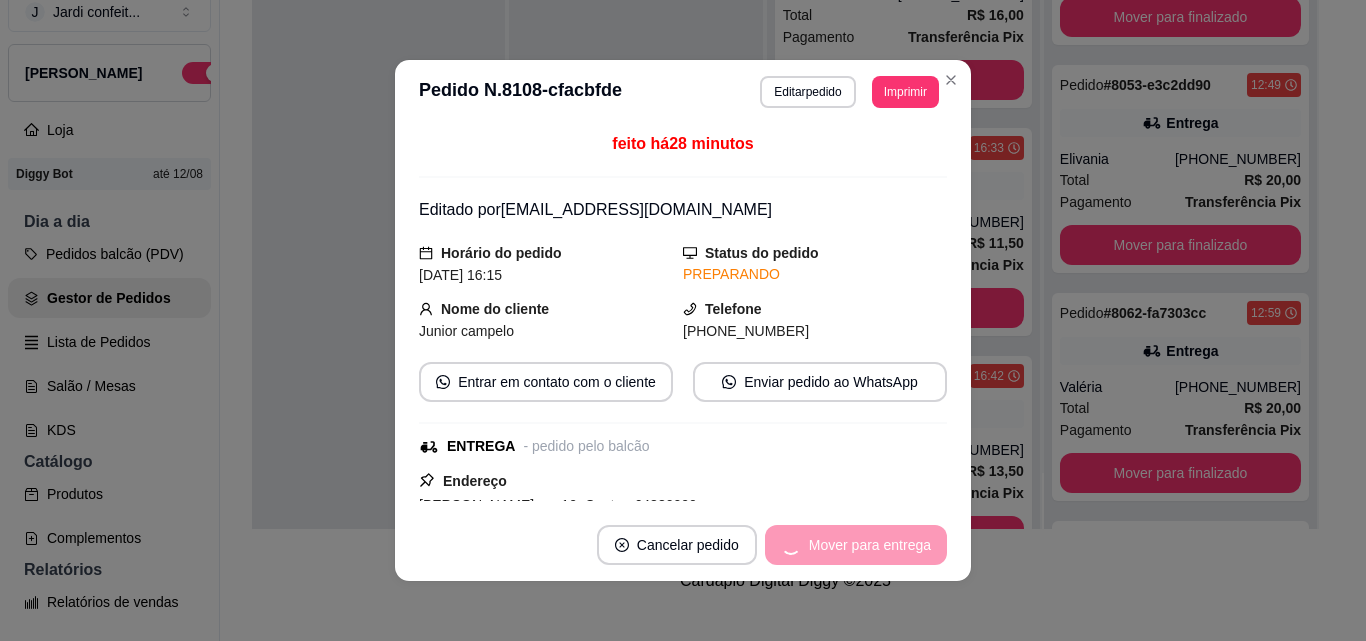 scroll, scrollTop: 519, scrollLeft: 0, axis: vertical 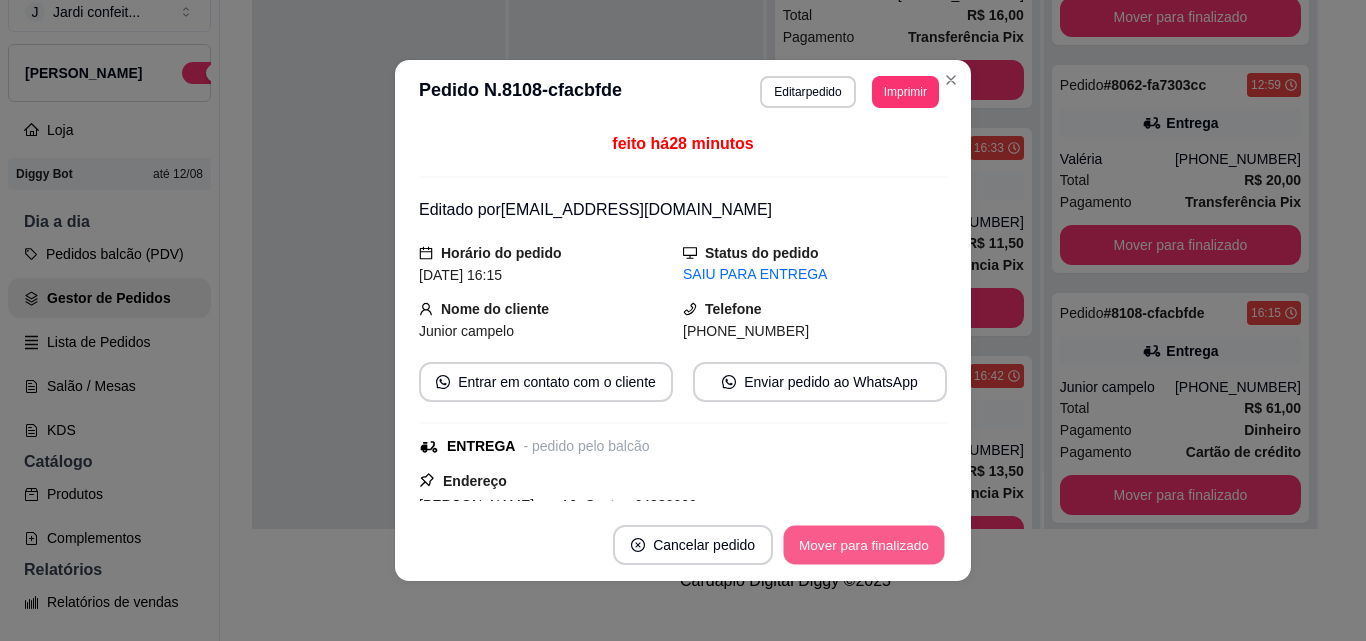 click on "Mover para finalizado" at bounding box center (864, 545) 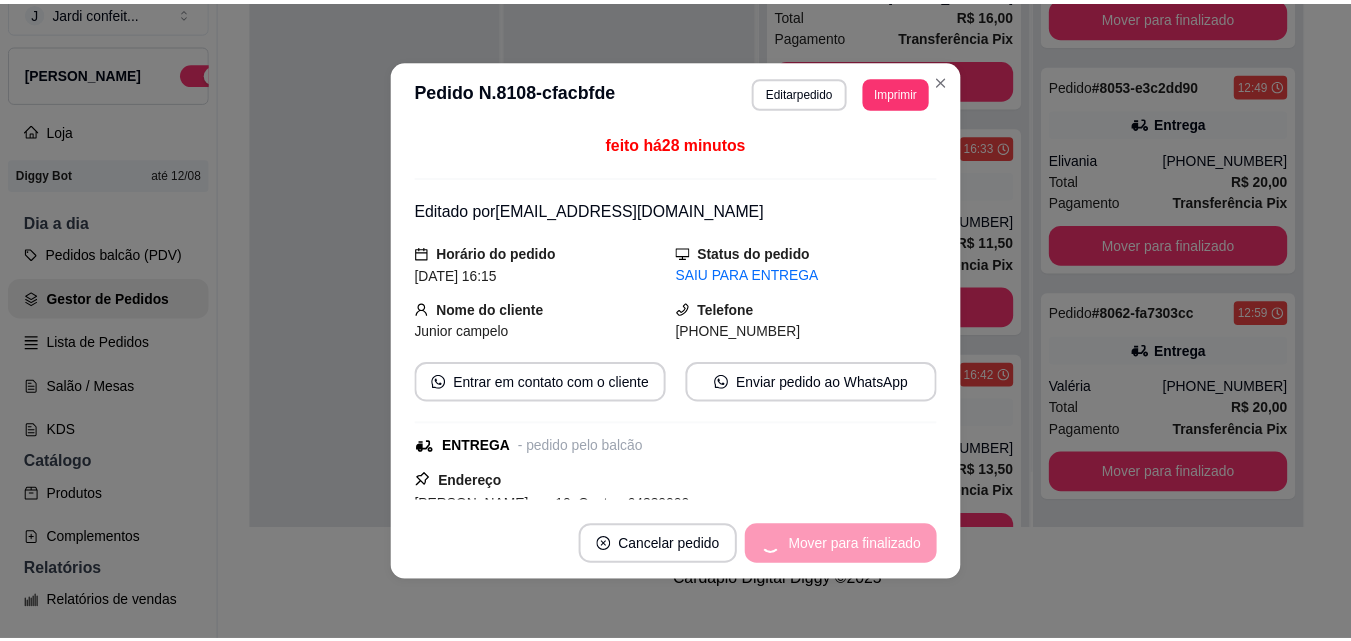 scroll, scrollTop: 291, scrollLeft: 0, axis: vertical 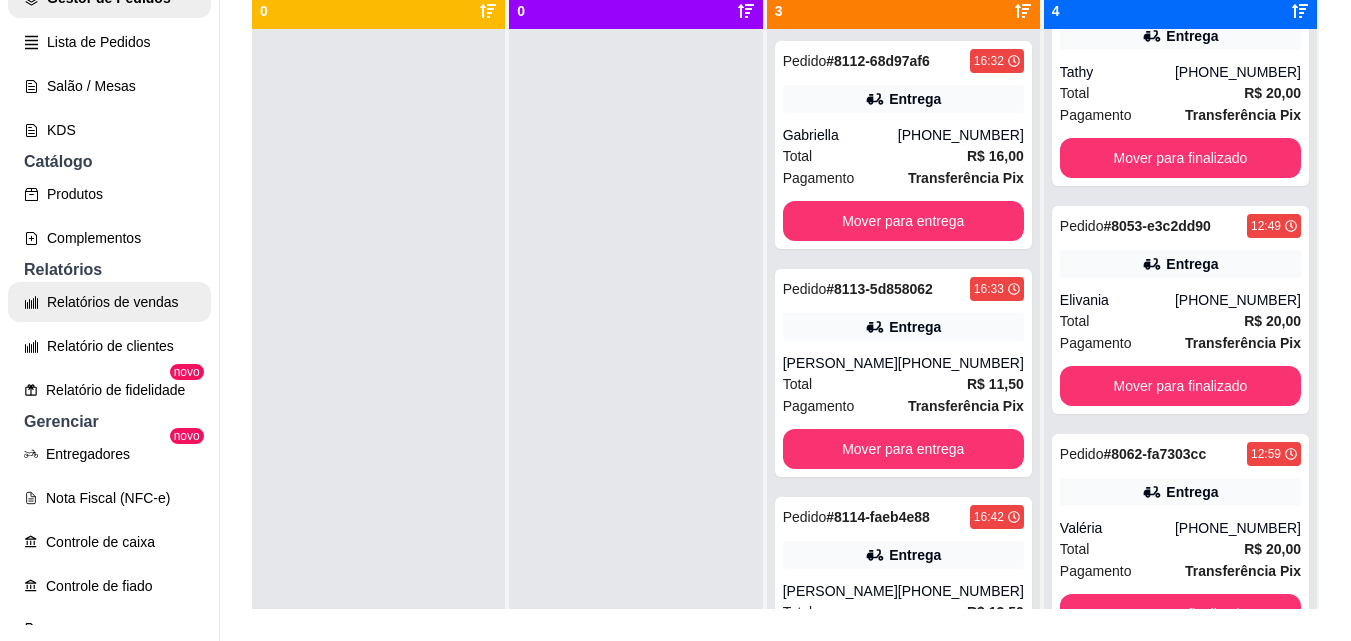 click on "Relatórios de vendas" at bounding box center (109, 302) 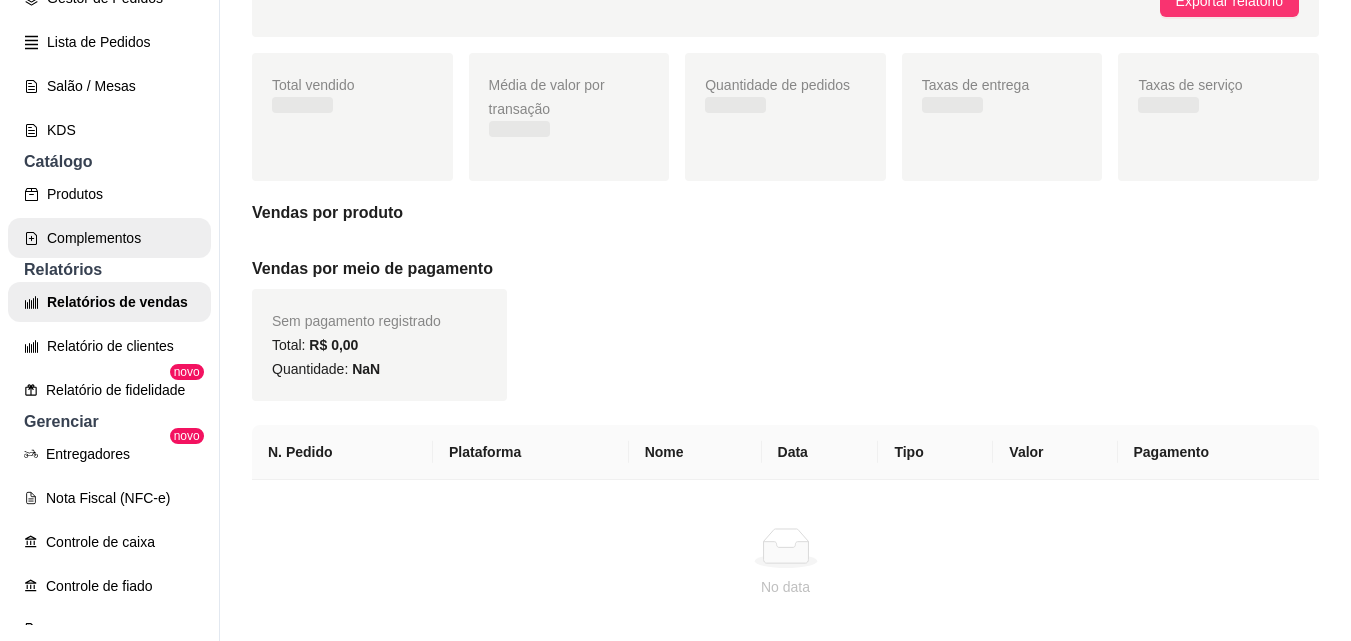 scroll, scrollTop: 0, scrollLeft: 0, axis: both 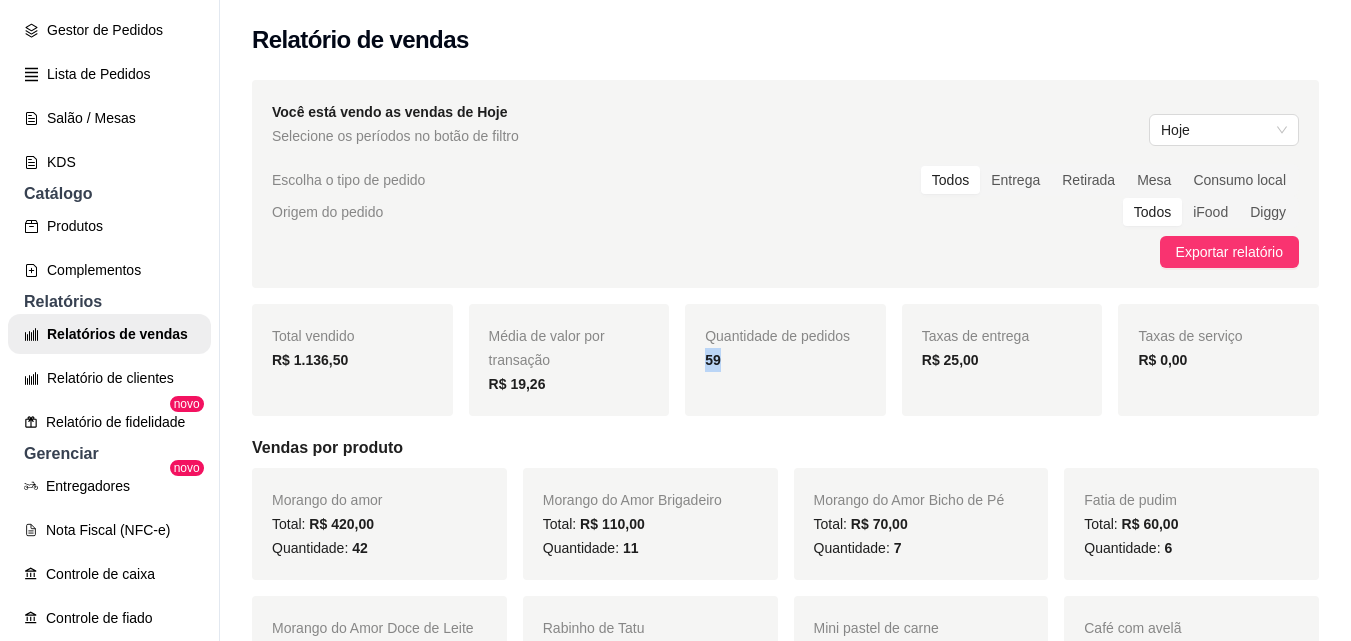 drag, startPoint x: 750, startPoint y: 351, endPoint x: 685, endPoint y: 357, distance: 65.27634 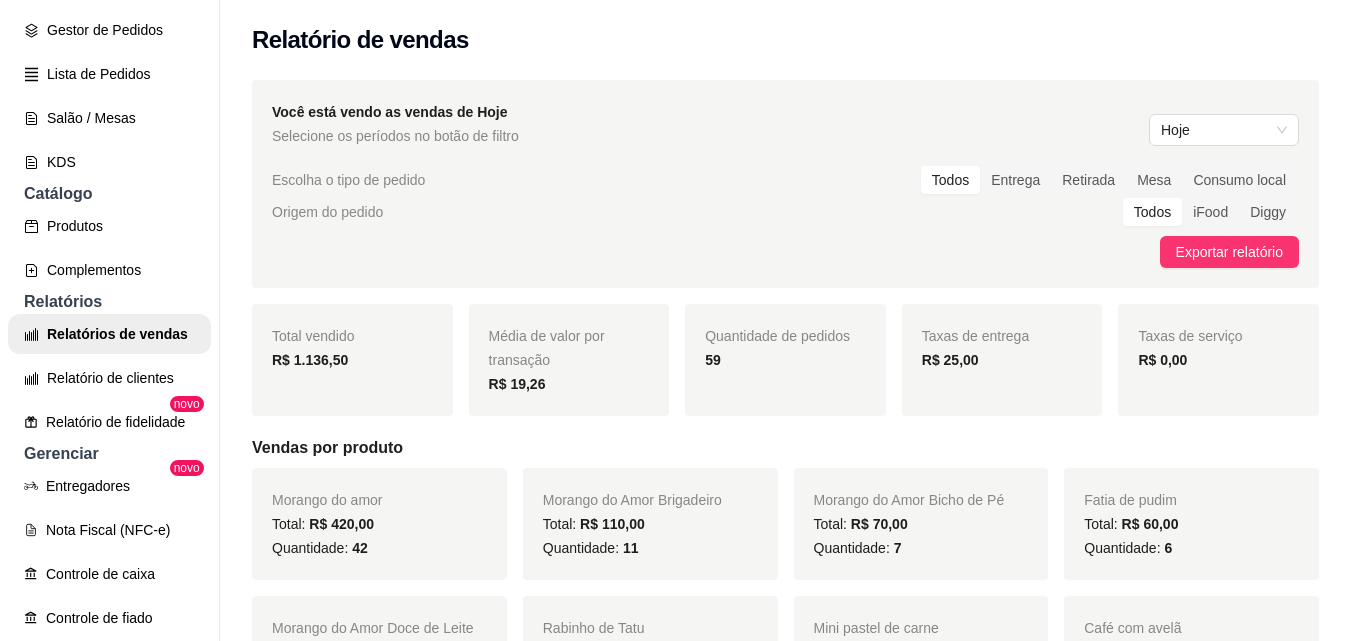 click on "Escolha o tipo de pedido Todos Entrega Retirada Mesa Consumo local" at bounding box center [785, 180] 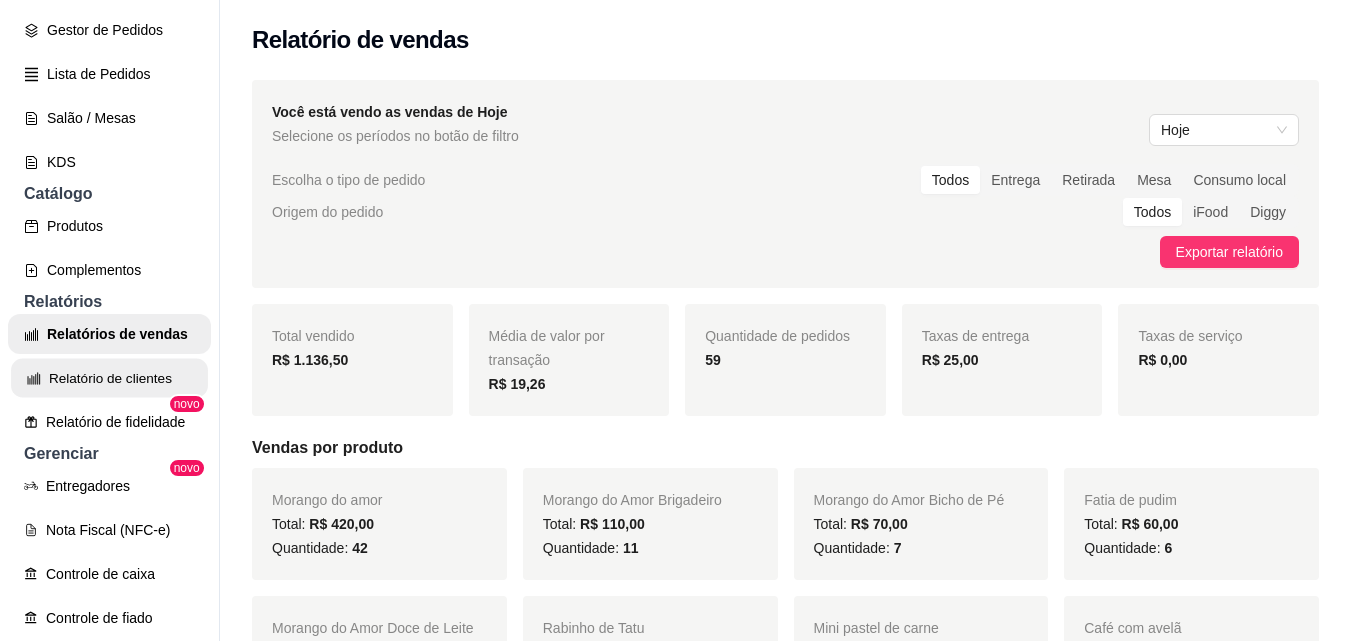 click on "Relatório de clientes" at bounding box center (109, 378) 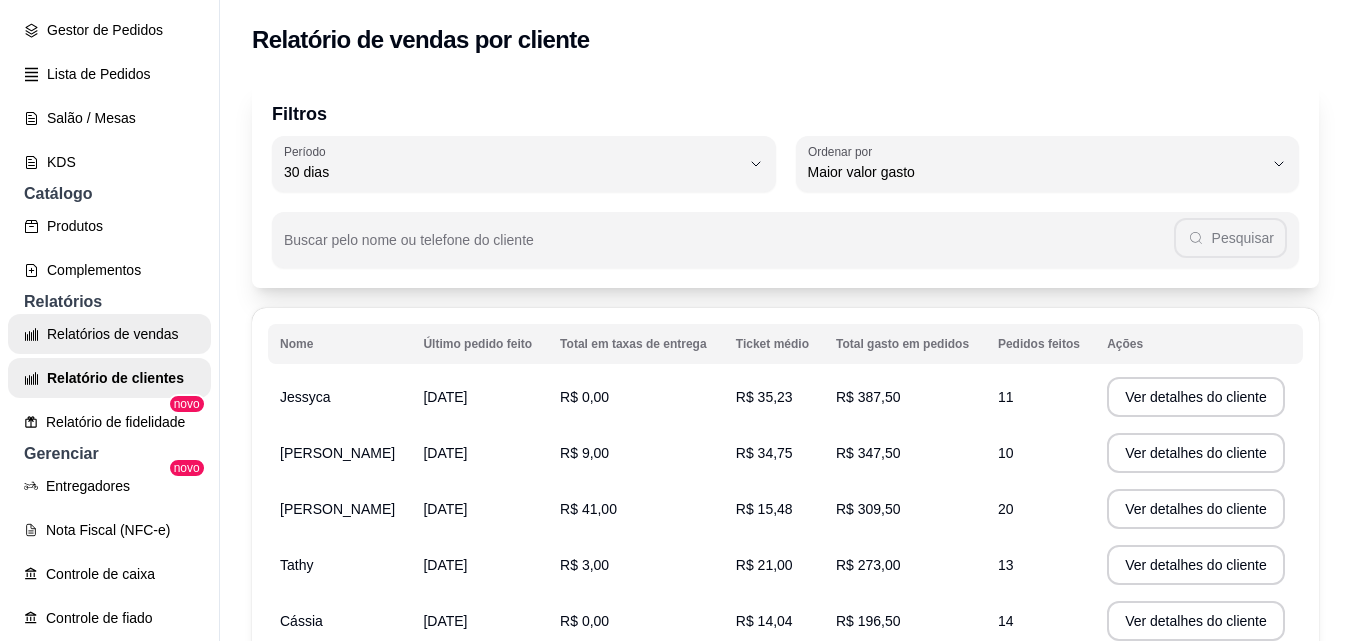 click on "Relatórios de vendas" at bounding box center (109, 334) 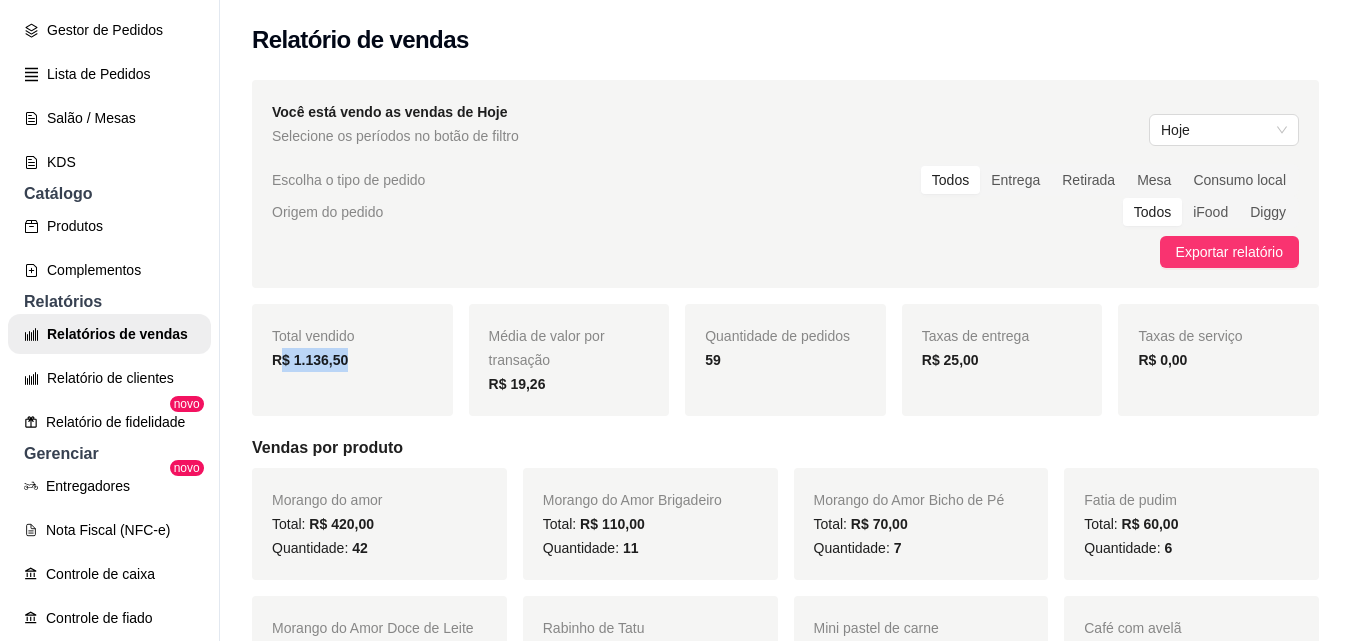 drag, startPoint x: 354, startPoint y: 359, endPoint x: 283, endPoint y: 368, distance: 71.568146 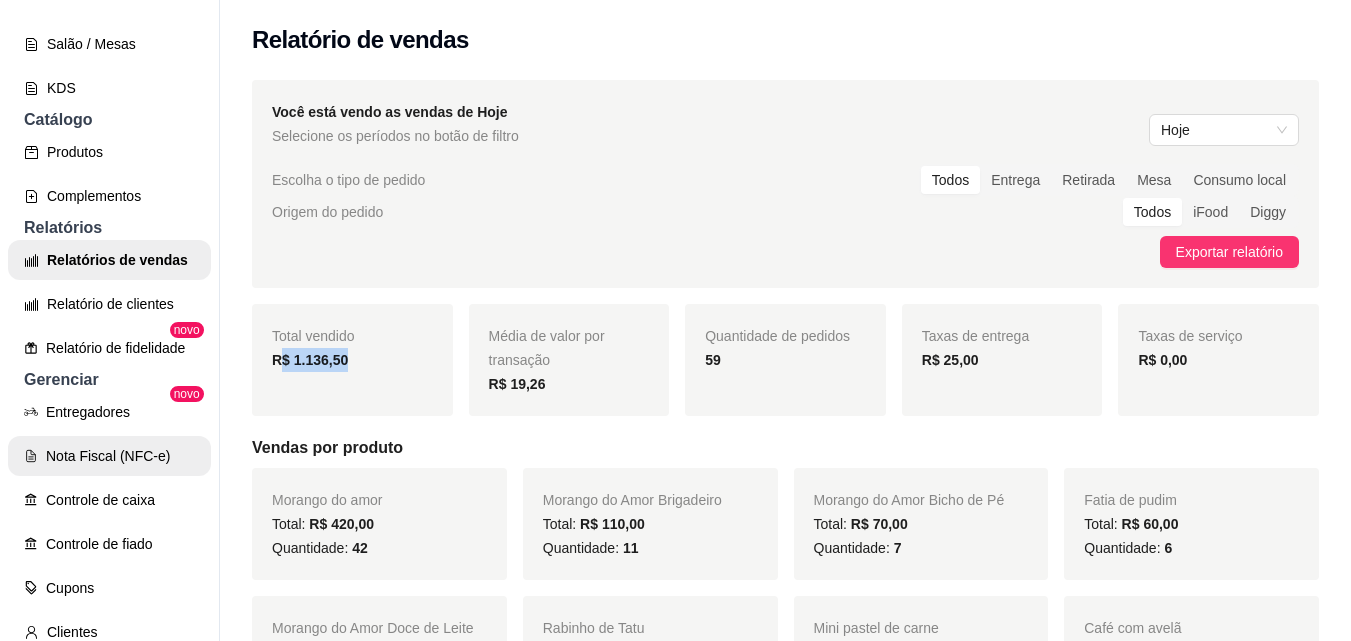 scroll, scrollTop: 500, scrollLeft: 0, axis: vertical 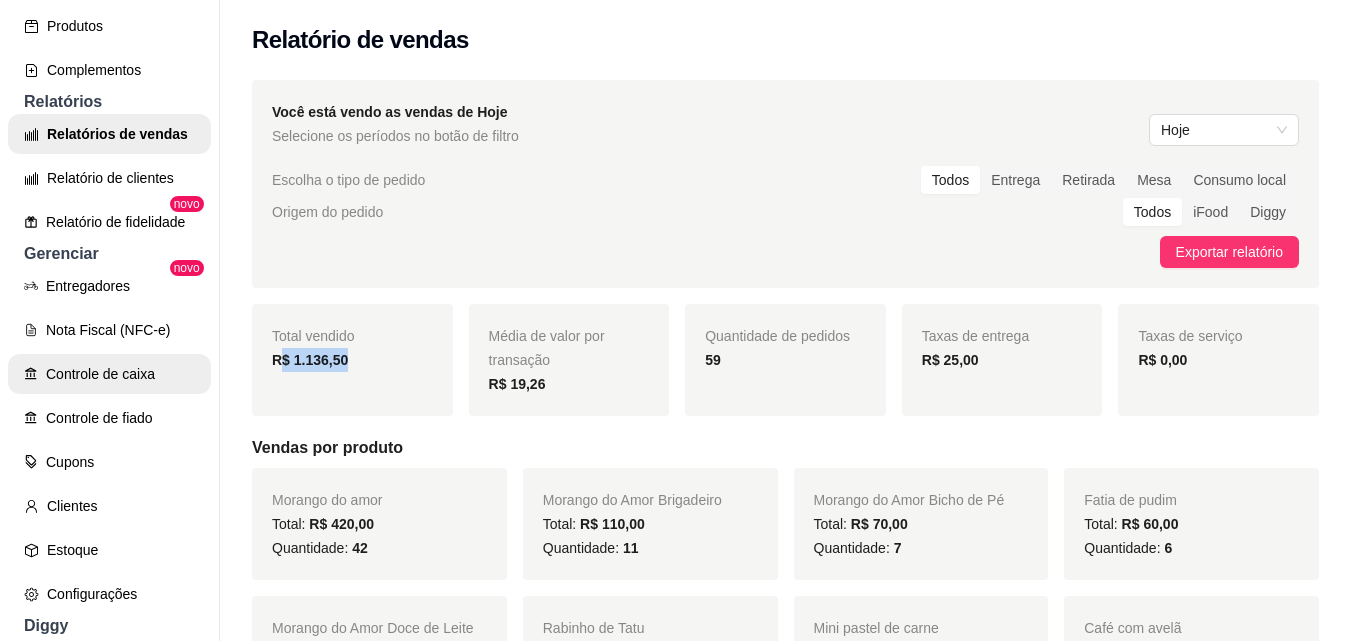 click on "Controle de caixa" at bounding box center (109, 374) 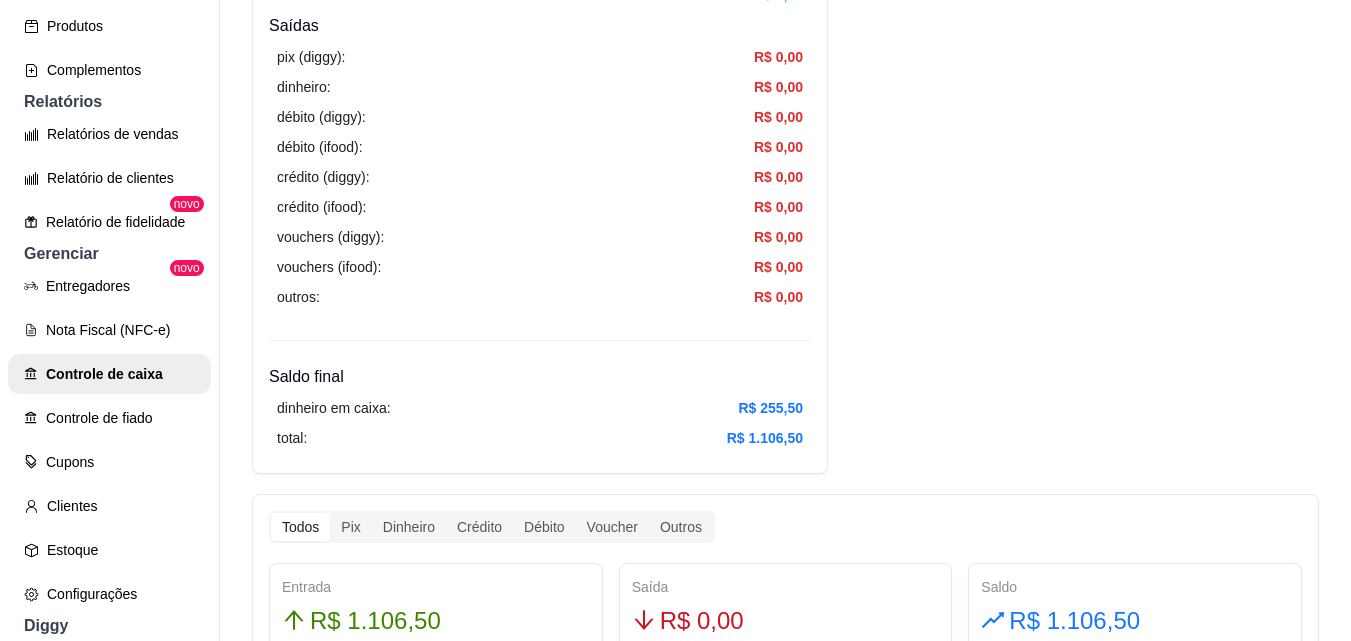 scroll, scrollTop: 800, scrollLeft: 0, axis: vertical 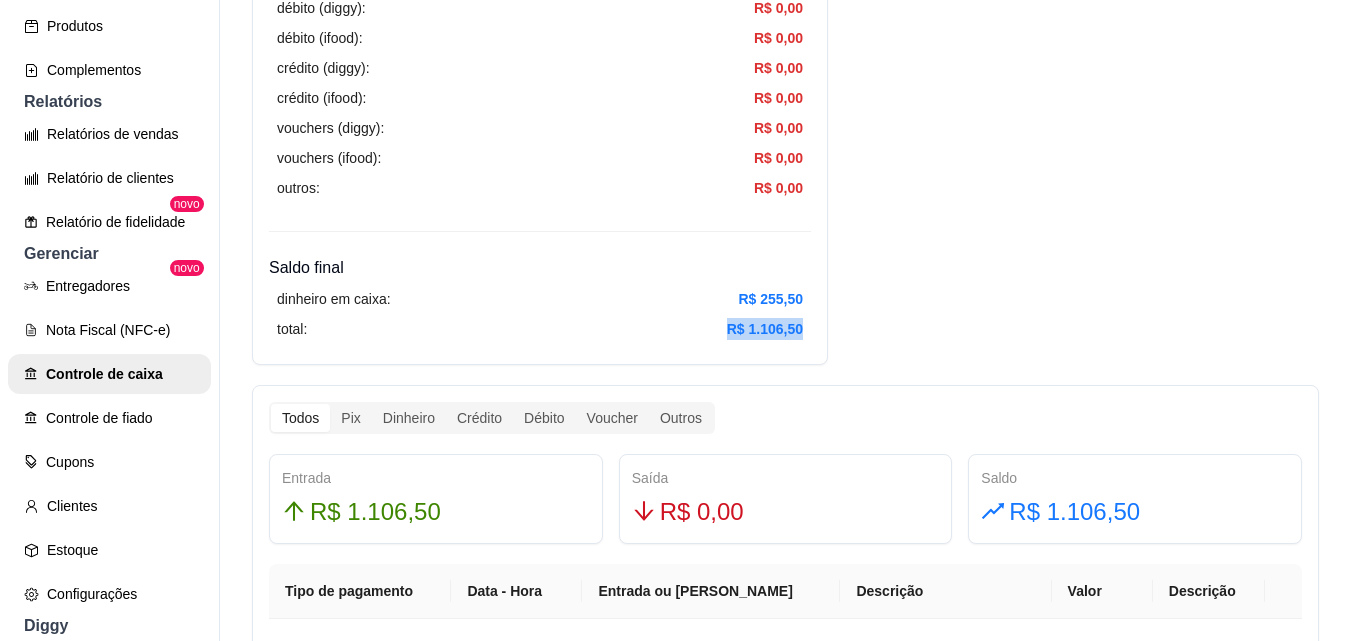 drag, startPoint x: 714, startPoint y: 336, endPoint x: 837, endPoint y: 337, distance: 123.00407 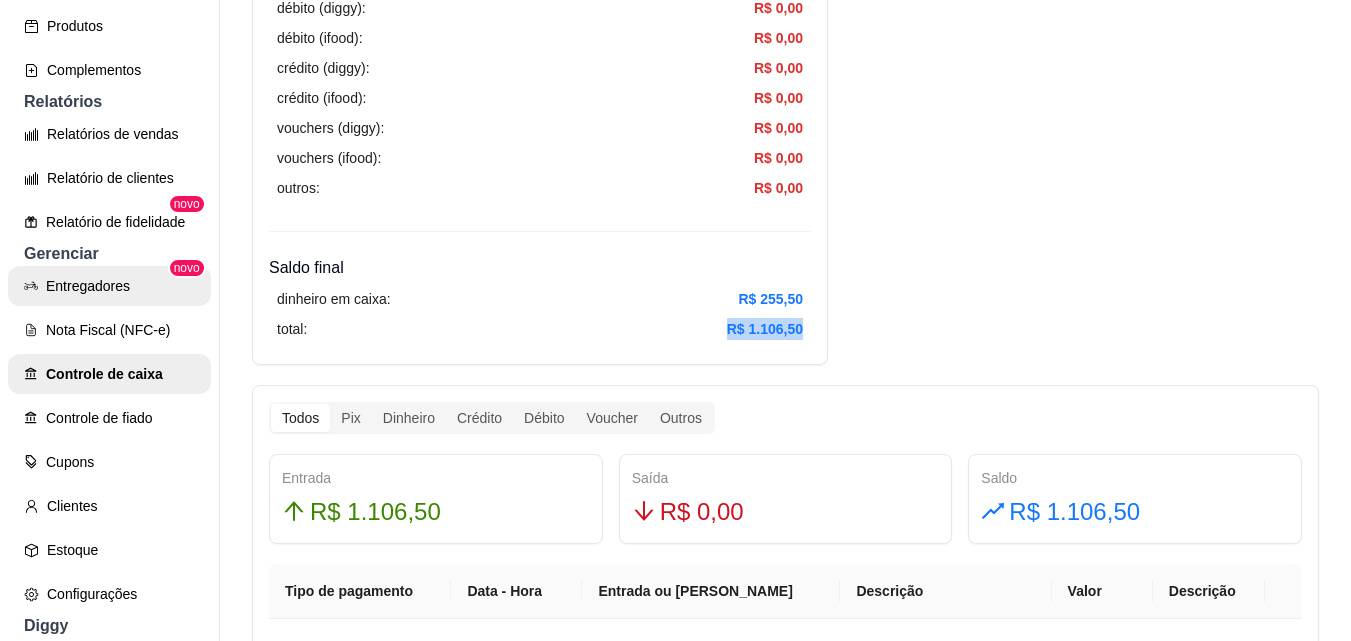 scroll, scrollTop: 100, scrollLeft: 0, axis: vertical 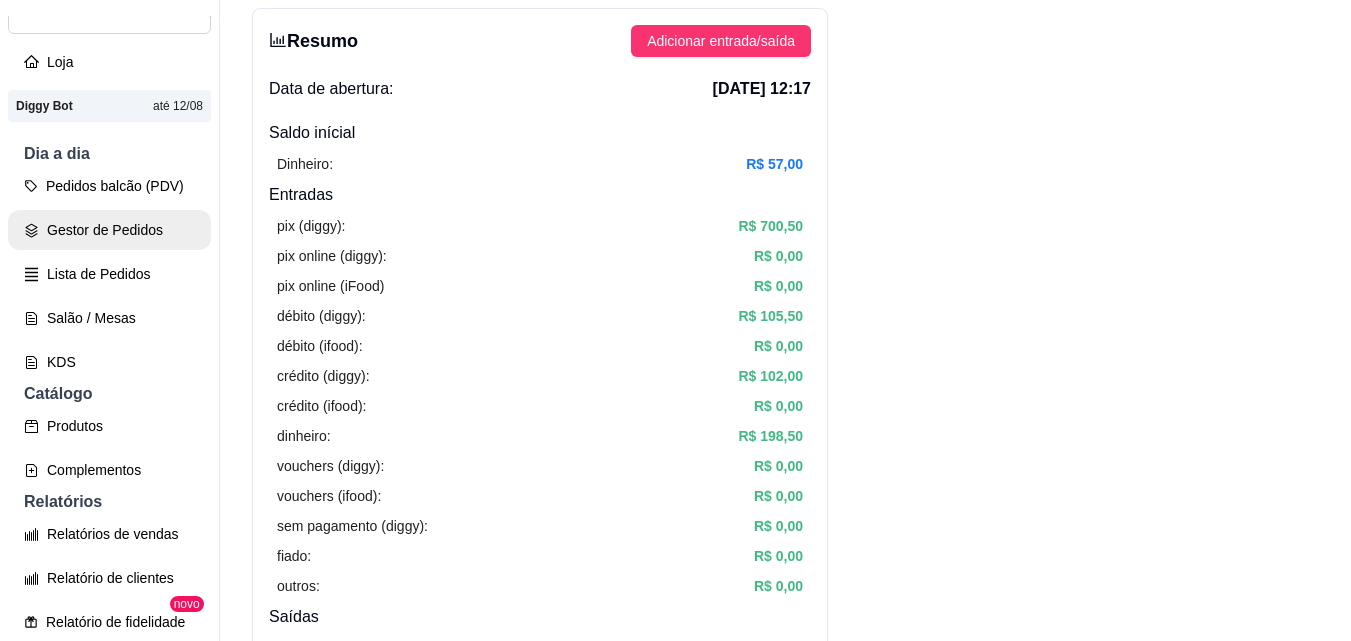 click on "Gestor de Pedidos" at bounding box center [109, 230] 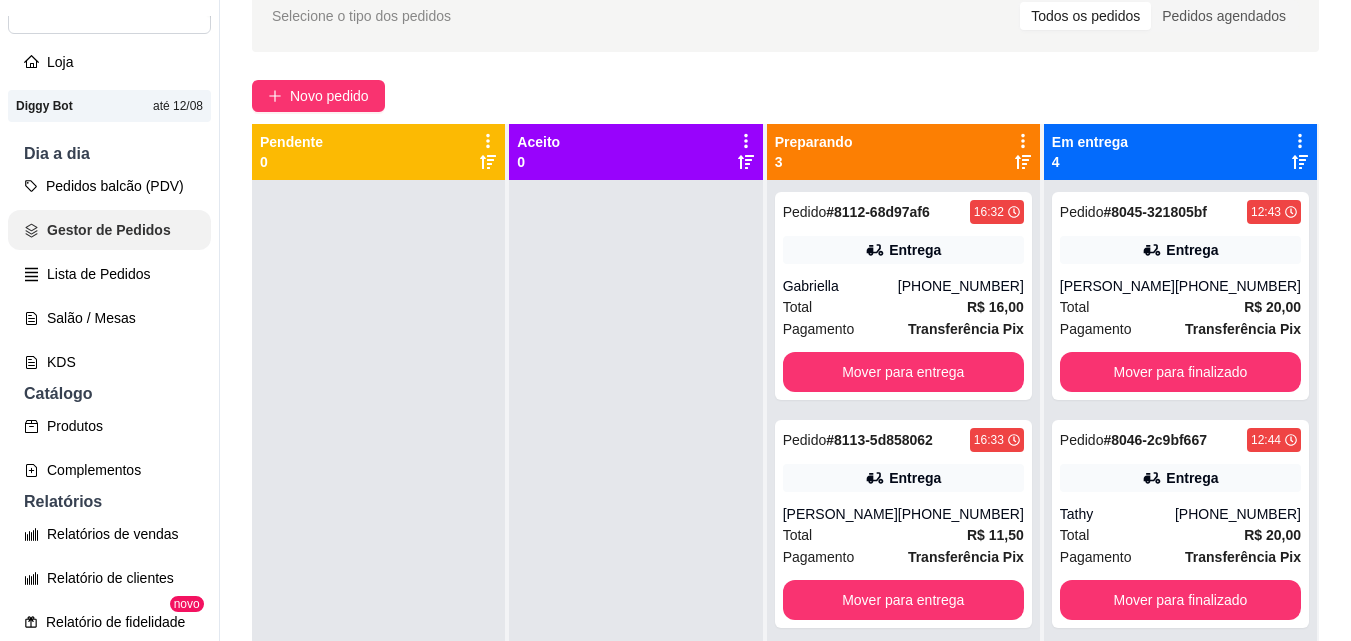 scroll, scrollTop: 0, scrollLeft: 0, axis: both 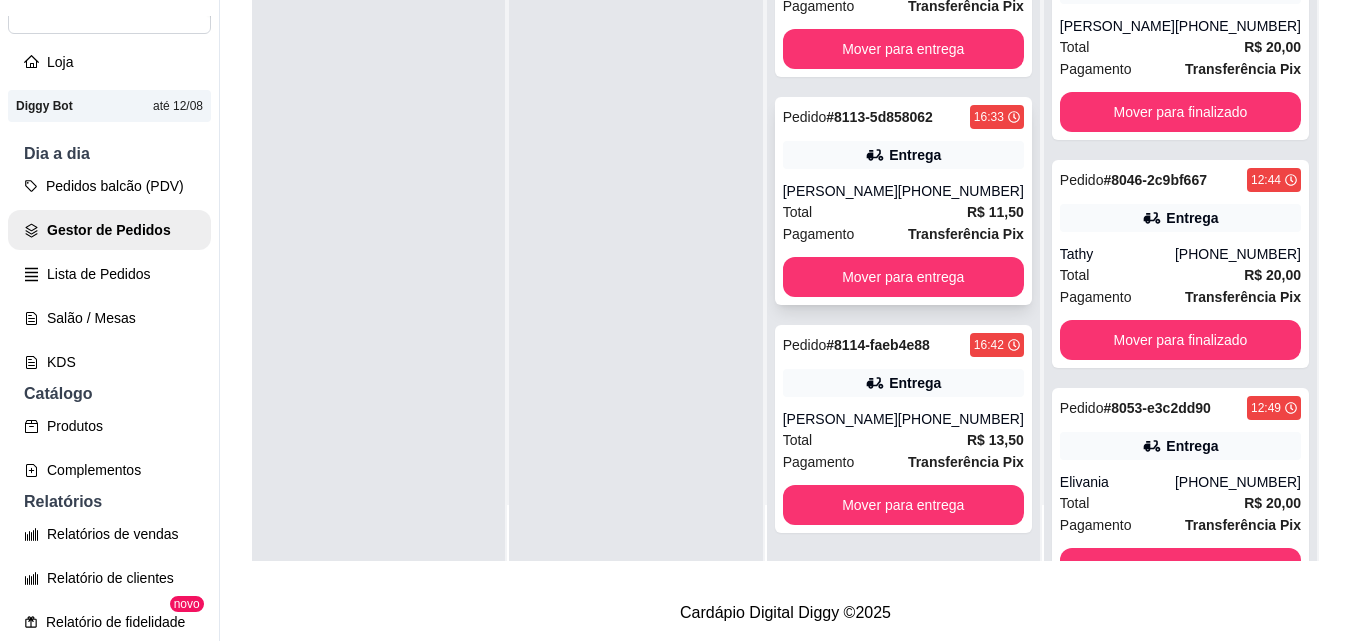 click on "[PERSON_NAME]" at bounding box center (840, 191) 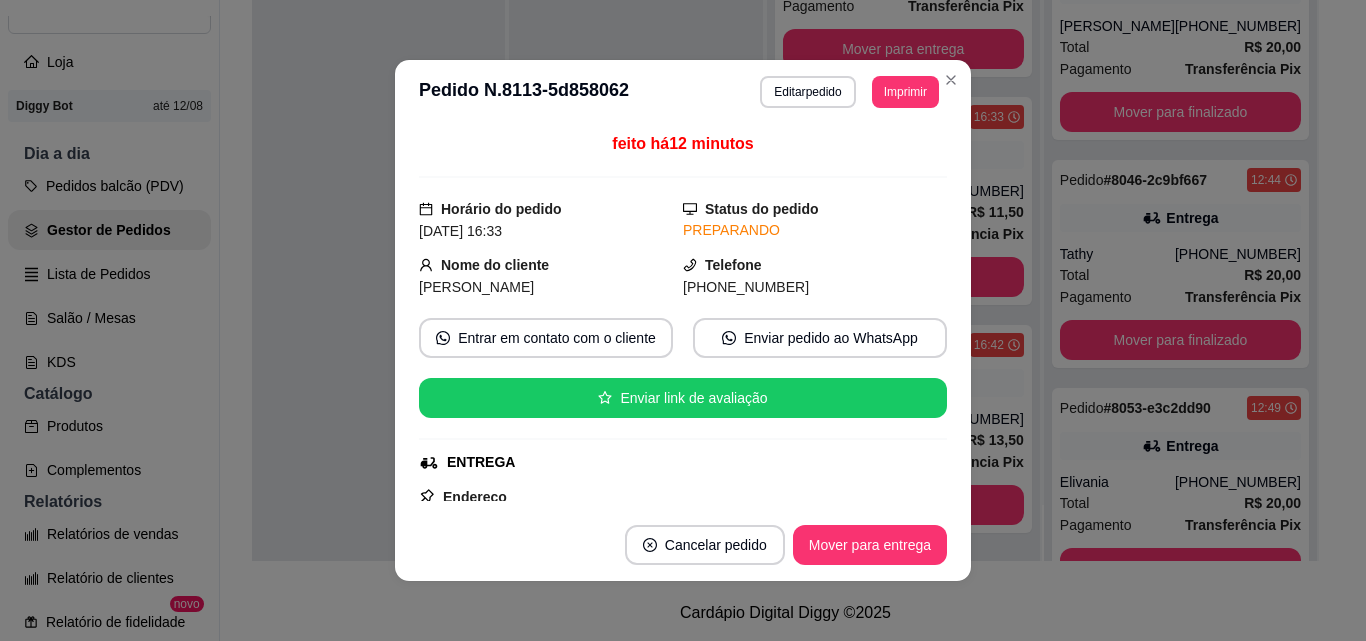 click on "Mover para entrega" at bounding box center (870, 545) 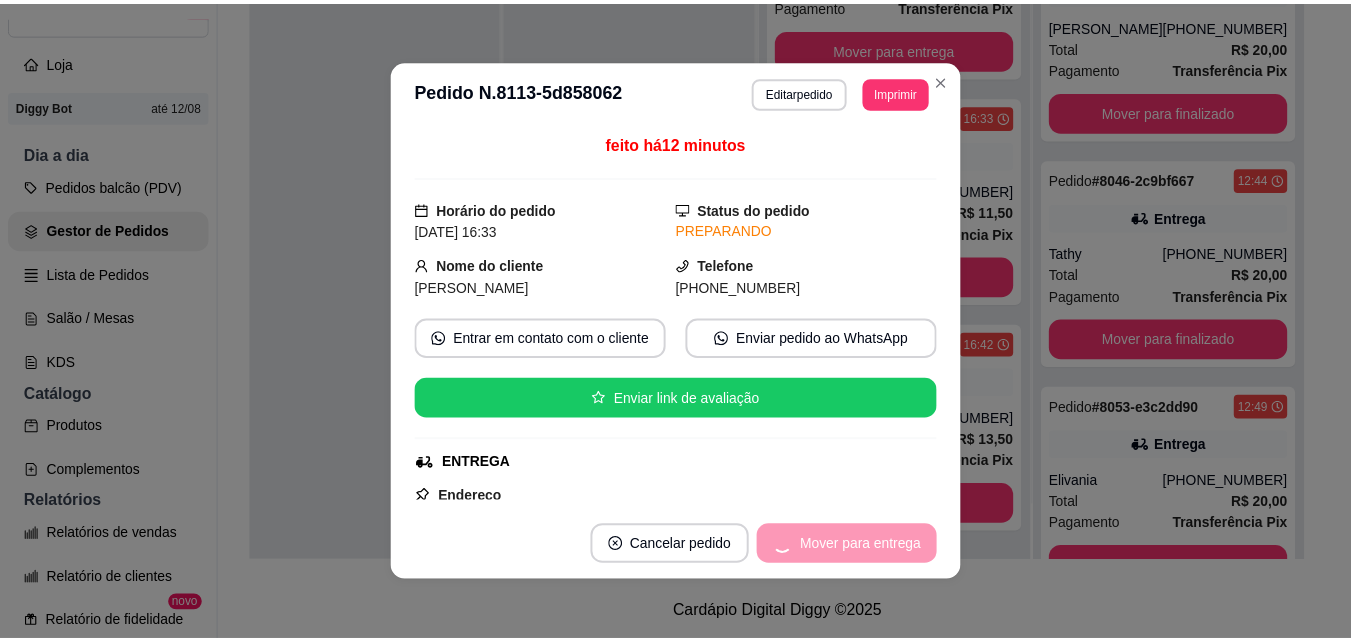 scroll, scrollTop: 0, scrollLeft: 0, axis: both 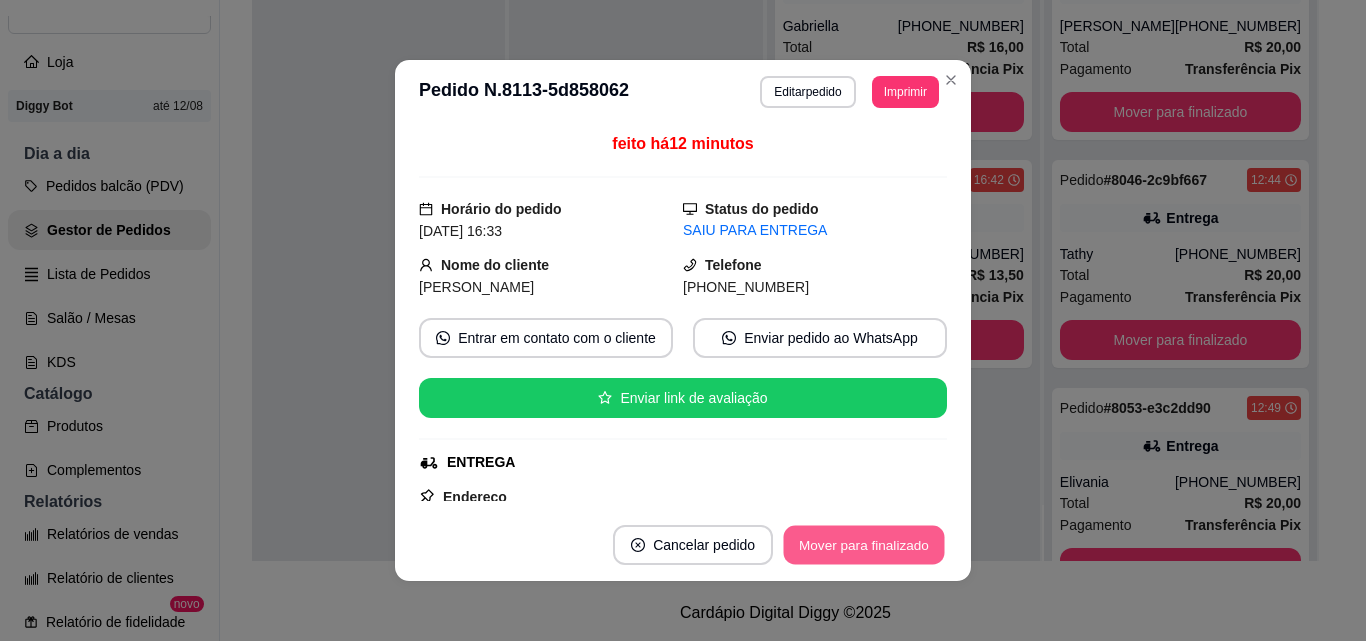 click on "Mover para finalizado" at bounding box center (864, 545) 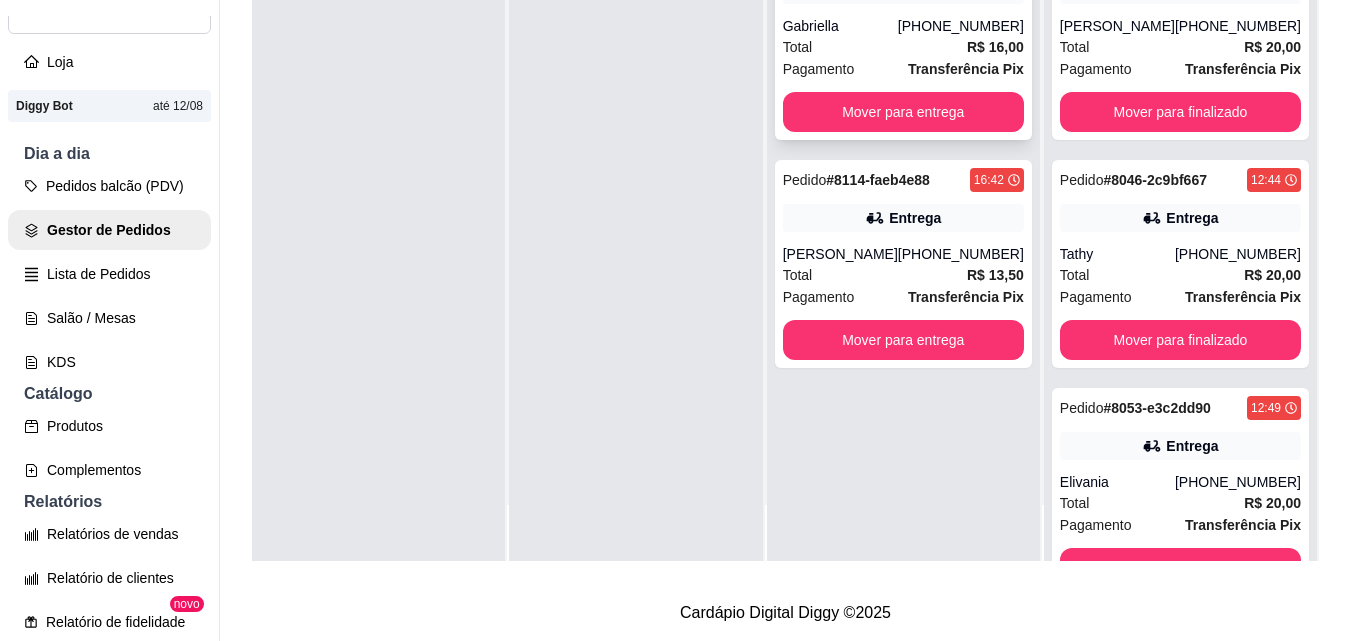 click on "Total R$ 16,00" at bounding box center [903, 47] 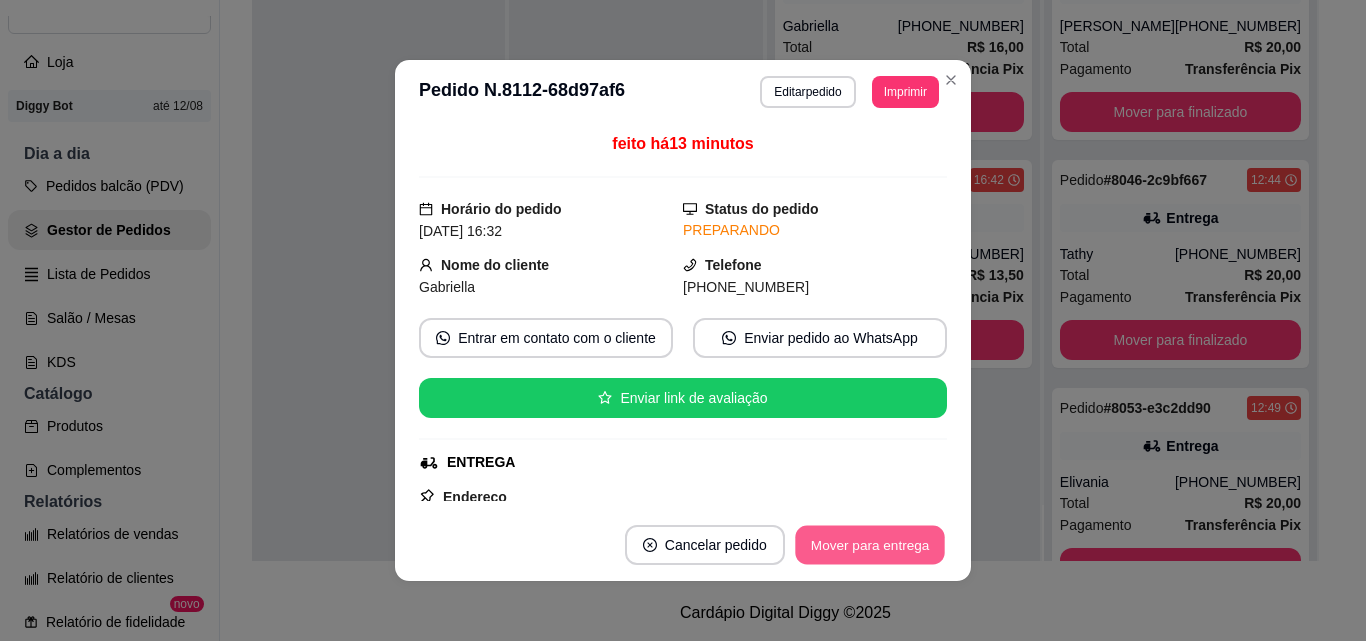 click on "Mover para entrega" at bounding box center (870, 545) 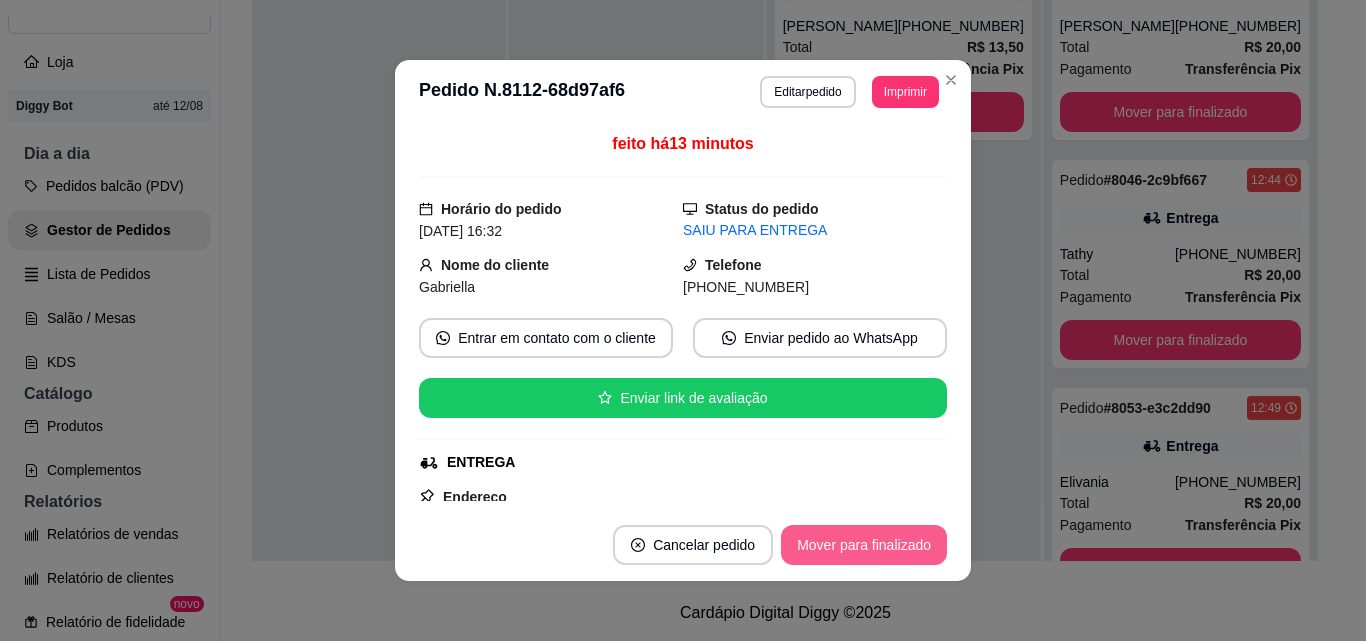 click on "Mover para finalizado" at bounding box center [864, 545] 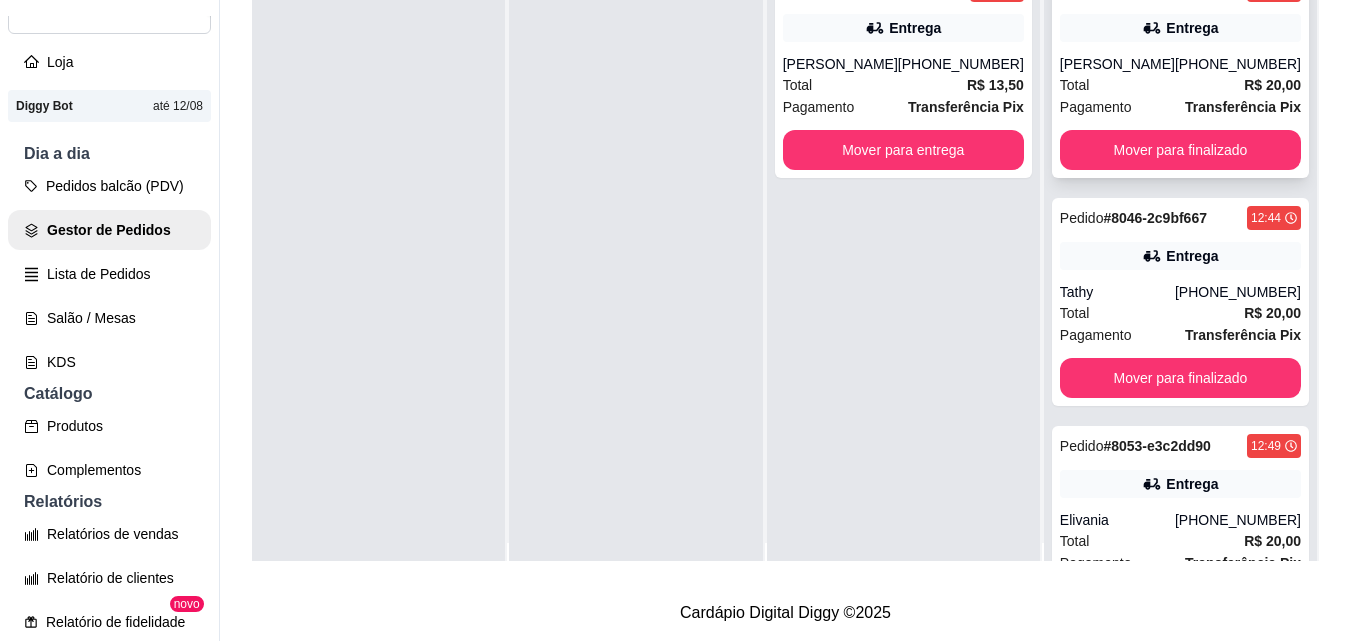 scroll, scrollTop: 0, scrollLeft: 0, axis: both 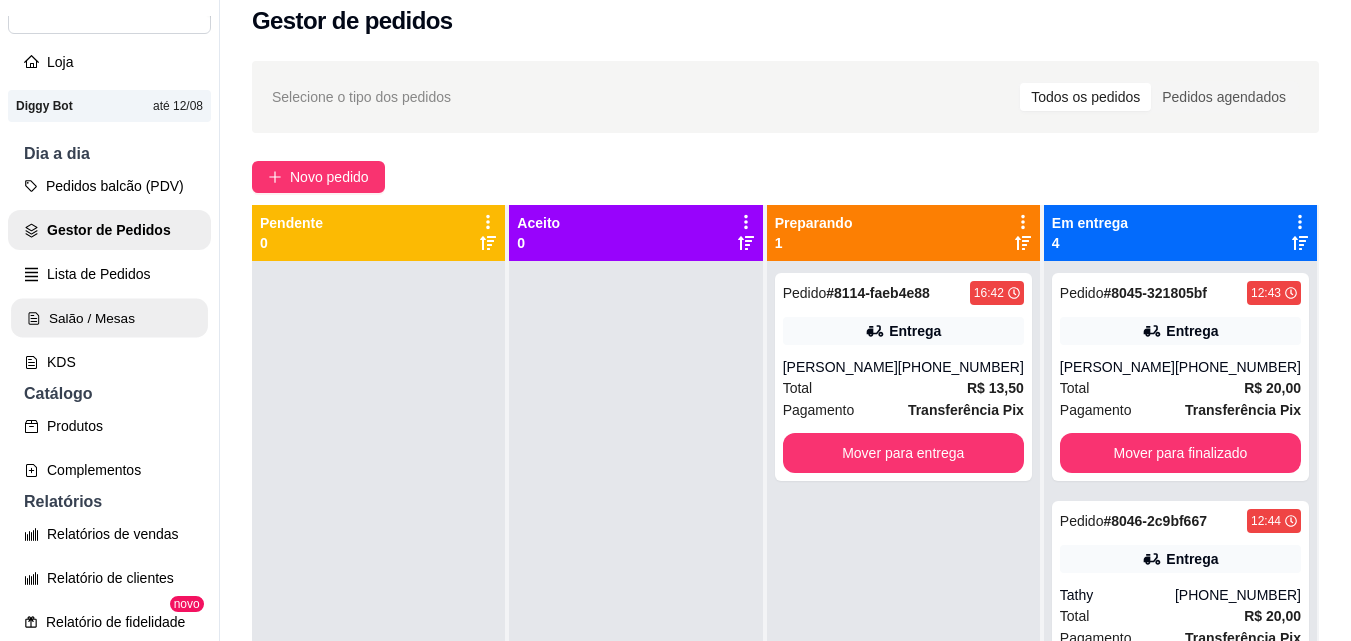 click on "Salão / Mesas" at bounding box center (109, 318) 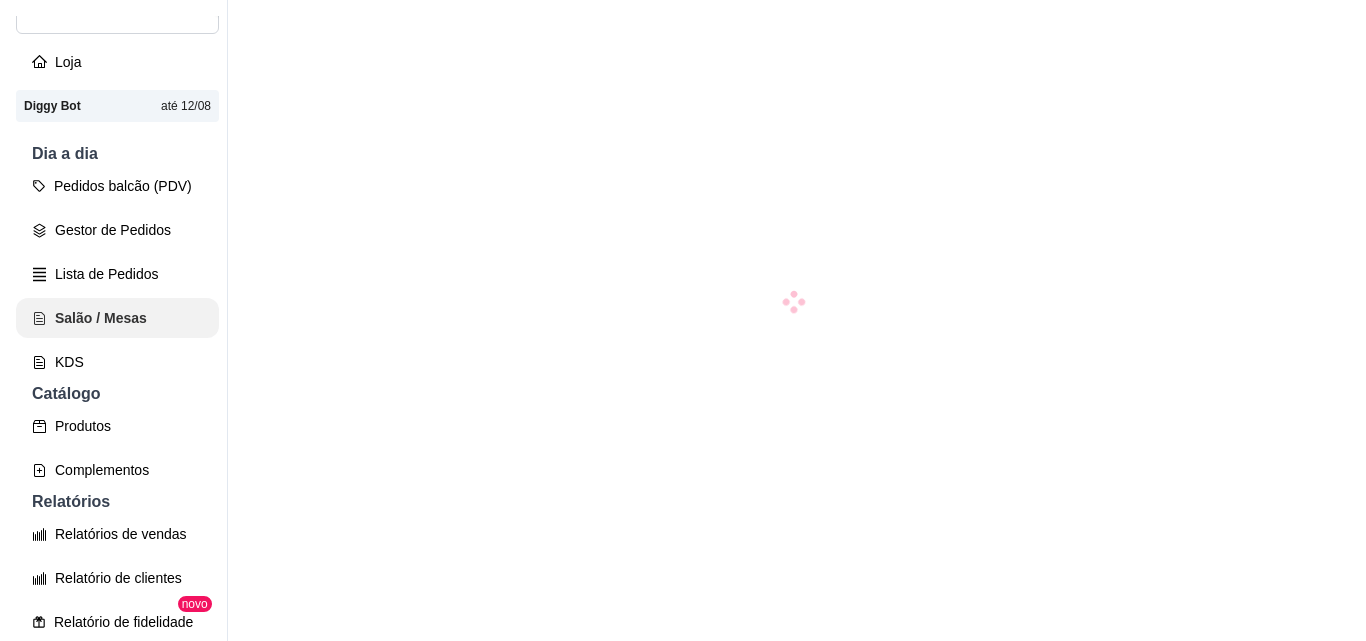 scroll, scrollTop: 0, scrollLeft: 0, axis: both 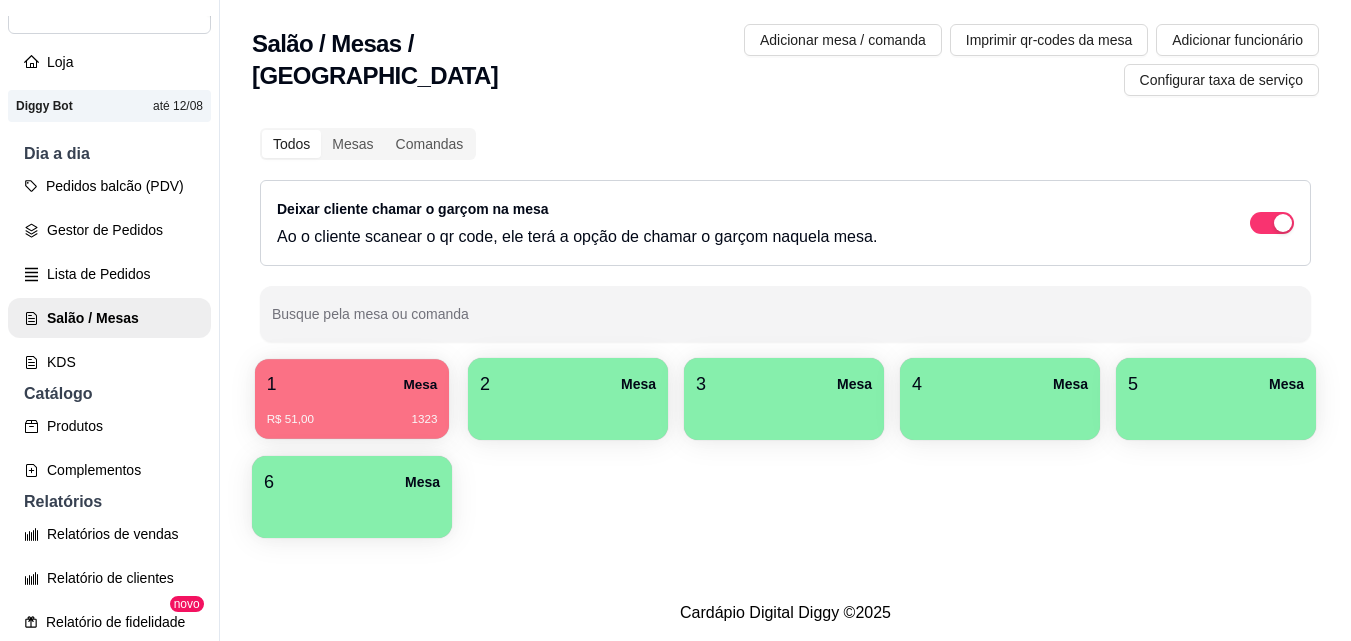 click on "1 Mesa R$ 51,00 1323" at bounding box center (352, 399) 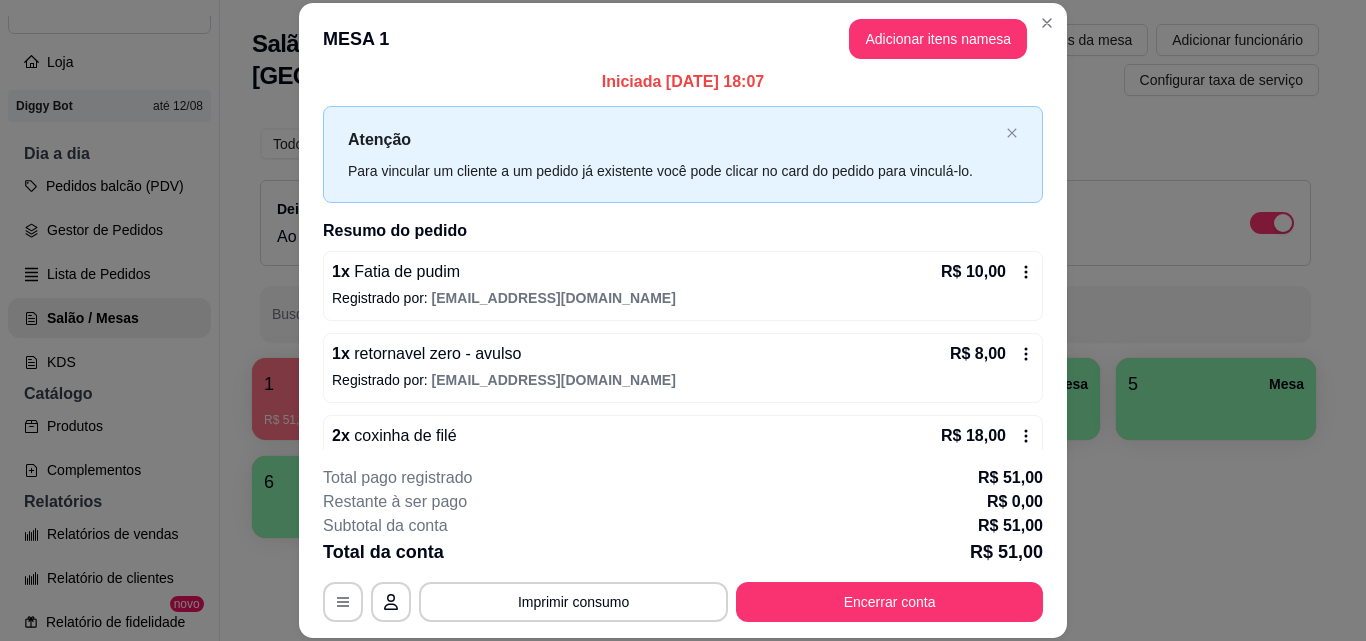 scroll, scrollTop: 0, scrollLeft: 0, axis: both 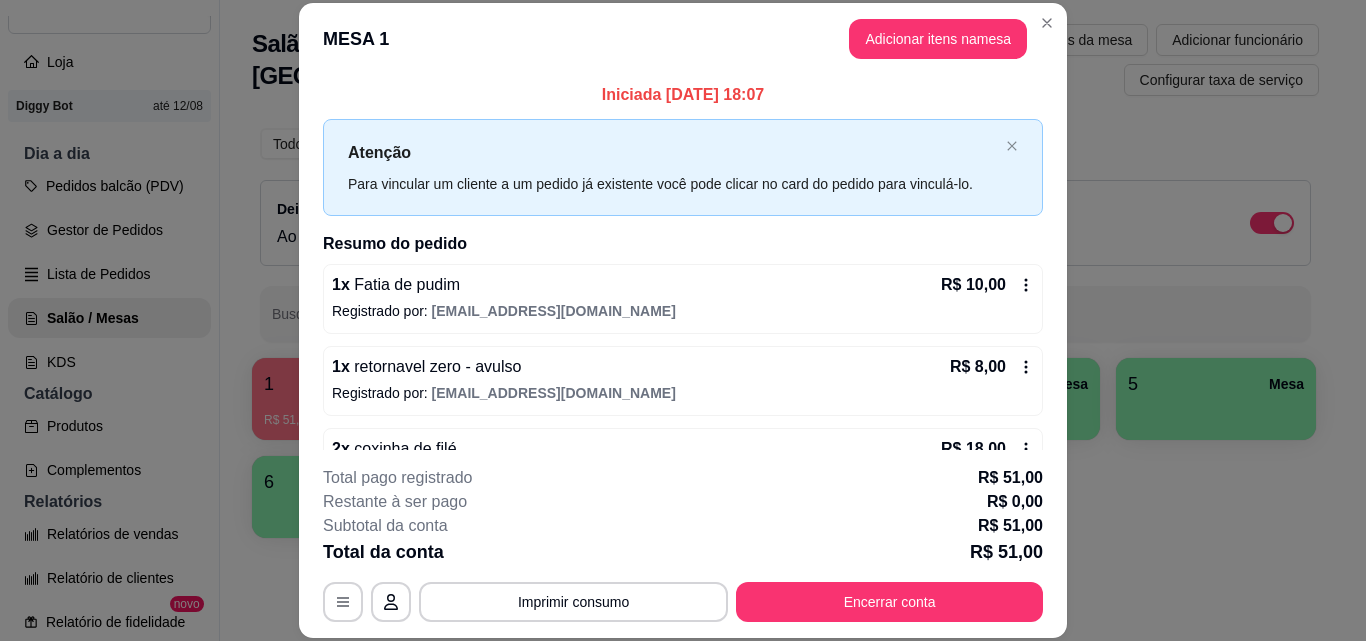drag, startPoint x: 630, startPoint y: 99, endPoint x: 772, endPoint y: 84, distance: 142.79005 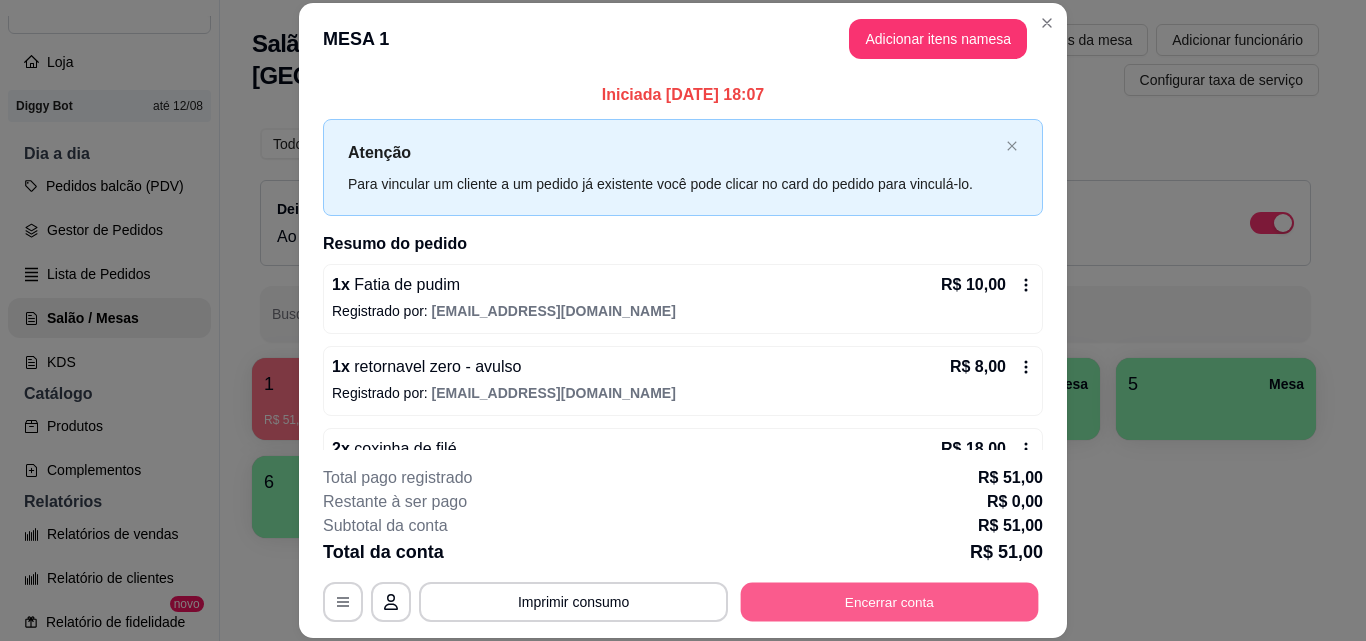 click on "Encerrar conta" at bounding box center [890, 601] 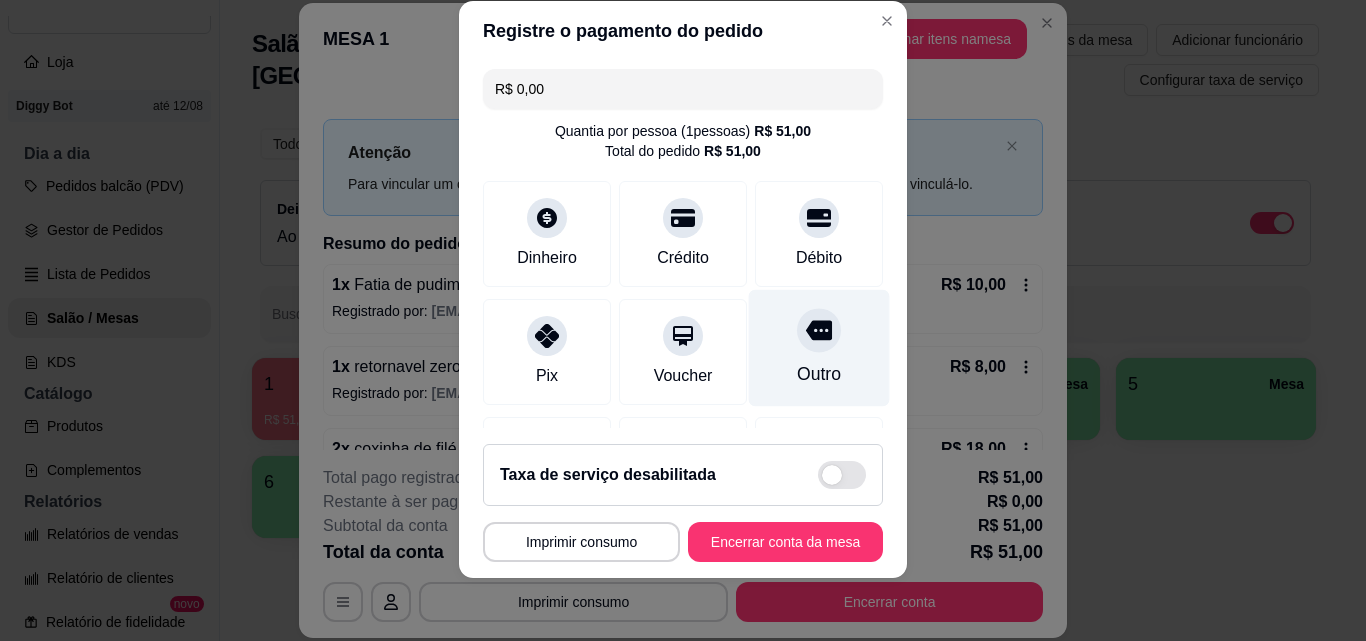scroll, scrollTop: 32, scrollLeft: 0, axis: vertical 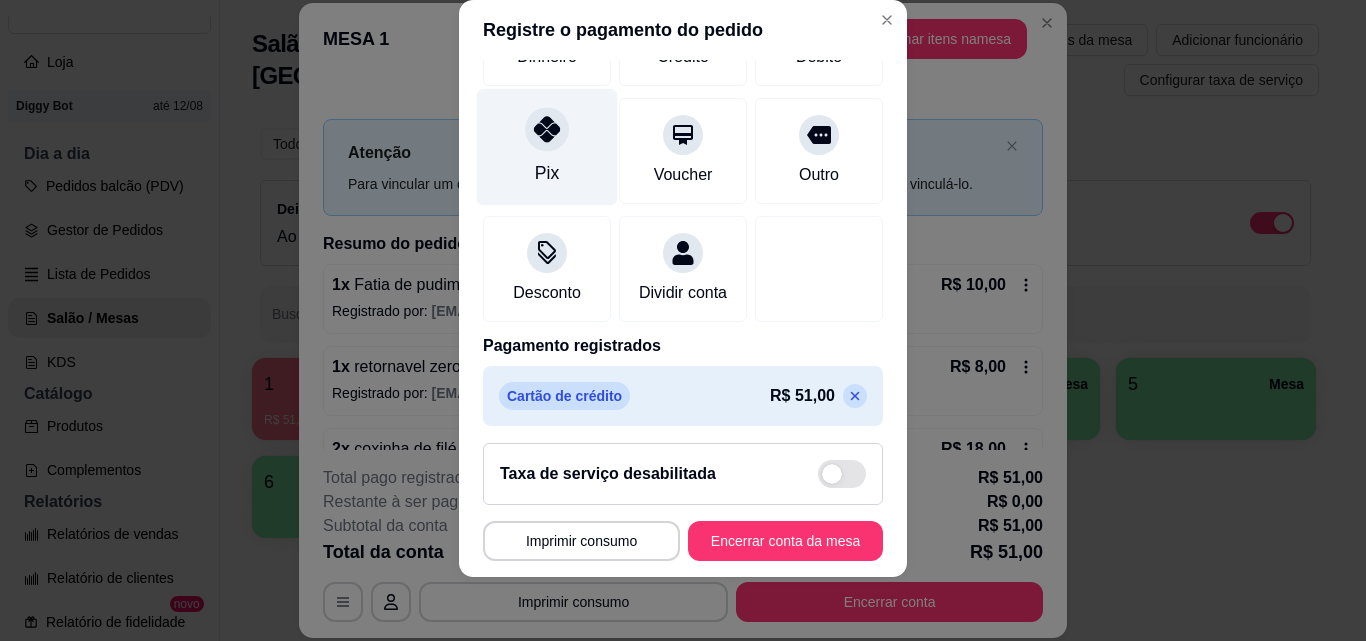 click on "Pix" at bounding box center (547, 173) 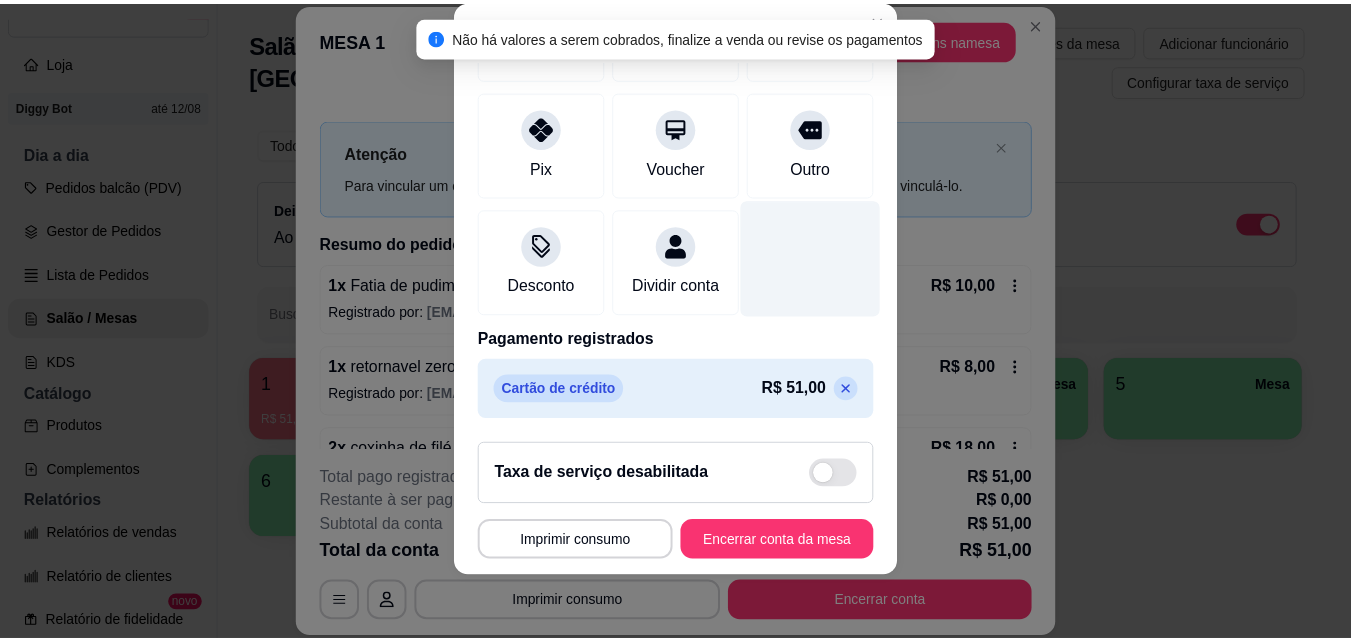 scroll, scrollTop: 231, scrollLeft: 0, axis: vertical 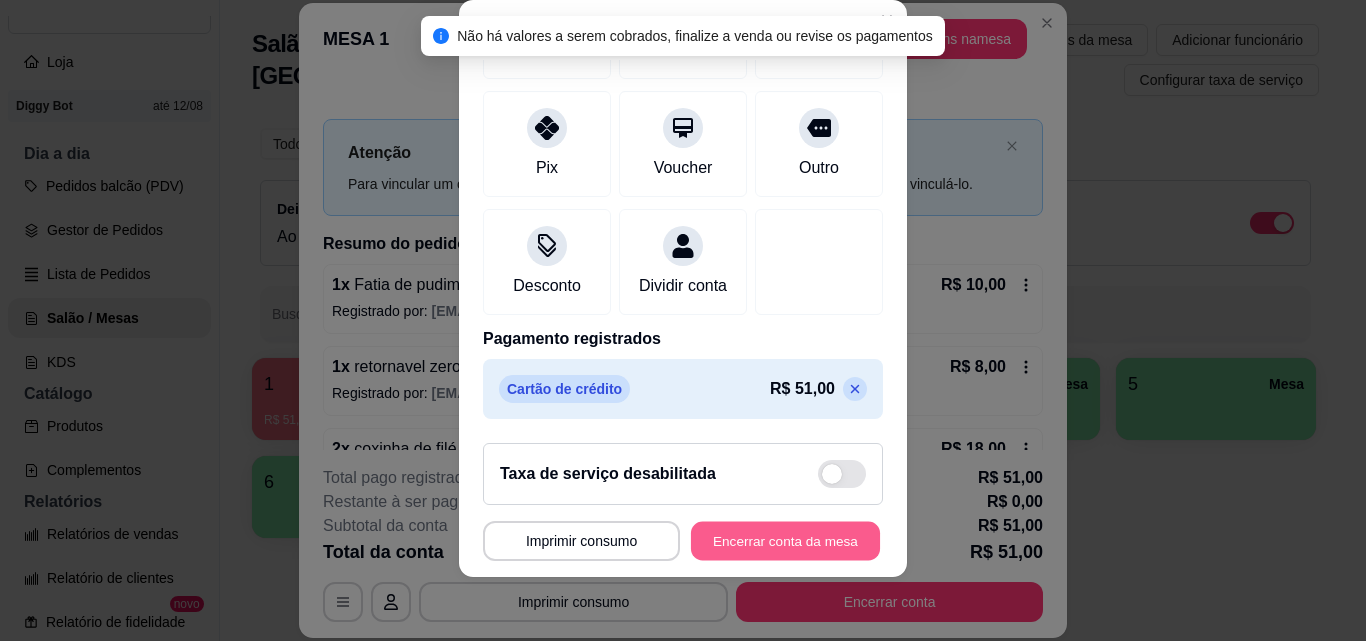 click on "Encerrar conta da mesa" at bounding box center (785, 541) 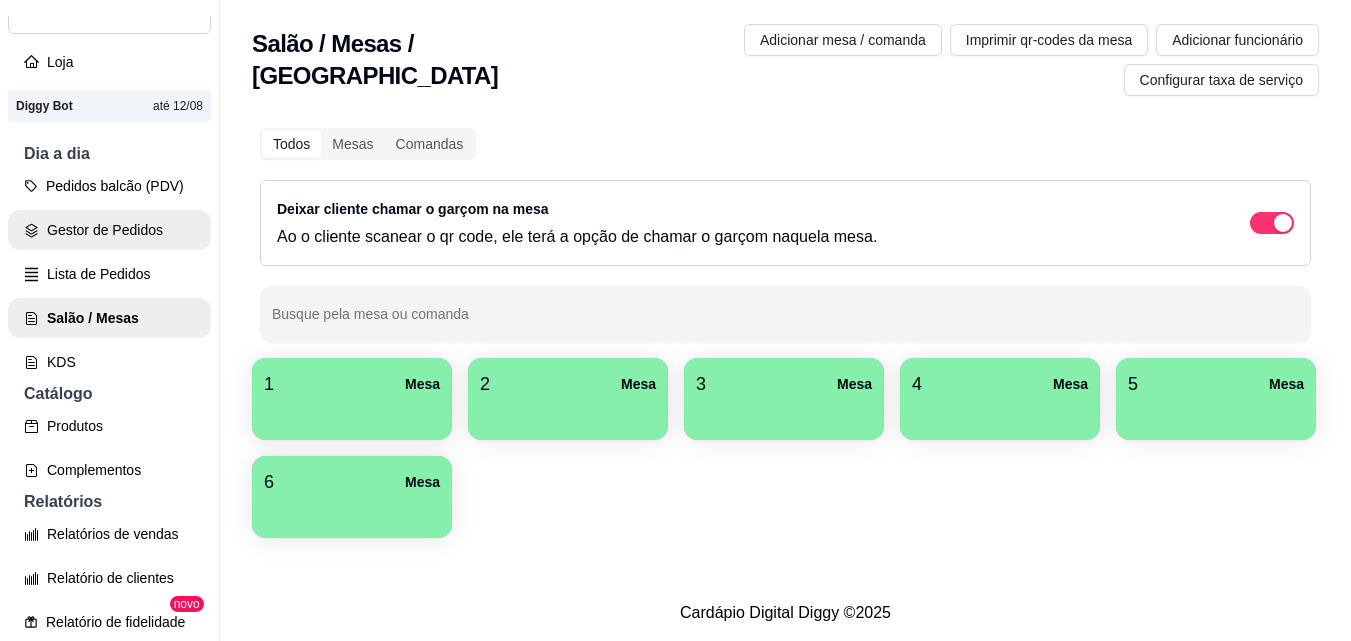click on "Gestor de Pedidos" at bounding box center (109, 230) 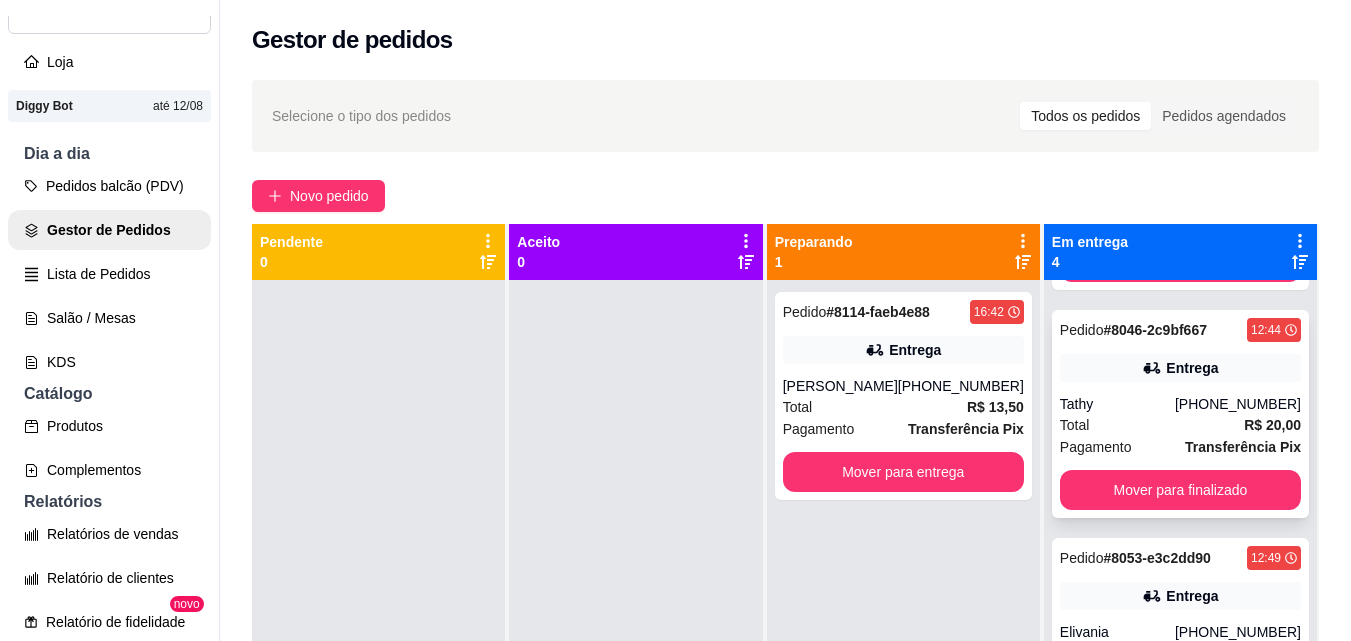 scroll, scrollTop: 291, scrollLeft: 0, axis: vertical 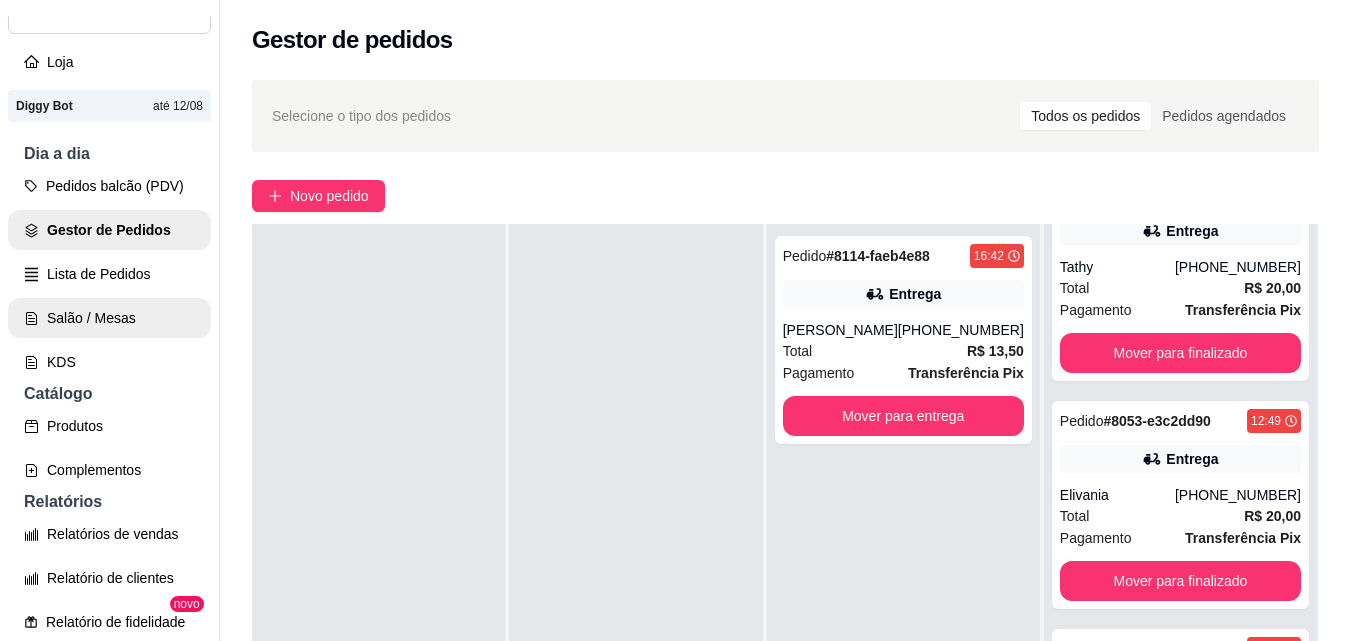 click on "Salão / Mesas" at bounding box center [109, 318] 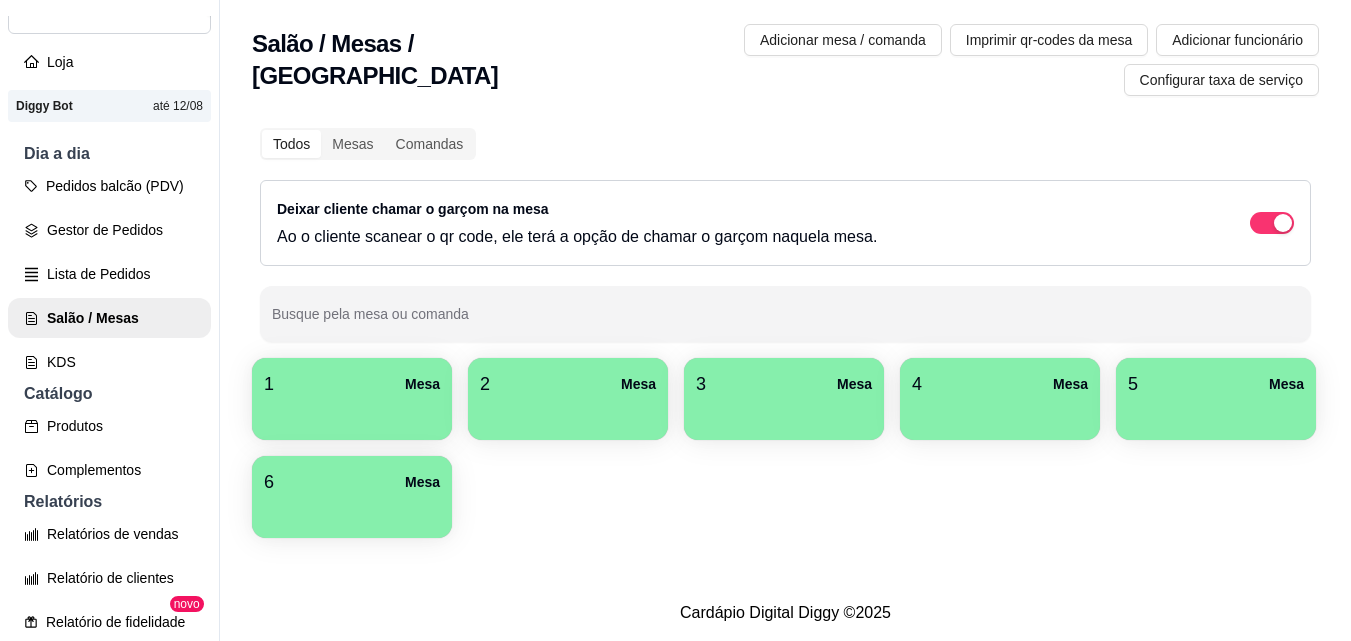 click at bounding box center (352, 413) 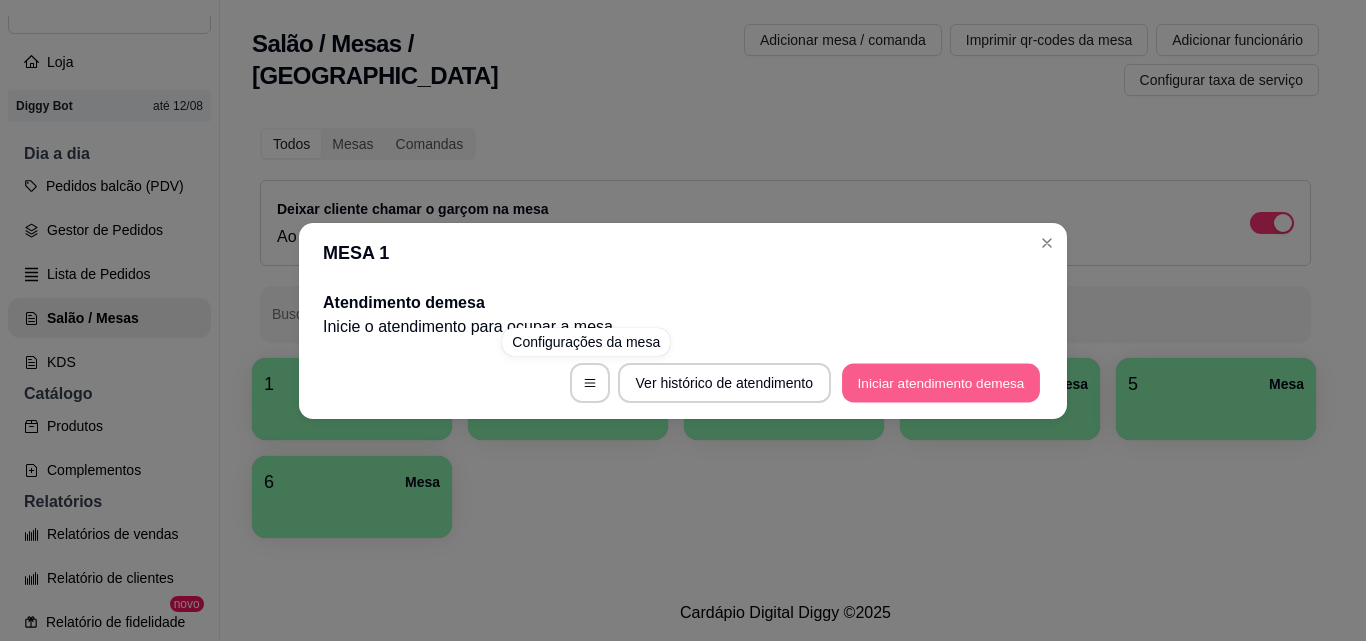 click on "Iniciar atendimento de  mesa" at bounding box center (941, 382) 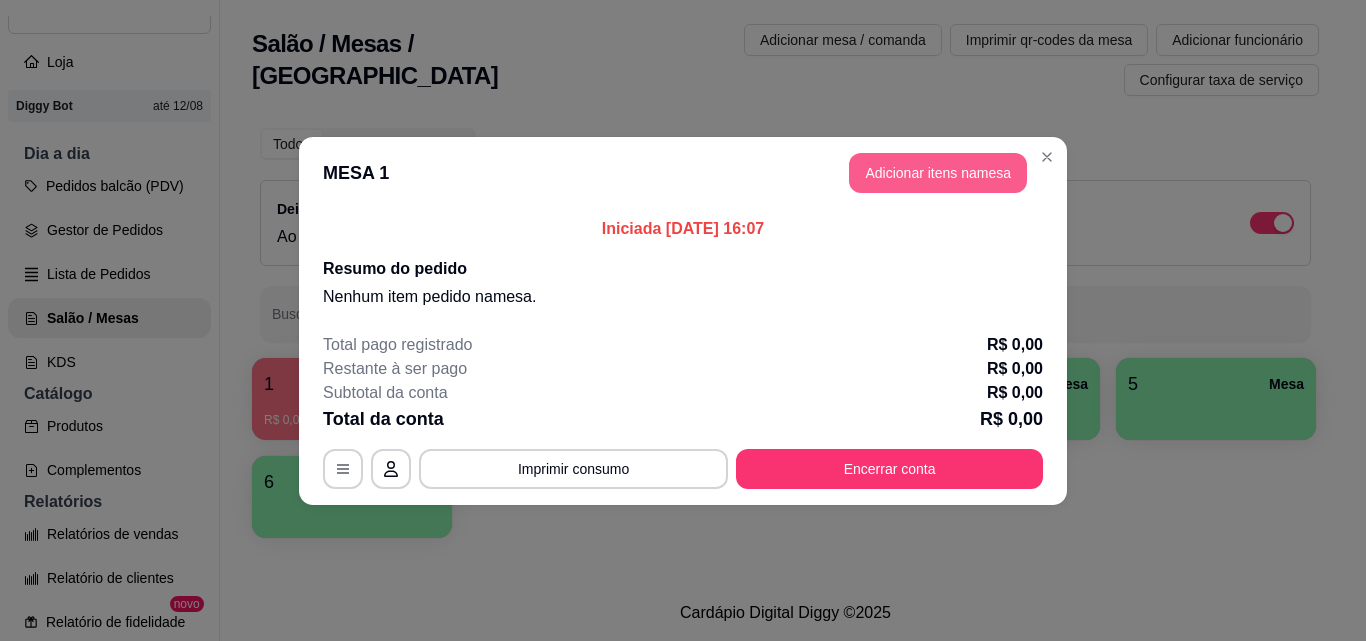 click on "Adicionar itens na  mesa" at bounding box center (938, 173) 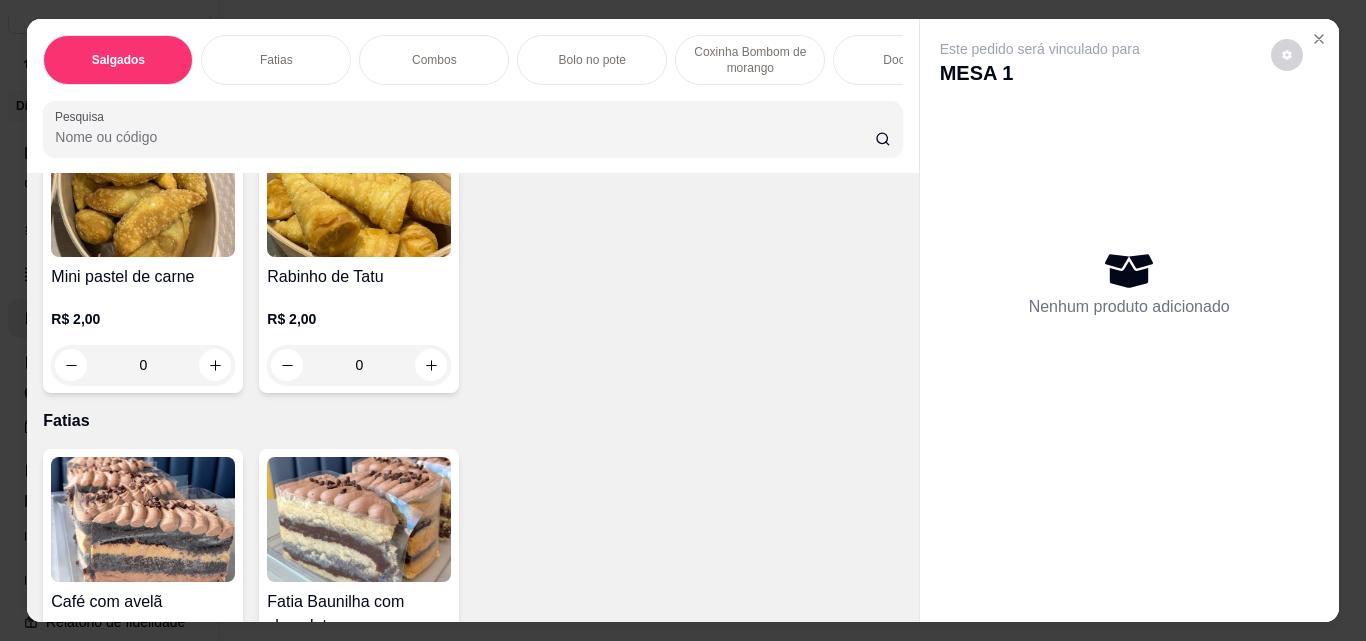 scroll, scrollTop: 500, scrollLeft: 0, axis: vertical 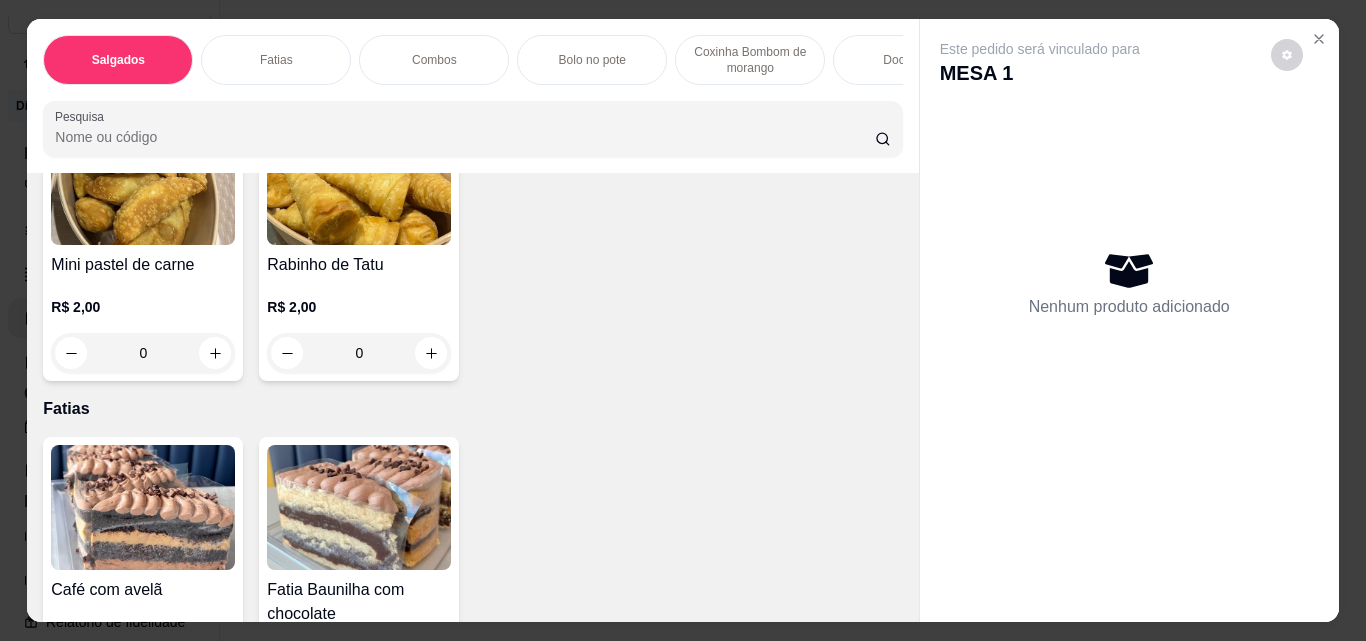 click at bounding box center [863, 68] 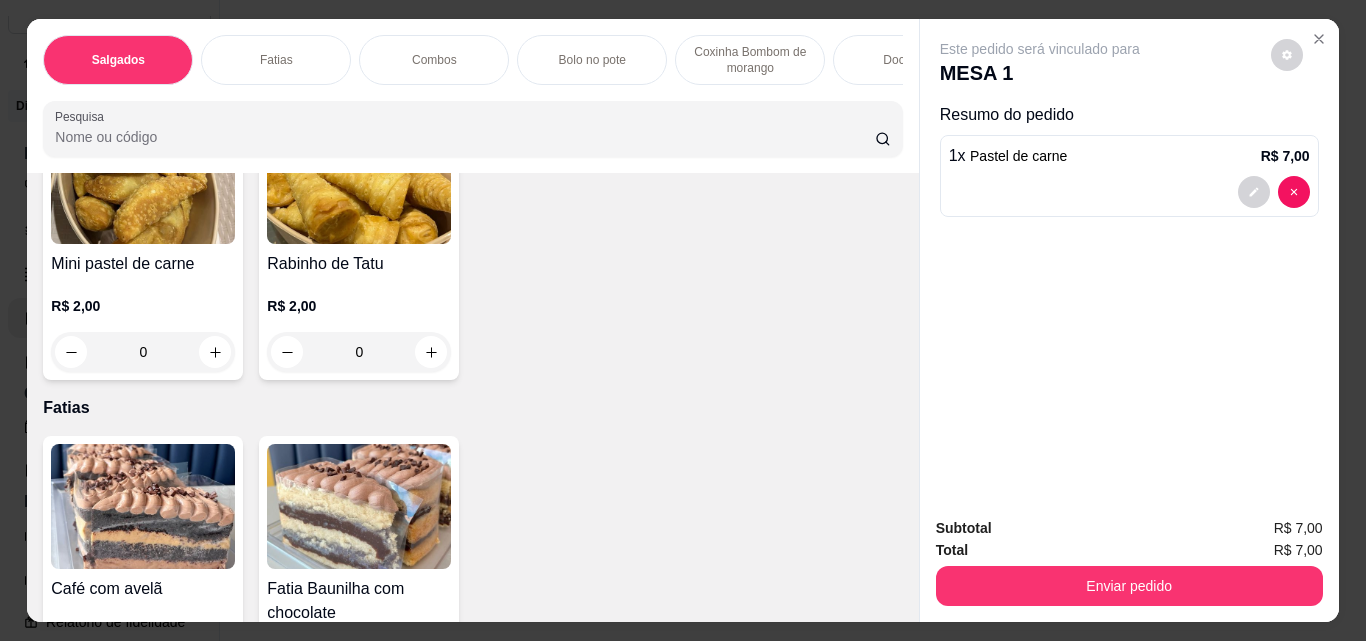 scroll, scrollTop: 201, scrollLeft: 0, axis: vertical 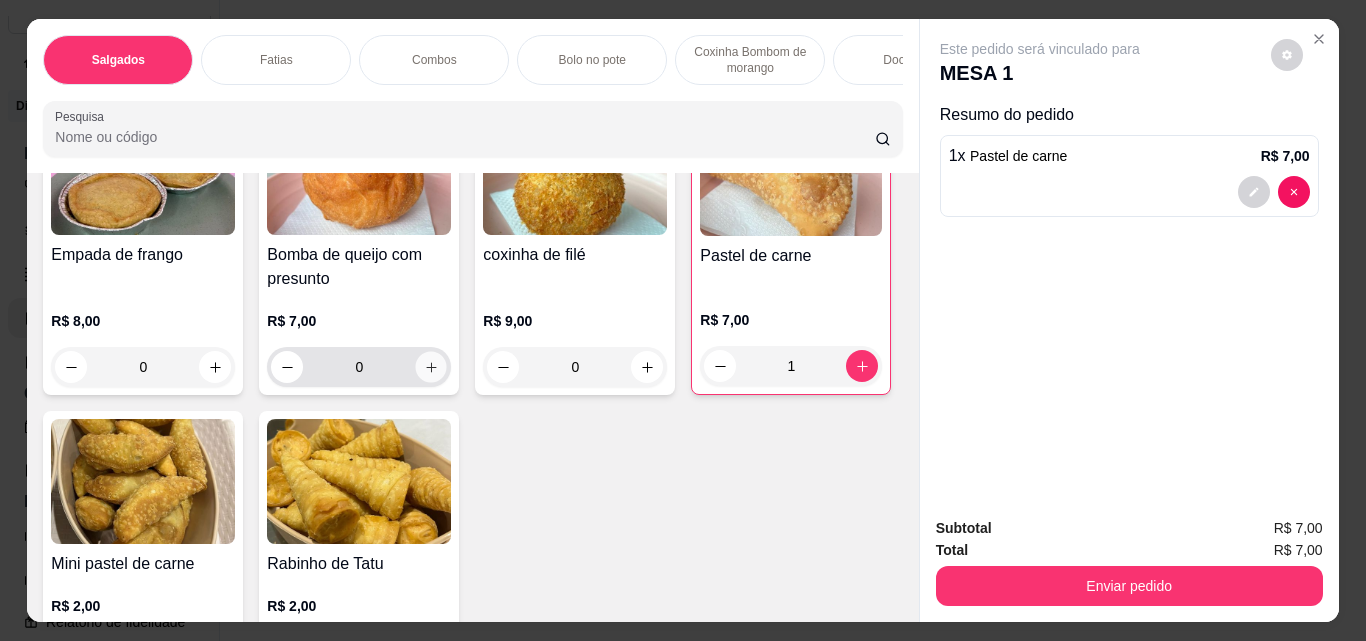 click 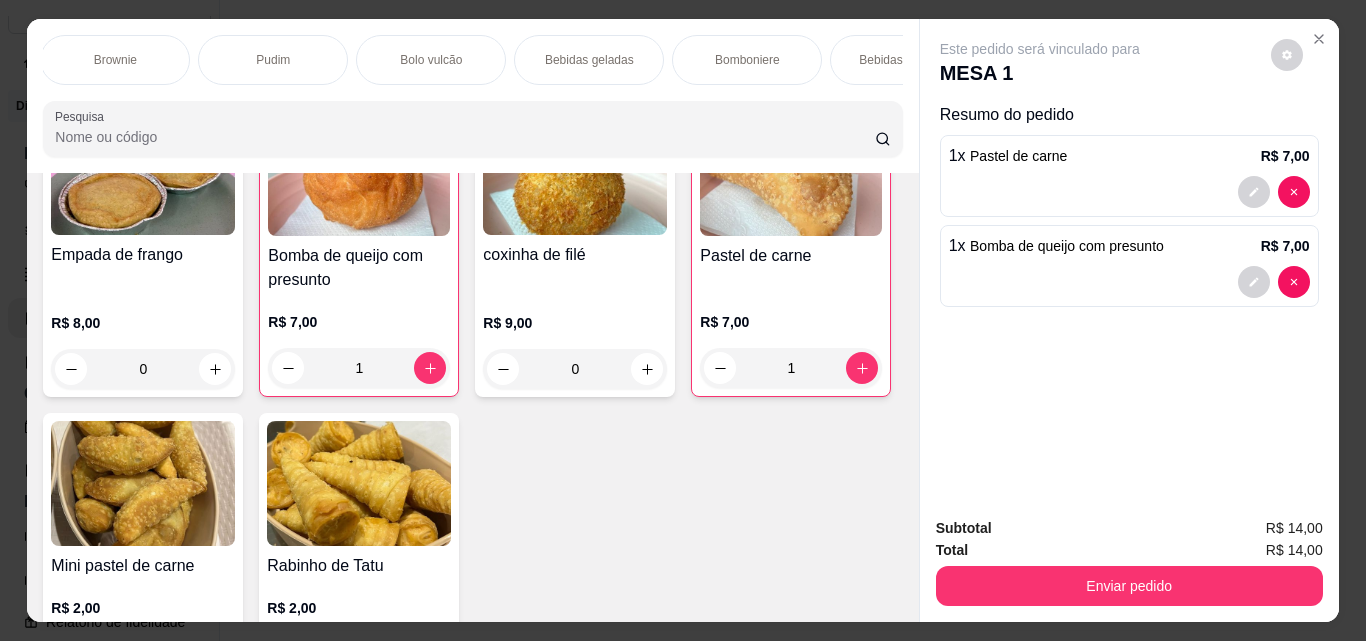 scroll, scrollTop: 0, scrollLeft: 962, axis: horizontal 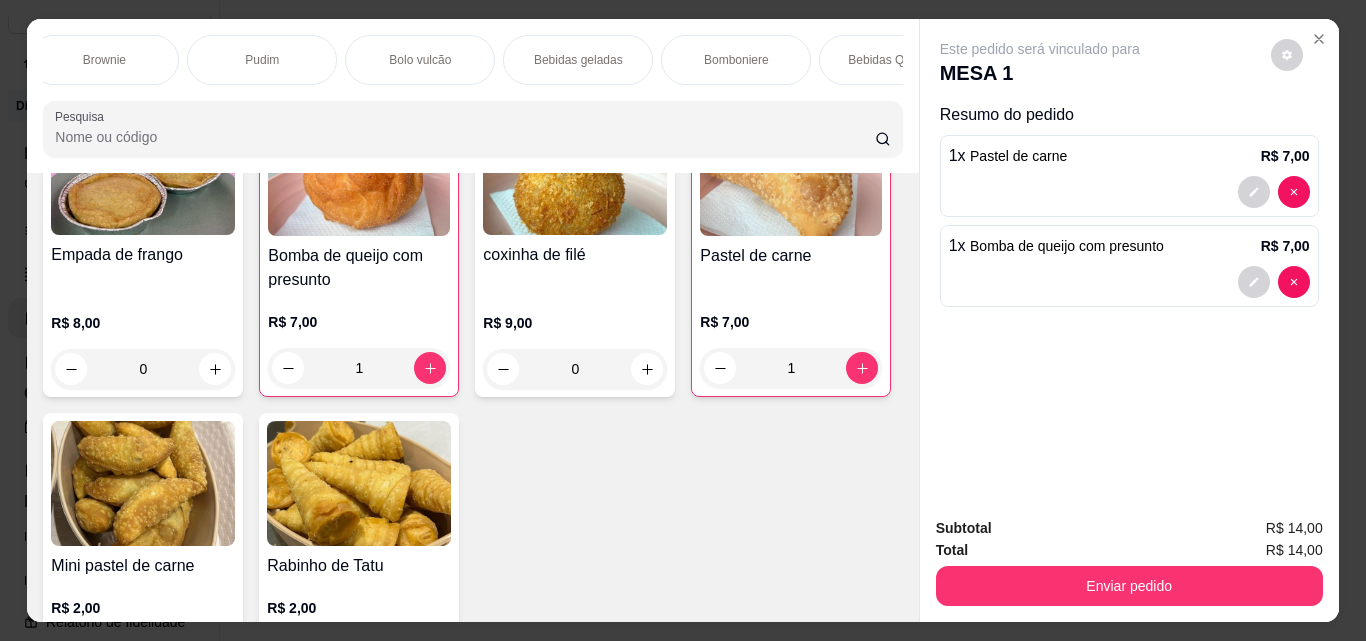 click on "Bebidas geladas" at bounding box center [578, 60] 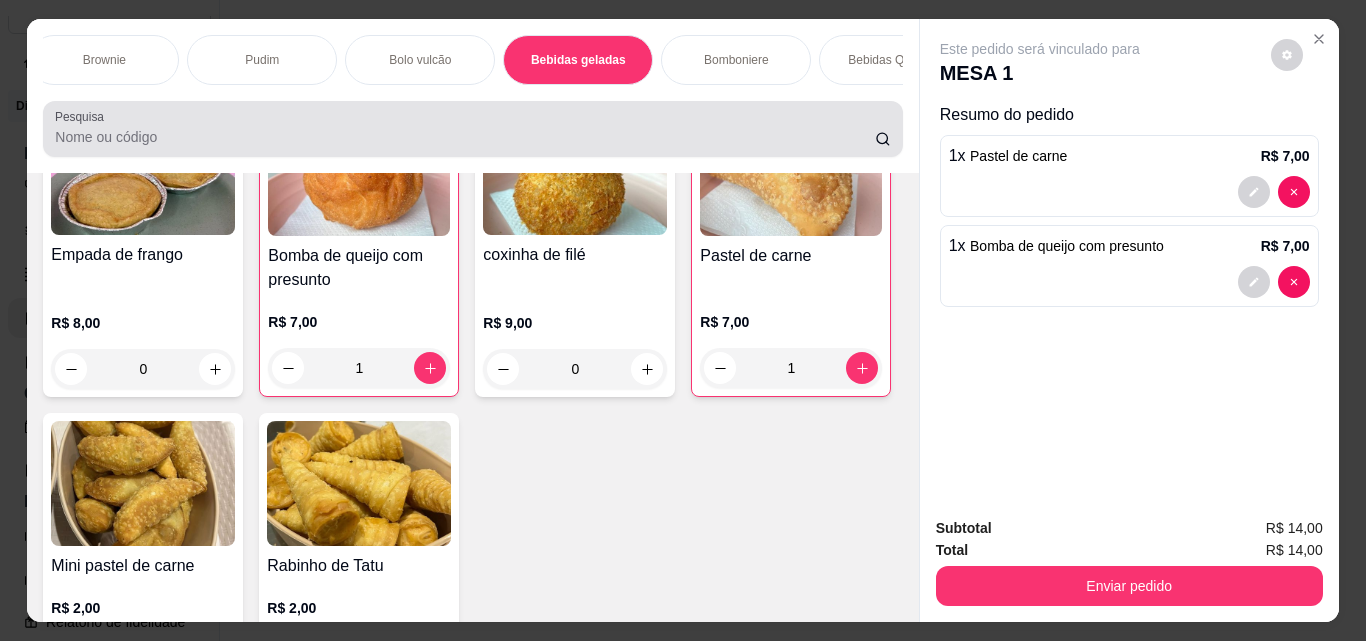 scroll, scrollTop: 4636, scrollLeft: 0, axis: vertical 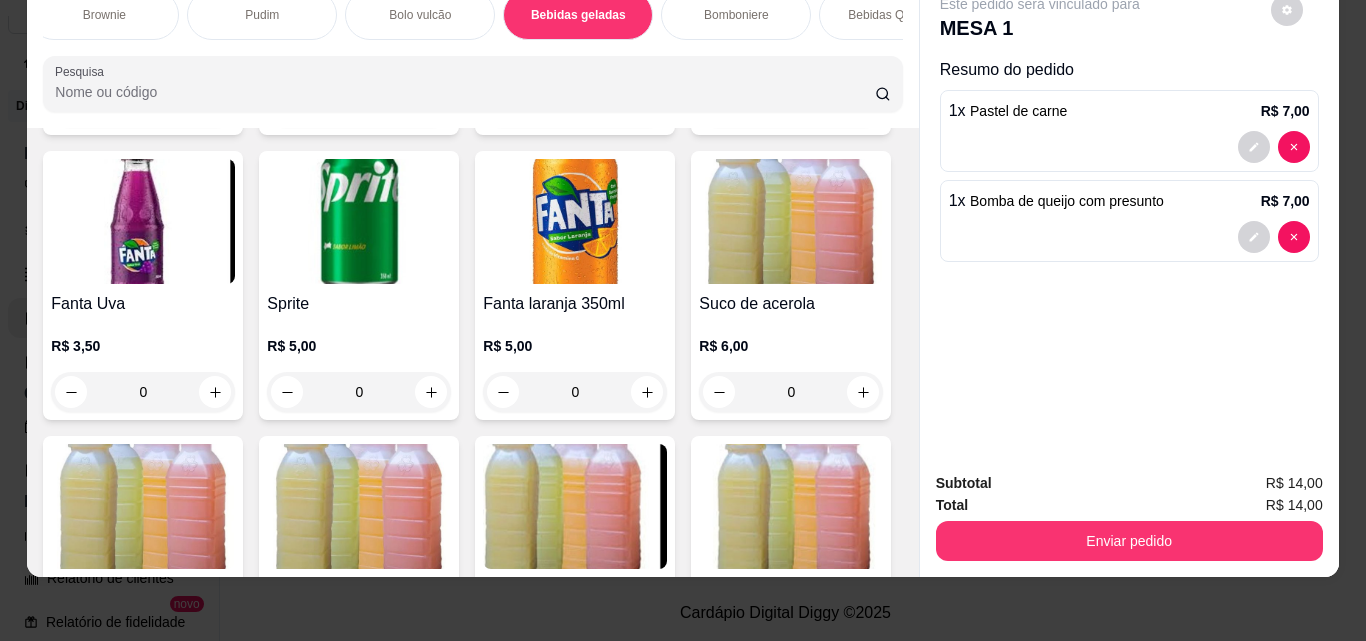 click at bounding box center (431, -178) 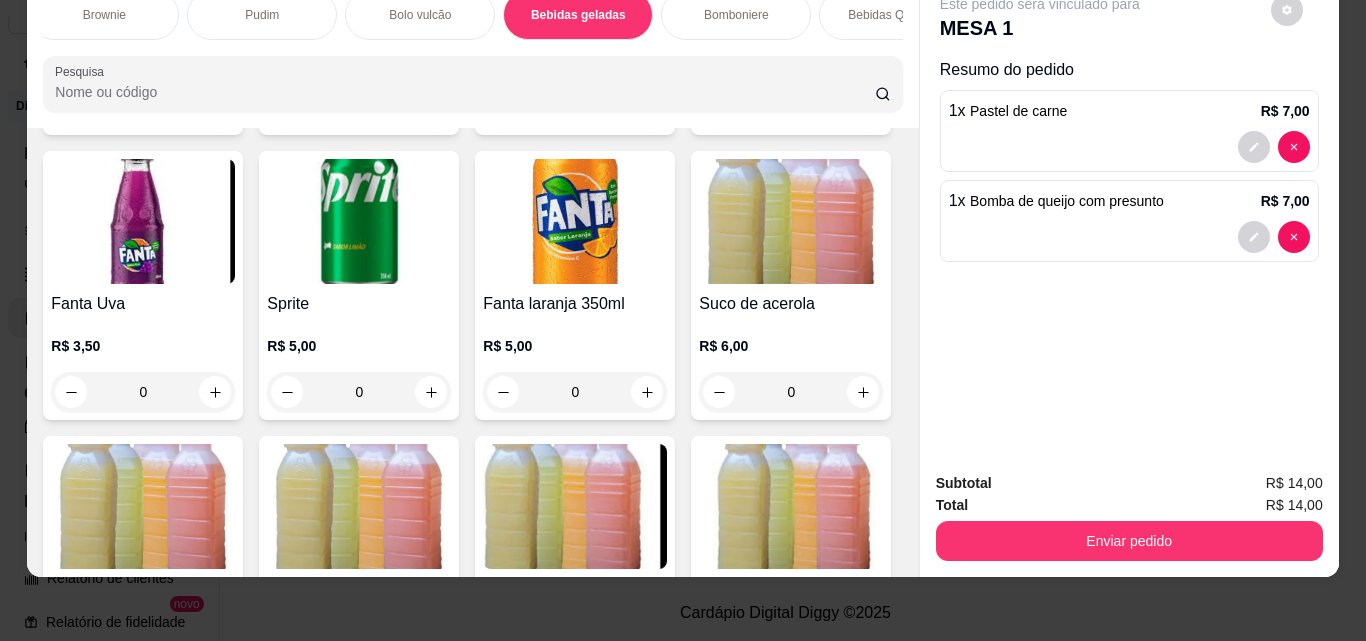 type on "1" 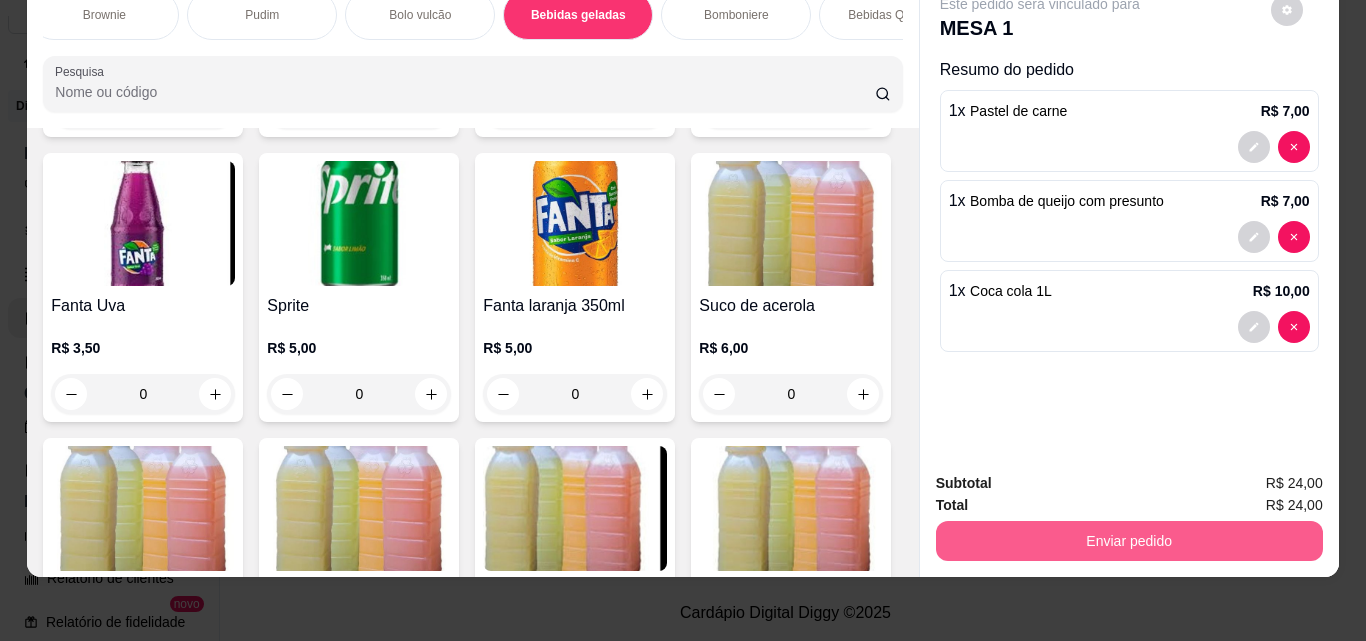 click on "Enviar pedido" at bounding box center (1129, 541) 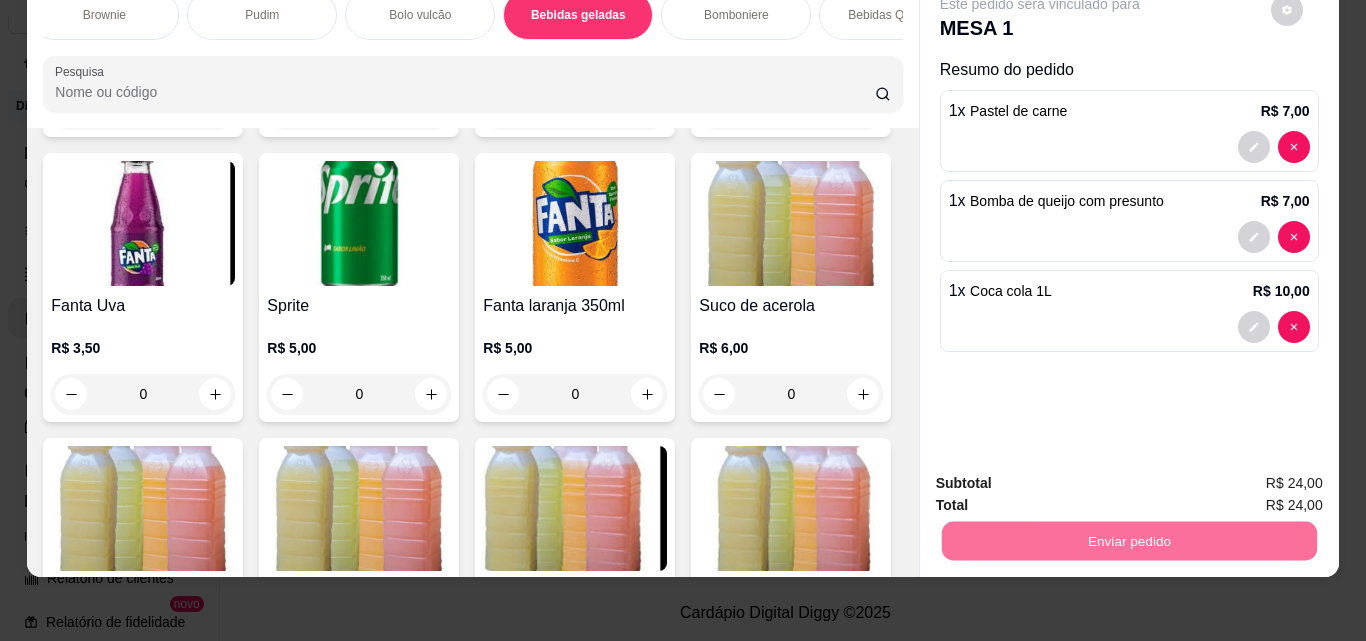 click on "Não registrar e enviar pedido" at bounding box center [1063, 476] 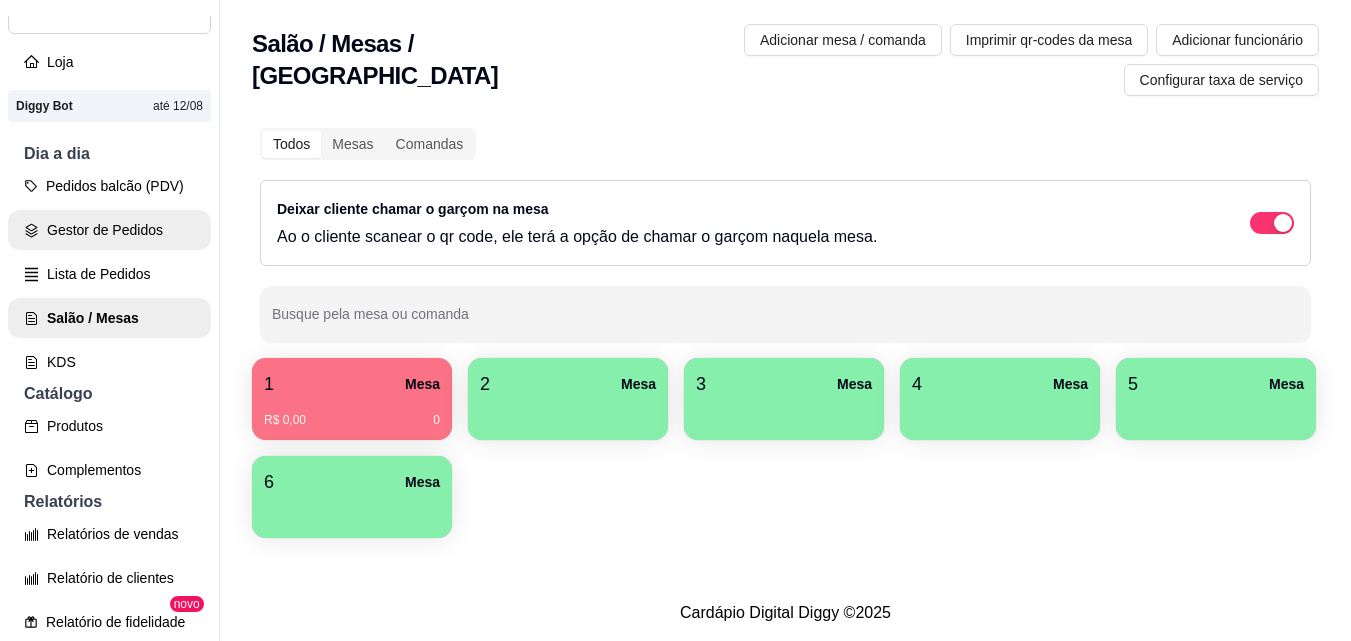 click on "Gestor de Pedidos" at bounding box center [109, 230] 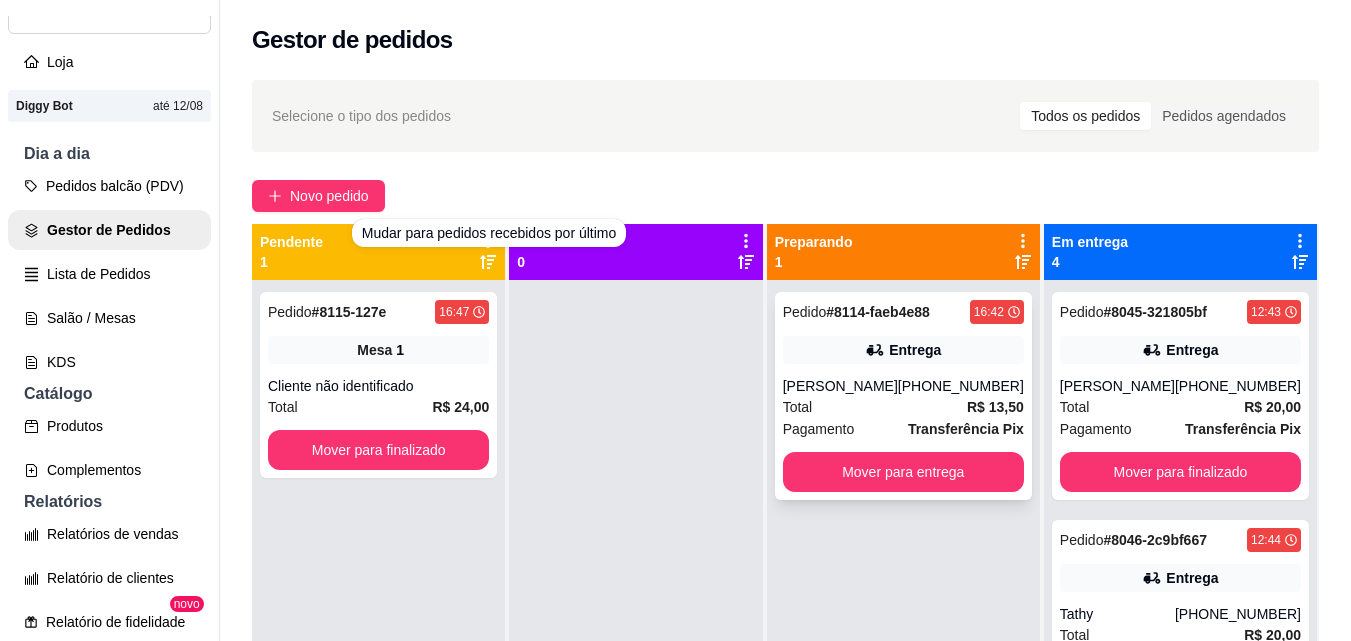 scroll, scrollTop: 56, scrollLeft: 0, axis: vertical 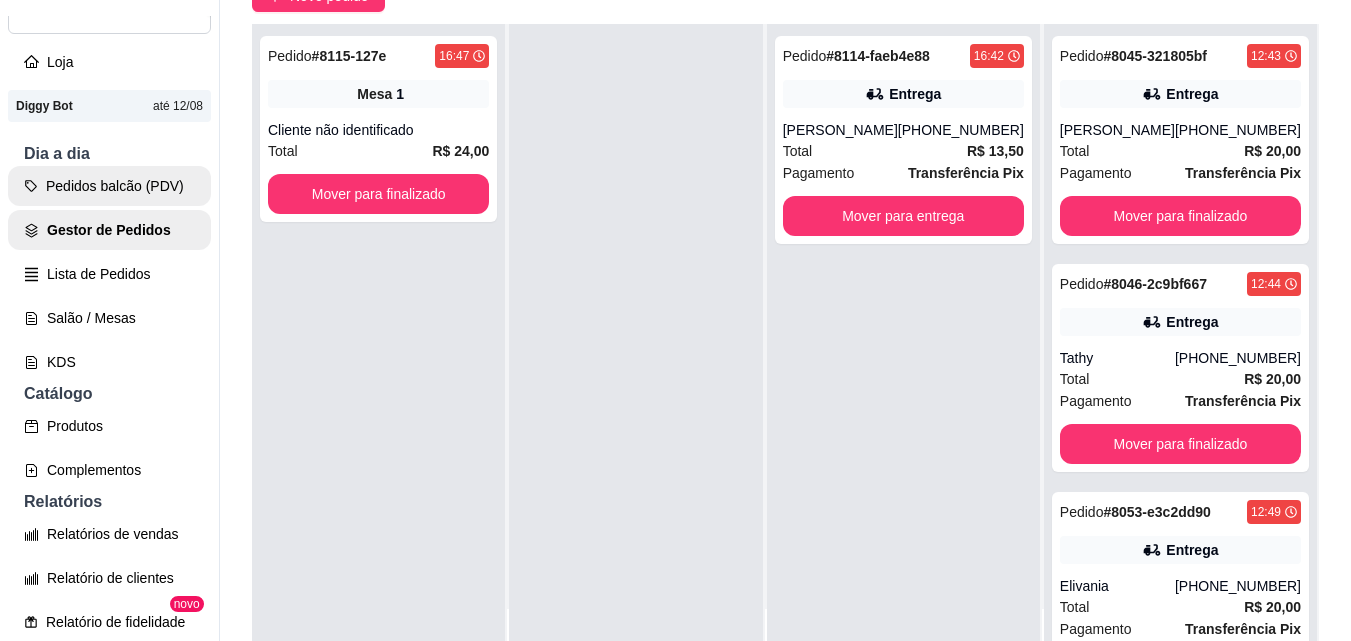 click on "Selecione o tipo dos pedidos Todos os pedidos Pedidos agendados Novo pedido Pendente 1 Pedido  # 8115-127e 16:47 Mesa 1 Cliente não identificado Total R$ 24,00 Mover para finalizado Aceito 0 Preparando 1 Pedido  # 8114-faeb4e88 16:42 Entrega [PERSON_NAME]  [PHONE_NUMBER] Total R$ 13,50 Pagamento Transferência Pix Mover para entrega Em entrega 4 Pedido  # 8045-321805bf 12:43 Entrega [PERSON_NAME] [PHONE_NUMBER] Total R$ 20,00 Pagamento Transferência Pix Mover para finalizado Pedido  # 8046-2c9bf667 12:44 Entrega Tathy [PHONE_NUMBER] Total R$ 20,00 Pagamento Transferência Pix Mover para finalizado Pedido  # 8053-e3c2dd90 12:49 Entrega Elivania [PHONE_NUMBER] Total R$ 20,00 Pagamento Transferência Pix Mover para finalizado Pedido  # 8062-fa7303cc 12:59 Entrega Valéria  [PHONE_NUMBER] Total R$ 20,00 Pagamento Transferência Pix Mover para finalizado" at bounding box center (785, 278) 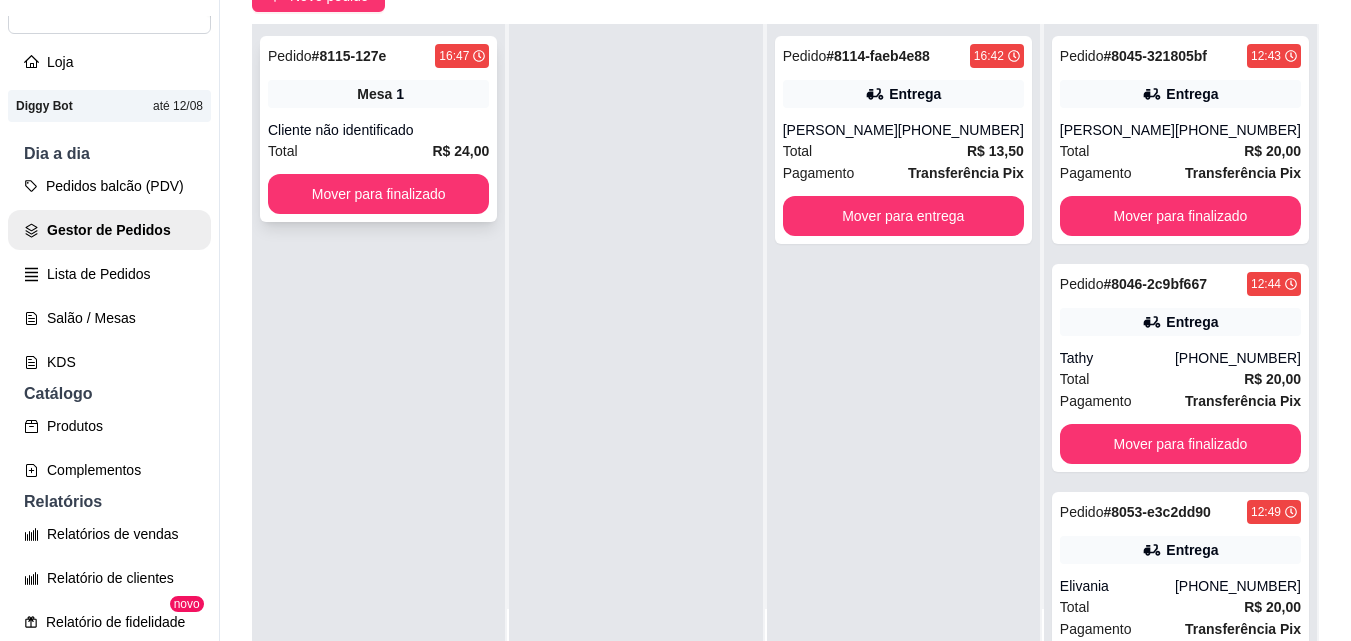 click on "Cliente não identificado" at bounding box center (378, 130) 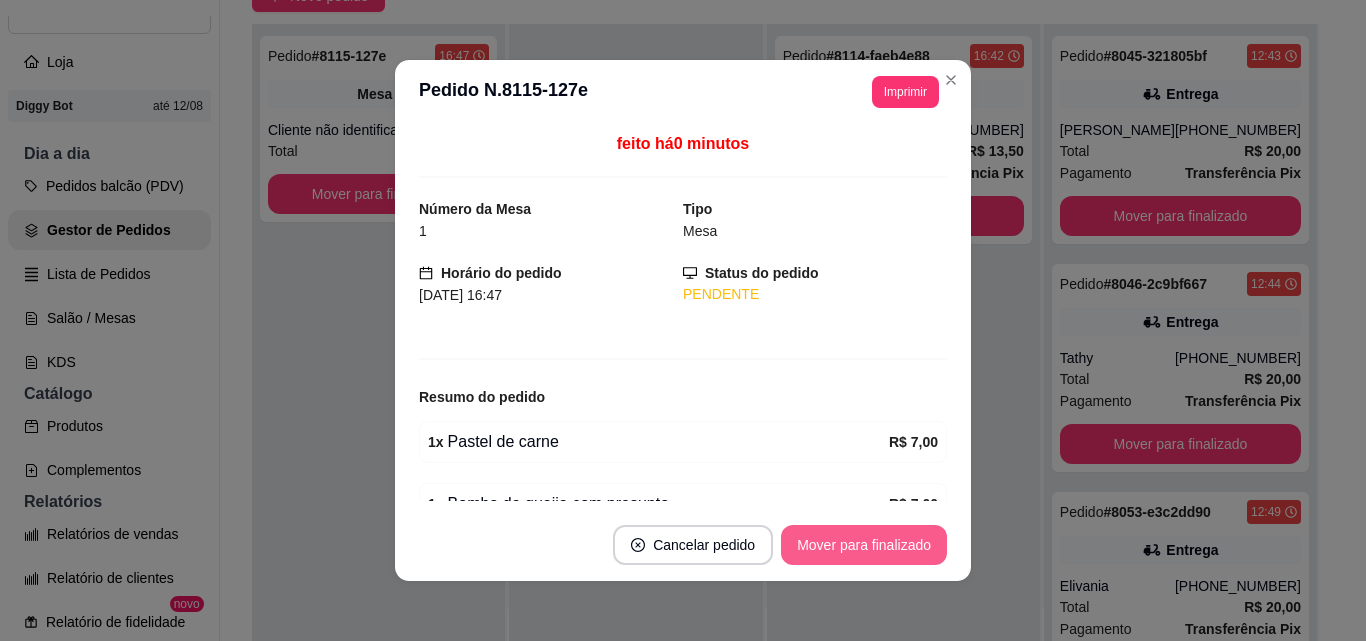 click on "Mover para finalizado" at bounding box center (864, 545) 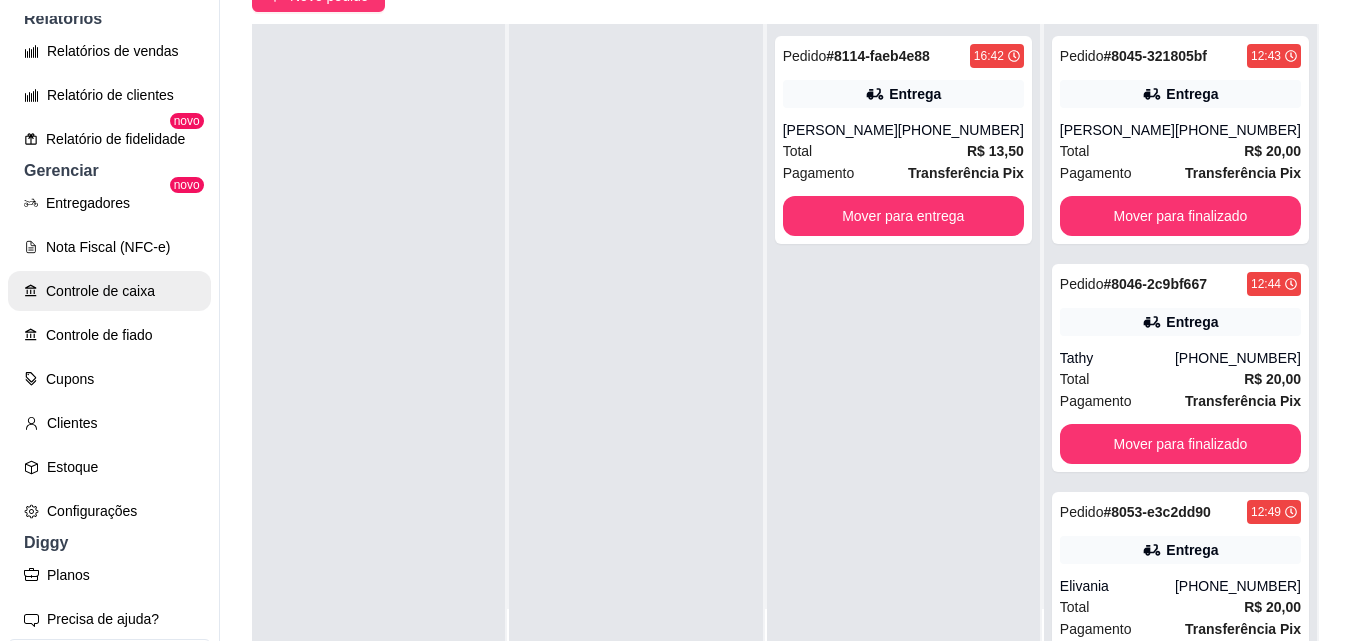 scroll, scrollTop: 600, scrollLeft: 0, axis: vertical 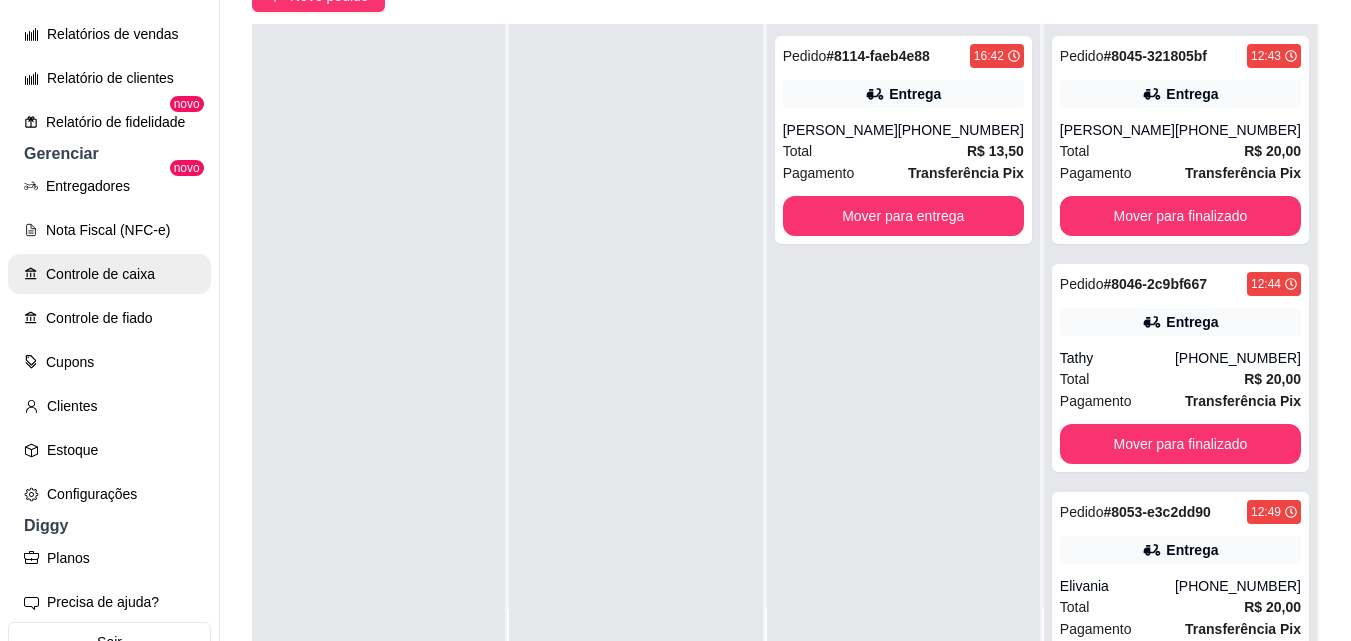 click on "Controle de caixa" at bounding box center [109, 274] 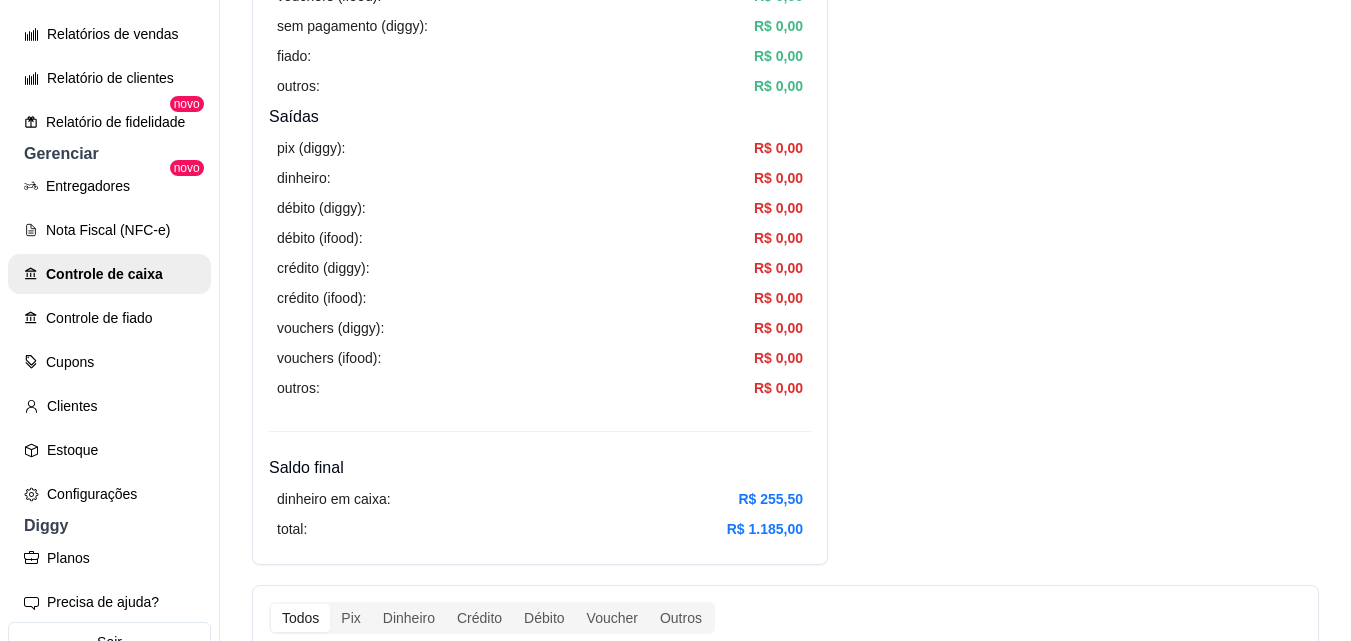 scroll, scrollTop: 800, scrollLeft: 0, axis: vertical 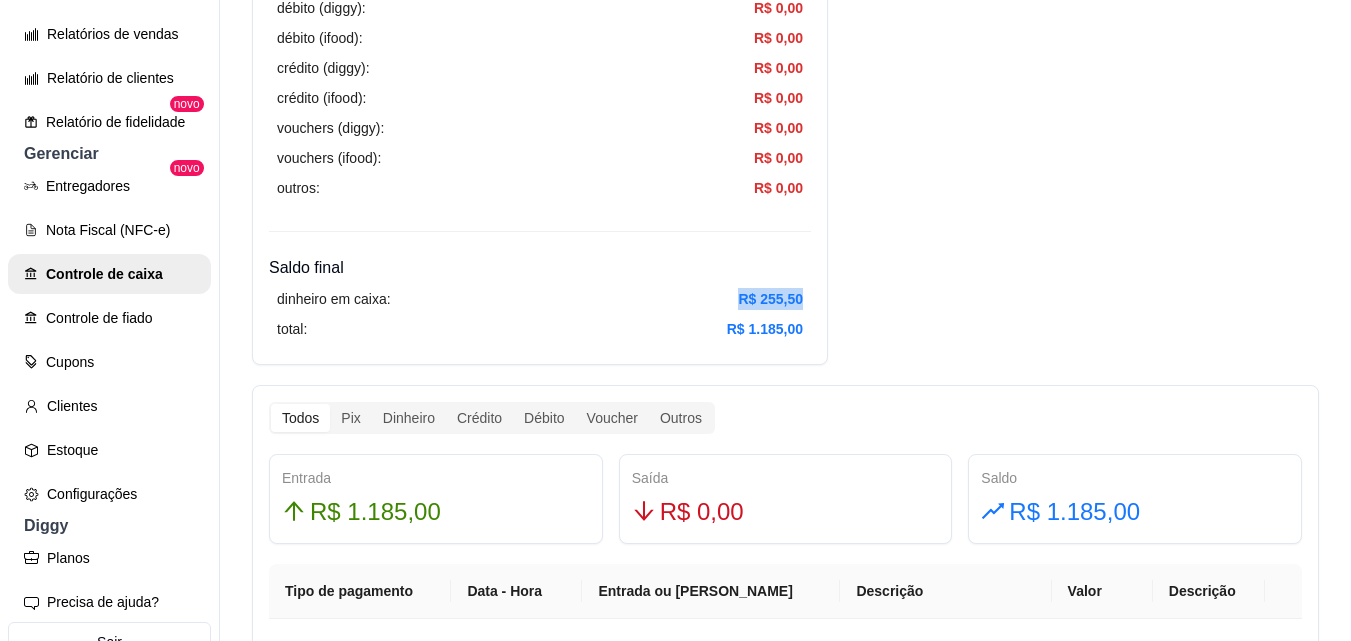 drag, startPoint x: 740, startPoint y: 301, endPoint x: 850, endPoint y: 289, distance: 110.65261 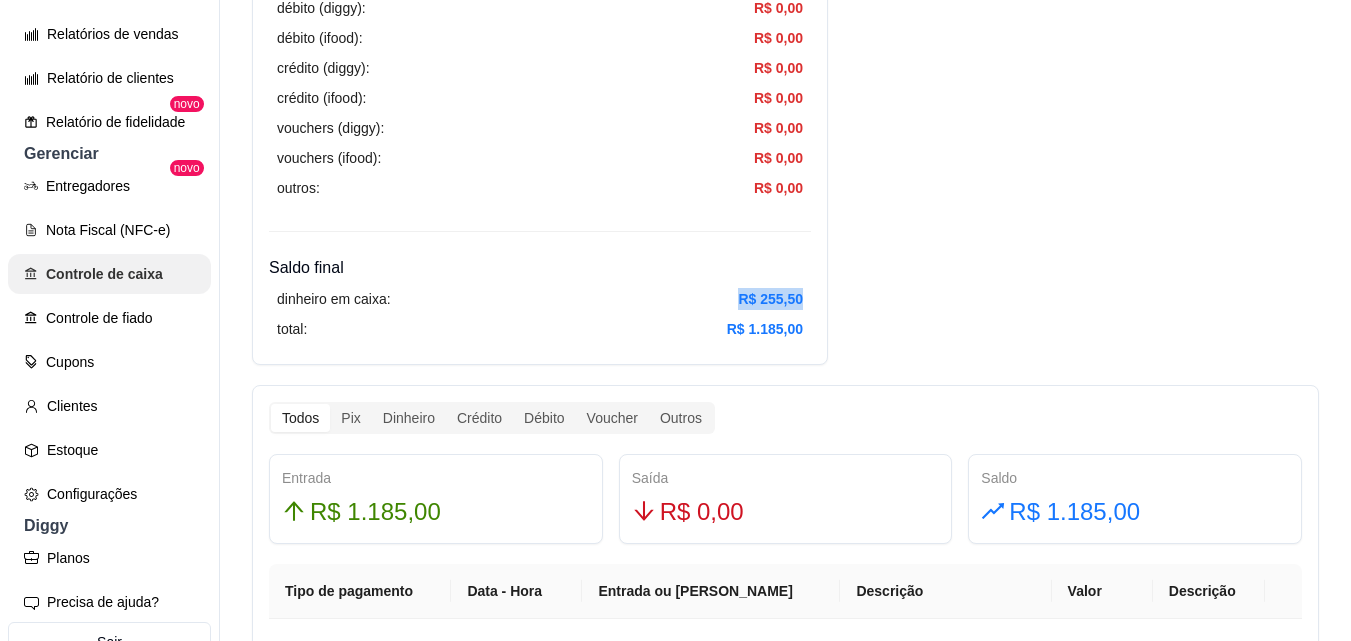 scroll, scrollTop: 100, scrollLeft: 0, axis: vertical 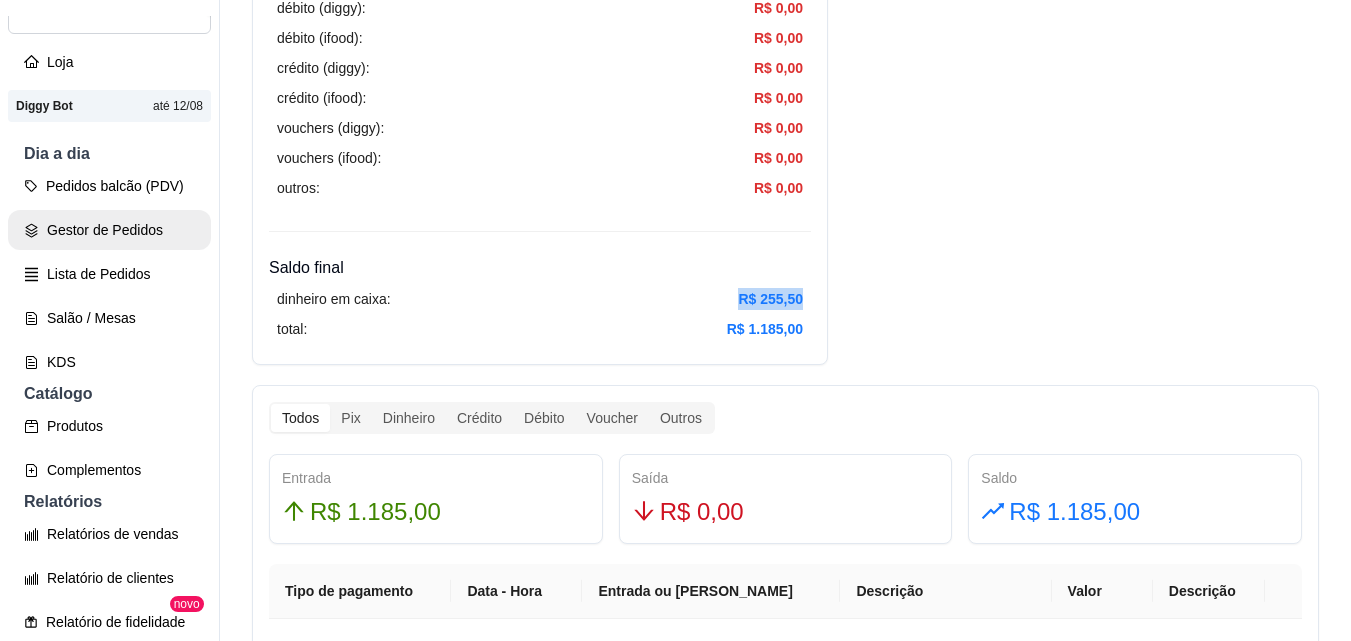 click on "Gestor de Pedidos" at bounding box center (109, 230) 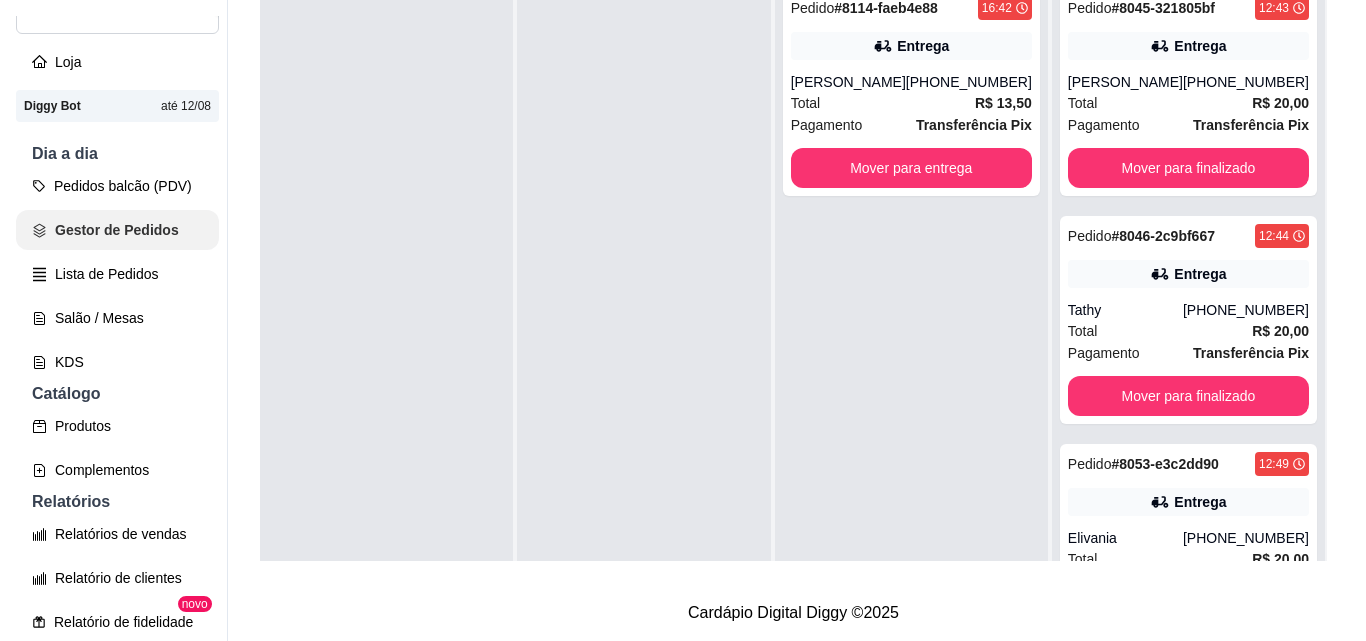scroll, scrollTop: 0, scrollLeft: 0, axis: both 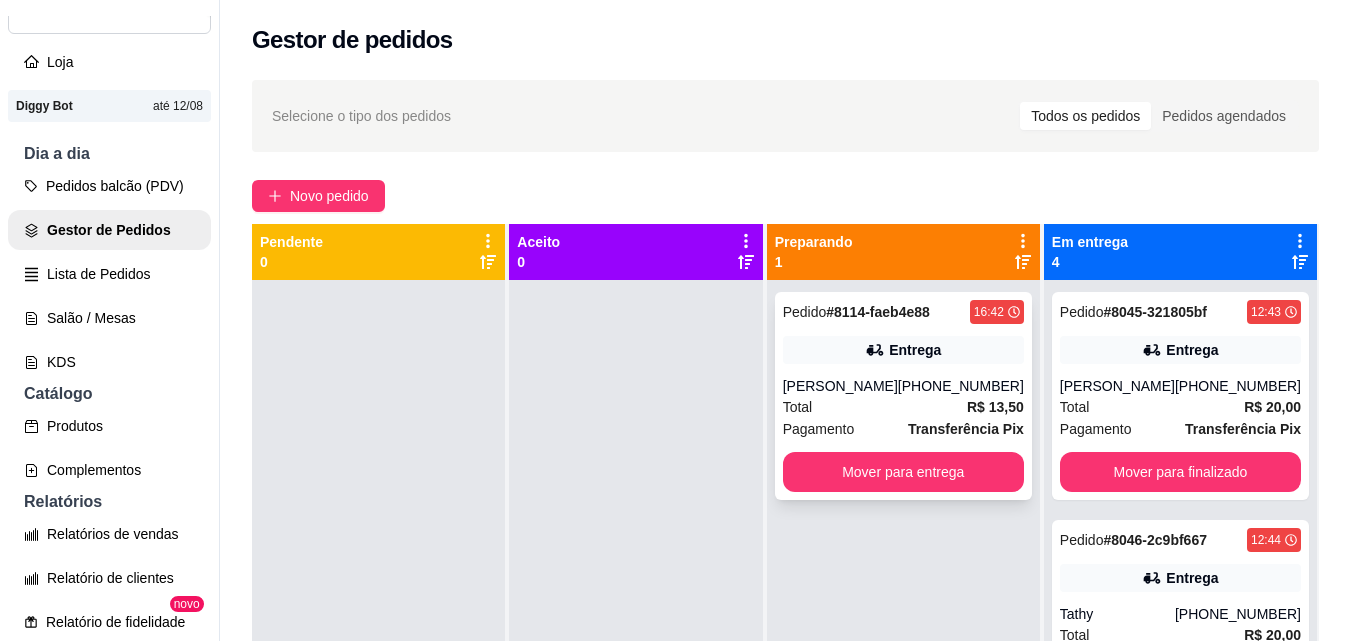click on "Pedido  # 8114-faeb4e88 16:42 Entrega [PERSON_NAME]  [PHONE_NUMBER] Total R$ 13,50 Pagamento Transferência Pix Mover para entrega" at bounding box center [903, 396] 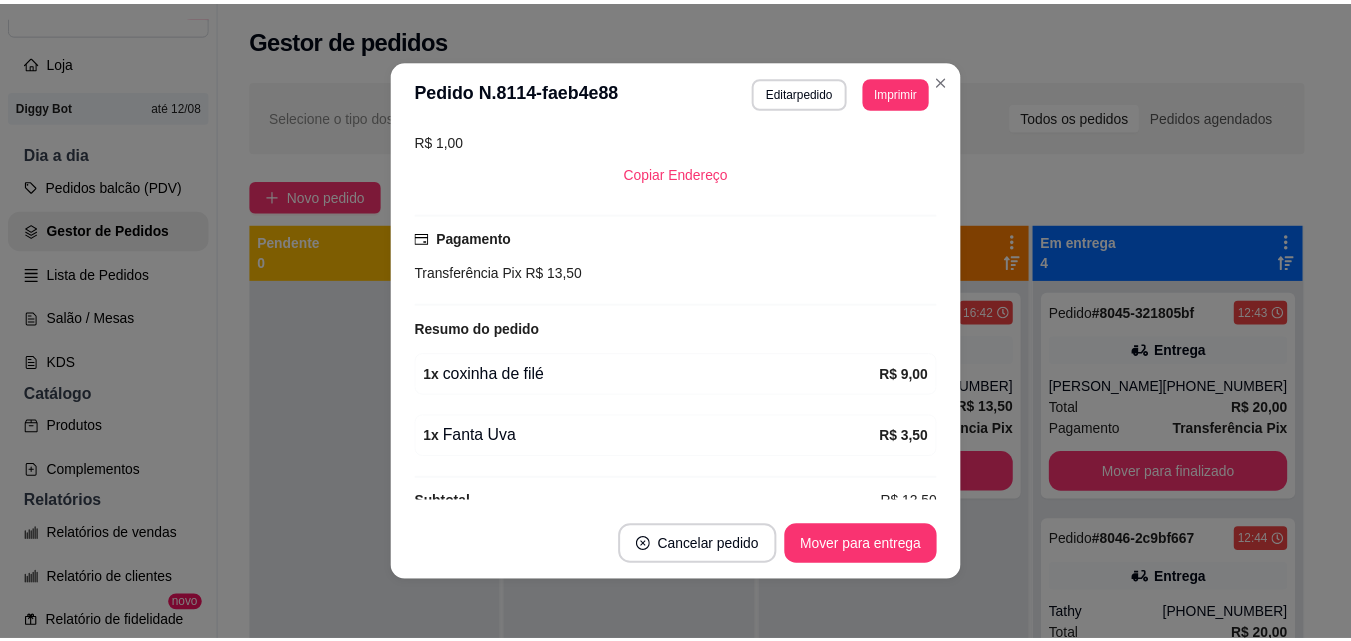 scroll, scrollTop: 470, scrollLeft: 0, axis: vertical 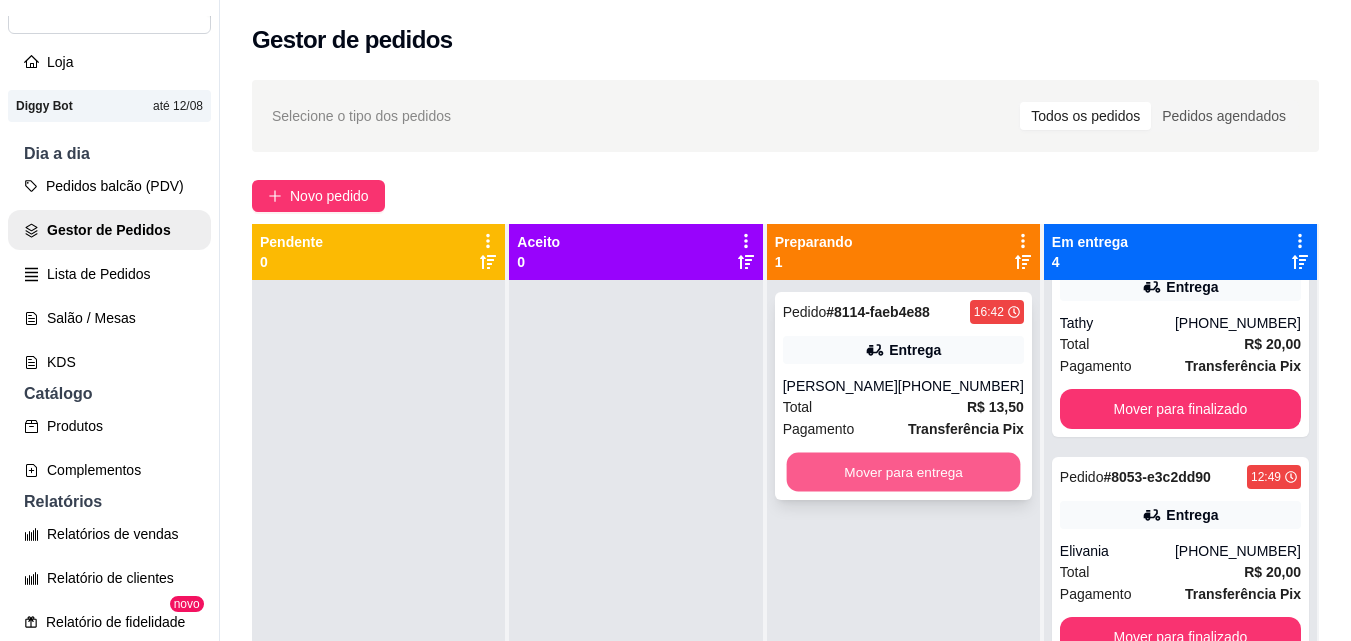 click on "Mover para entrega" at bounding box center (903, 472) 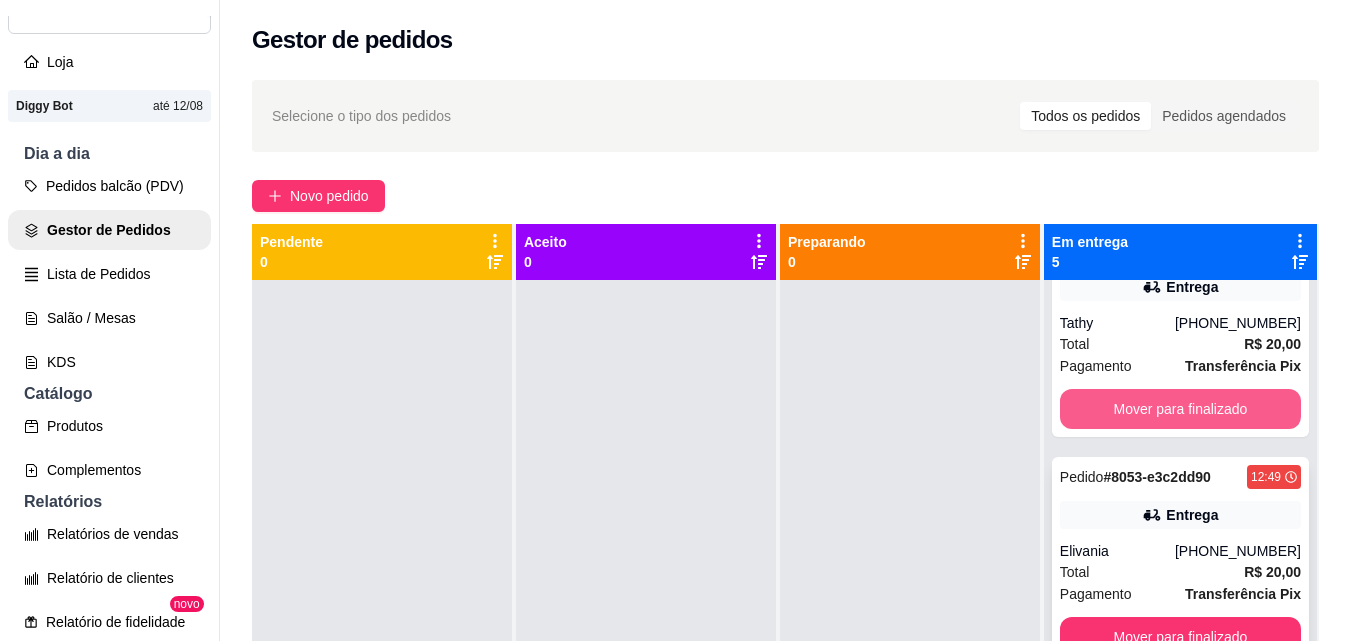 scroll, scrollTop: 519, scrollLeft: 0, axis: vertical 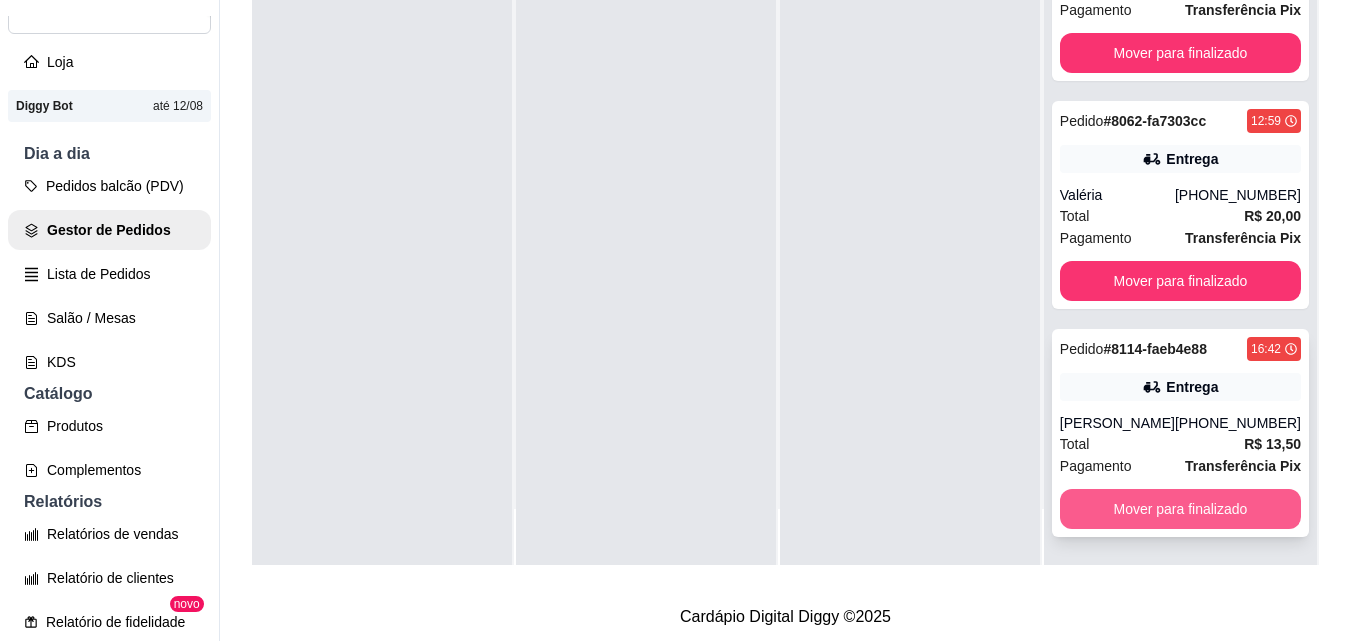 click on "Mover para finalizado" at bounding box center [1180, 509] 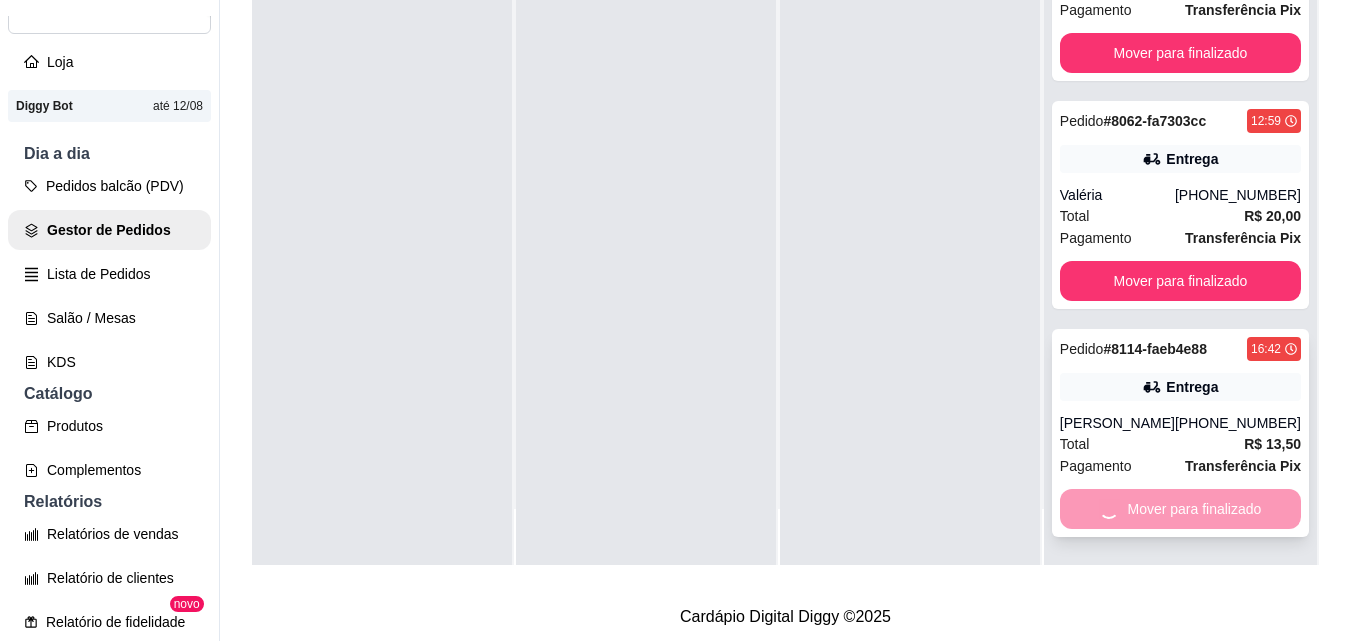 scroll, scrollTop: 291, scrollLeft: 0, axis: vertical 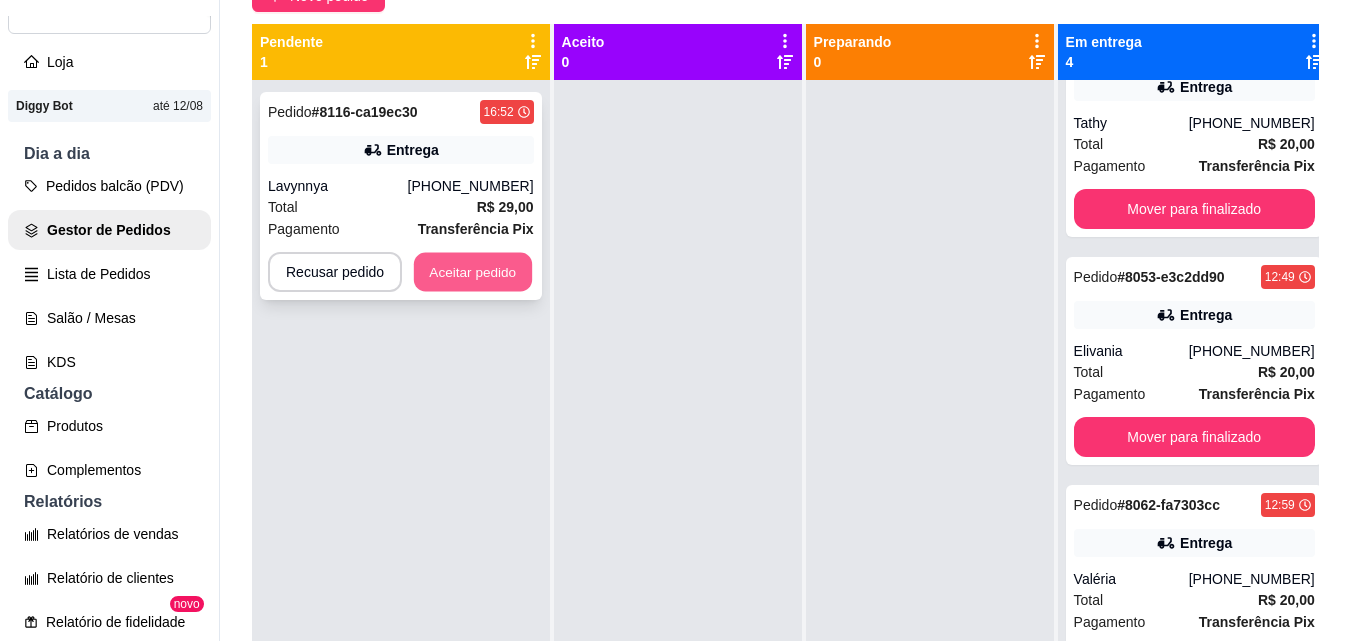 click on "Aceitar pedido" at bounding box center (473, 272) 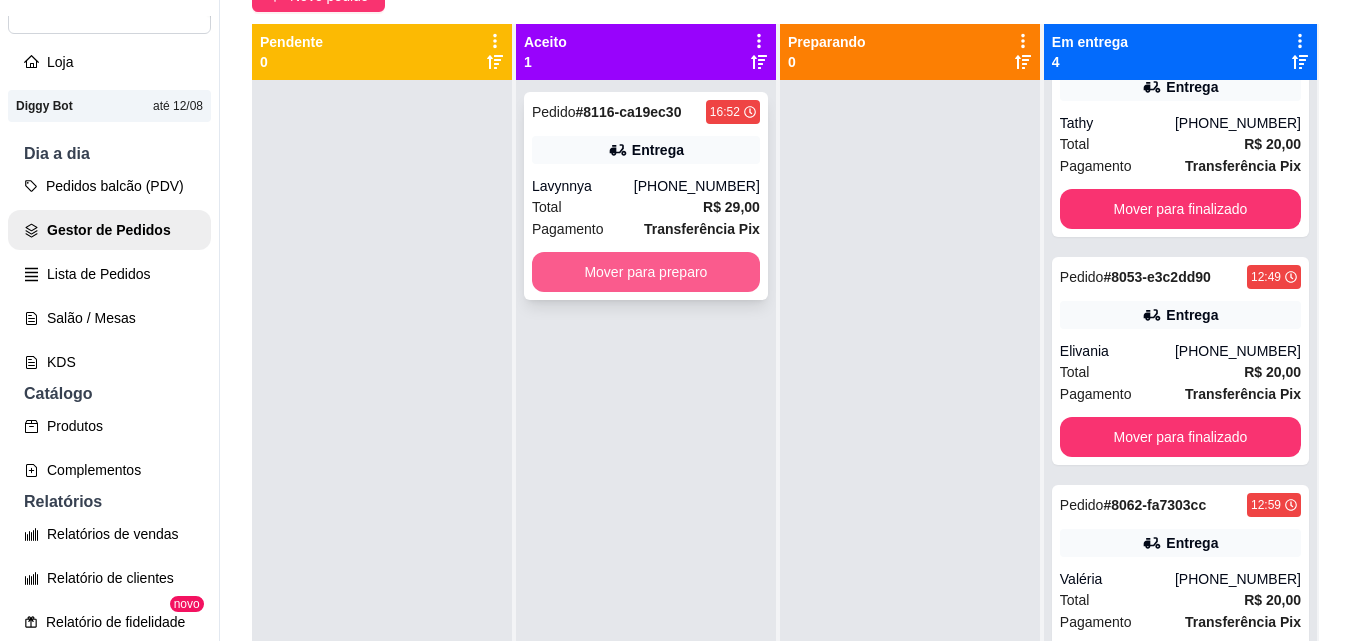 scroll, scrollTop: 291, scrollLeft: 0, axis: vertical 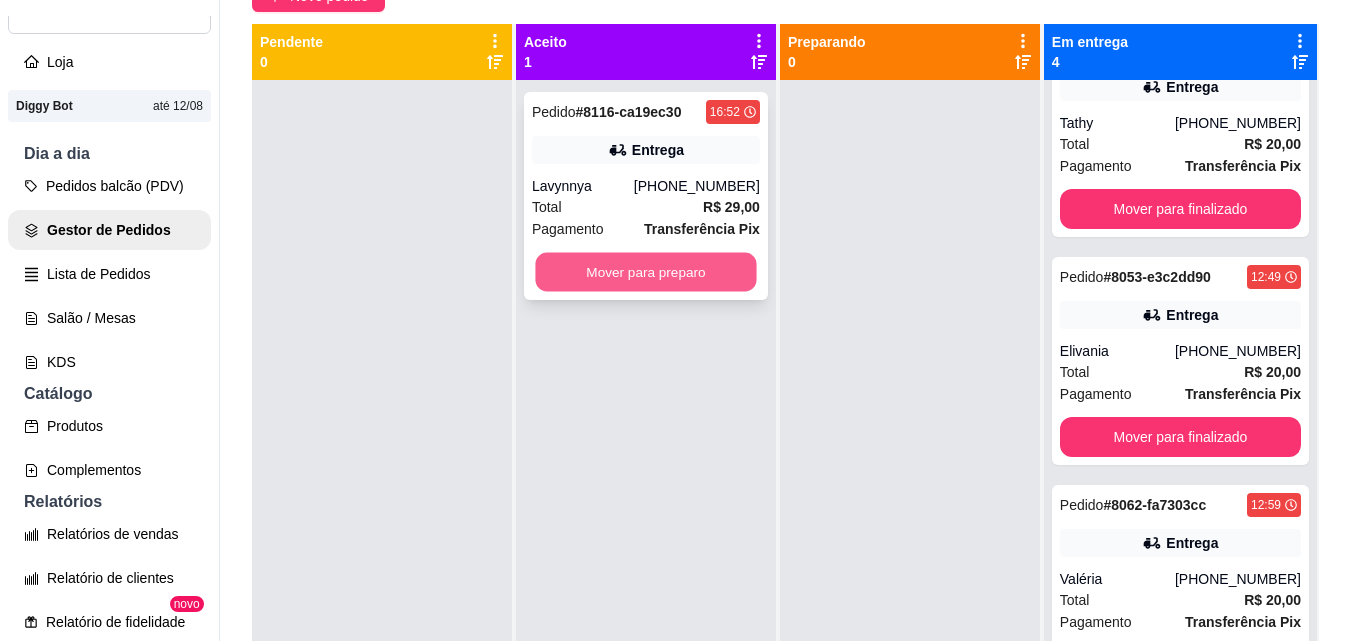click on "Mover para preparo" at bounding box center (645, 272) 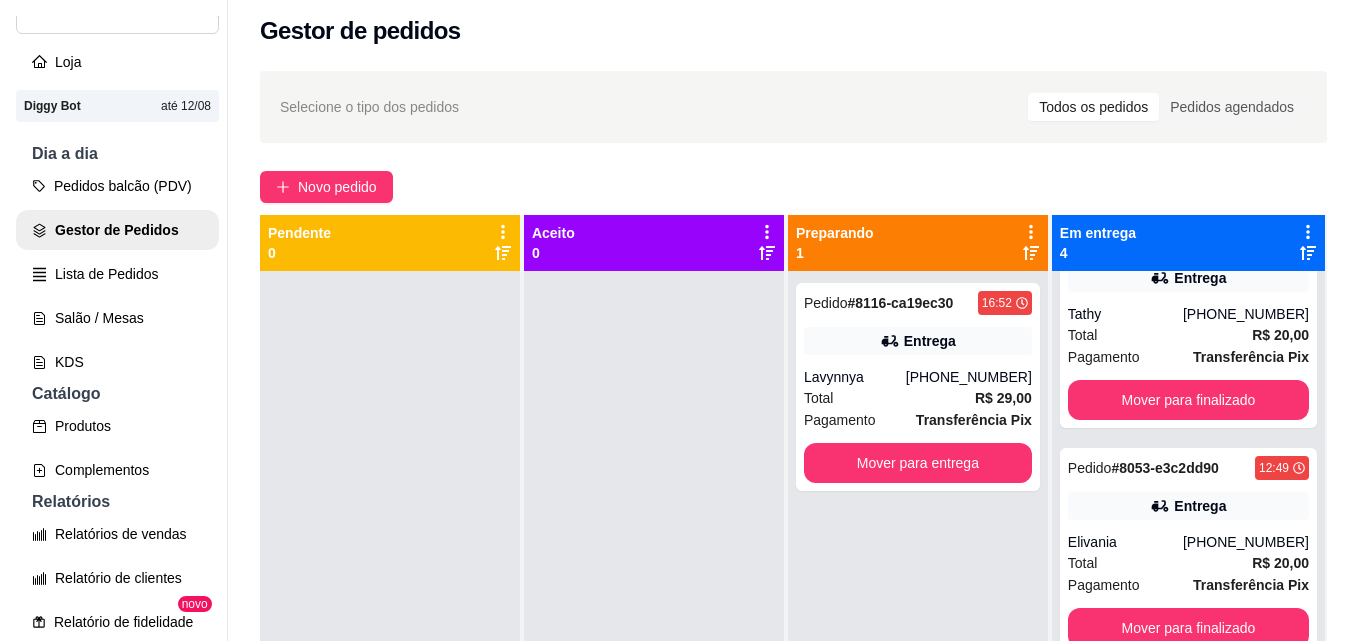 scroll, scrollTop: 0, scrollLeft: 0, axis: both 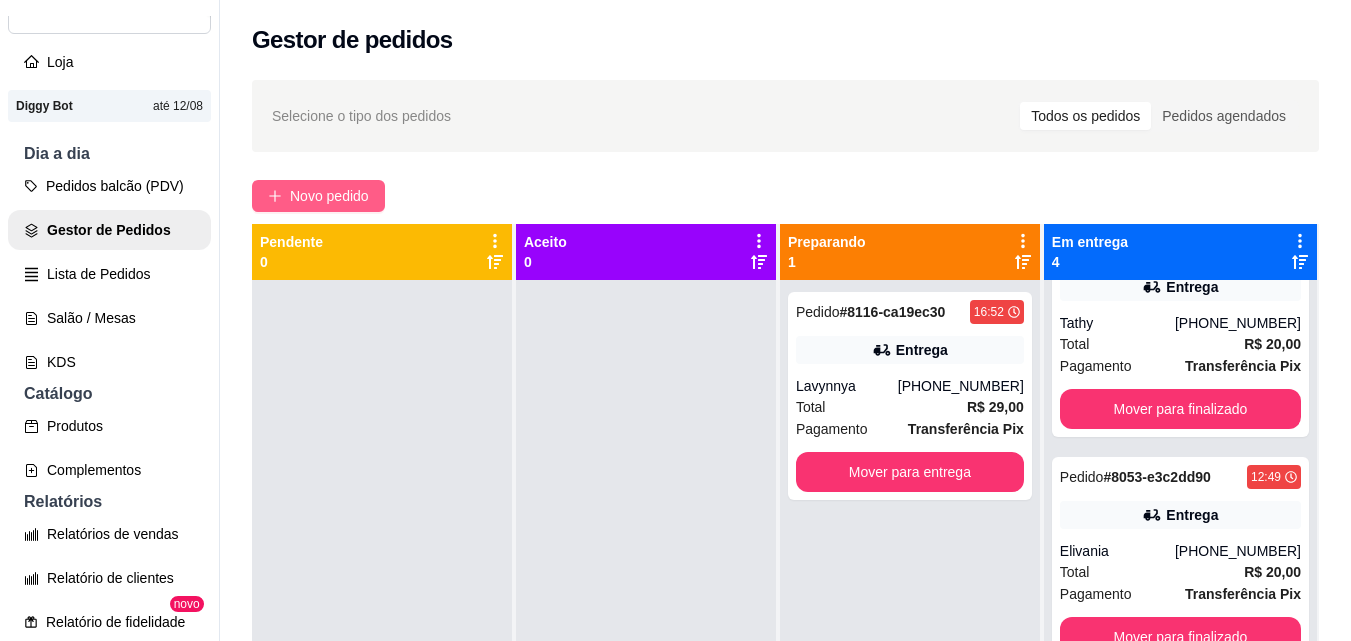 click on "Novo pedido" at bounding box center (318, 196) 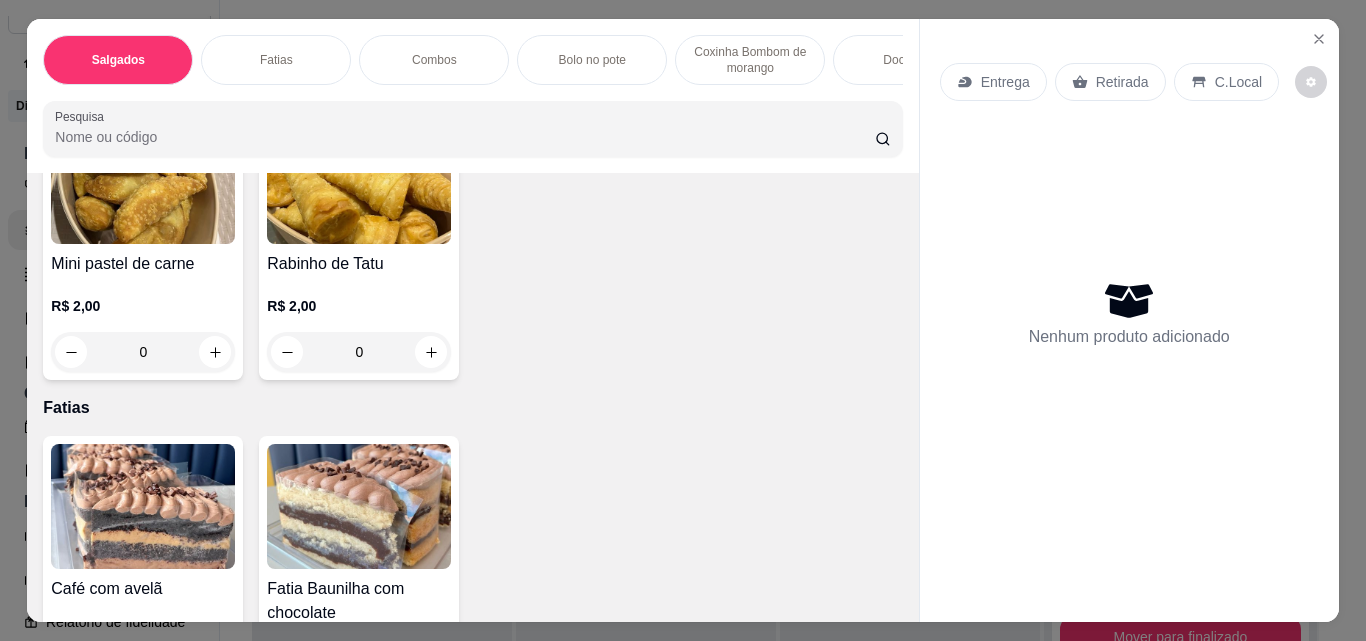 scroll, scrollTop: 800, scrollLeft: 0, axis: vertical 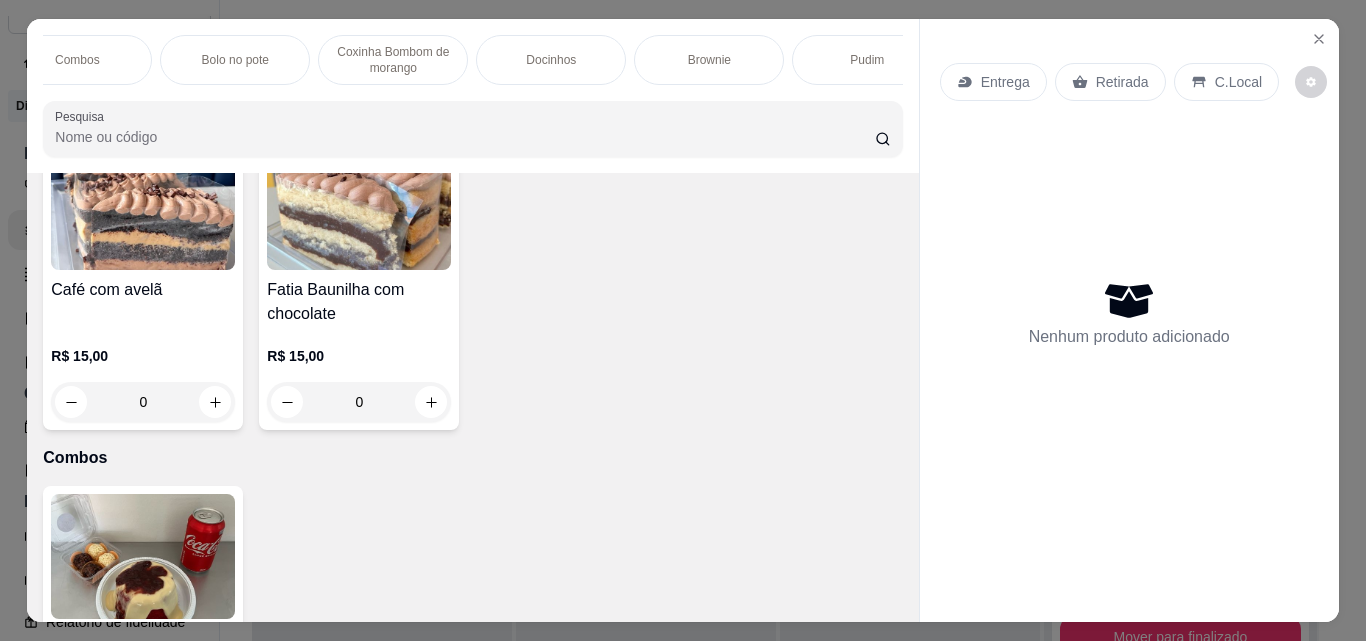 click on "Docinhos" at bounding box center [551, 60] 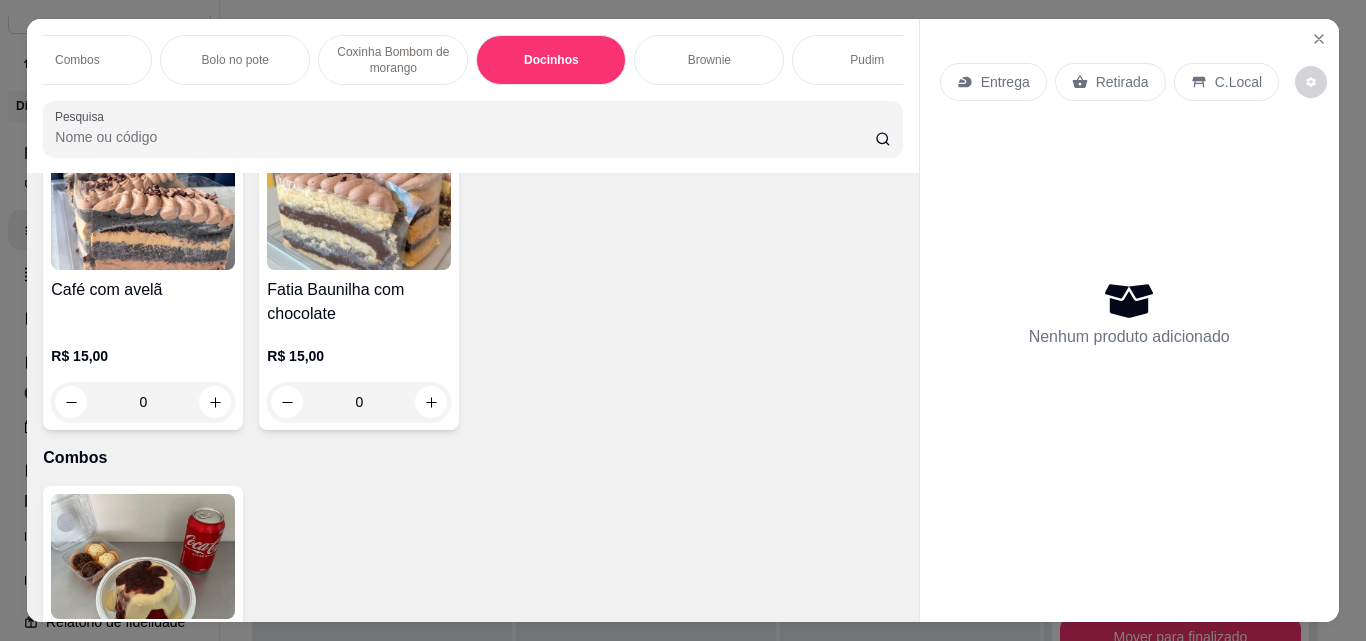 scroll, scrollTop: 2381, scrollLeft: 0, axis: vertical 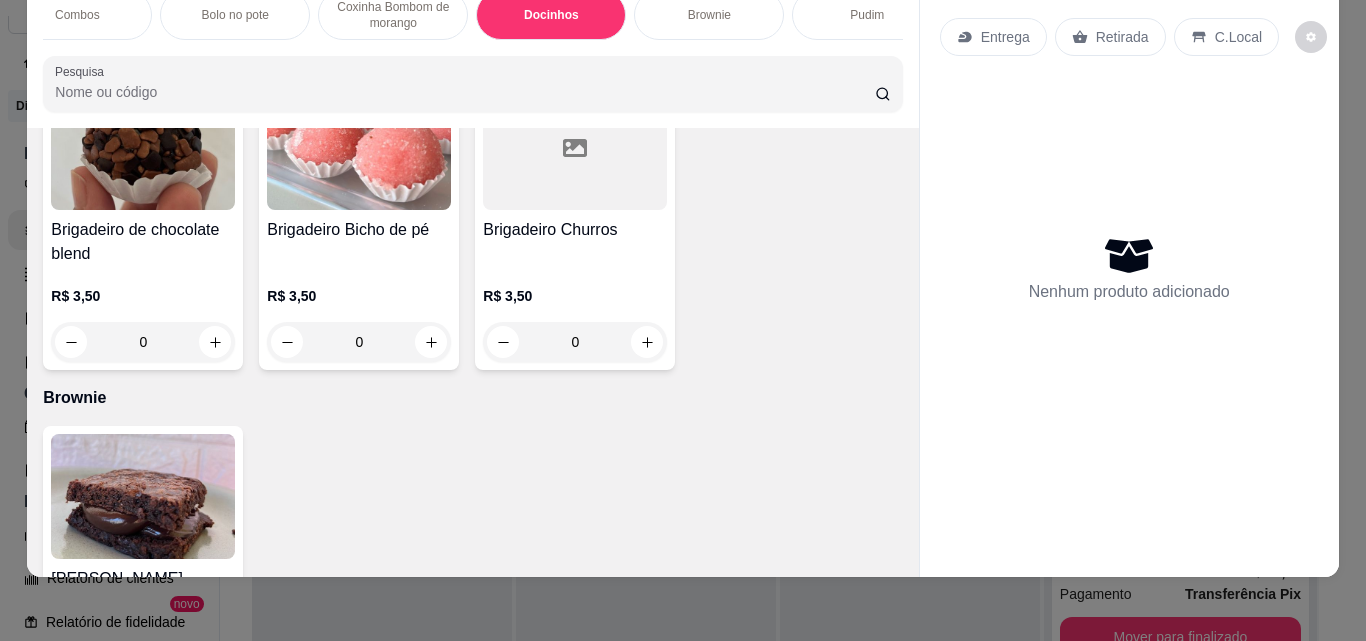 click 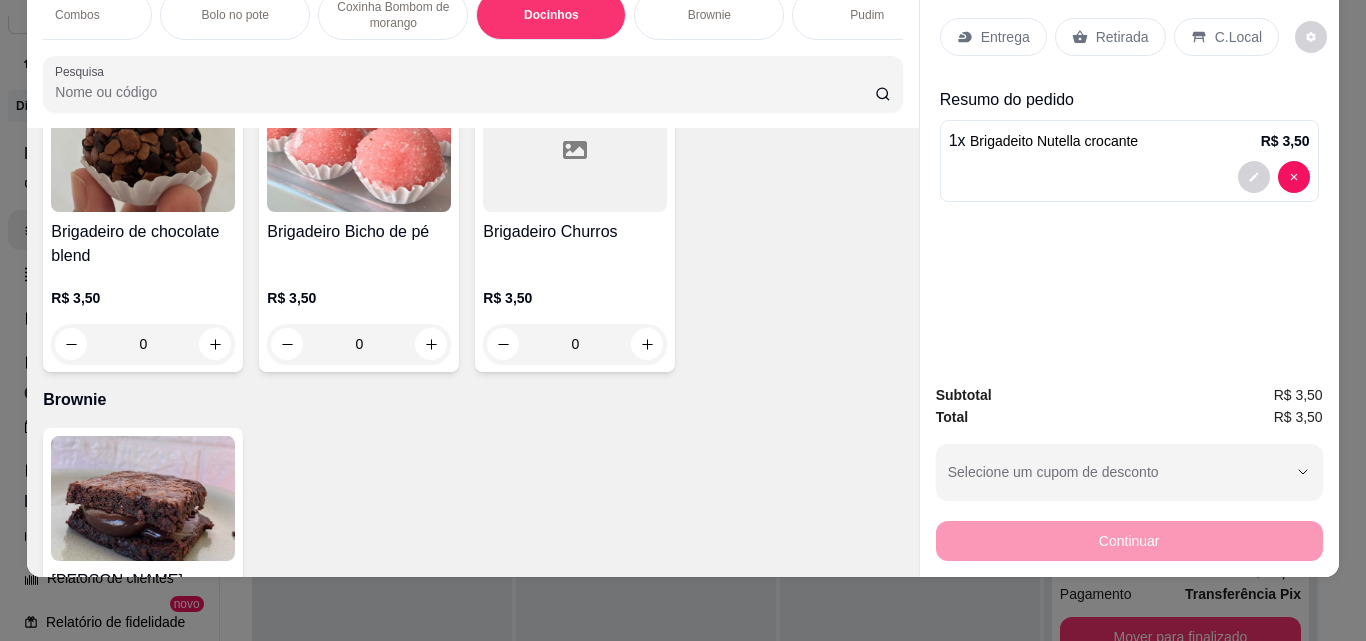 type on "1" 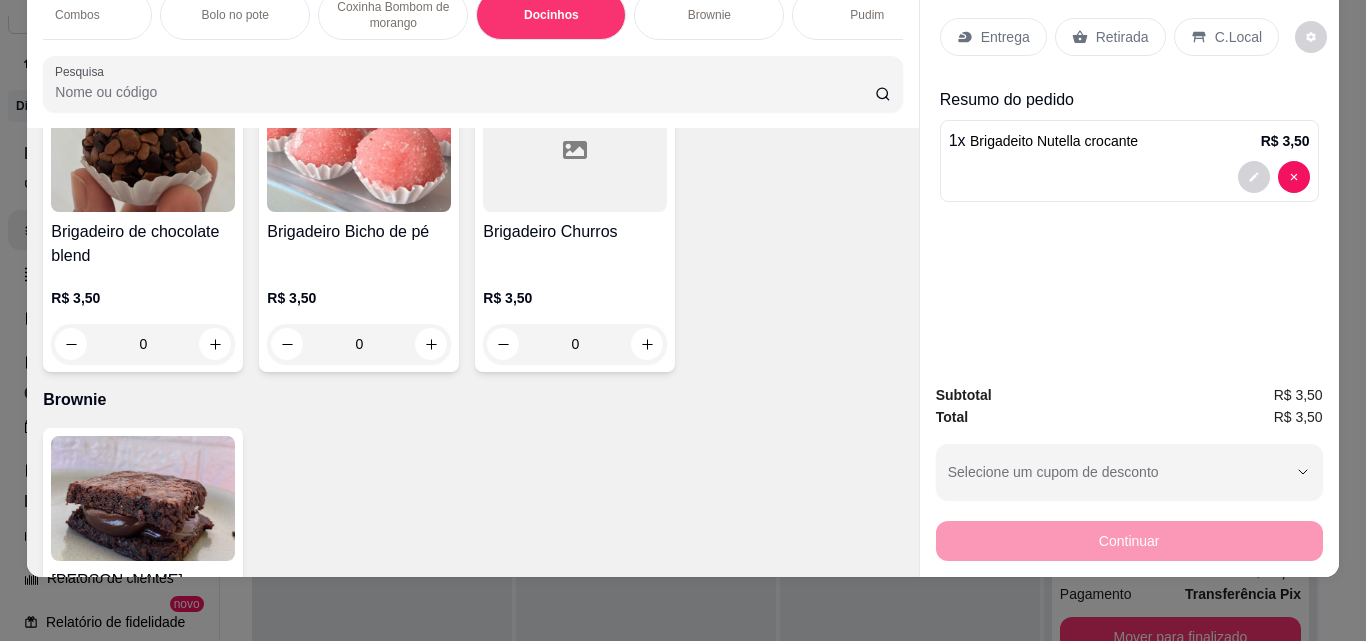 scroll, scrollTop: 2782, scrollLeft: 0, axis: vertical 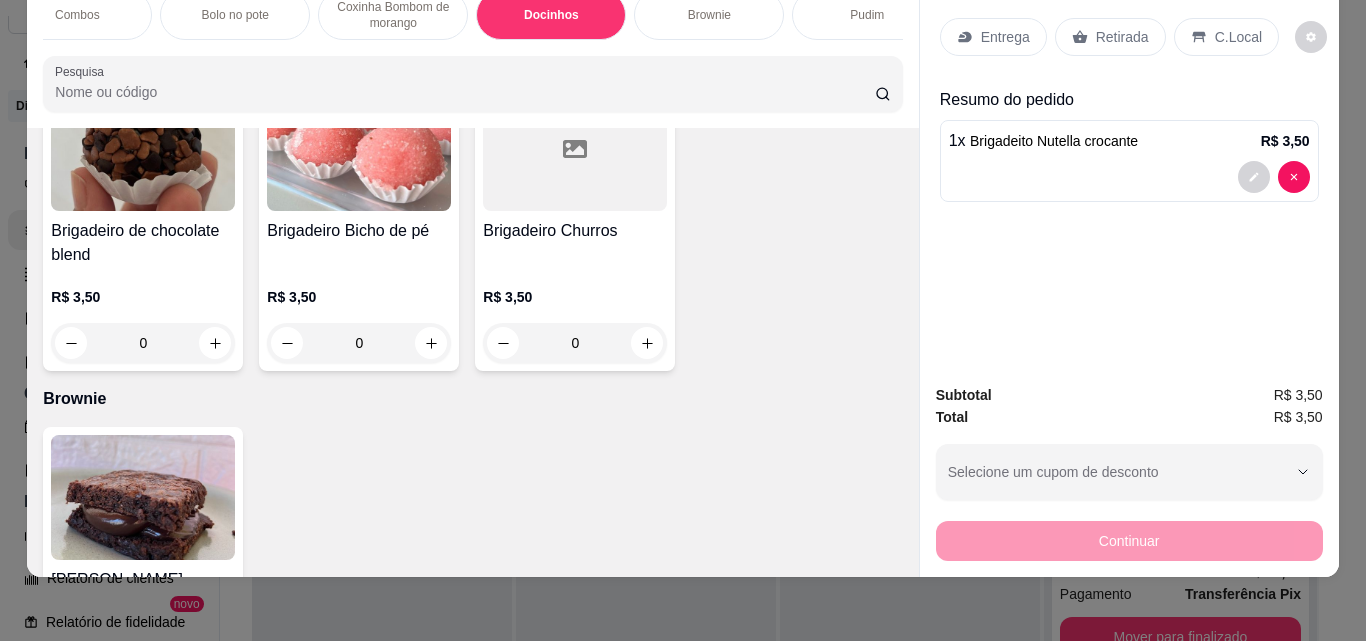 click on "1" at bounding box center (791, 33) 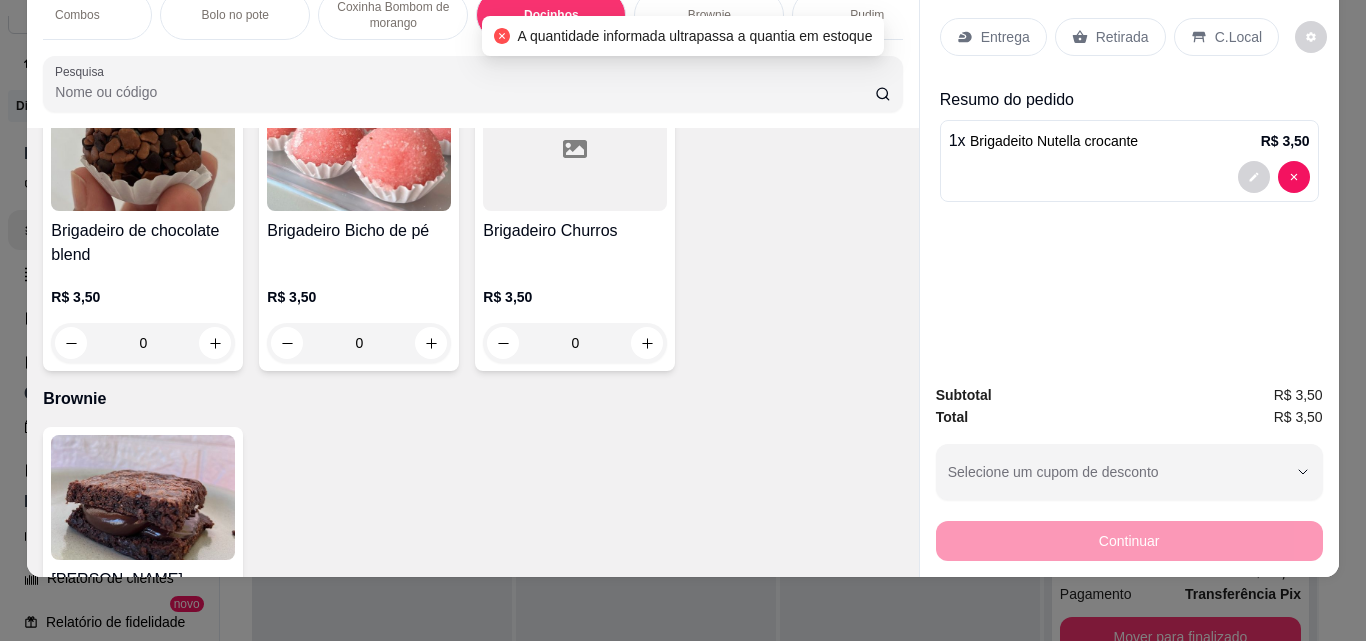 scroll, scrollTop: 0, scrollLeft: 0, axis: both 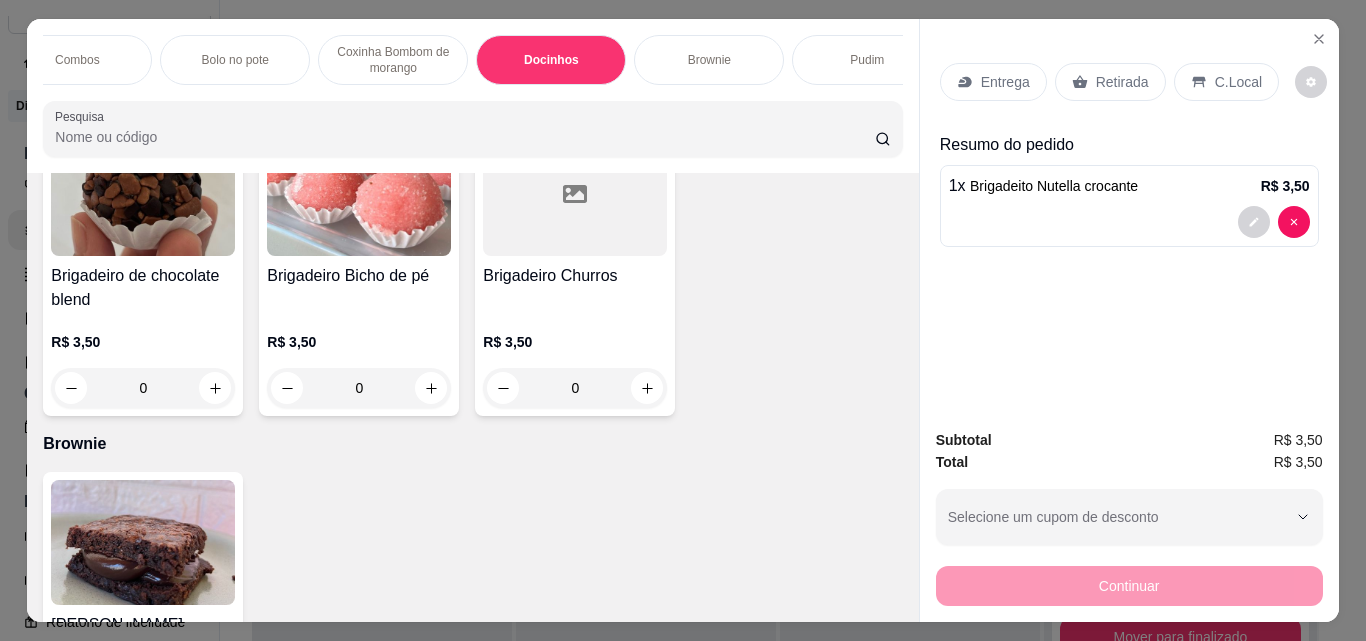 click on "Entrega Retirada C.Local Resumo do pedido 1 x   Brigadeito Nutella crocante  R$ 3,50" at bounding box center (1129, 216) 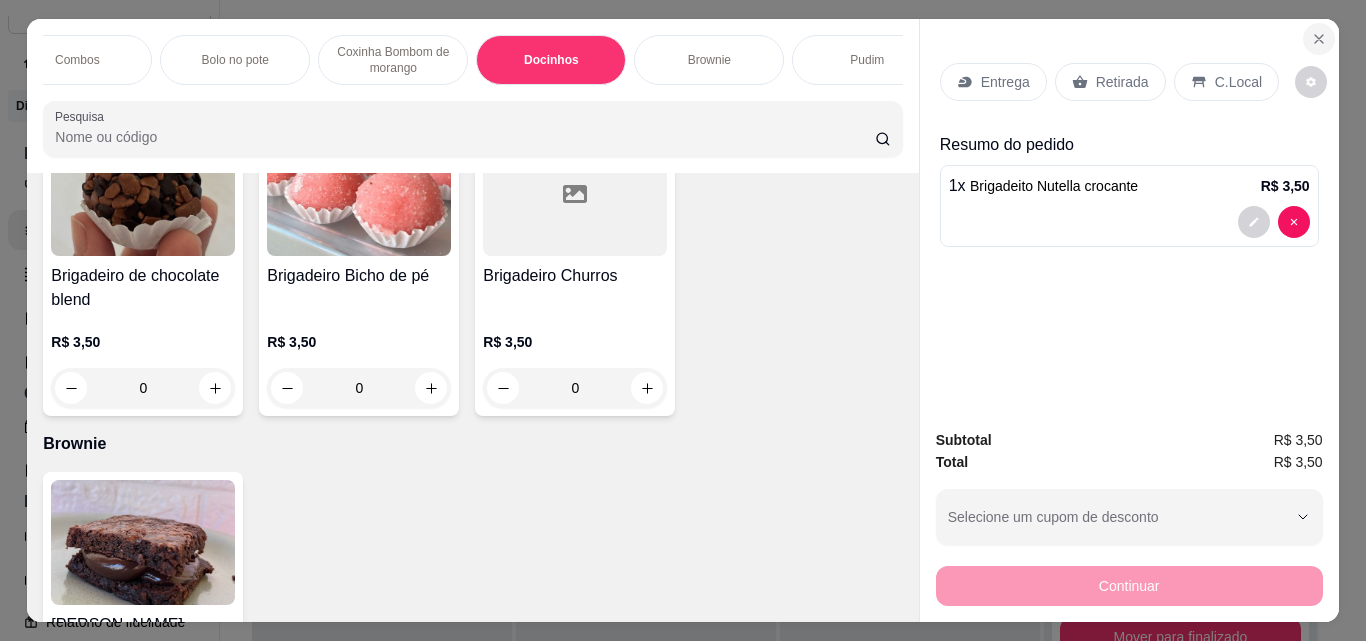 click at bounding box center (1319, 39) 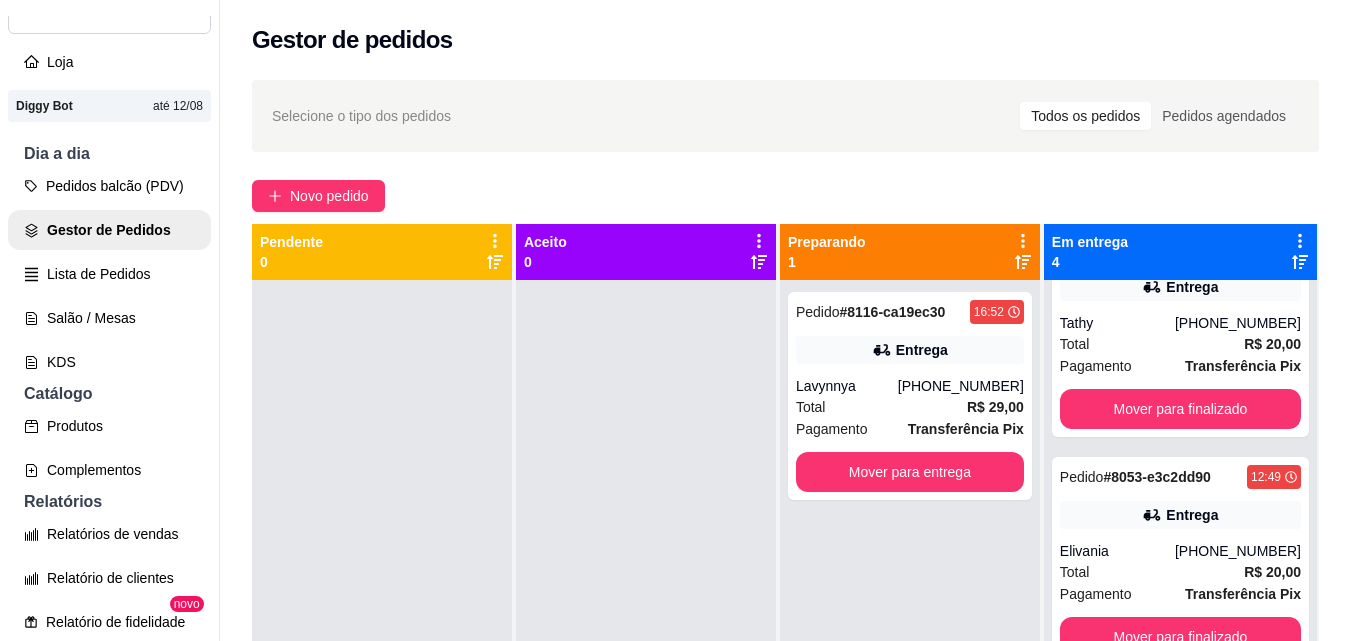 click on "Salão / Mesas" at bounding box center [109, 318] 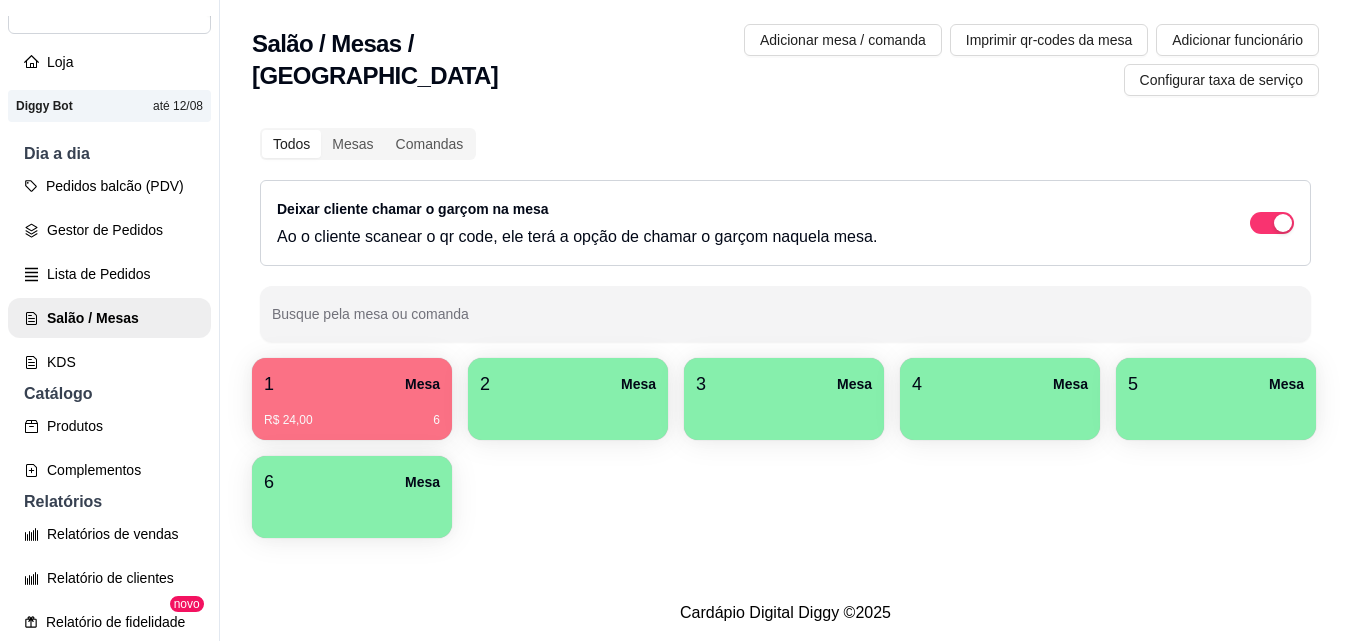 click at bounding box center (568, 413) 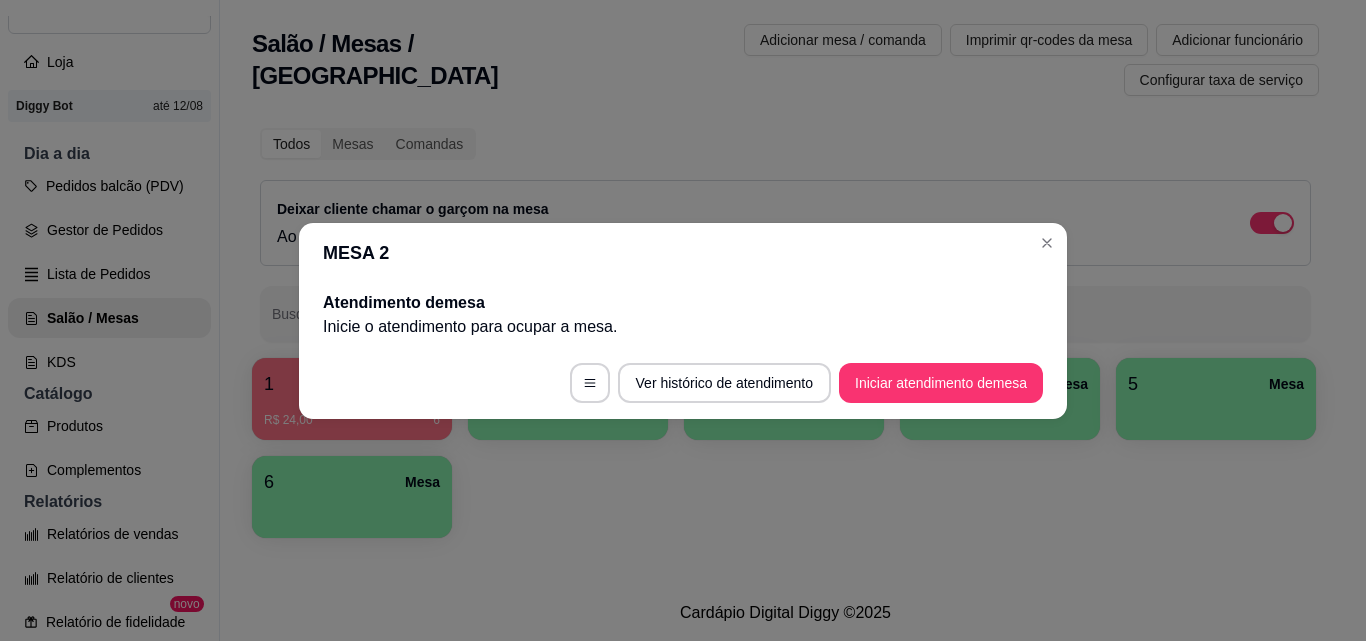 click on "Iniciar atendimento de  mesa" at bounding box center (941, 383) 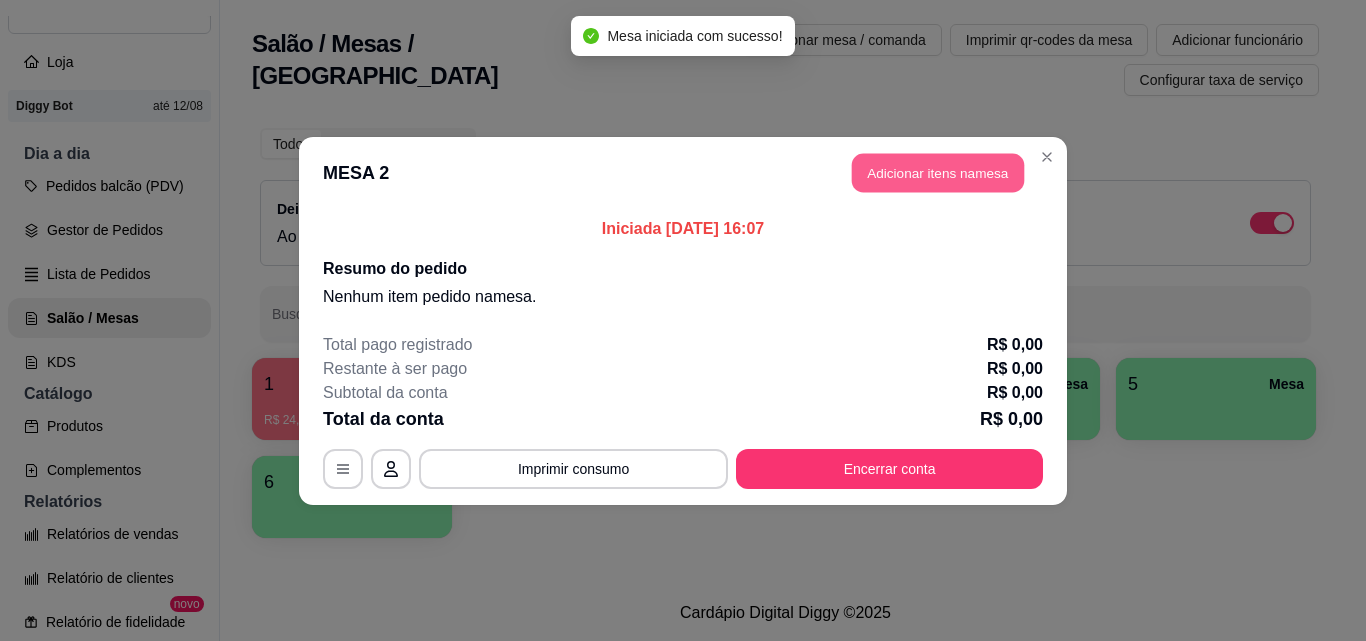 click on "Adicionar itens na  mesa" at bounding box center (938, 172) 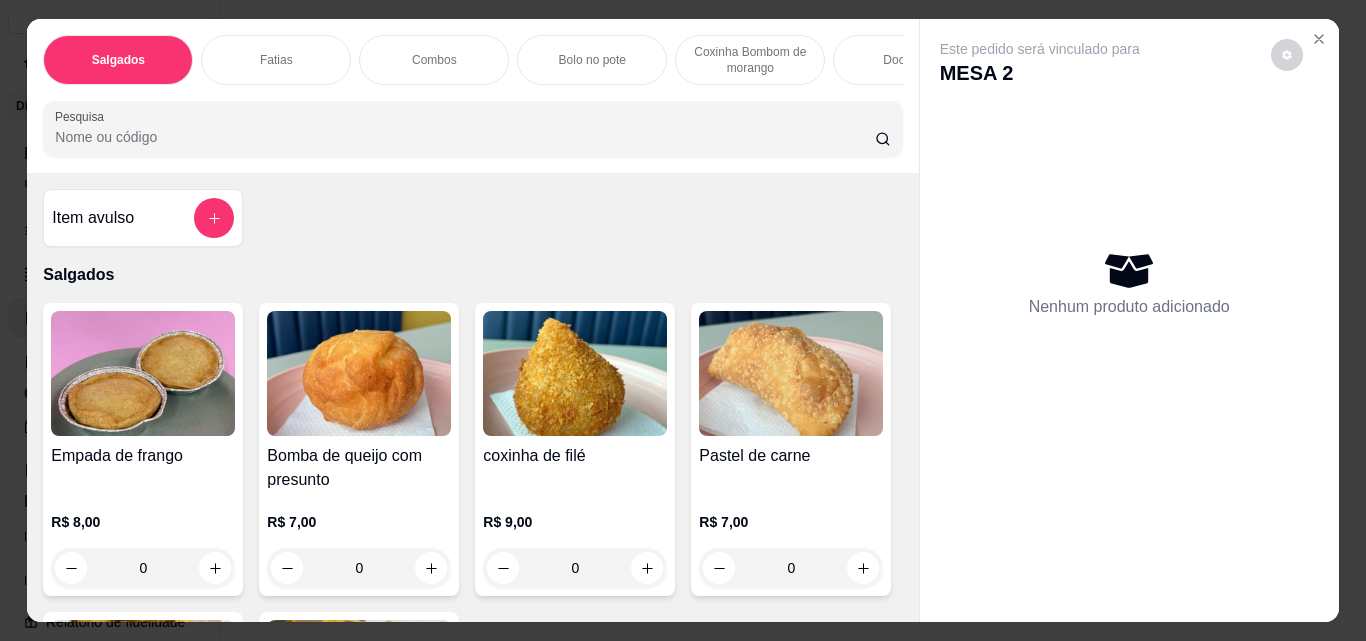 scroll, scrollTop: 52, scrollLeft: 0, axis: vertical 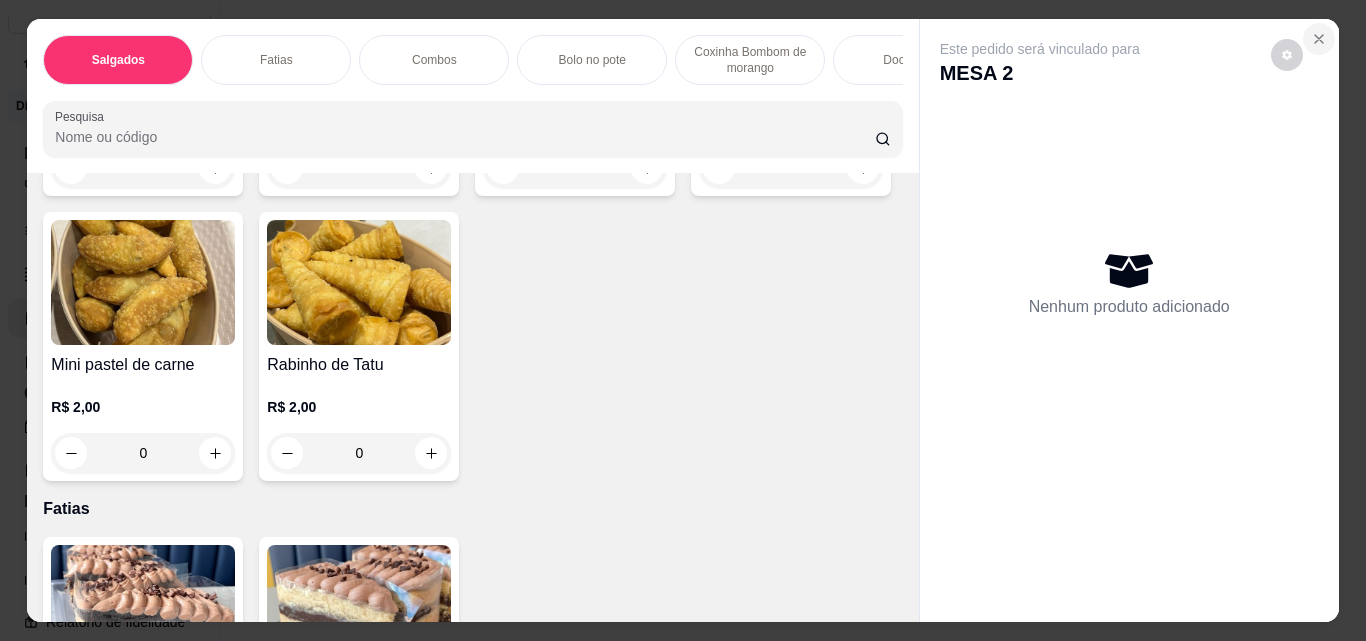 click at bounding box center (1319, 39) 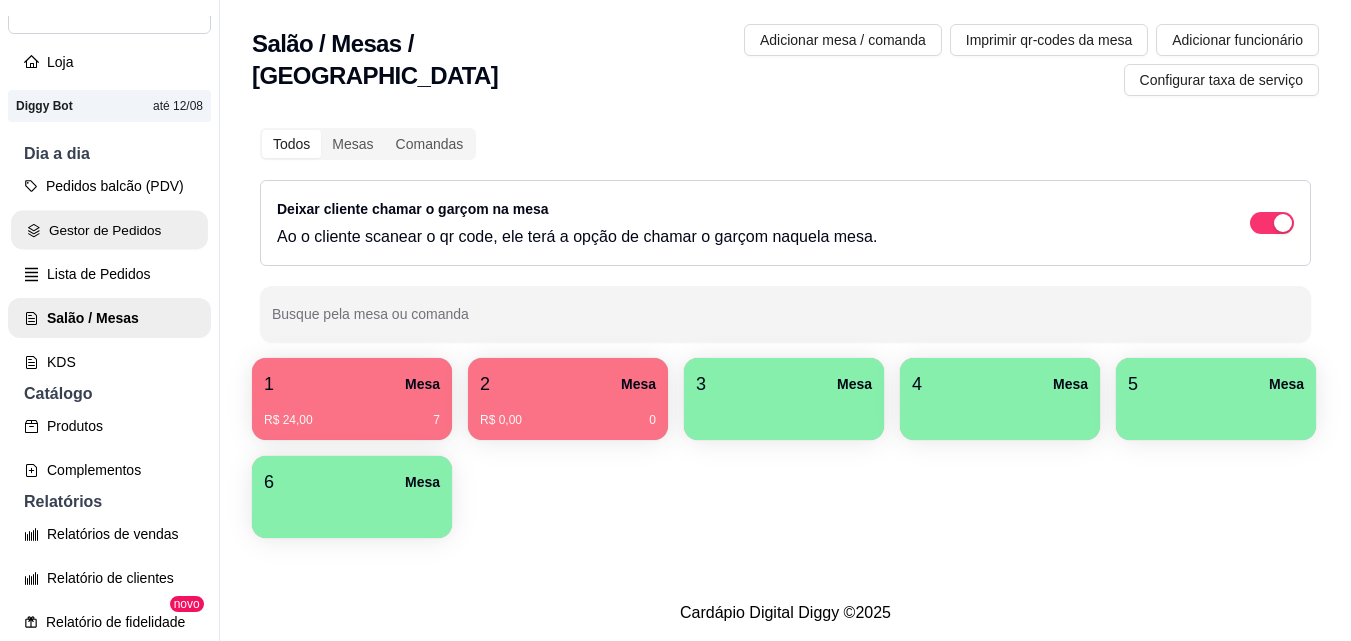 click on "Gestor de Pedidos" at bounding box center (109, 230) 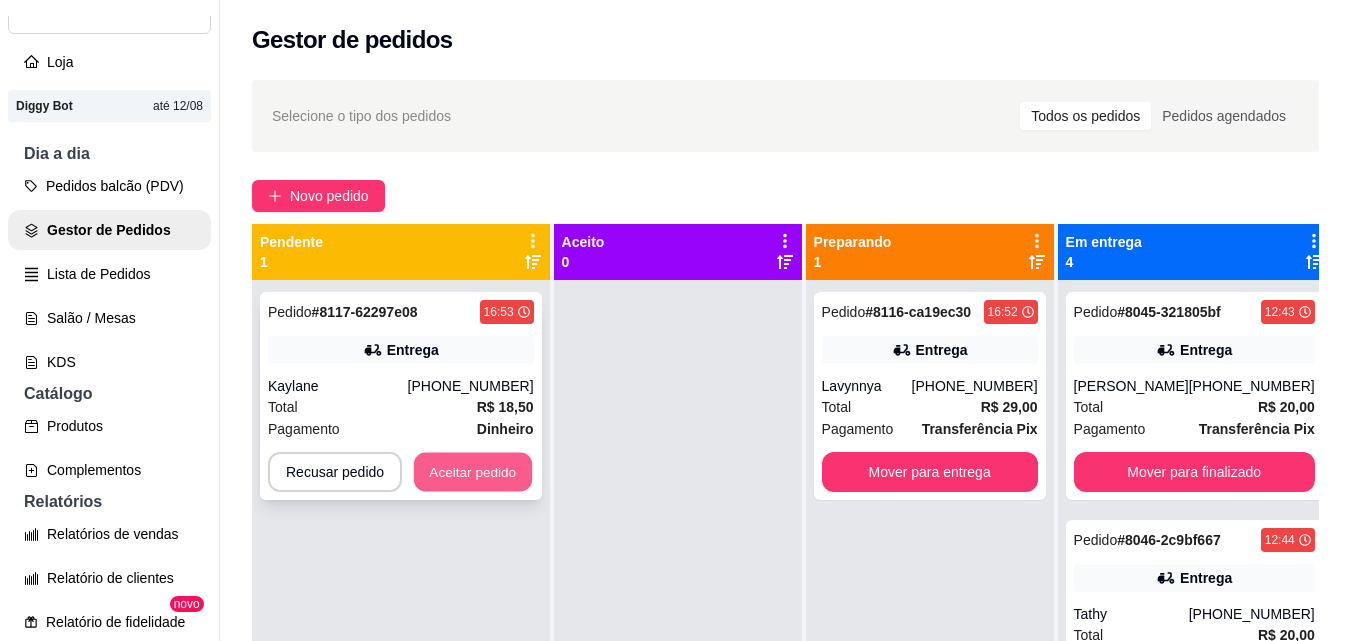 click on "Aceitar pedido" at bounding box center (473, 472) 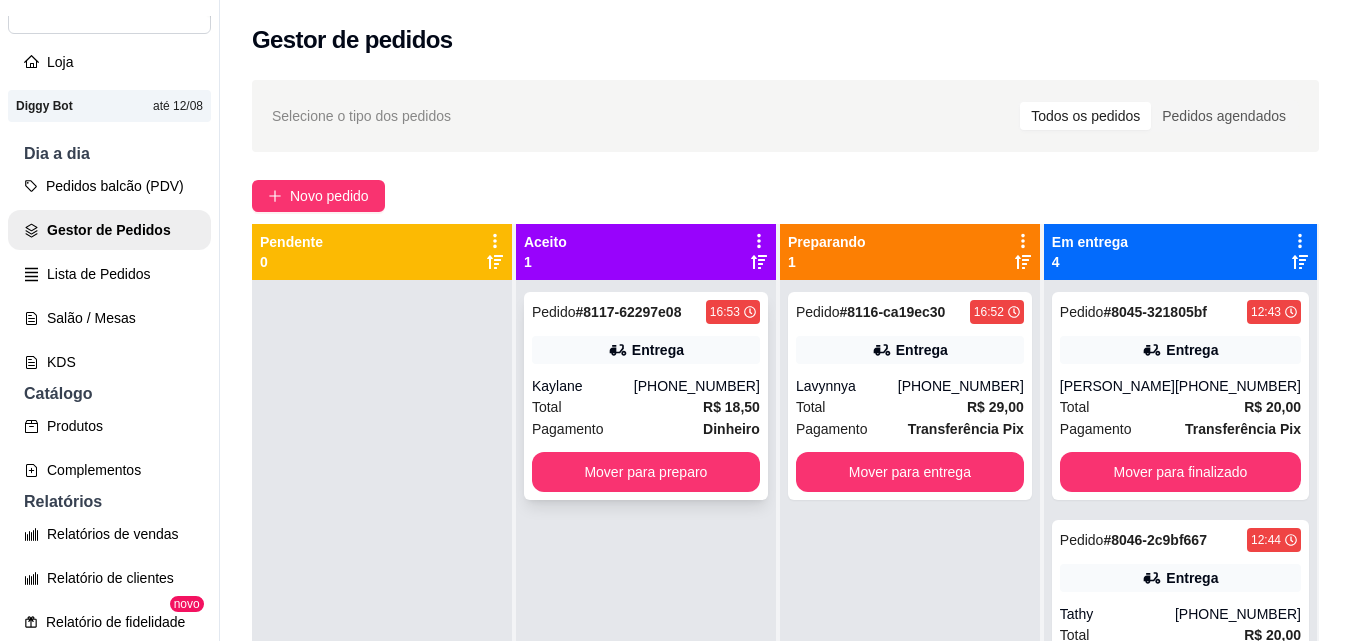 click on "Pedido  # 8117-62297e08 16:53 Entrega Kaylane  [PHONE_NUMBER] Total R$ 18,50 Pagamento Dinheiro Mover para preparo" at bounding box center (646, 396) 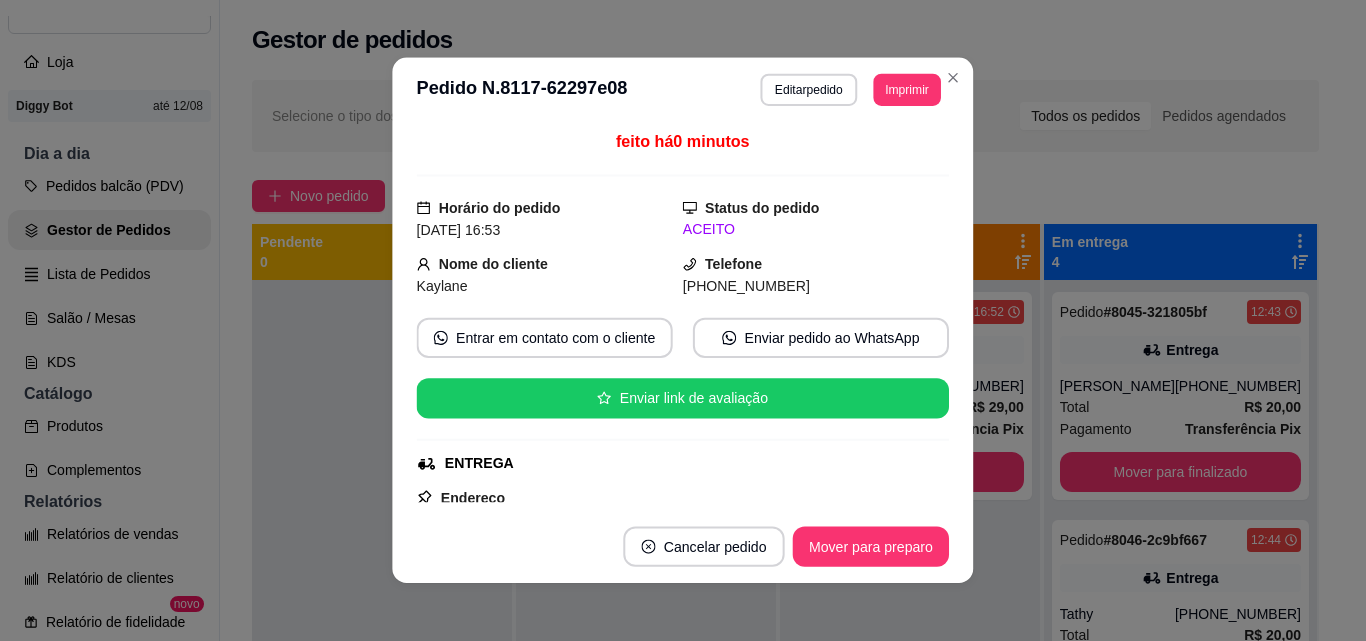 click on "feito há  0   minutos Horário do pedido [DATE] 16:53 Status do pedido ACEITO Nome do cliente Kaylane  Telefone [PHONE_NUMBER] Entrar em contato com o cliente Enviar pedido ao WhatsApp Enviar link de avaliação ENTREGA Endereço  [PERSON_NAME] , n. 148, Centro - 64330000 Entregar na A&G Taxa de entrega  R$ 0,00 Copiar Endereço Pagamento Dinheiro   R$ 18,50 Resumo do pedido 1 x     Bomba de queijo com presunto R$ 7,00 1 x     Empada de frango  R$ 8,00 1 x     Guaraná antártica 200ml  R$ 3,50 Subtotal R$ 18,50 Total R$ 18,50" at bounding box center [683, 316] 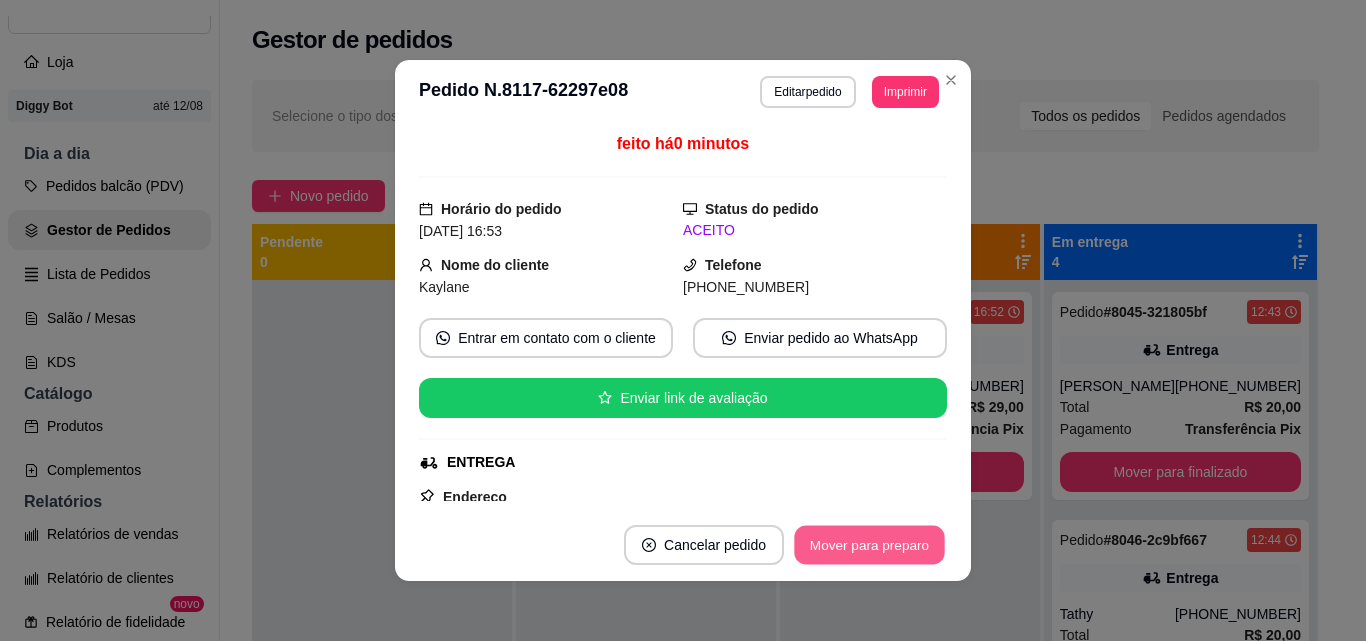 click on "Mover para preparo" at bounding box center [869, 545] 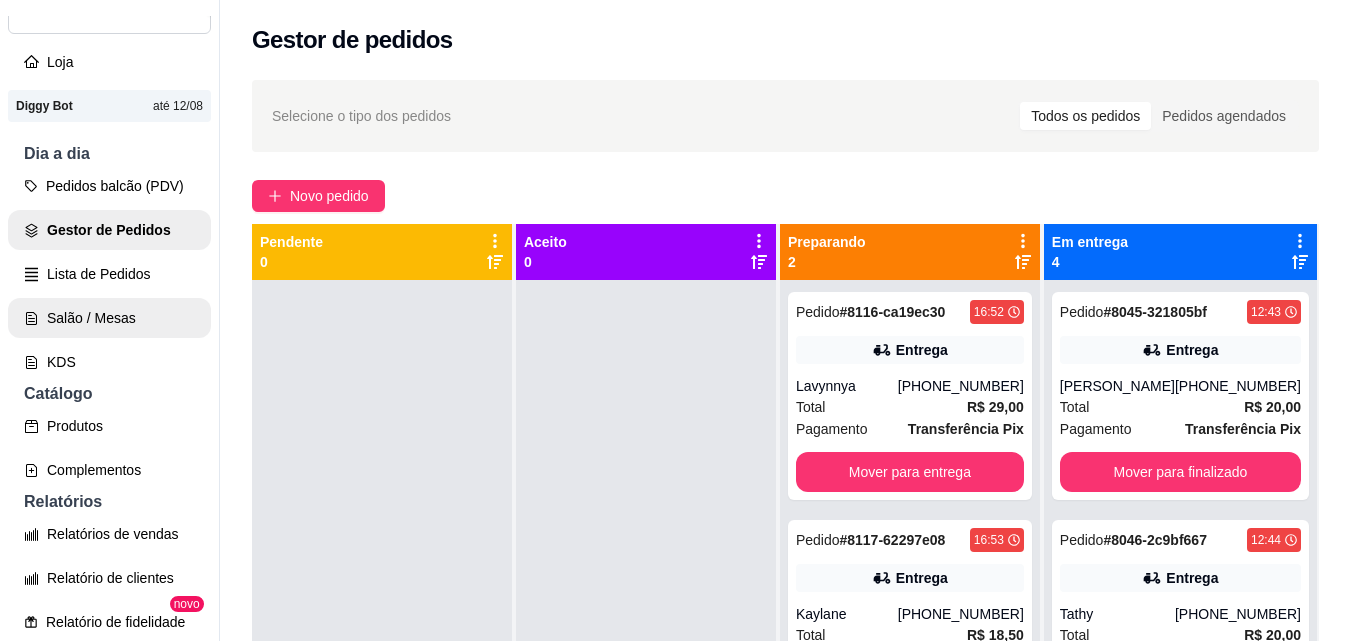 click on "Salão / Mesas" at bounding box center (109, 318) 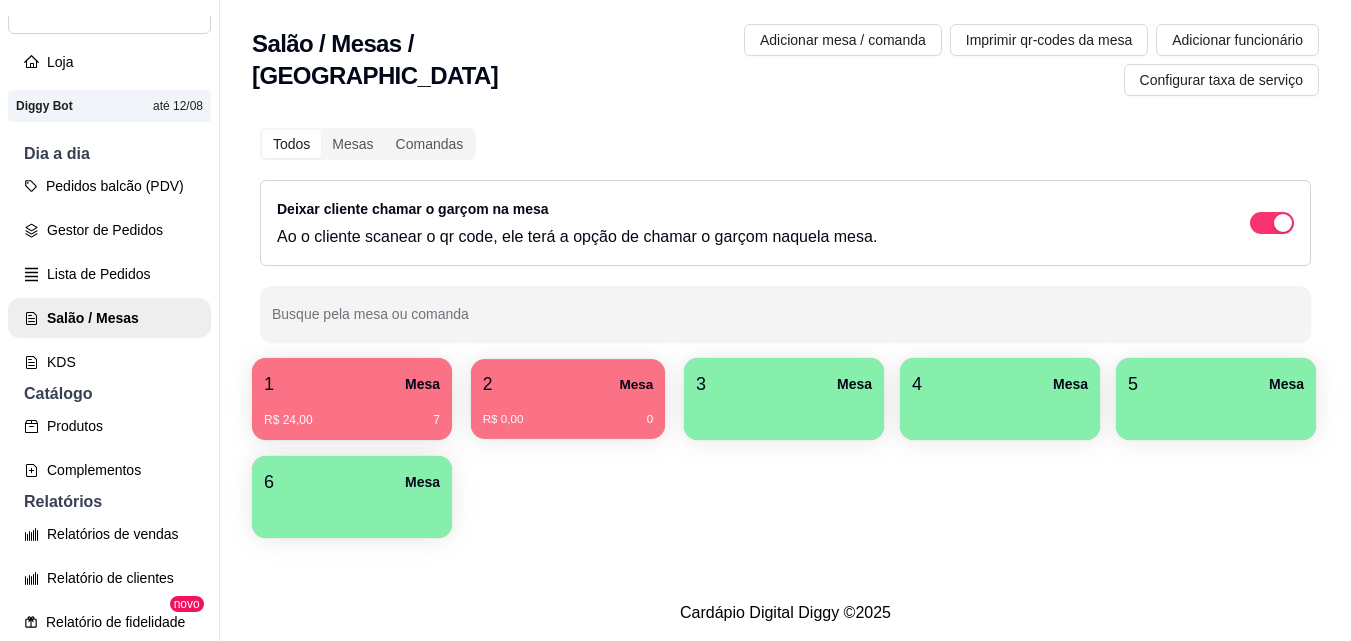 click on "R$ 0,00 0" at bounding box center (568, 420) 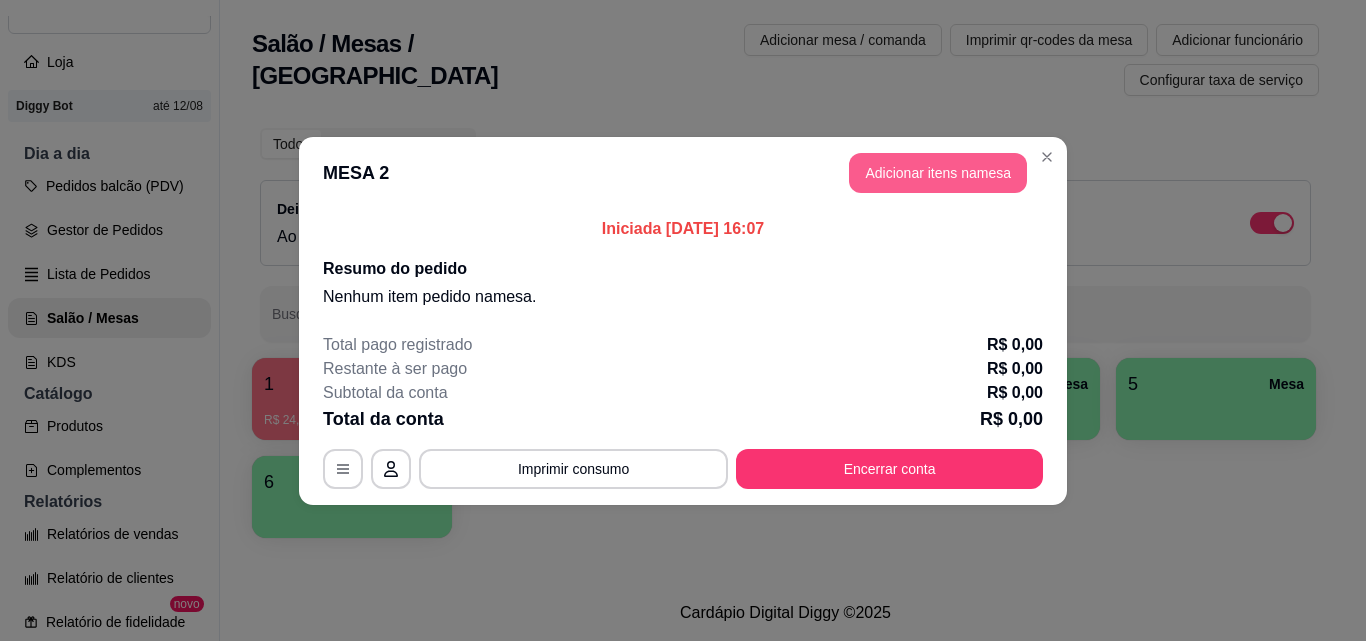 click on "Adicionar itens na  mesa" at bounding box center [938, 173] 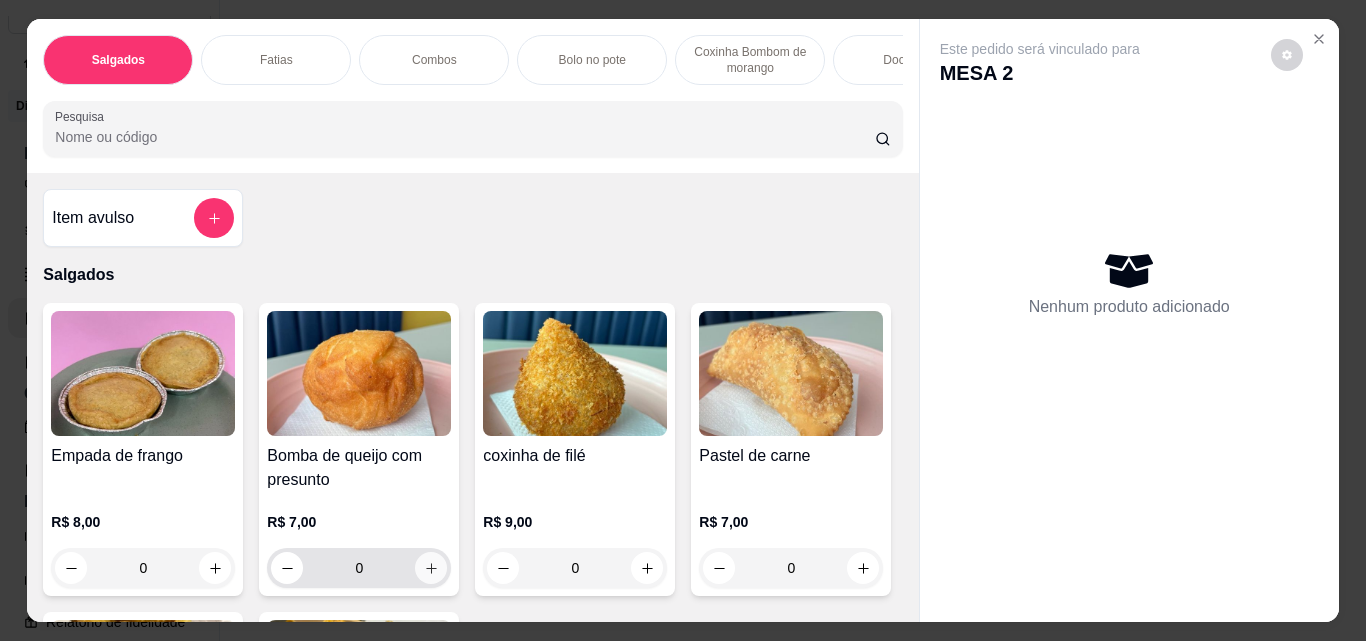 click at bounding box center [431, 568] 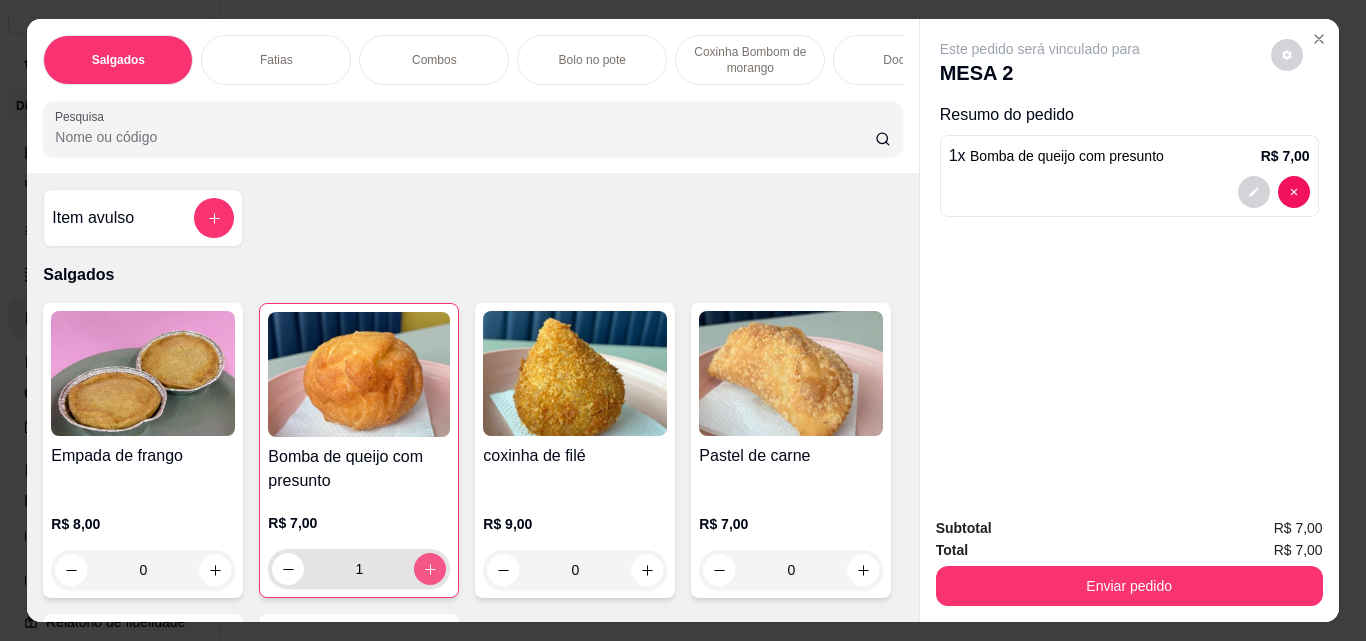 type on "1" 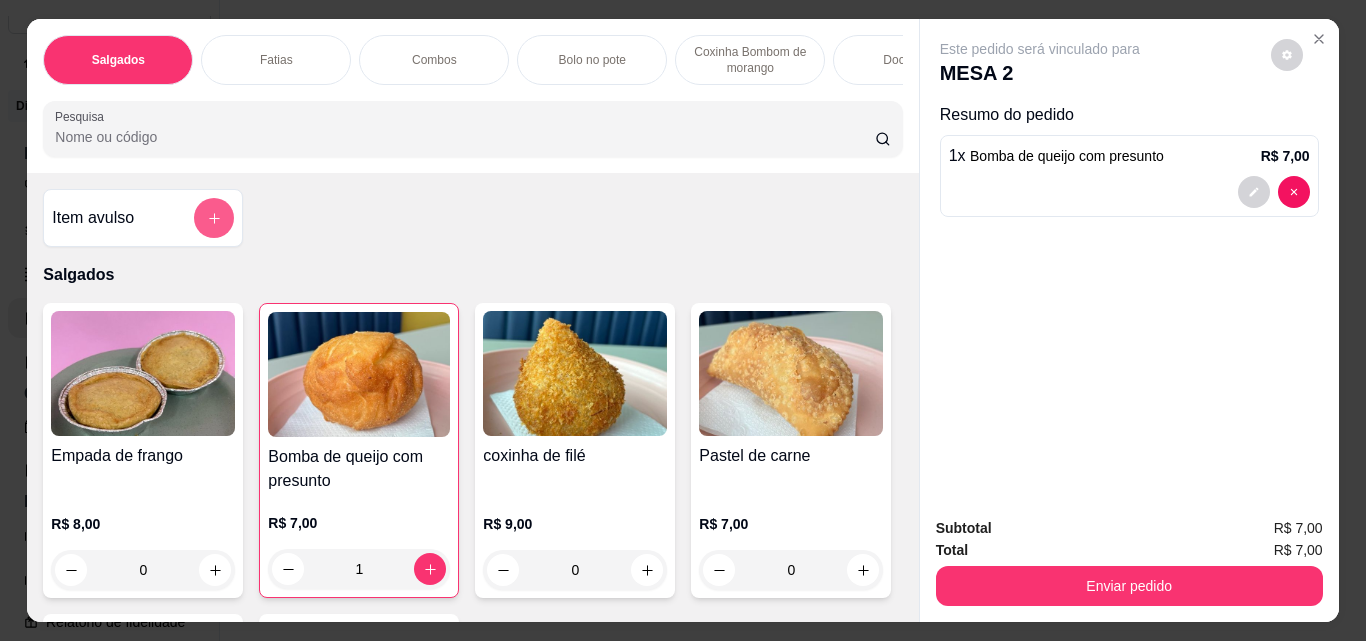 click 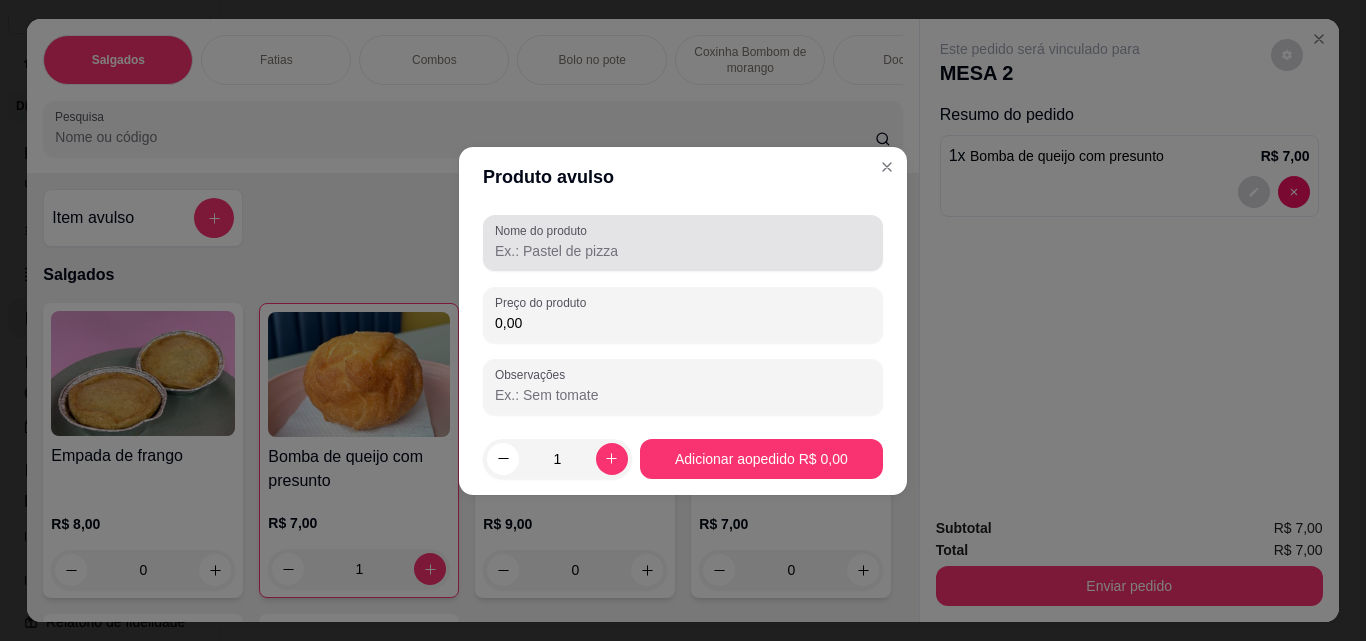 drag, startPoint x: 529, startPoint y: 269, endPoint x: 533, endPoint y: 255, distance: 14.56022 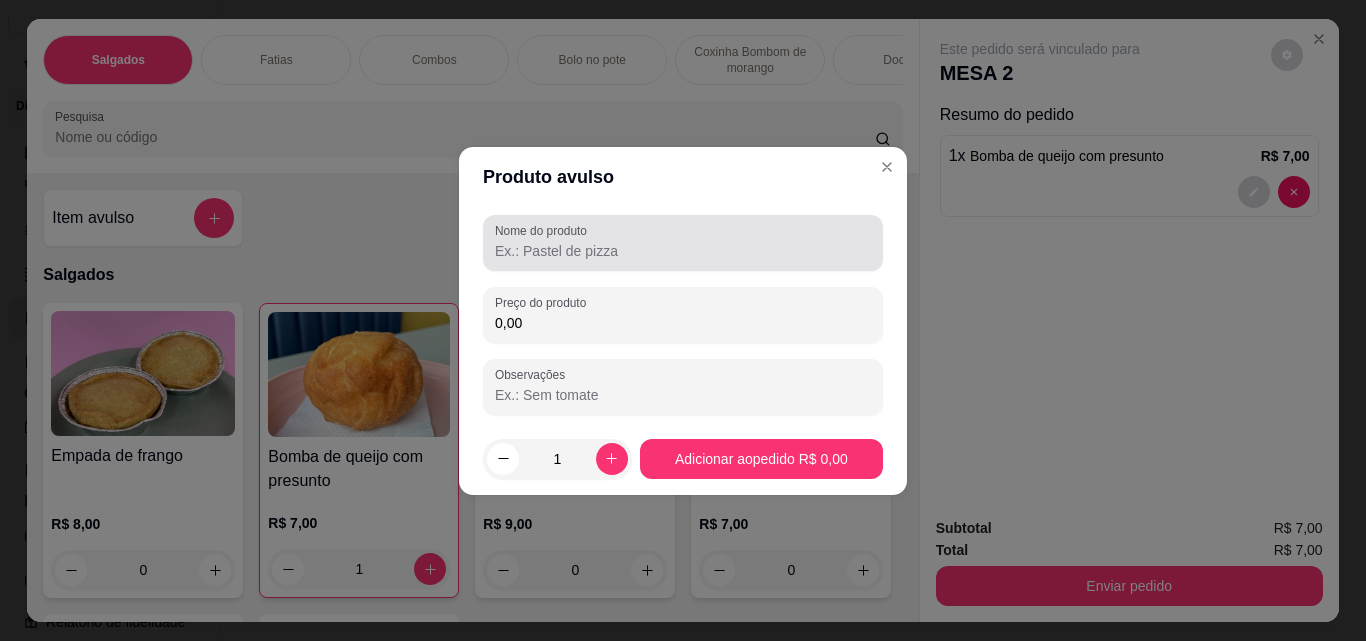 click on "Nome do produto" at bounding box center [683, 243] 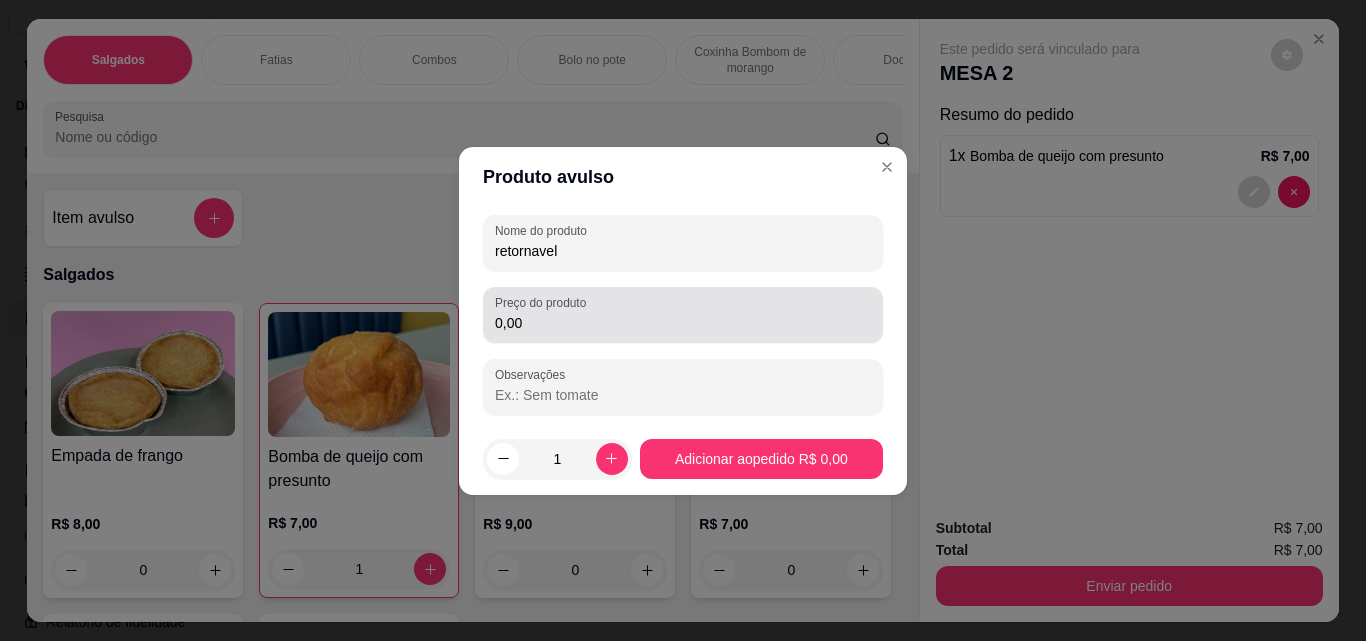 type on "retornavel" 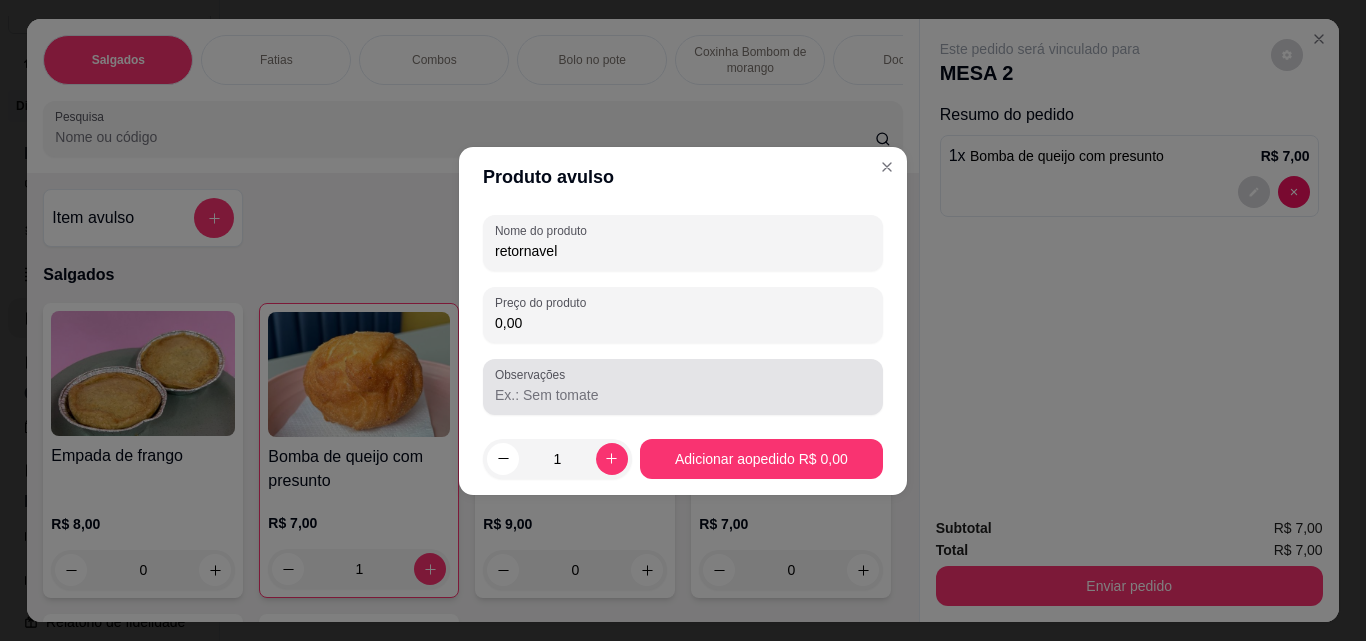 click at bounding box center (683, 387) 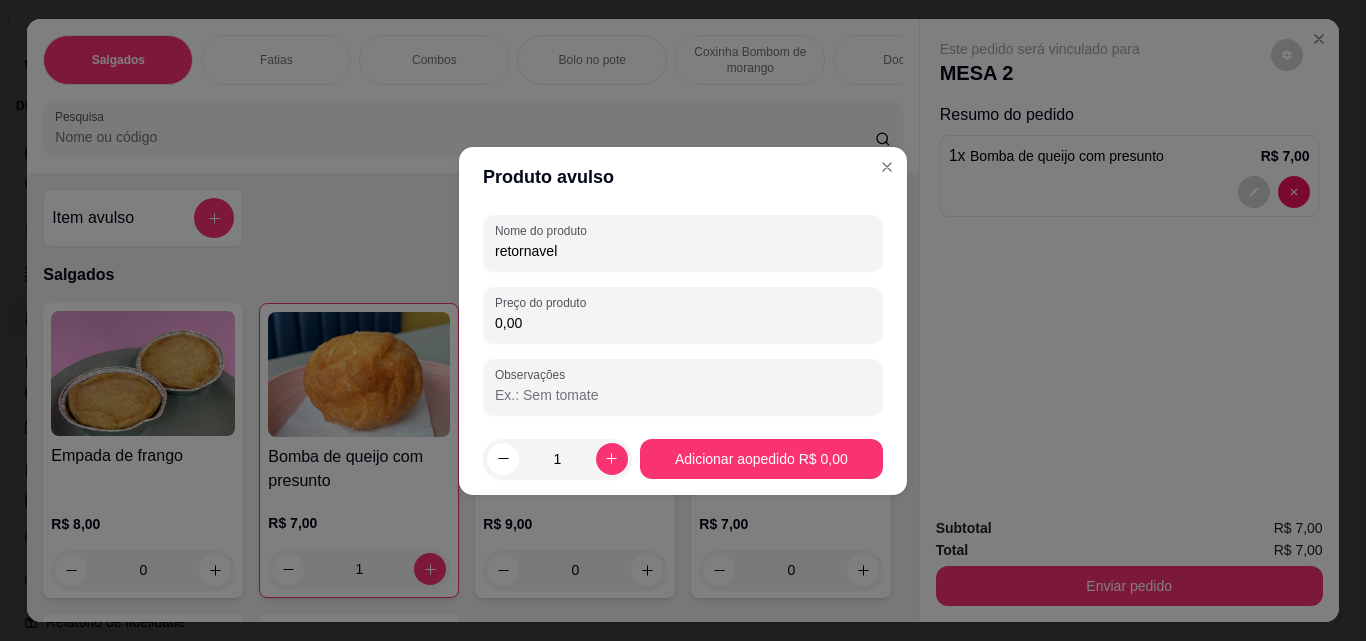 click on "0,00" at bounding box center [683, 323] 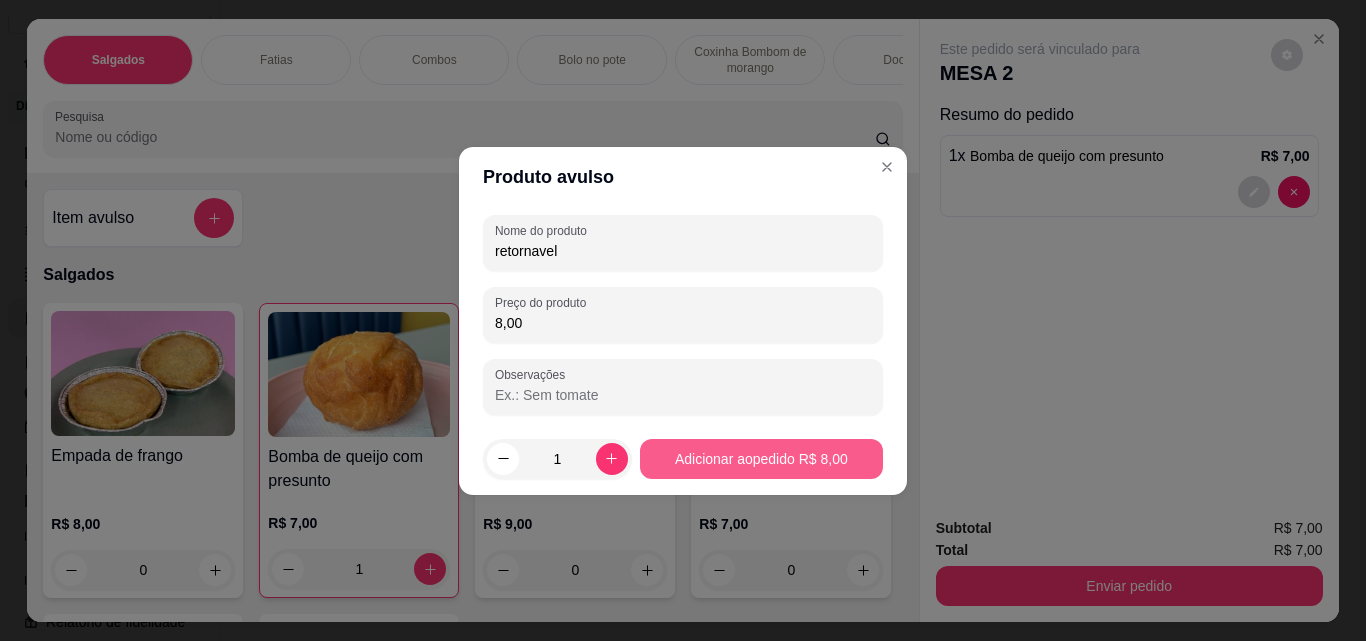 type on "8,00" 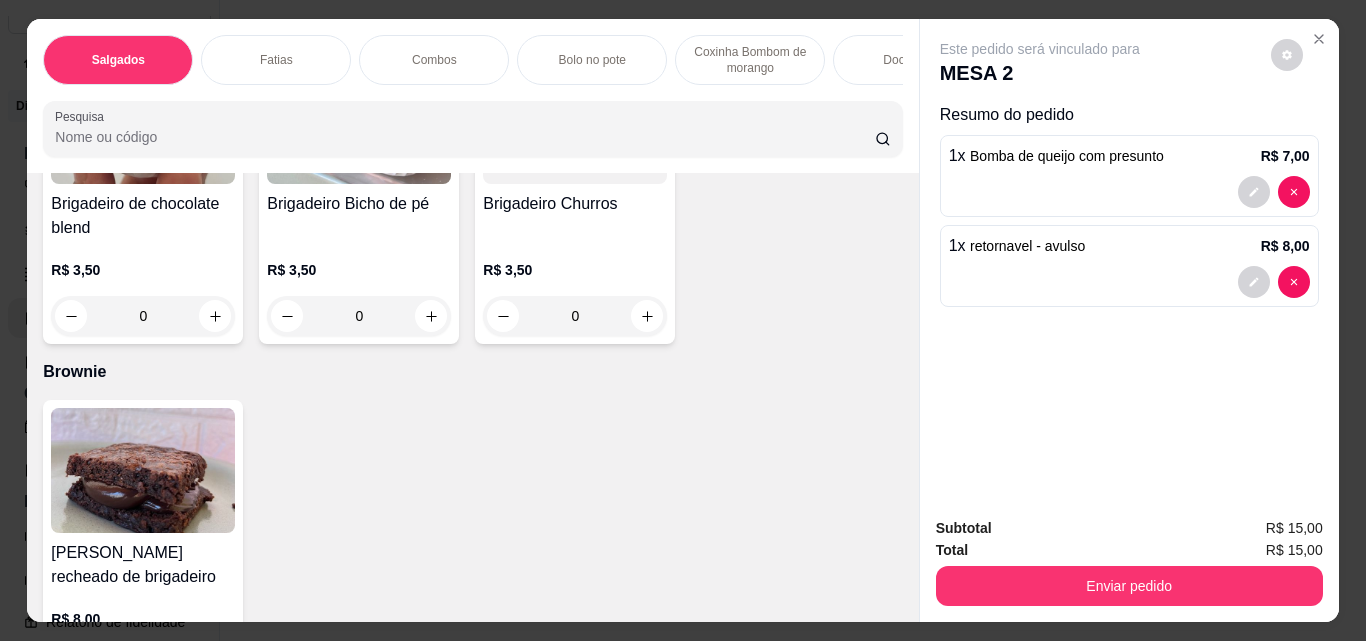 scroll, scrollTop: 3000, scrollLeft: 0, axis: vertical 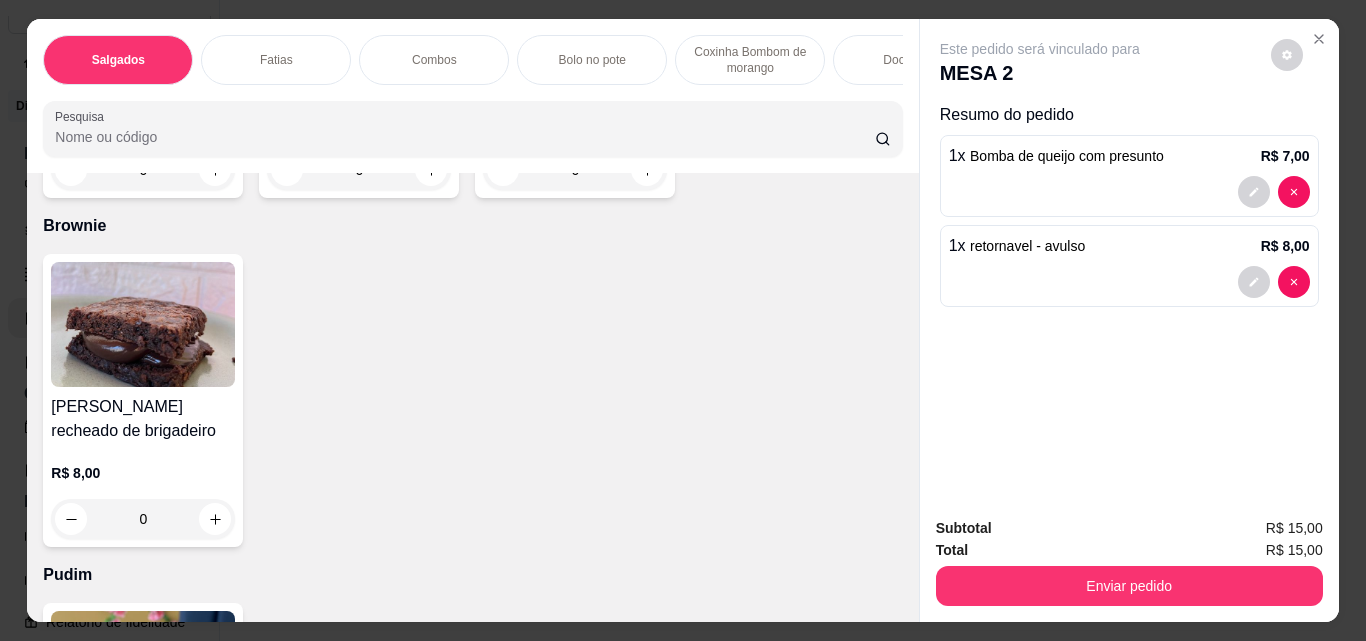 click on "0" at bounding box center [575, 170] 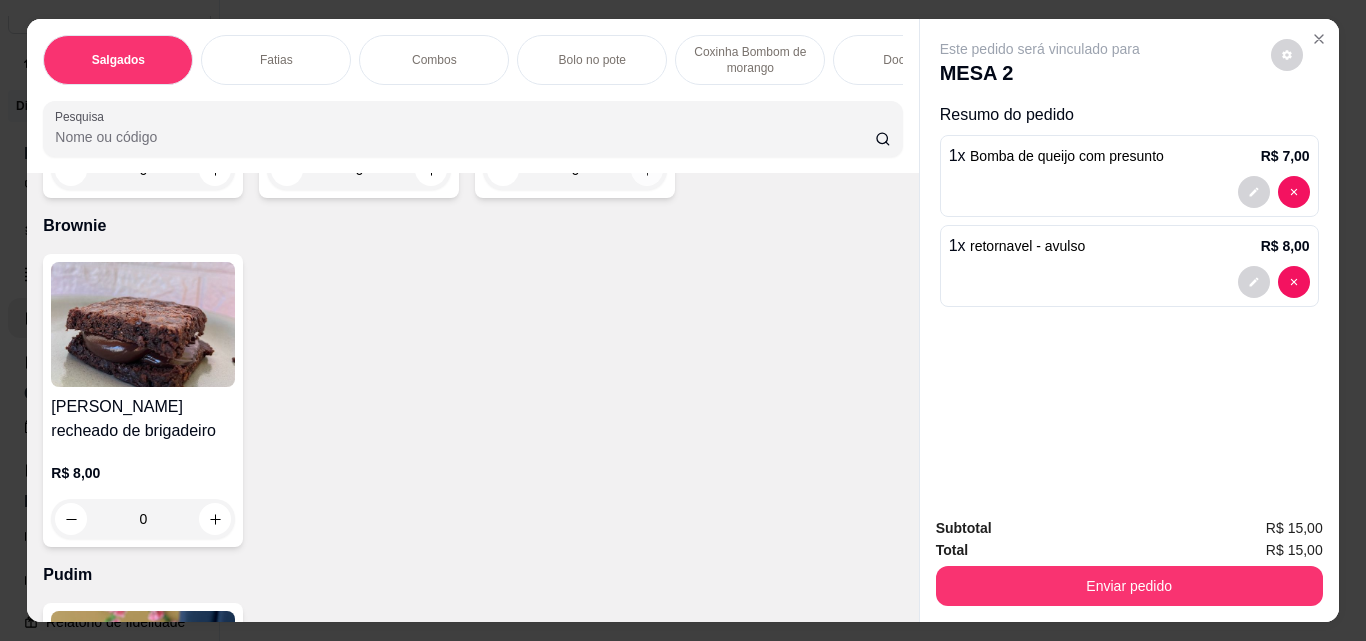 click 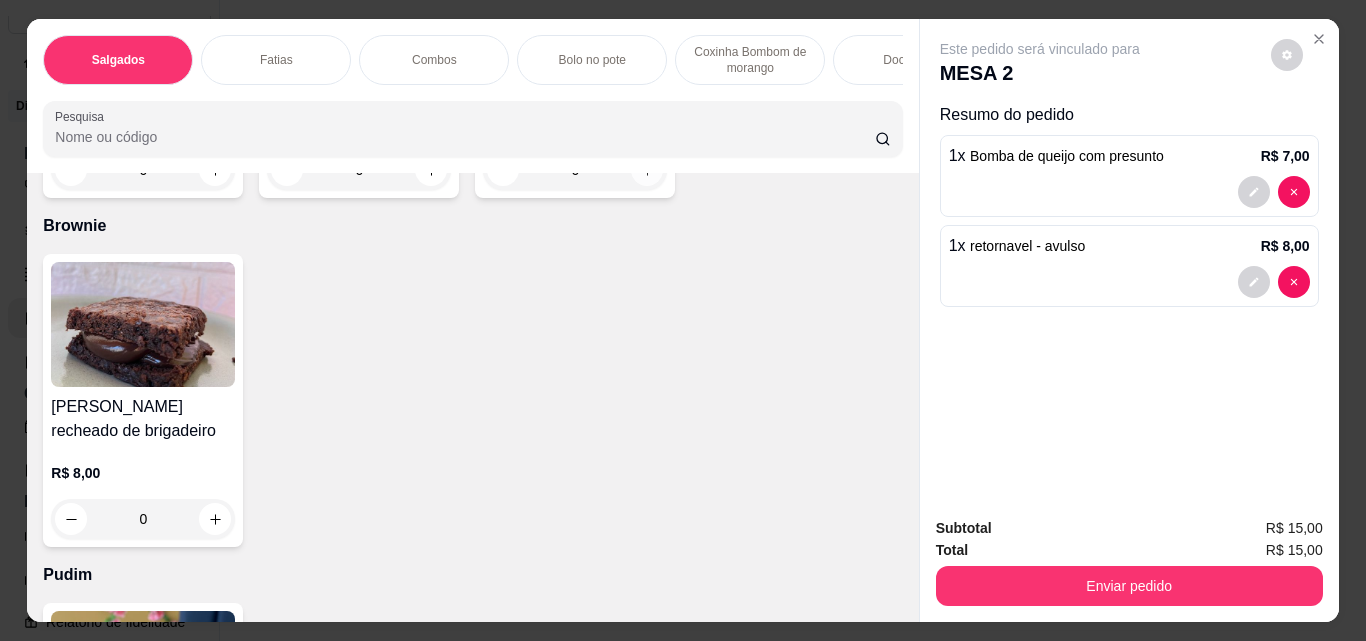 type on "1" 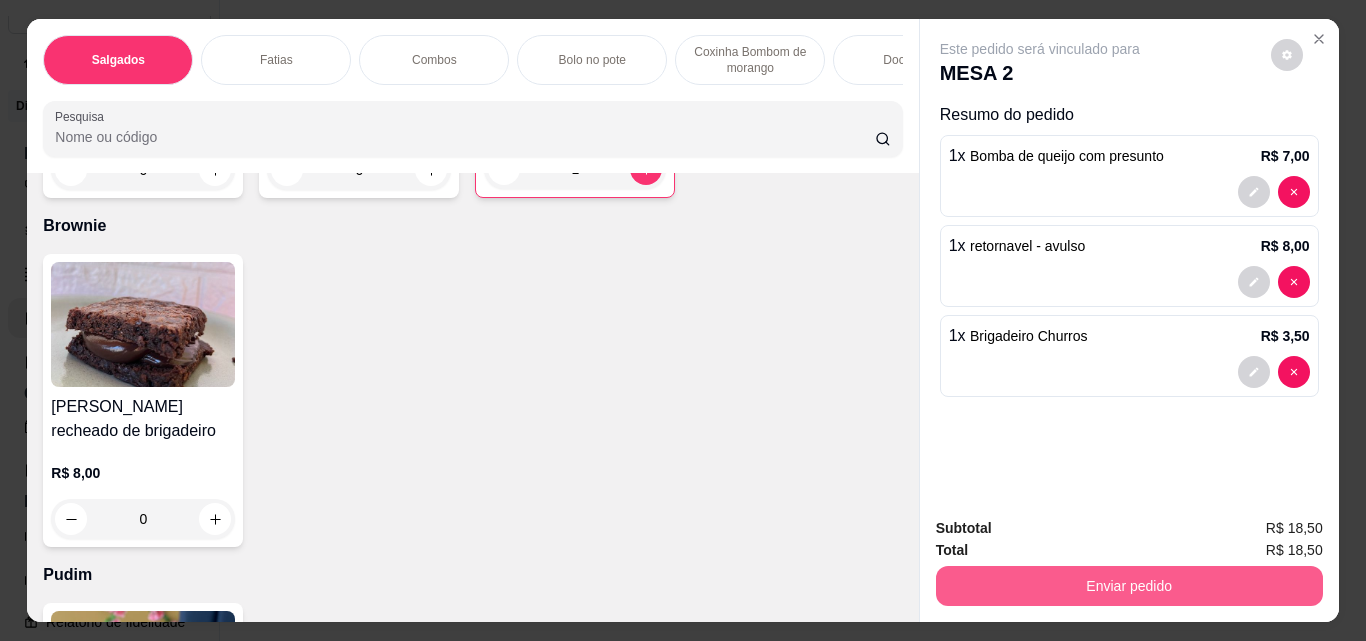click on "Enviar pedido" at bounding box center [1129, 586] 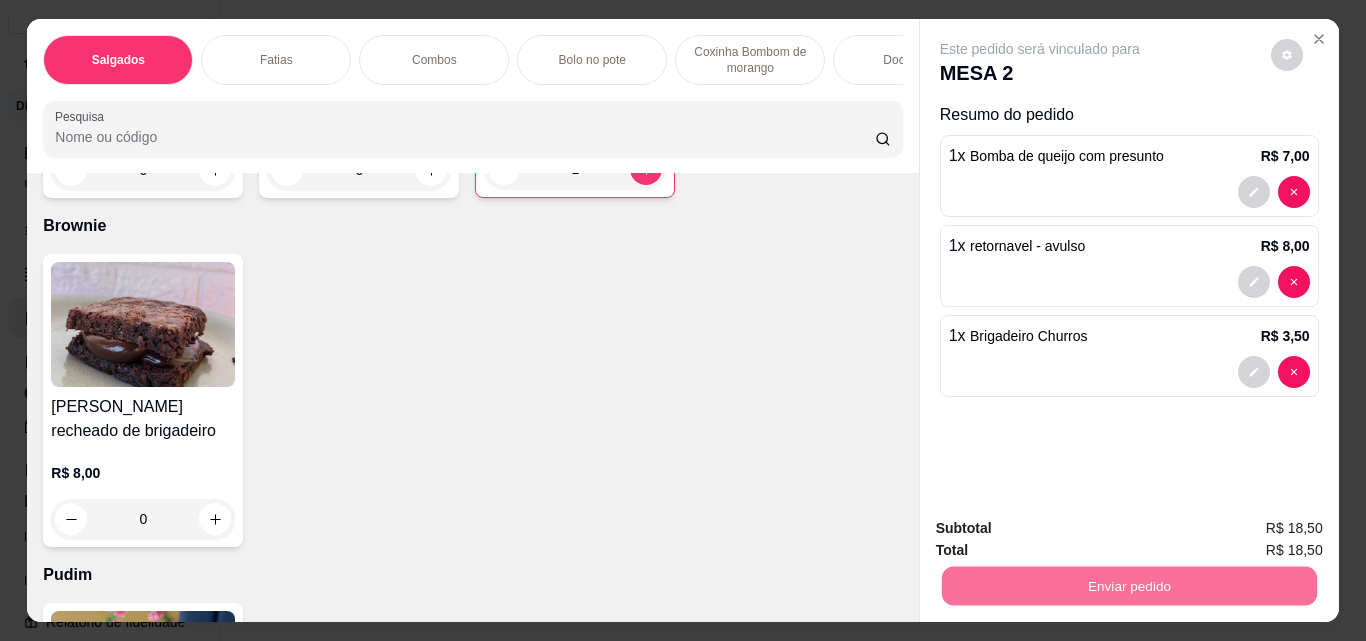 click on "Não registrar e enviar pedido" at bounding box center [1063, 529] 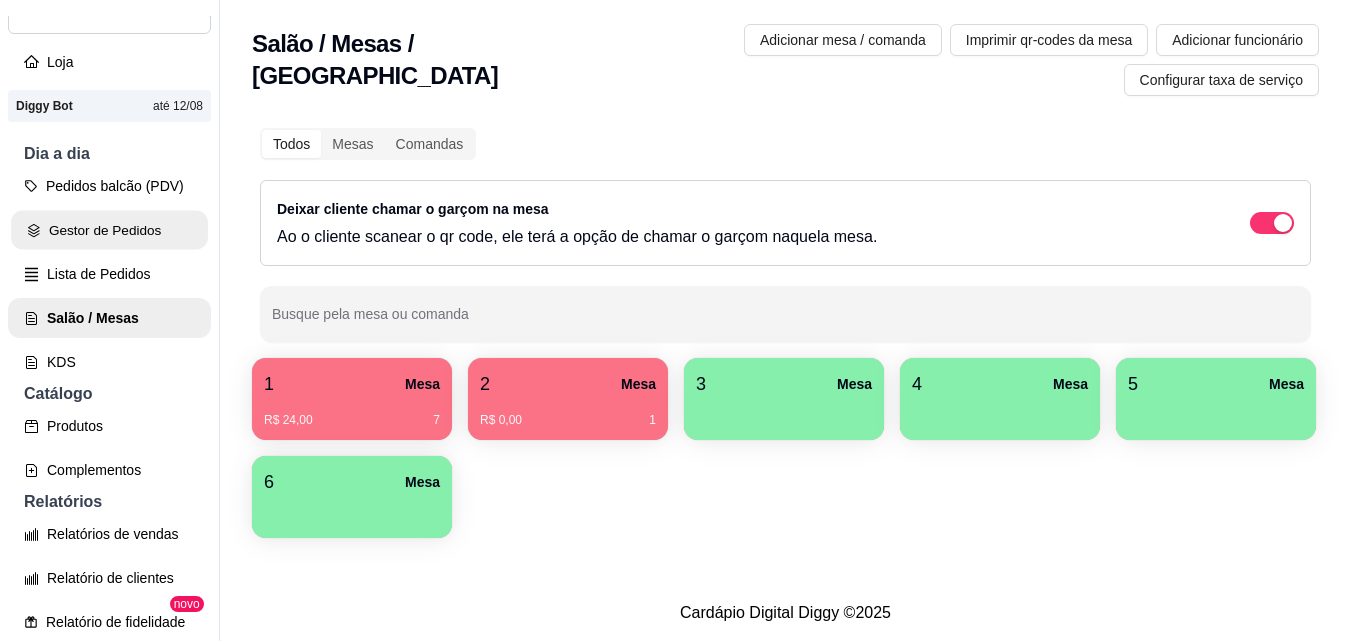 click on "Gestor de Pedidos" at bounding box center [109, 230] 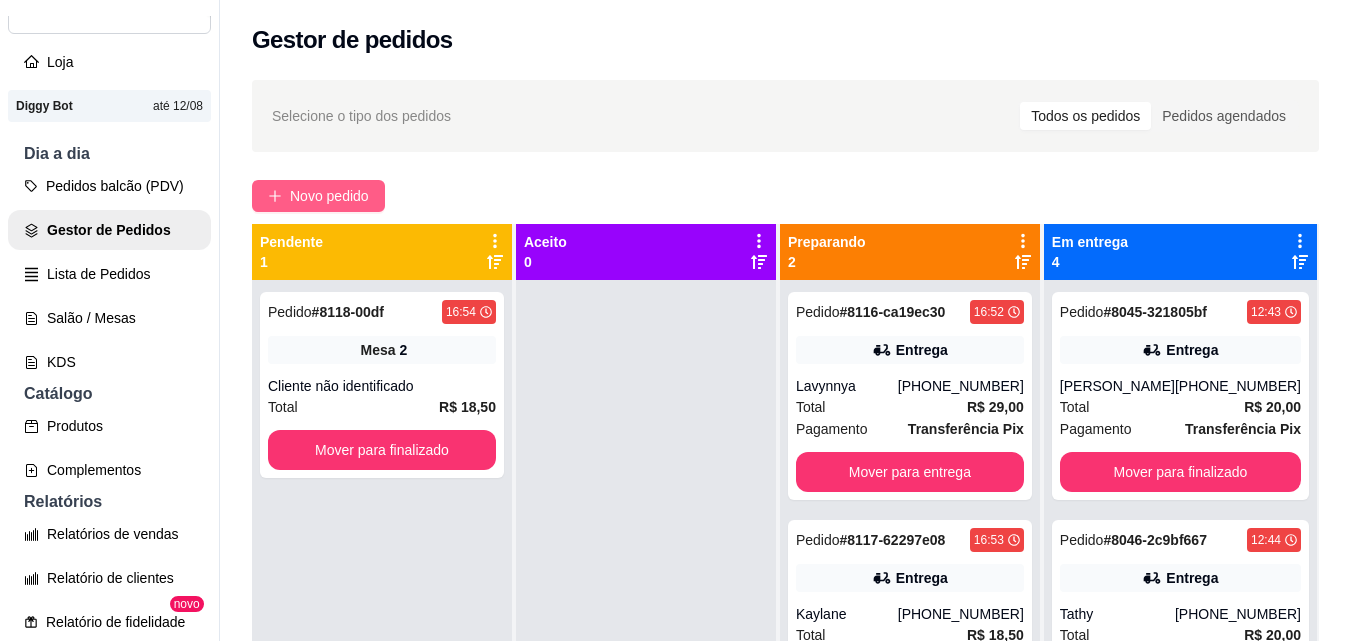 click on "Novo pedido" at bounding box center (318, 196) 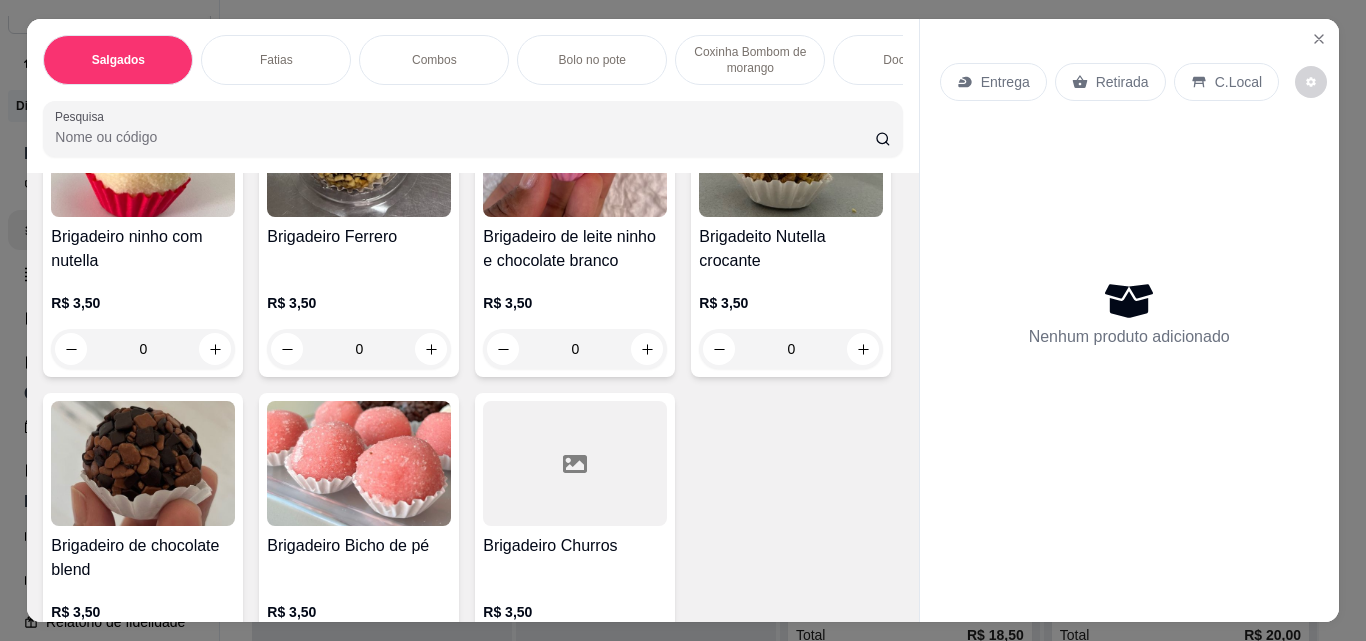 scroll, scrollTop: 2500, scrollLeft: 0, axis: vertical 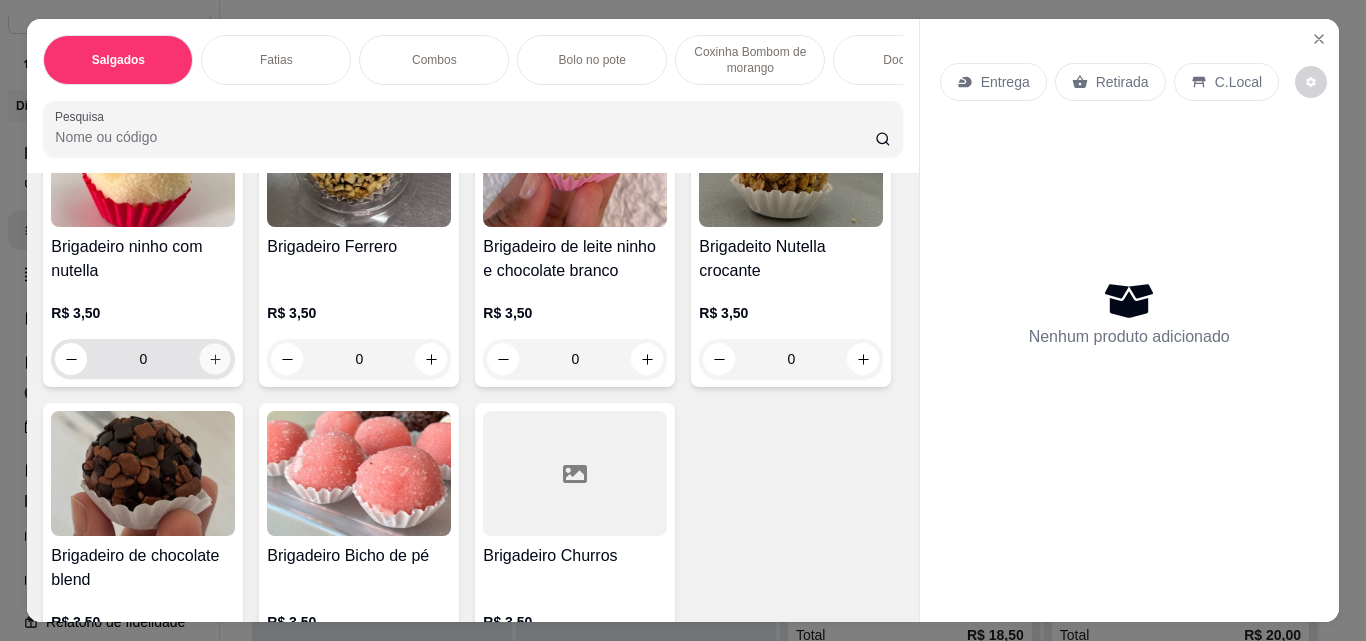click at bounding box center (215, 359) 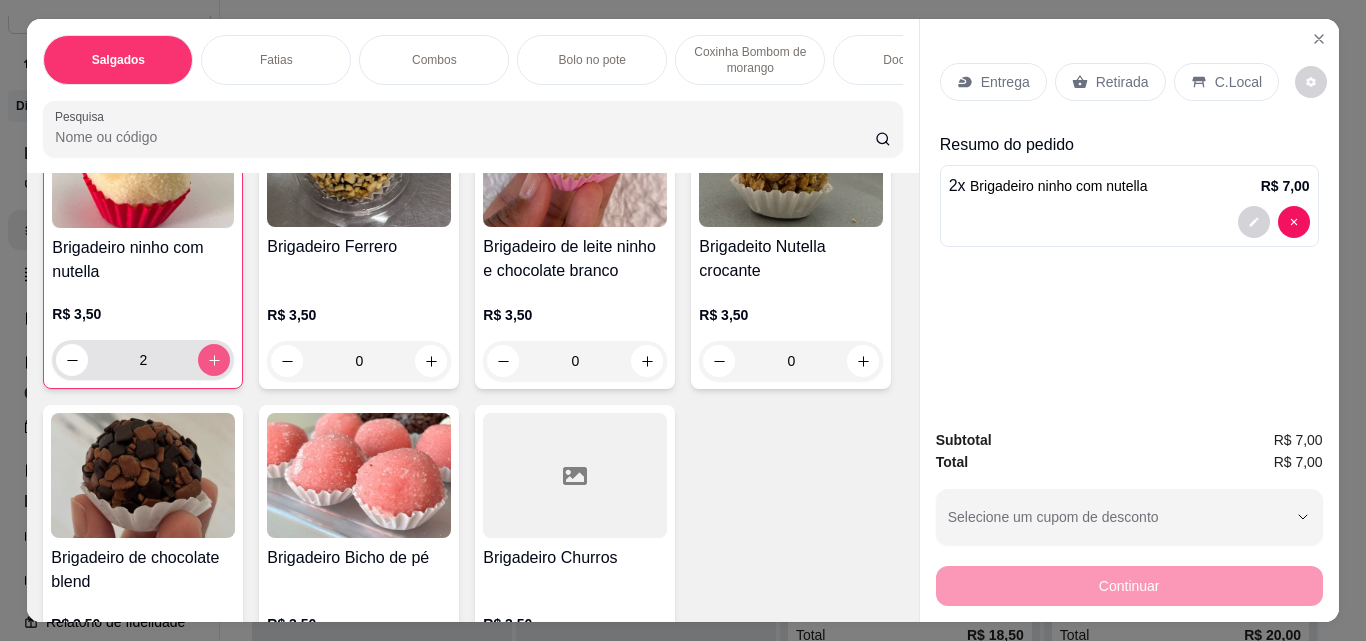 scroll, scrollTop: 2501, scrollLeft: 0, axis: vertical 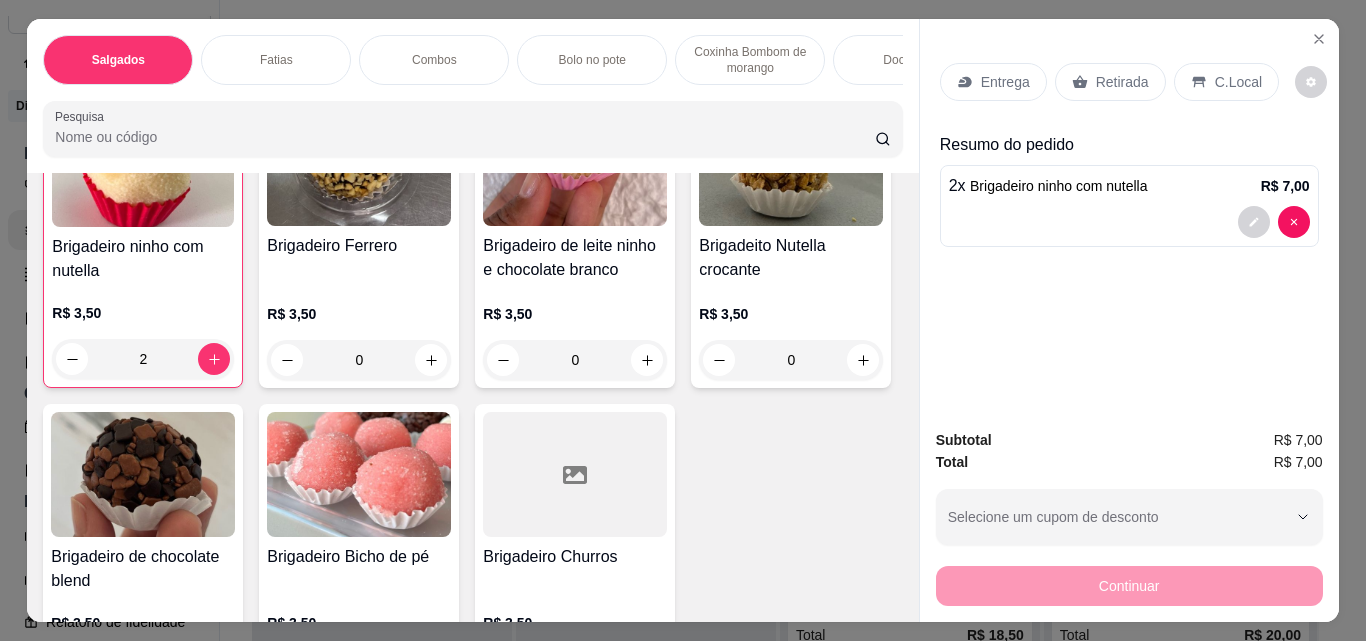 click on "Retirada" at bounding box center (1110, 82) 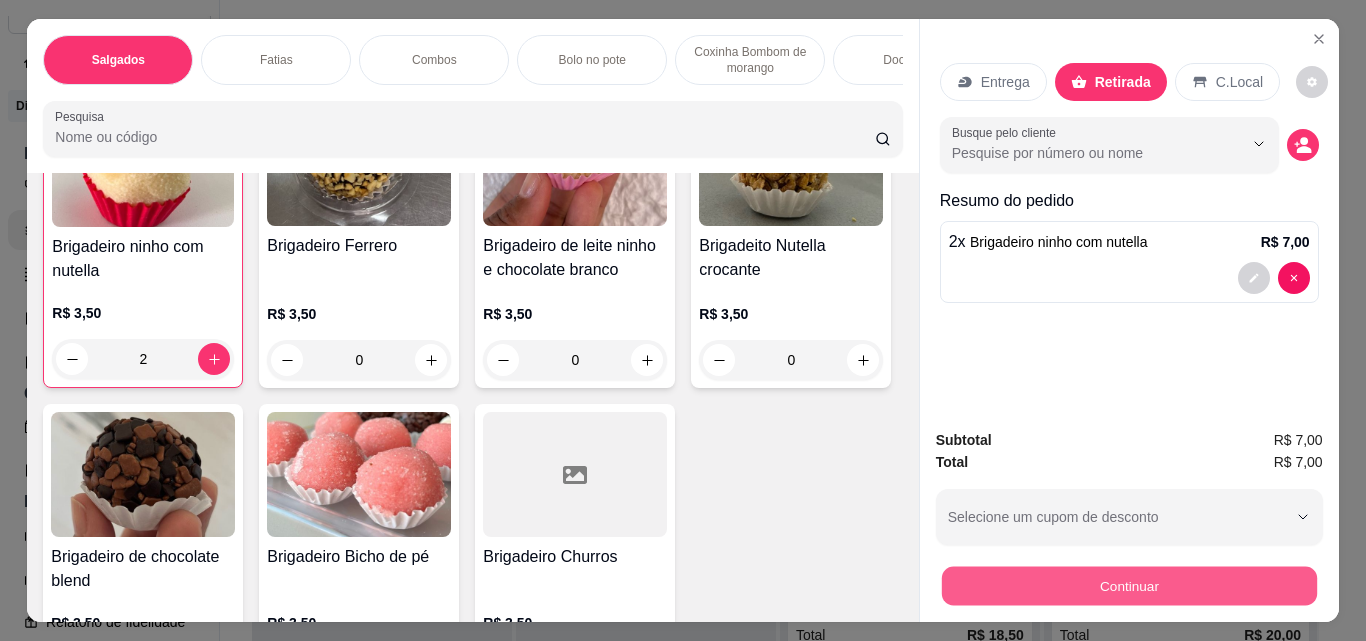 click on "Continuar" at bounding box center [1128, 585] 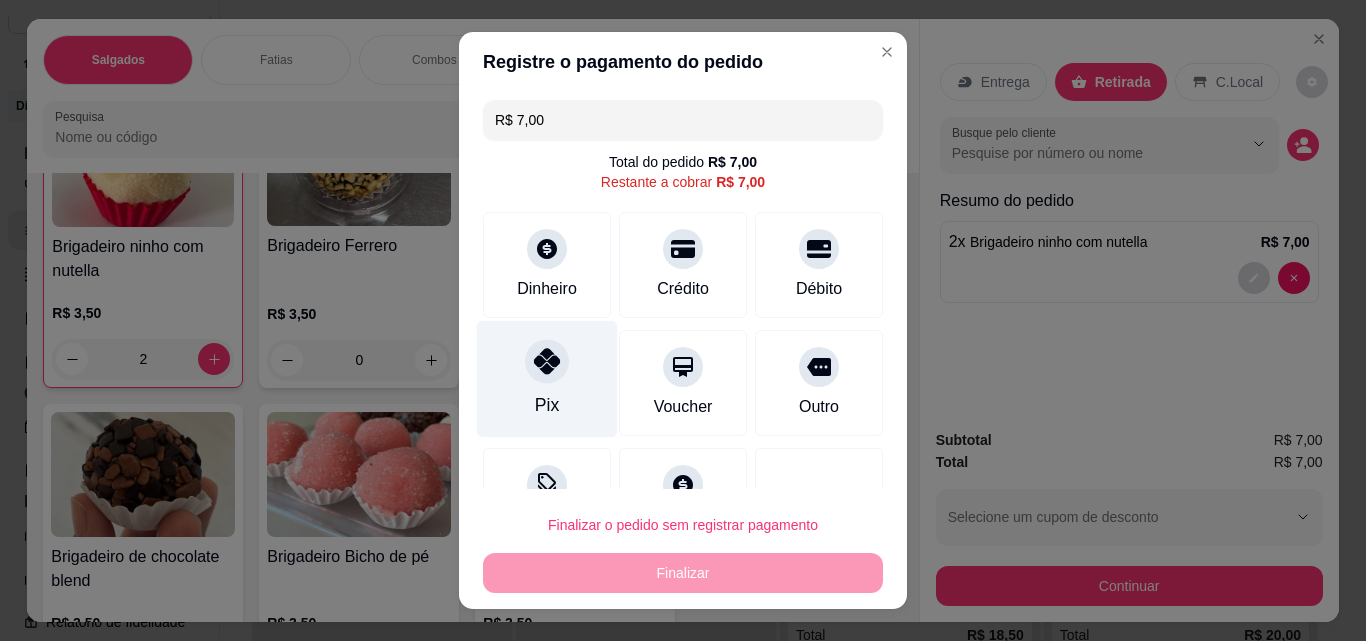 click on "Pix" at bounding box center (547, 379) 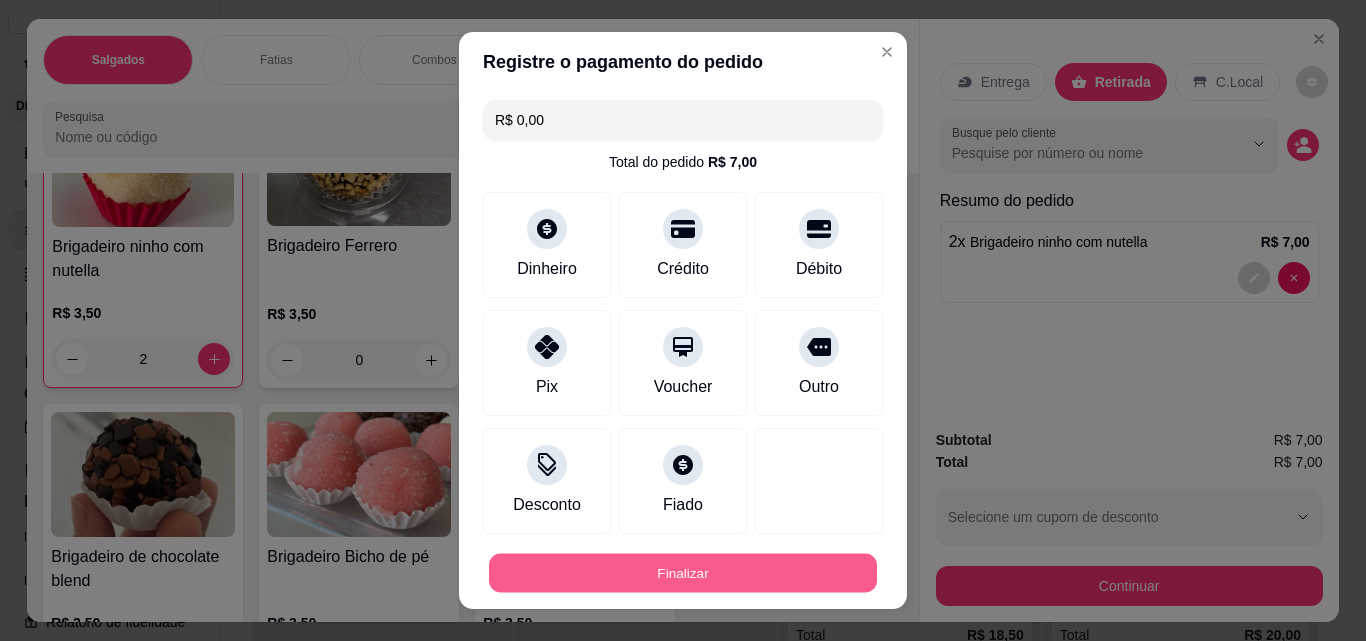 click on "Finalizar" at bounding box center (683, 573) 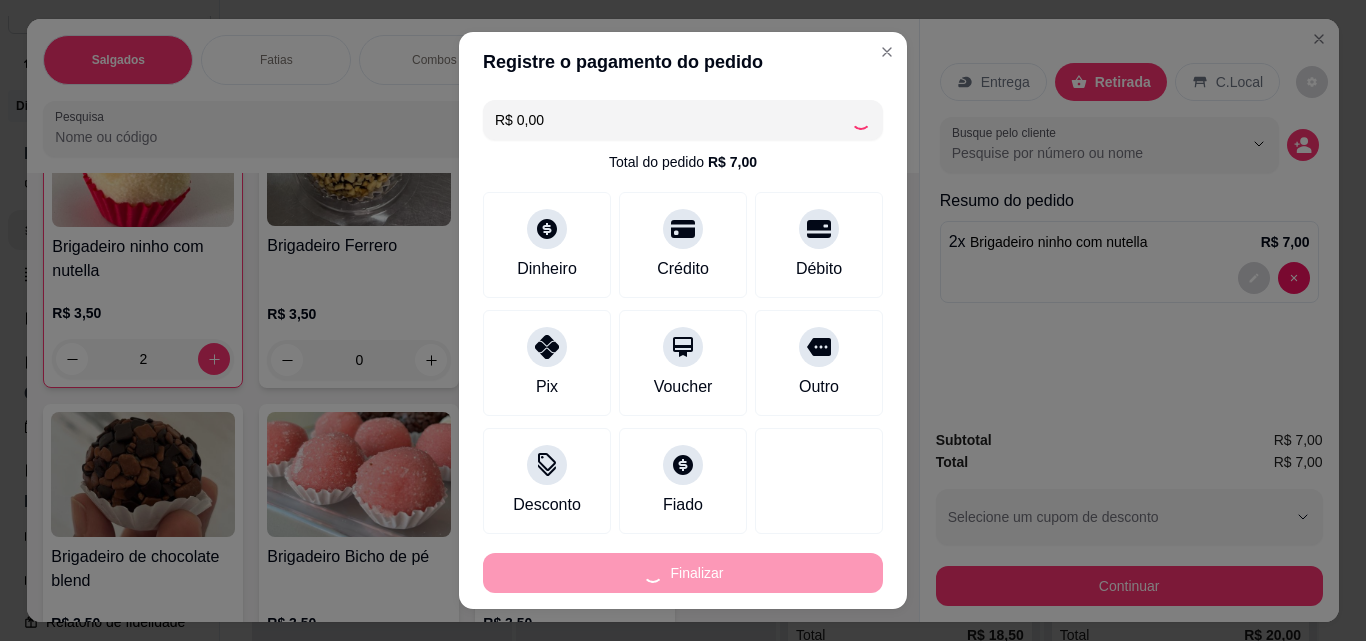type on "0" 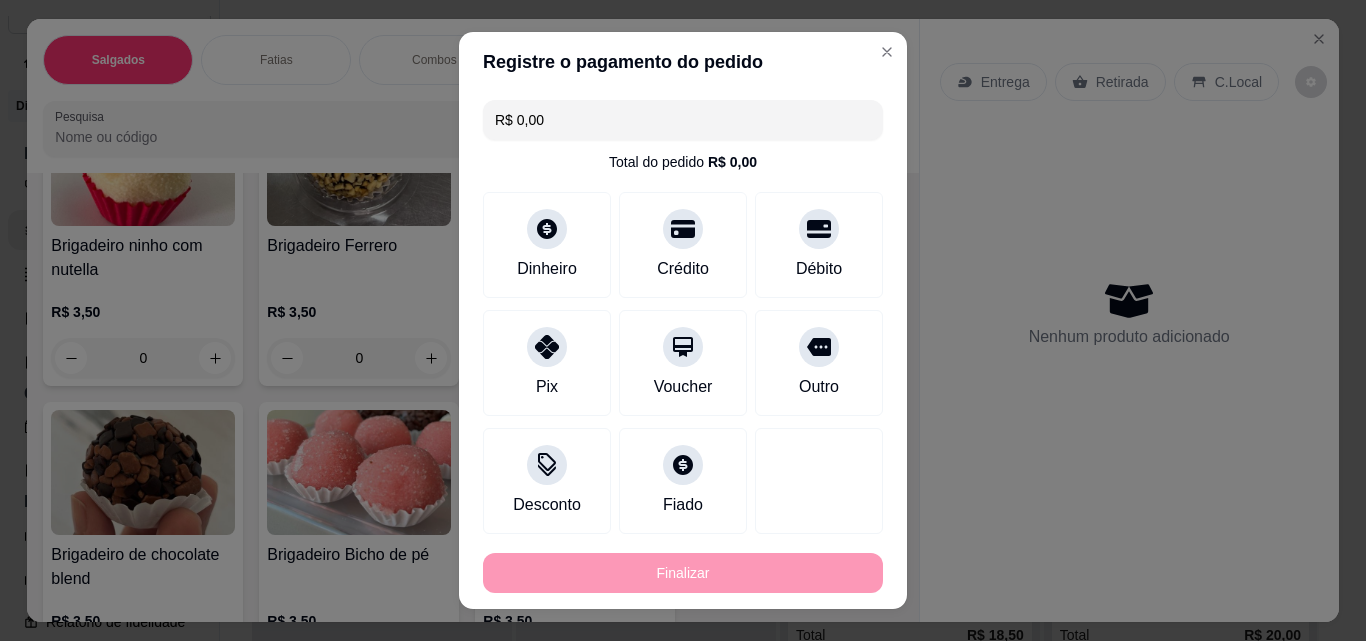 type on "-R$ 7,00" 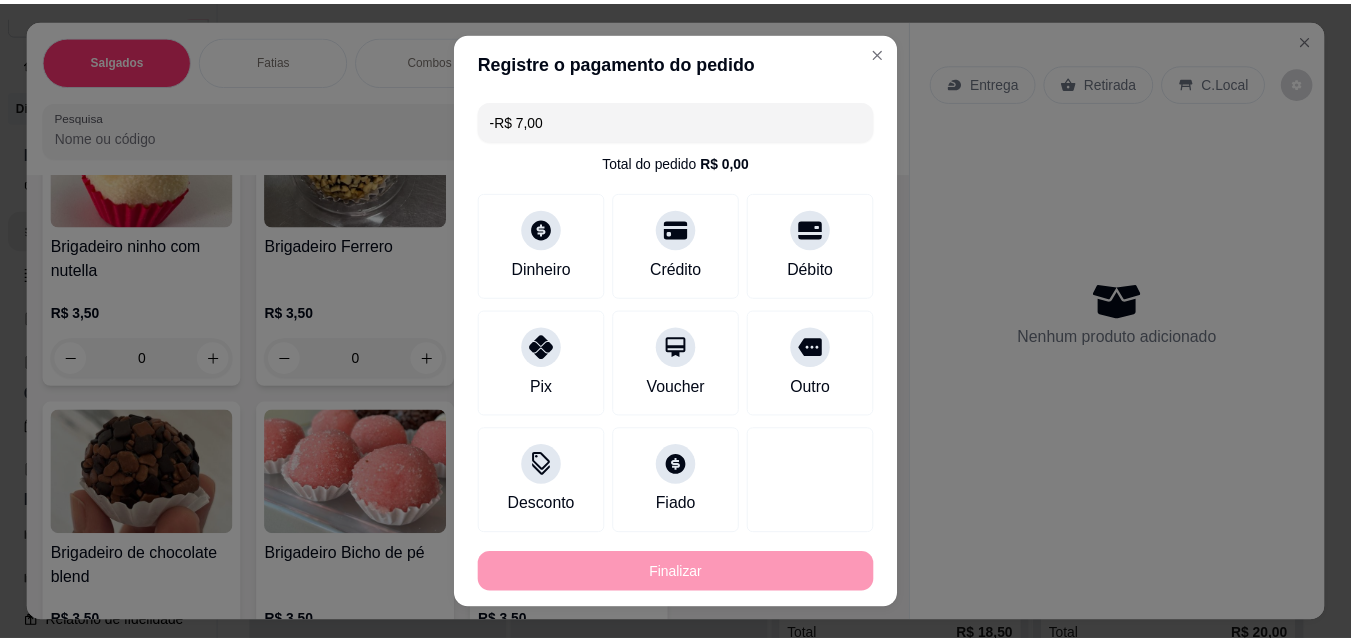 scroll, scrollTop: 2500, scrollLeft: 0, axis: vertical 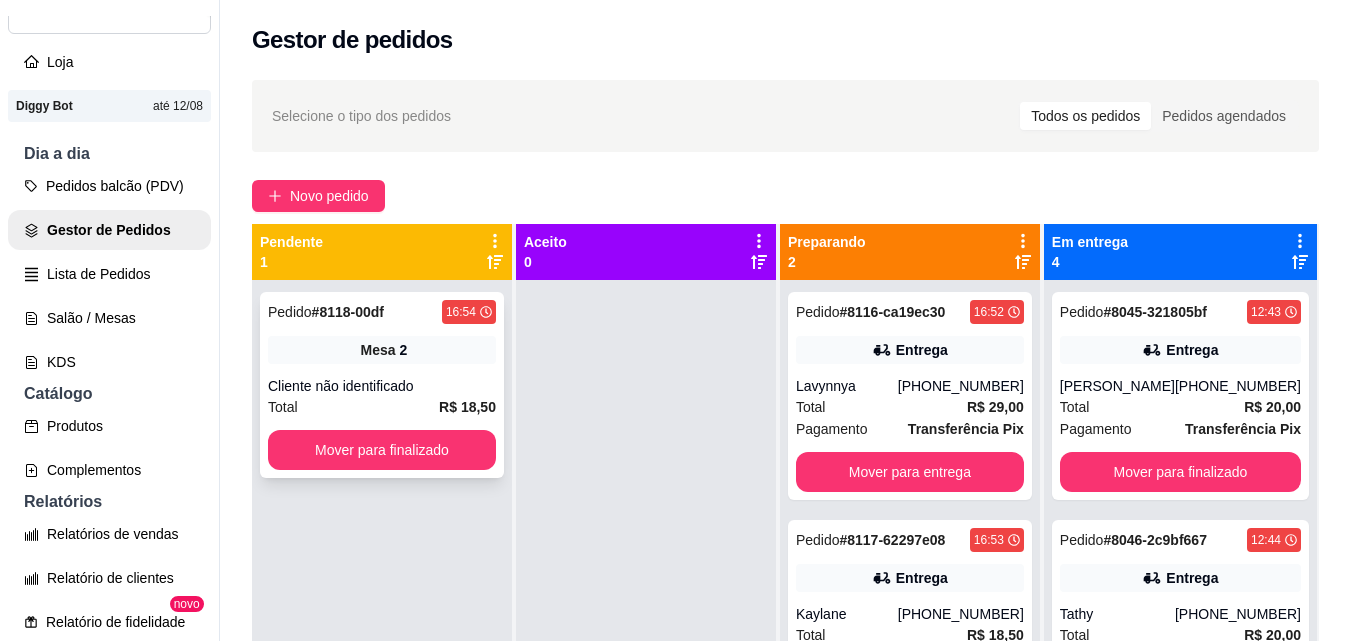 click on "Pedido  # 8118-00df 16:54 Mesa 2 Cliente não identificado Total R$ 18,50 Mover para finalizado" at bounding box center [382, 385] 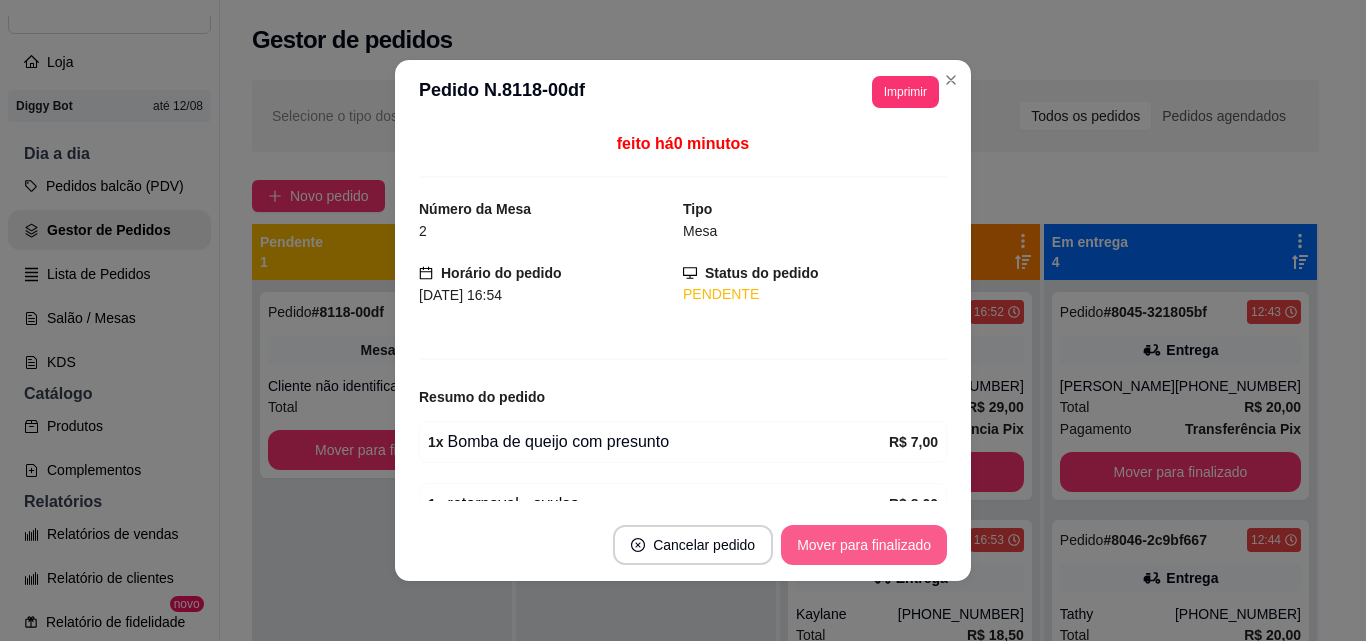 click on "Mover para finalizado" at bounding box center (864, 545) 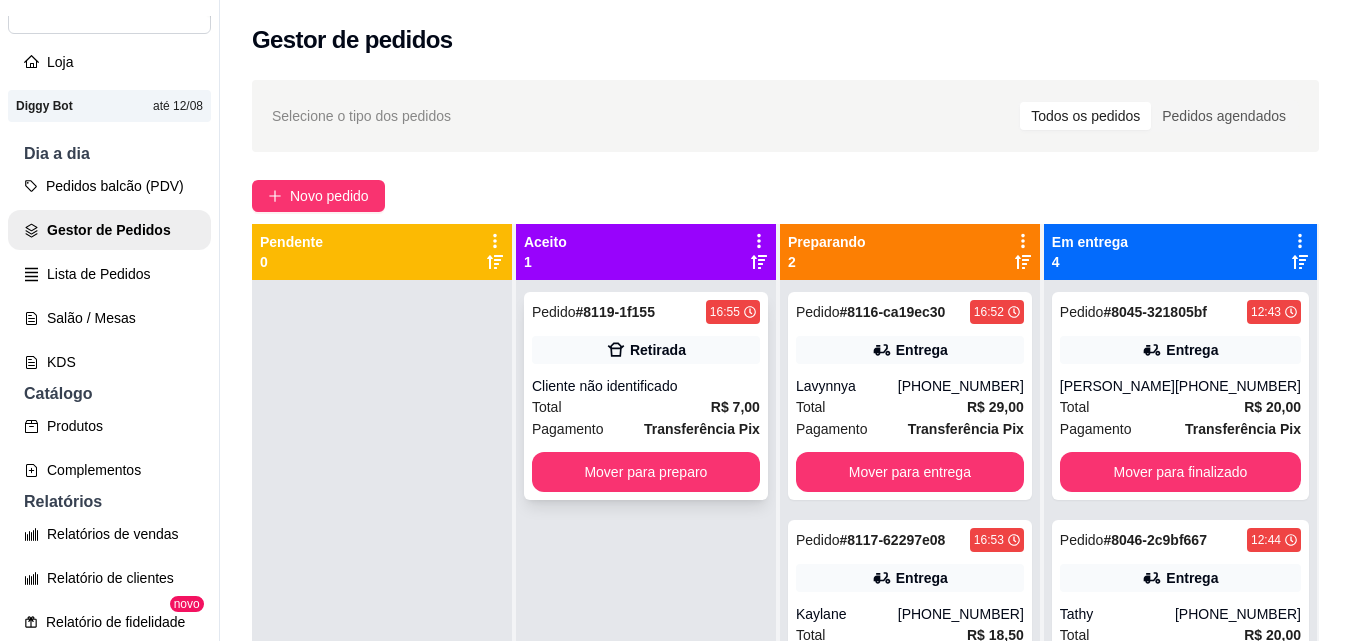 click on "Pedido  # 8119-1f155 16:55 Retirada Cliente não identificado Total R$ 7,00 Pagamento Transferência Pix Mover para preparo" at bounding box center (646, 396) 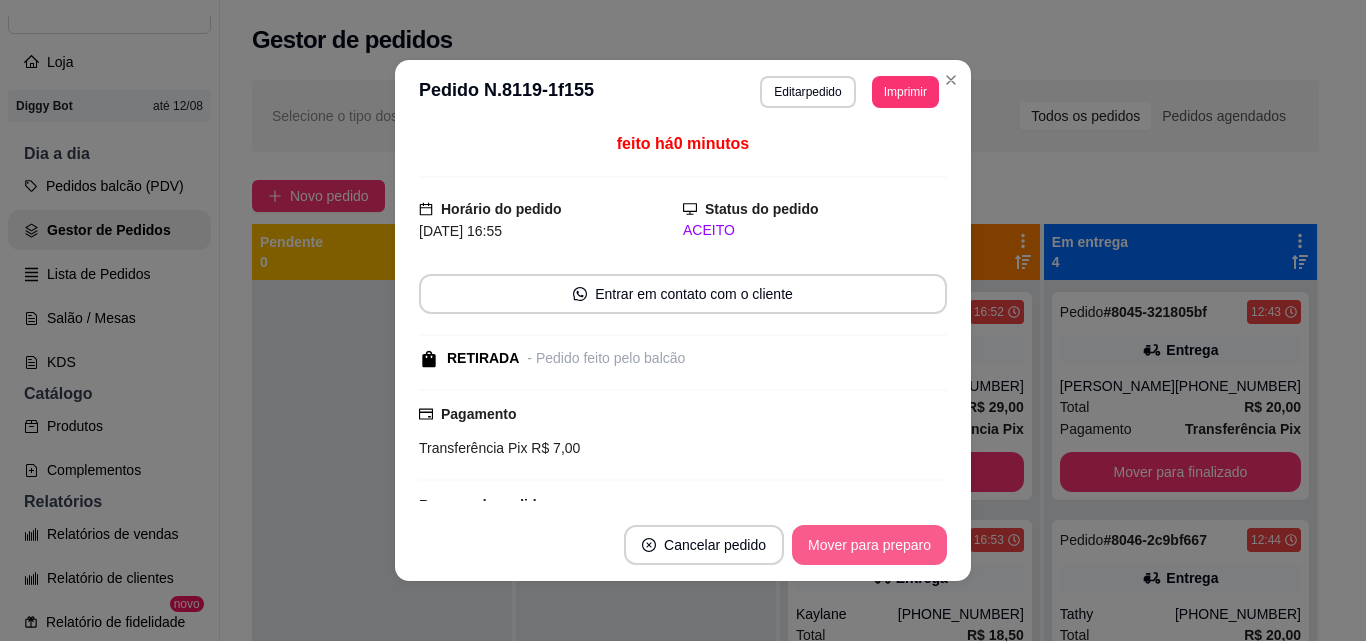 click on "Mover para preparo" at bounding box center (869, 545) 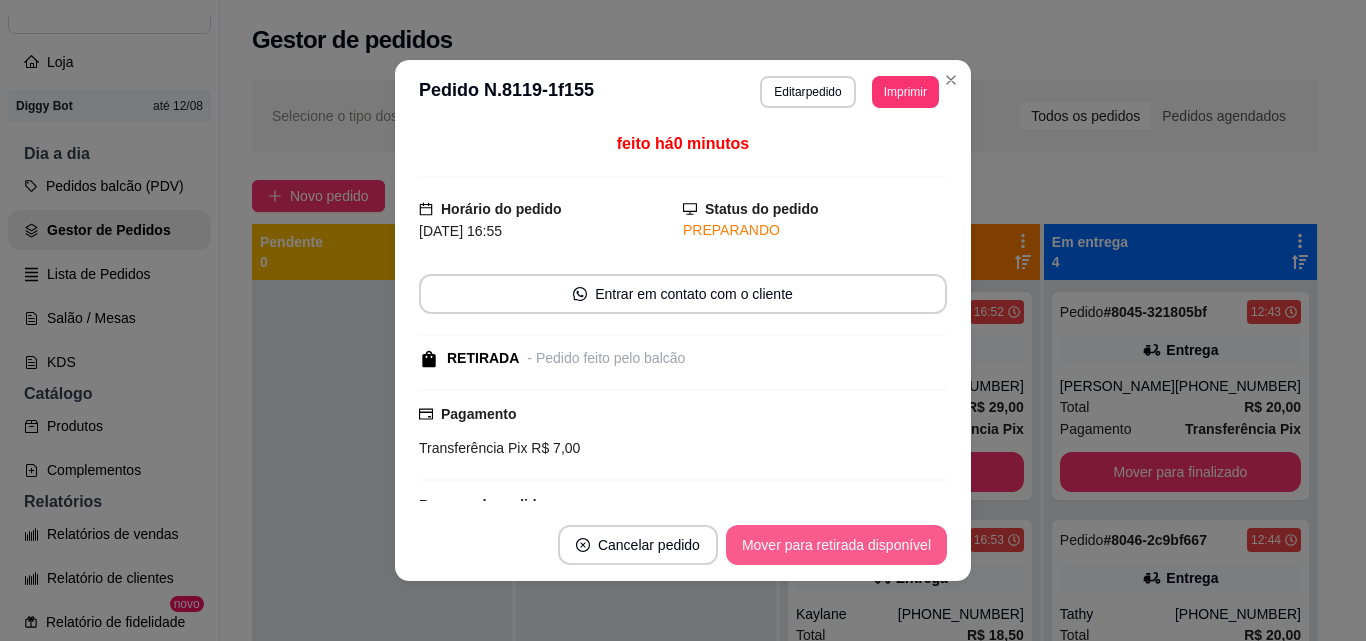 click on "Mover para retirada disponível" at bounding box center (836, 545) 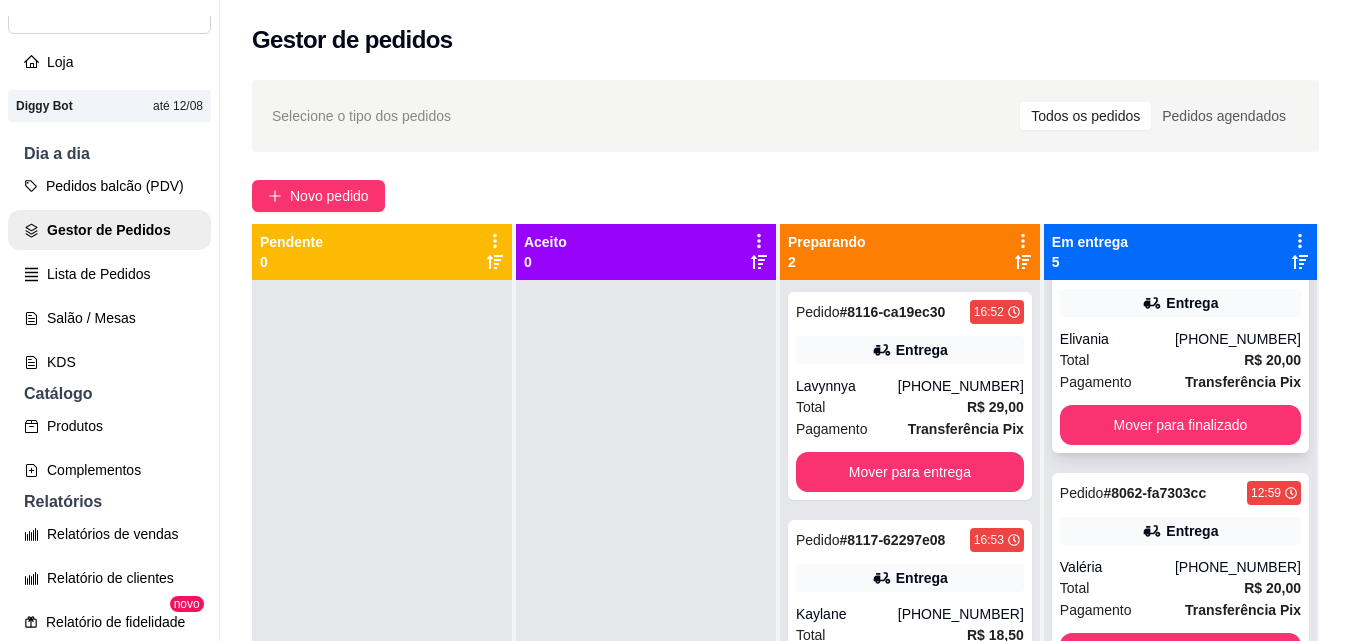 scroll, scrollTop: 519, scrollLeft: 0, axis: vertical 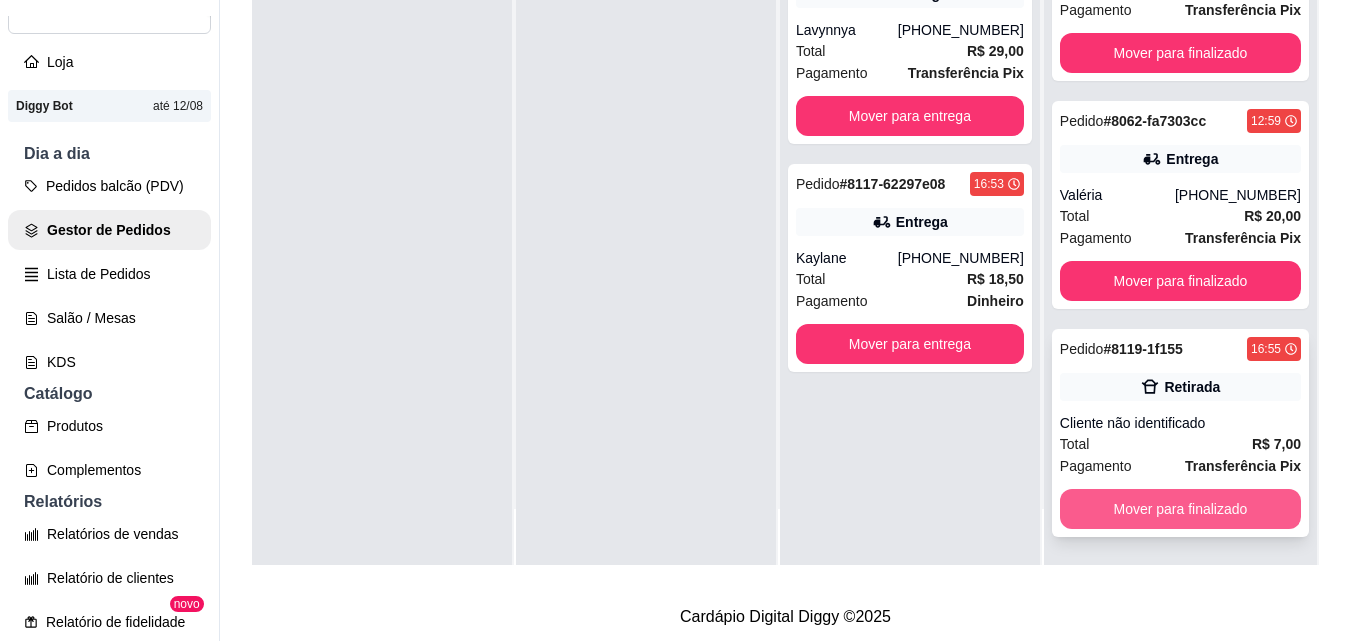 click on "Mover para finalizado" at bounding box center (1180, 509) 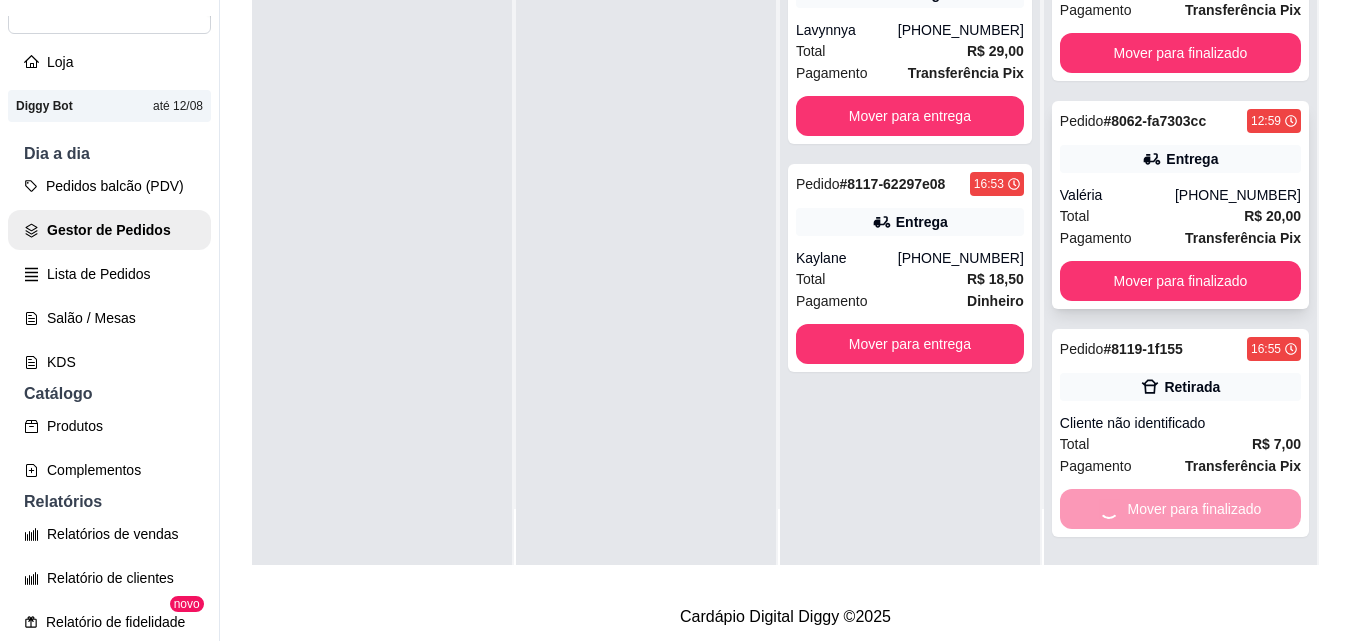 scroll, scrollTop: 291, scrollLeft: 0, axis: vertical 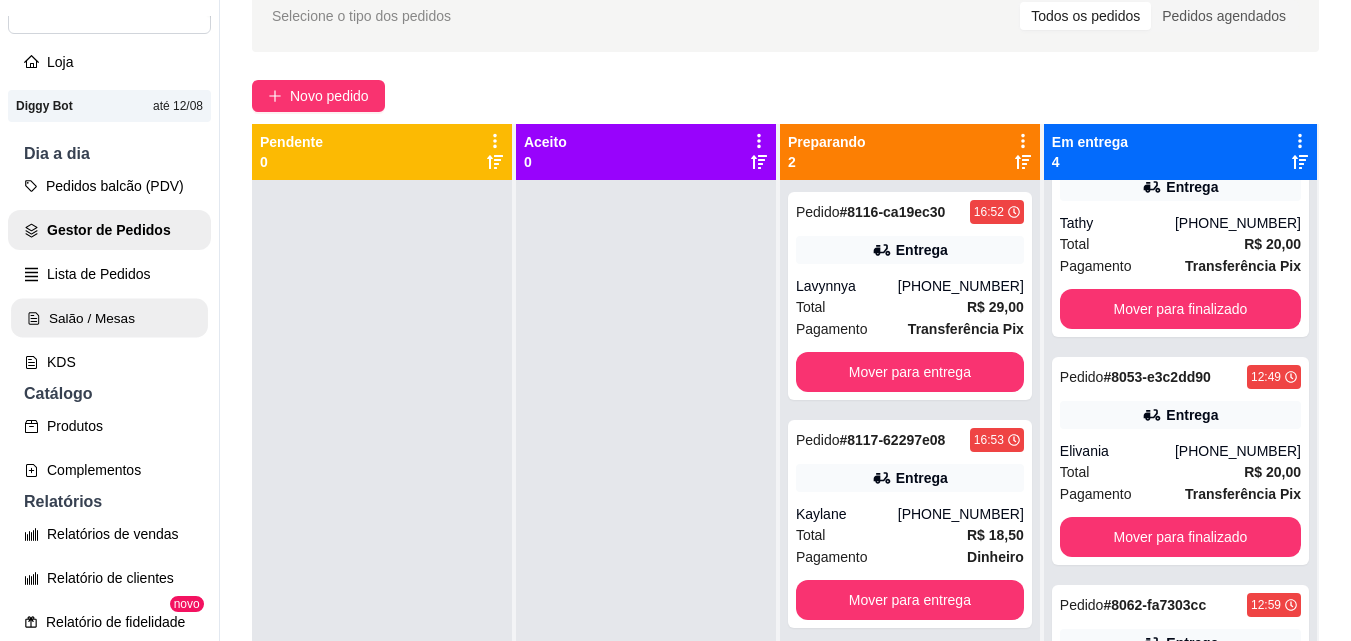 click on "Salão / Mesas" at bounding box center [109, 318] 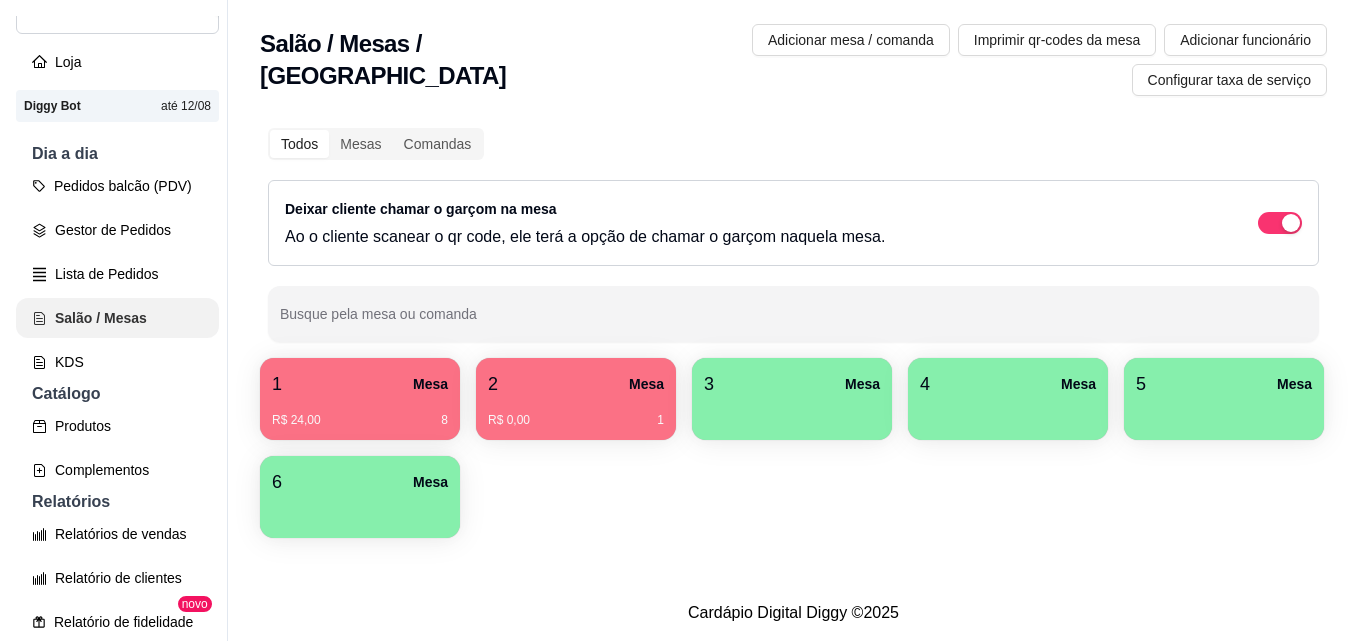 scroll, scrollTop: 0, scrollLeft: 0, axis: both 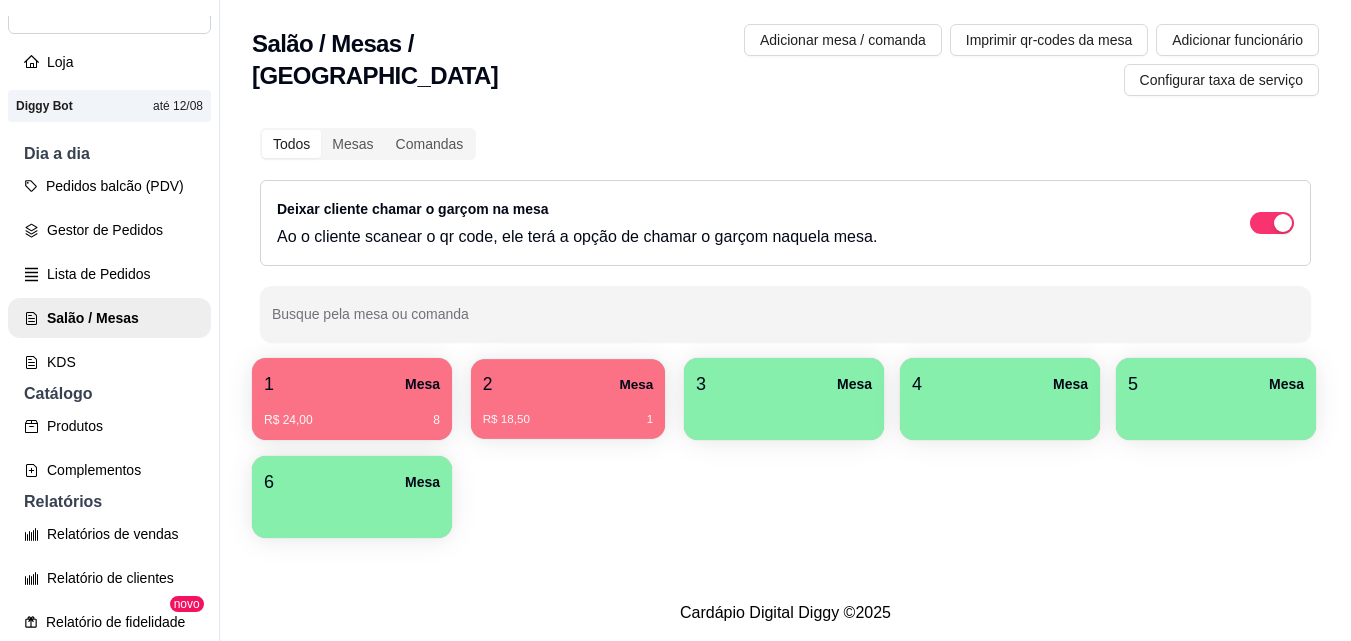 click on "2 Mesa" at bounding box center [568, 384] 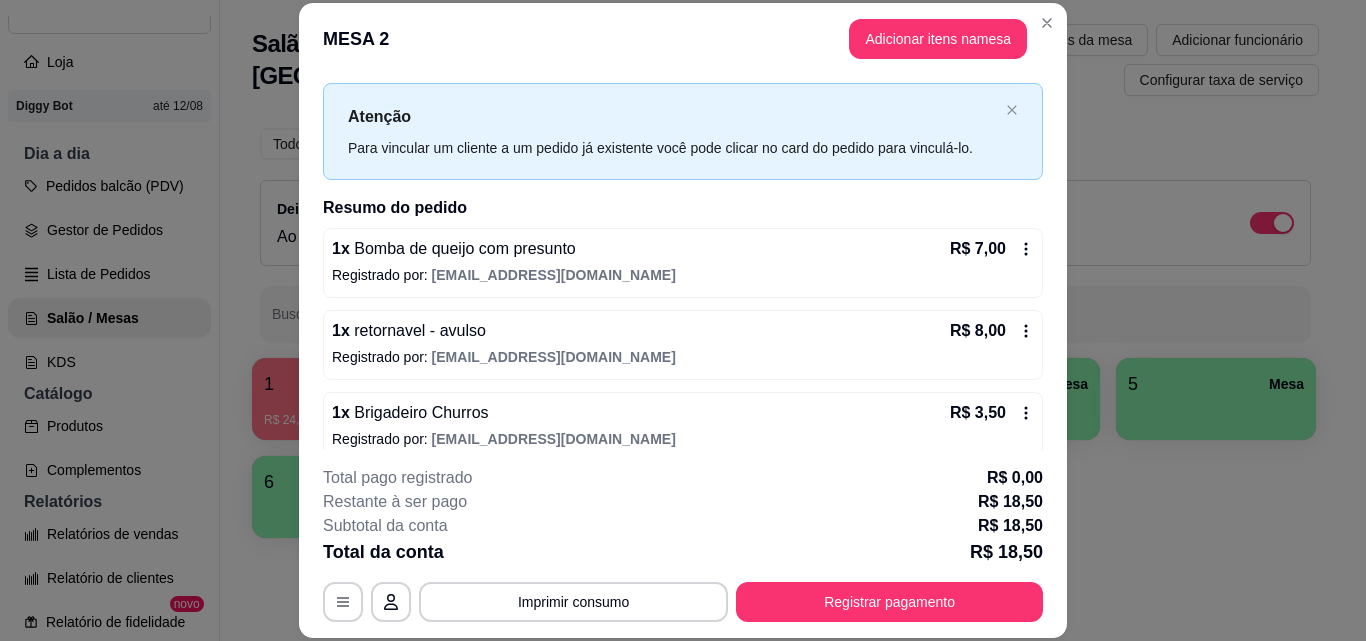 scroll, scrollTop: 56, scrollLeft: 0, axis: vertical 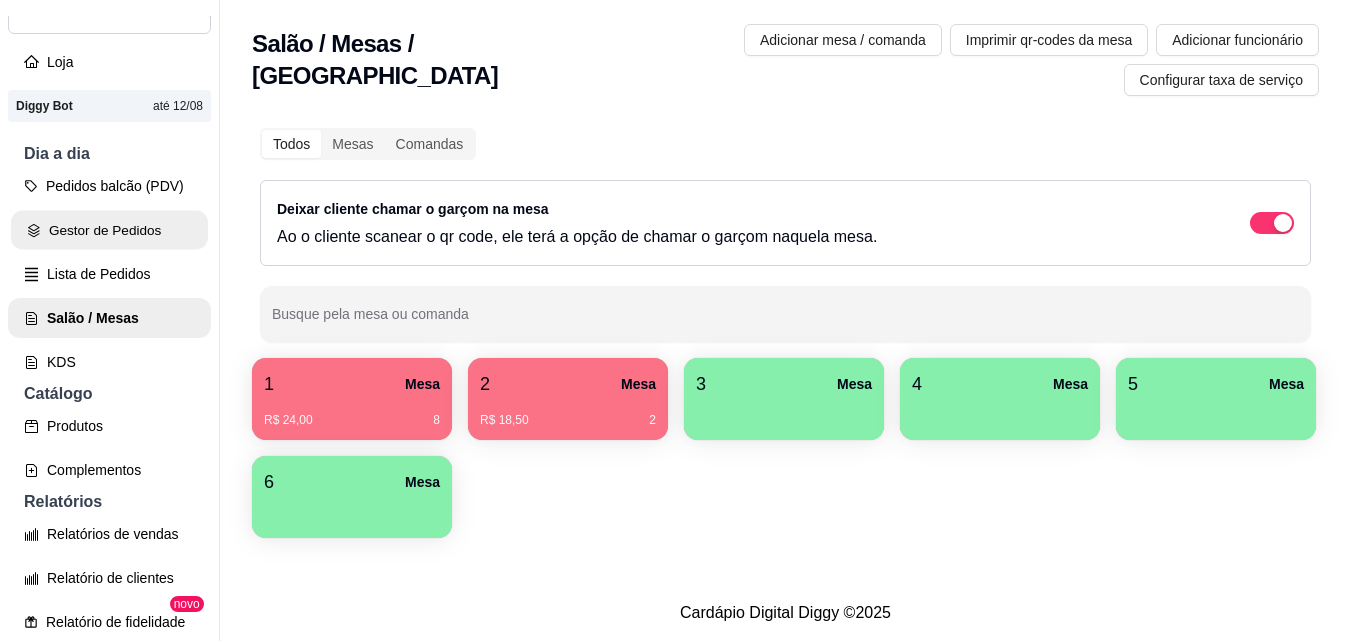 click on "Gestor de Pedidos" at bounding box center [109, 230] 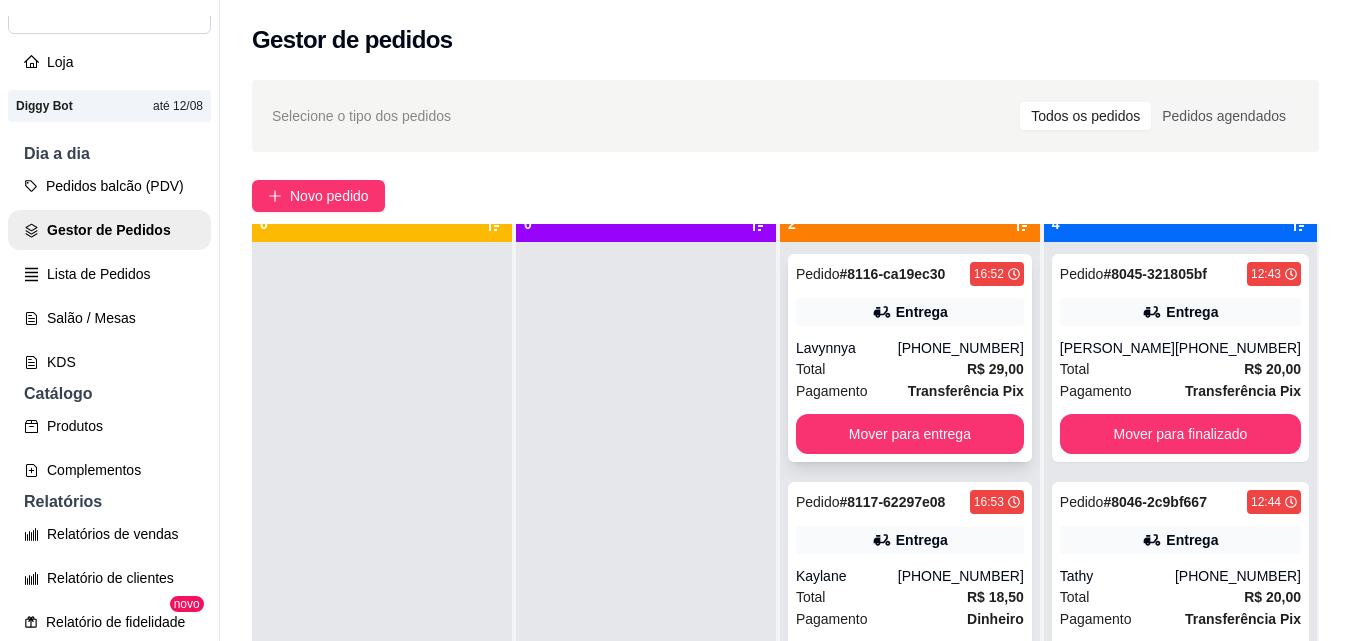 scroll, scrollTop: 56, scrollLeft: 0, axis: vertical 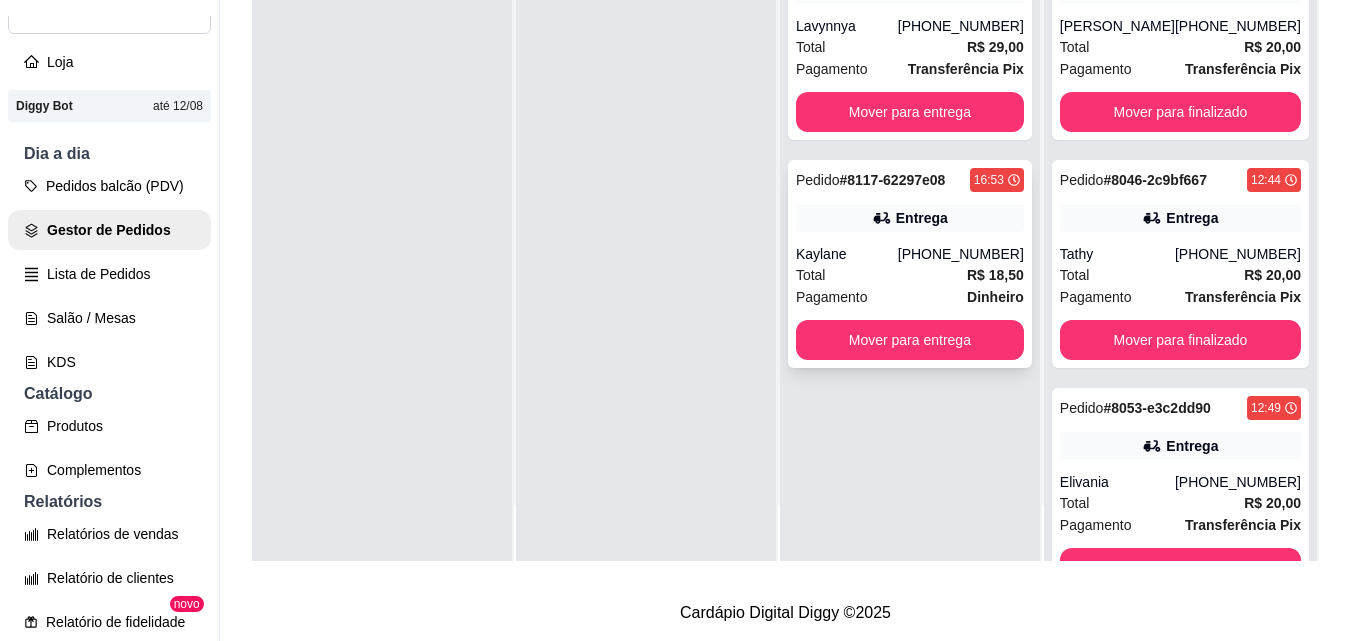 click on "Pedido  # 8117-62297e08 16:53 Entrega Kaylane  [PHONE_NUMBER] Total R$ 18,50 Pagamento Dinheiro Mover para entrega" at bounding box center (910, 264) 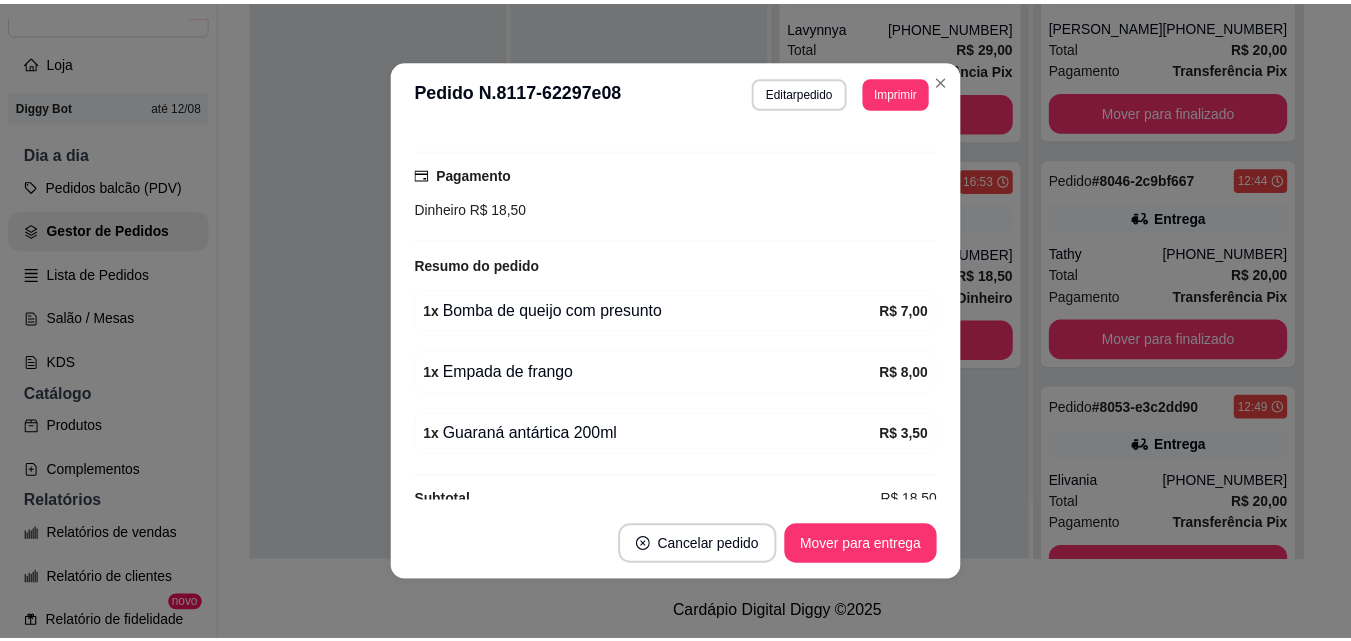 scroll, scrollTop: 532, scrollLeft: 0, axis: vertical 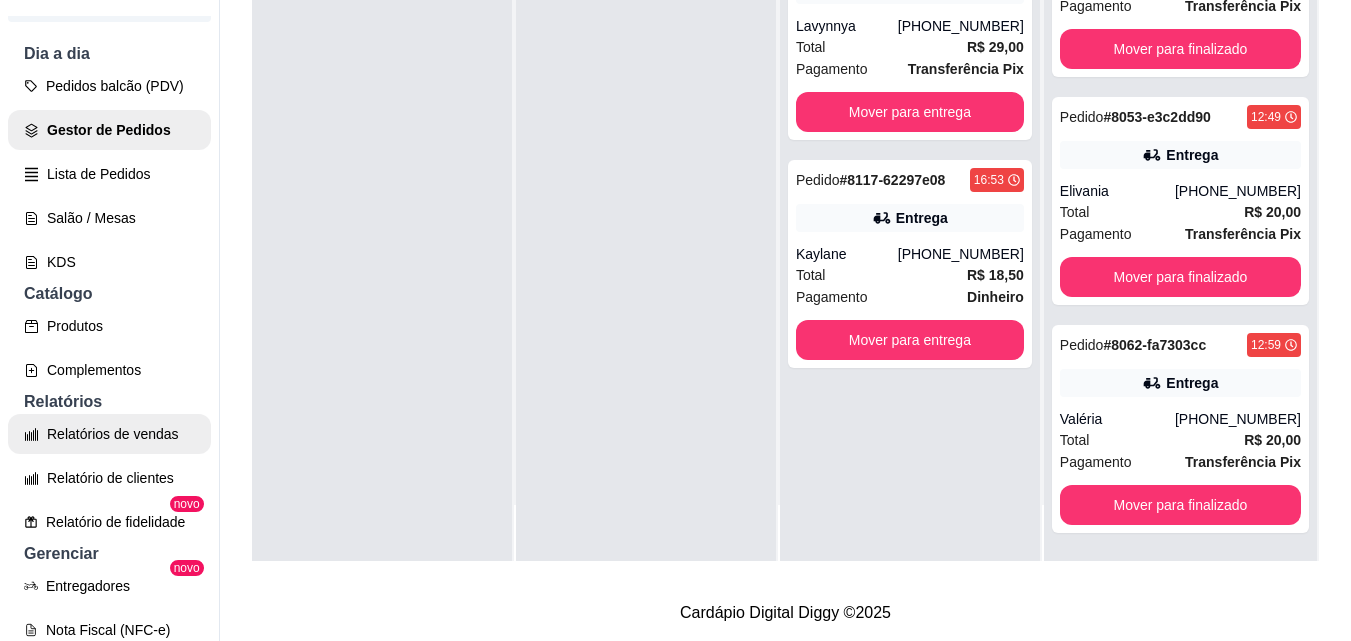 click on "Relatórios de vendas" at bounding box center [109, 434] 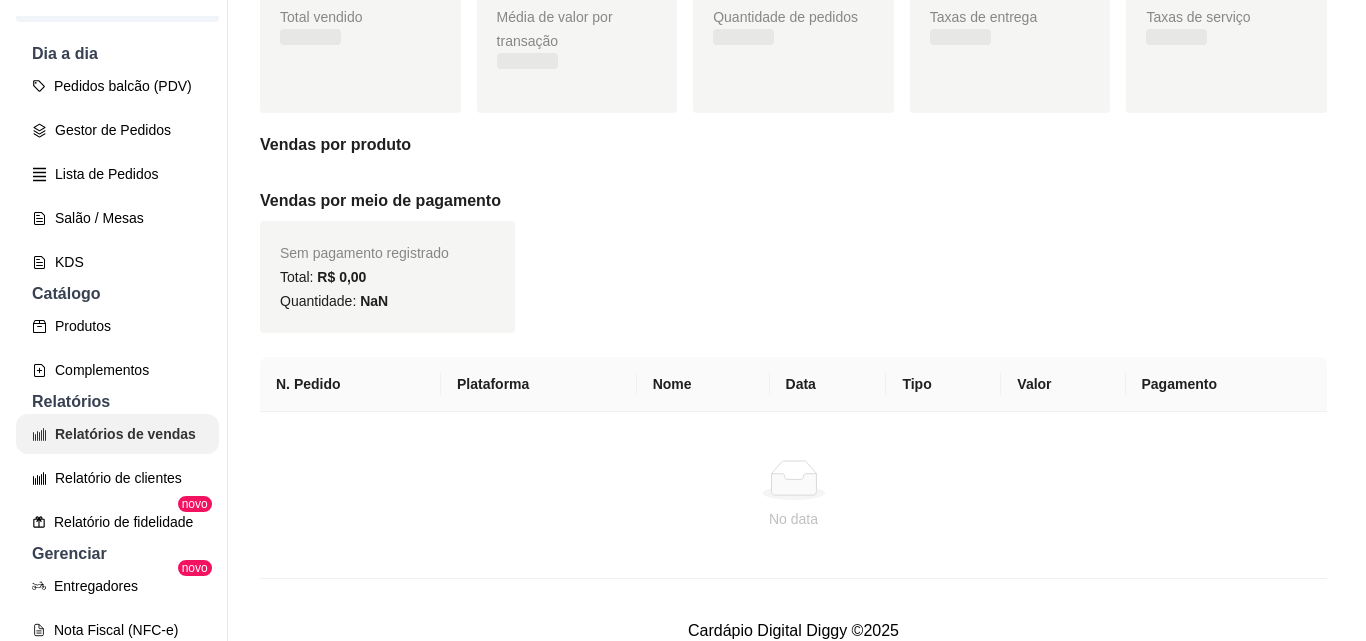 scroll, scrollTop: 0, scrollLeft: 0, axis: both 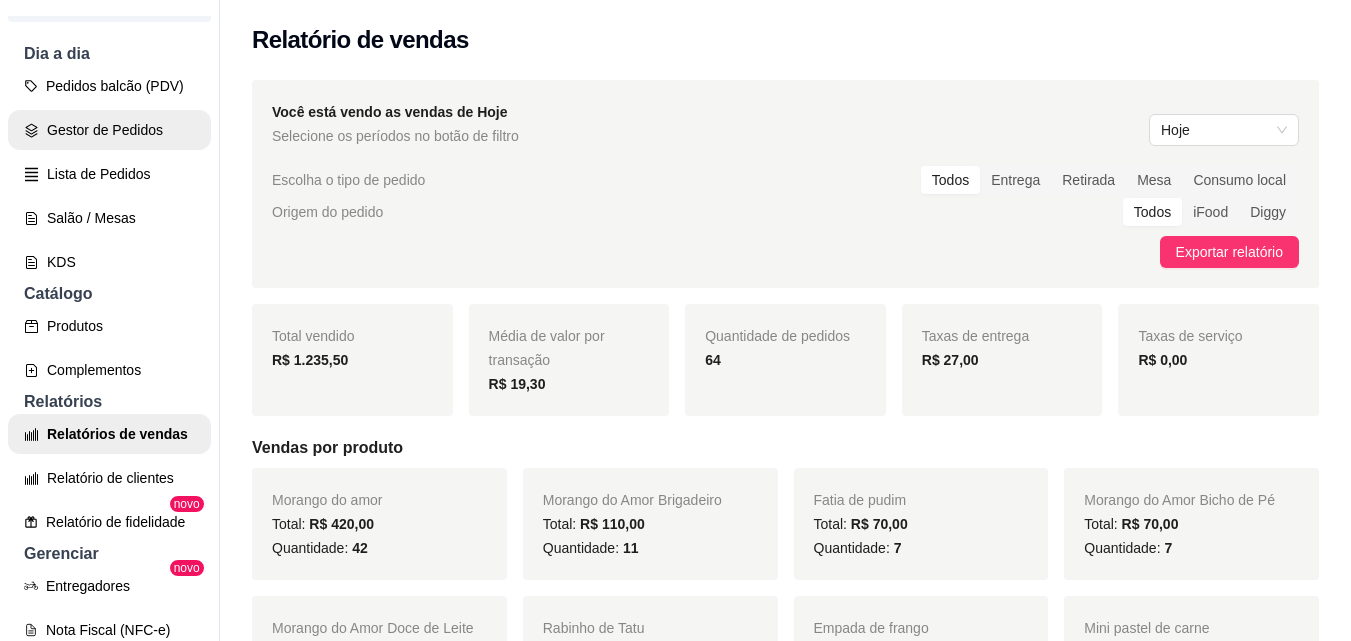 click on "Gestor de Pedidos" at bounding box center [109, 130] 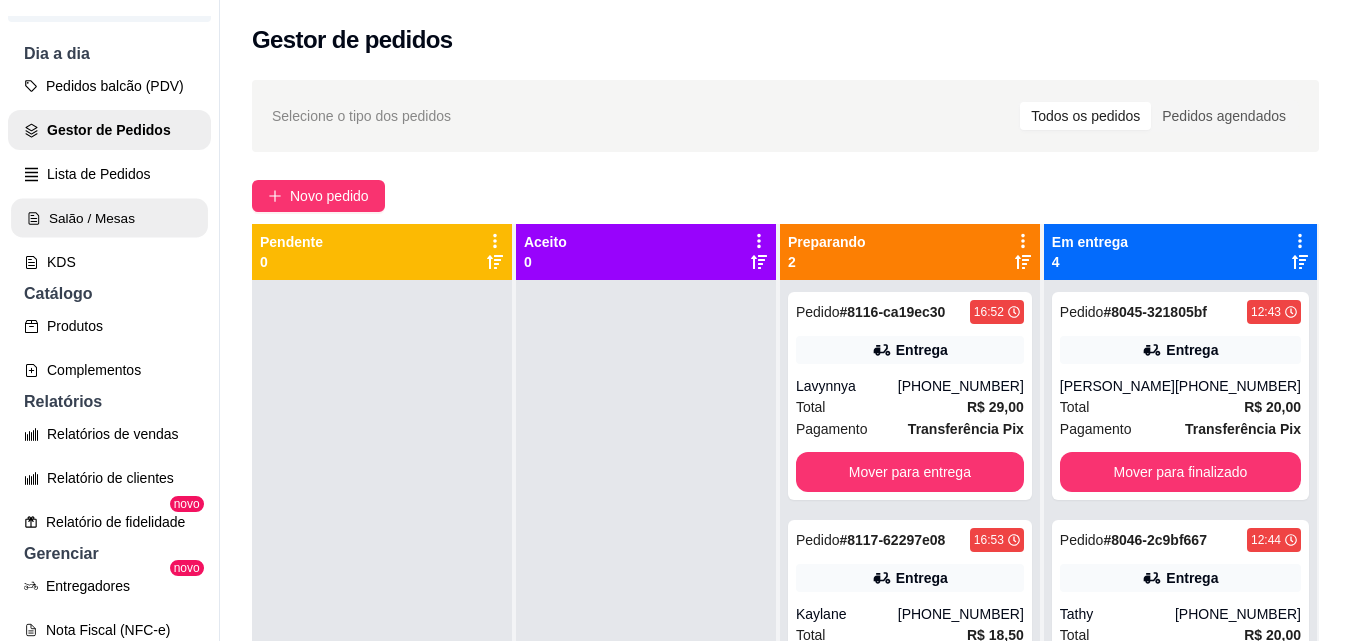 click on "Salão / Mesas" at bounding box center [109, 218] 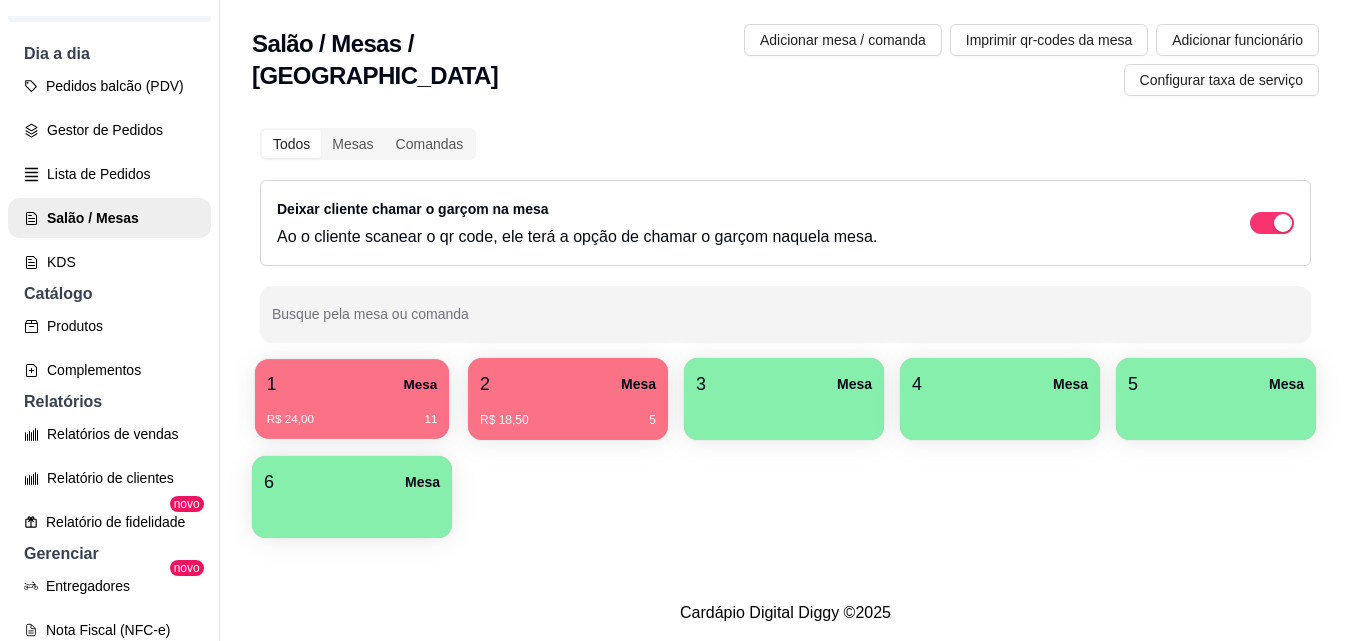 click on "1 Mesa" at bounding box center [352, 384] 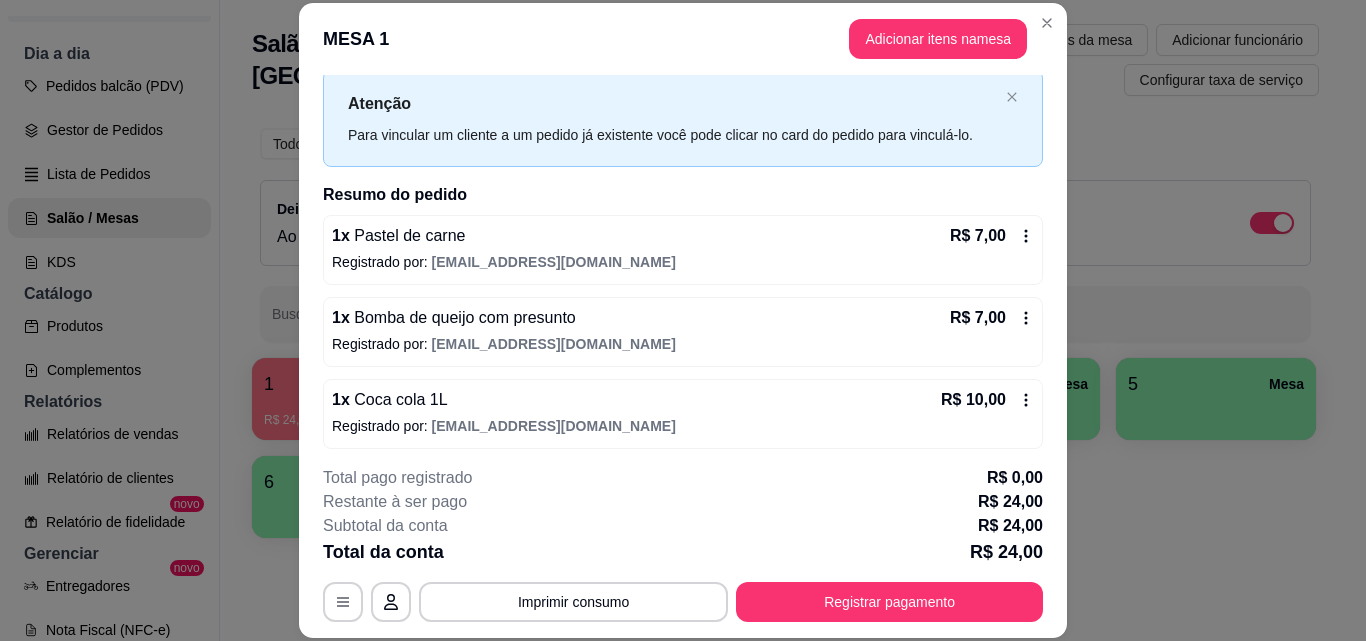scroll, scrollTop: 56, scrollLeft: 0, axis: vertical 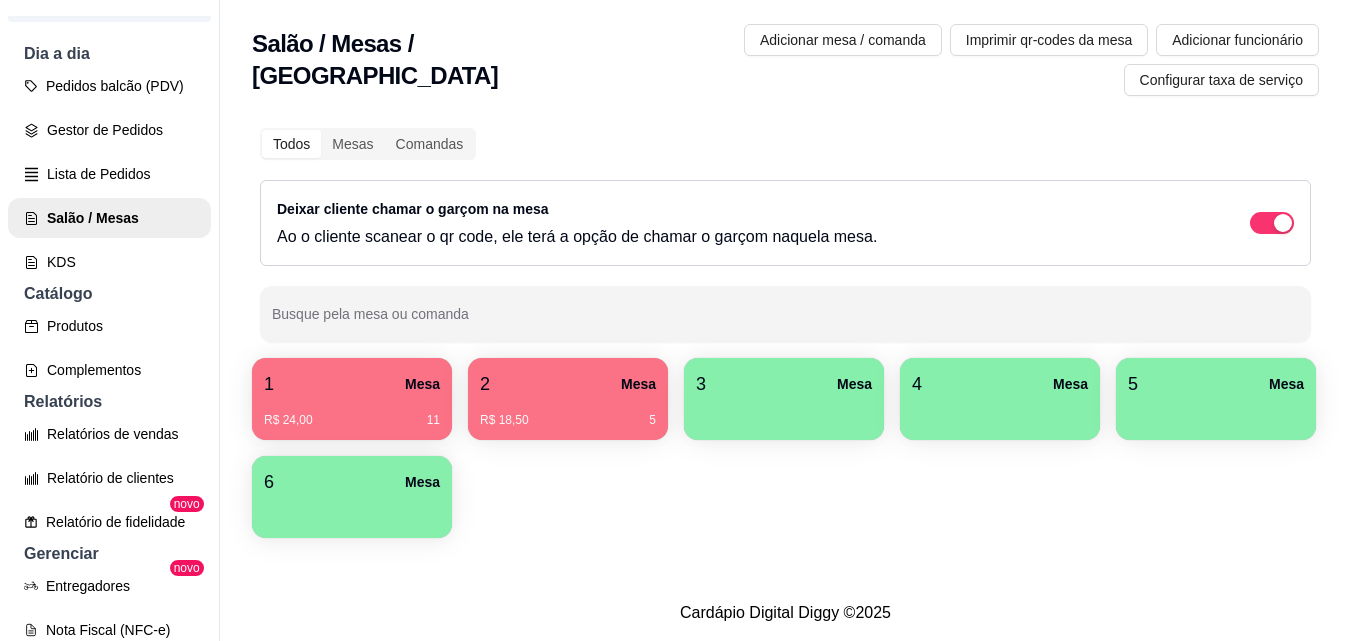 click on "R$ 18,50 5" at bounding box center [568, 413] 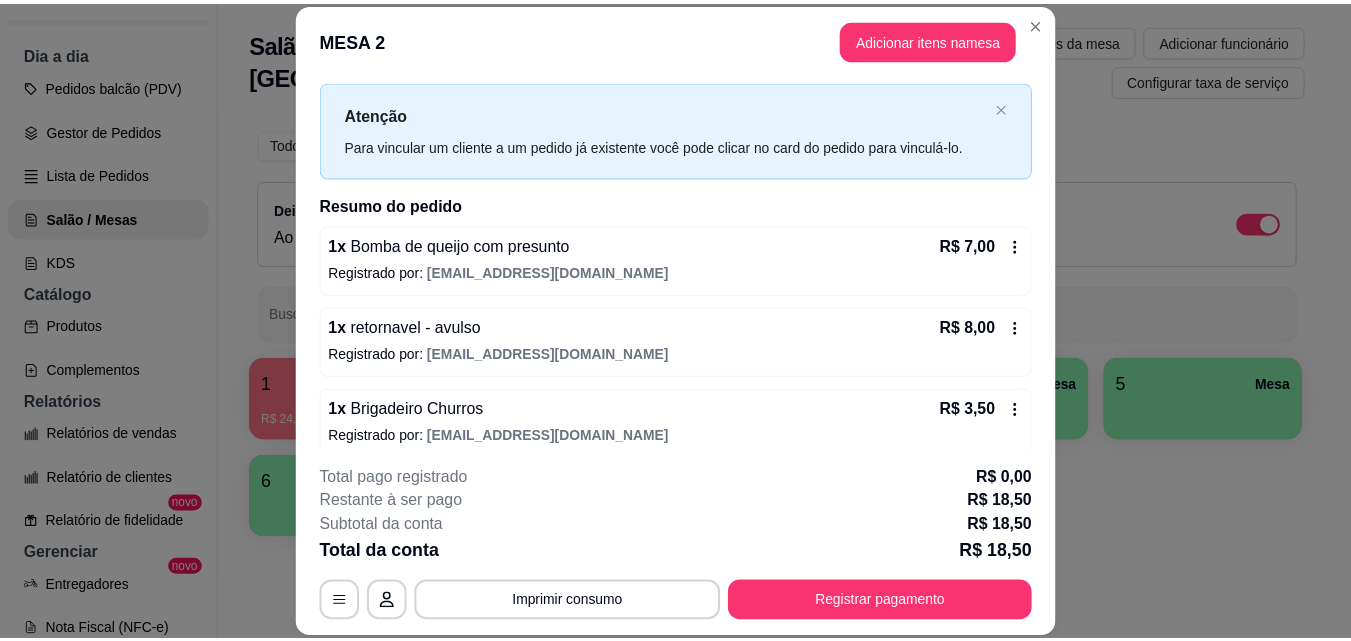 scroll, scrollTop: 56, scrollLeft: 0, axis: vertical 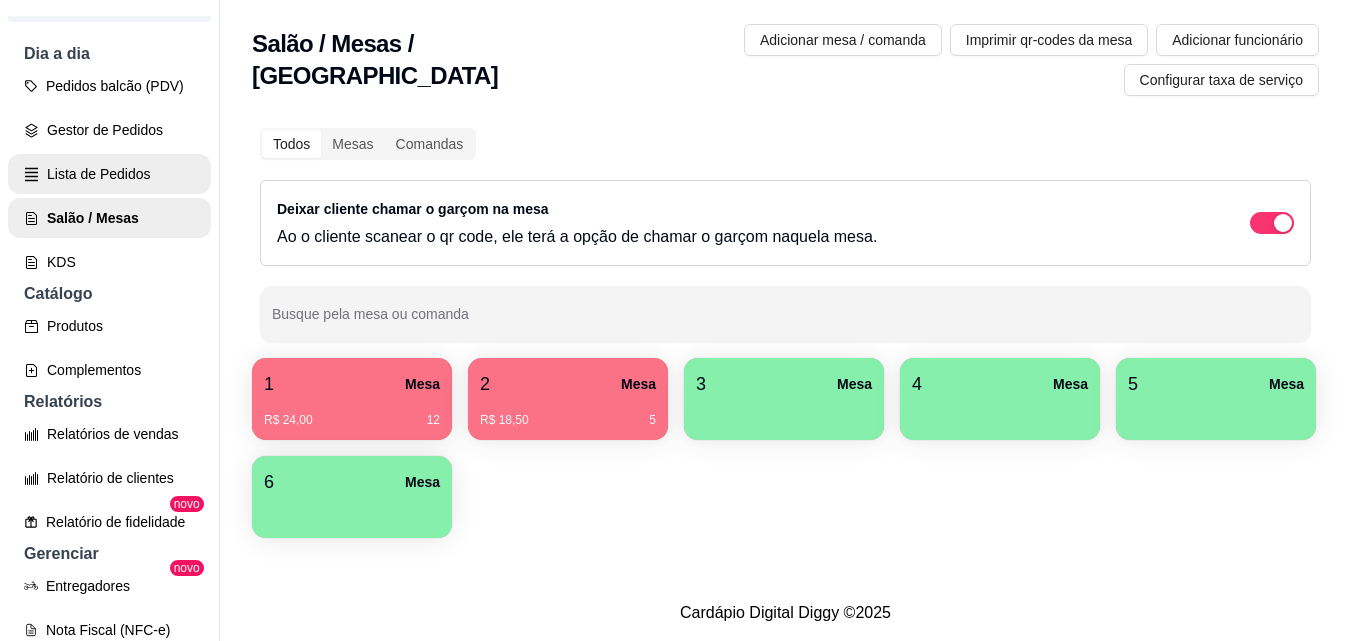 click on "Lista de Pedidos" at bounding box center (109, 174) 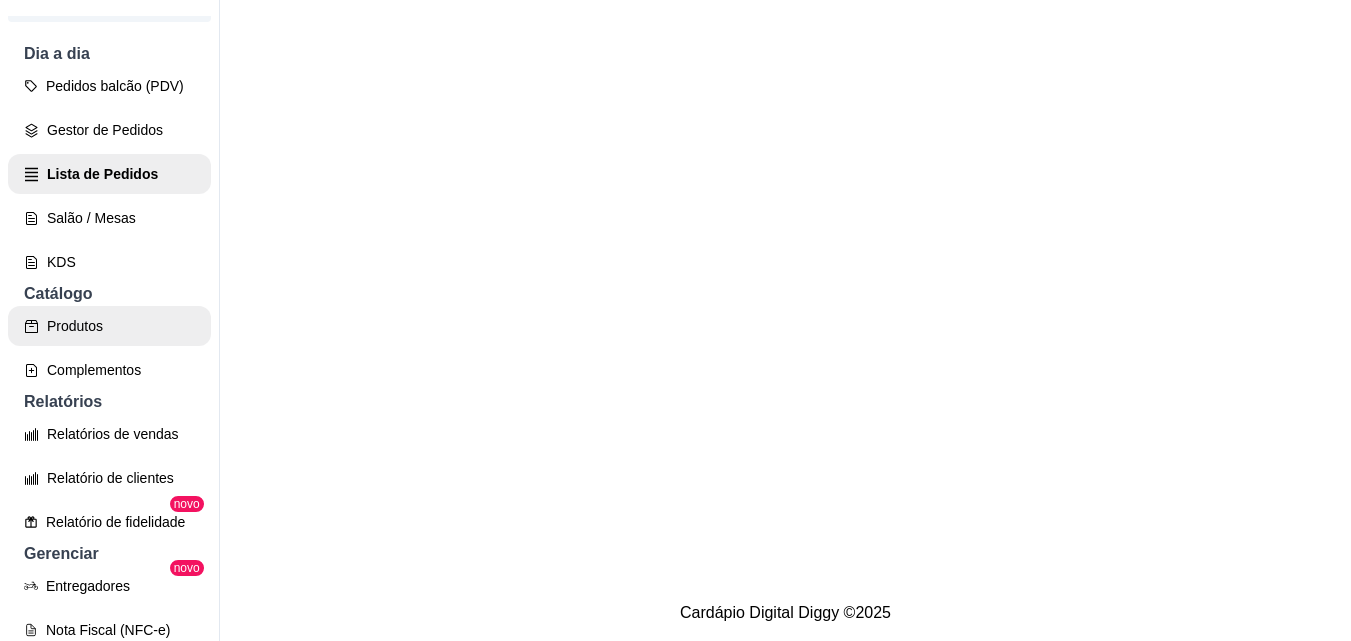 click on "Relatórios de vendas" at bounding box center (109, 434) 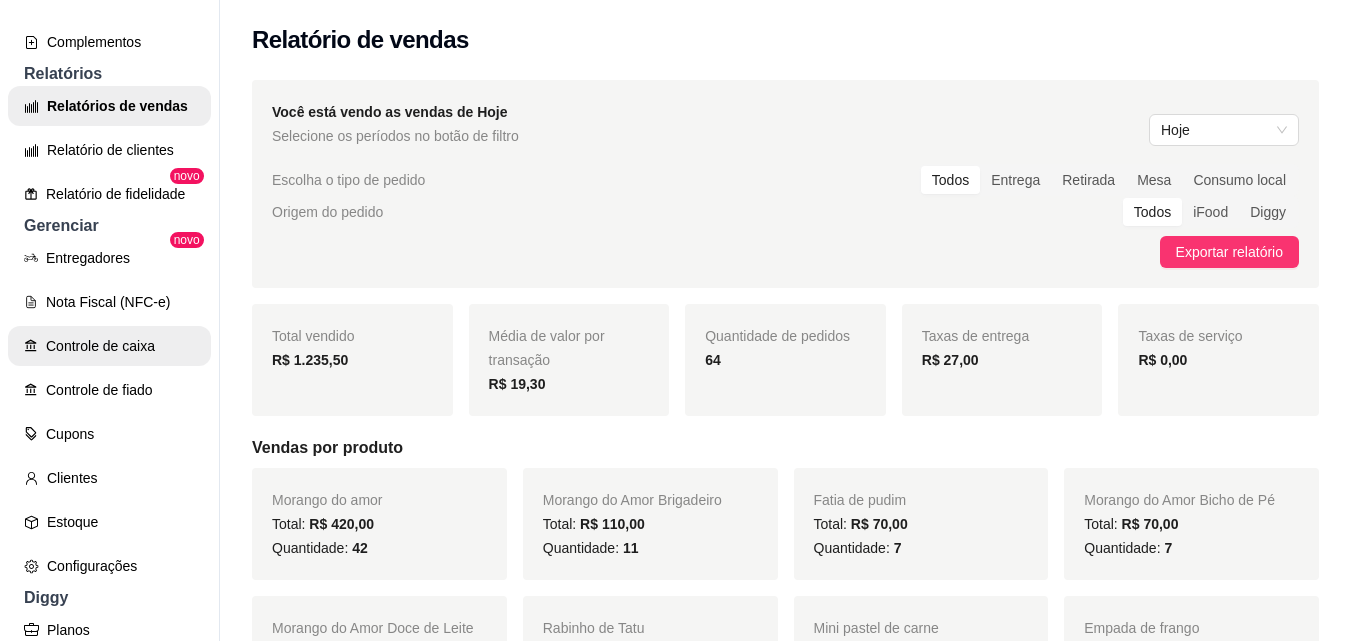scroll, scrollTop: 485, scrollLeft: 0, axis: vertical 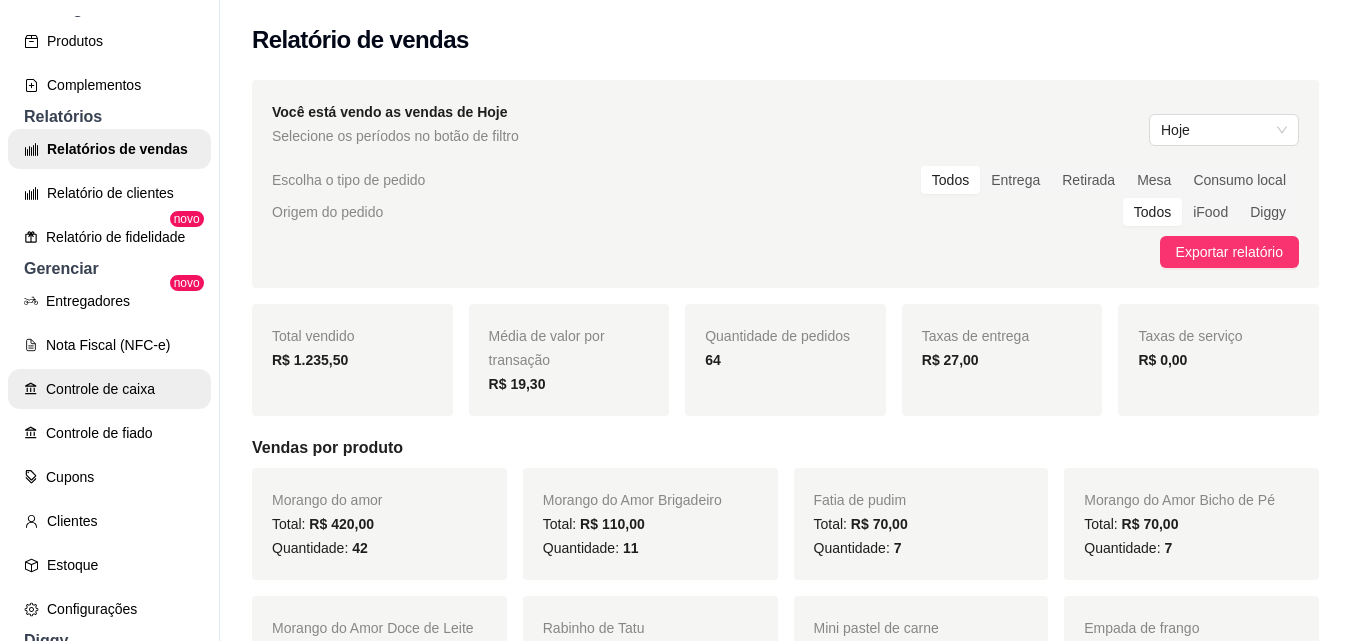 click on "Controle de caixa" at bounding box center [109, 389] 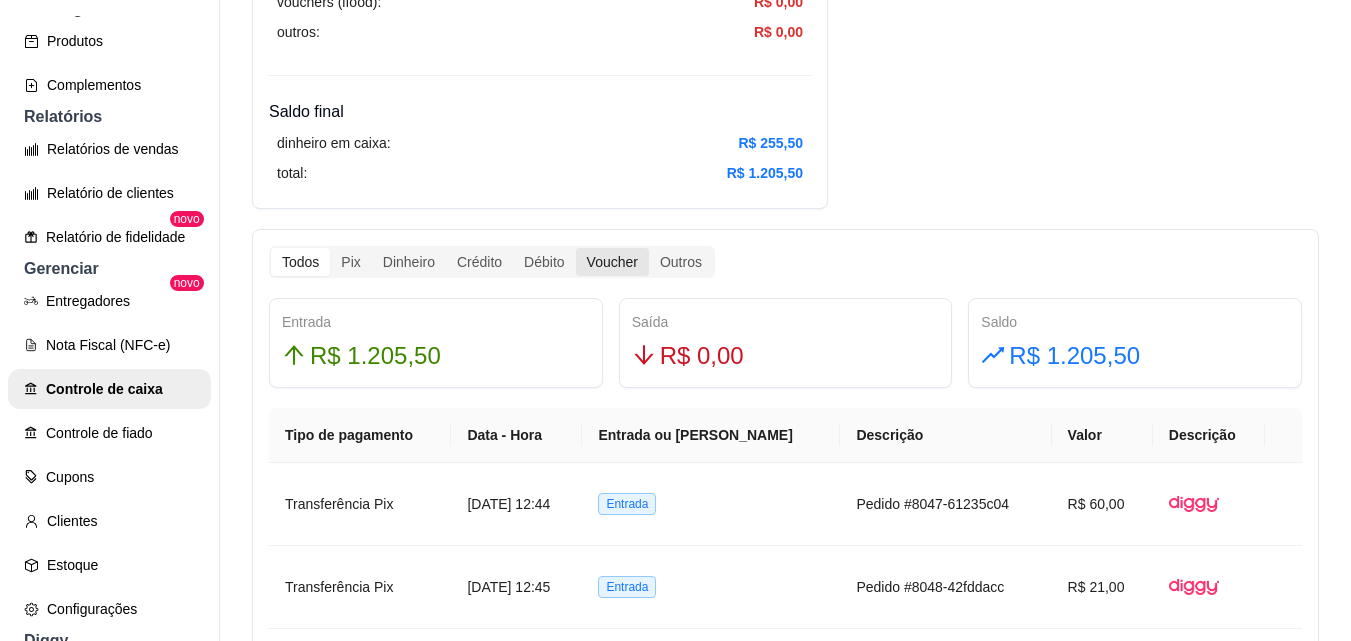 scroll, scrollTop: 1000, scrollLeft: 0, axis: vertical 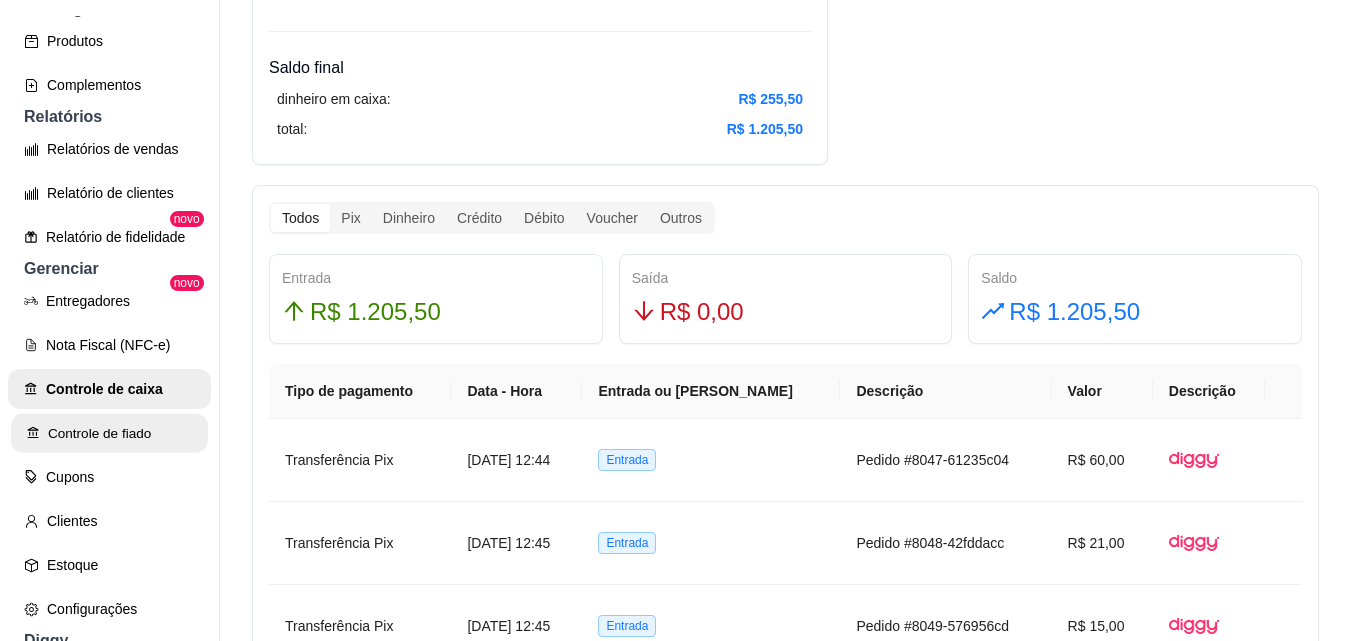 click on "Controle de fiado" at bounding box center (109, 433) 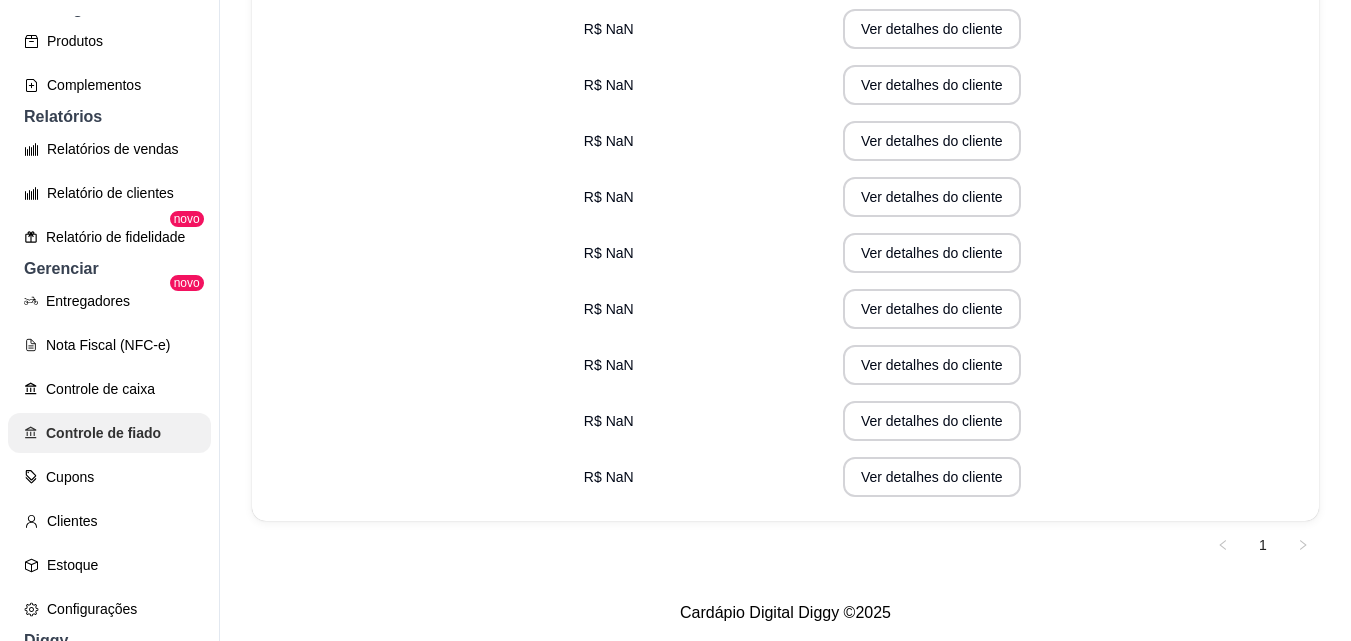 scroll, scrollTop: 0, scrollLeft: 0, axis: both 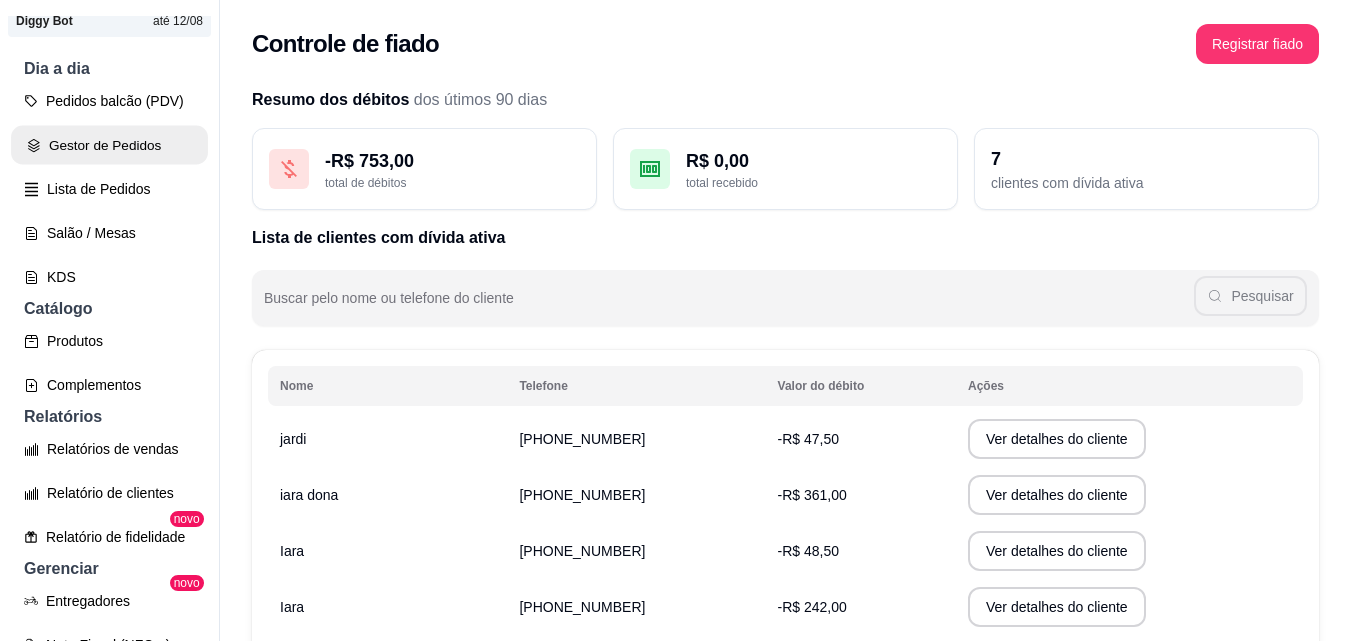 click on "Gestor de Pedidos" at bounding box center (109, 145) 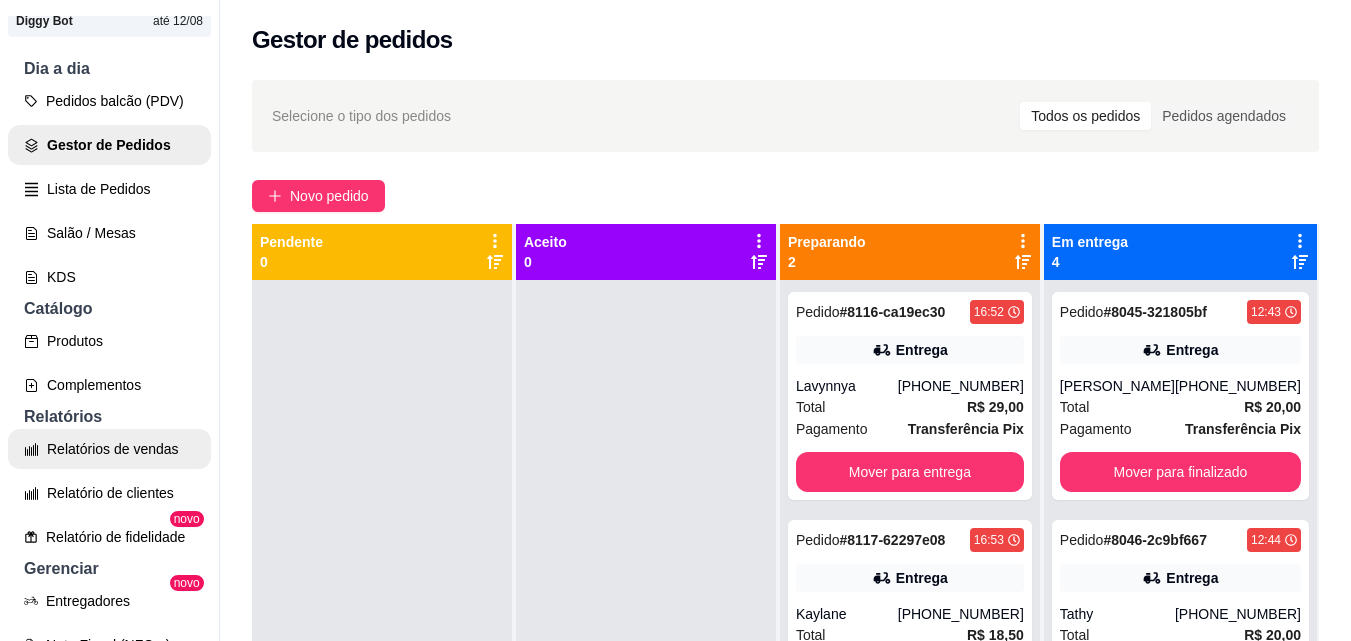 click on "Relatório de clientes" at bounding box center (109, 493) 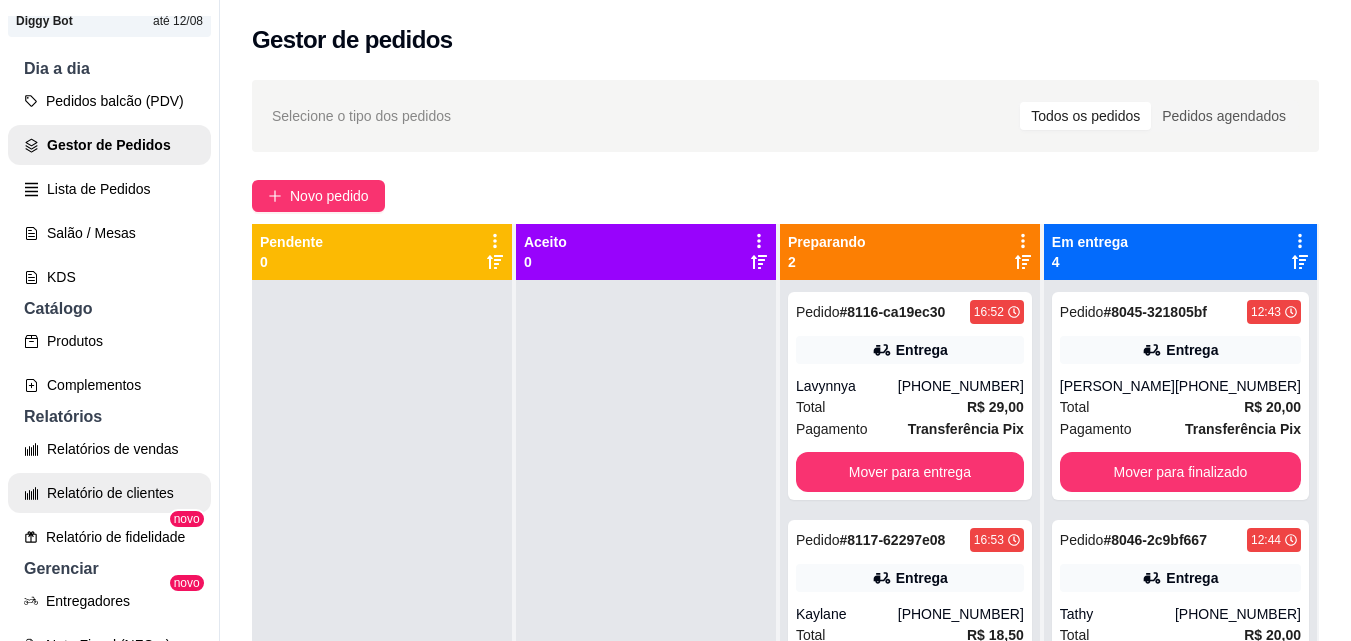 select on "30" 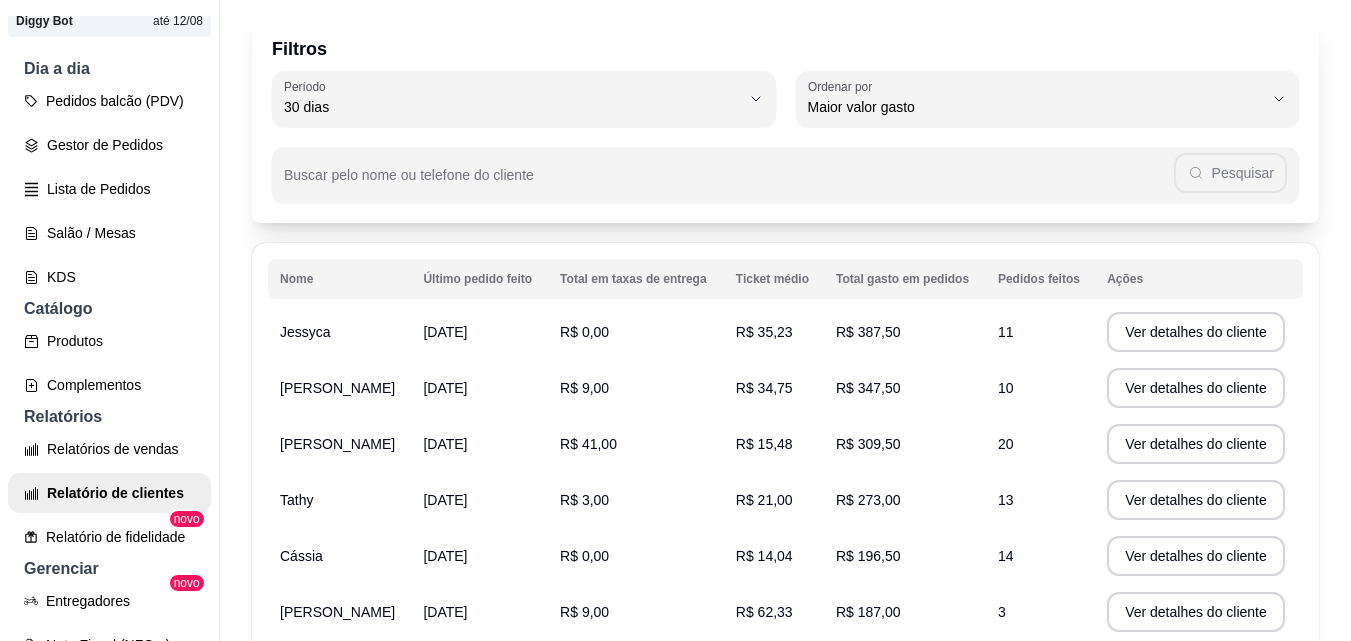 scroll, scrollTop: 100, scrollLeft: 0, axis: vertical 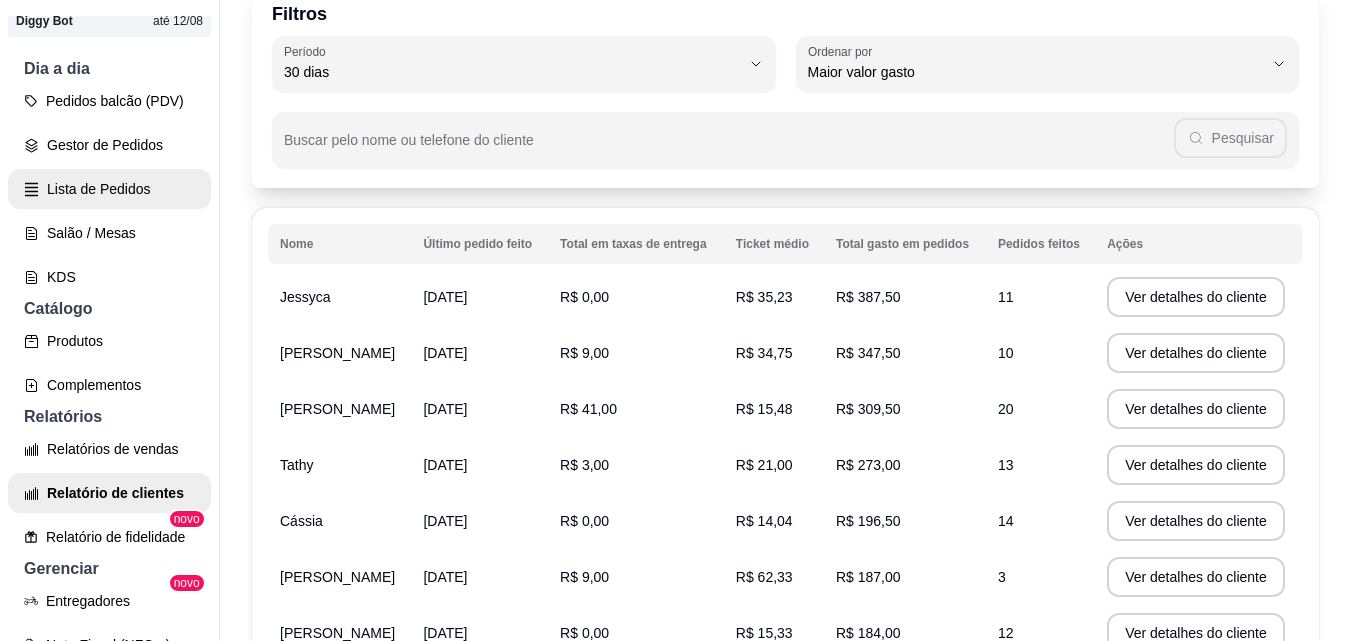 click on "Gestor de Pedidos" at bounding box center [109, 145] 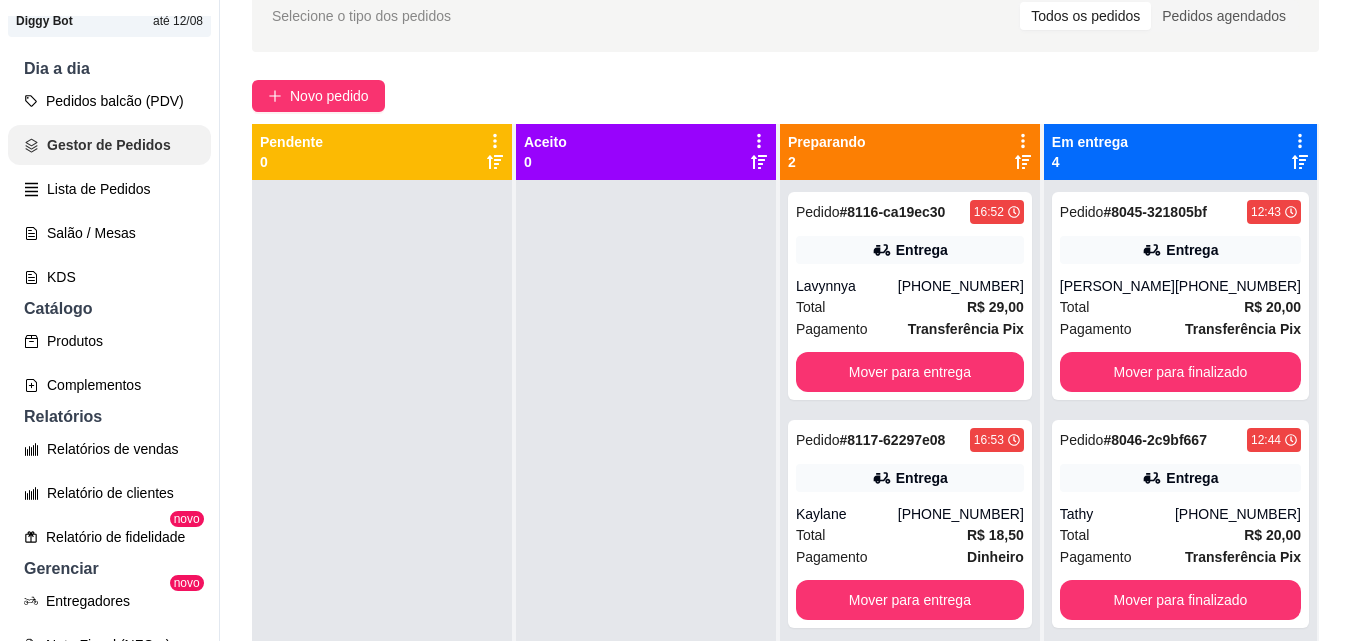 scroll, scrollTop: 0, scrollLeft: 0, axis: both 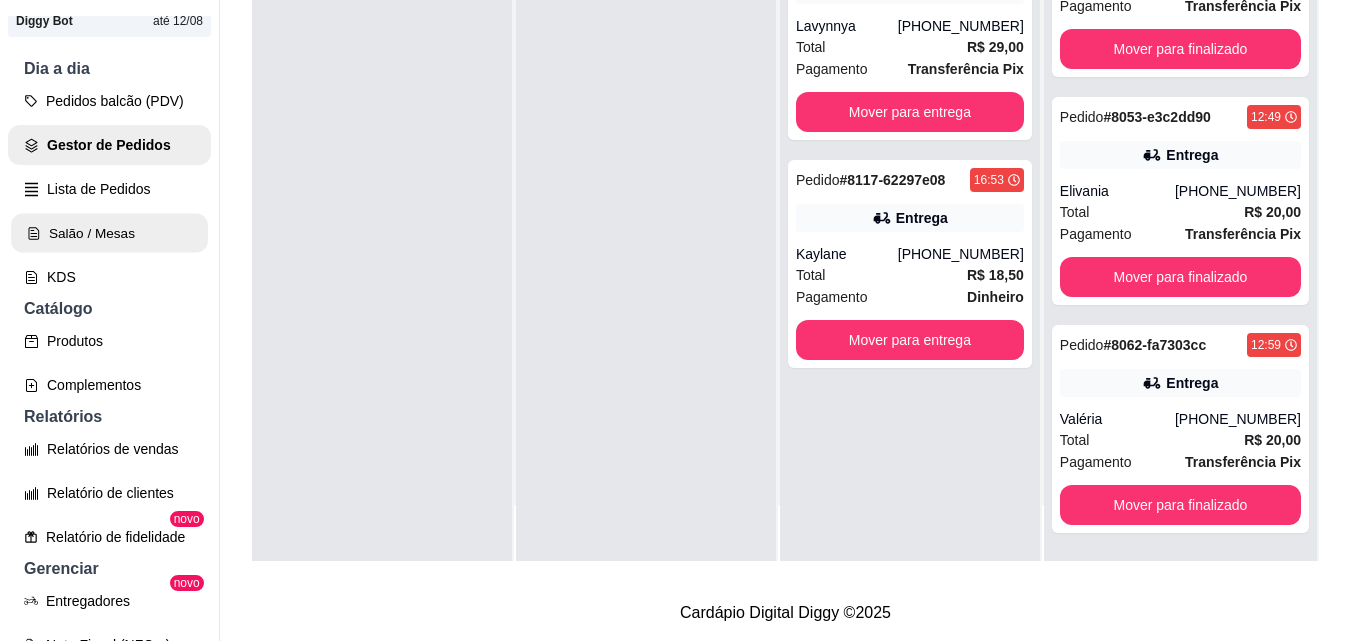 click on "Salão / Mesas" at bounding box center (109, 233) 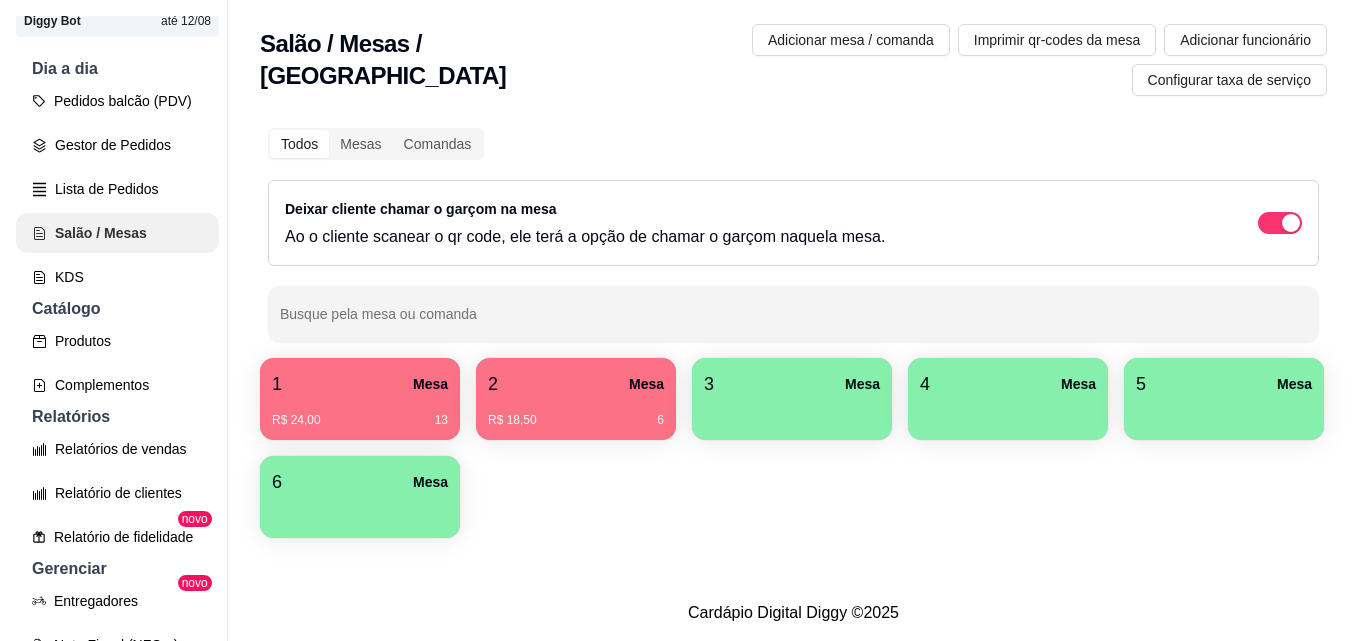 scroll, scrollTop: 0, scrollLeft: 0, axis: both 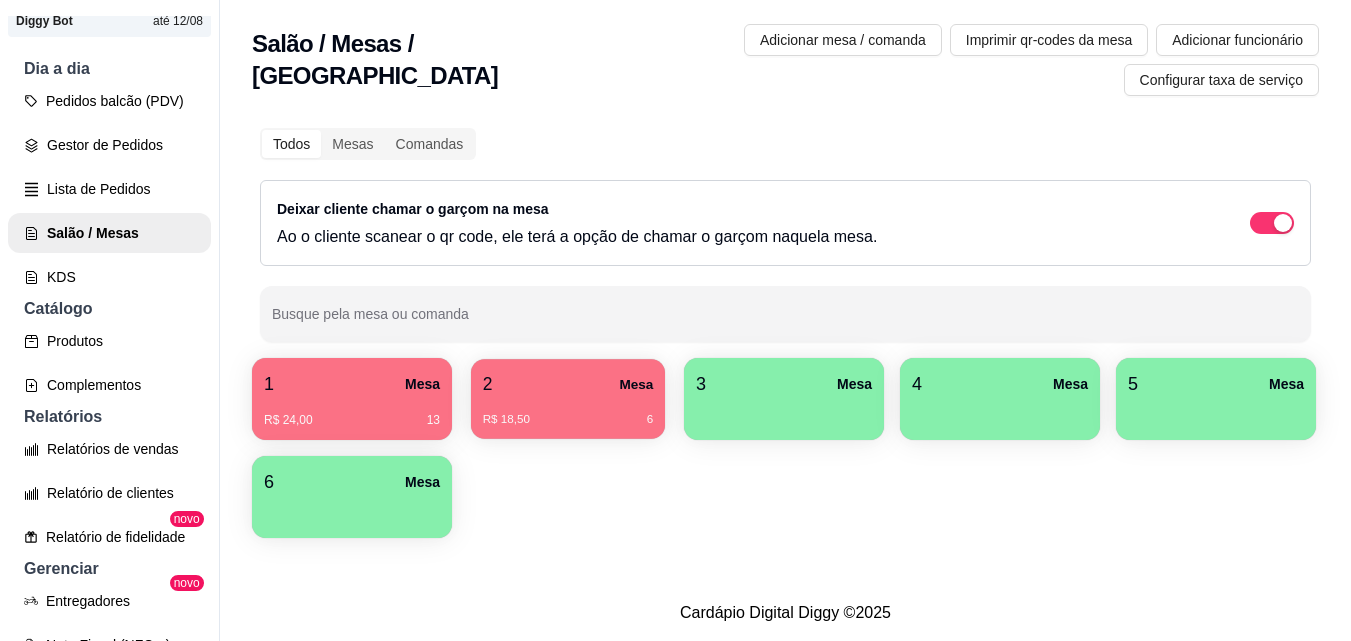 click on "R$ 18,50 6" at bounding box center [568, 420] 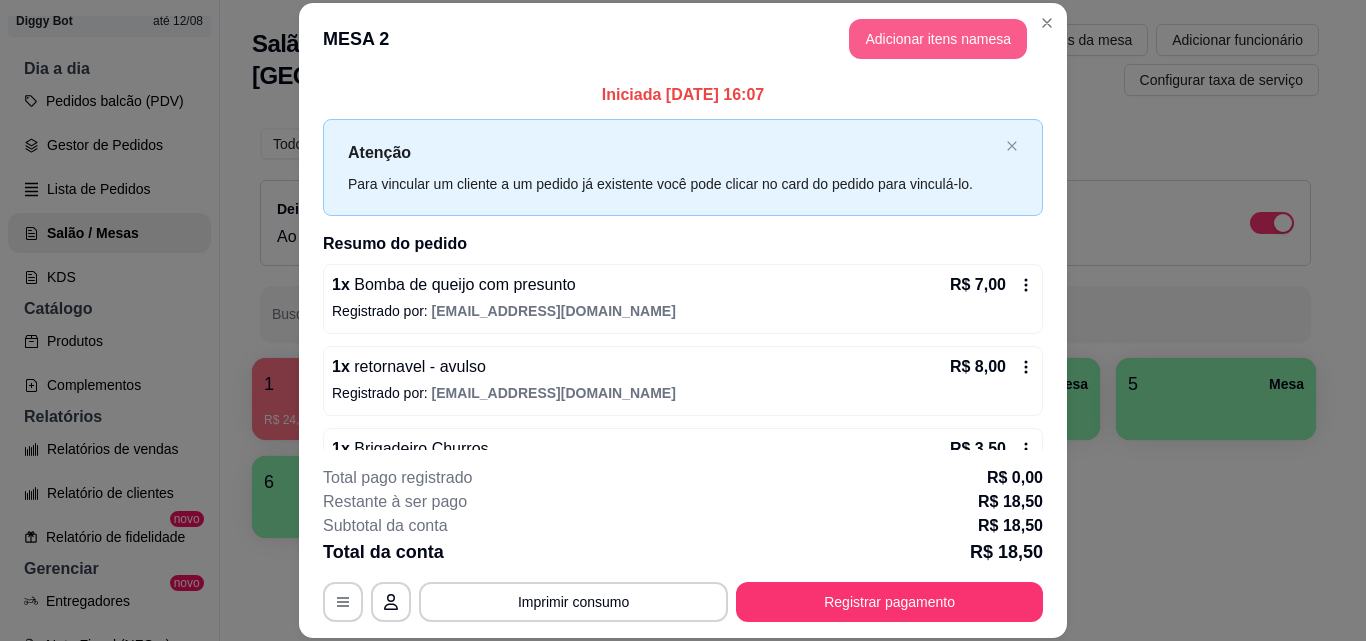 click on "Adicionar itens na  mesa" at bounding box center [938, 39] 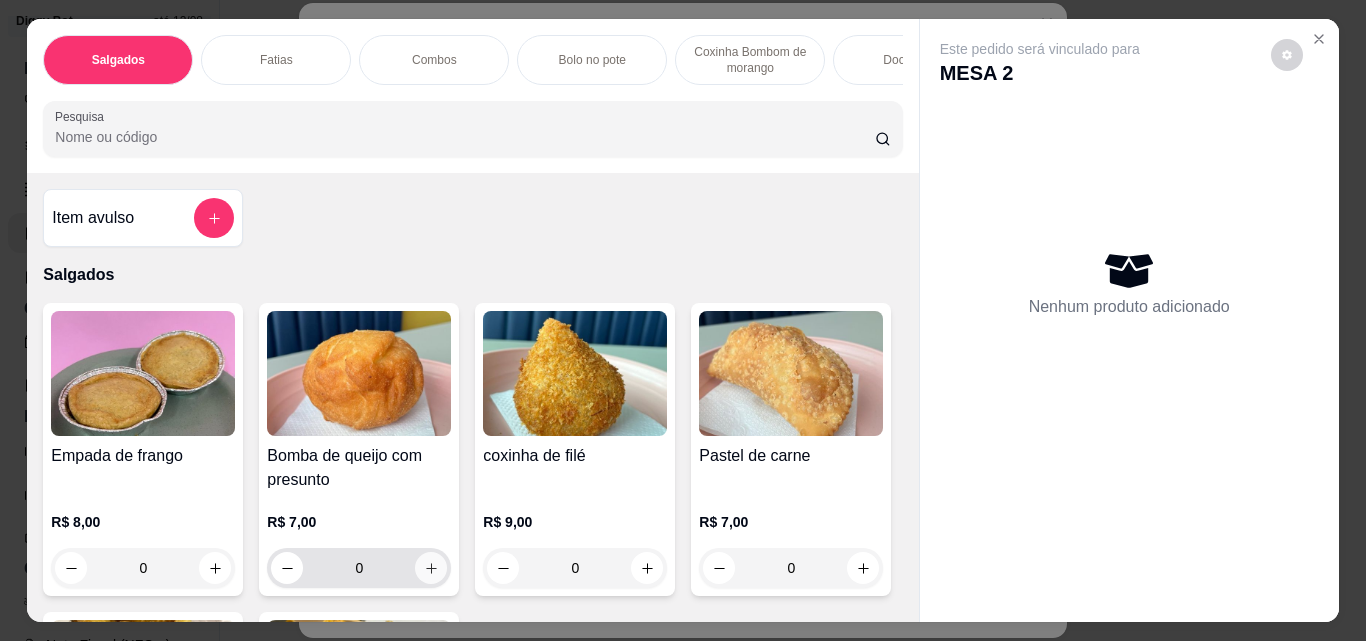 click 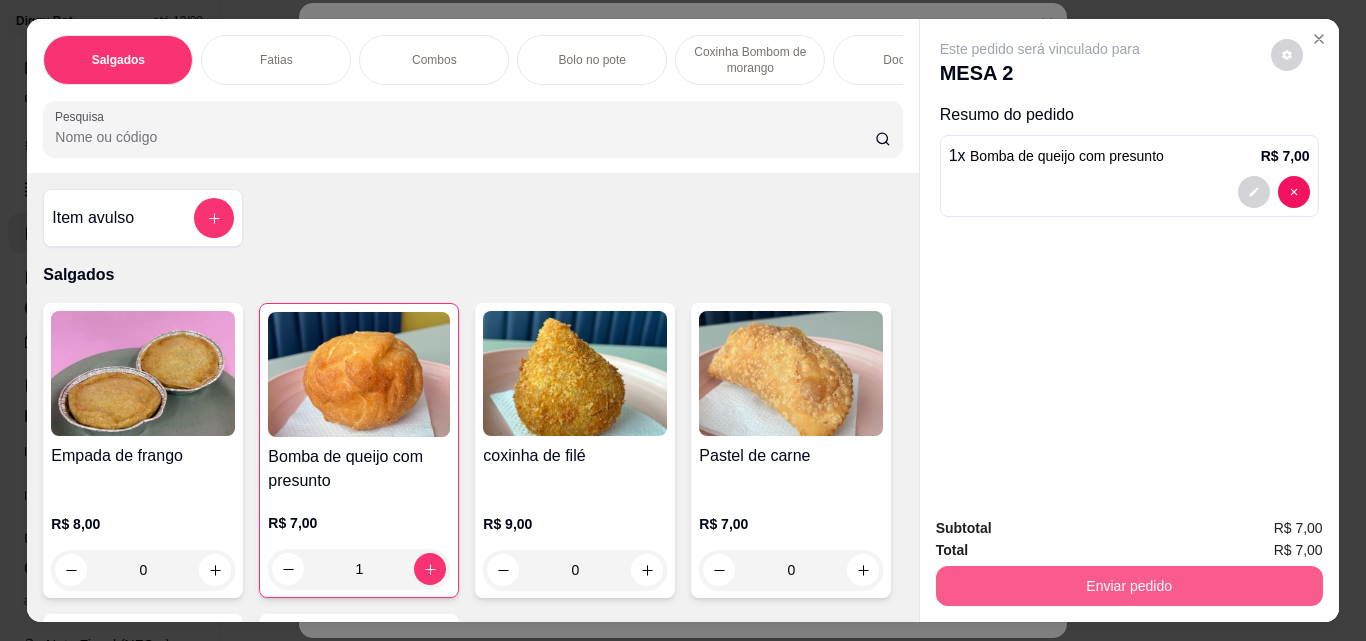 click on "Enviar pedido" at bounding box center [1129, 586] 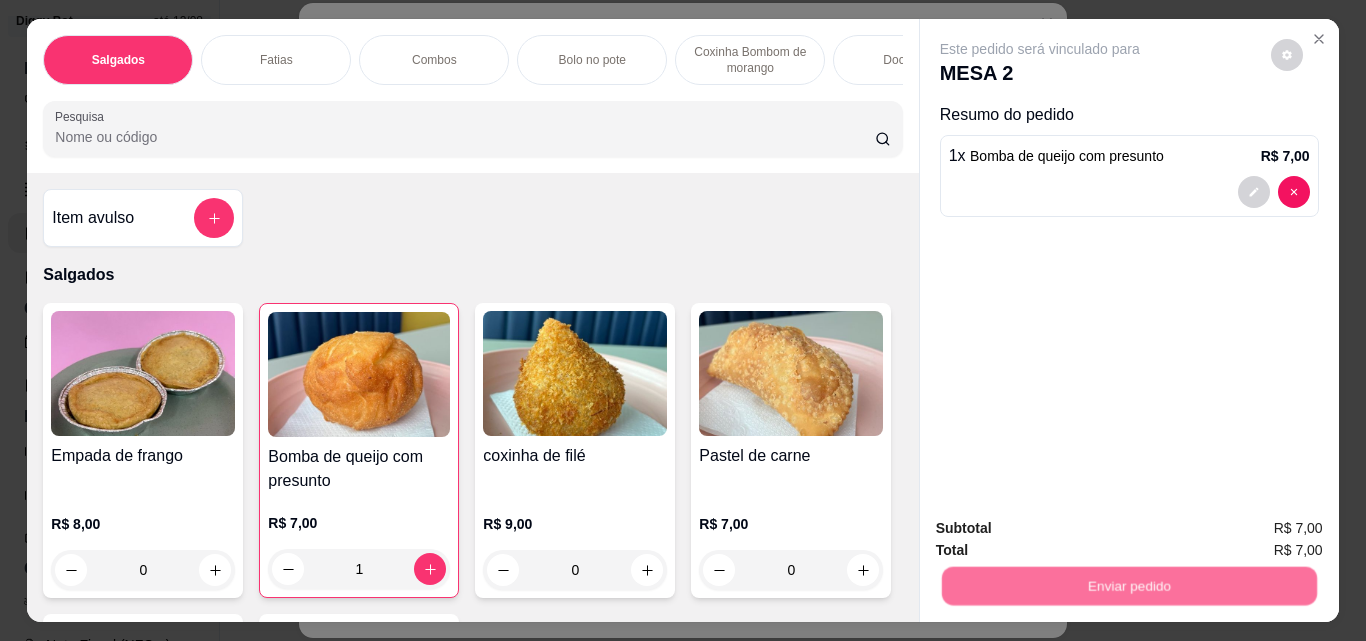 click on "Não registrar e enviar pedido" at bounding box center [1063, 528] 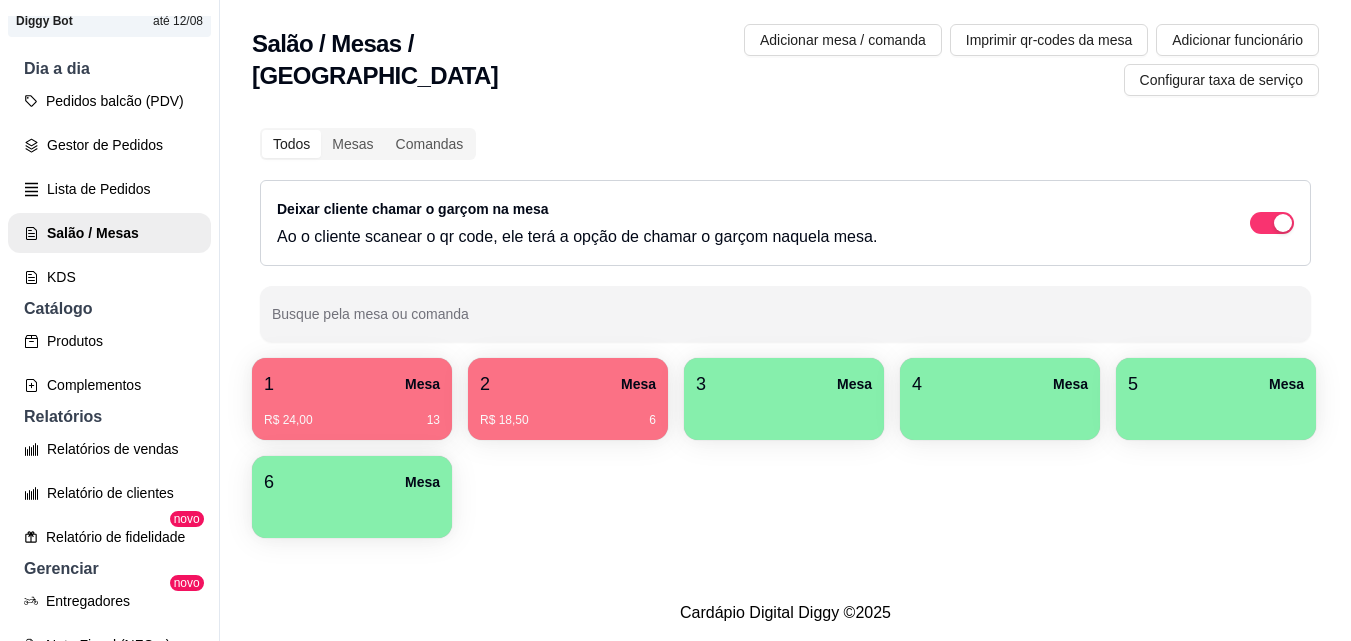 click on "R$ 18,50 6" at bounding box center (568, 413) 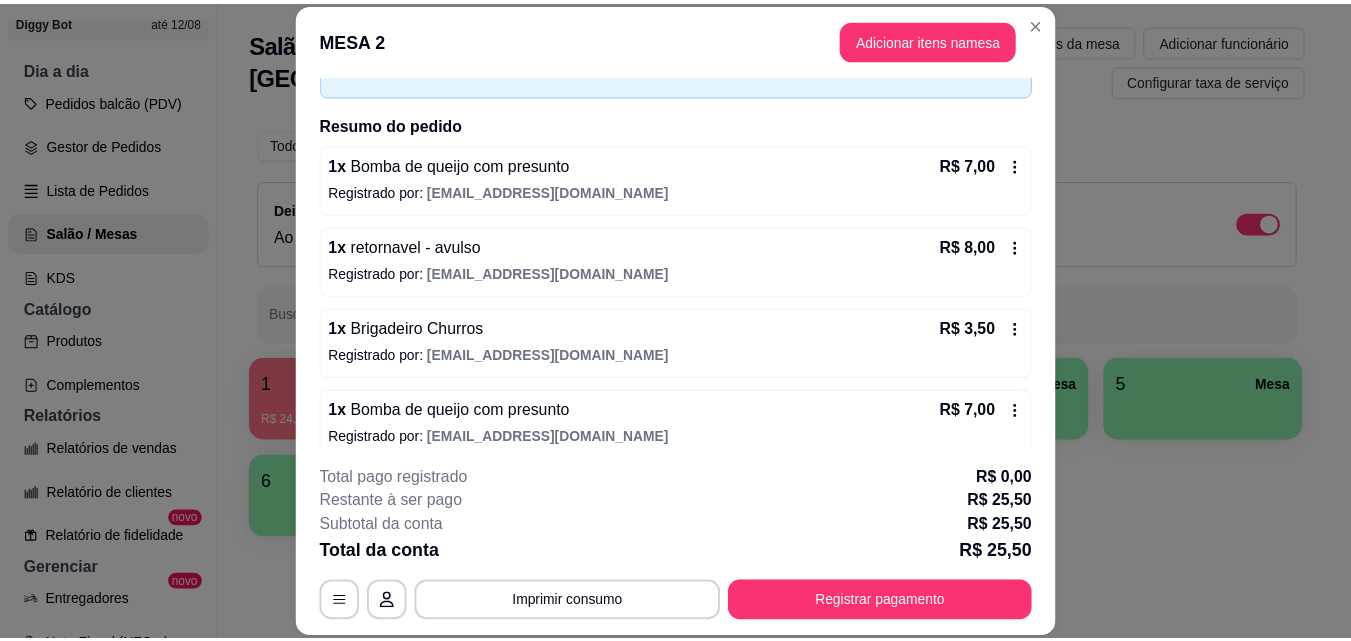 scroll, scrollTop: 138, scrollLeft: 0, axis: vertical 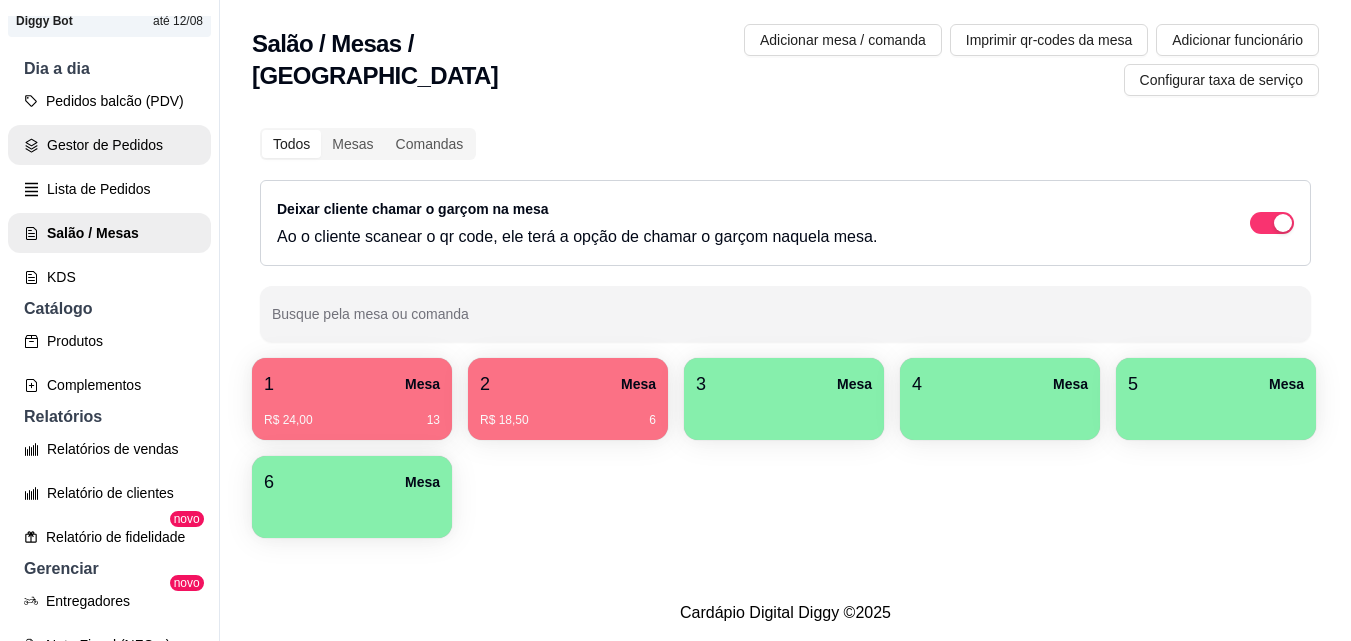 click on "Gestor de Pedidos" at bounding box center [109, 145] 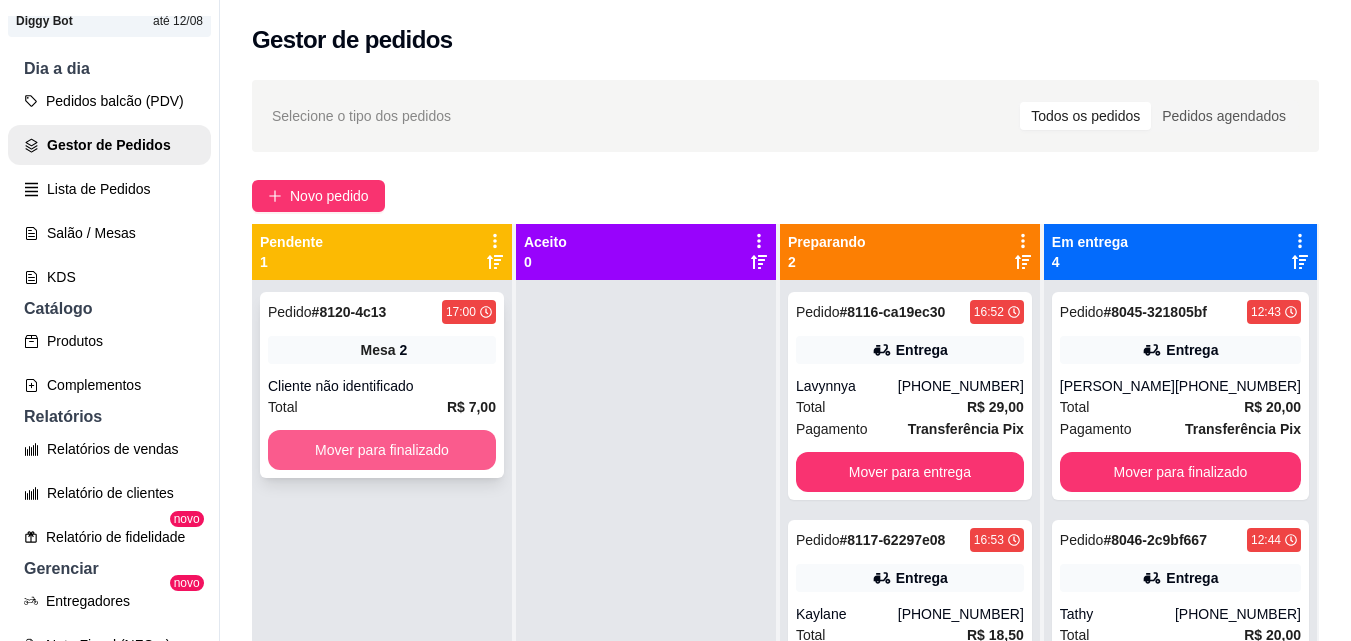 click on "Mover para finalizado" at bounding box center [382, 450] 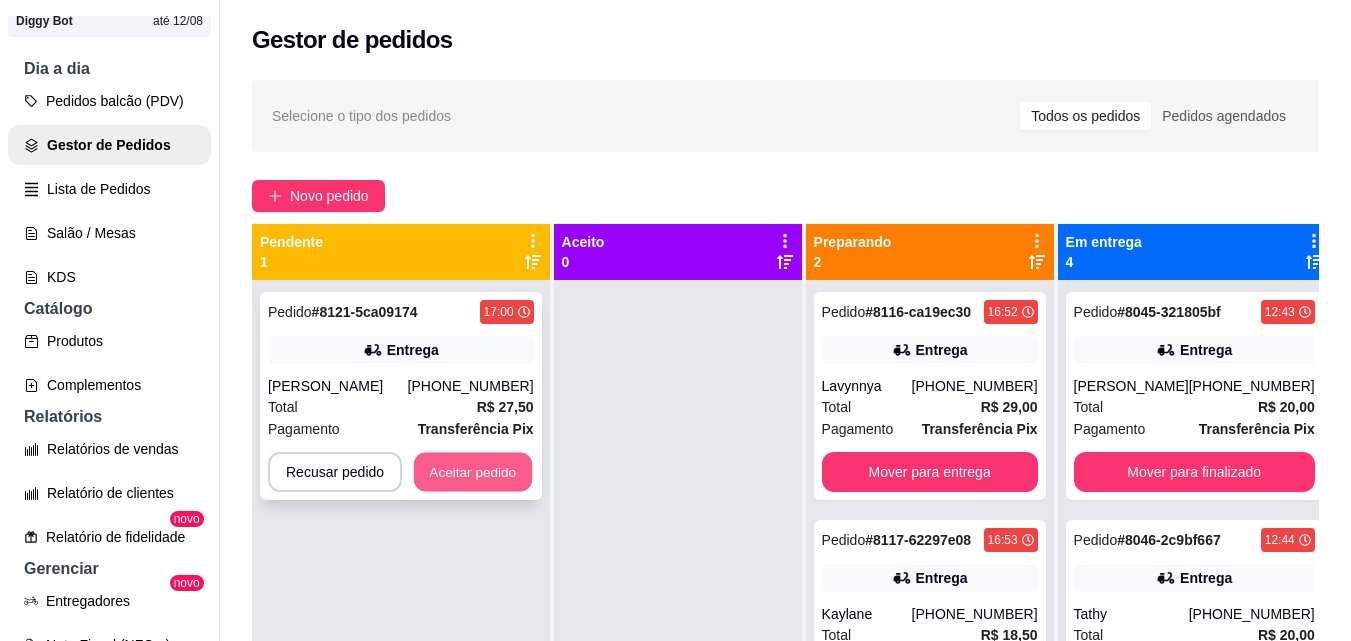 click on "Aceitar pedido" at bounding box center (473, 472) 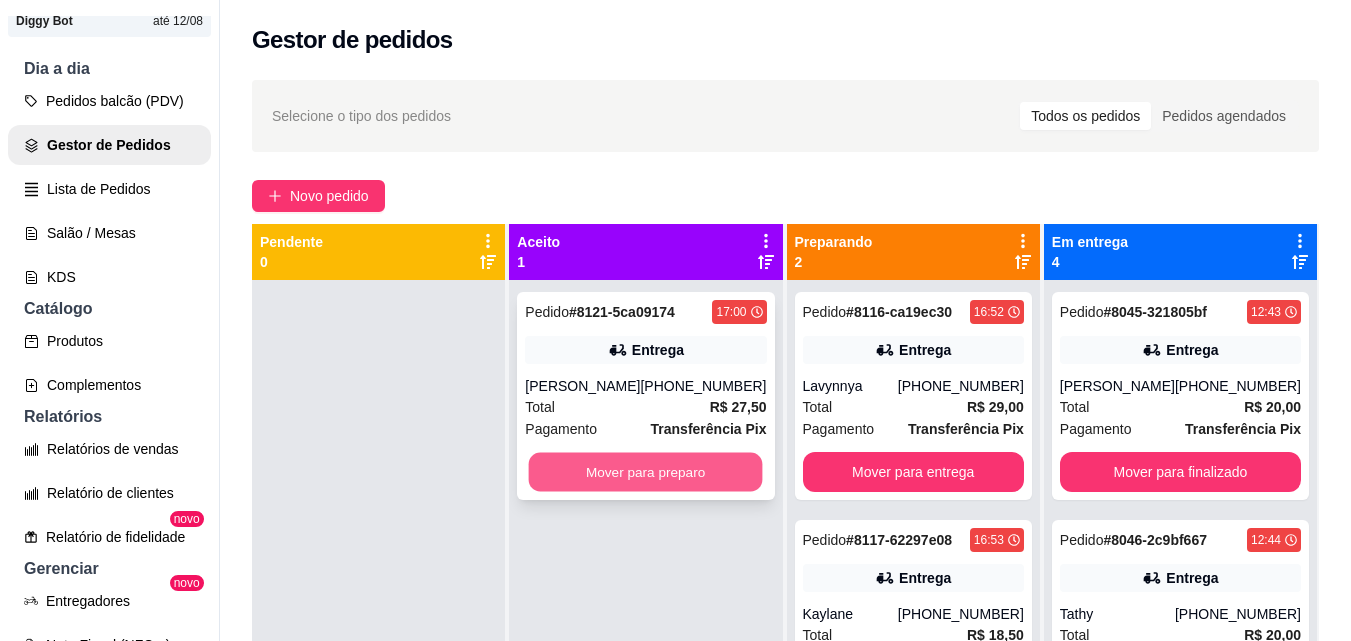 click on "Mover para preparo" at bounding box center [646, 472] 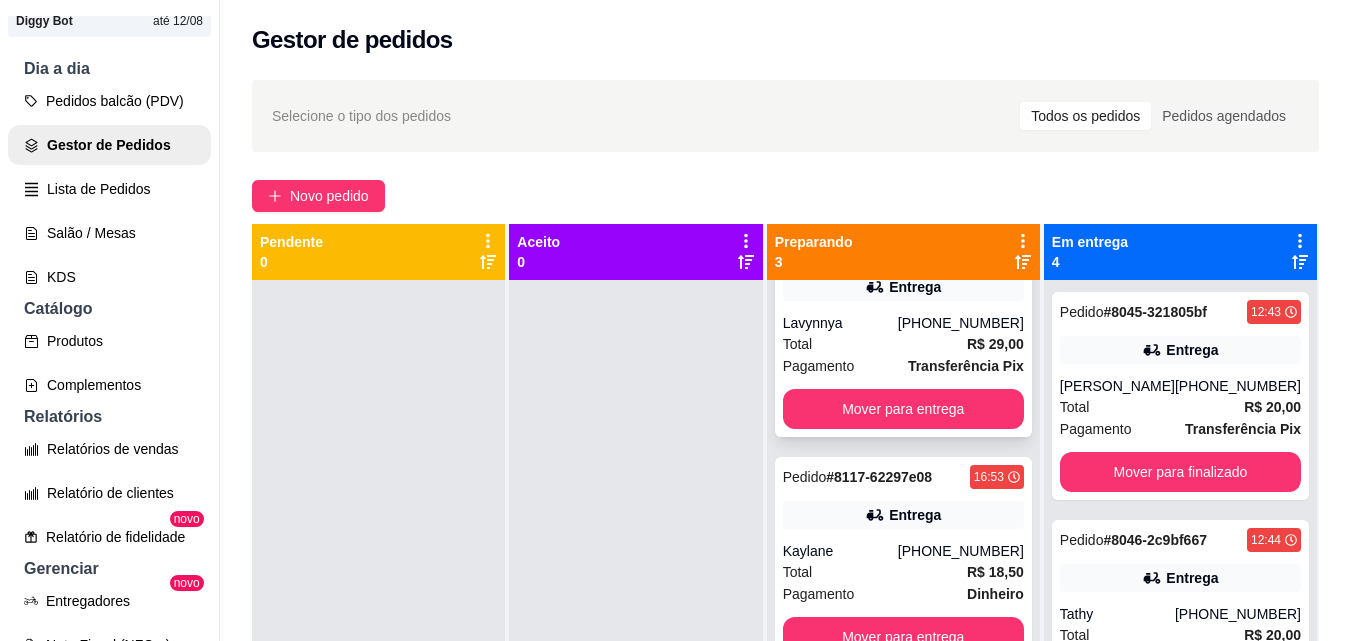 scroll, scrollTop: 83, scrollLeft: 0, axis: vertical 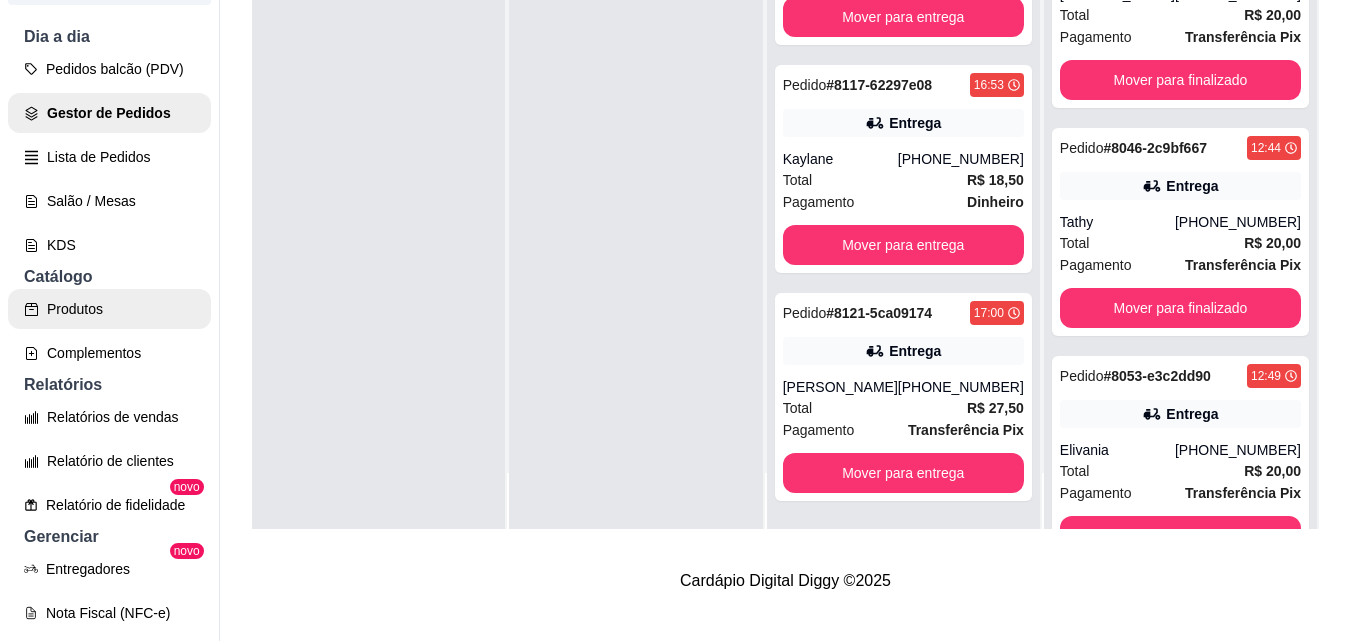 click on "Produtos" at bounding box center (109, 309) 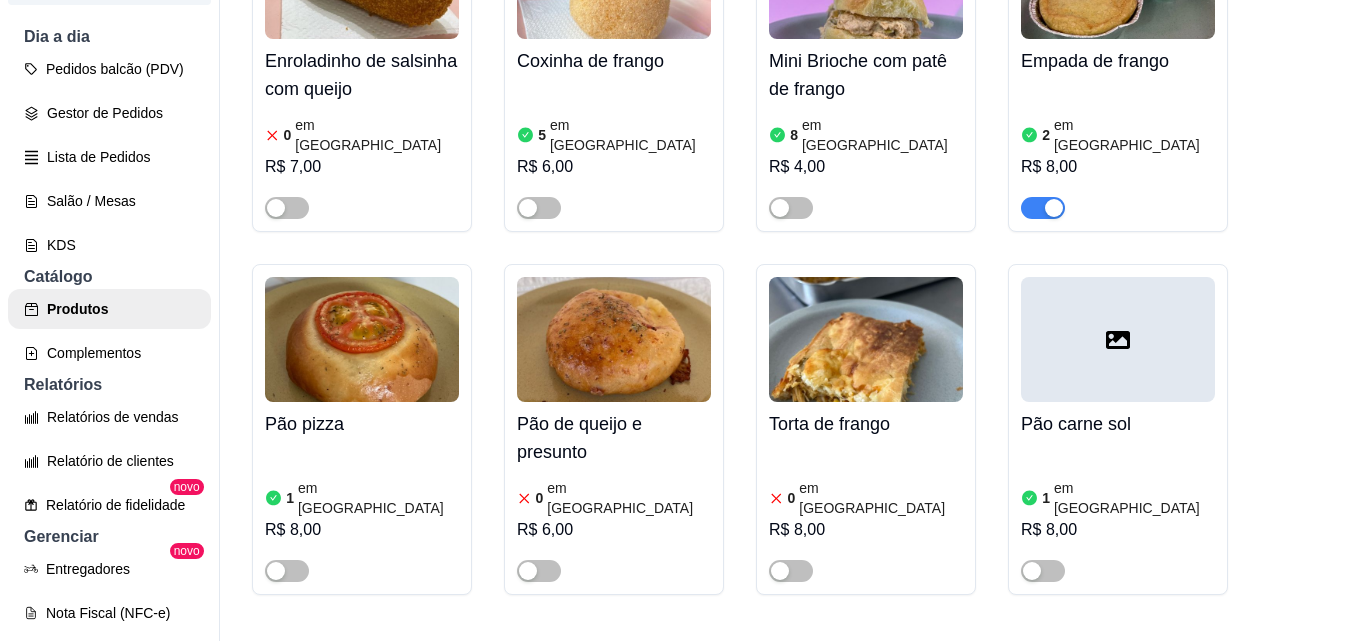 scroll, scrollTop: 0, scrollLeft: 0, axis: both 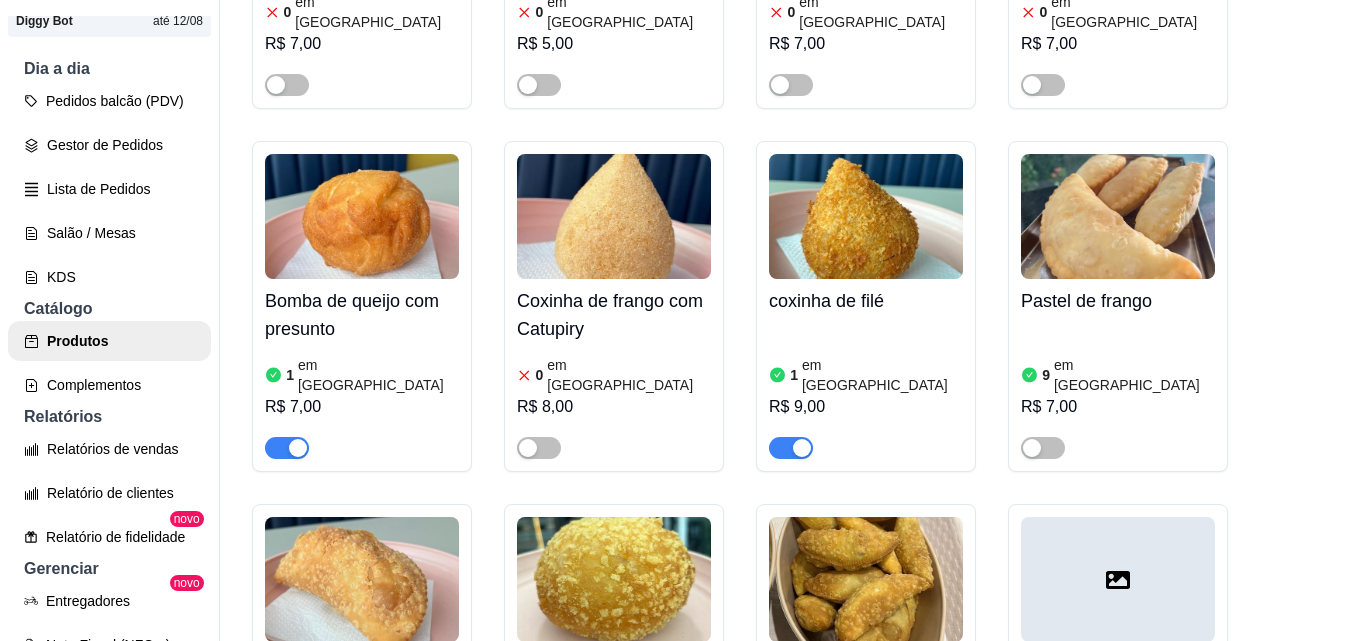 click at bounding box center [298, 448] 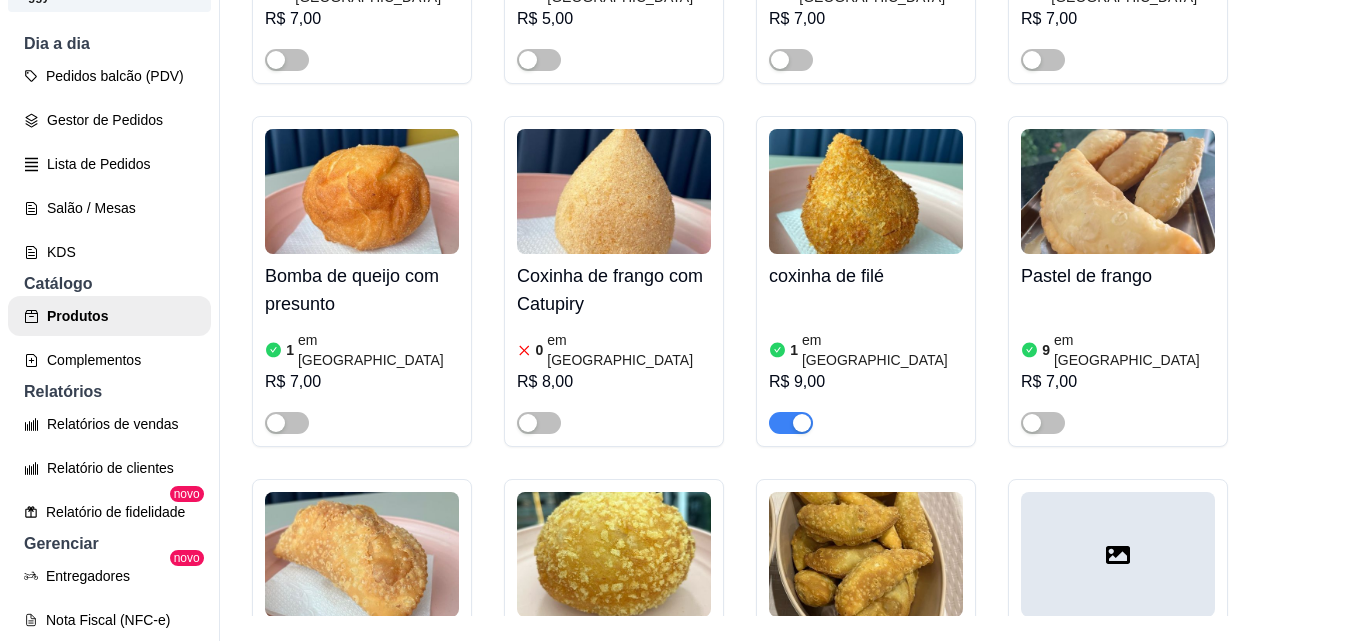 scroll, scrollTop: 32, scrollLeft: 0, axis: vertical 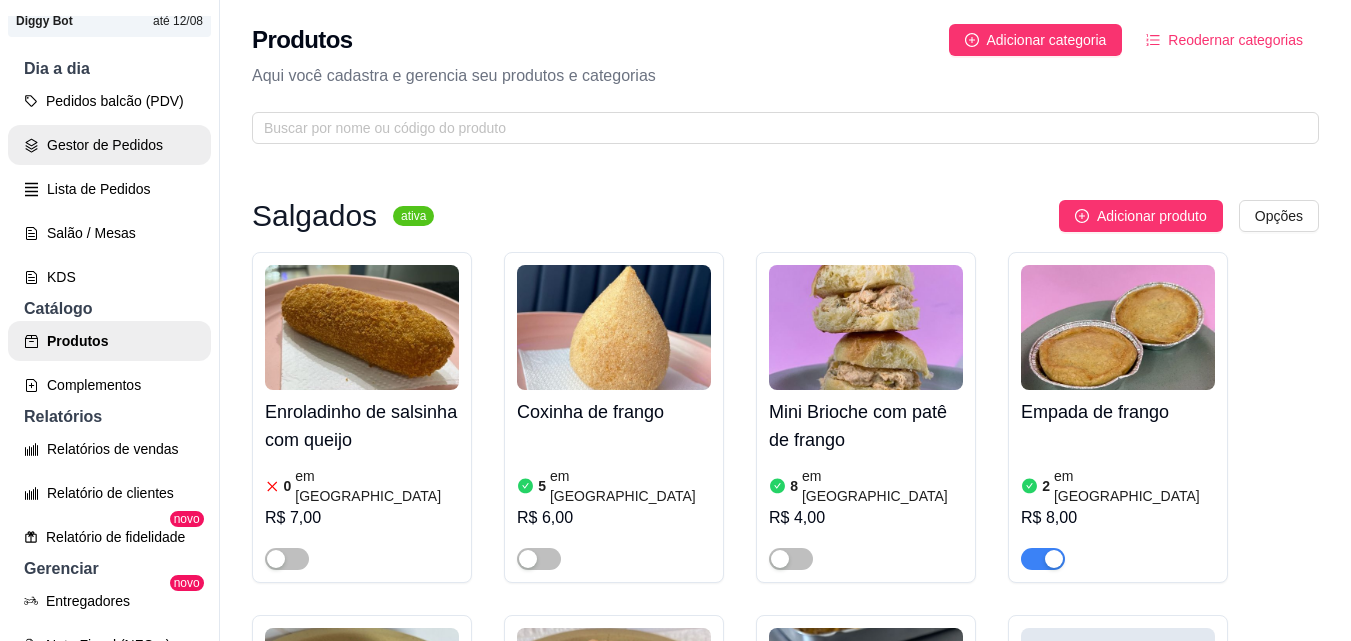 click on "Gestor de Pedidos" at bounding box center [109, 145] 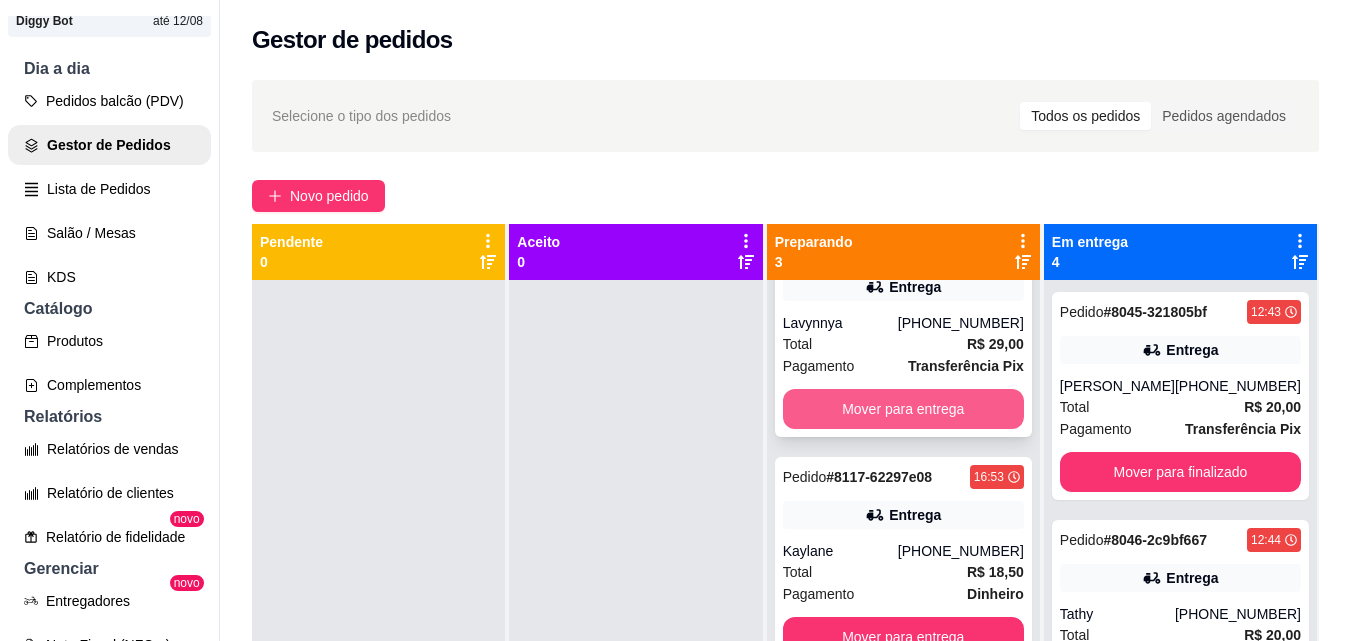 scroll, scrollTop: 83, scrollLeft: 0, axis: vertical 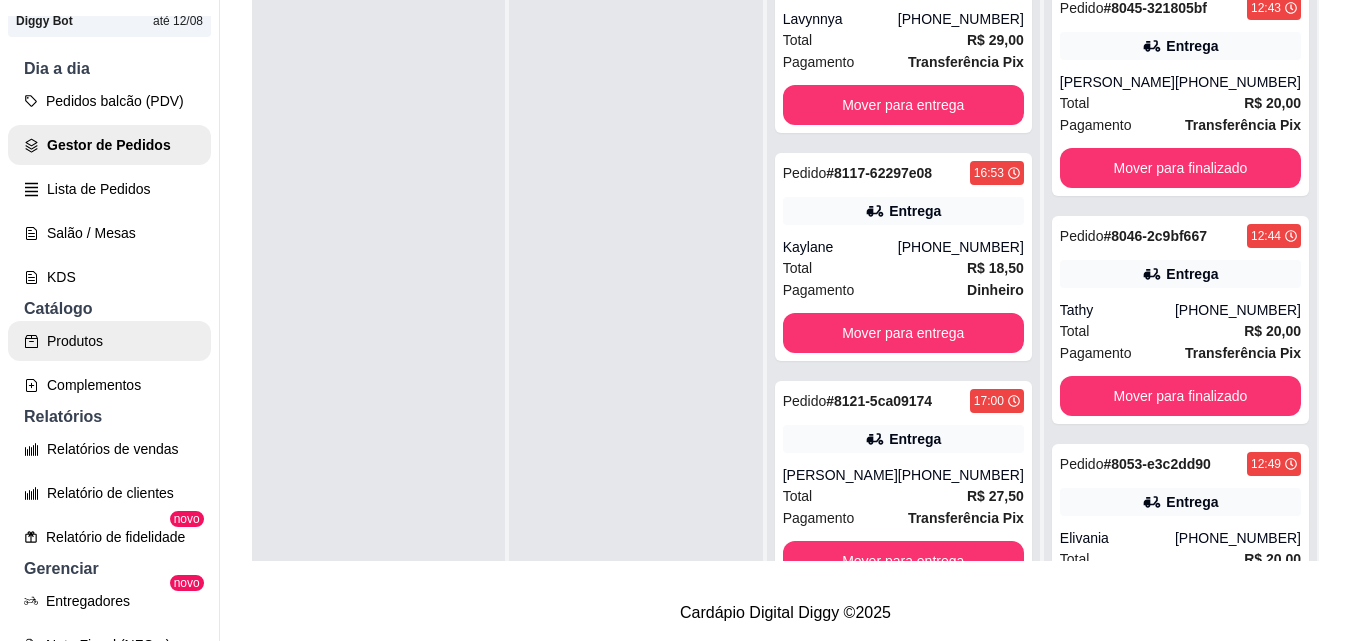 click on "Produtos" at bounding box center [109, 341] 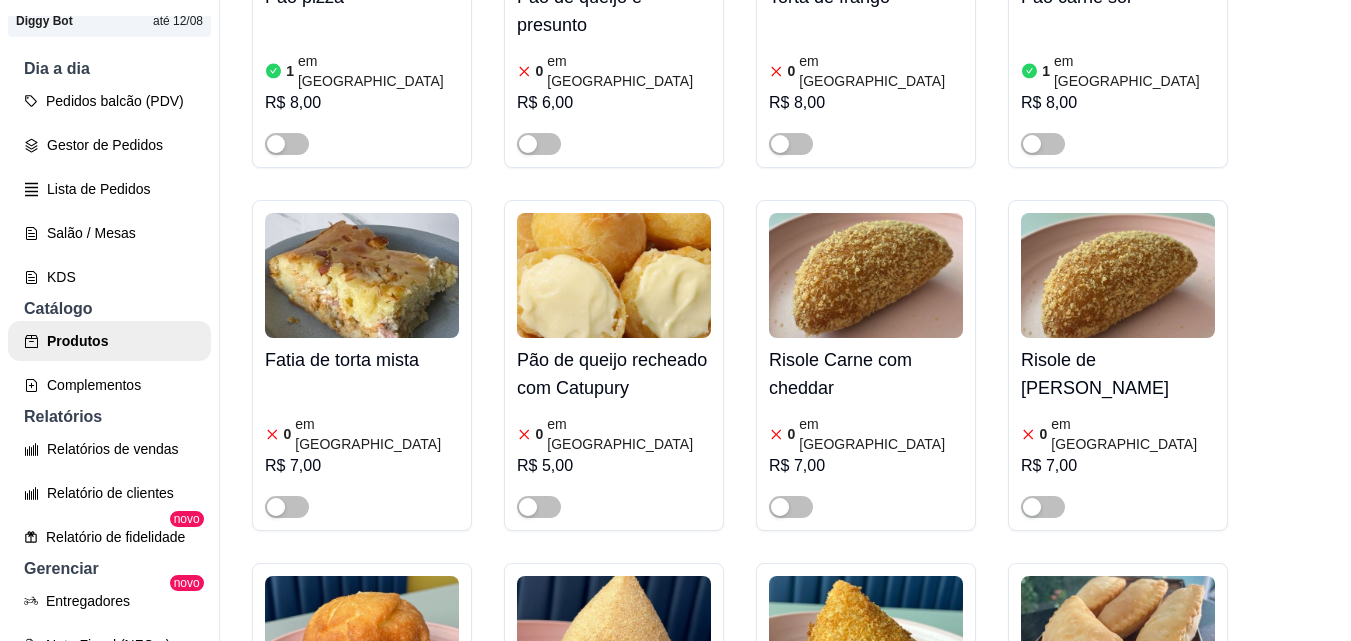 scroll, scrollTop: 800, scrollLeft: 0, axis: vertical 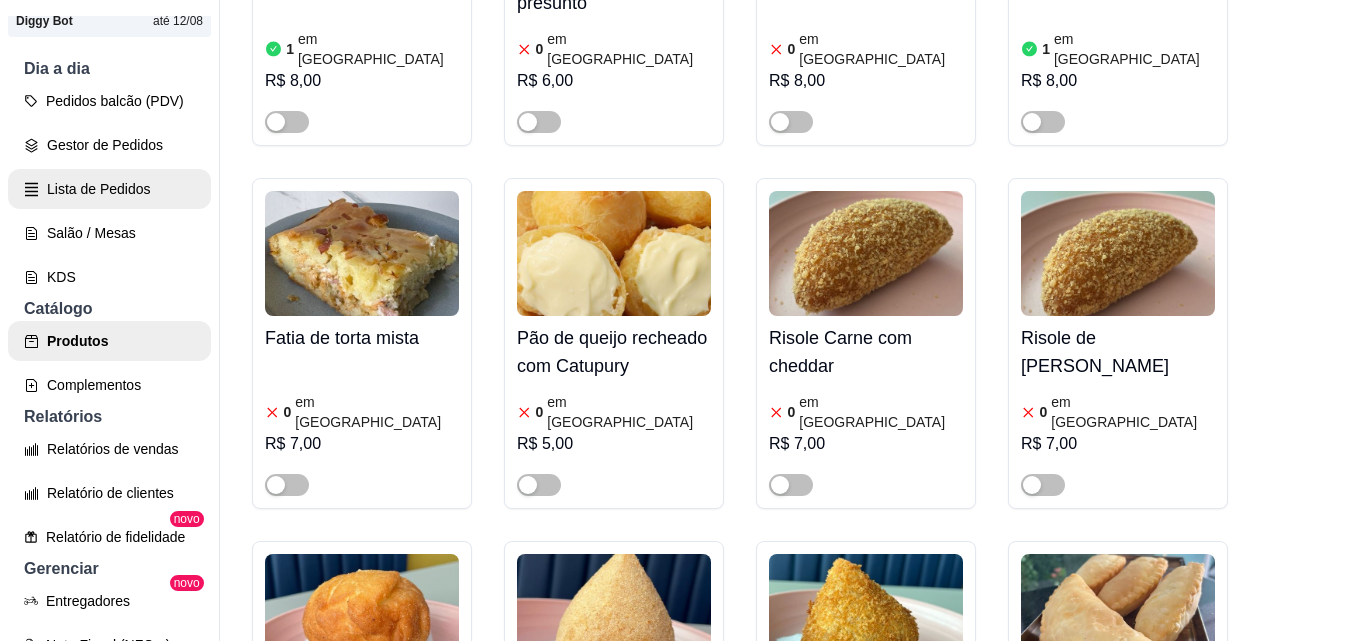 click on "Lista de Pedidos" at bounding box center (109, 189) 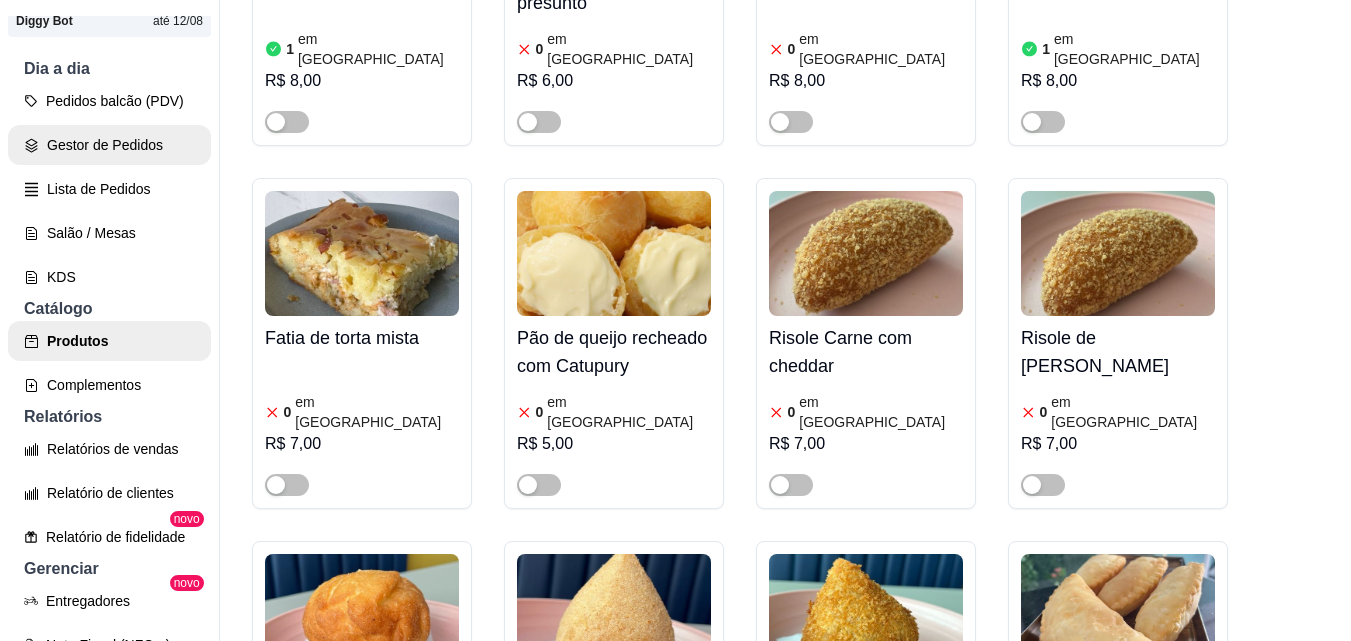 click on "Gestor de Pedidos" at bounding box center [109, 145] 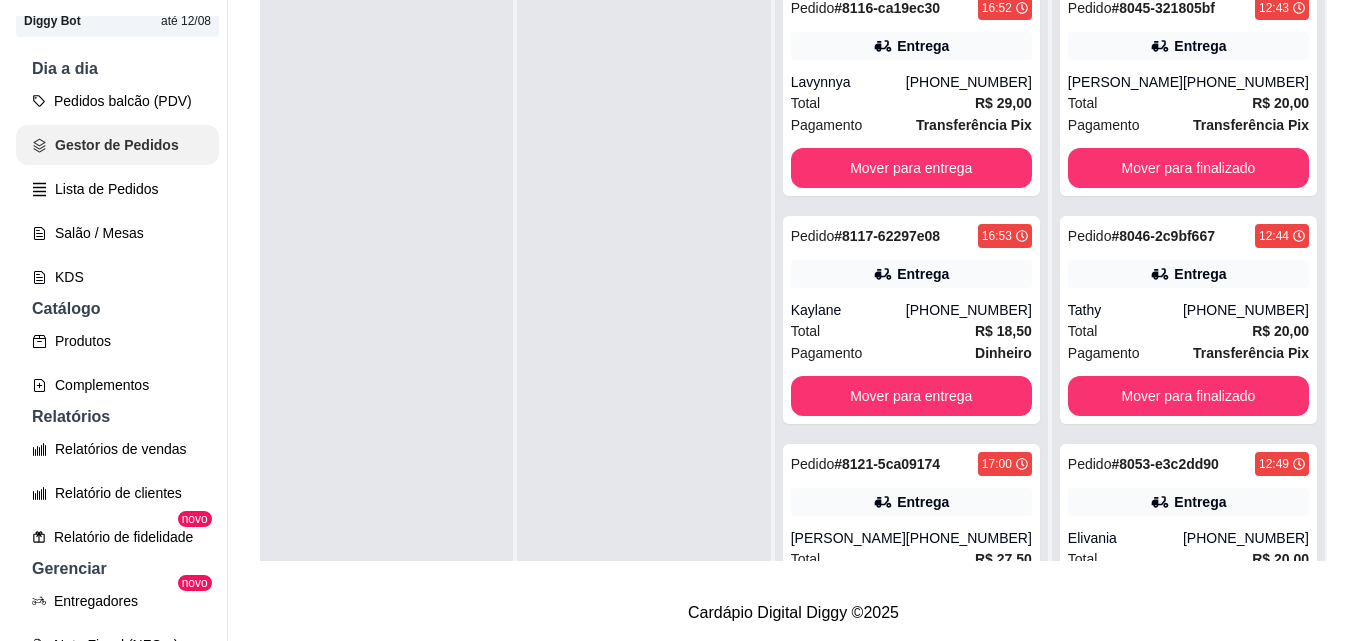 scroll, scrollTop: 0, scrollLeft: 0, axis: both 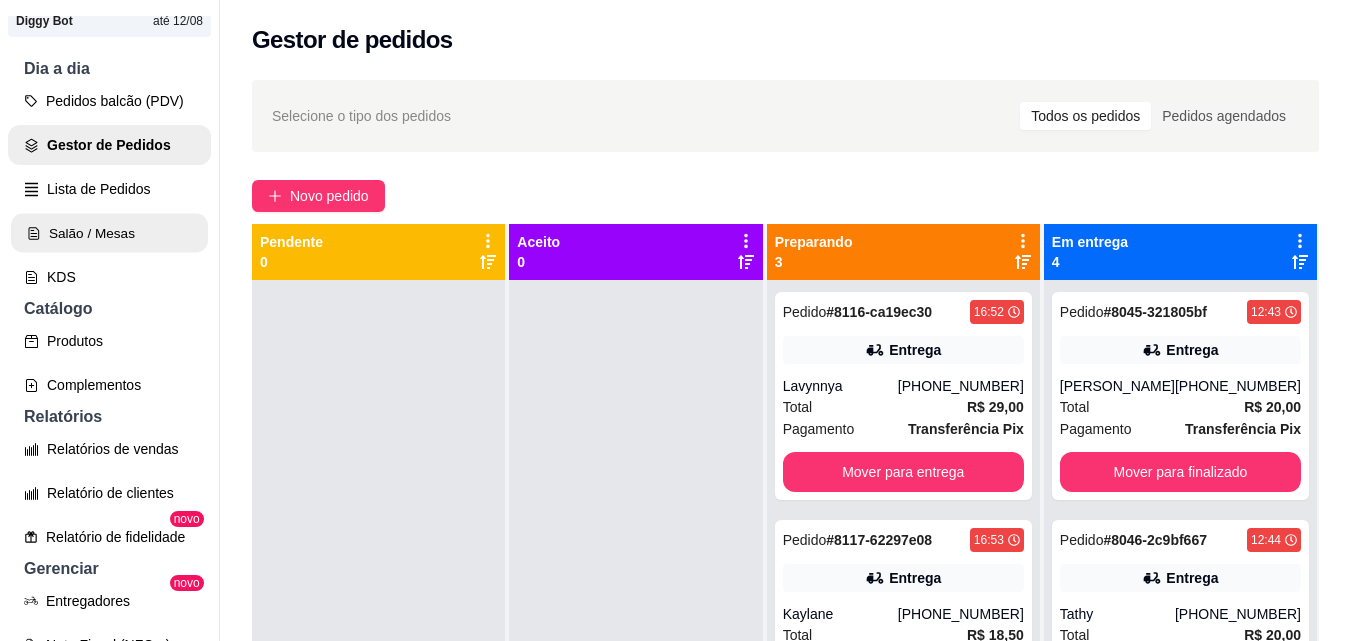click on "Salão / Mesas" at bounding box center [109, 233] 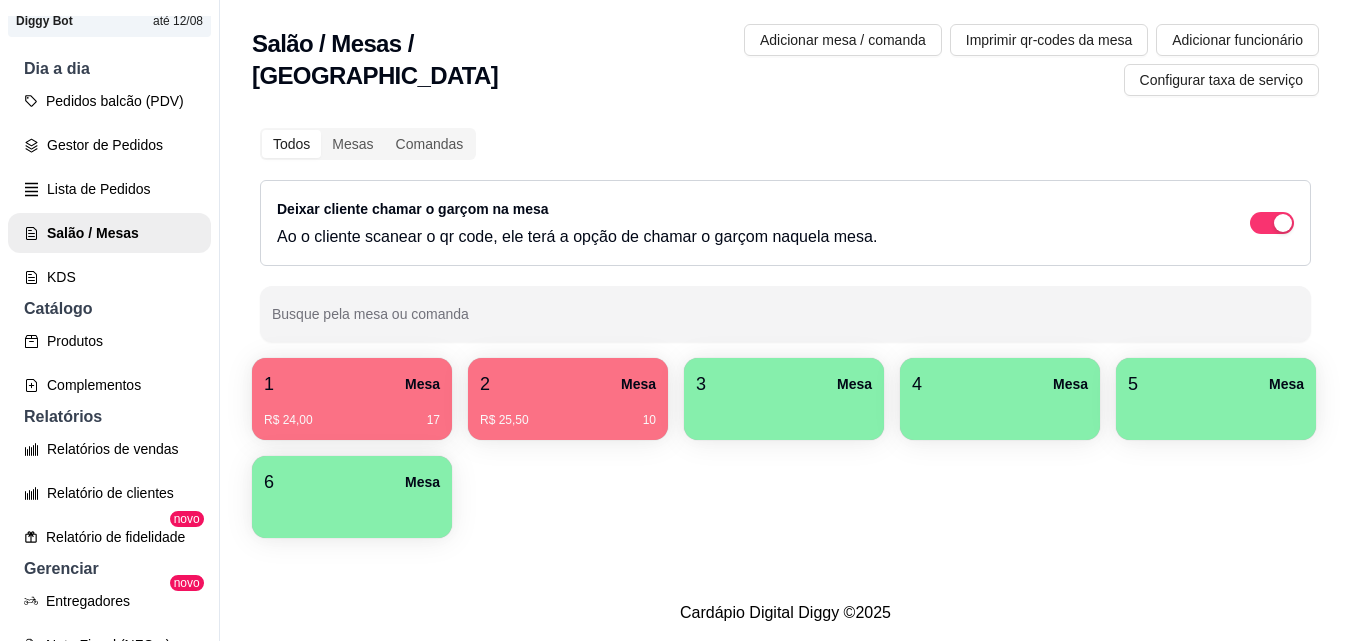 click on "1 Mesa" at bounding box center (352, 384) 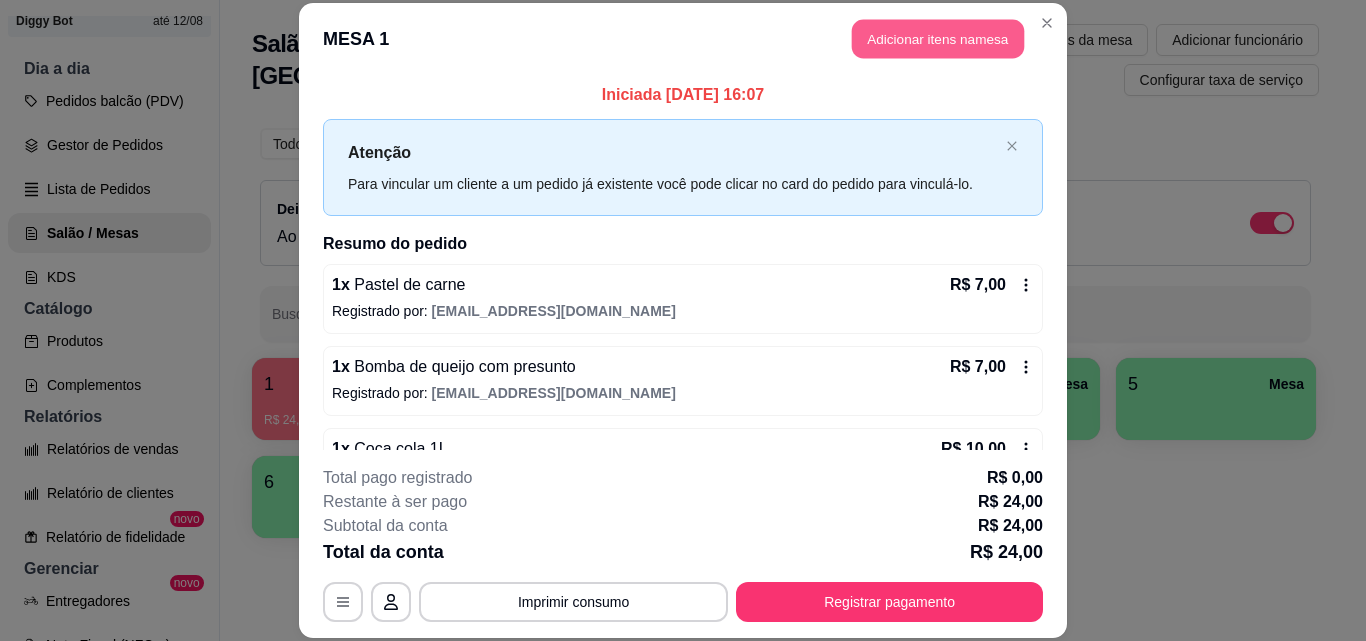 click on "Adicionar itens na  mesa" at bounding box center [938, 39] 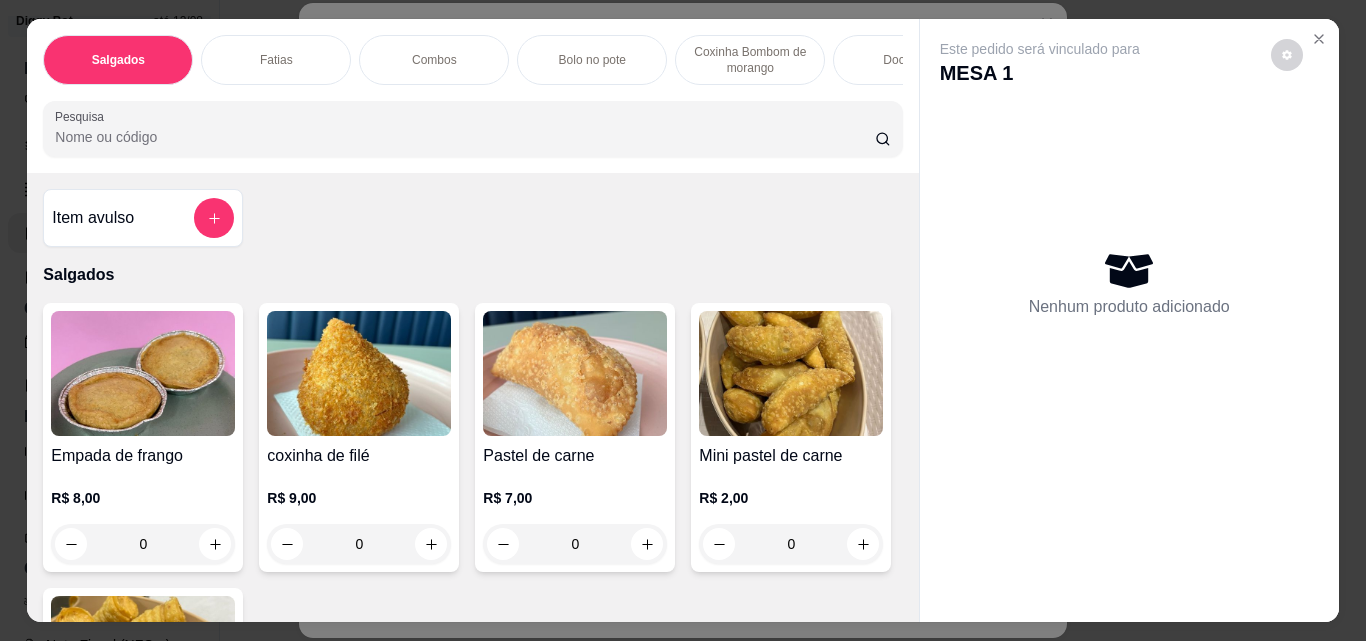 click 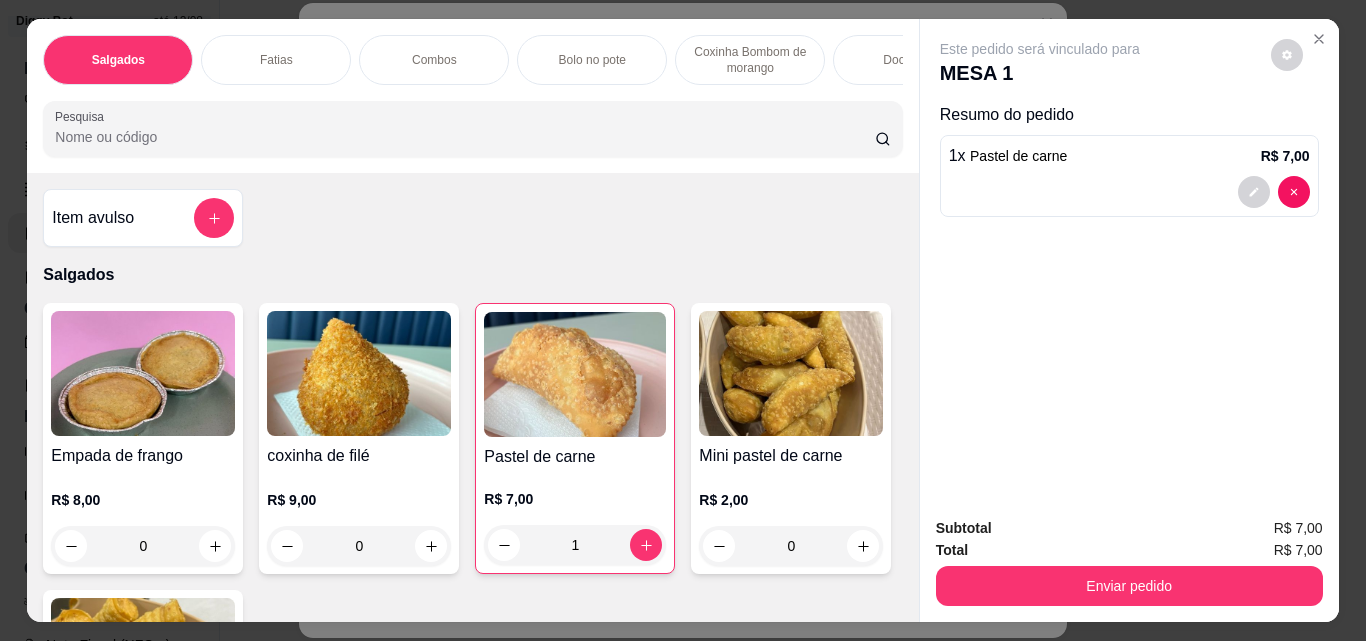 click on "Enviar pedido" at bounding box center (1129, 586) 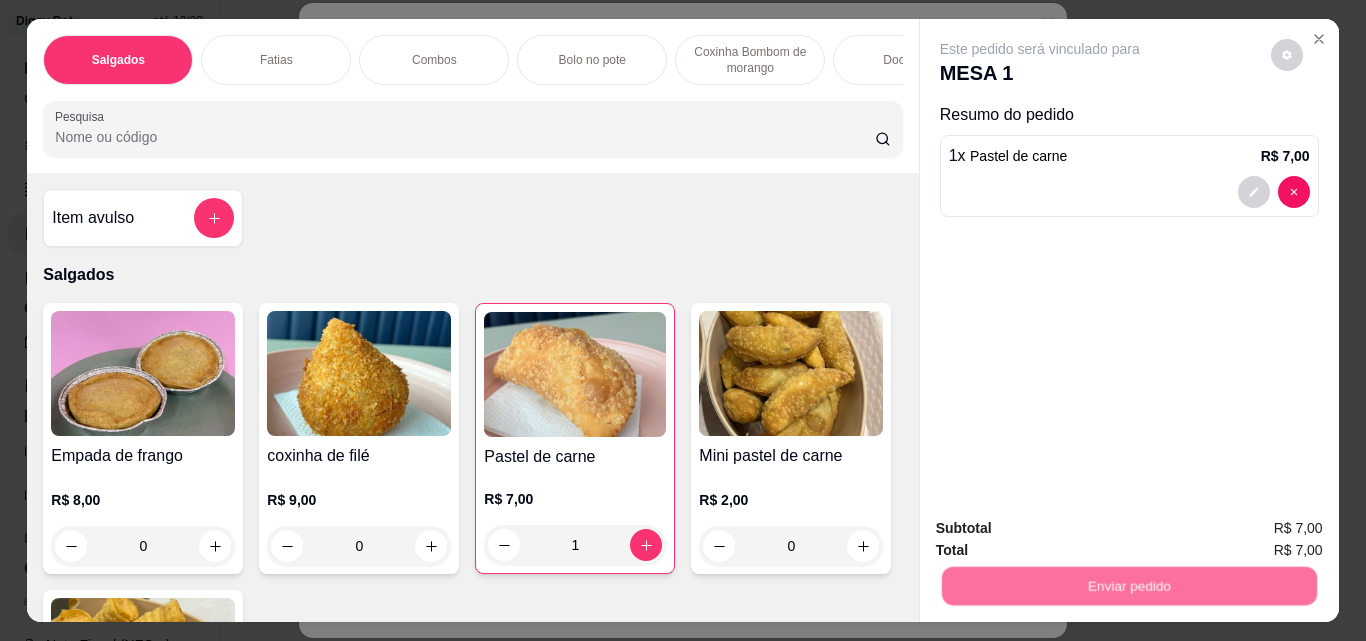 click on "Não registrar e enviar pedido" at bounding box center [1063, 529] 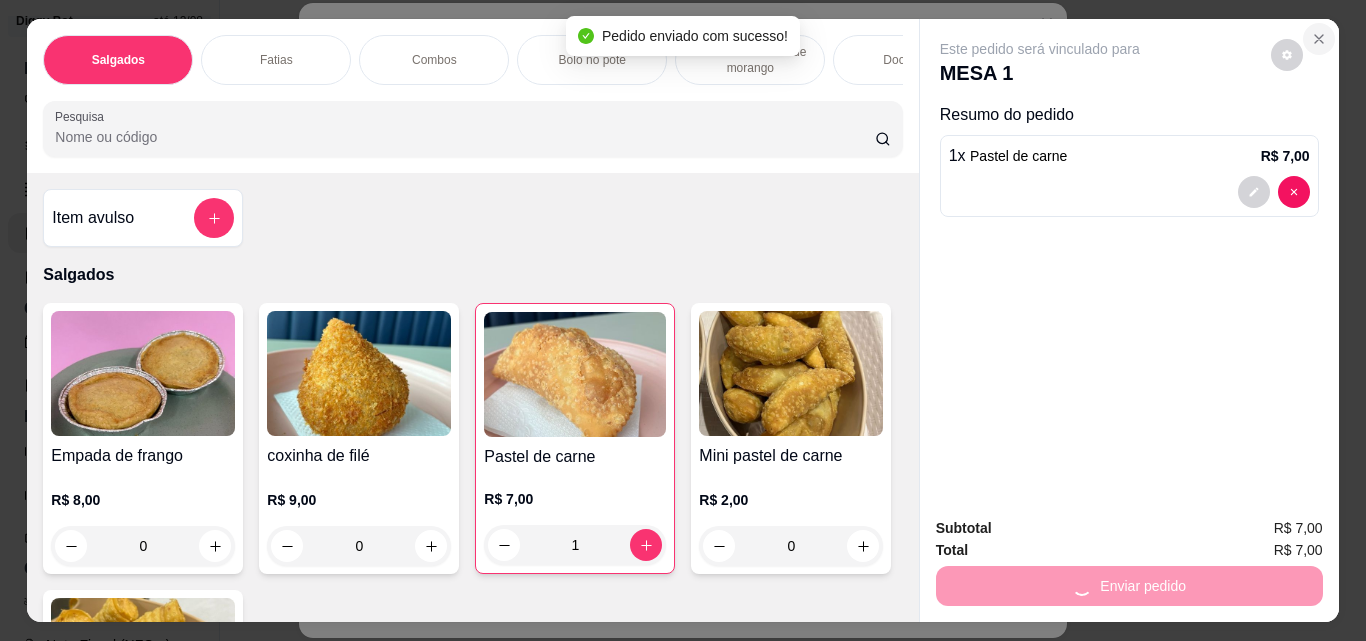 click 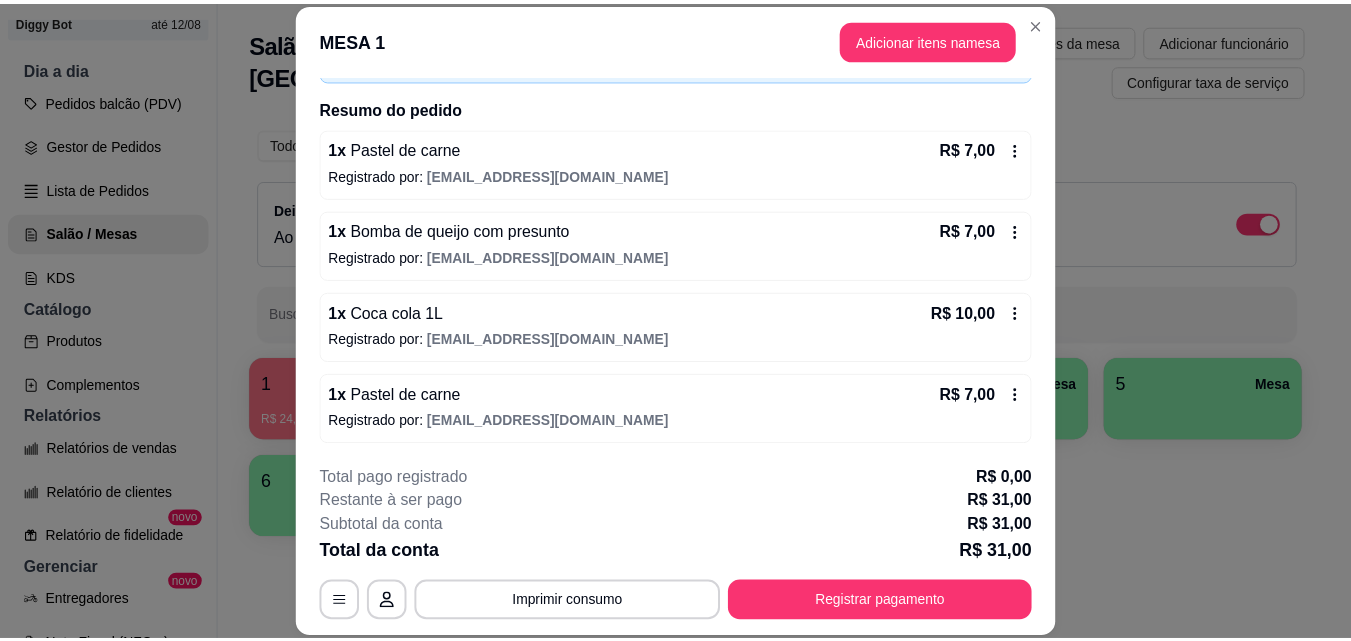 scroll, scrollTop: 138, scrollLeft: 0, axis: vertical 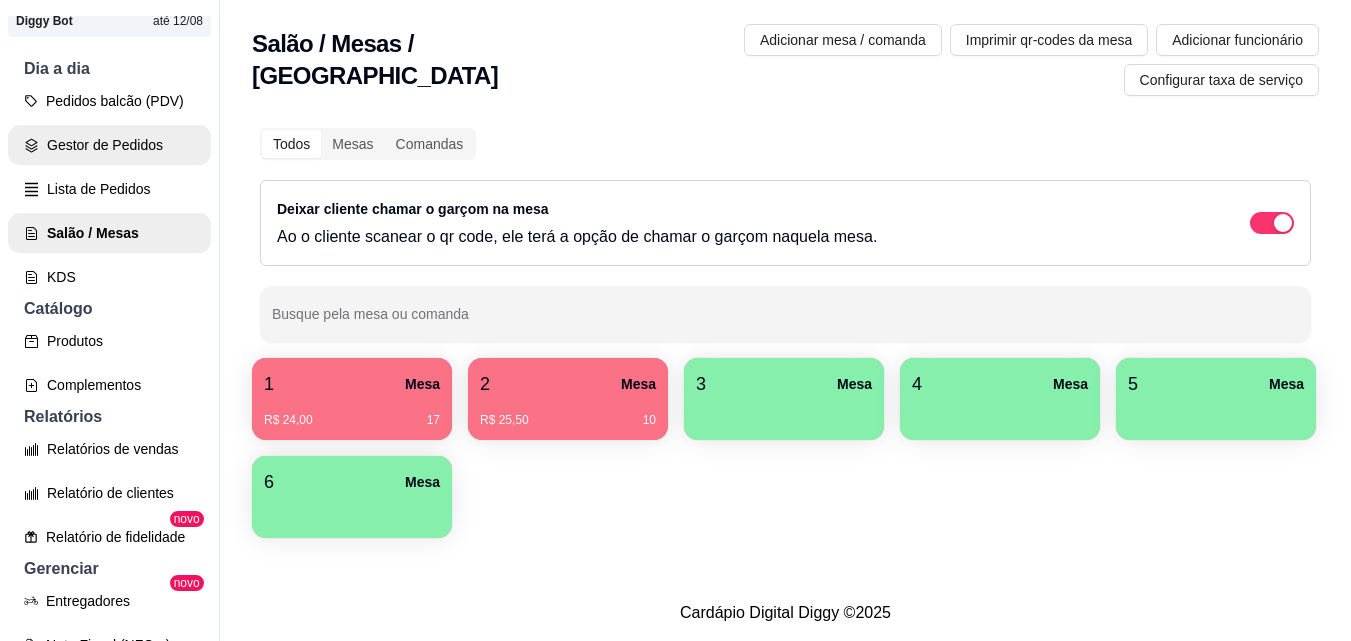click on "Gestor de Pedidos" at bounding box center (109, 145) 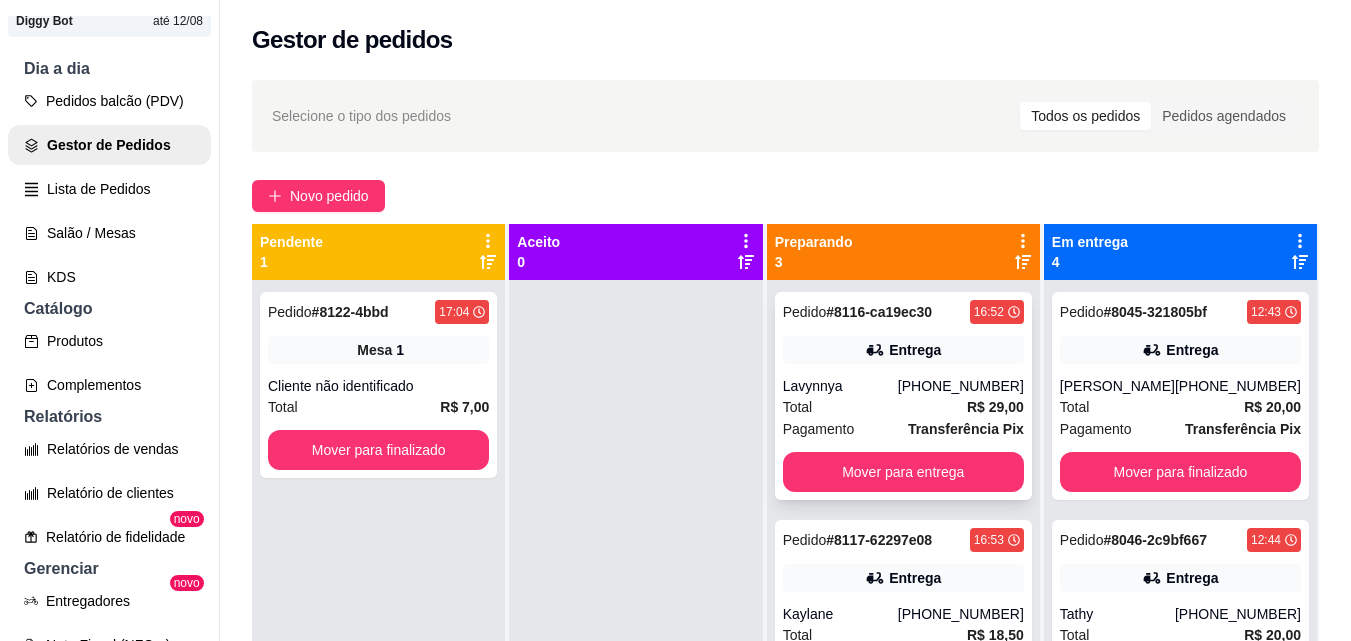 scroll, scrollTop: 56, scrollLeft: 0, axis: vertical 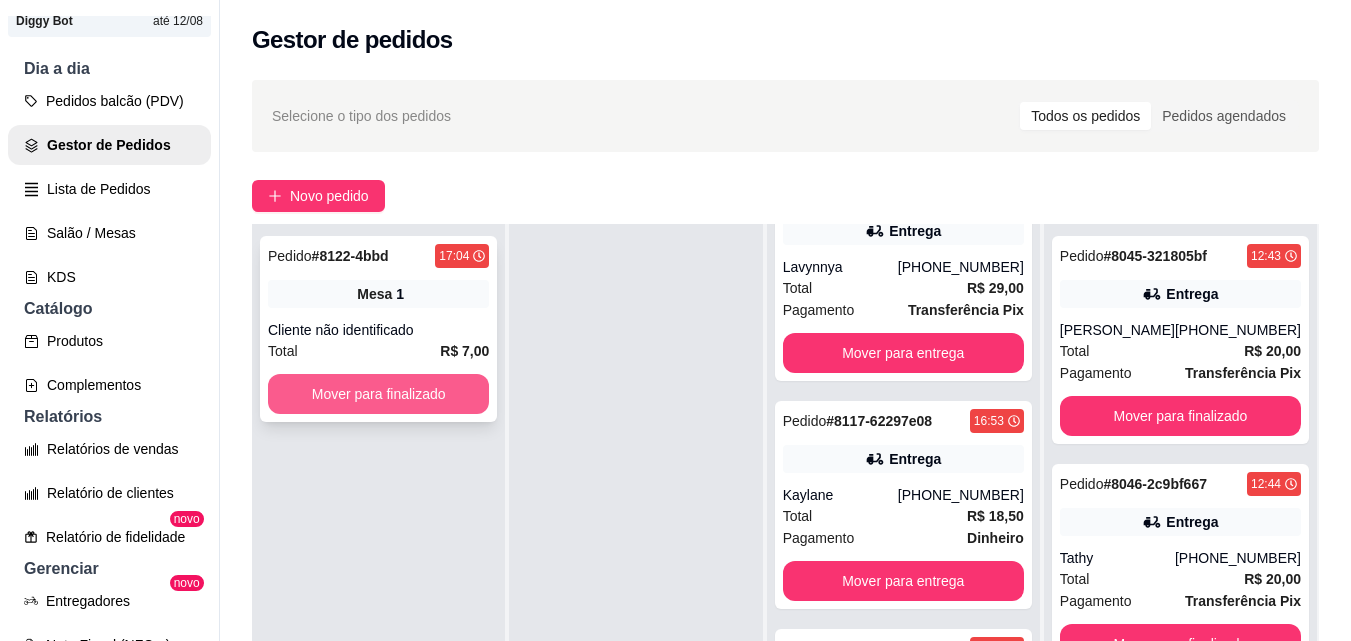 click on "Mover para finalizado" at bounding box center [378, 394] 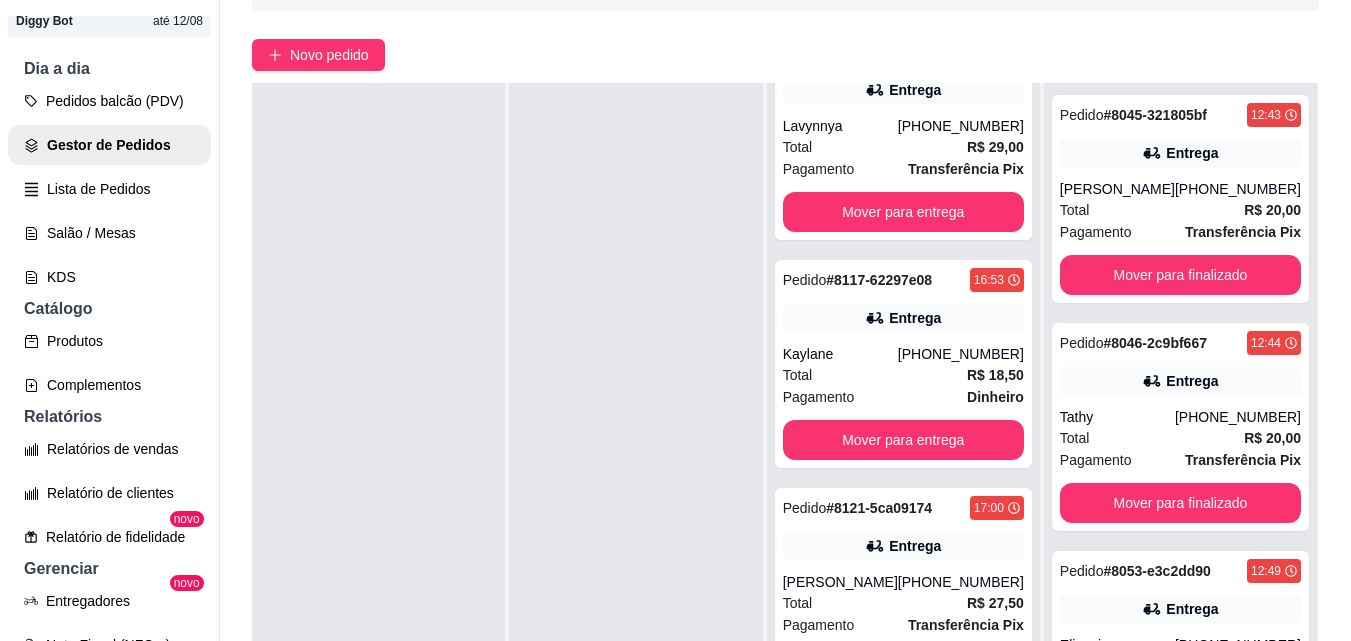 scroll, scrollTop: 319, scrollLeft: 0, axis: vertical 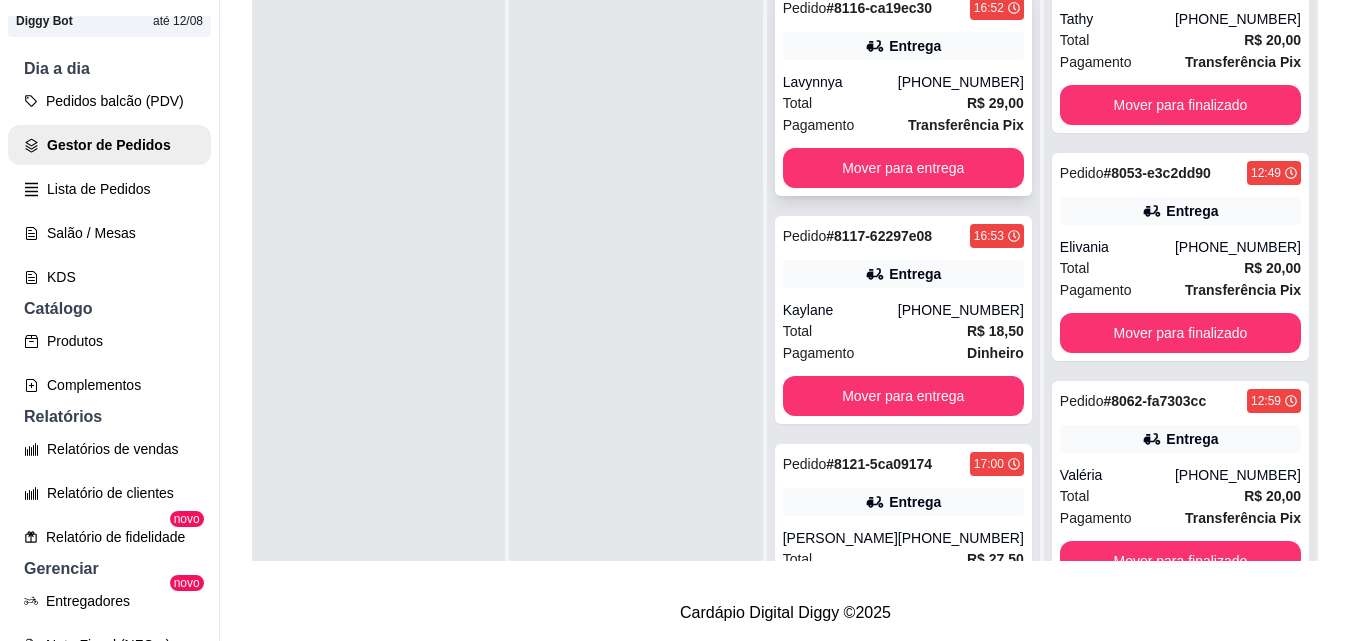 click on "Transferência Pix" at bounding box center (966, 125) 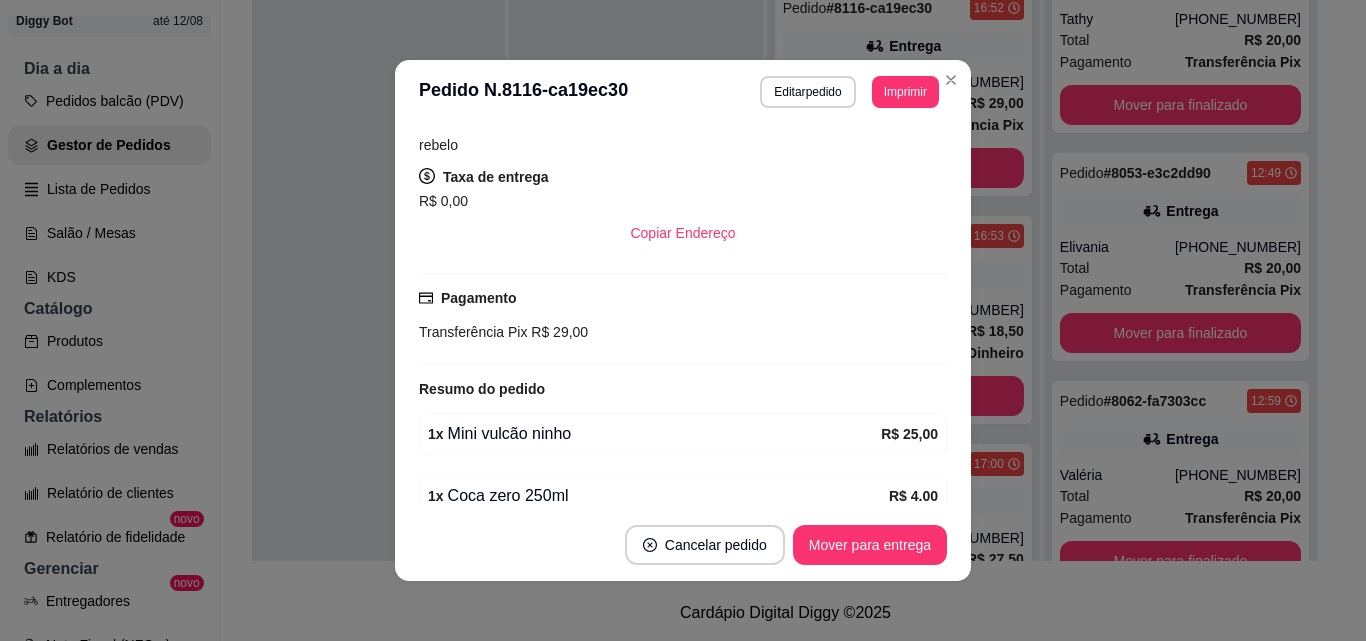 scroll, scrollTop: 470, scrollLeft: 0, axis: vertical 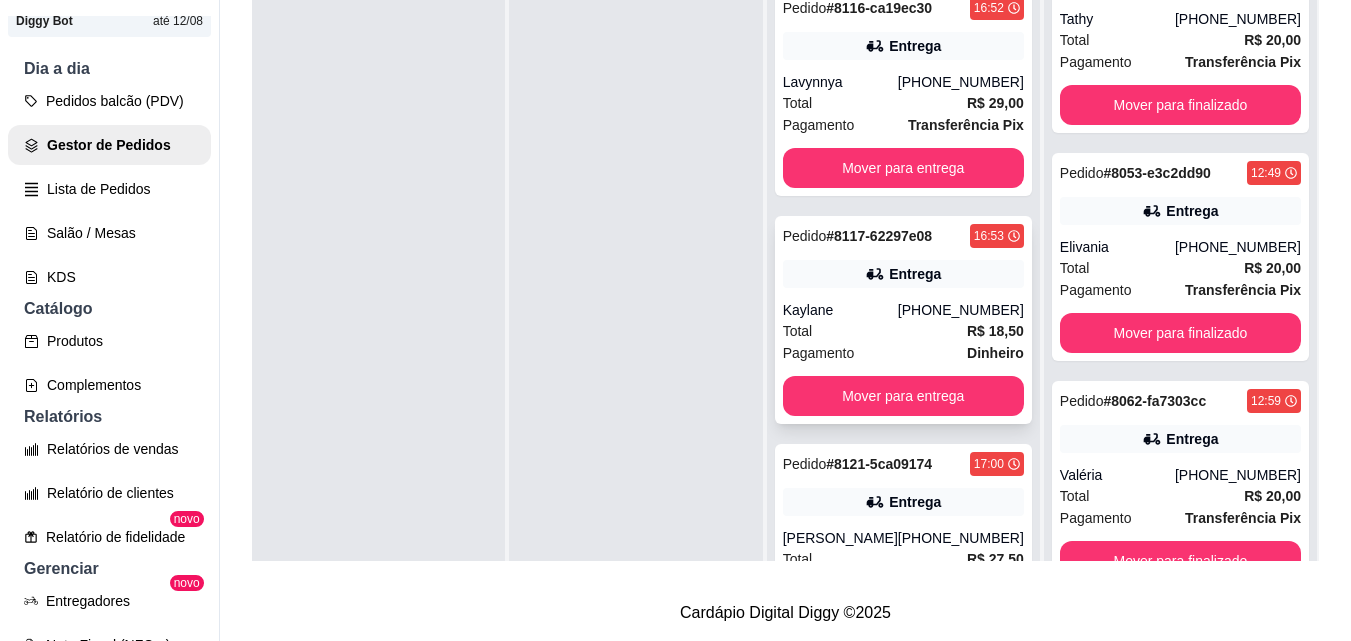 click on "# 8117-62297e08" at bounding box center (879, 236) 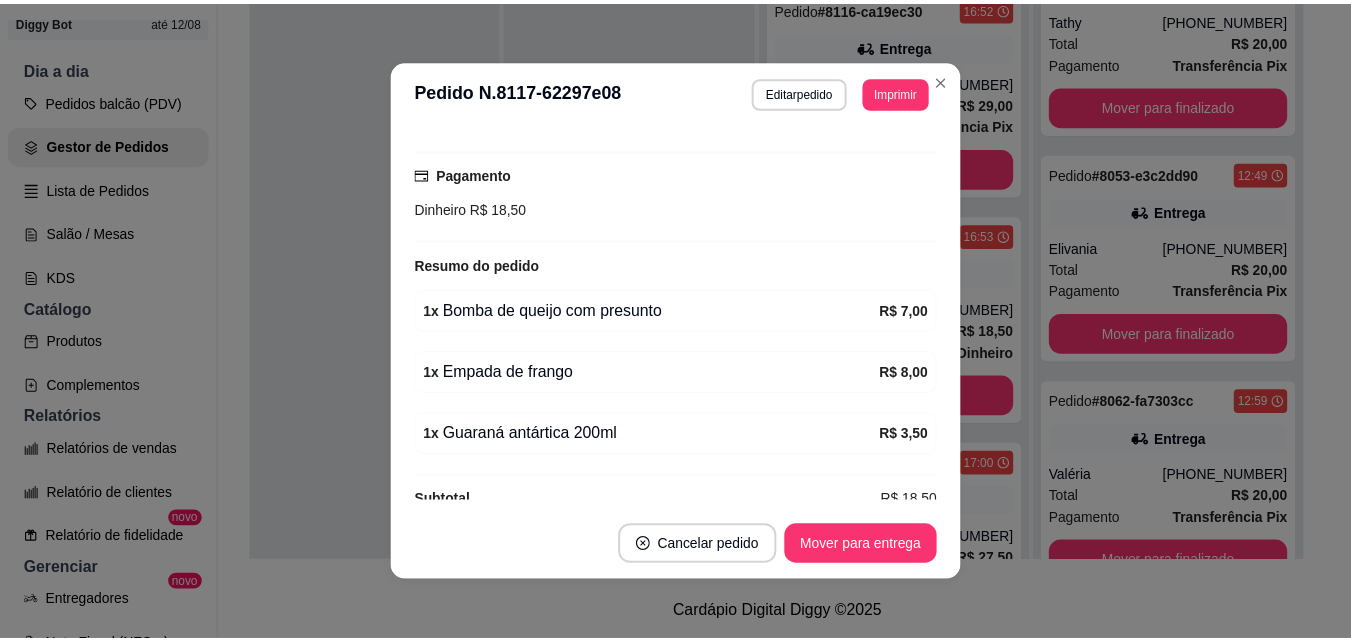 scroll, scrollTop: 532, scrollLeft: 0, axis: vertical 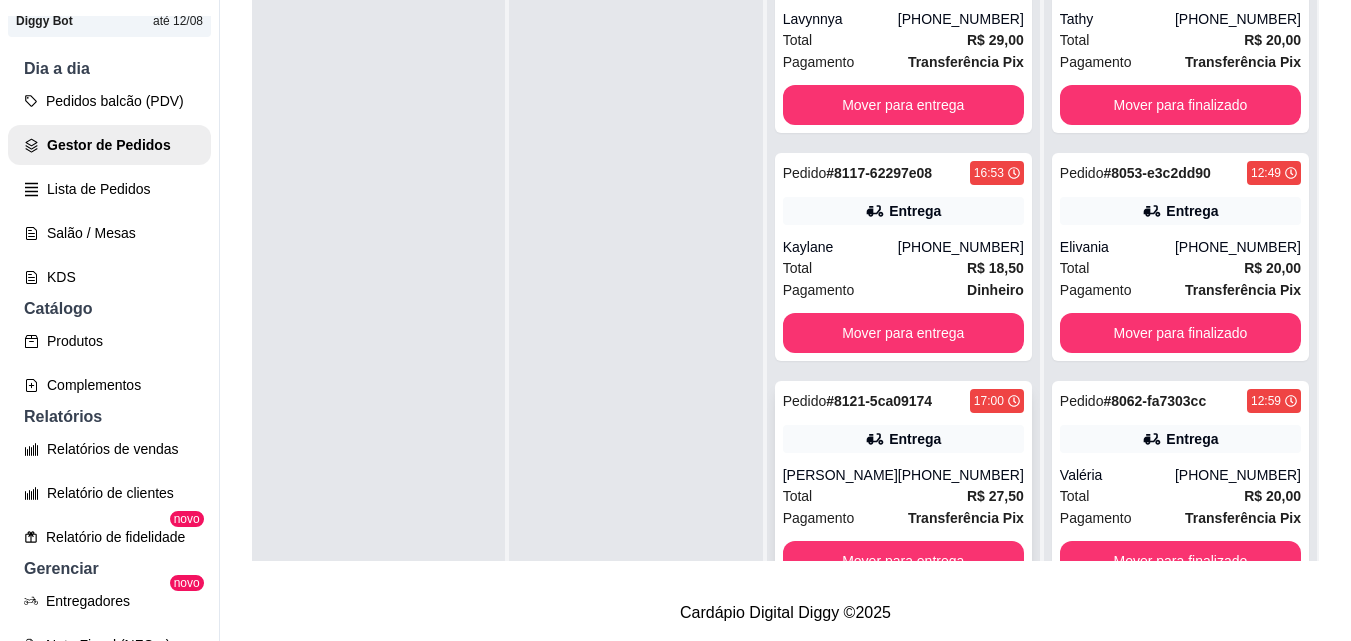 click on "Pedido  # 8121-5ca09174 17:00 Entrega [PERSON_NAME]  [PHONE_NUMBER] Total R$ 27,50 Pagamento Transferência Pix Mover para entrega" at bounding box center (903, 485) 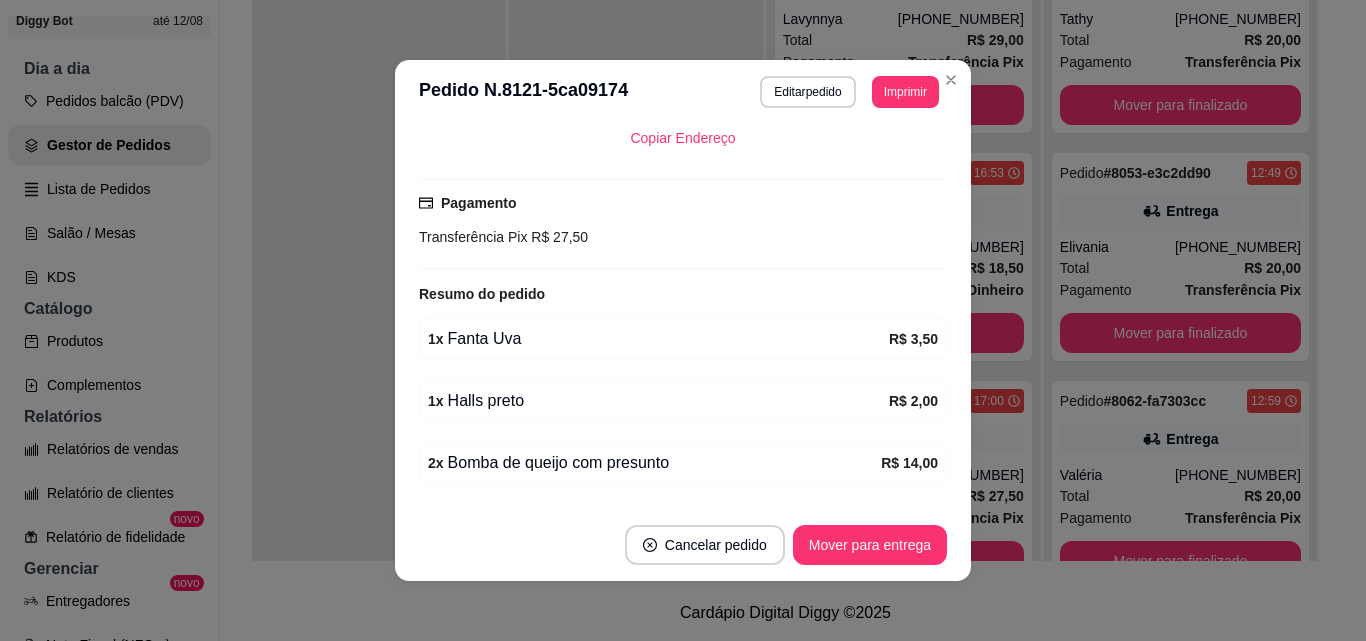scroll, scrollTop: 594, scrollLeft: 0, axis: vertical 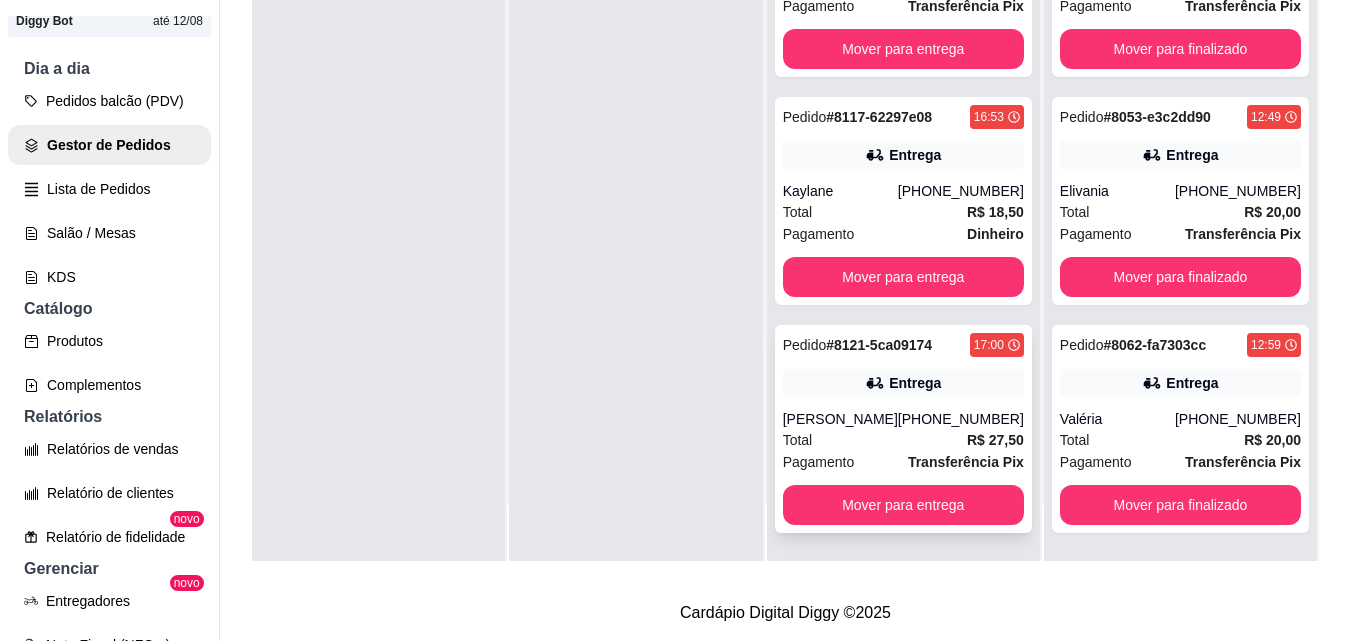 click on "[PERSON_NAME]" at bounding box center [840, 419] 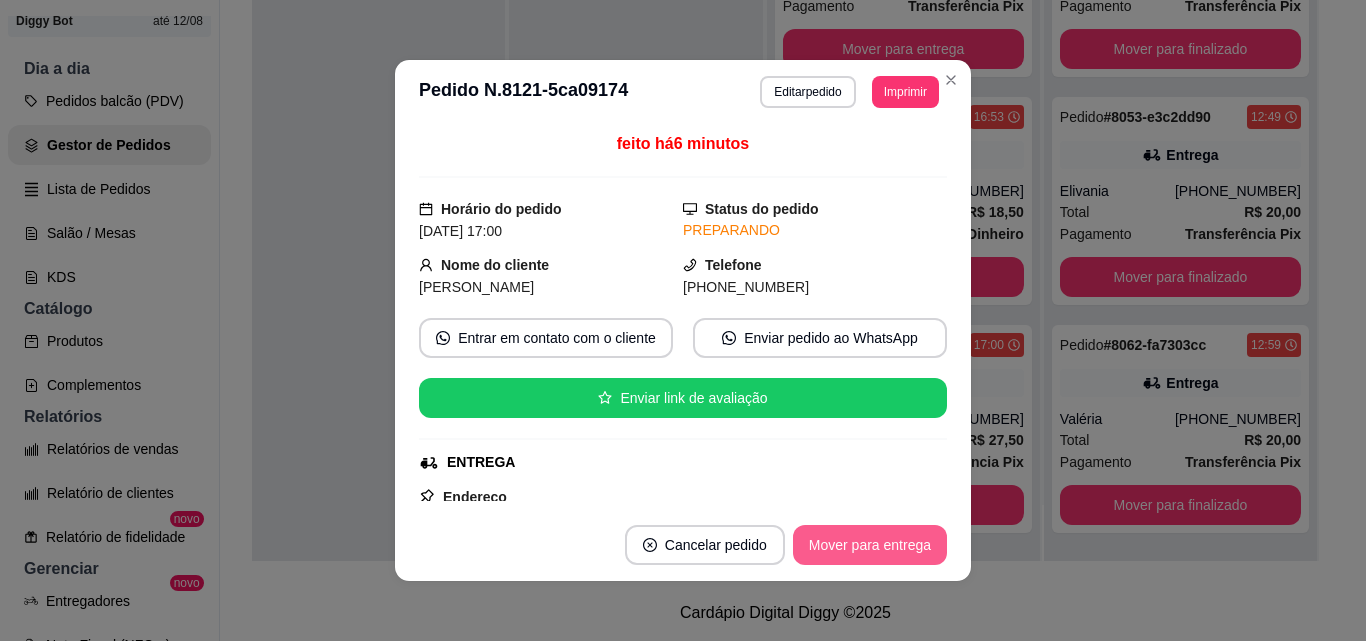 click on "Mover para entrega" at bounding box center [870, 545] 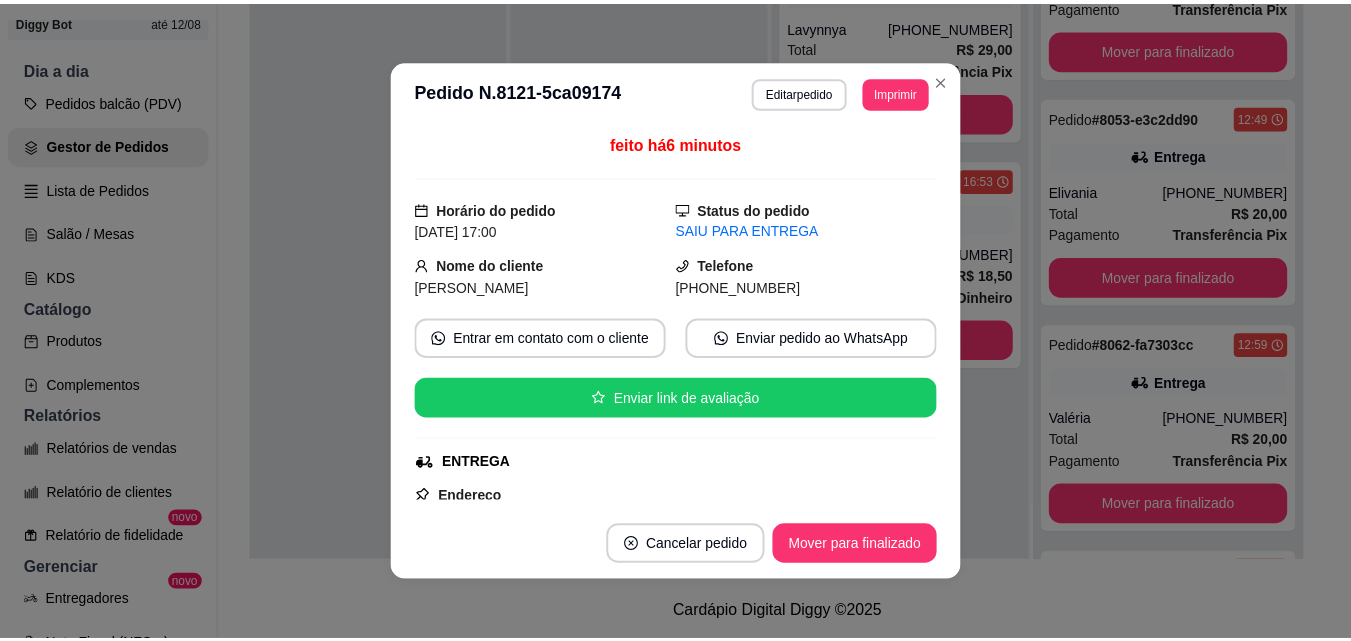 scroll, scrollTop: 0, scrollLeft: 0, axis: both 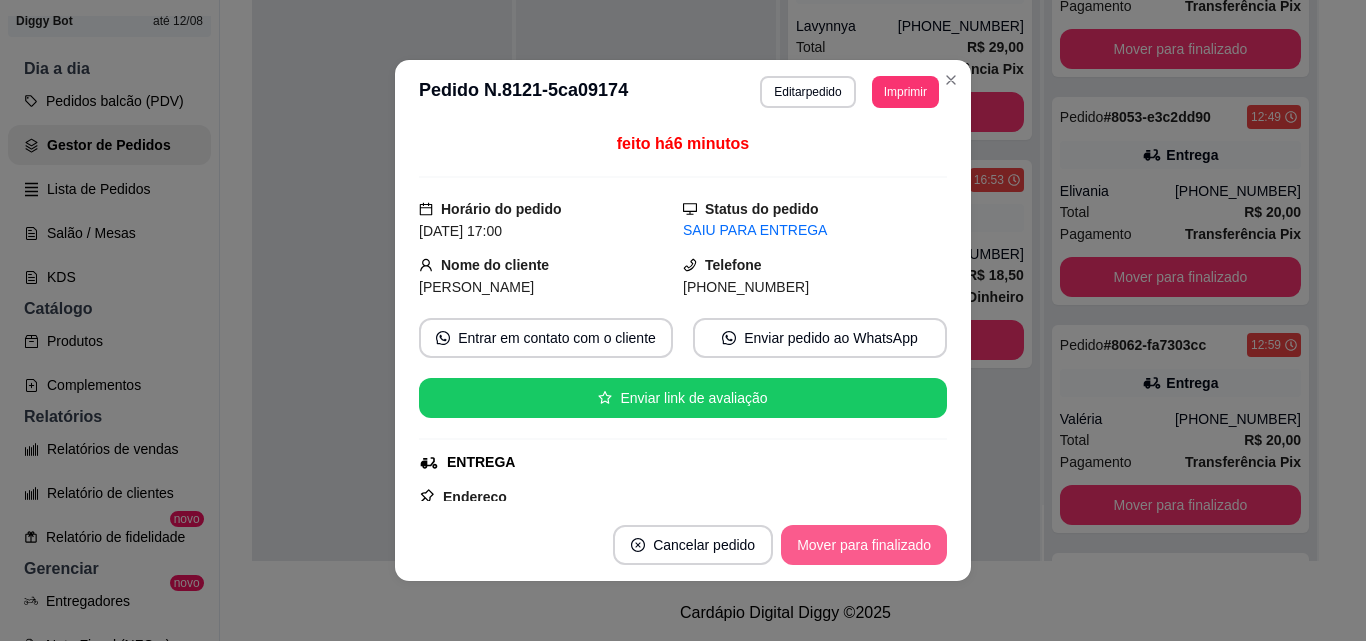 click on "Mover para finalizado" at bounding box center [864, 545] 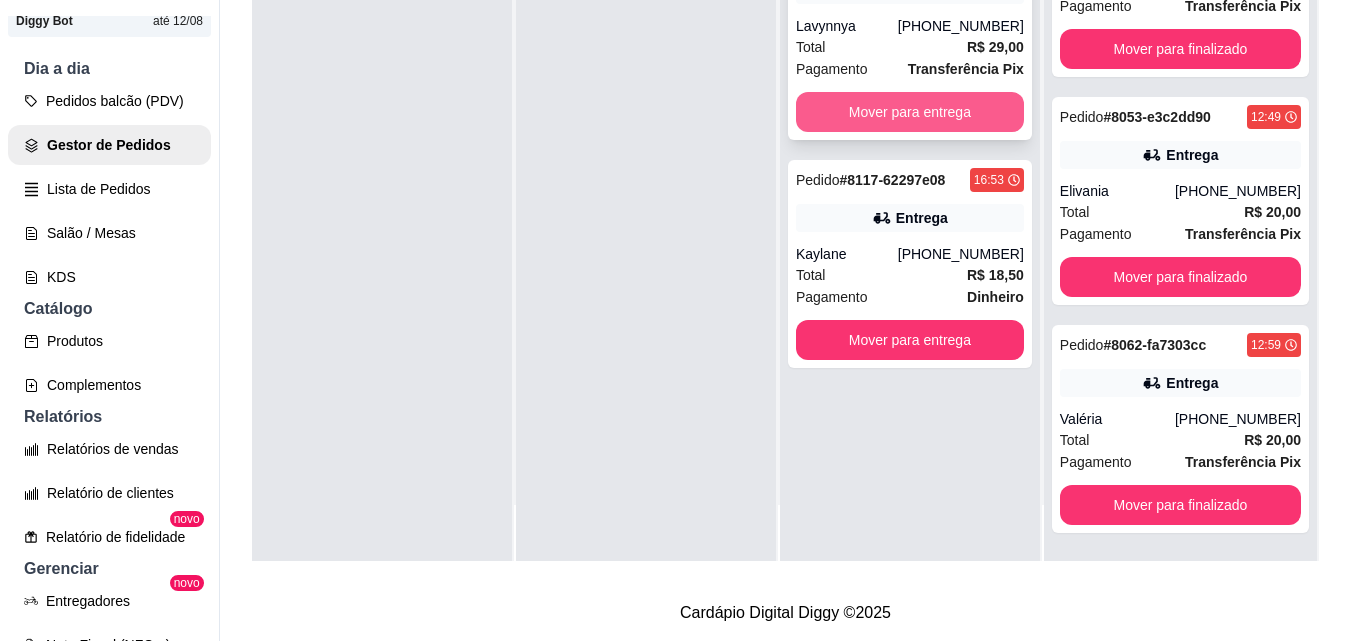 click on "Mover para entrega" at bounding box center (910, 112) 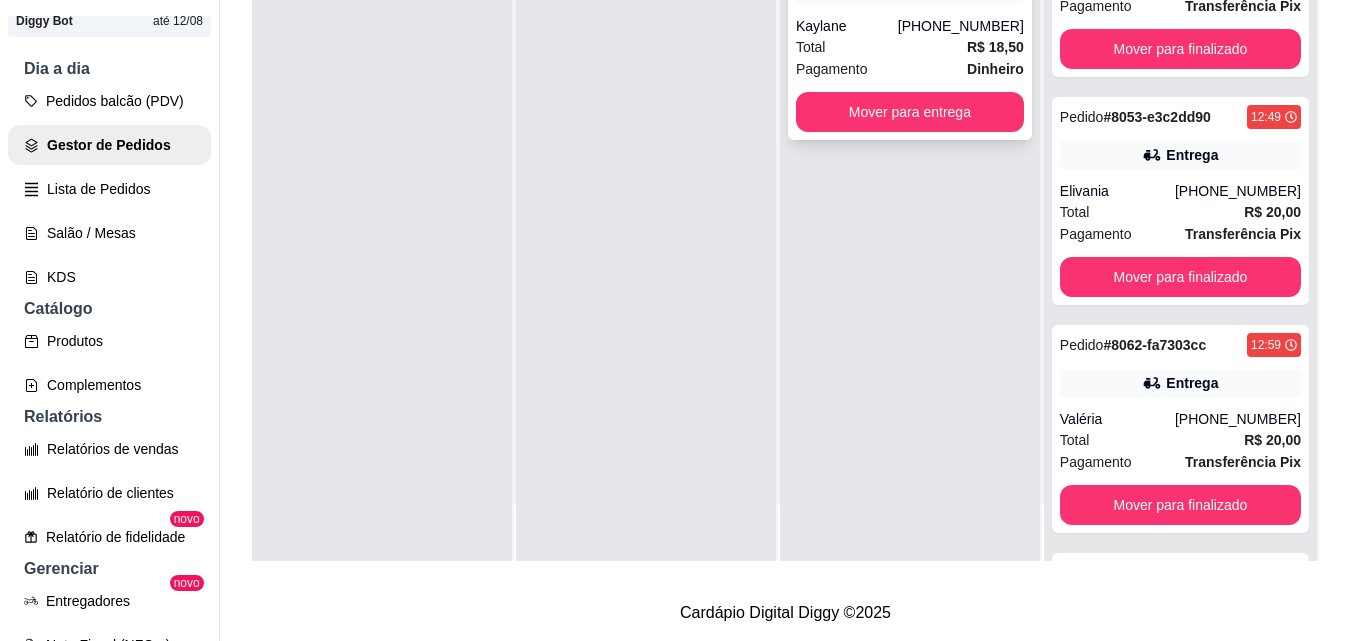 click on "[PHONE_NUMBER]" at bounding box center (961, 26) 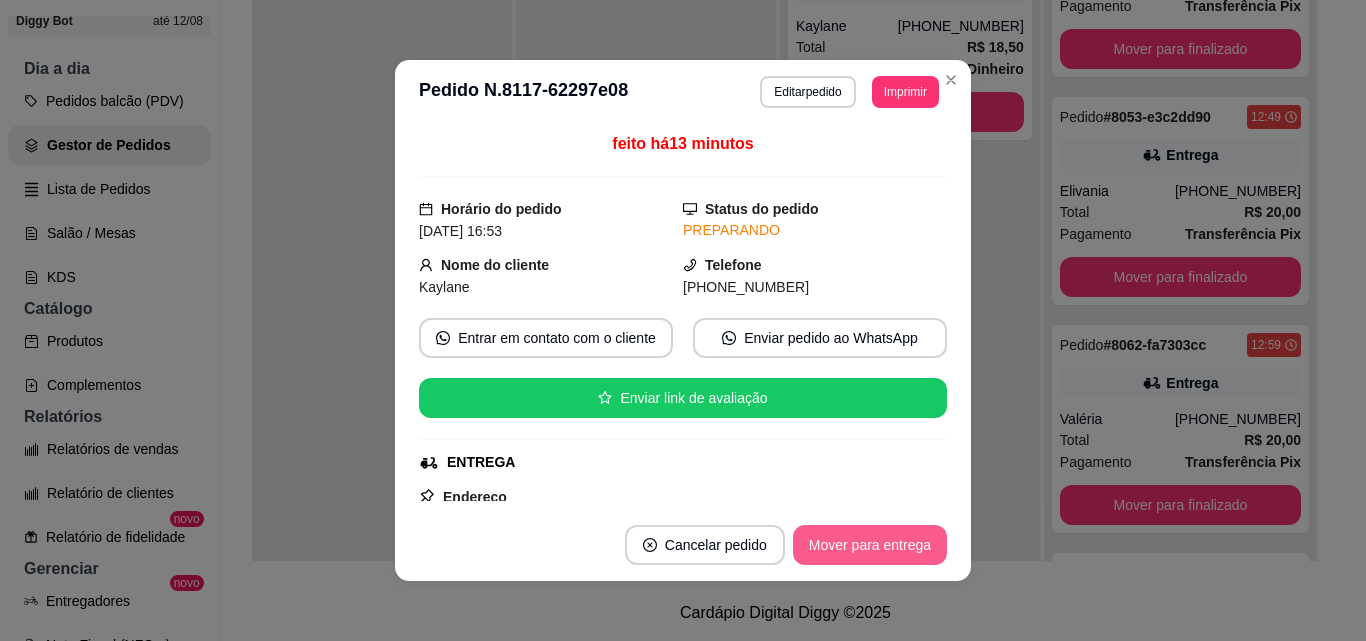 click on "Mover para entrega" at bounding box center [870, 545] 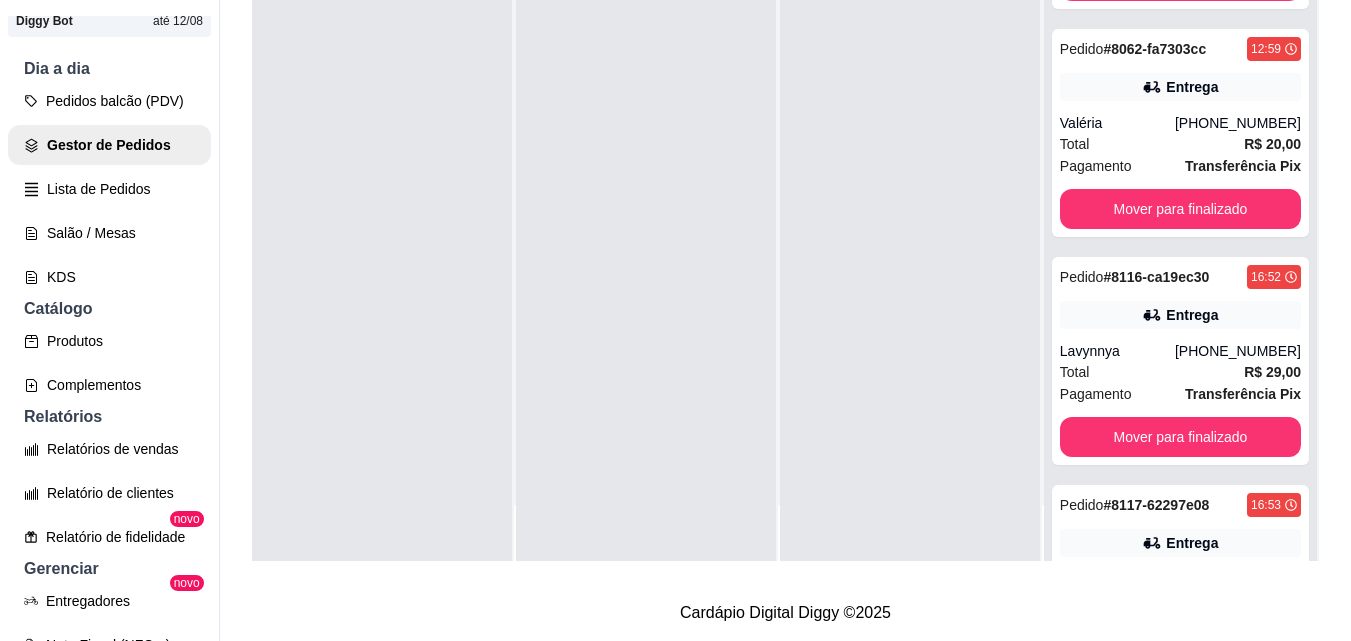 scroll, scrollTop: 747, scrollLeft: 0, axis: vertical 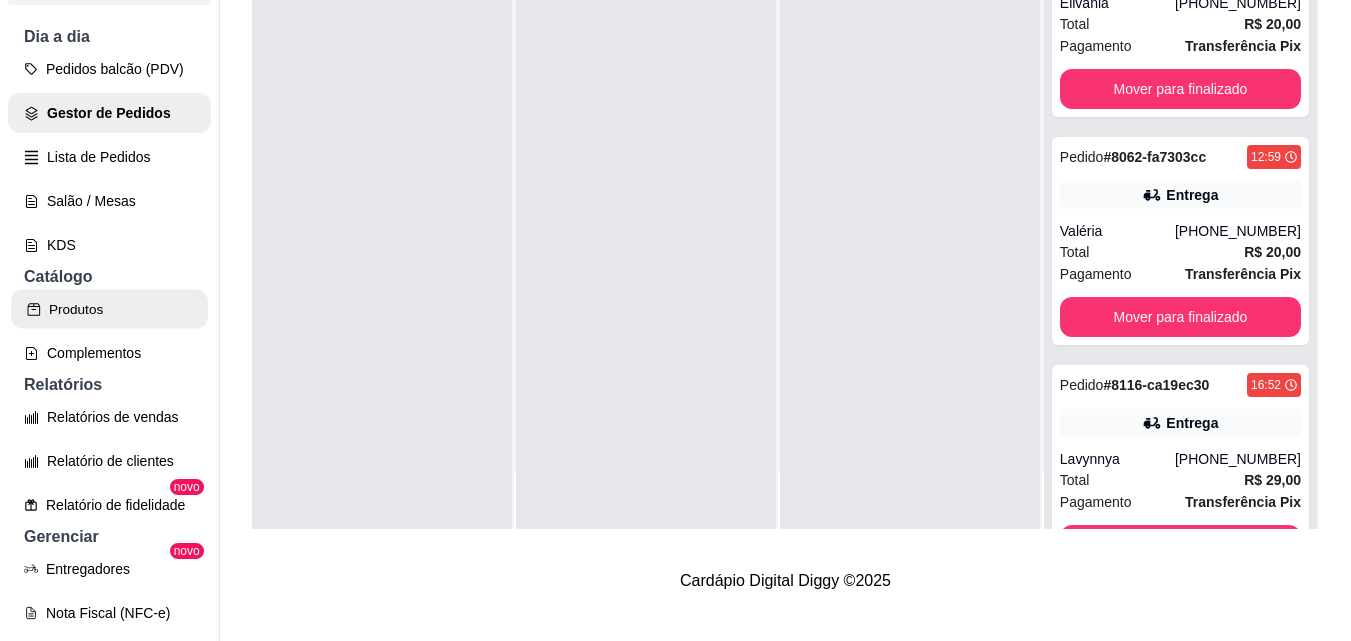 click on "Produtos" at bounding box center (109, 309) 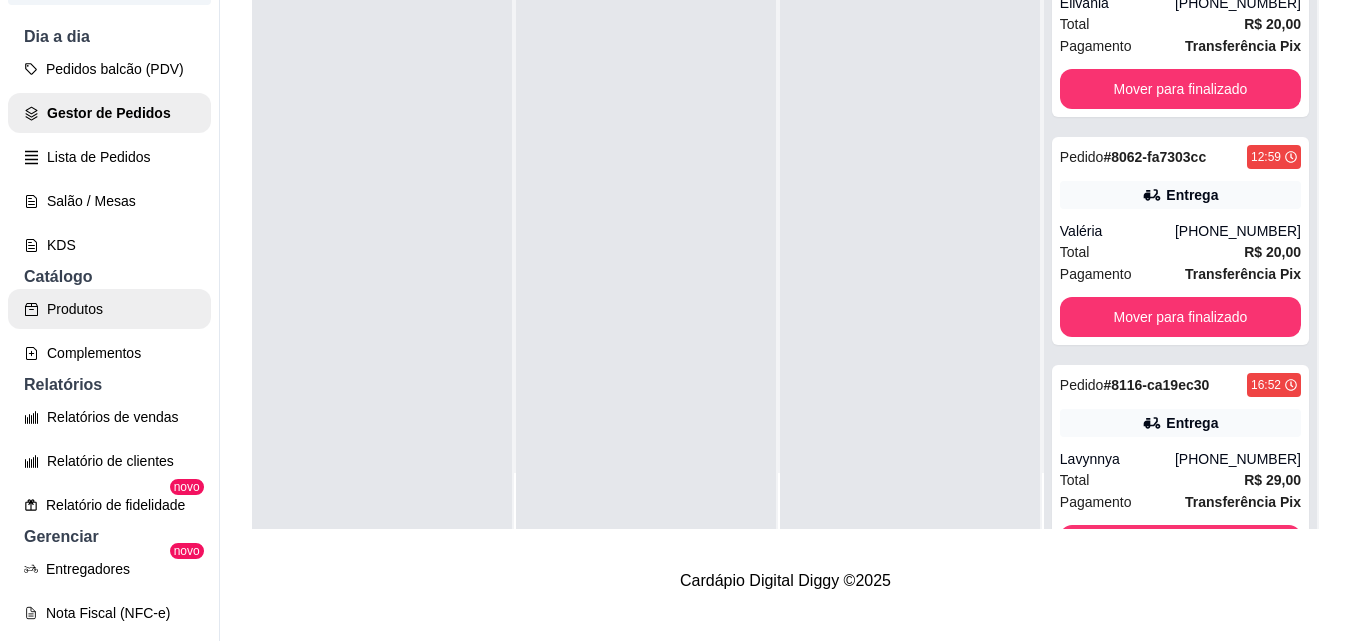 click on "Produtos" at bounding box center [109, 309] 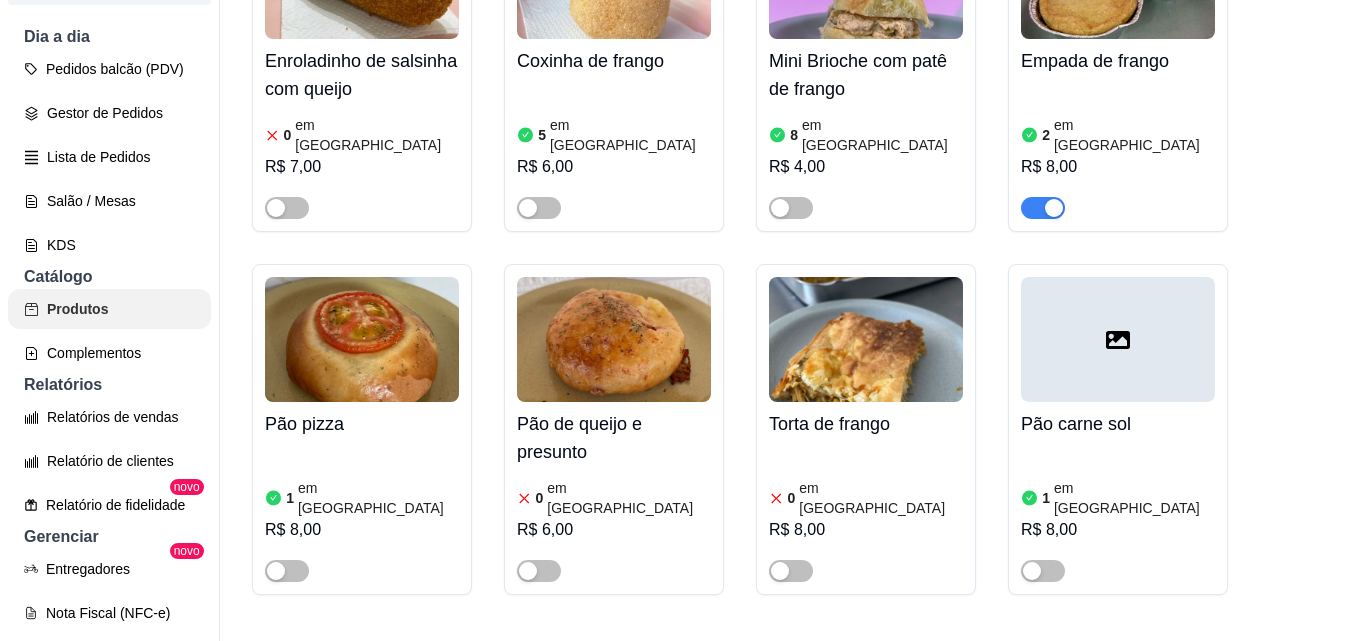scroll, scrollTop: 0, scrollLeft: 0, axis: both 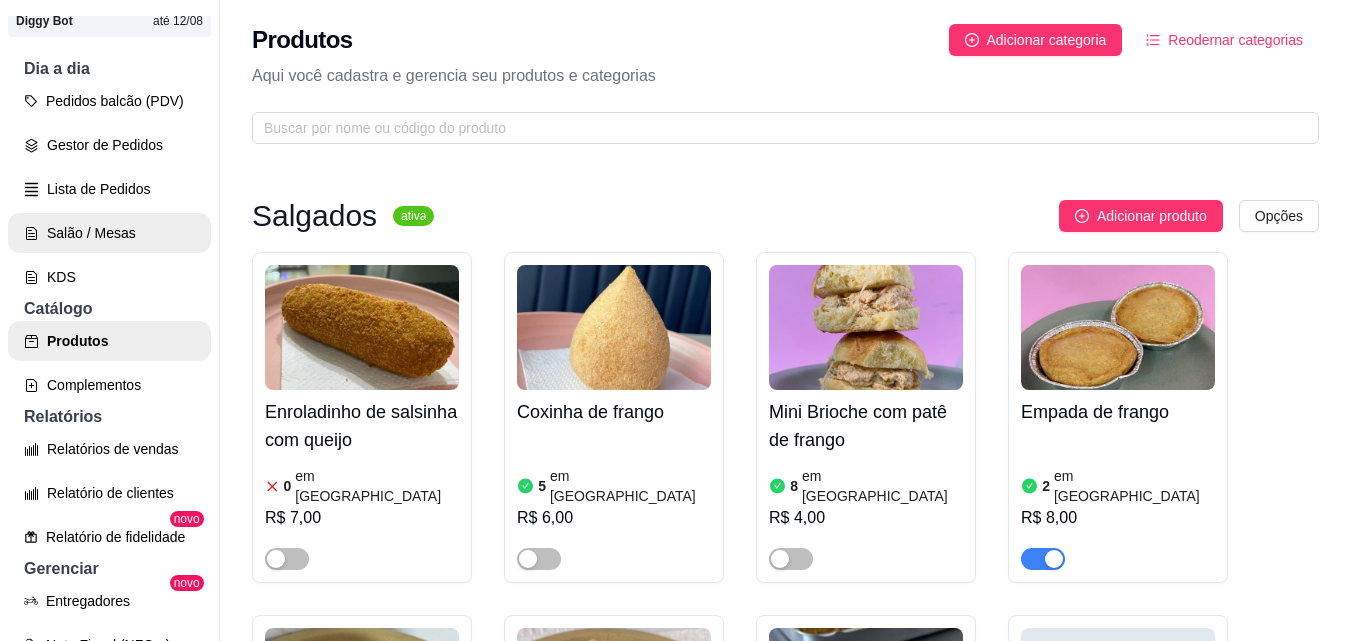 click on "Salão / Mesas" at bounding box center (109, 233) 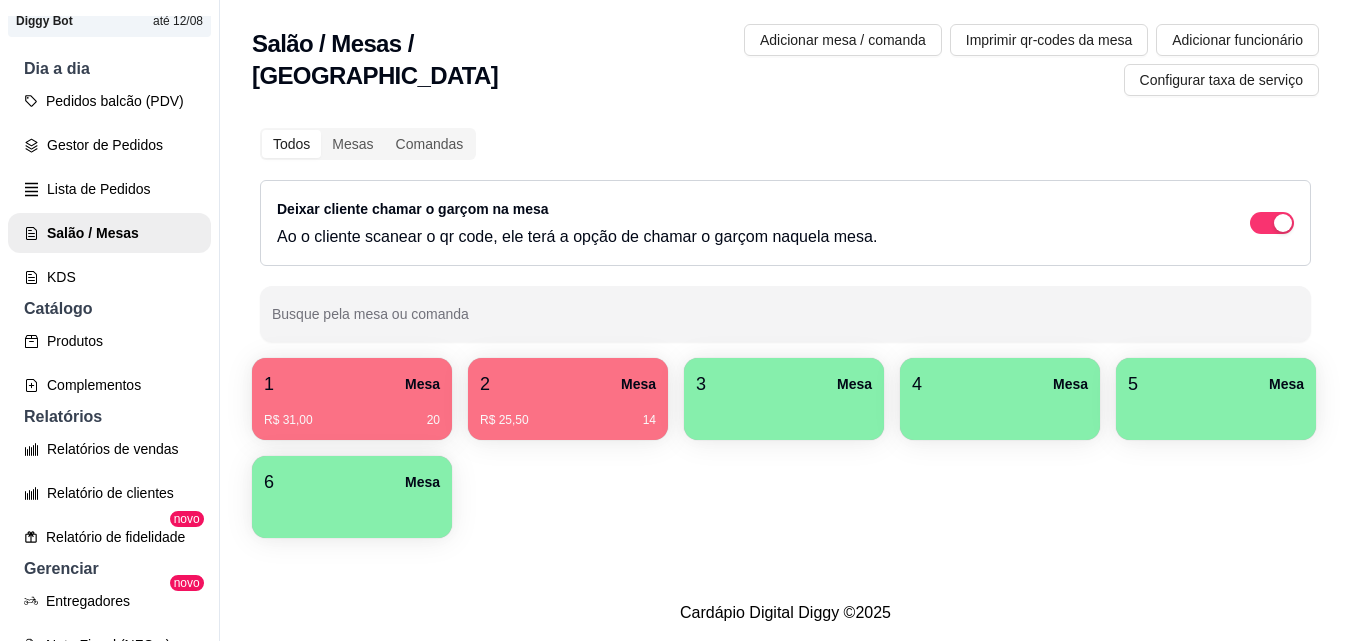 click on "1 Mesa" at bounding box center [352, 384] 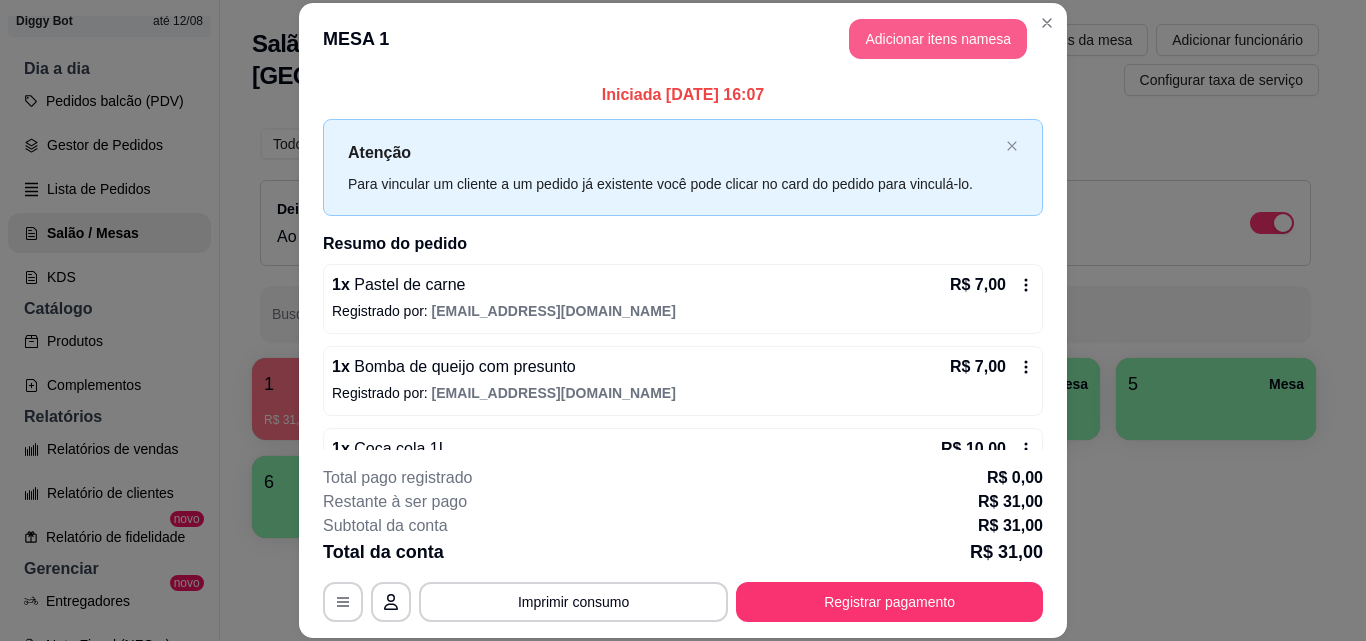 click on "Adicionar itens na  mesa" at bounding box center [938, 39] 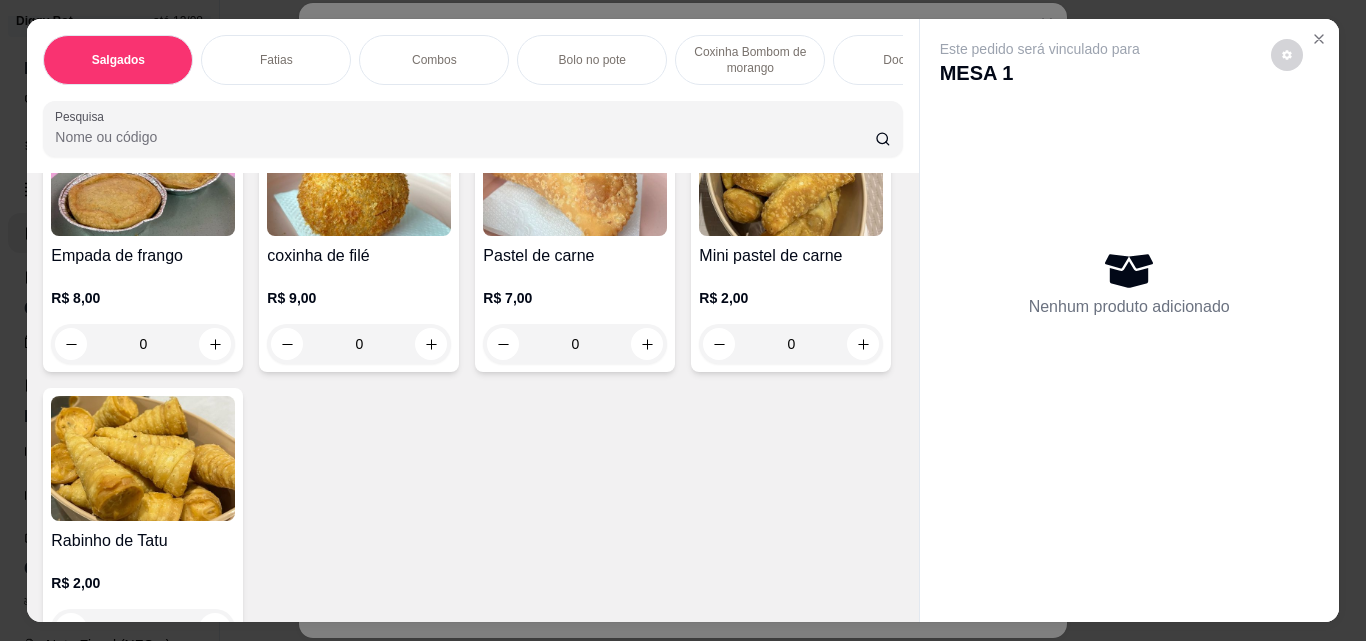 click on "Bolo no pote" at bounding box center [592, 60] 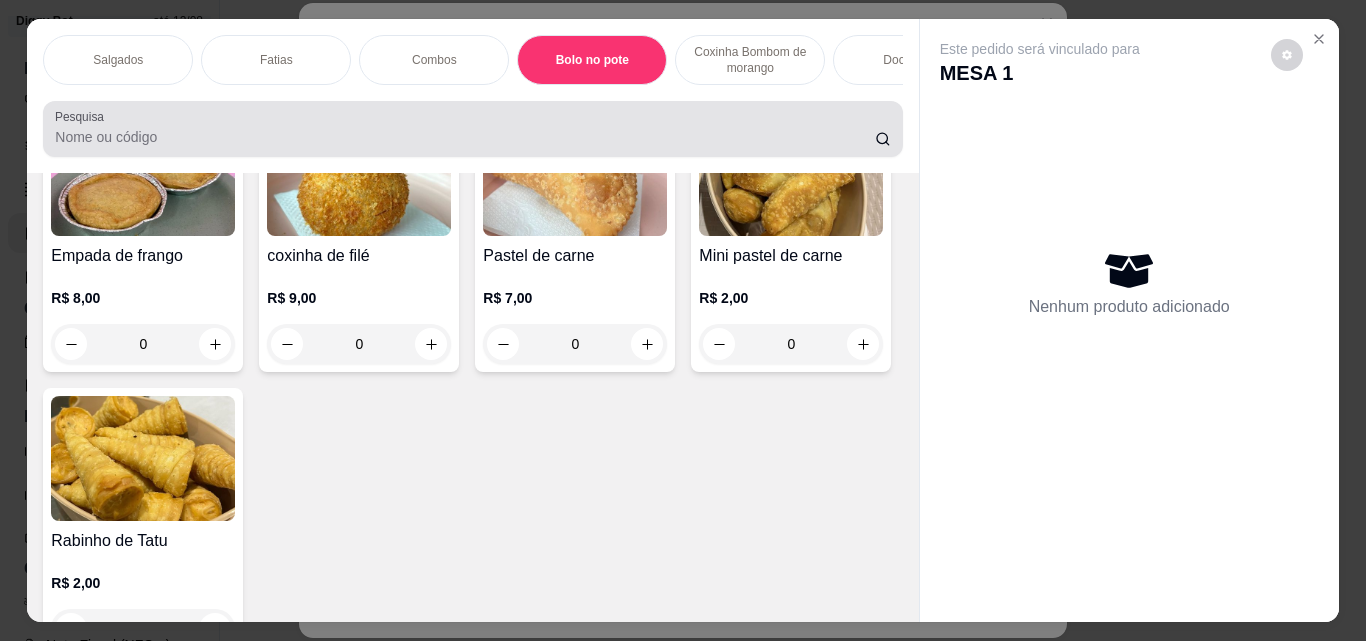 scroll, scrollTop: 1374, scrollLeft: 0, axis: vertical 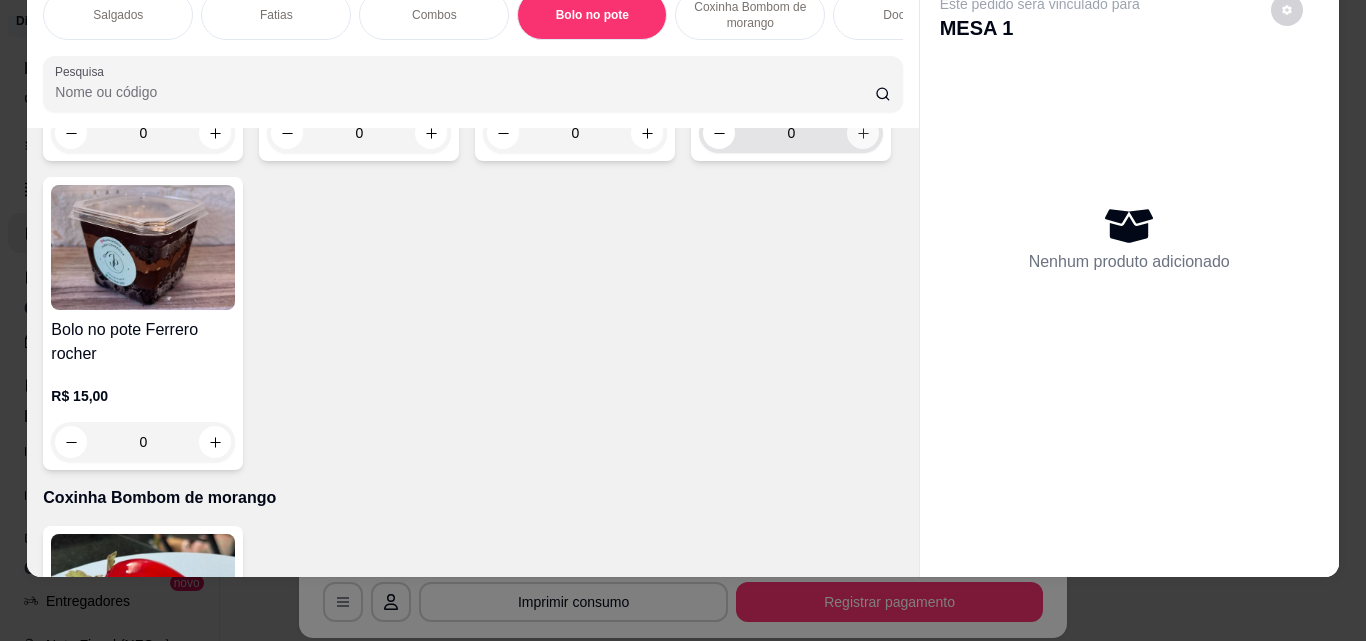 click at bounding box center (863, 133) 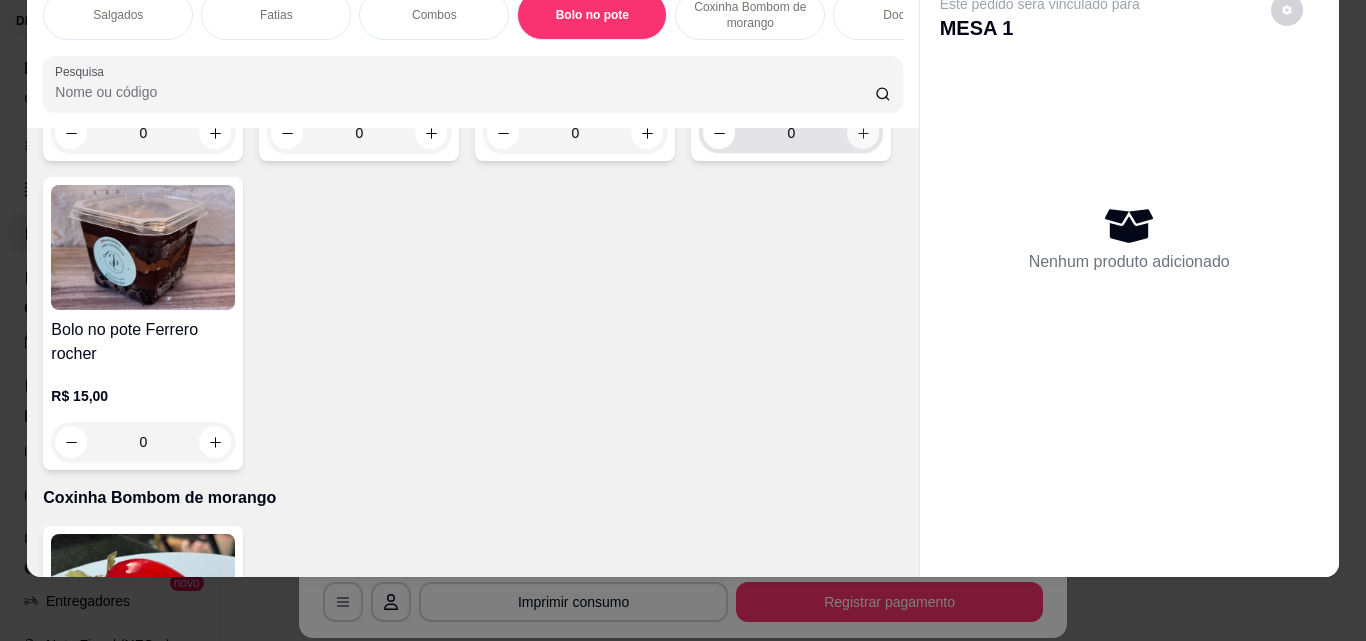 type on "1" 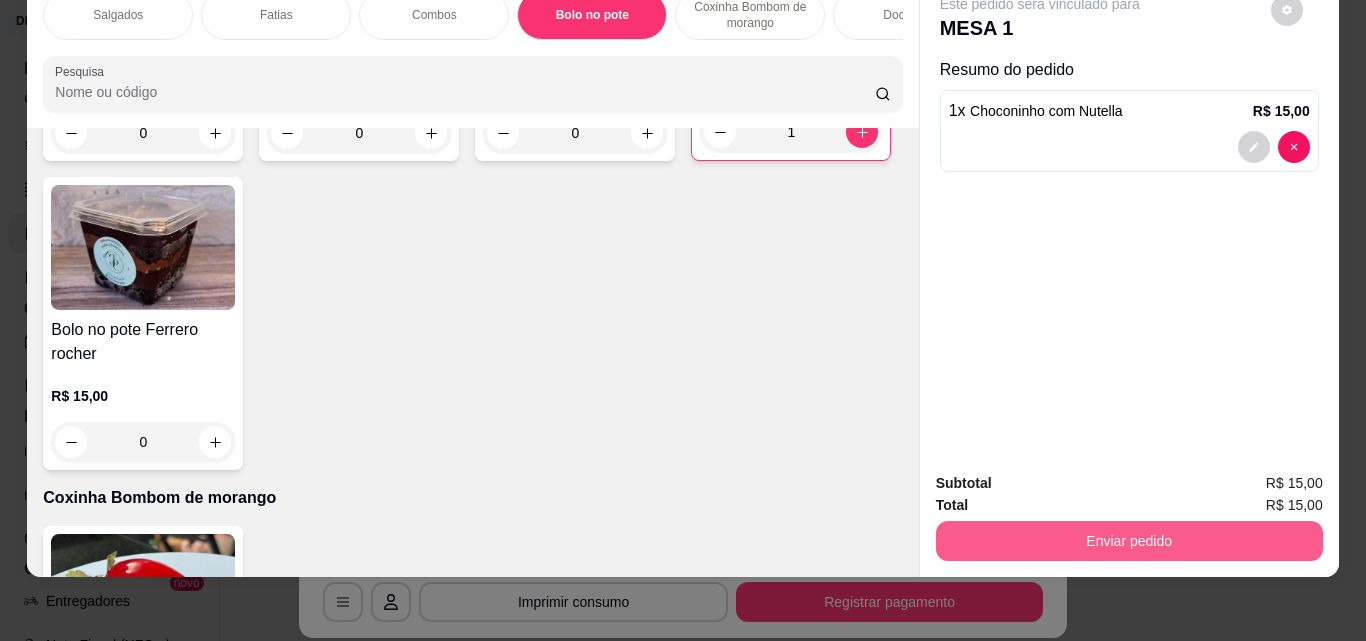 click on "Enviar pedido" at bounding box center (1129, 541) 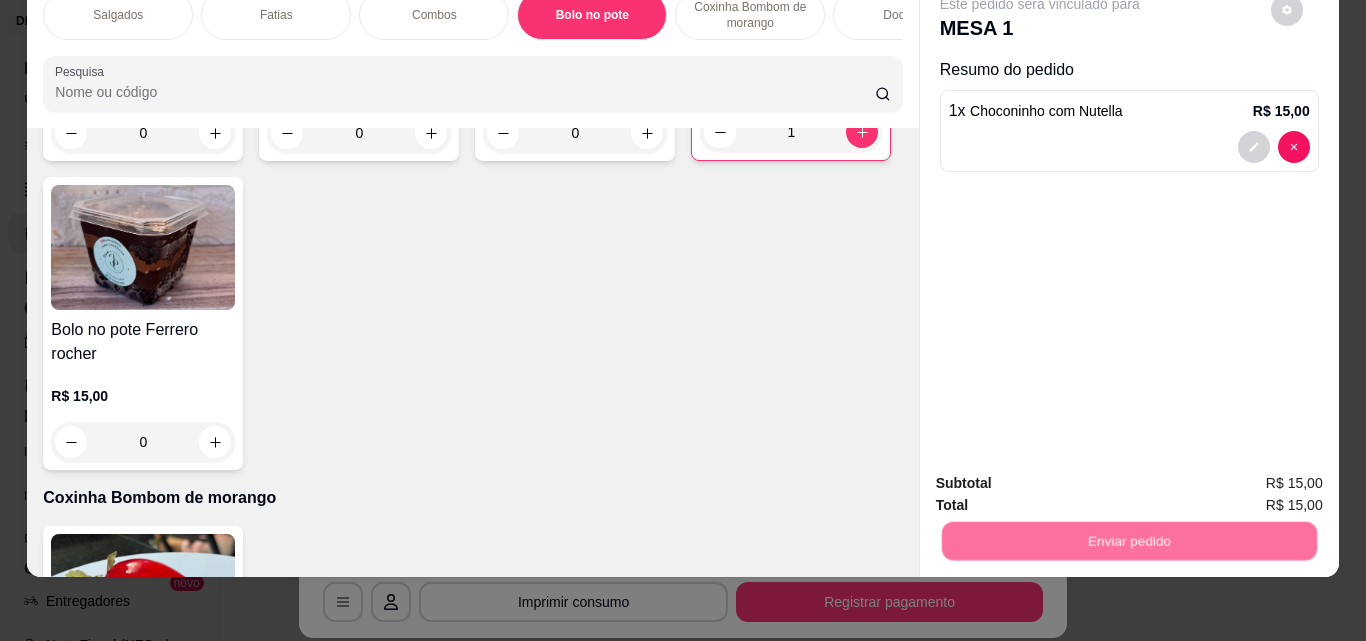 click on "Não registrar e enviar pedido" at bounding box center [1063, 477] 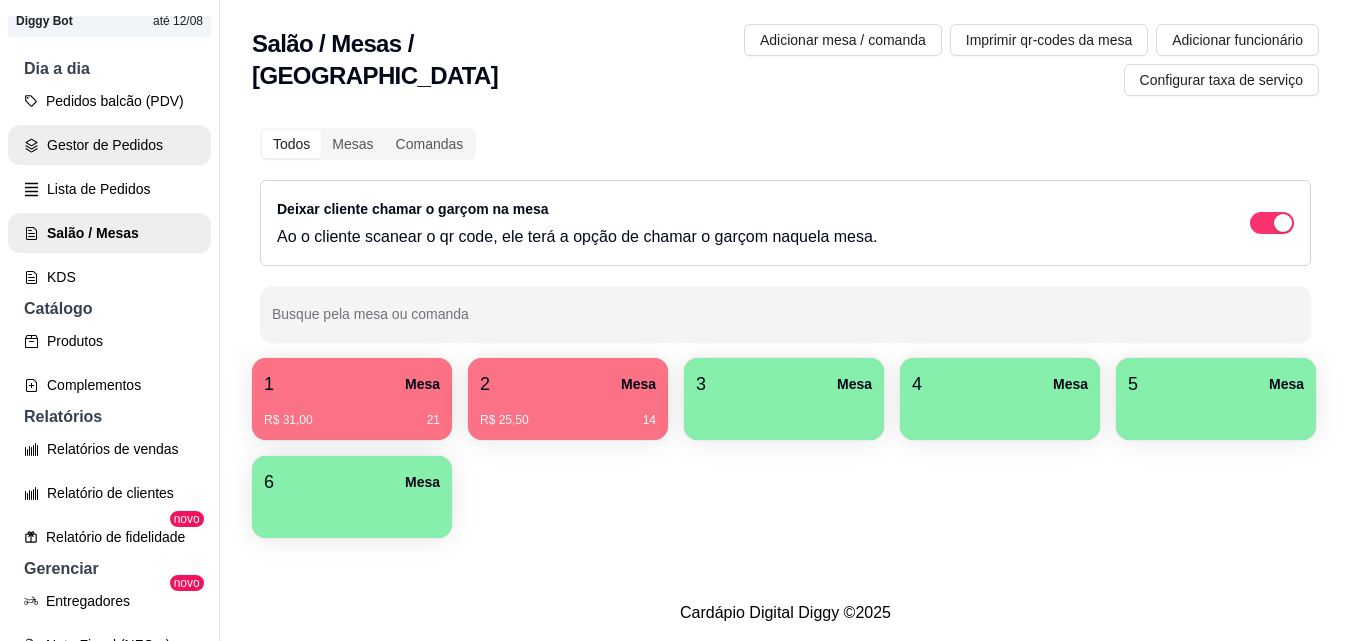 click on "Gestor de Pedidos" at bounding box center (109, 145) 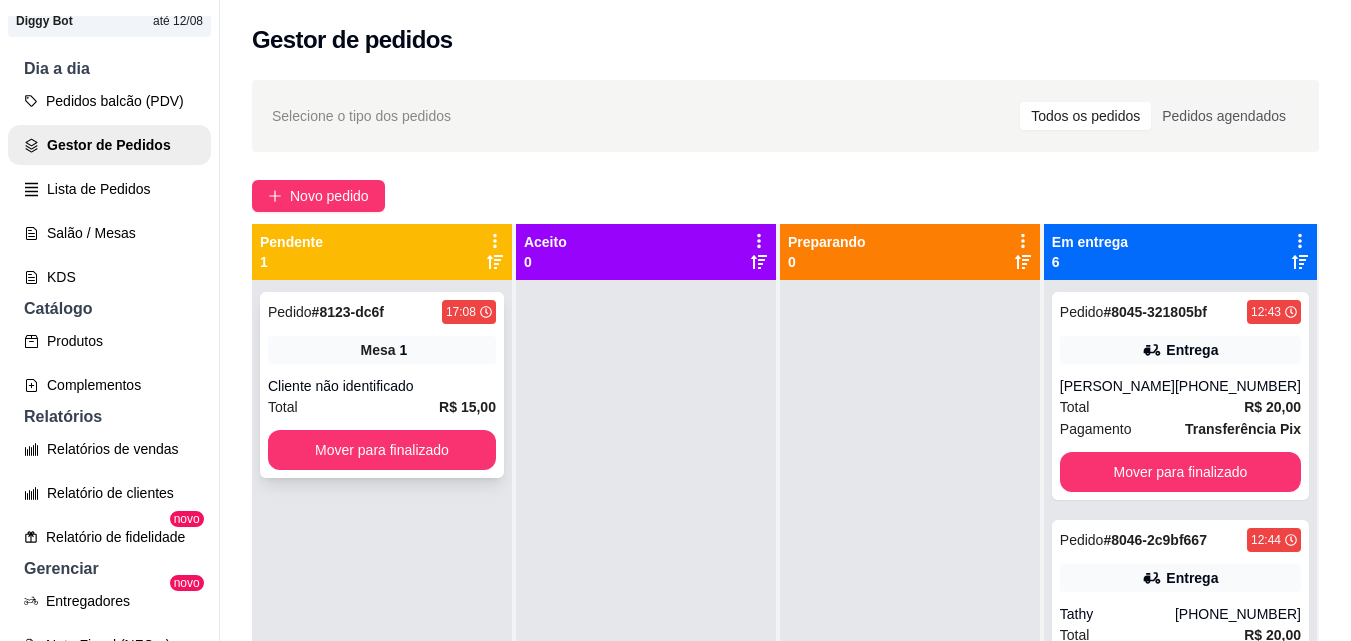 click on "Pedido  # 8123-dc6f 17:08" at bounding box center (382, 312) 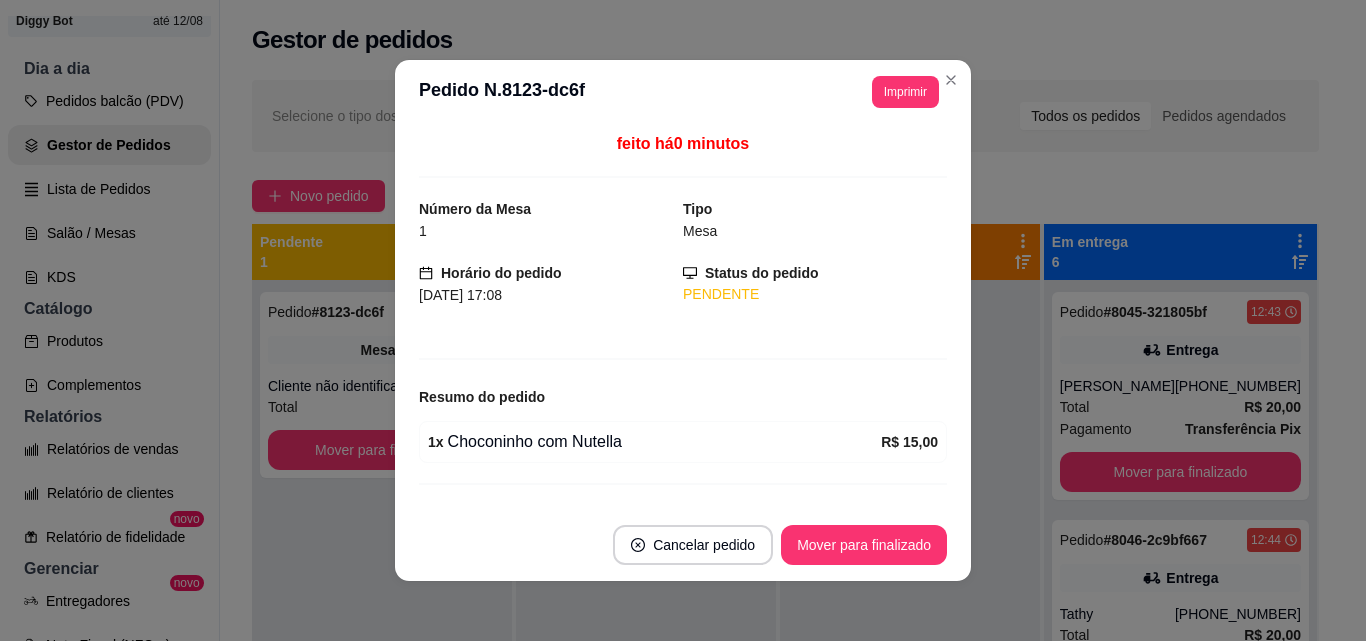 click on "Mover para finalizado" at bounding box center [864, 545] 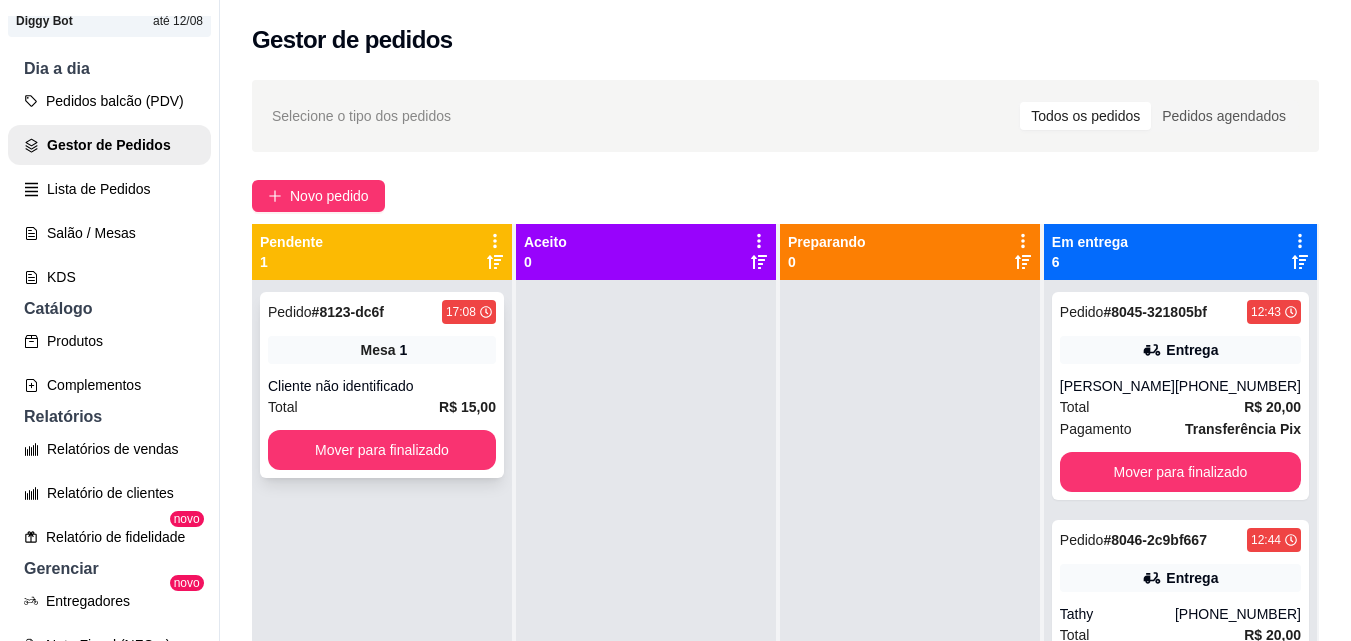click on "Pedido  # 8123-dc6f 17:08 Mesa 1 Cliente não identificado Total R$ 15,00 Mover para finalizado" at bounding box center [382, 385] 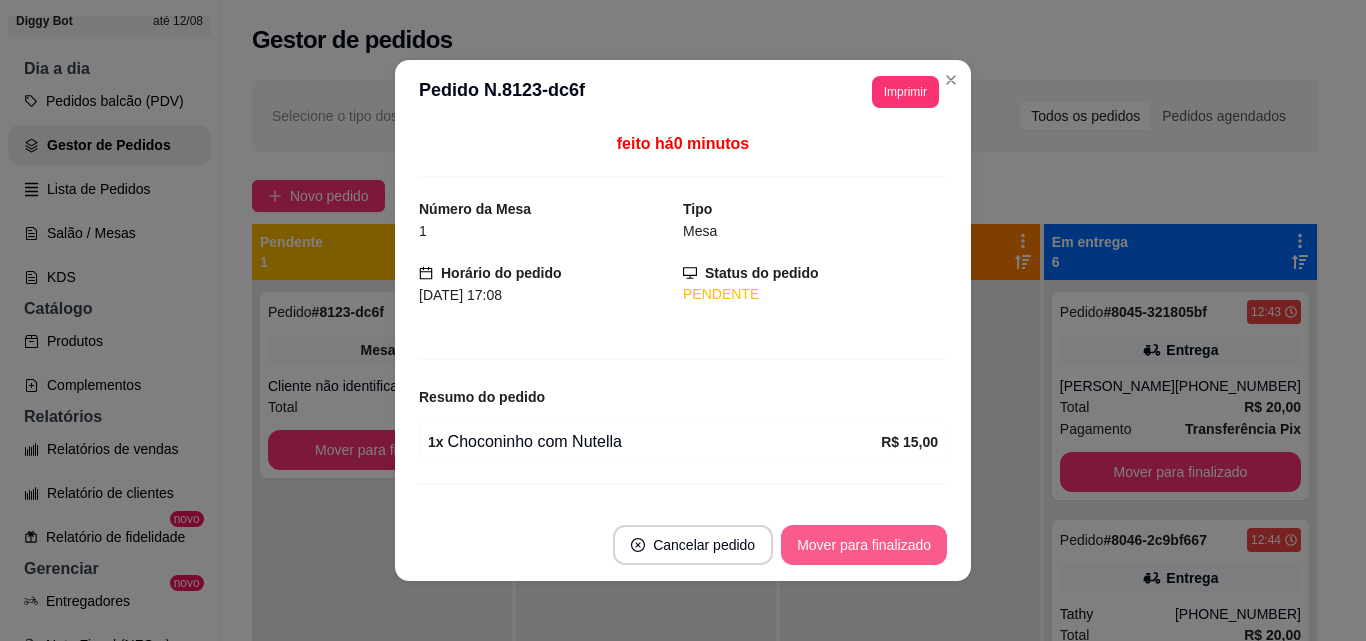 click on "Mover para finalizado" at bounding box center (864, 545) 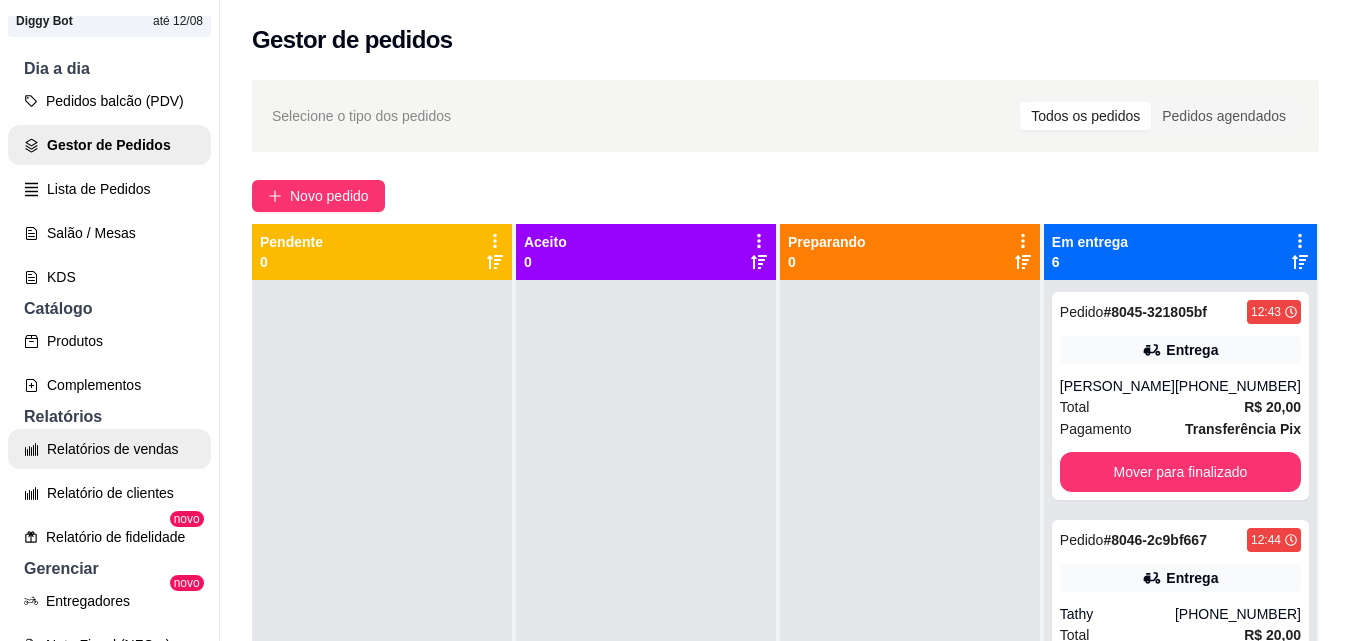 click on "Relatórios de vendas" at bounding box center (109, 449) 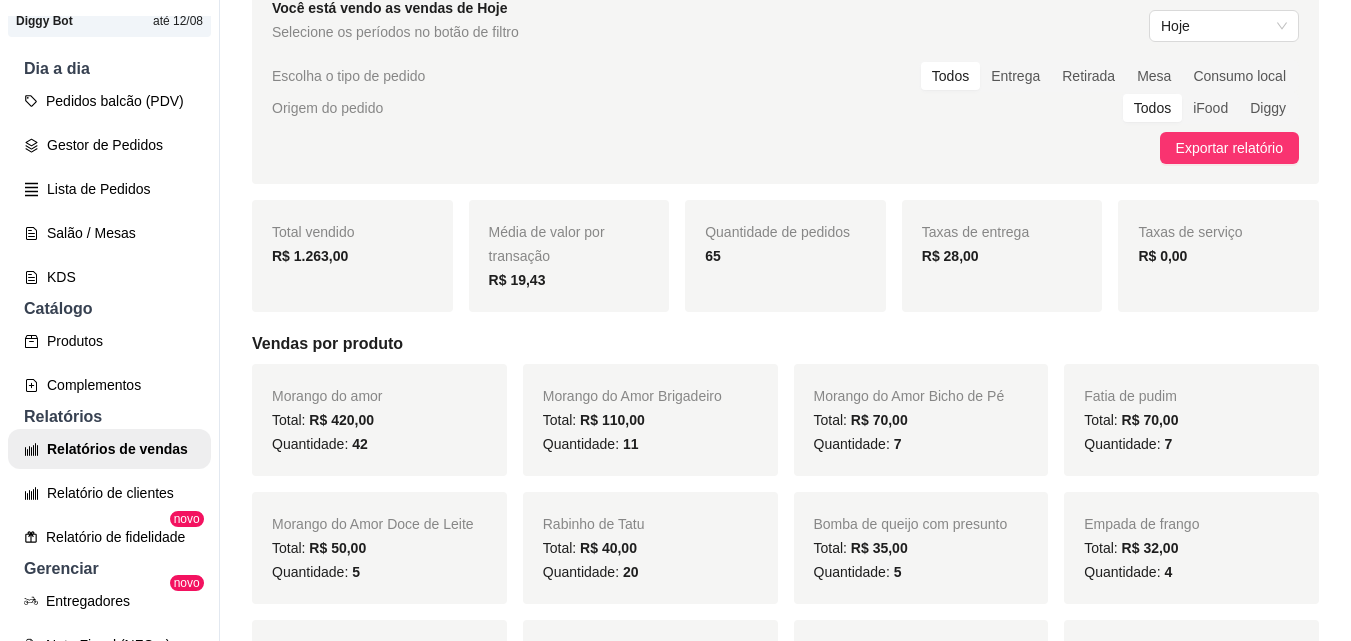 scroll, scrollTop: 300, scrollLeft: 0, axis: vertical 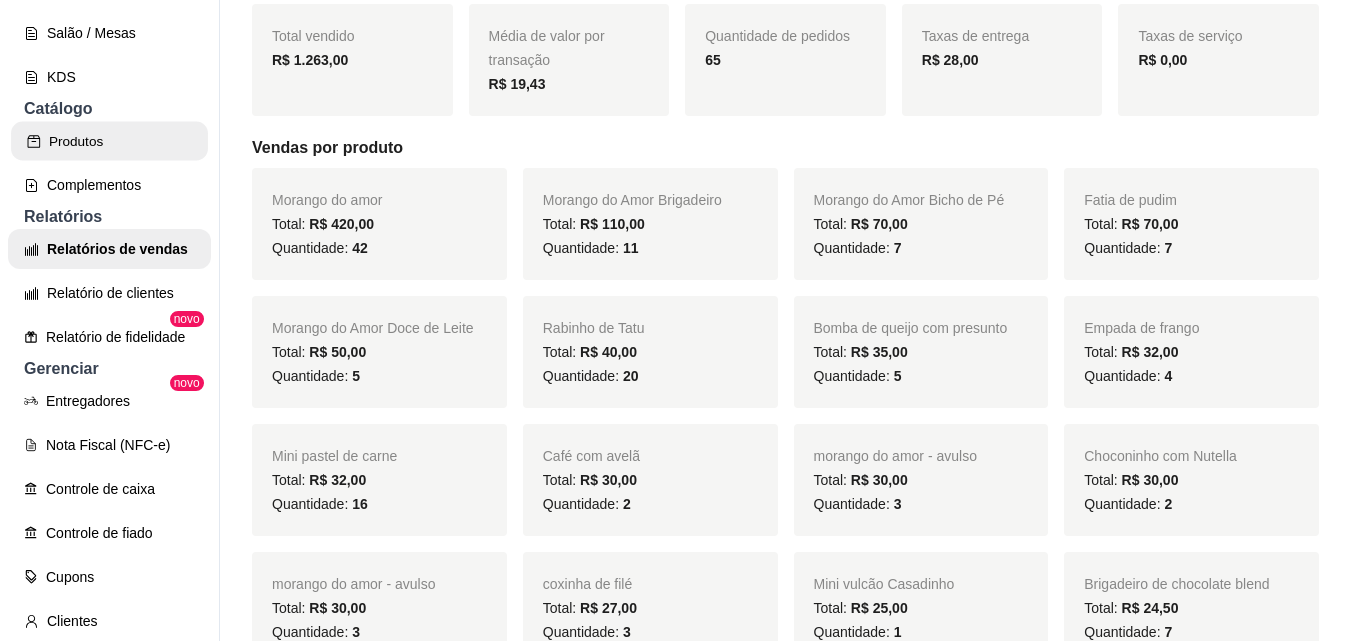 click on "Produtos" at bounding box center [109, 141] 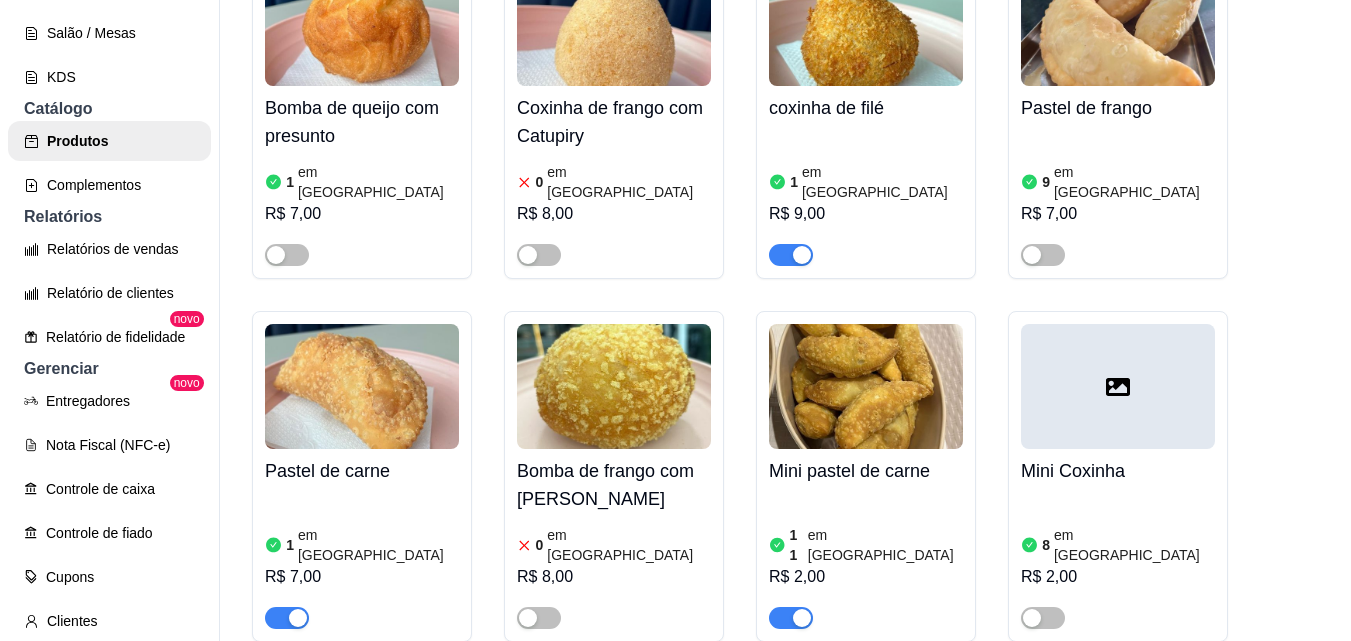 scroll, scrollTop: 1500, scrollLeft: 0, axis: vertical 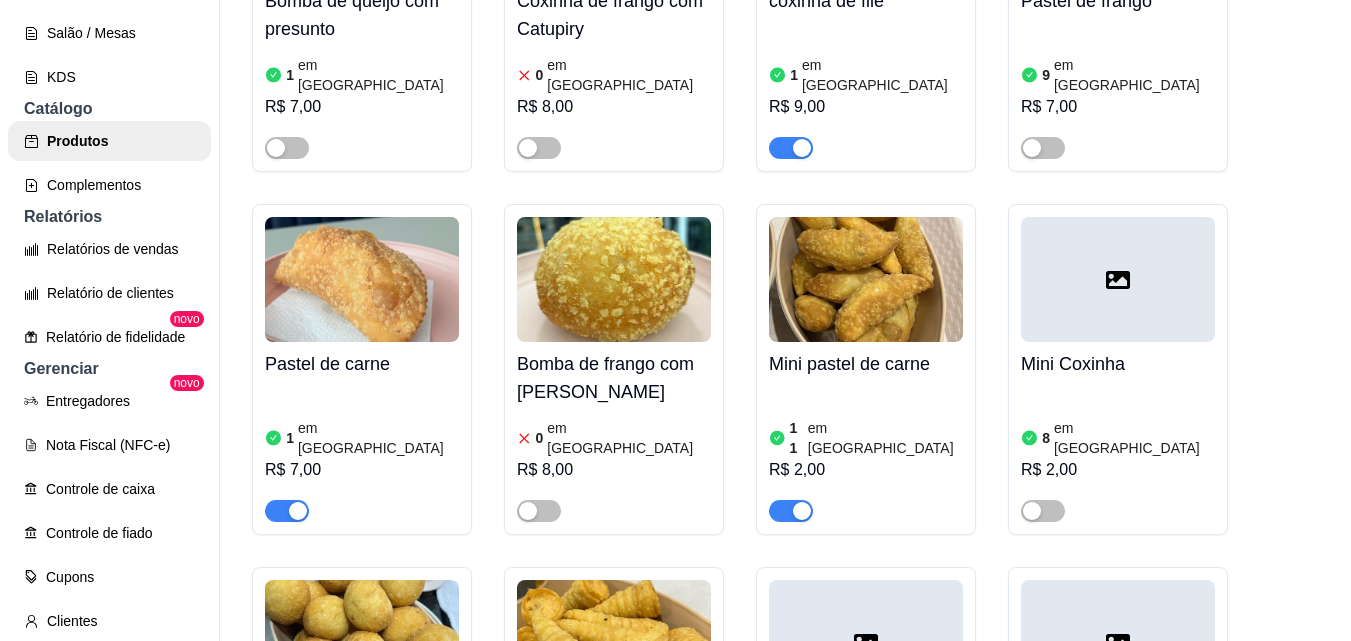click at bounding box center [287, 511] 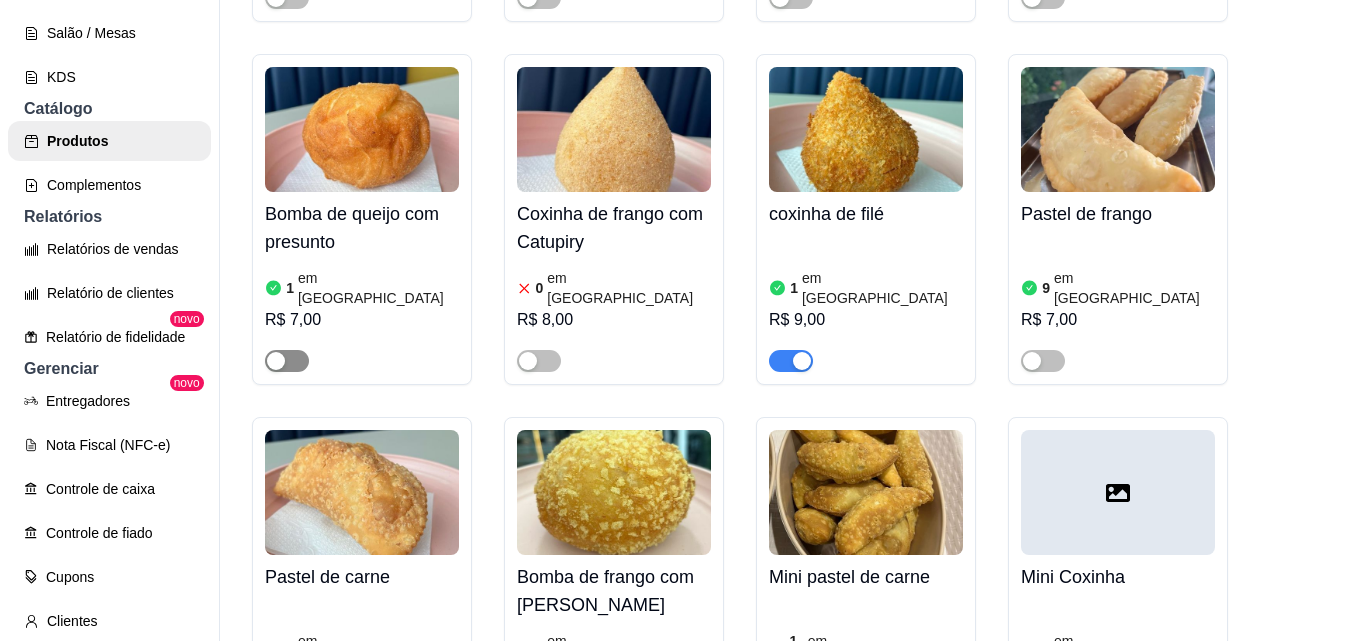 scroll, scrollTop: 1200, scrollLeft: 0, axis: vertical 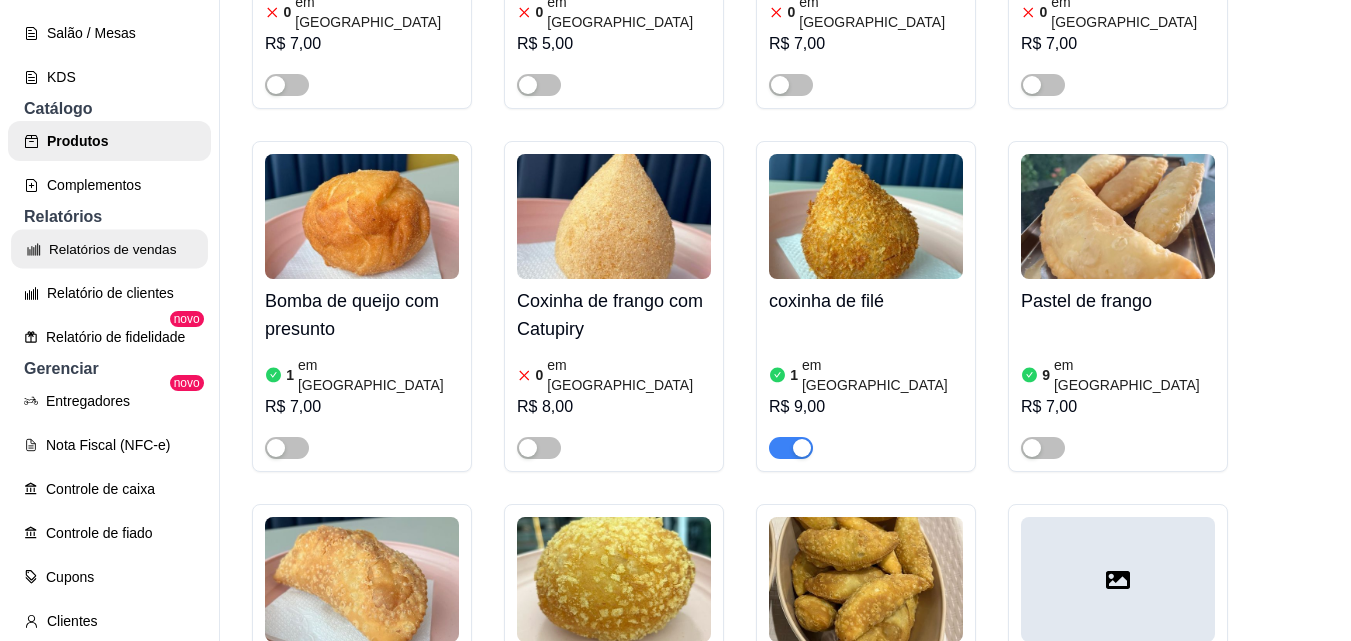 click on "Relatórios de vendas" at bounding box center (109, 249) 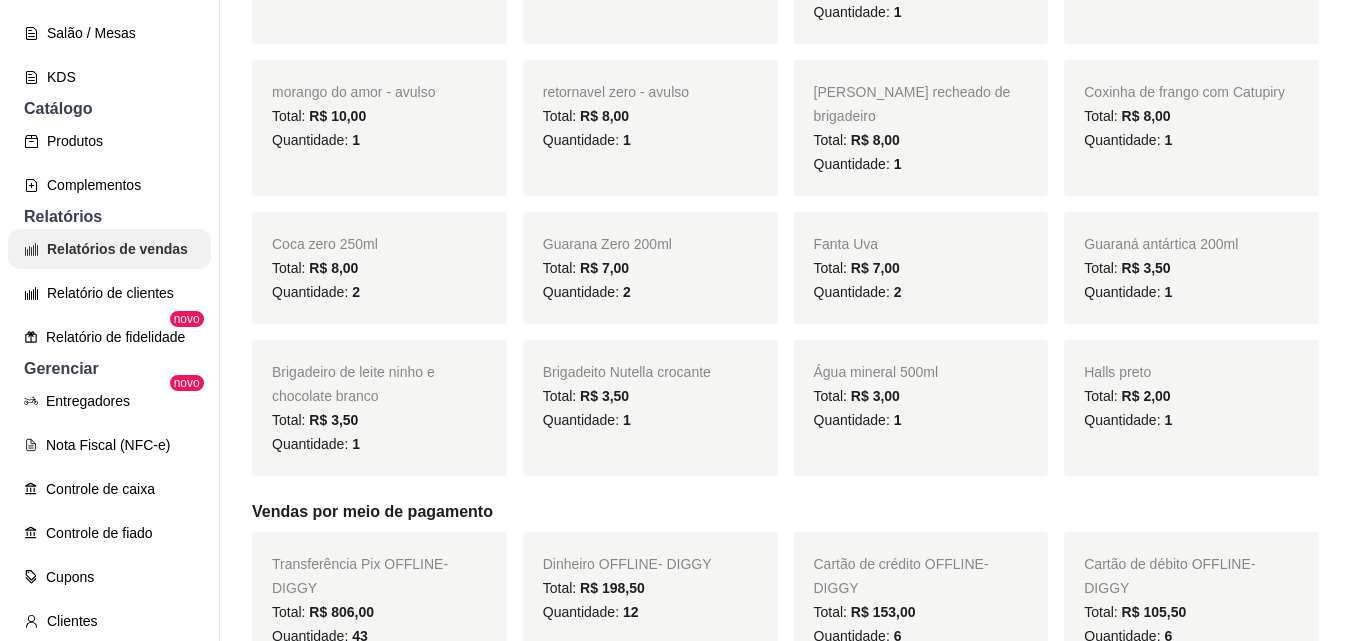scroll, scrollTop: 0, scrollLeft: 0, axis: both 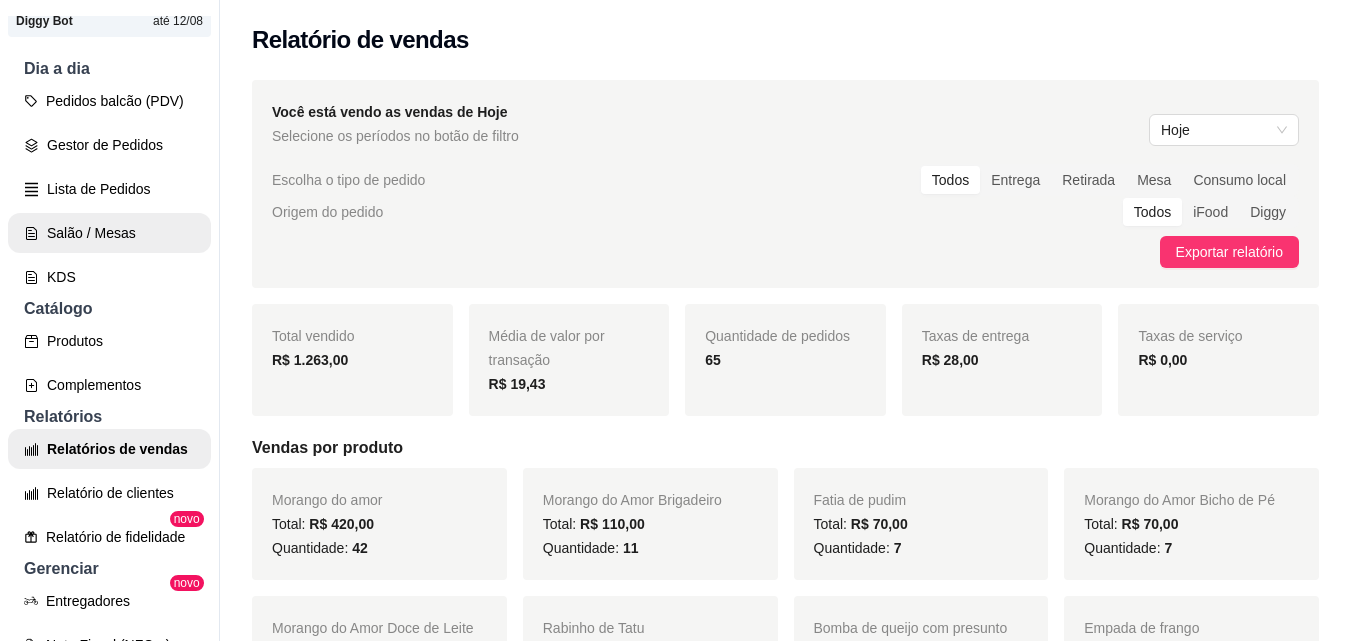 click on "Salão / Mesas" at bounding box center (109, 233) 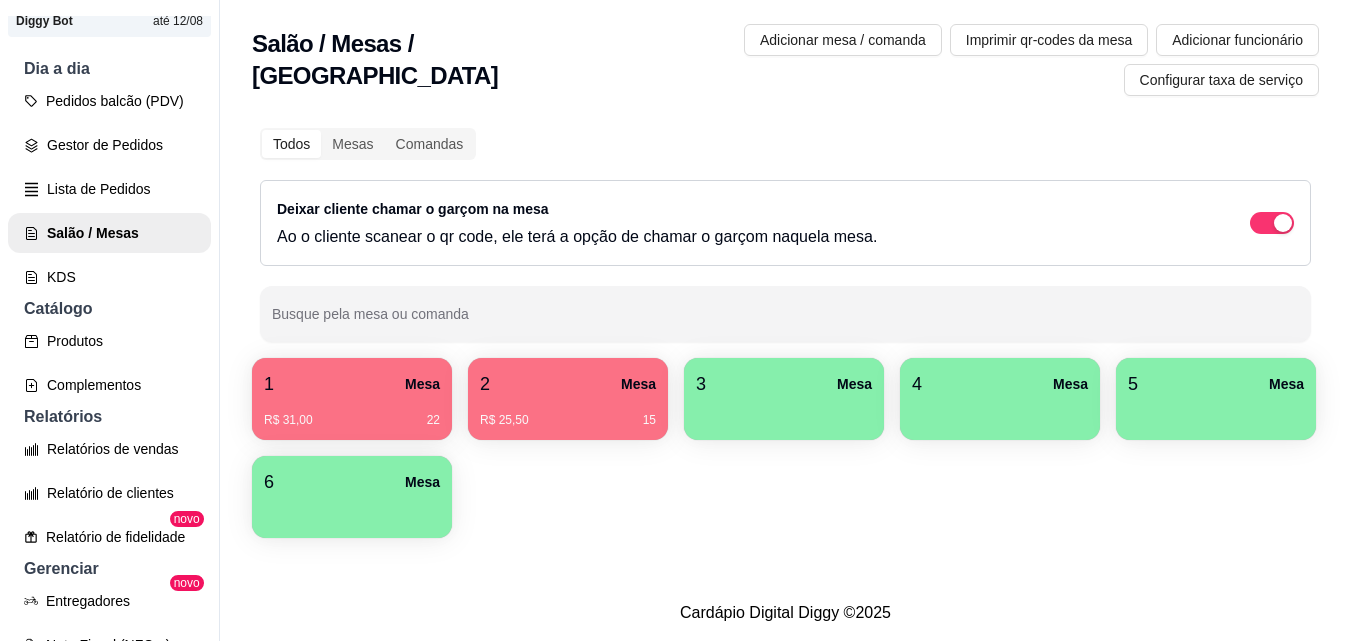 click on "R$ 31,00 22" at bounding box center (352, 413) 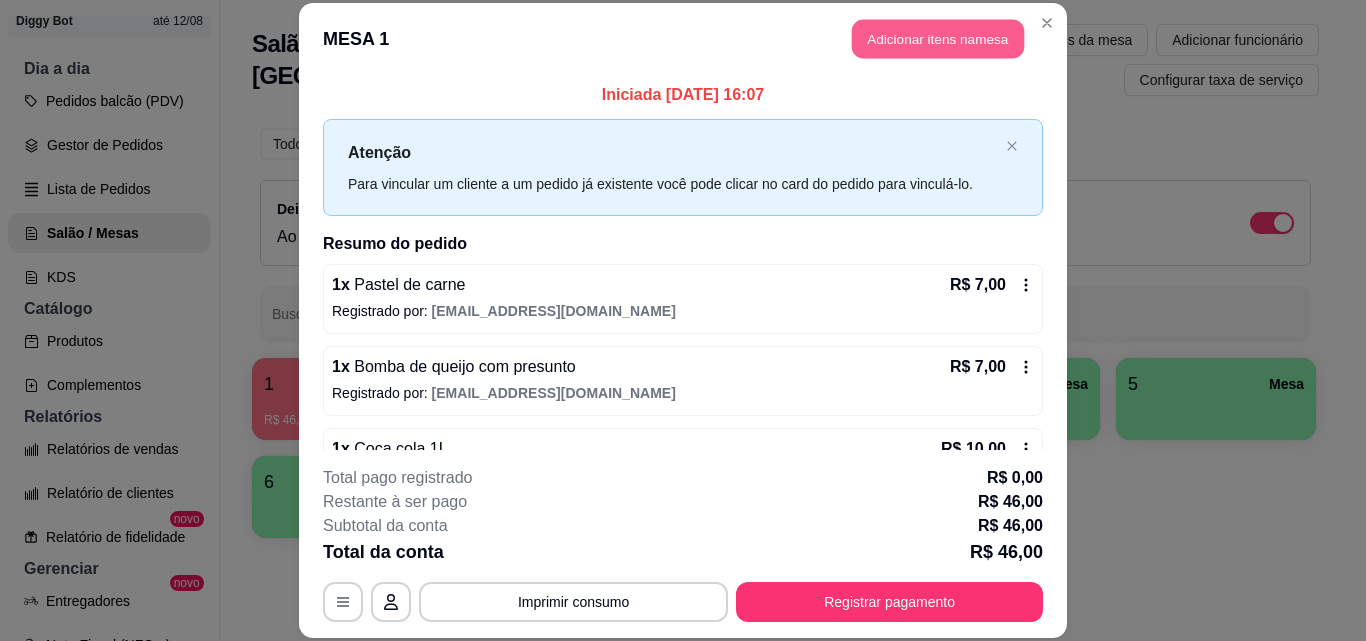 click on "Adicionar itens na  mesa" at bounding box center (938, 39) 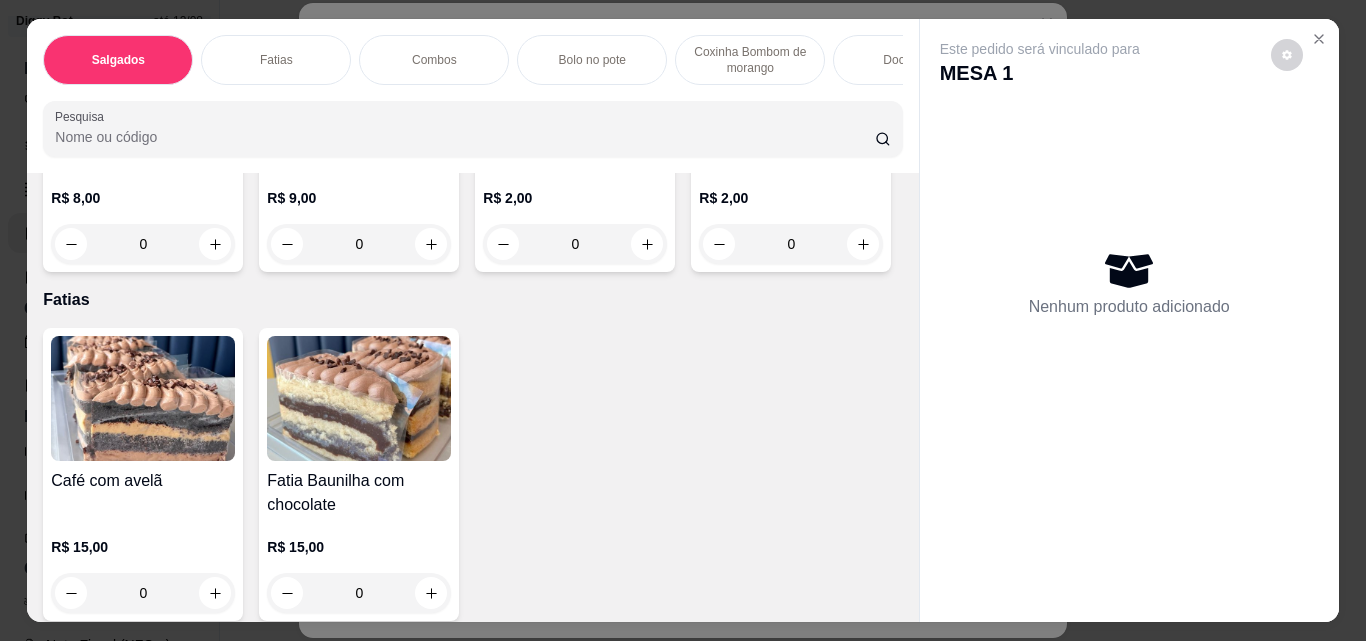 scroll, scrollTop: 0, scrollLeft: 0, axis: both 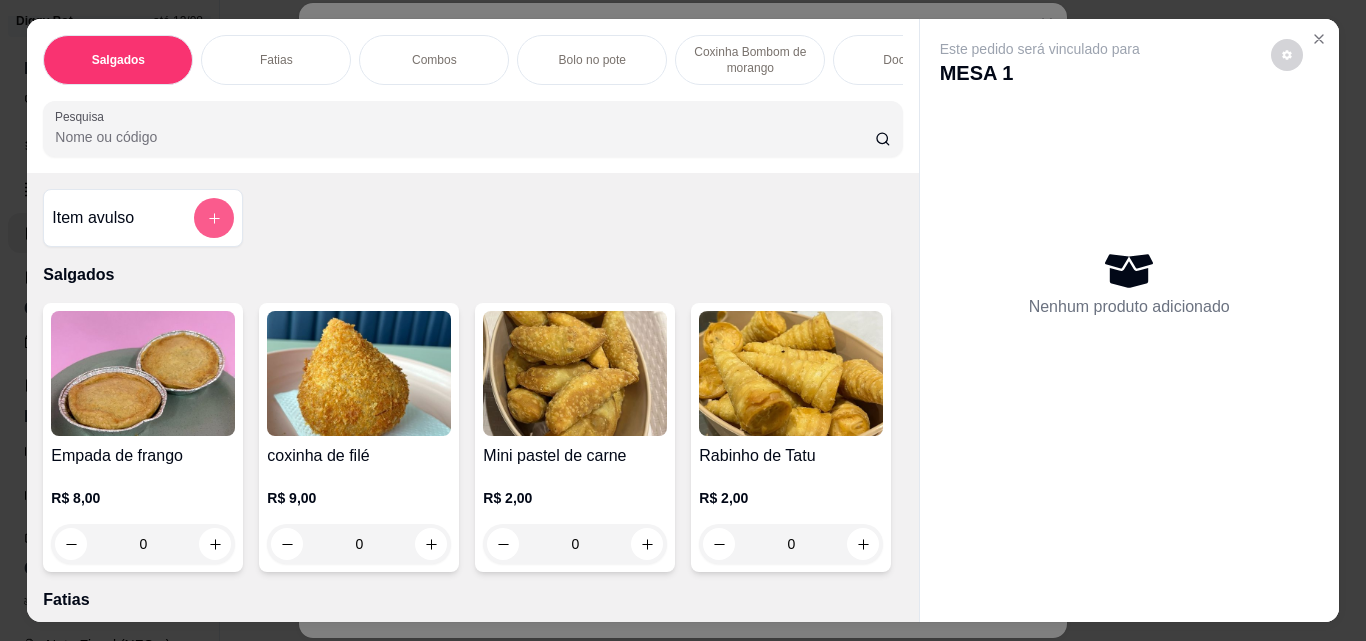 click 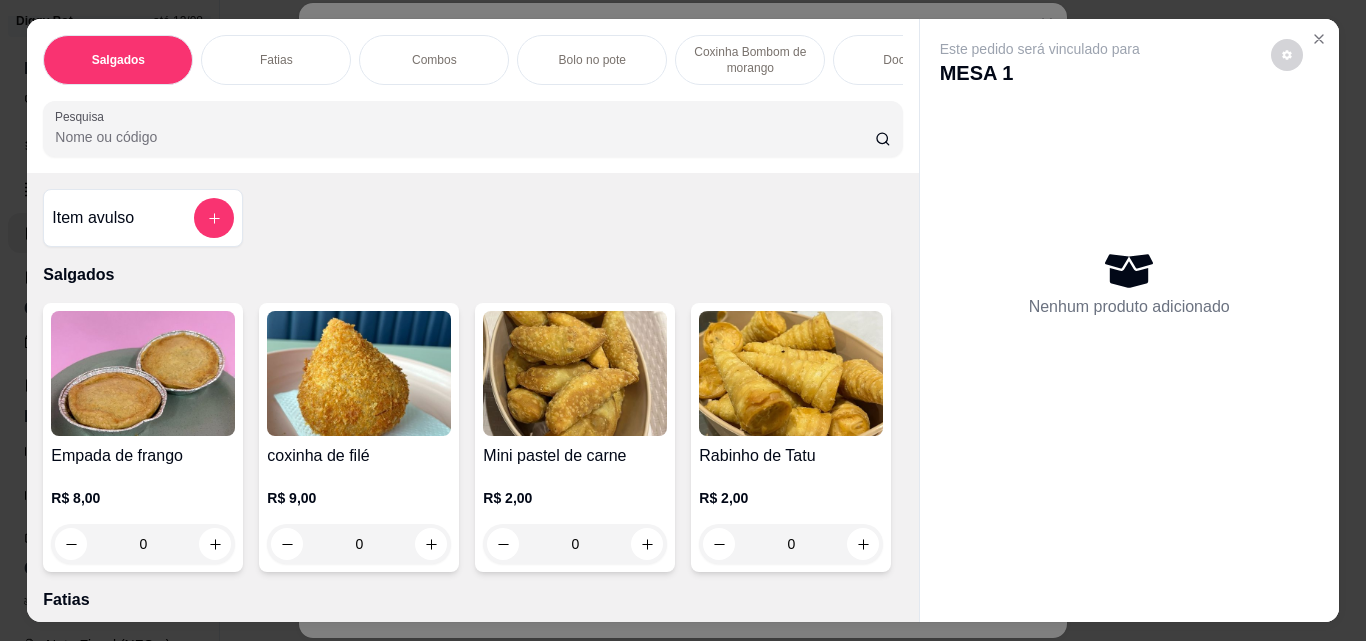 click on "Nome do produto" at bounding box center (683, 251) 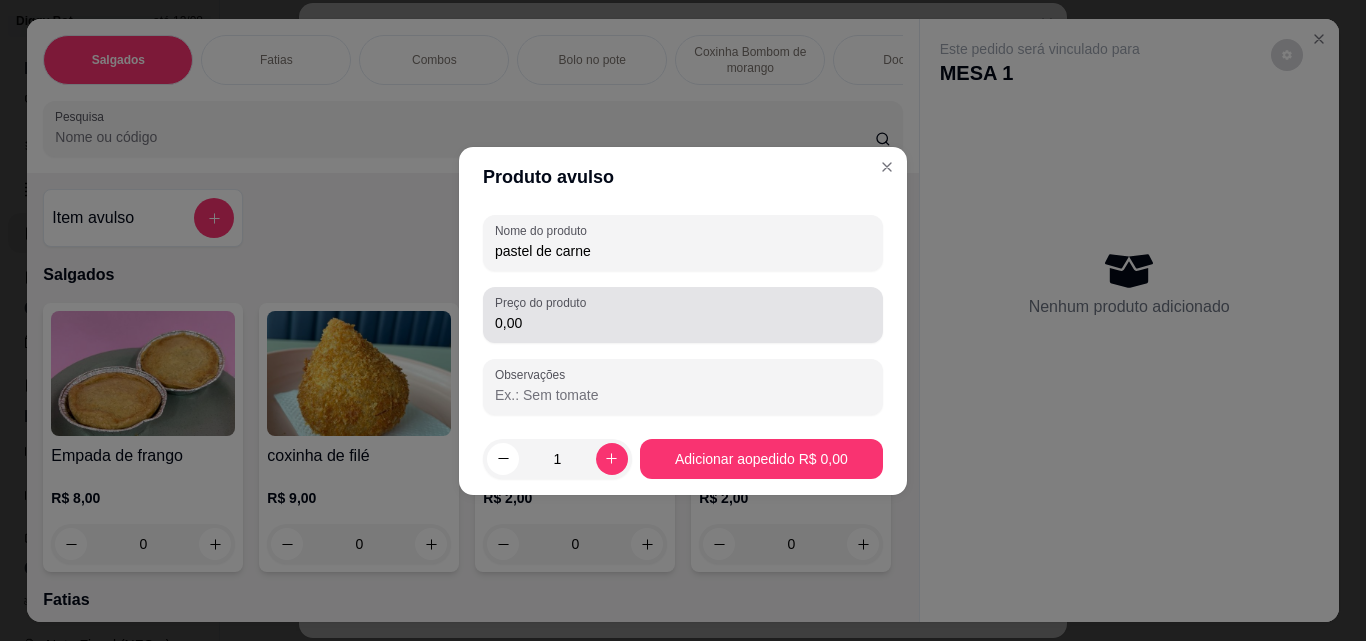 type on "pastel de carne" 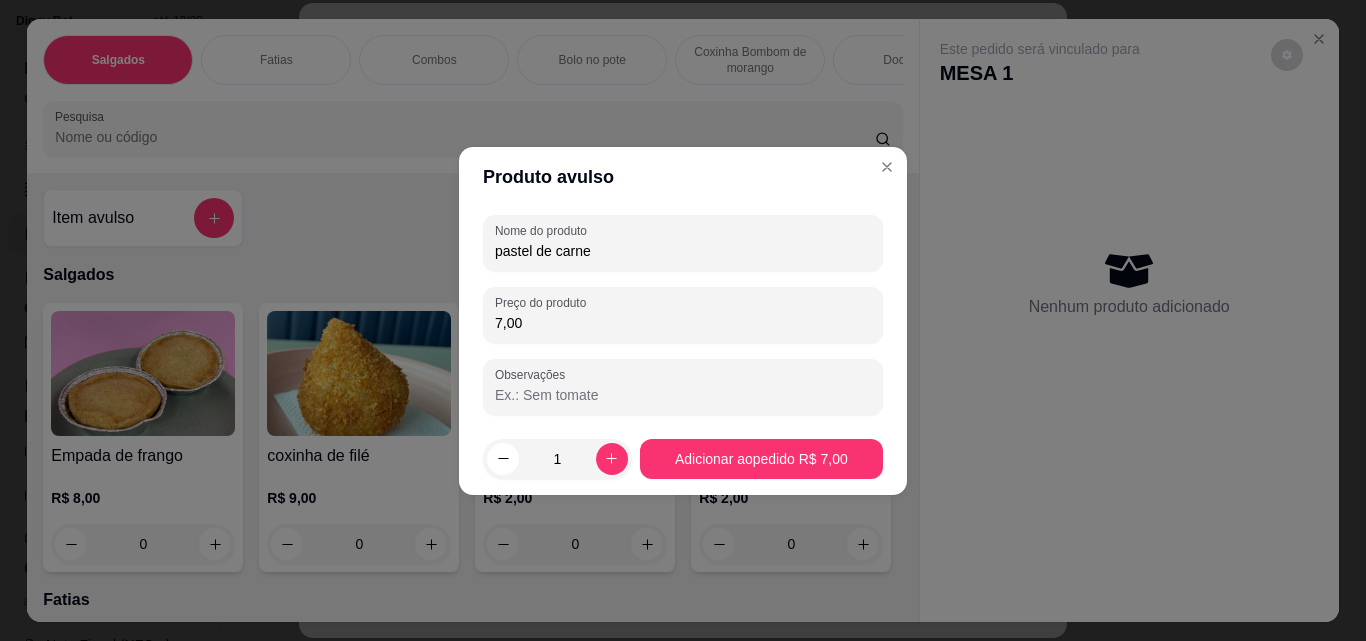 type on "7,00" 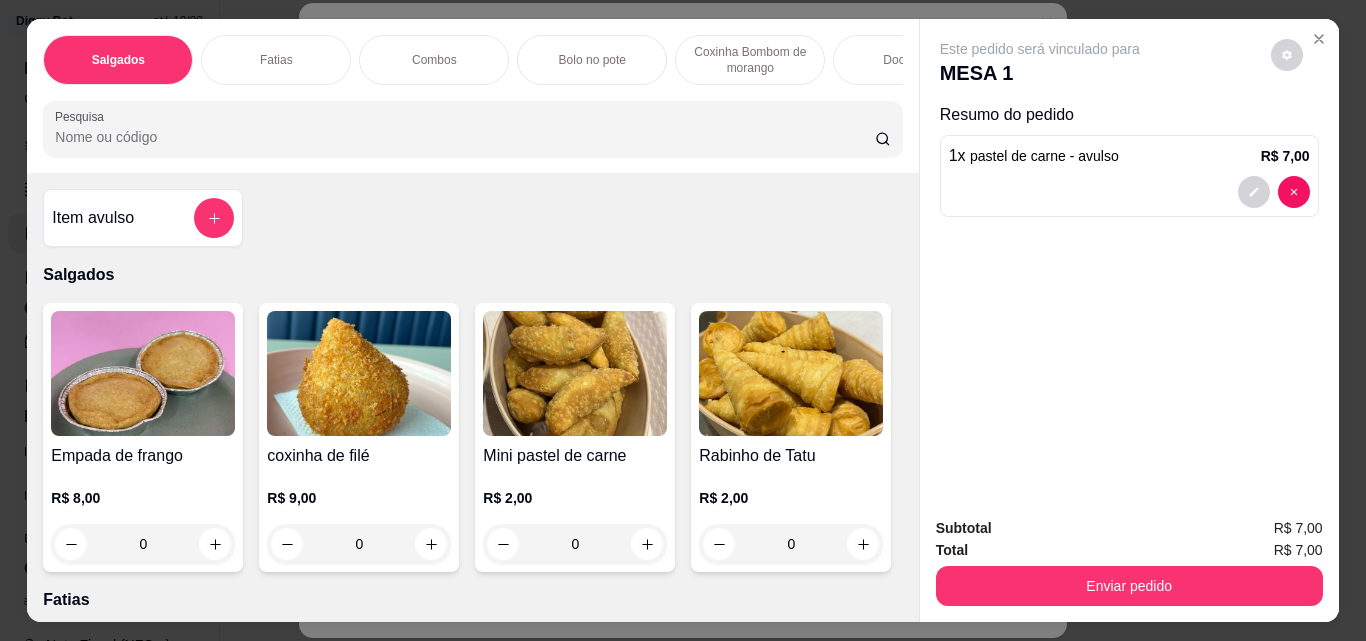 click on "Empada de frango    R$ 8,00 0 coxinha de filé   R$ 9,00 0 Mini pastel de carne   R$ 2,00 0 Rabinho de Tatu   R$ 2,00 0" at bounding box center [472, 437] 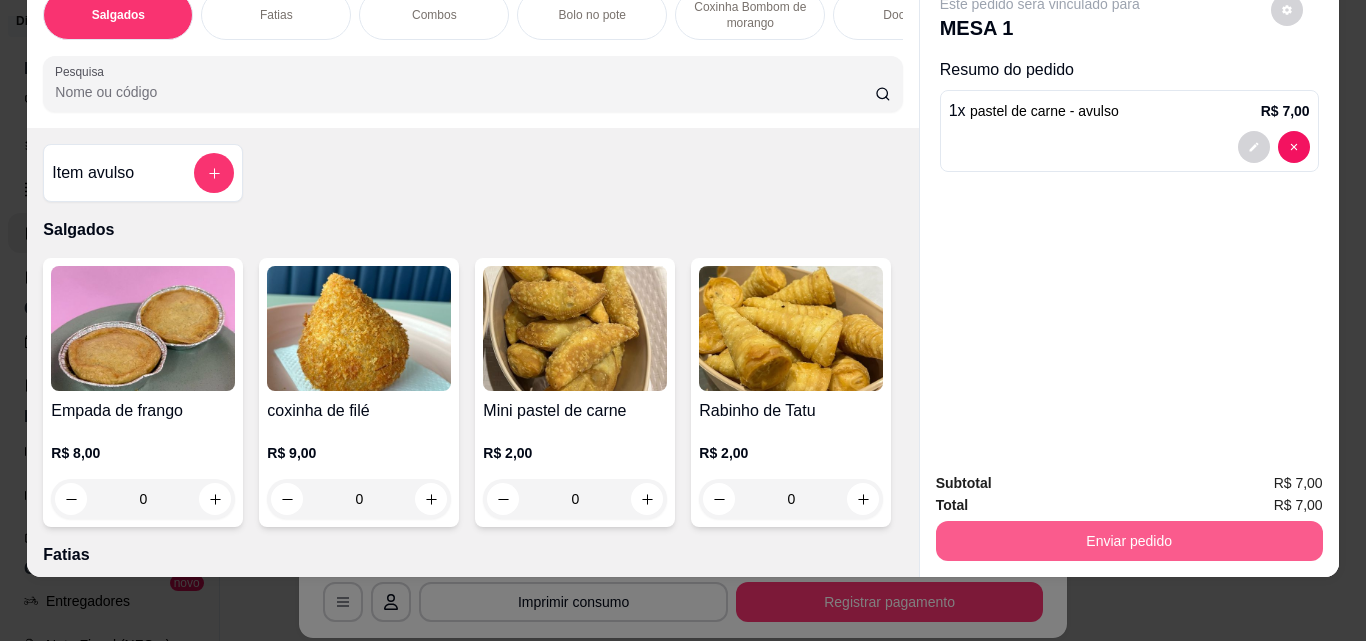 scroll, scrollTop: 52, scrollLeft: 0, axis: vertical 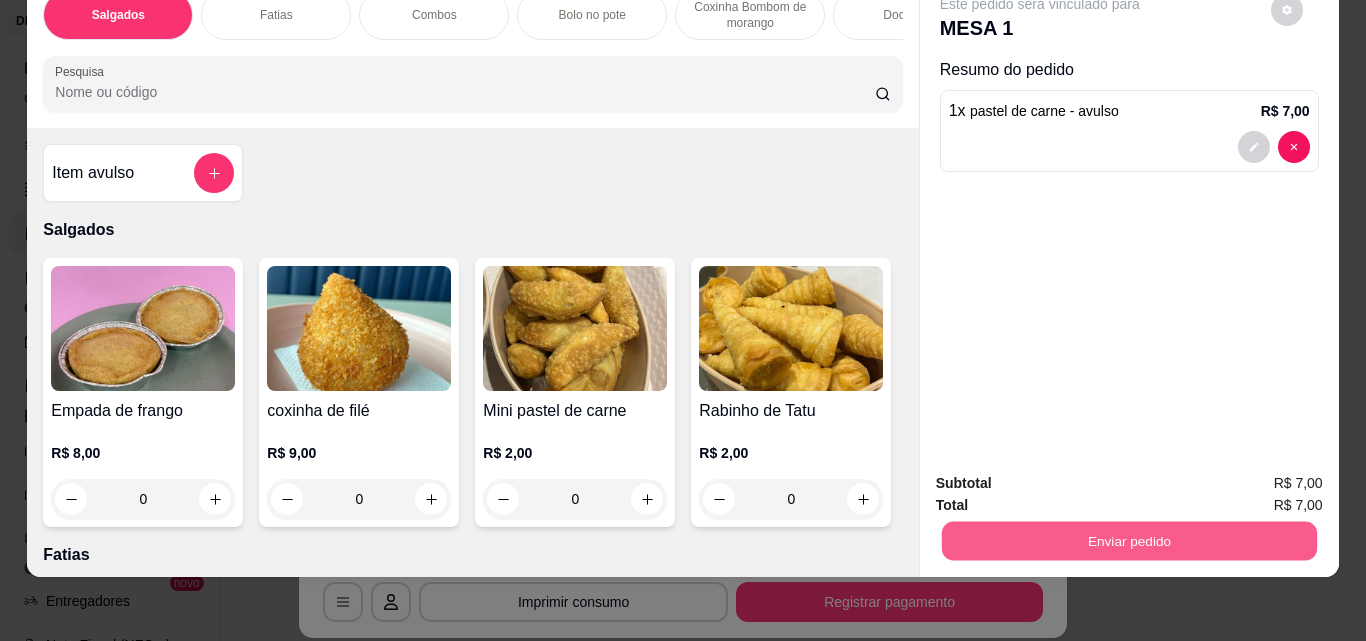 click on "Enviar pedido" at bounding box center (1128, 540) 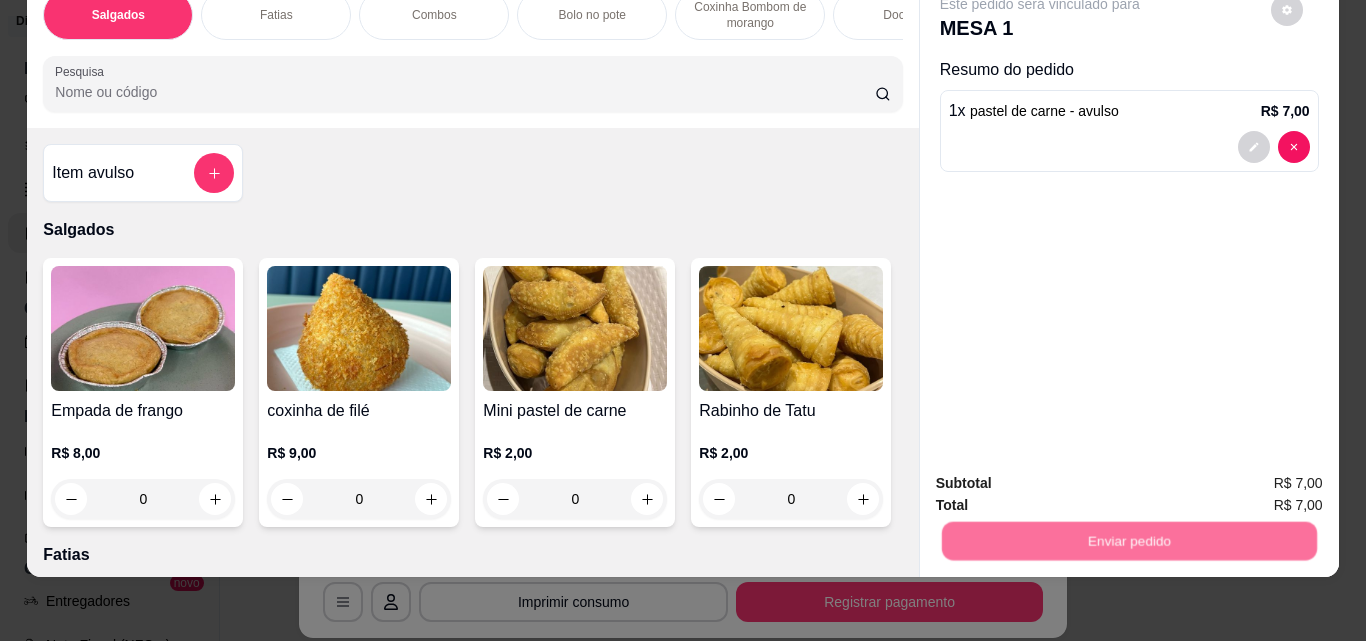 click on "Não registrar e enviar pedido" at bounding box center (1063, 477) 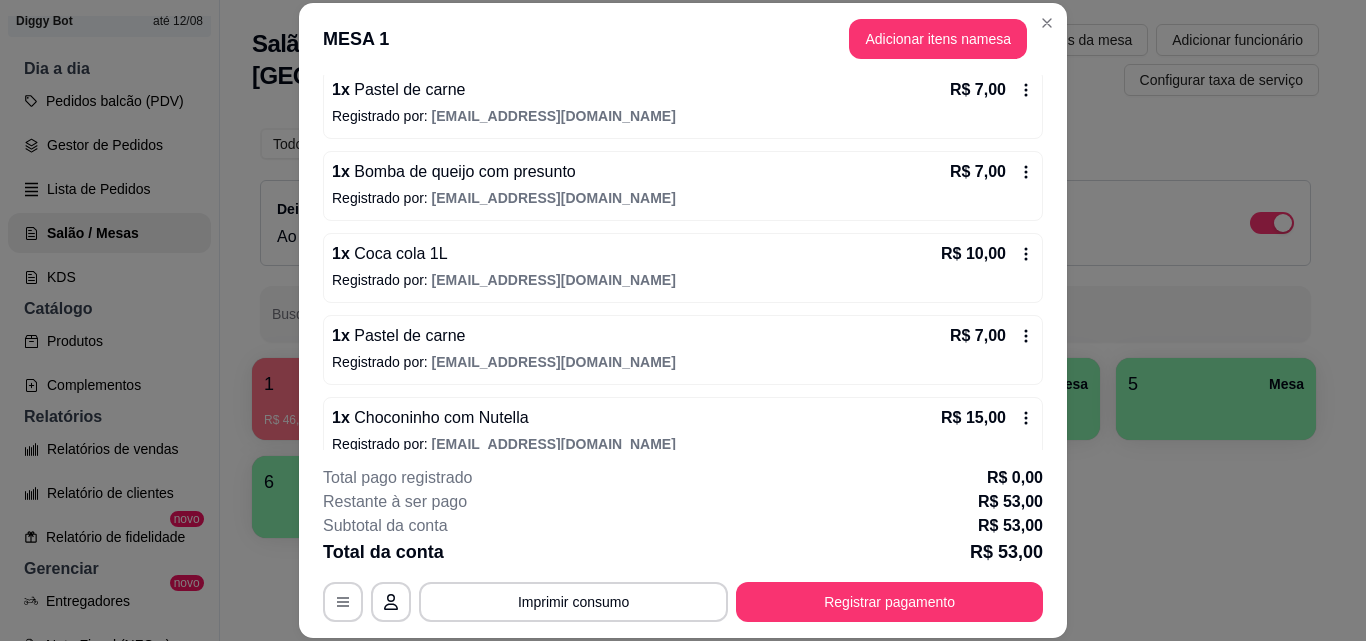scroll, scrollTop: 200, scrollLeft: 0, axis: vertical 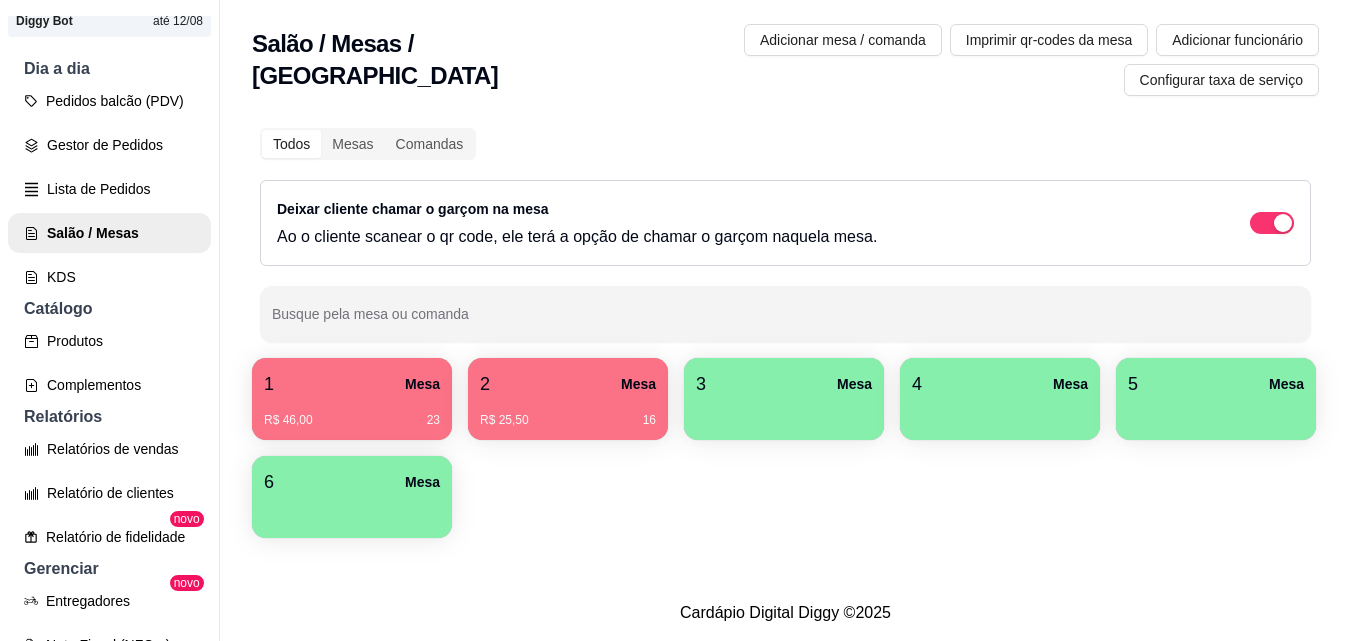 click on "R$ 25,50 16" at bounding box center (568, 420) 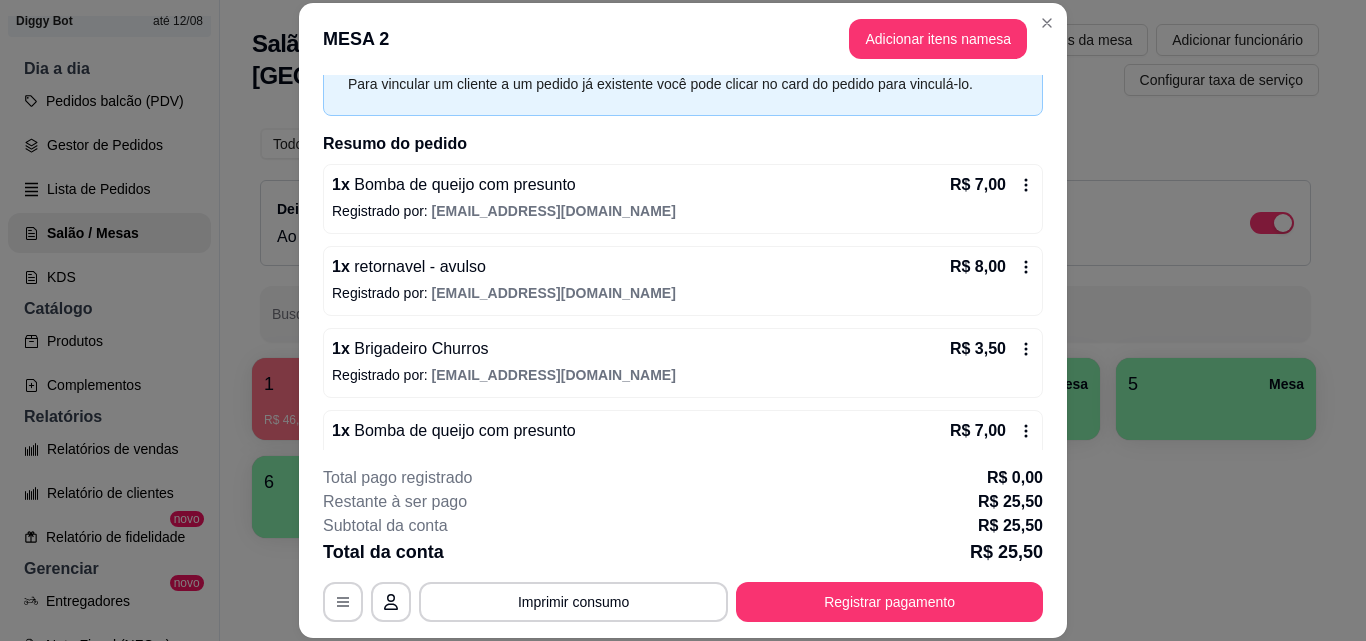 scroll, scrollTop: 138, scrollLeft: 0, axis: vertical 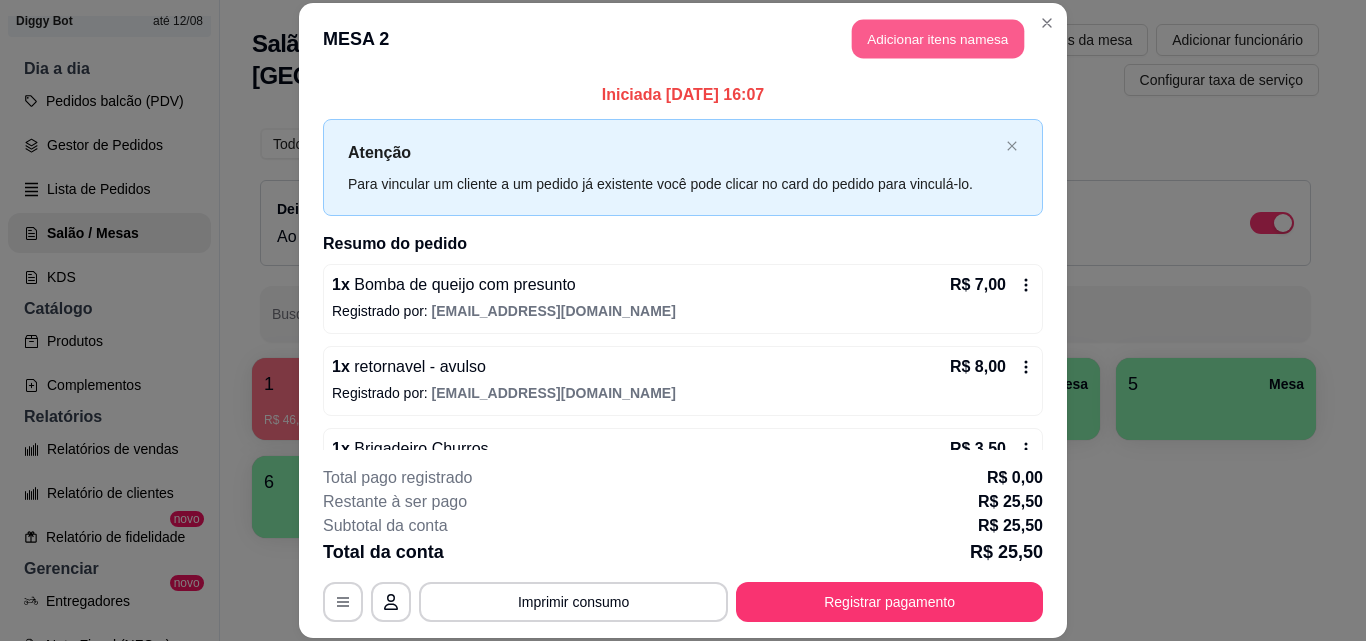 click on "Adicionar itens na  mesa" at bounding box center [938, 39] 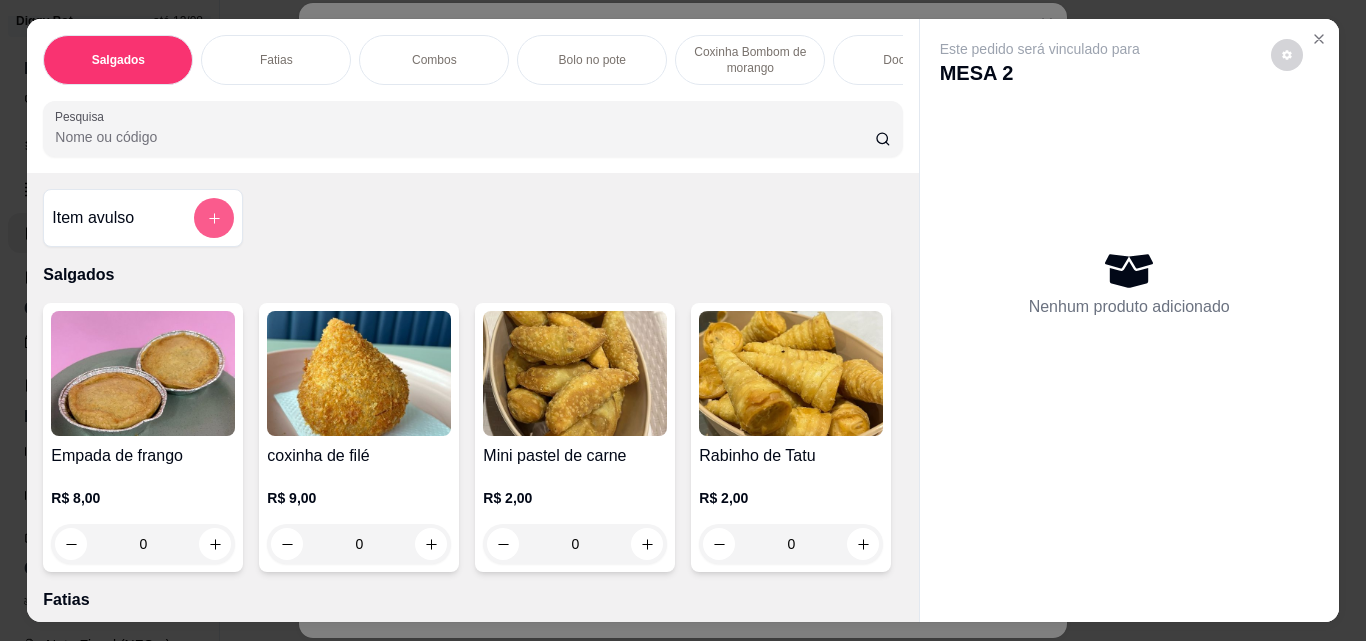 click 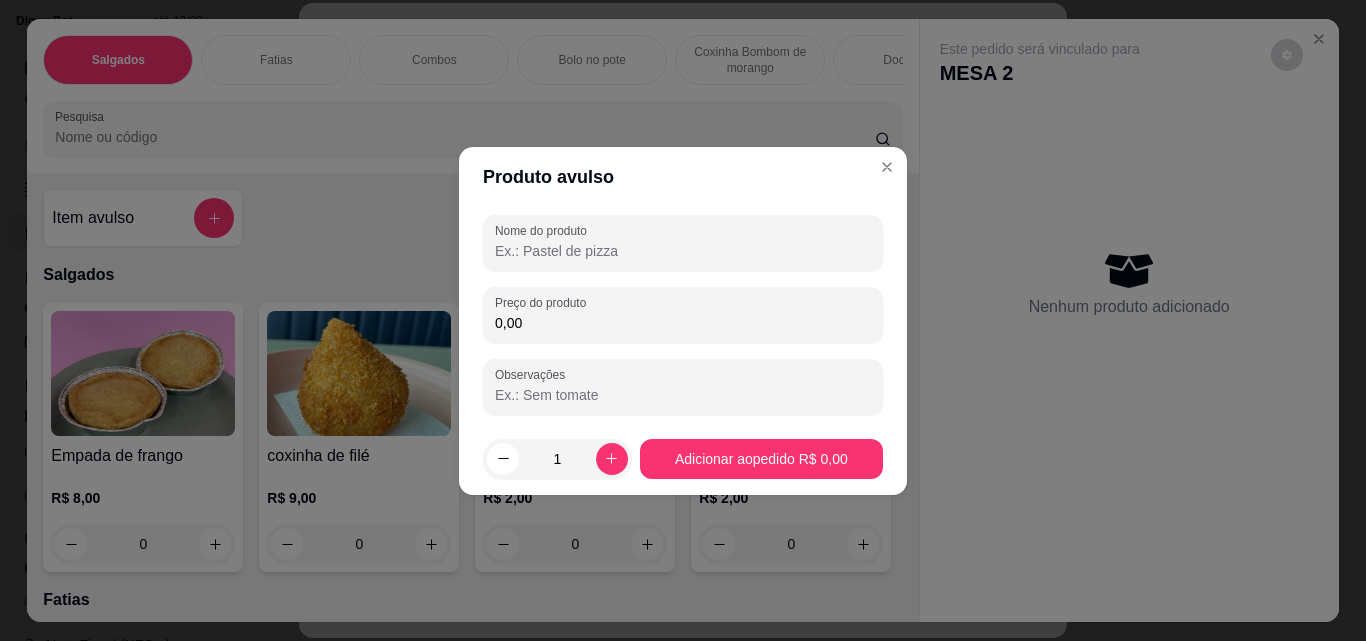 click on "Nome do produto Preço do produto 0,00 Observações" at bounding box center (683, 315) 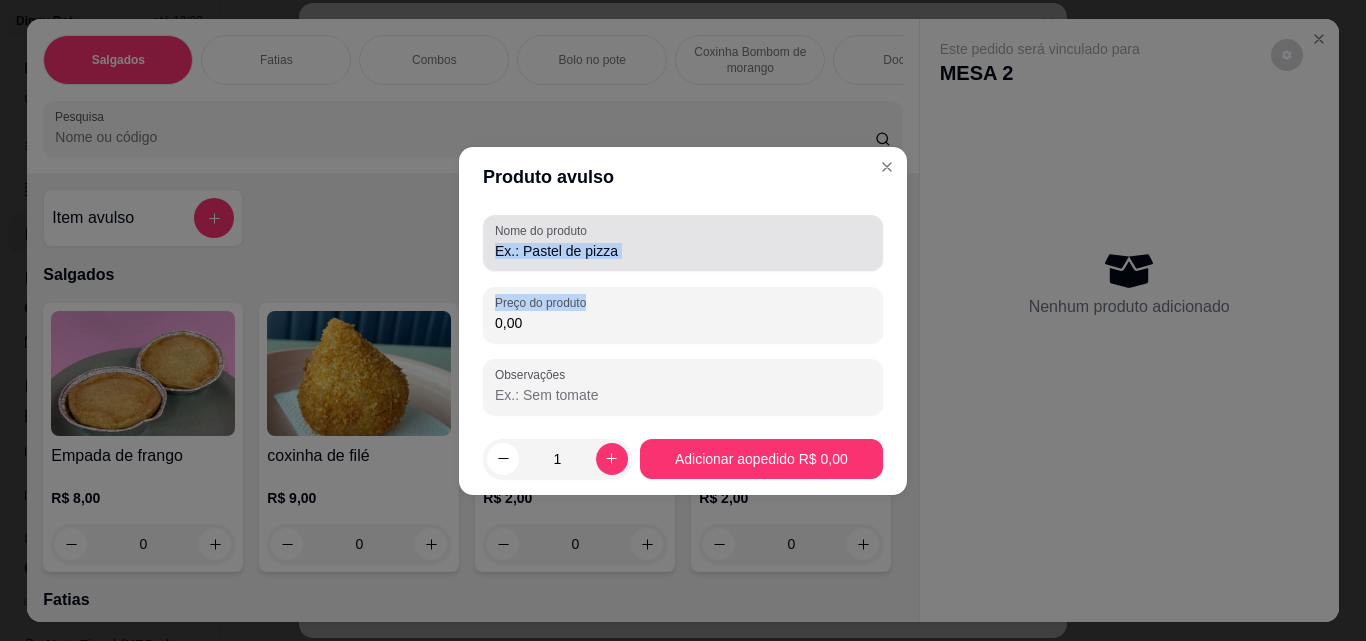 click on "Nome do produto Preço do produto 0,00 Observações" at bounding box center [683, 315] 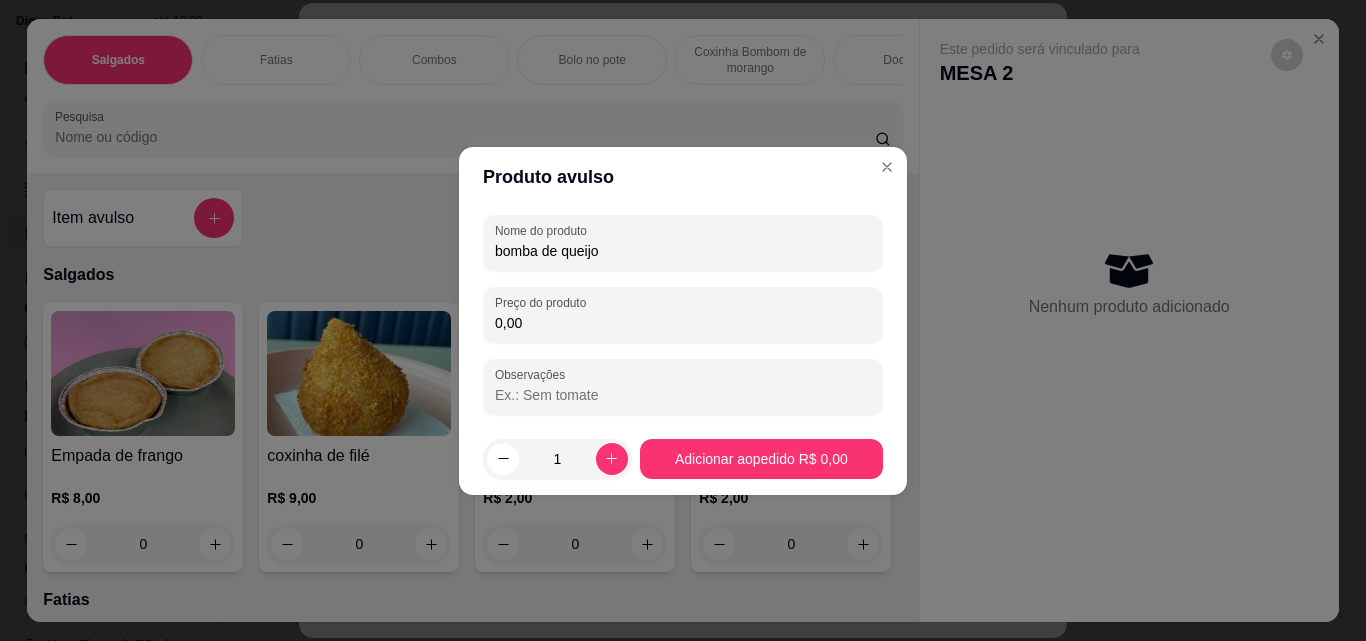 type on "bomba de queijo" 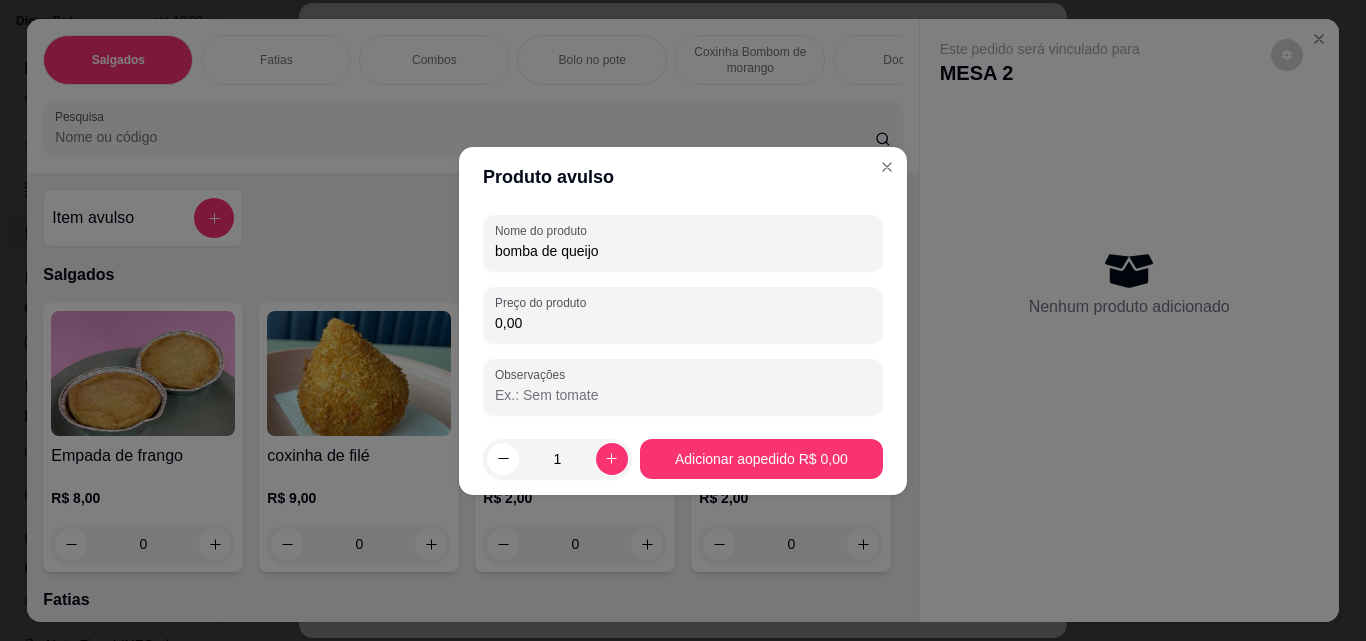 click on "Nome do produto bomba de queijo Preço do produto 0,00 Observações" at bounding box center (683, 315) 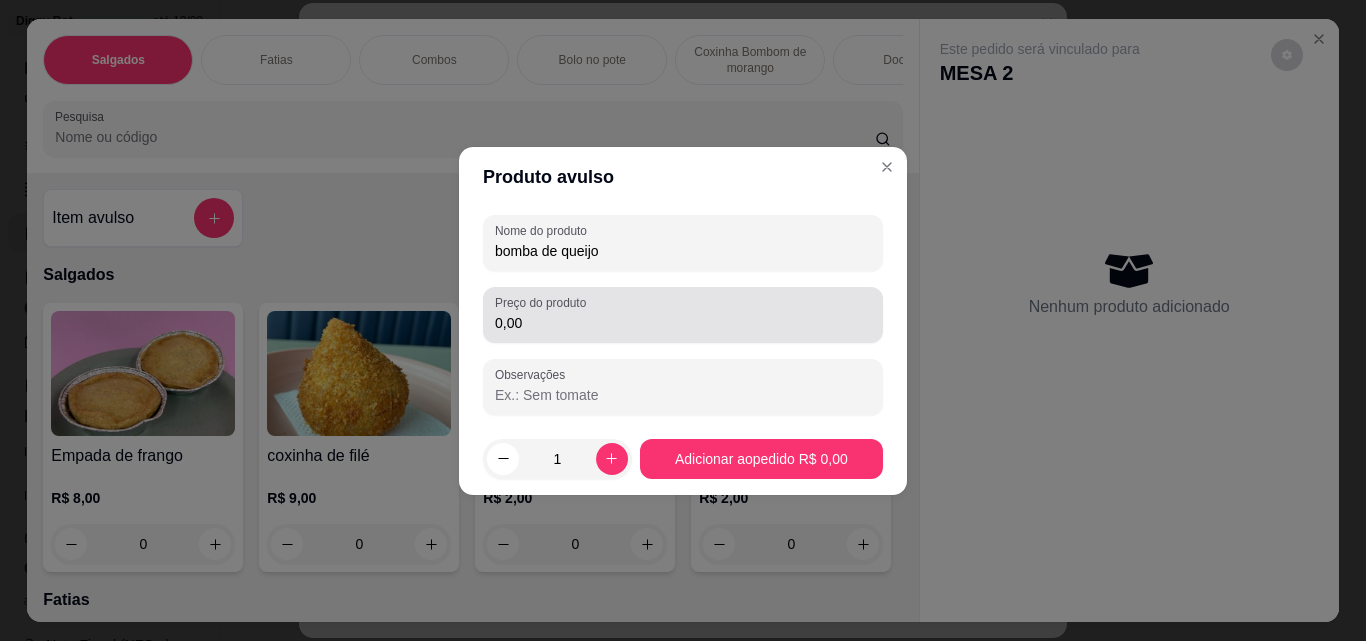 click on "0,00" at bounding box center [683, 315] 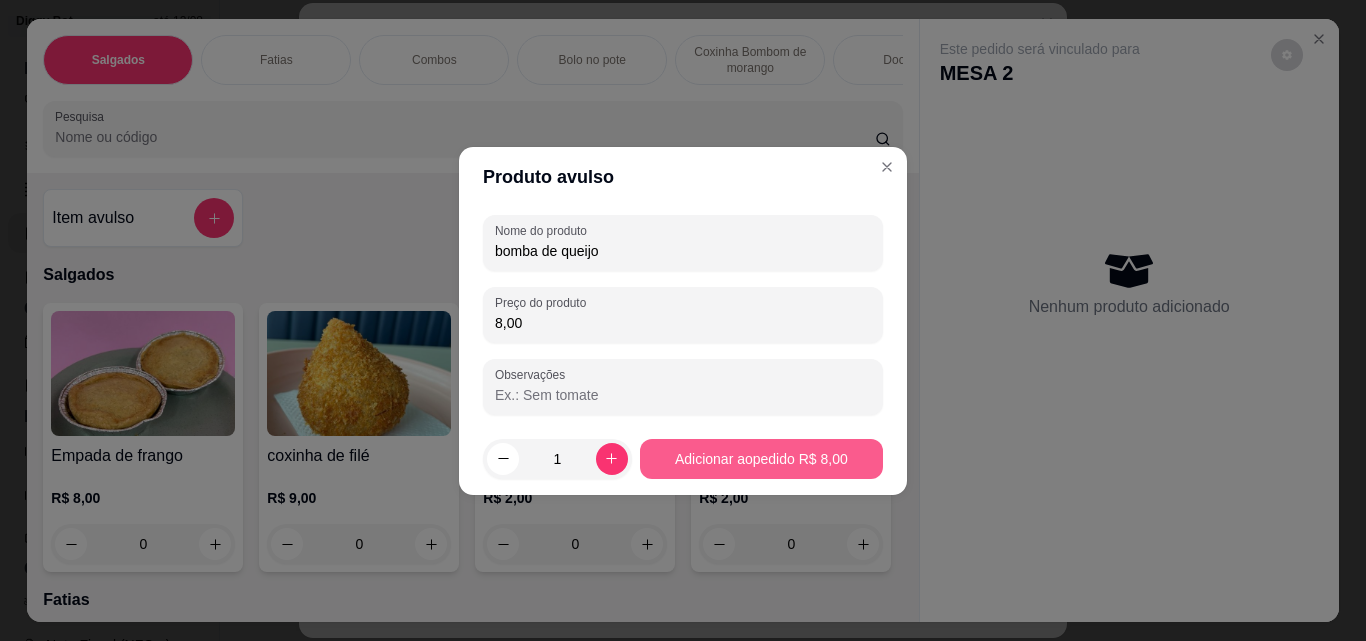 type on "8,00" 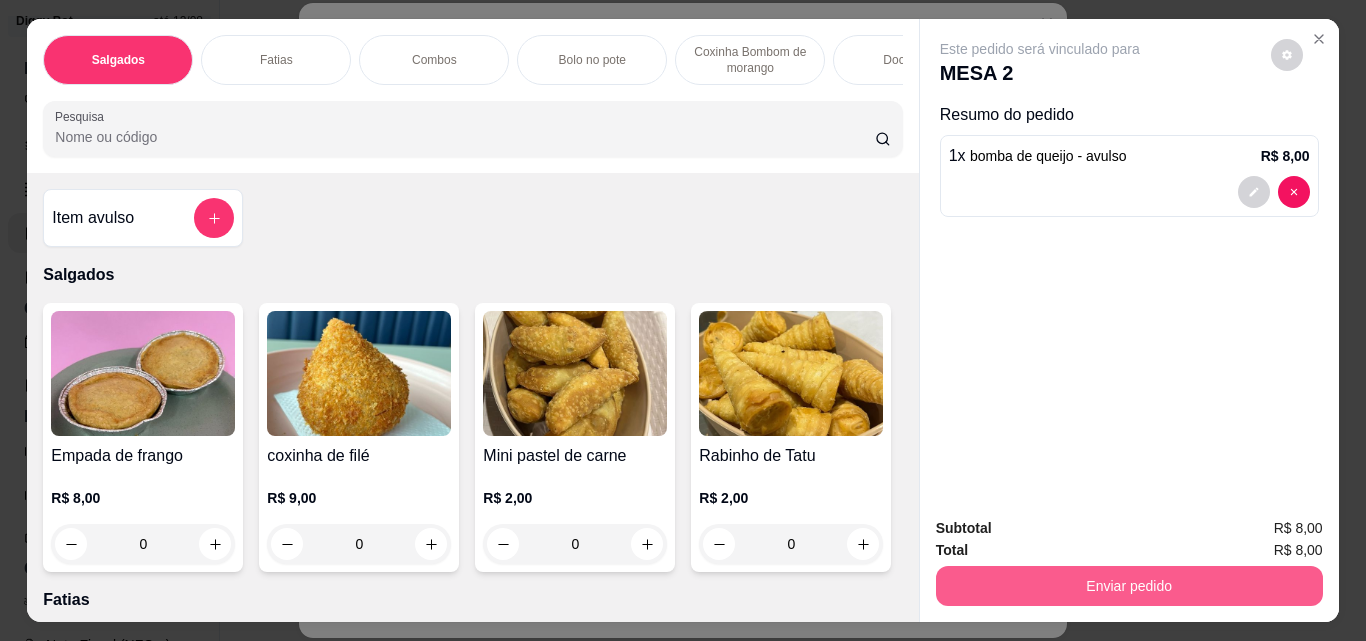 click on "Enviar pedido" at bounding box center (1129, 586) 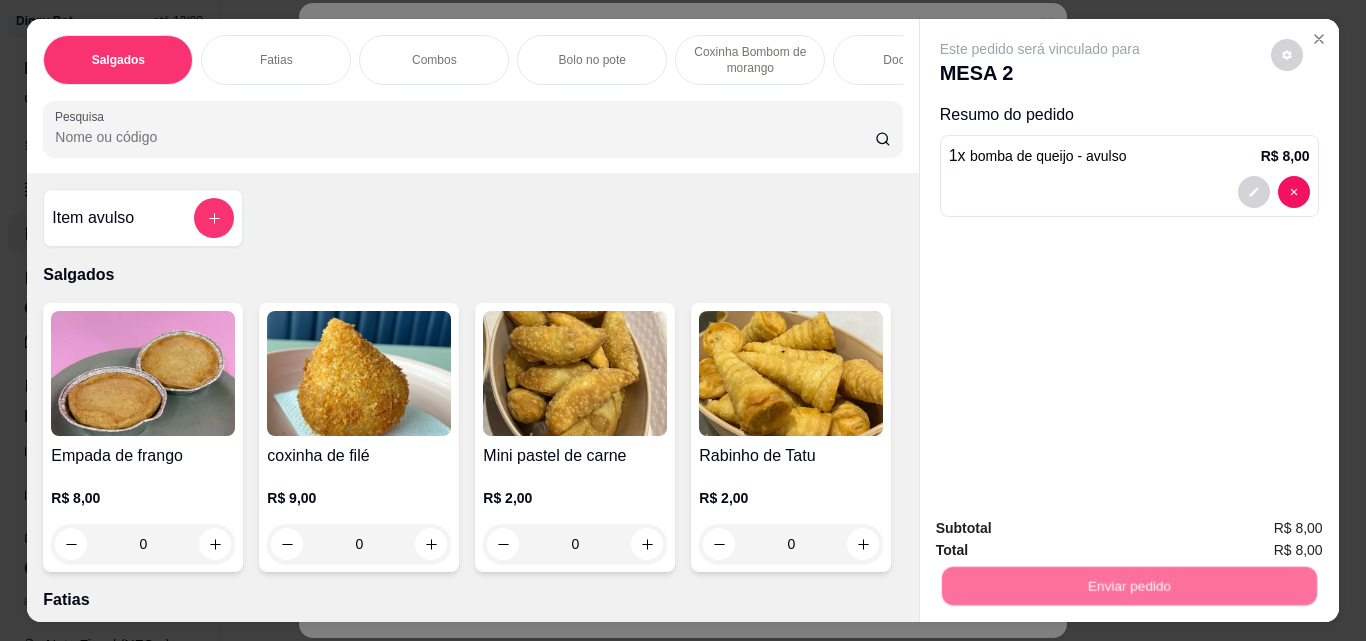 click on "Não registrar e enviar pedido" at bounding box center [1063, 529] 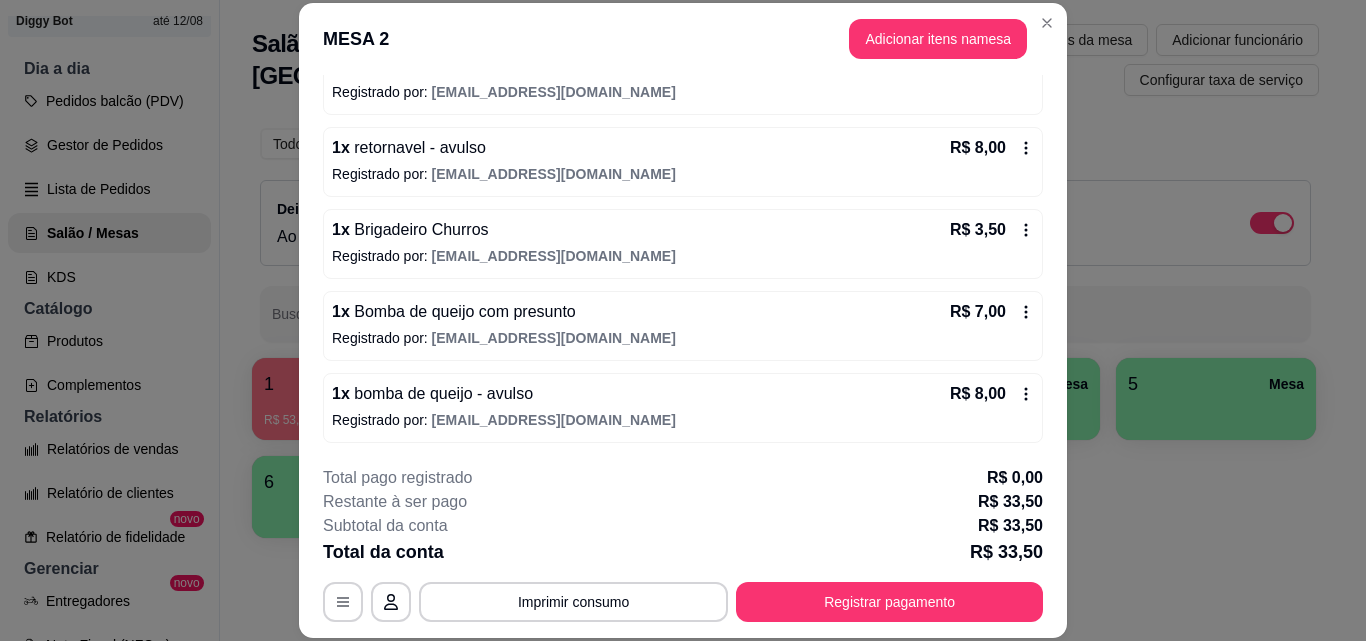 scroll, scrollTop: 220, scrollLeft: 0, axis: vertical 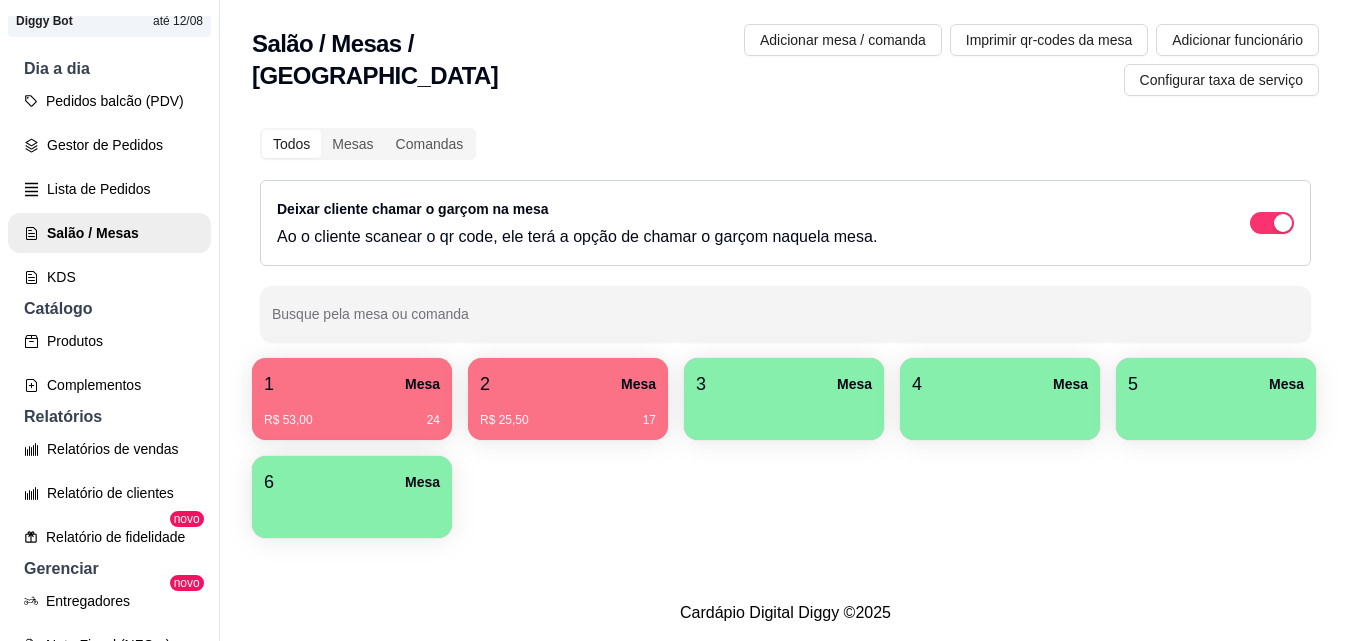 click on "2 Mesa" at bounding box center [568, 384] 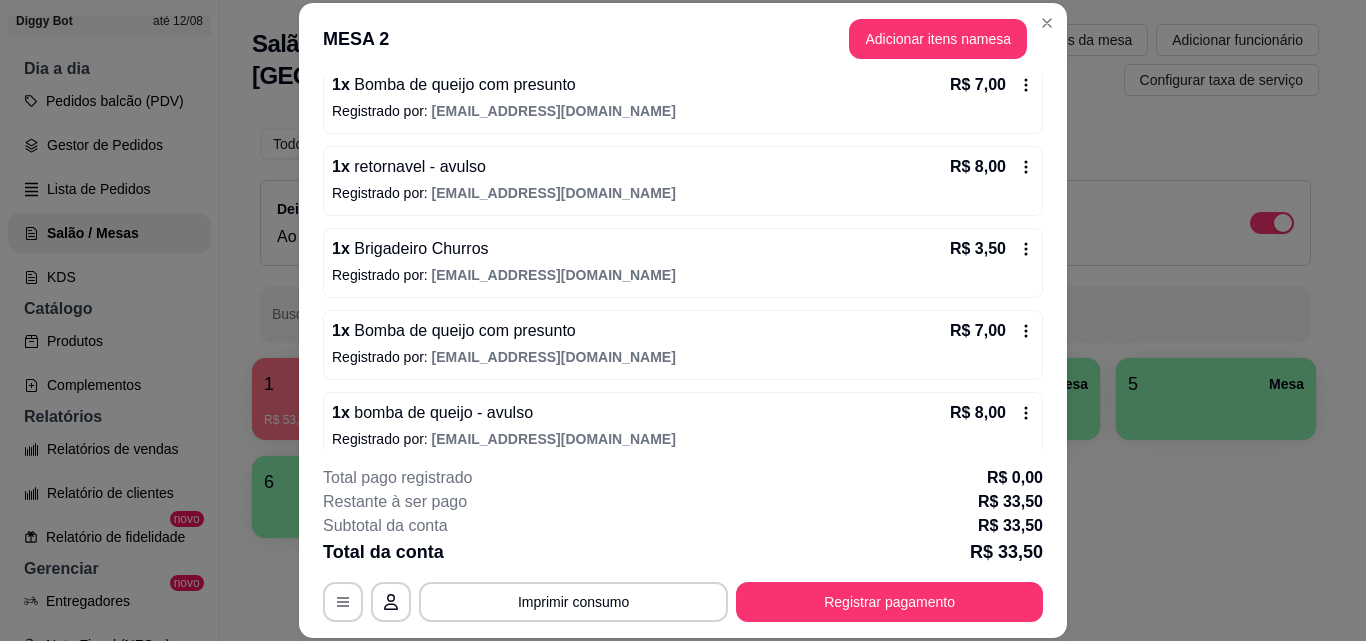 scroll, scrollTop: 220, scrollLeft: 0, axis: vertical 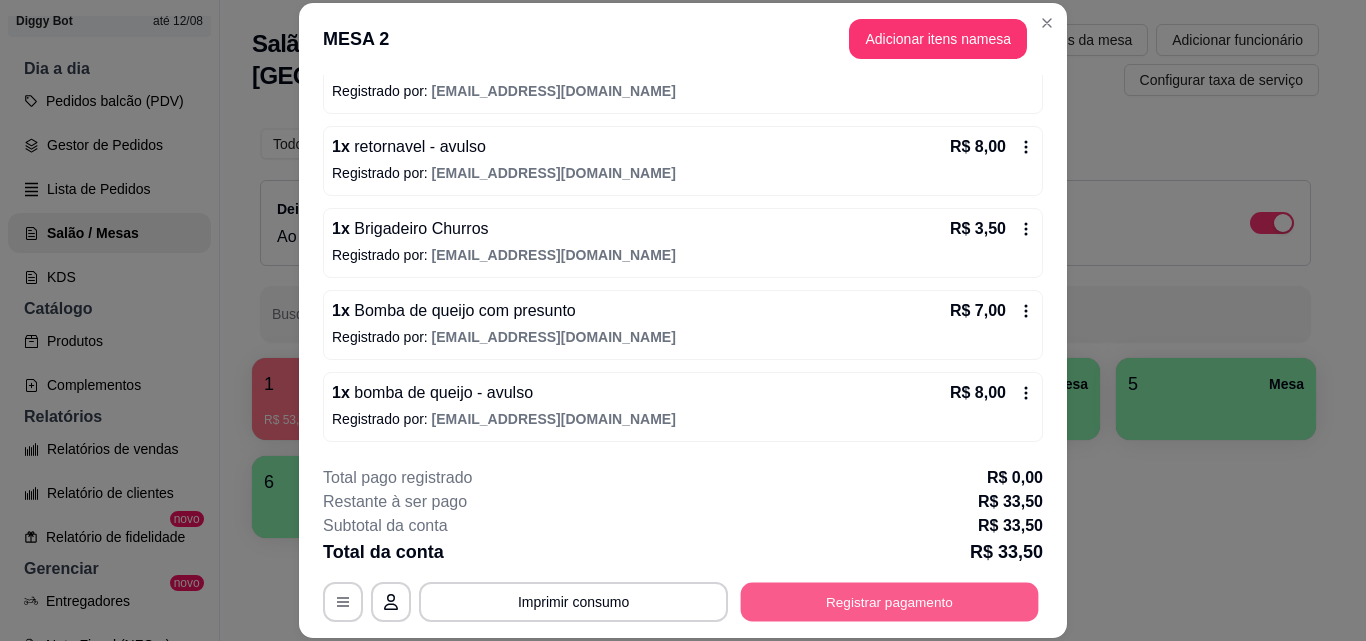 click on "Registrar pagamento" at bounding box center [890, 601] 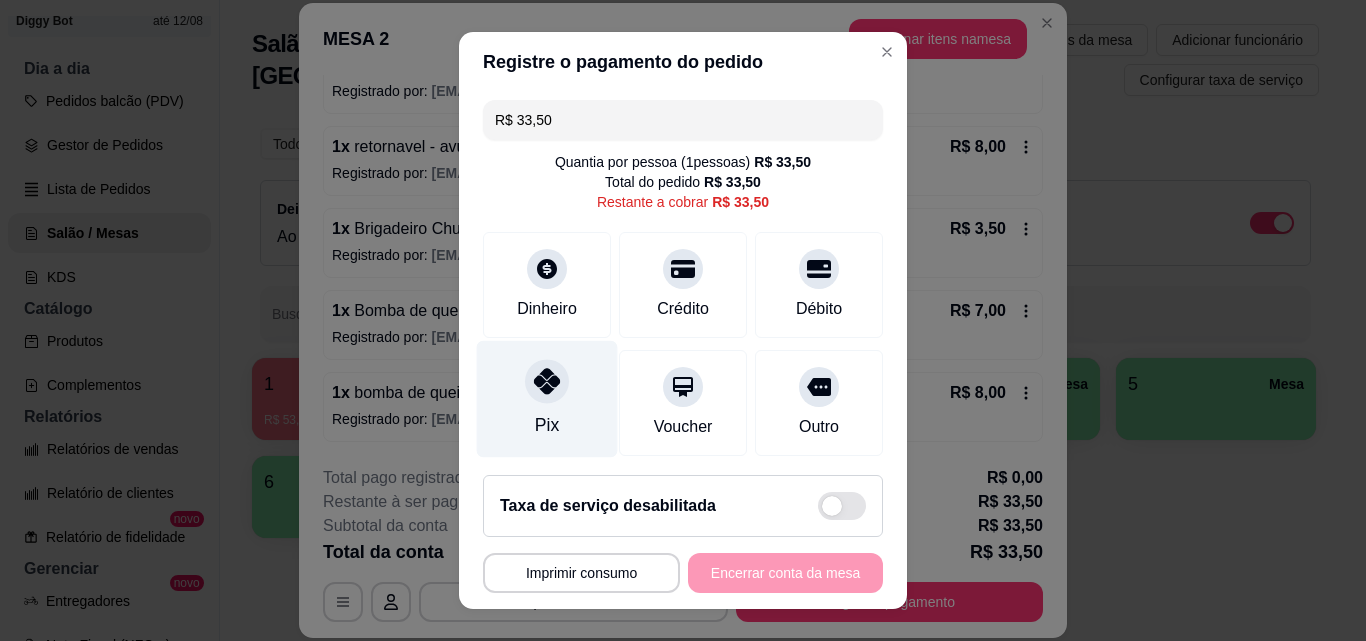 click at bounding box center (547, 381) 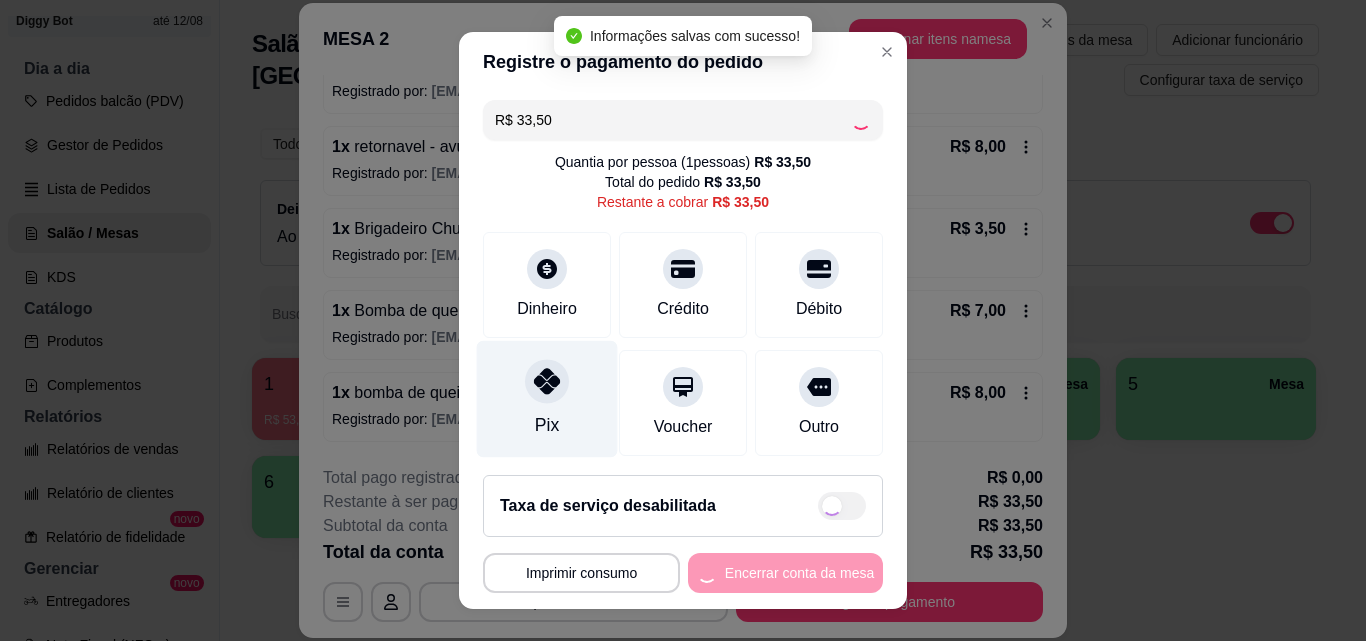 type on "R$ 0,00" 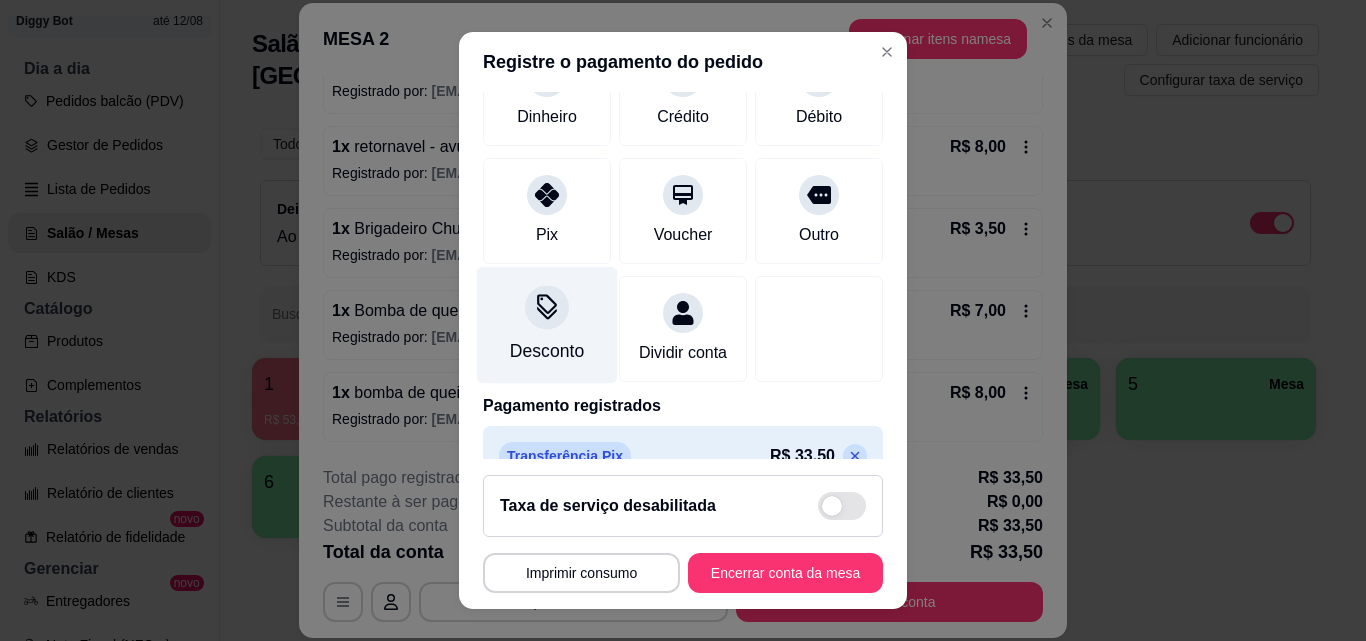 scroll, scrollTop: 231, scrollLeft: 0, axis: vertical 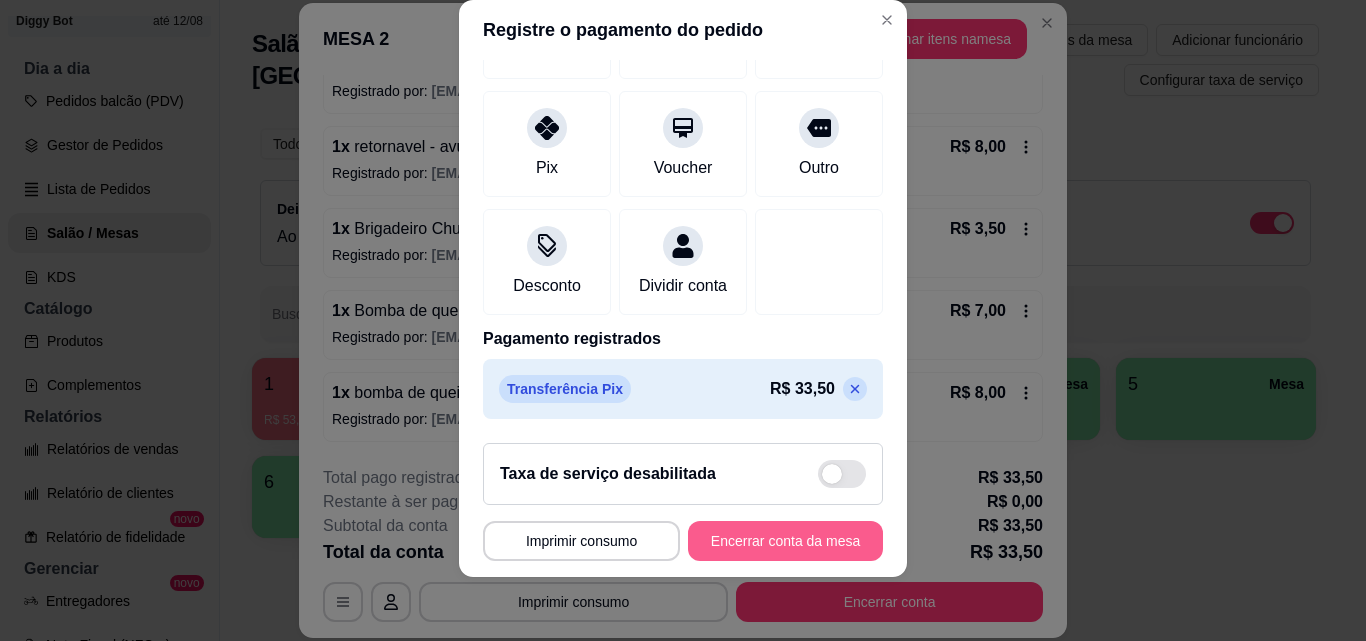 click on "Encerrar conta da mesa" at bounding box center (785, 541) 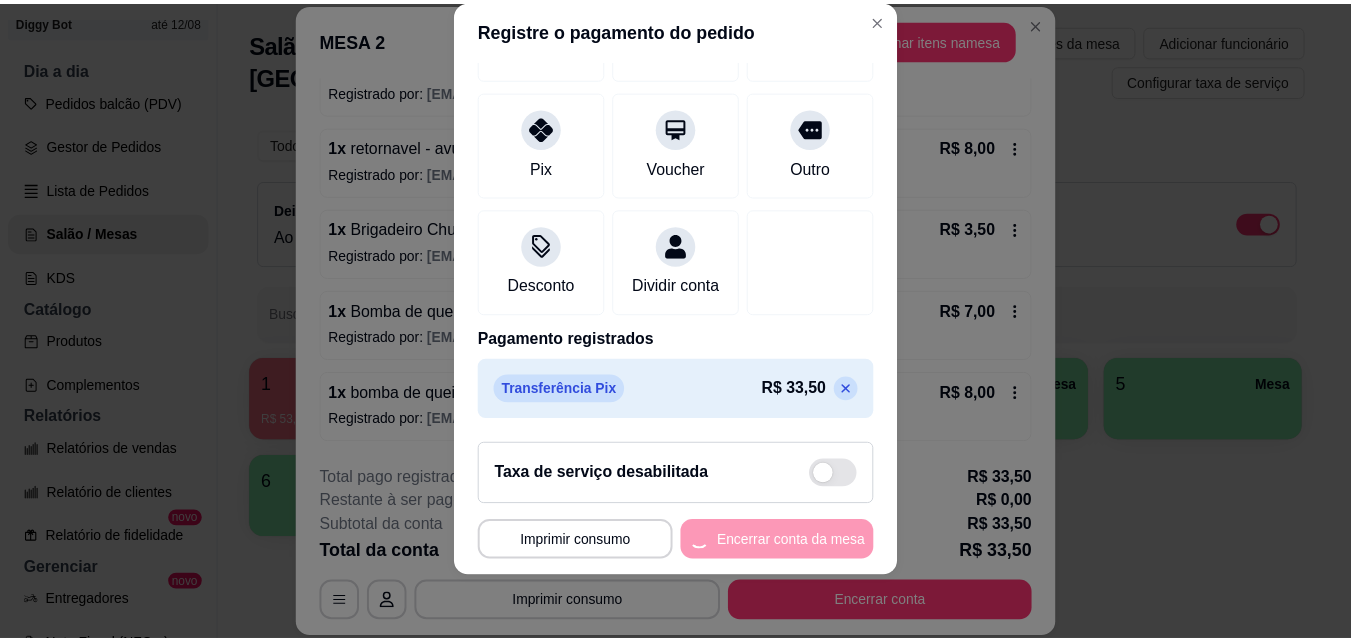 scroll, scrollTop: 0, scrollLeft: 0, axis: both 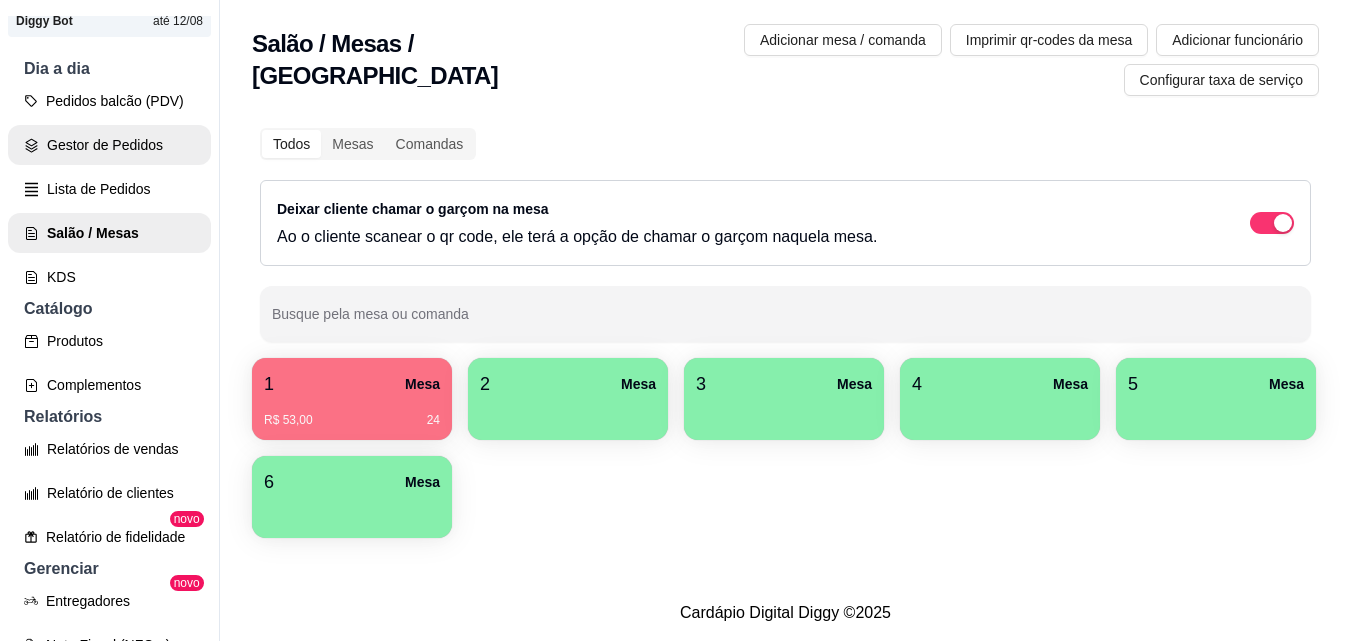 click on "Gestor de Pedidos" at bounding box center (109, 145) 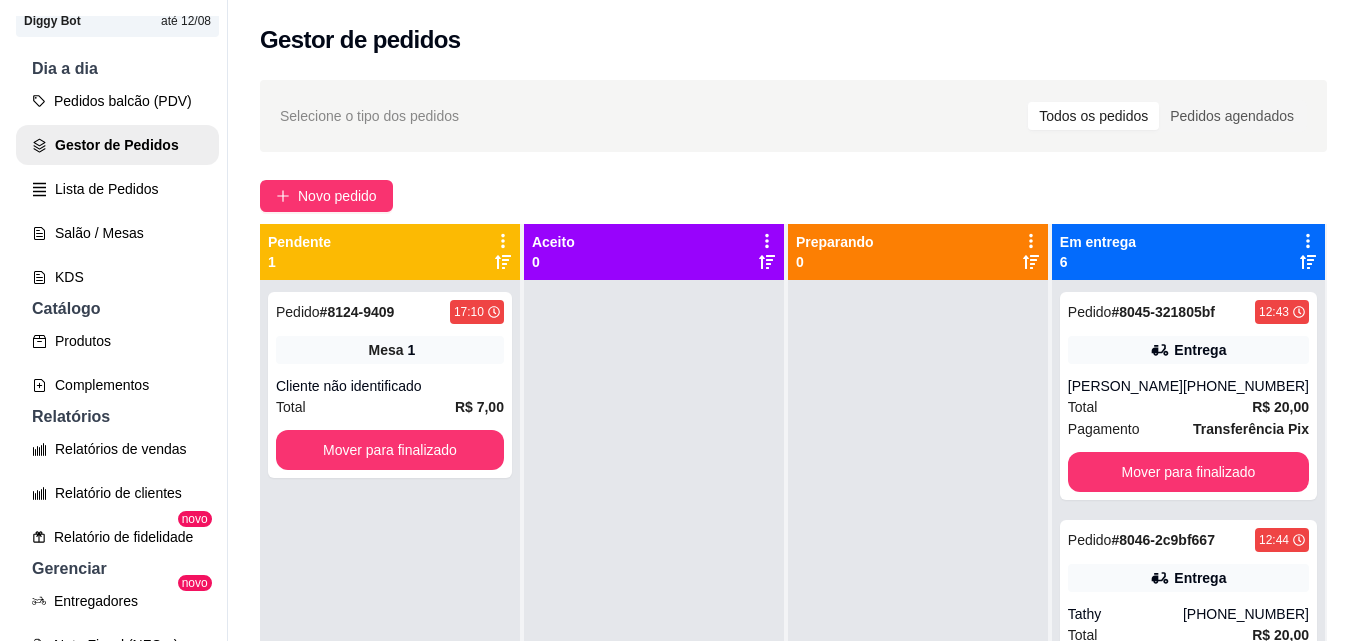 scroll, scrollTop: 56, scrollLeft: 0, axis: vertical 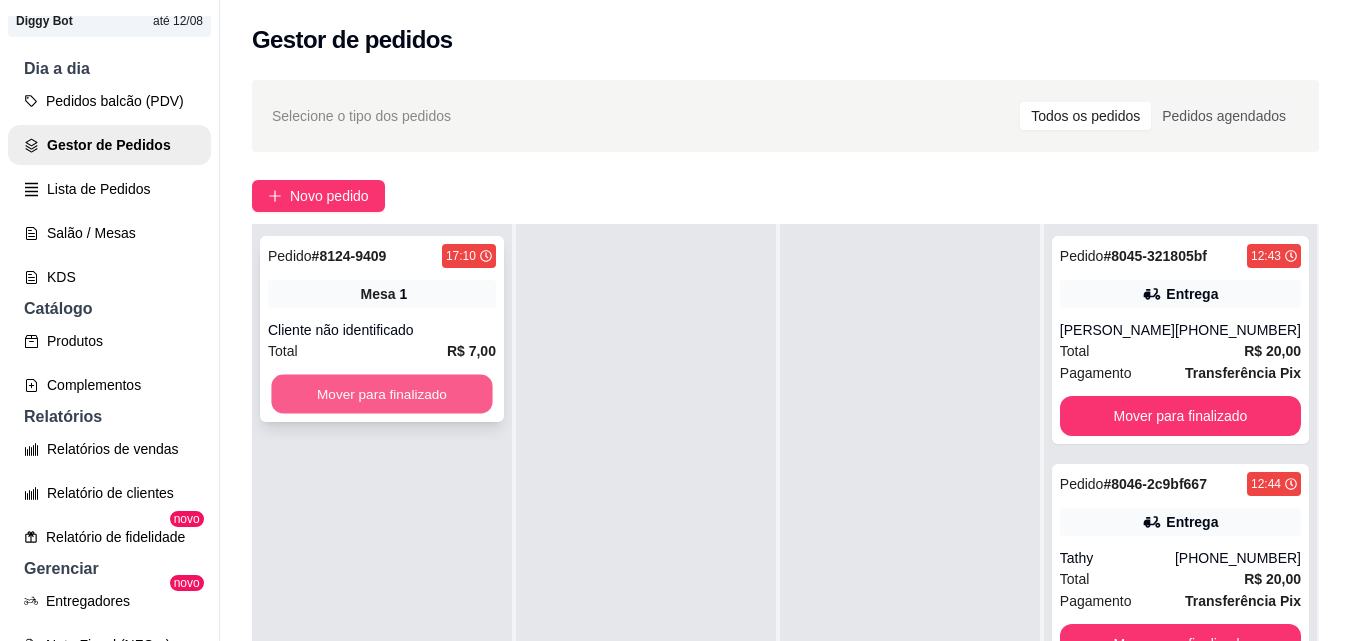 click on "Mover para finalizado" at bounding box center [381, 394] 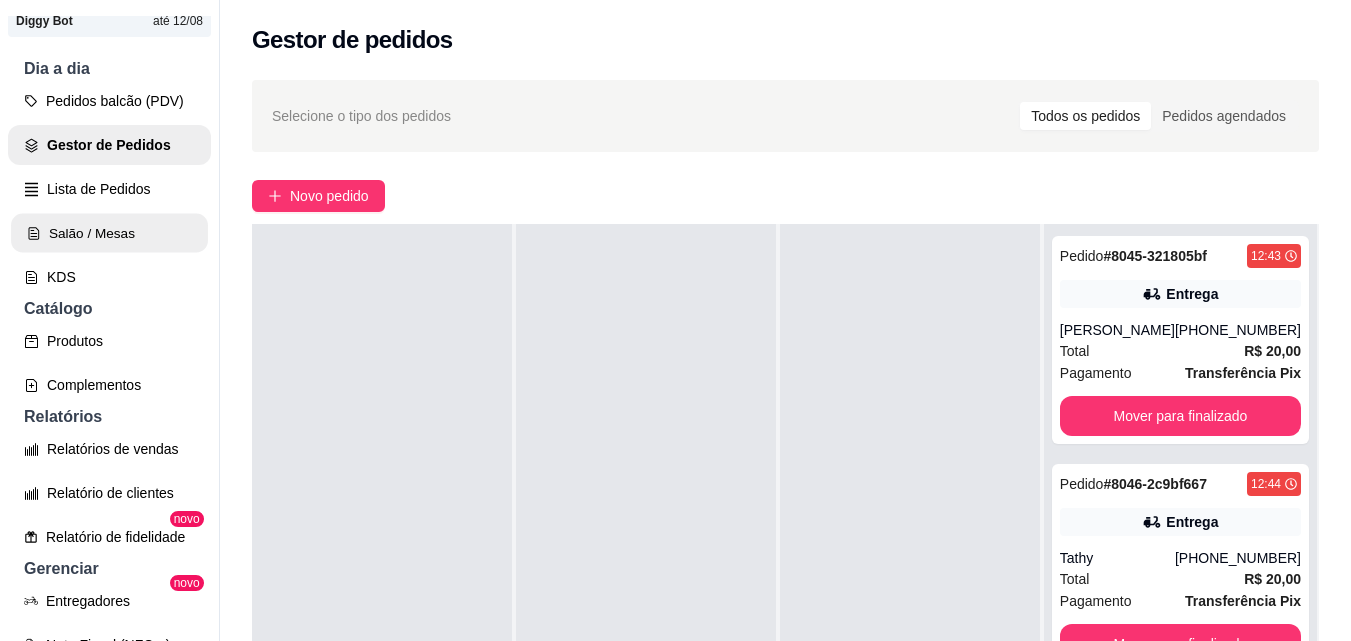click on "Salão / Mesas" at bounding box center [109, 233] 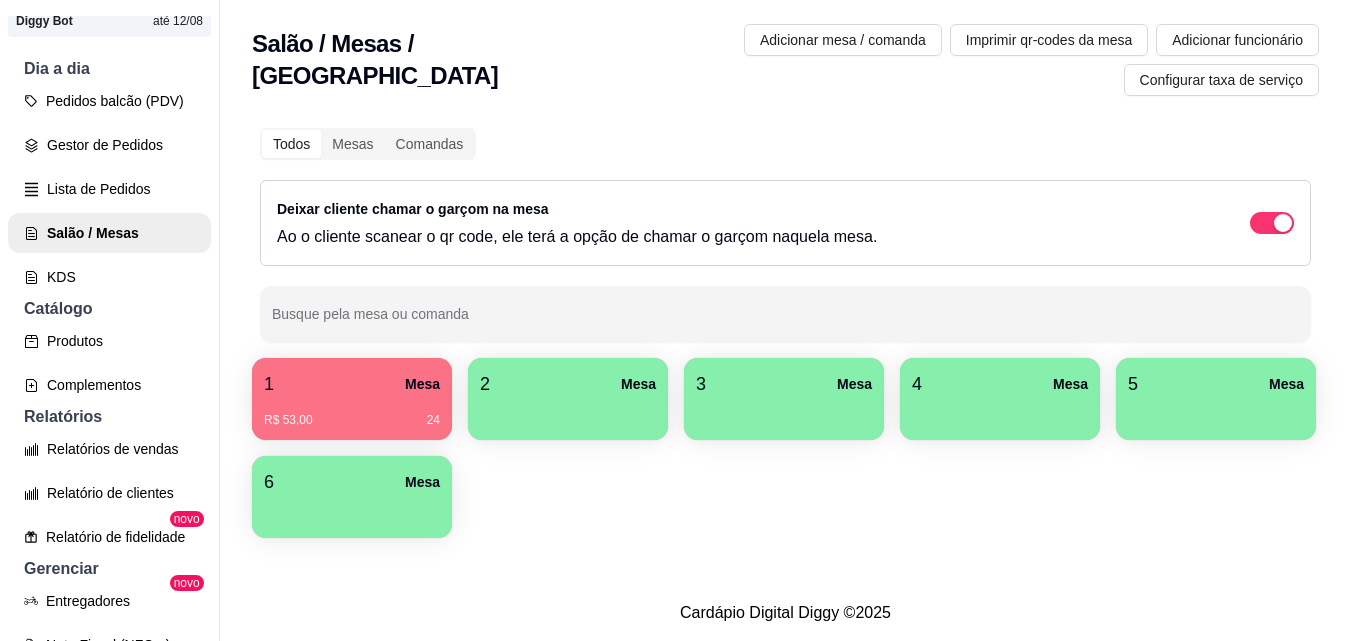 click on "R$ 53,00 24" at bounding box center (352, 413) 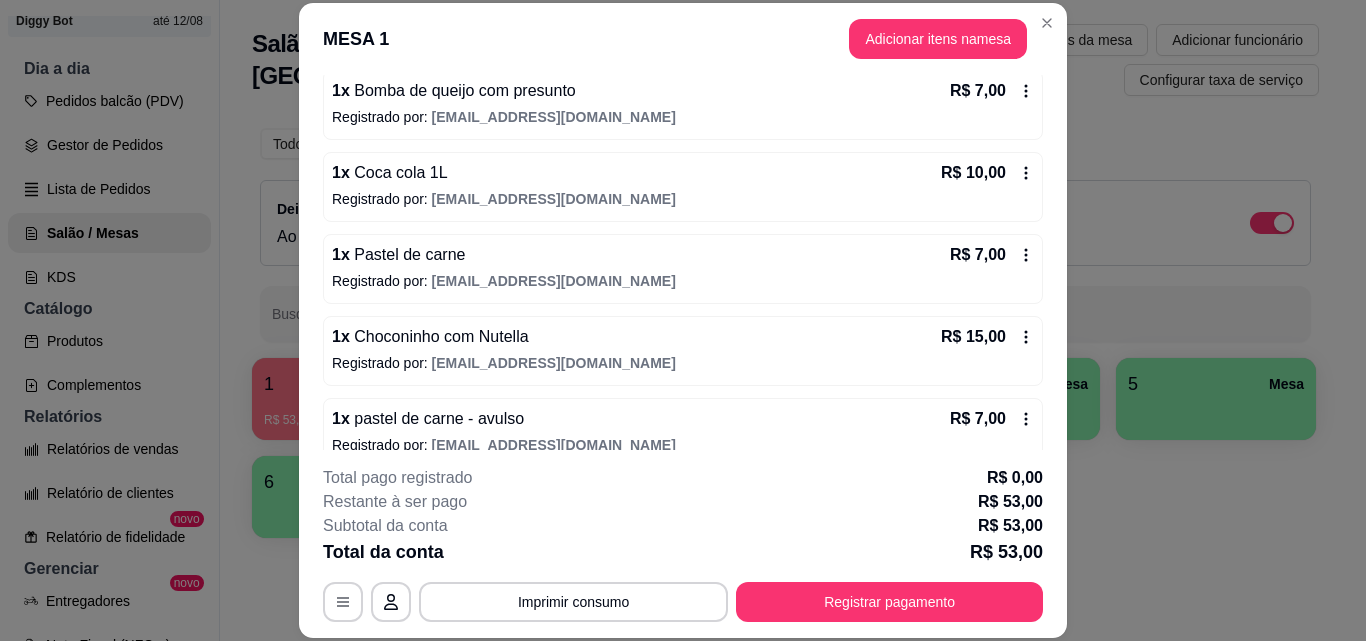 scroll, scrollTop: 302, scrollLeft: 0, axis: vertical 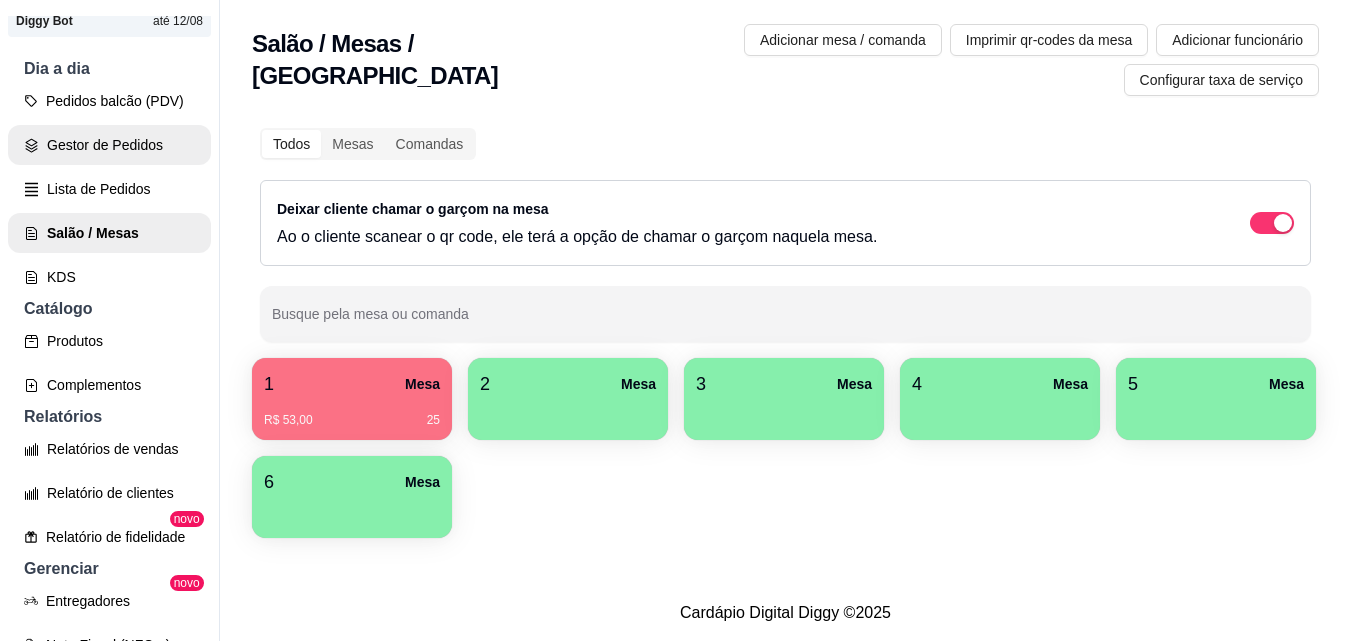 click on "Gestor de Pedidos" at bounding box center [109, 145] 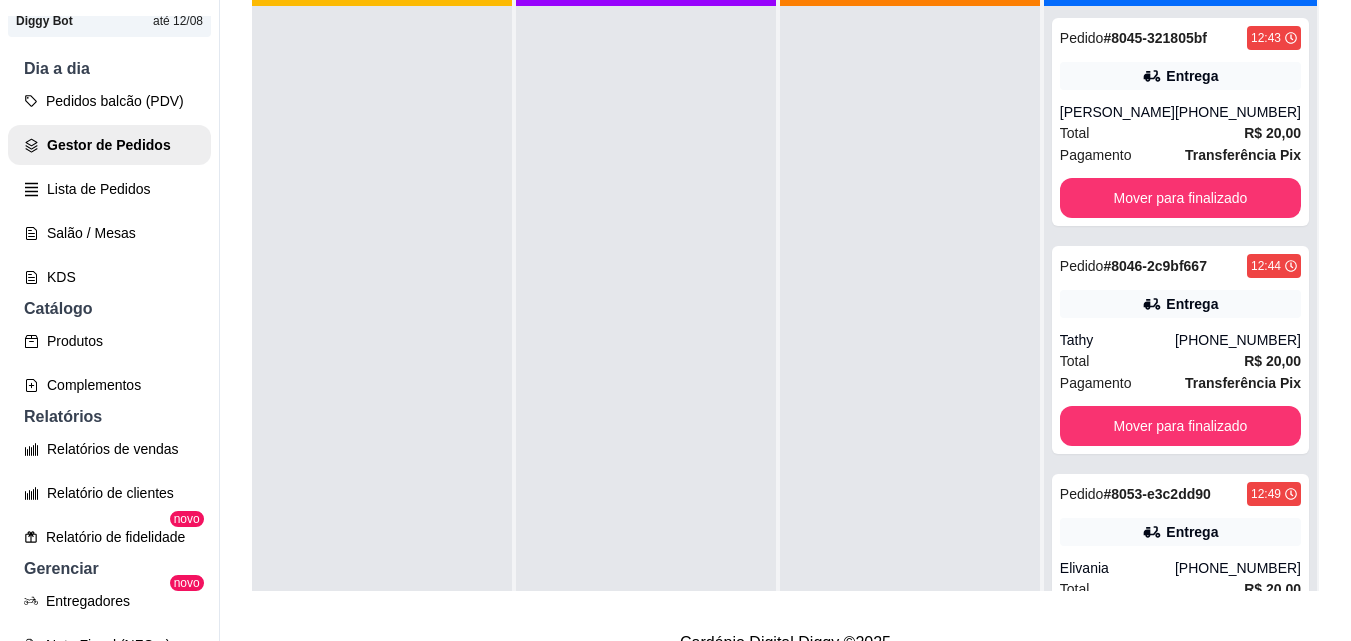 scroll, scrollTop: 300, scrollLeft: 0, axis: vertical 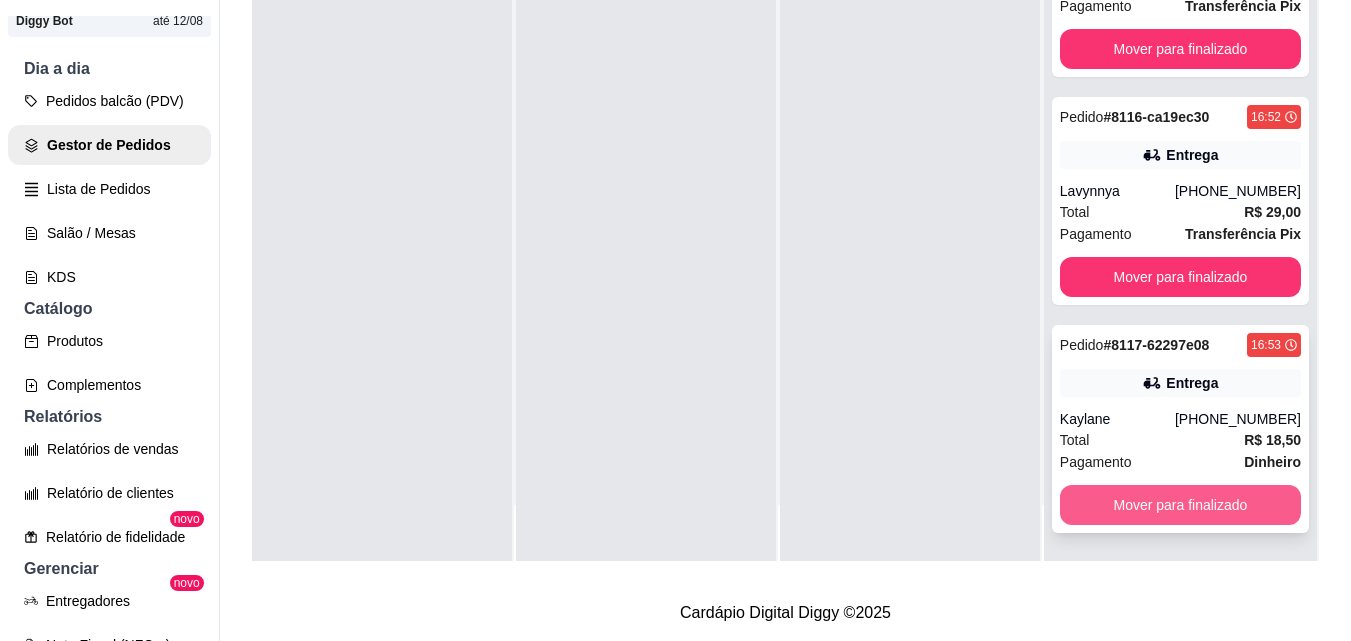click on "Mover para finalizado" at bounding box center [1180, 505] 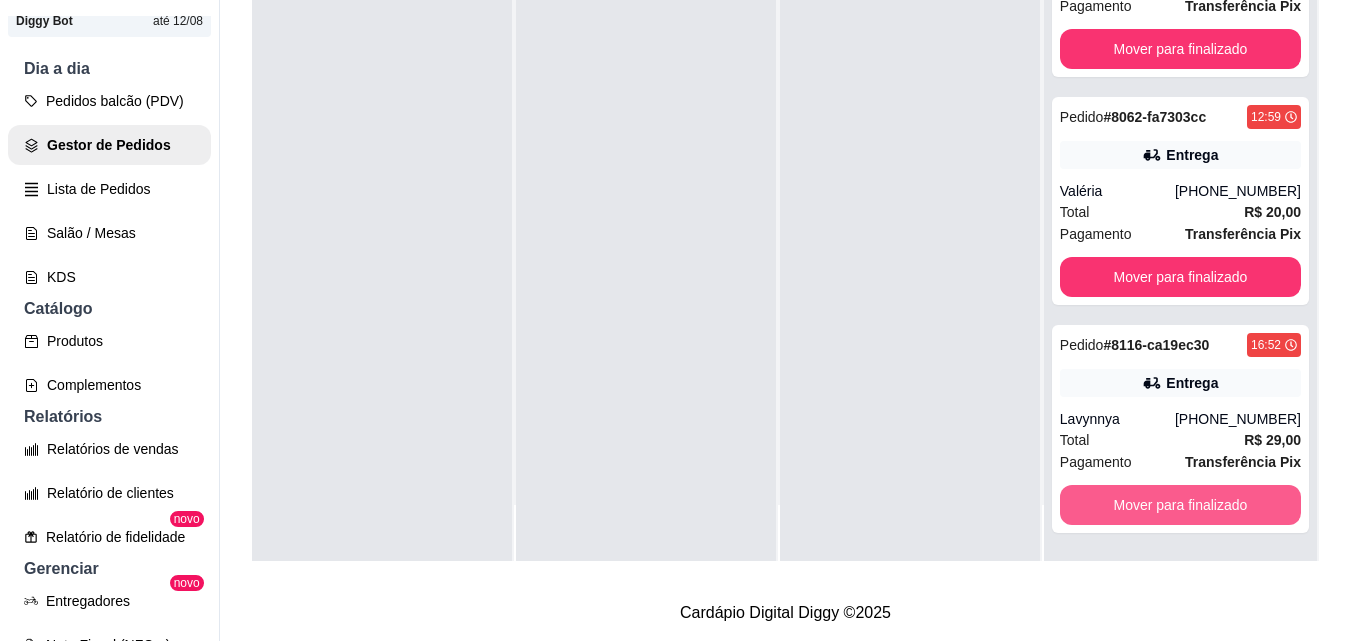 scroll, scrollTop: 519, scrollLeft: 0, axis: vertical 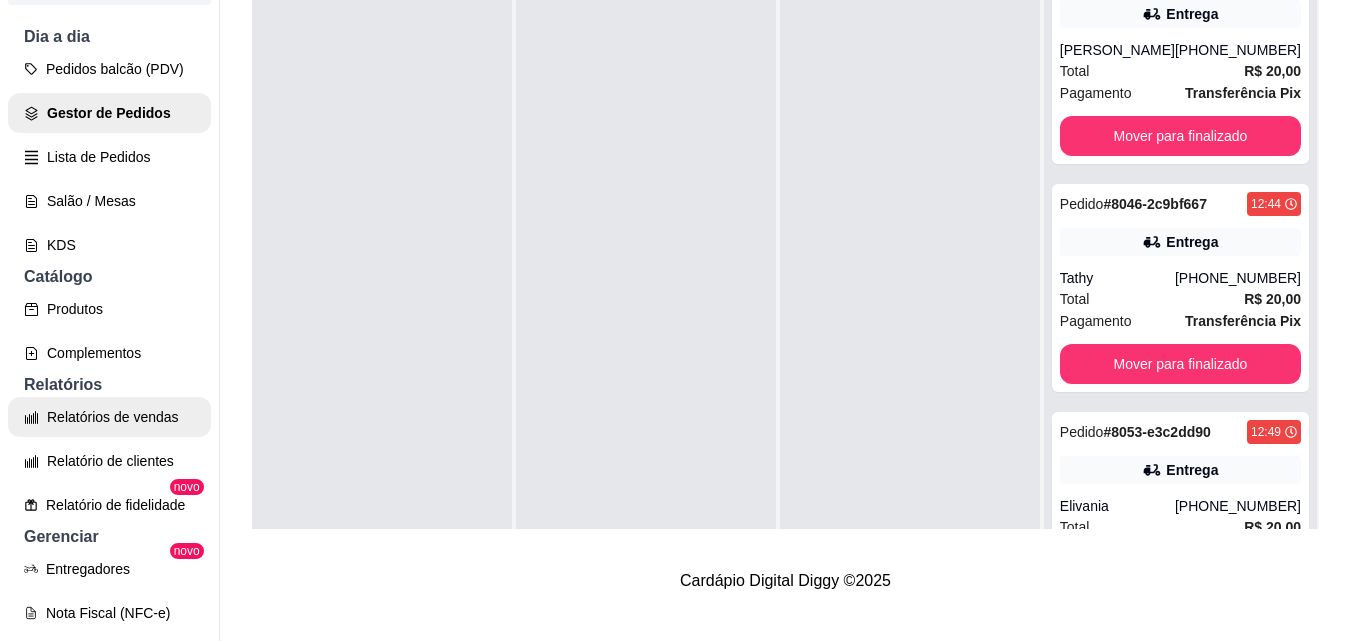 click on "Relatórios de vendas" at bounding box center [109, 417] 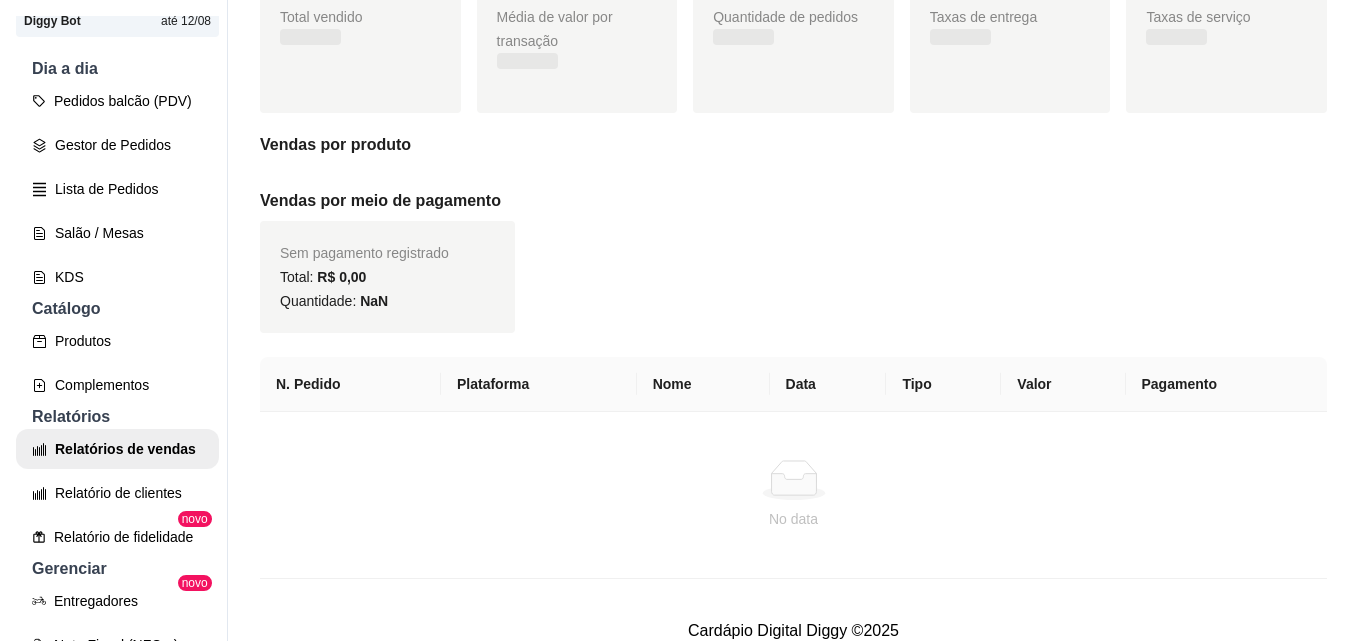 scroll, scrollTop: 0, scrollLeft: 0, axis: both 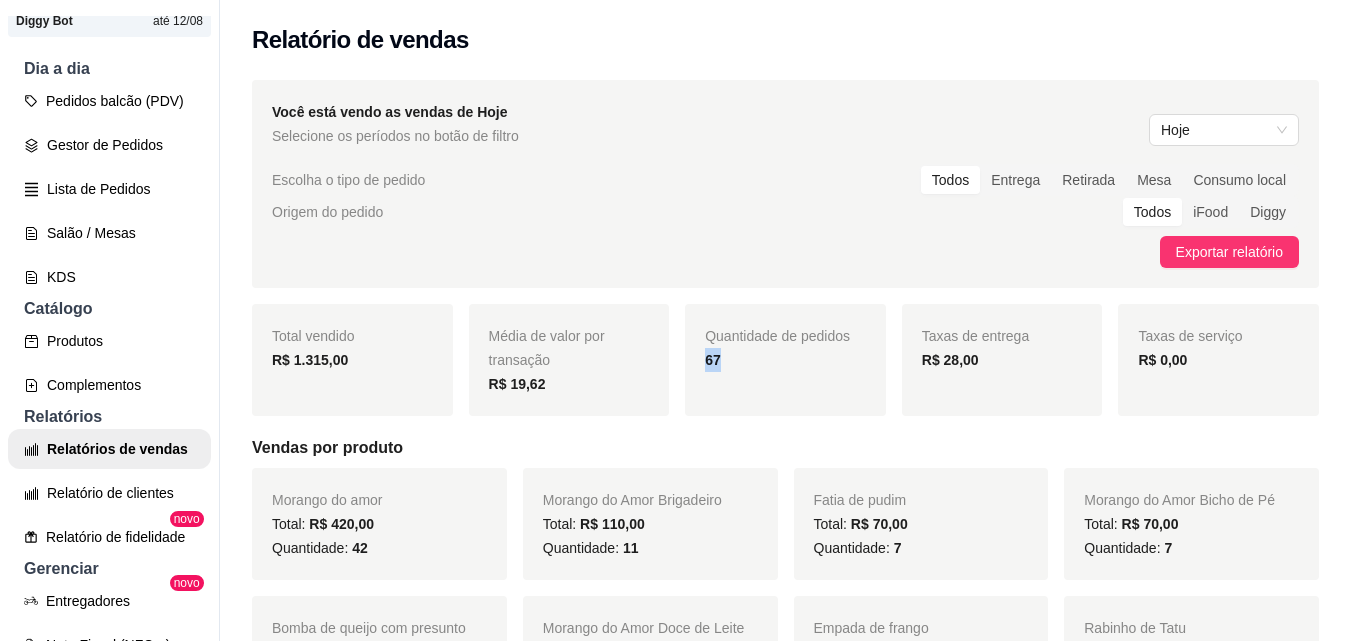 drag, startPoint x: 728, startPoint y: 356, endPoint x: 689, endPoint y: 360, distance: 39.20459 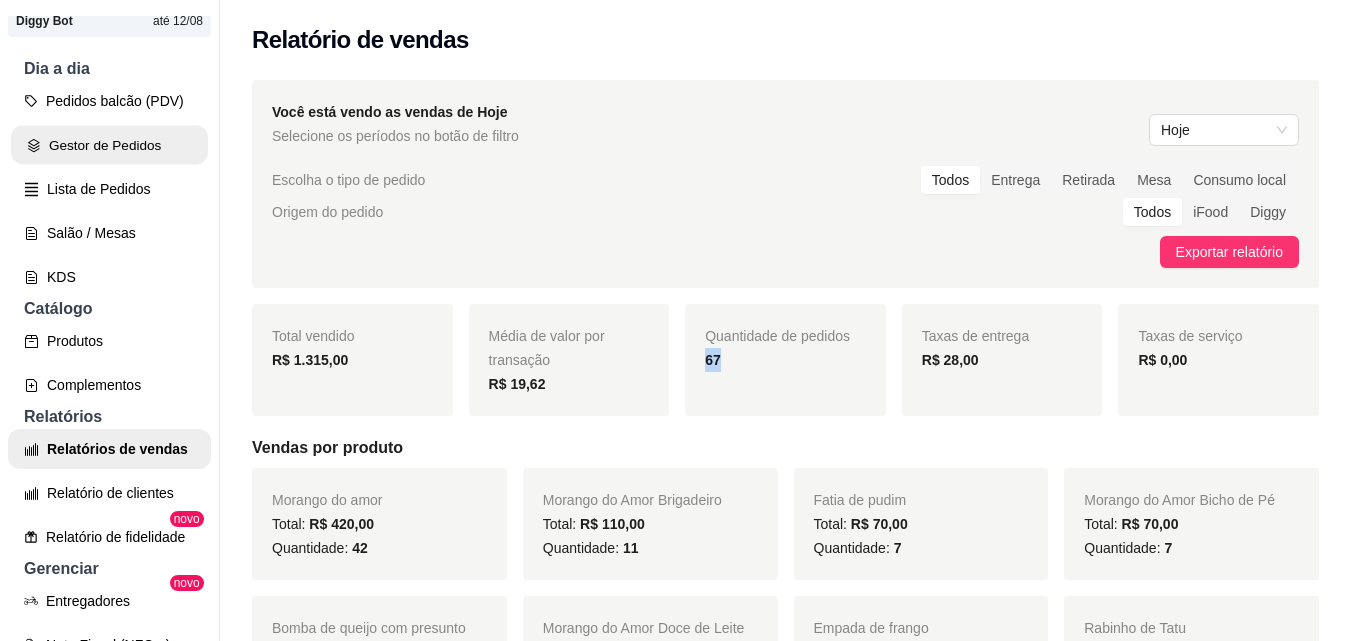 click on "Gestor de Pedidos" at bounding box center (109, 145) 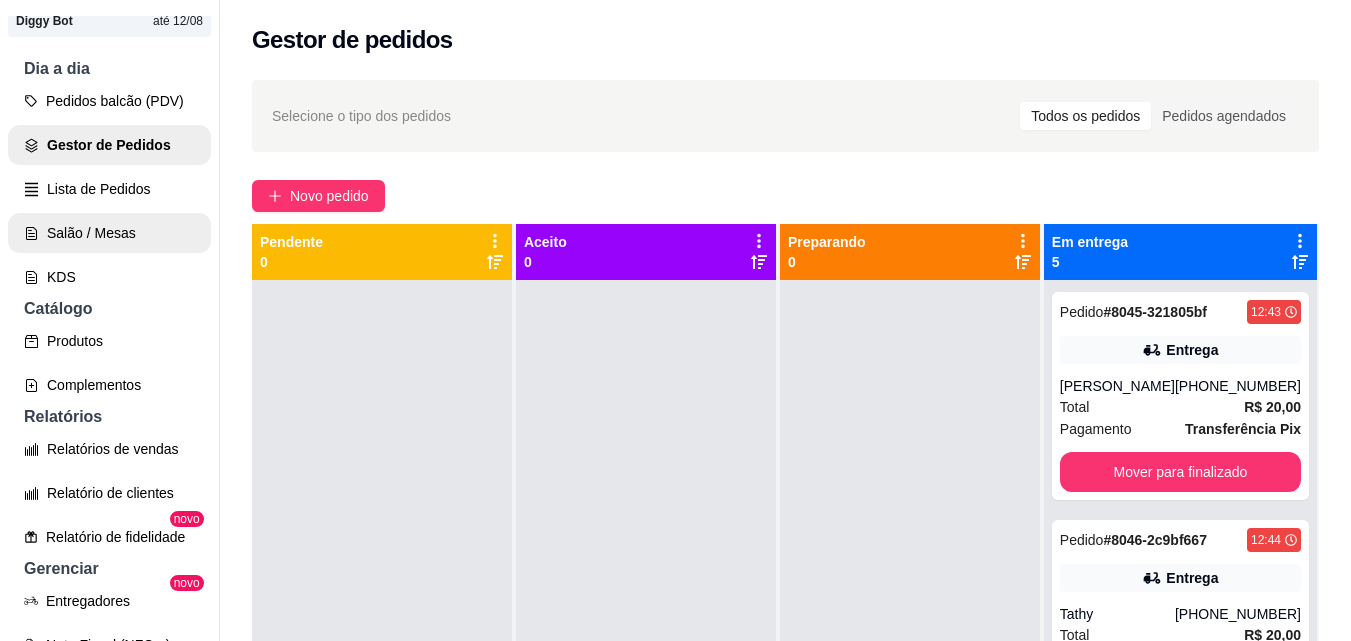 click on "Salão / Mesas" at bounding box center (109, 233) 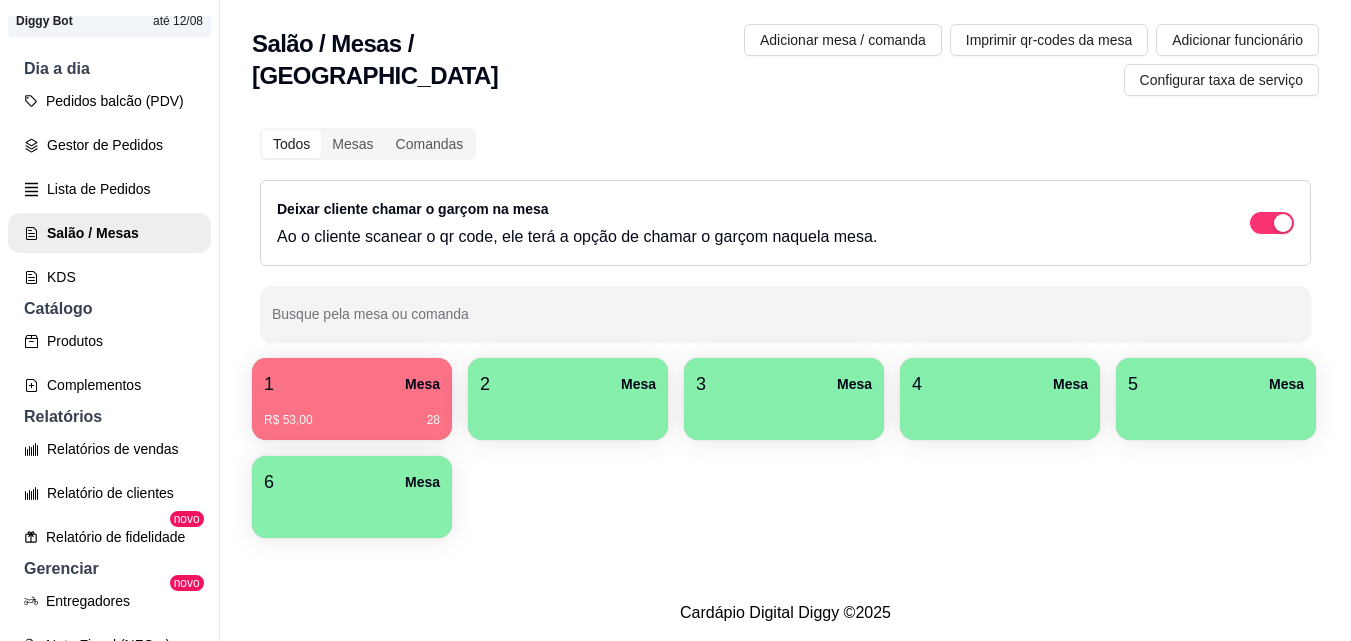 click on "R$ 53,00 28" at bounding box center (352, 420) 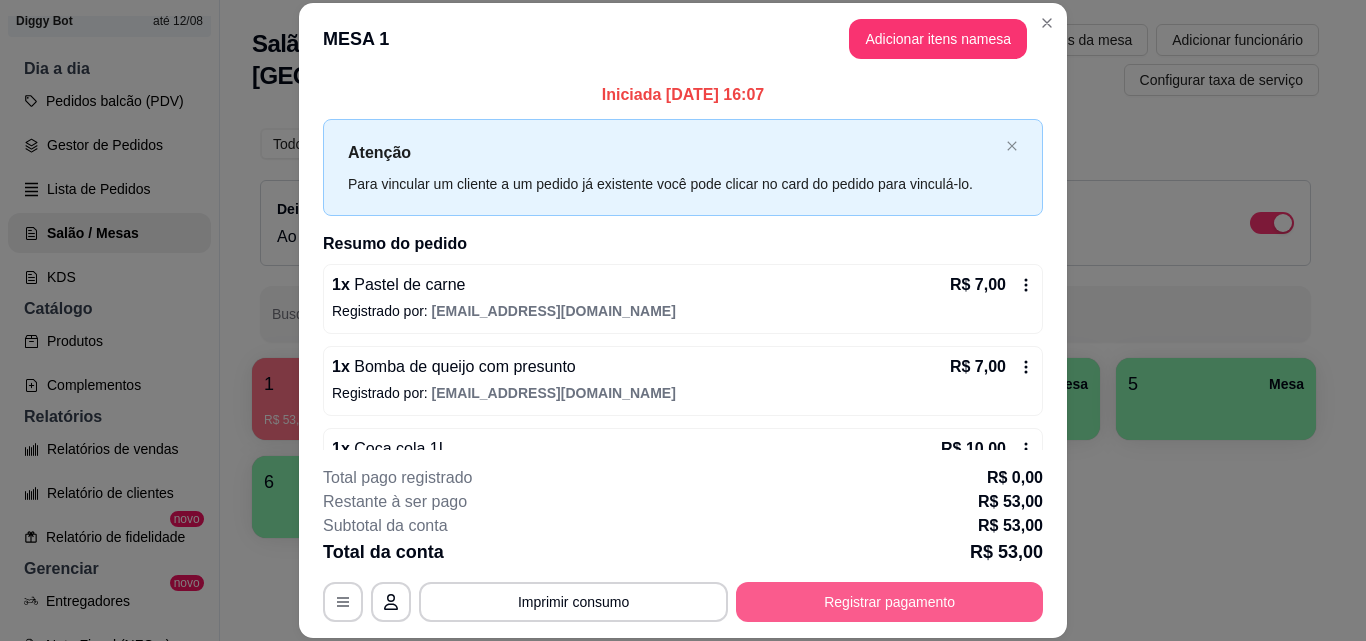 click on "Registrar pagamento" at bounding box center (889, 602) 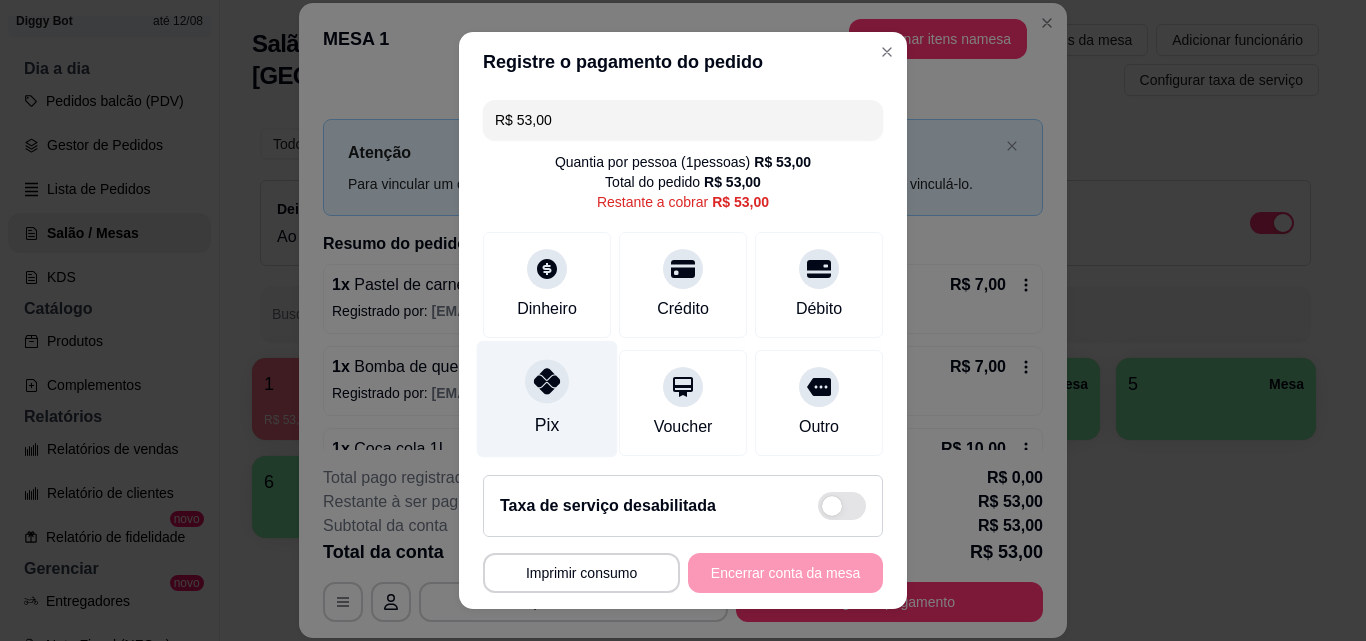 click on "Pix" at bounding box center [547, 399] 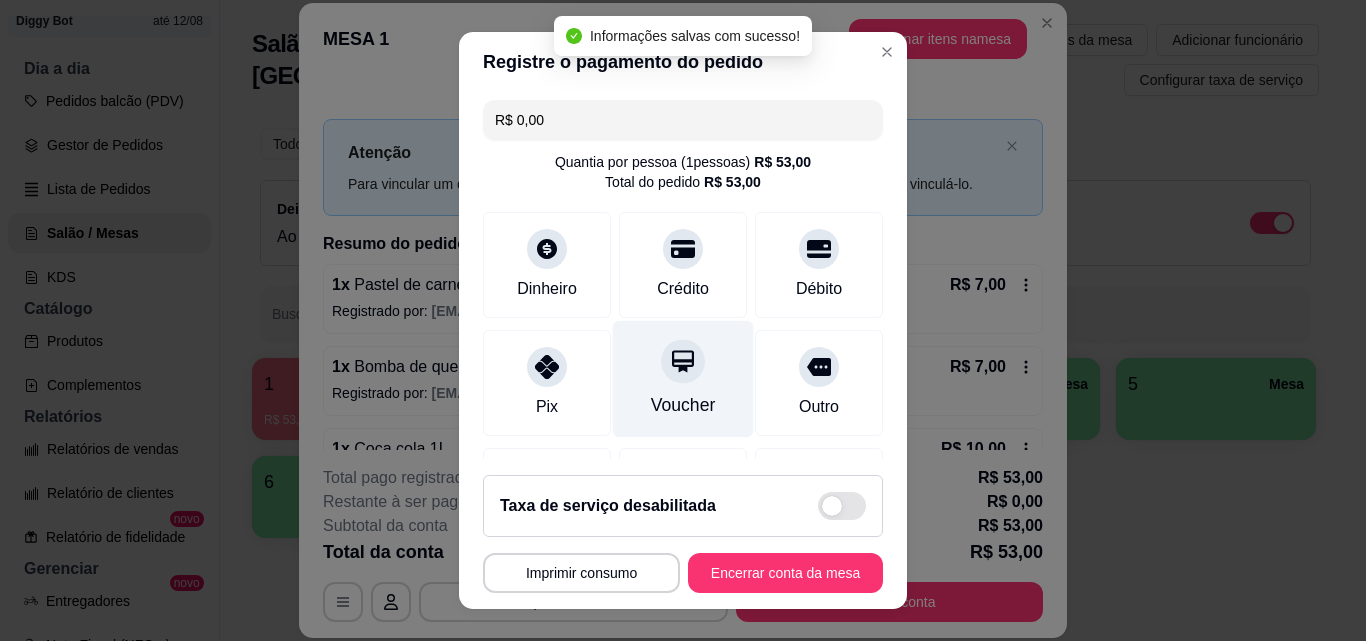 type on "R$ 0,00" 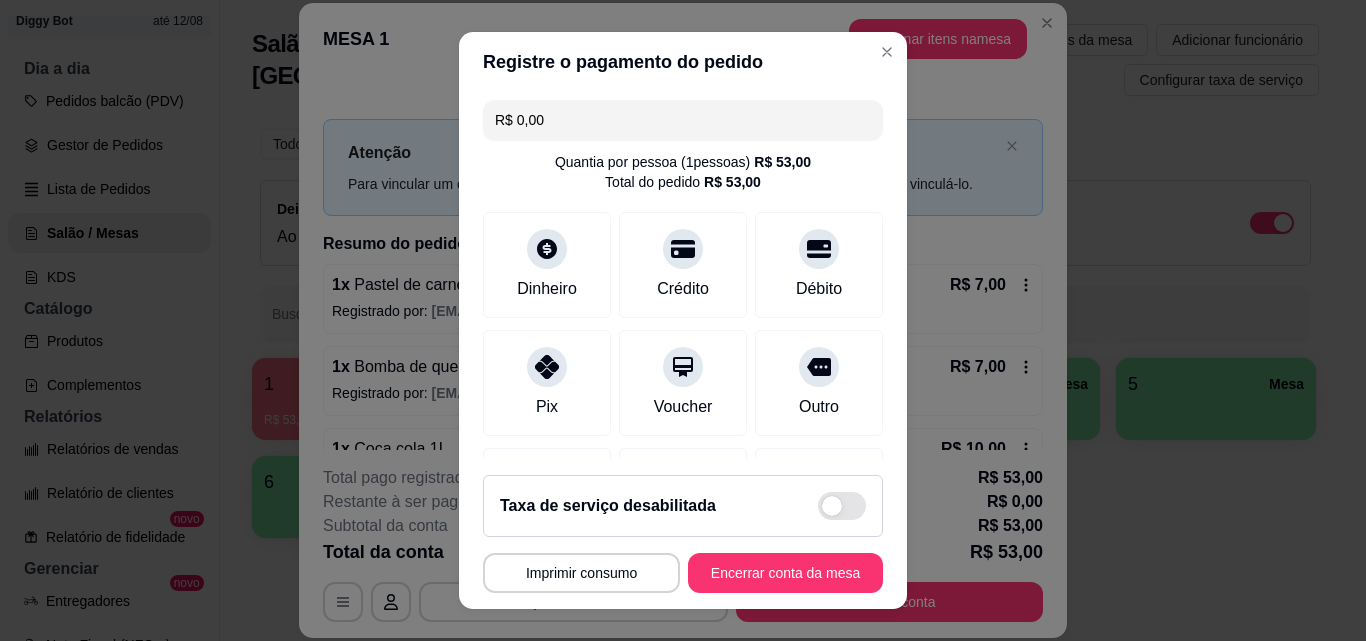 scroll, scrollTop: 231, scrollLeft: 0, axis: vertical 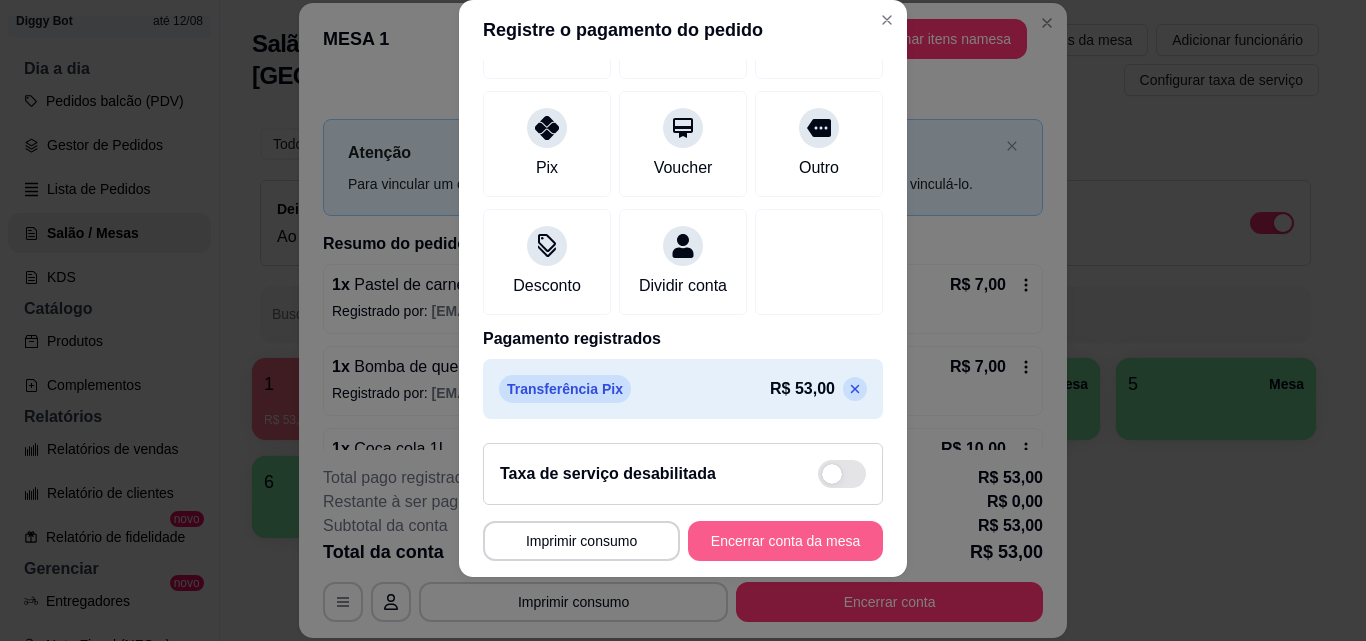 click on "Encerrar conta da mesa" at bounding box center [785, 541] 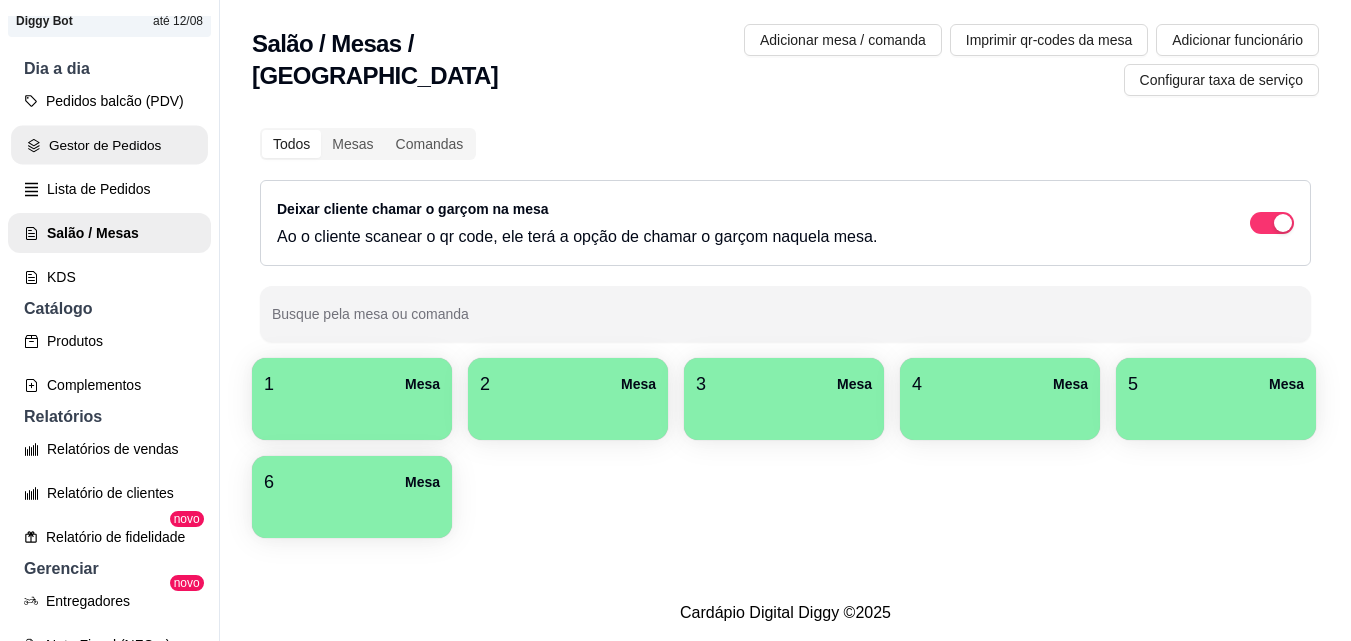 click on "Gestor de Pedidos" at bounding box center (109, 145) 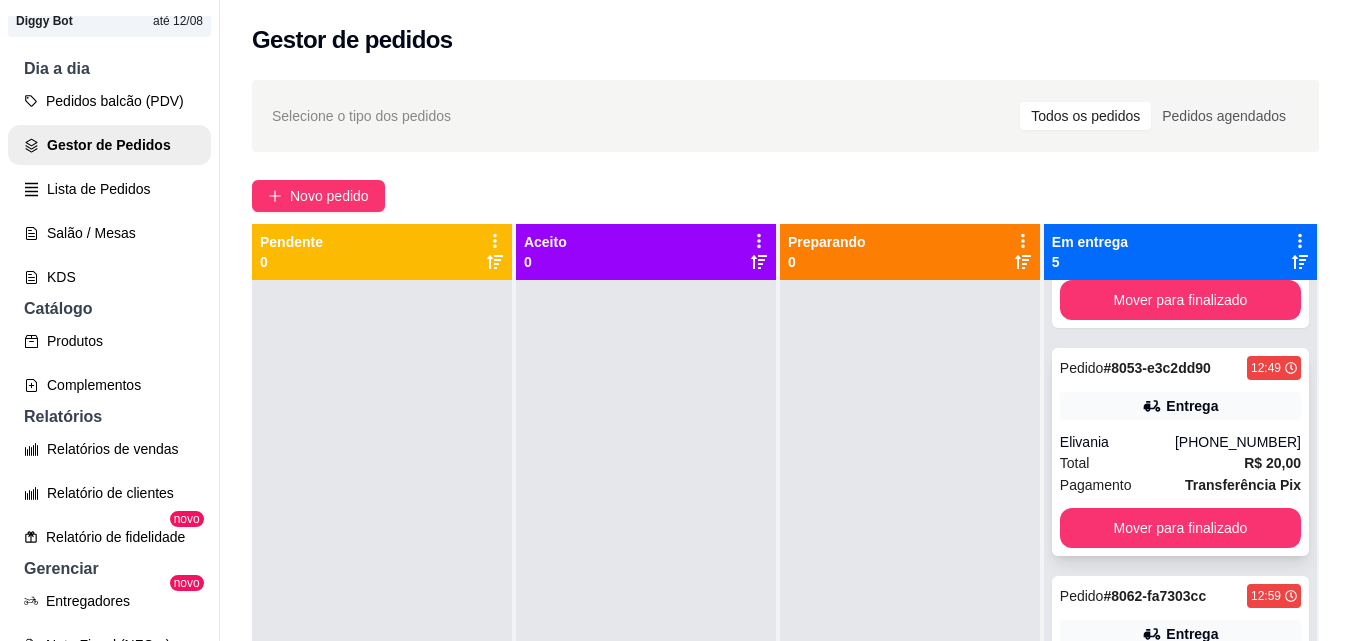 scroll, scrollTop: 519, scrollLeft: 0, axis: vertical 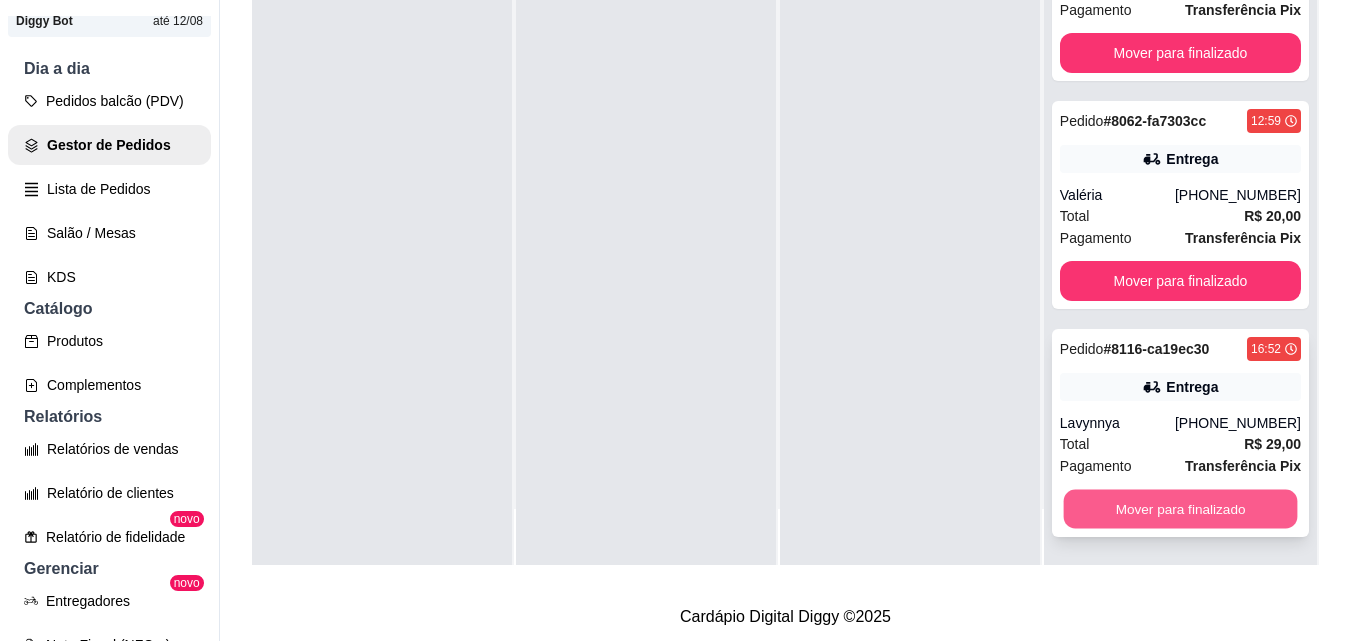 click on "Mover para finalizado" at bounding box center (1180, 509) 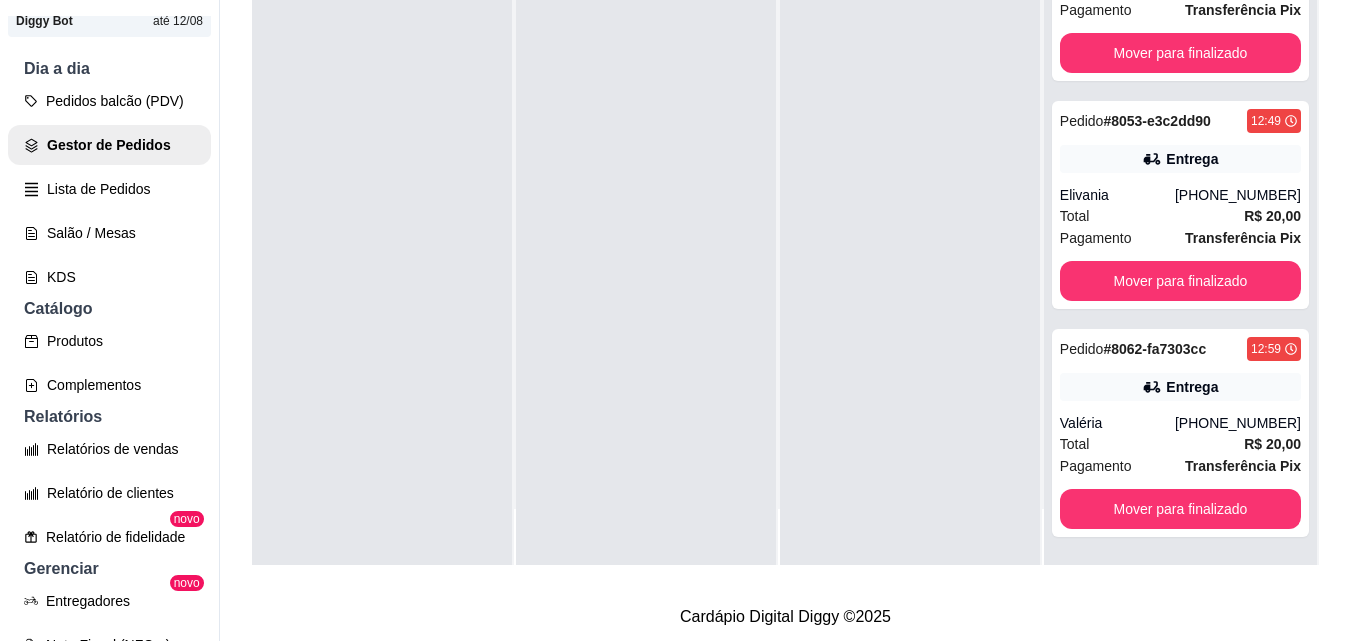 scroll, scrollTop: 291, scrollLeft: 0, axis: vertical 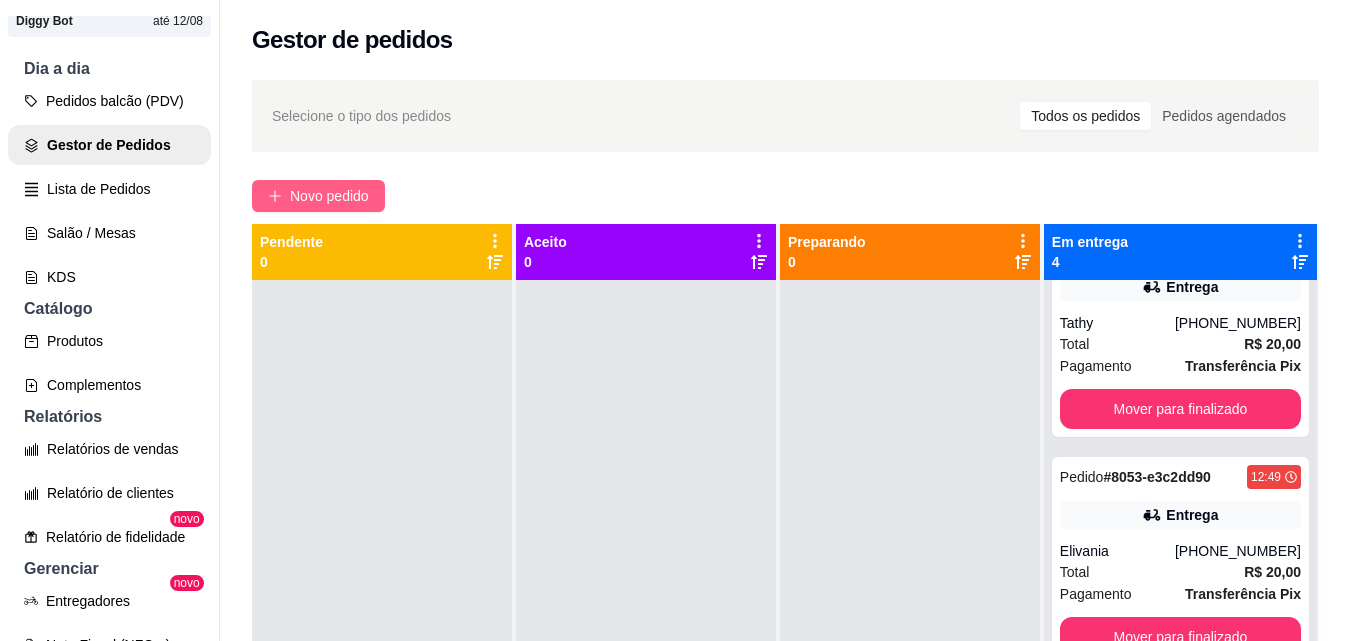 click on "Novo pedido" at bounding box center (329, 196) 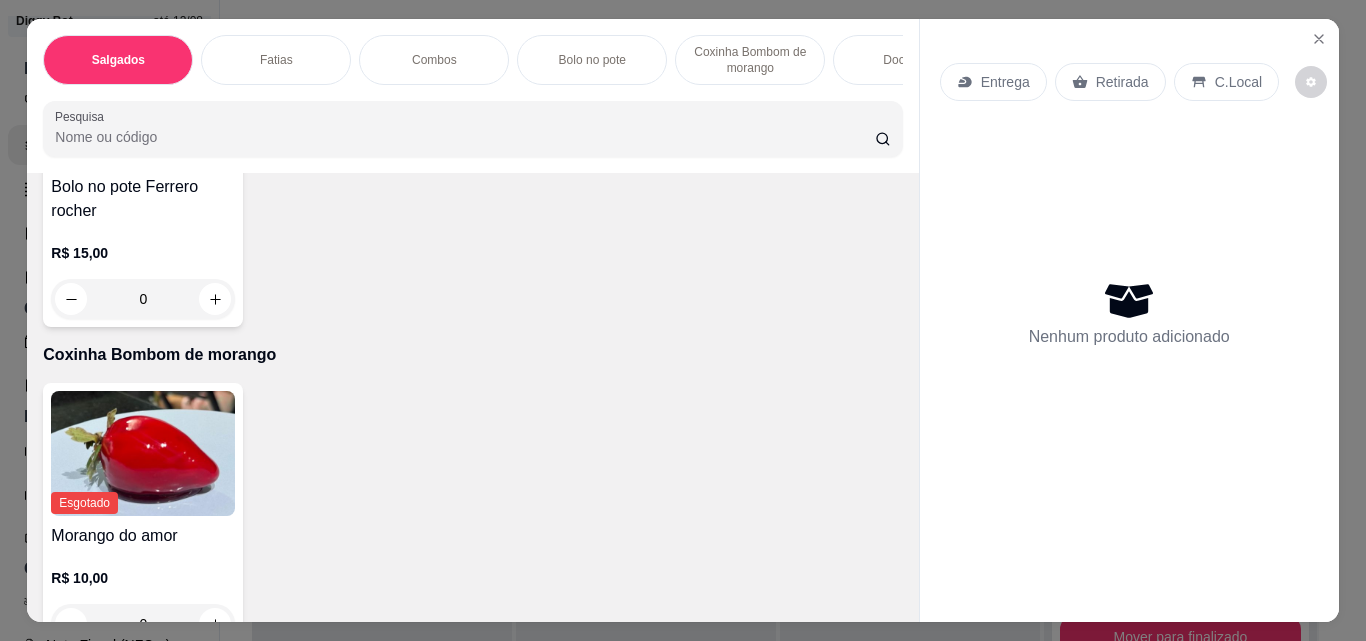 scroll, scrollTop: 1600, scrollLeft: 0, axis: vertical 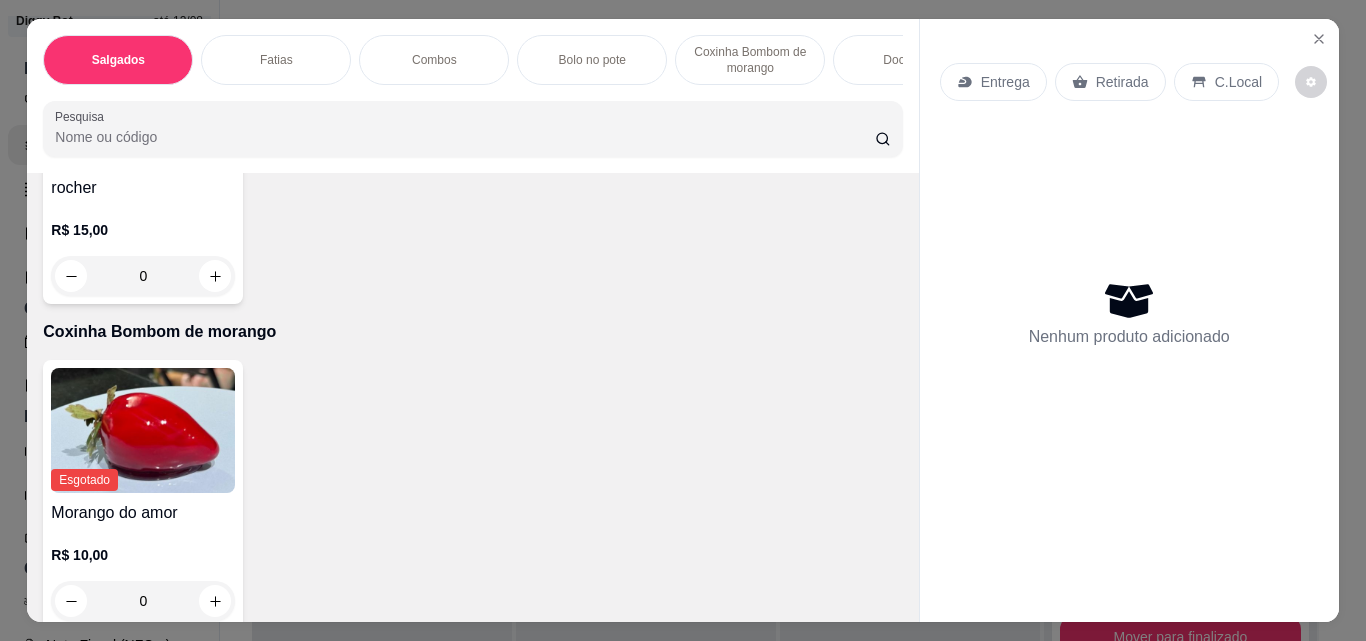 click 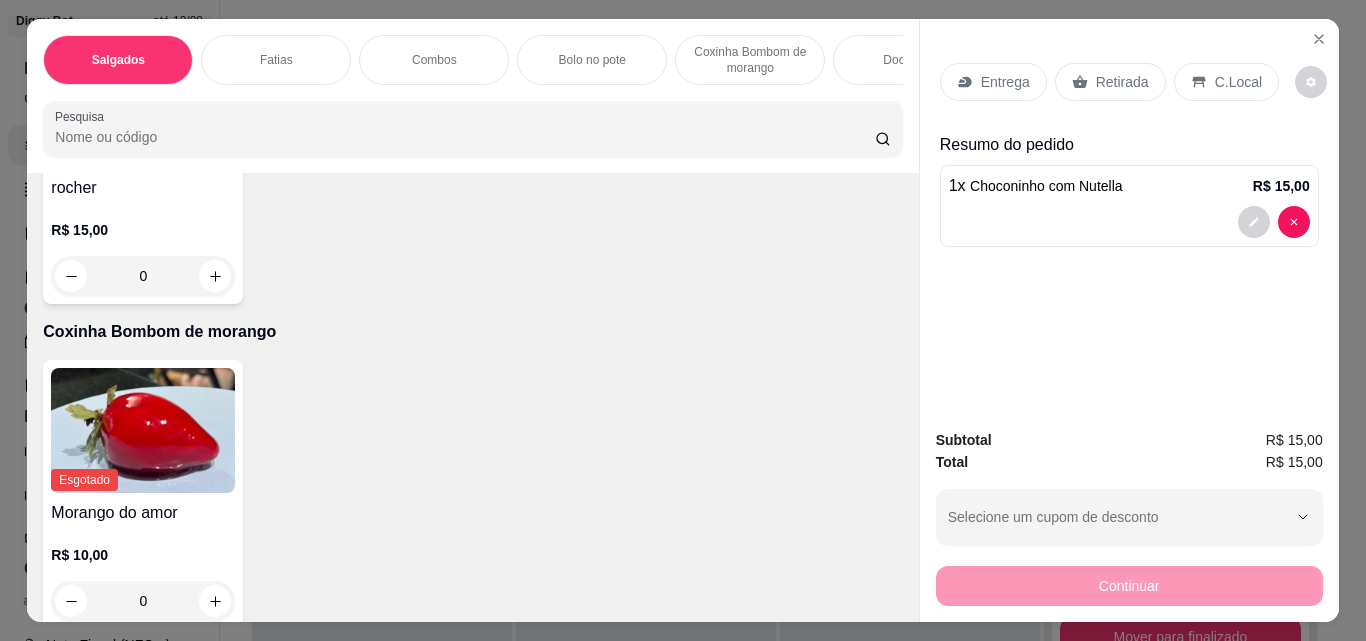 click on "Retirada" at bounding box center (1122, 82) 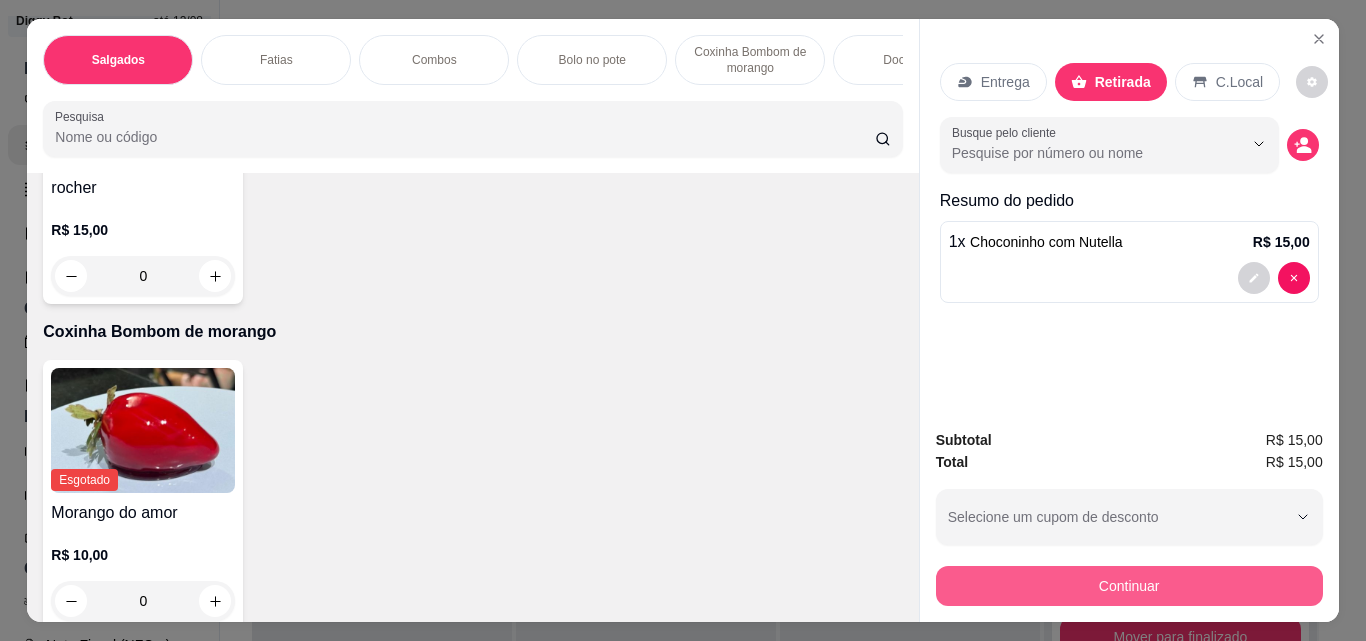click on "Continuar" at bounding box center [1129, 586] 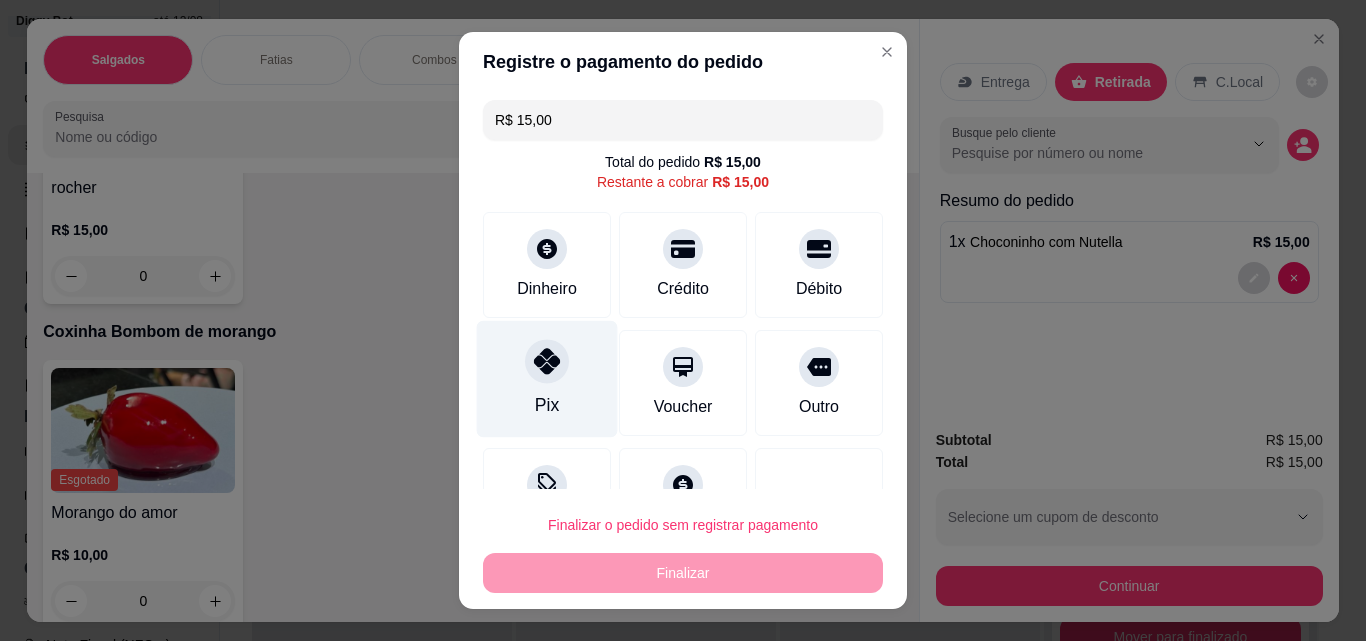 click at bounding box center [547, 361] 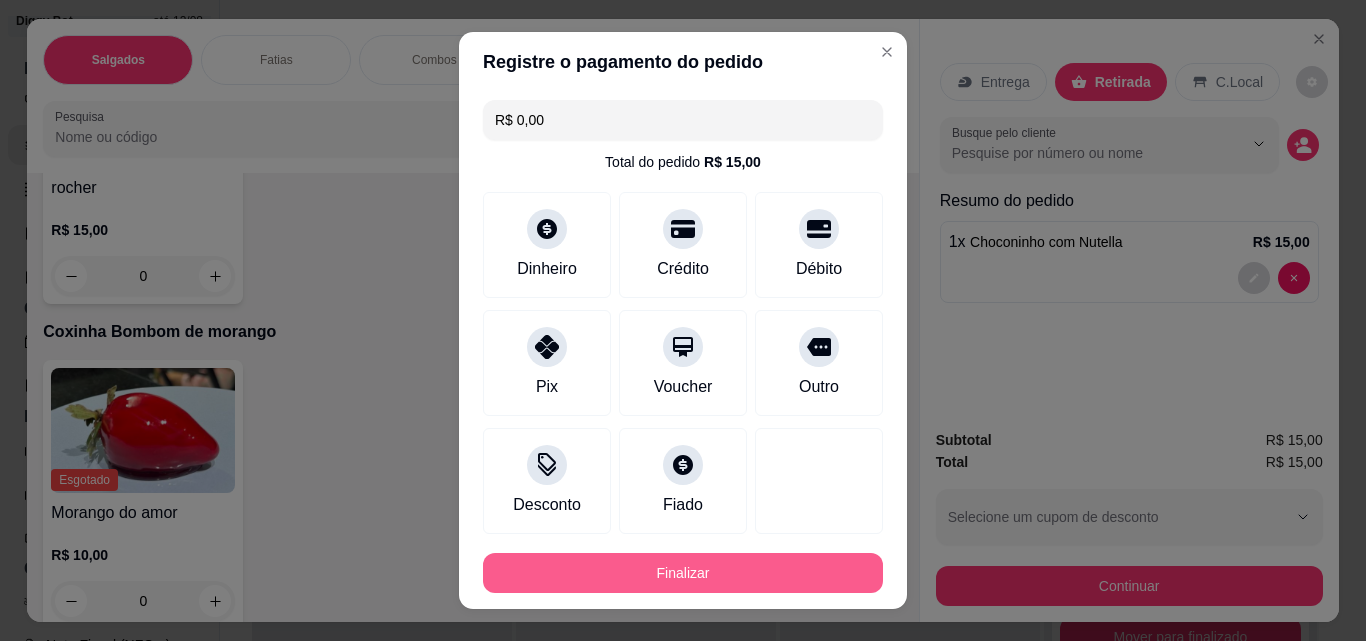 click on "Finalizar" at bounding box center [683, 573] 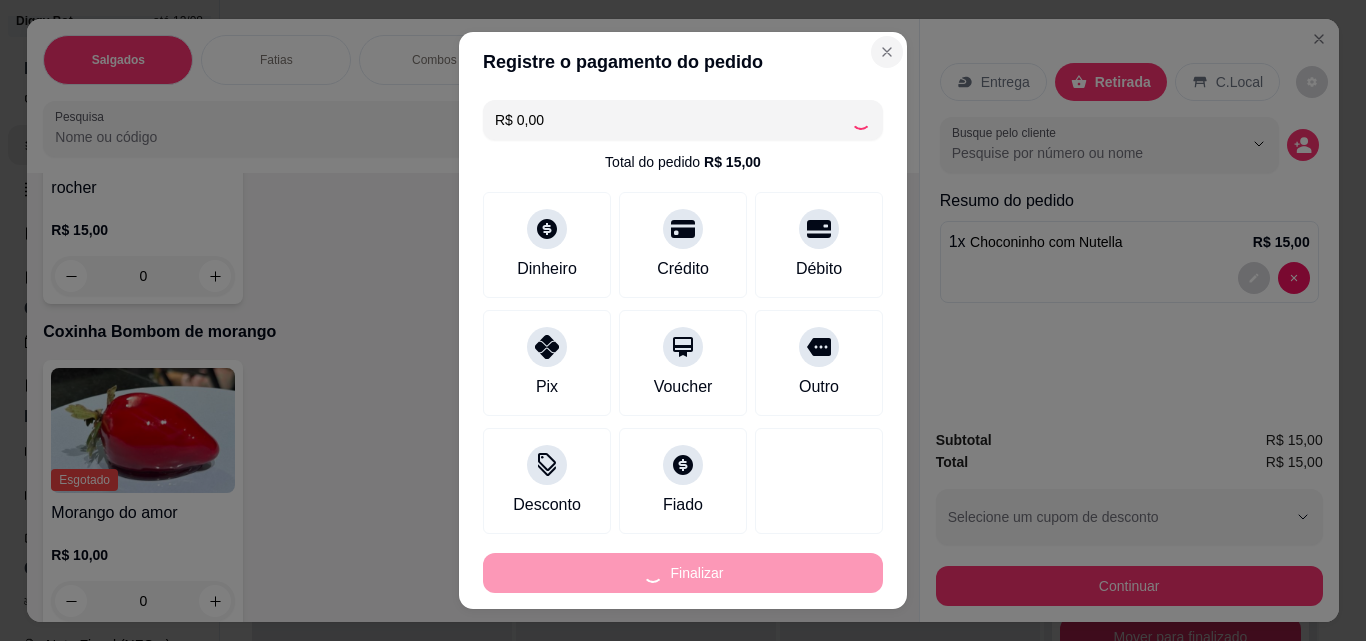 type on "0" 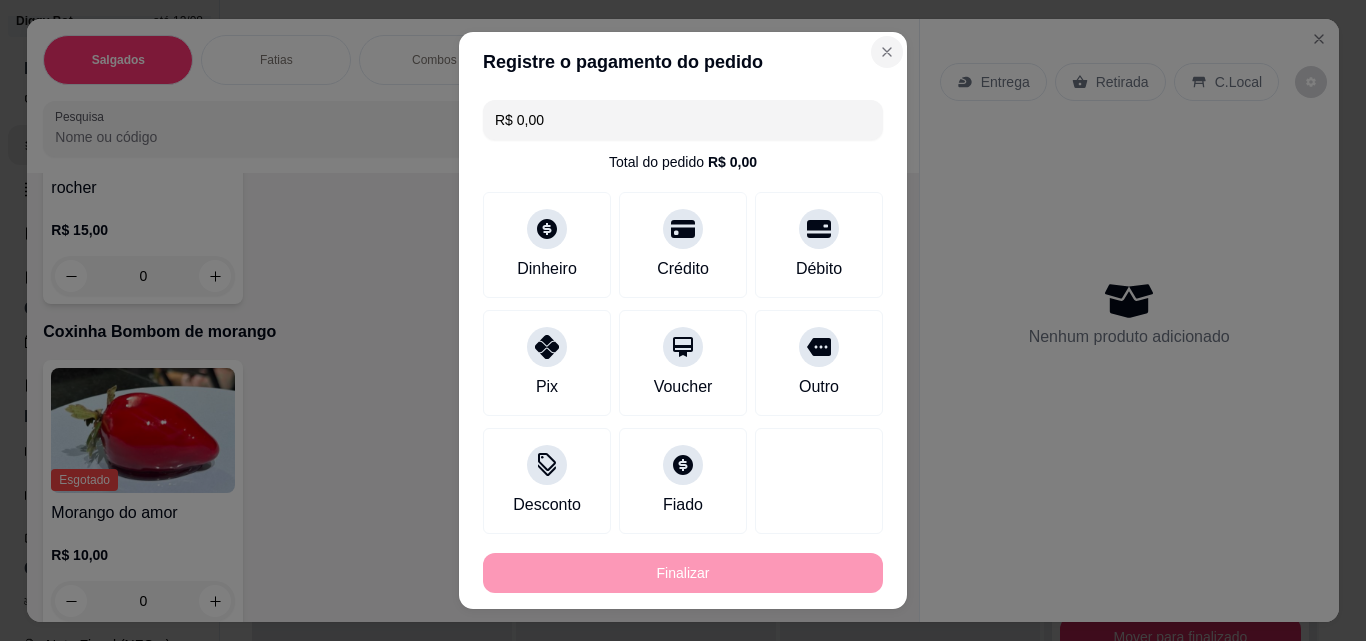 type on "-R$ 15,00" 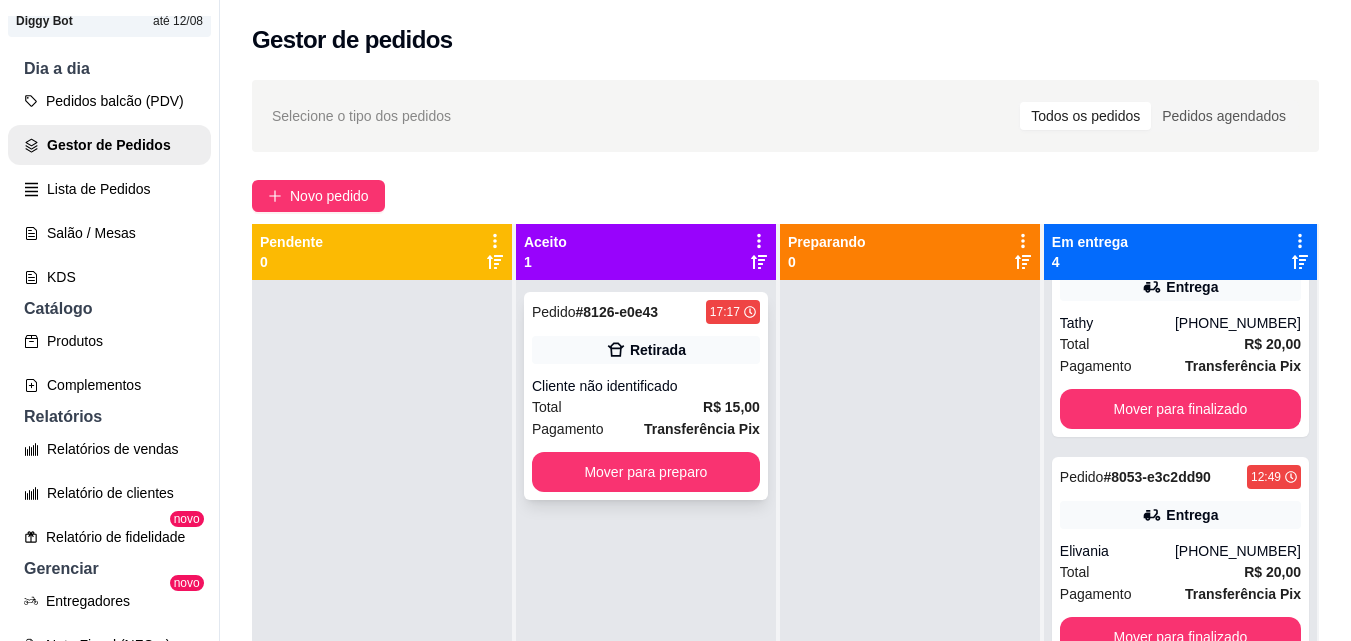 click on "17:17" at bounding box center [725, 312] 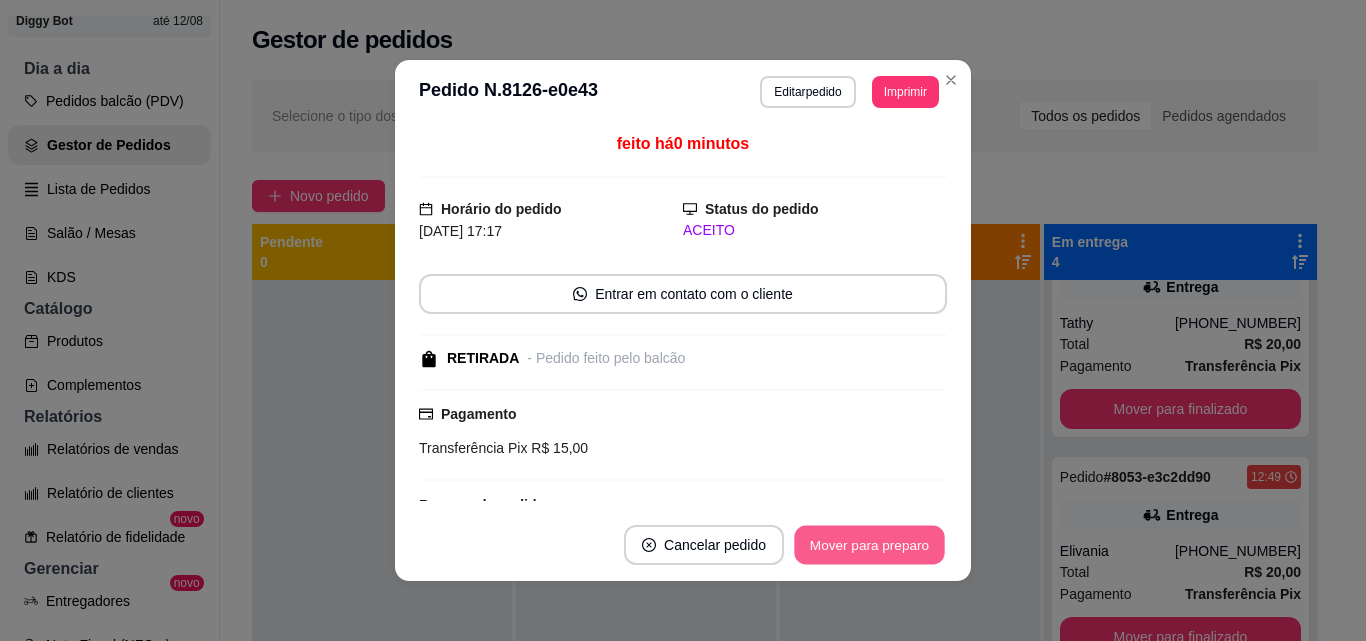 click on "Mover para preparo" at bounding box center [869, 545] 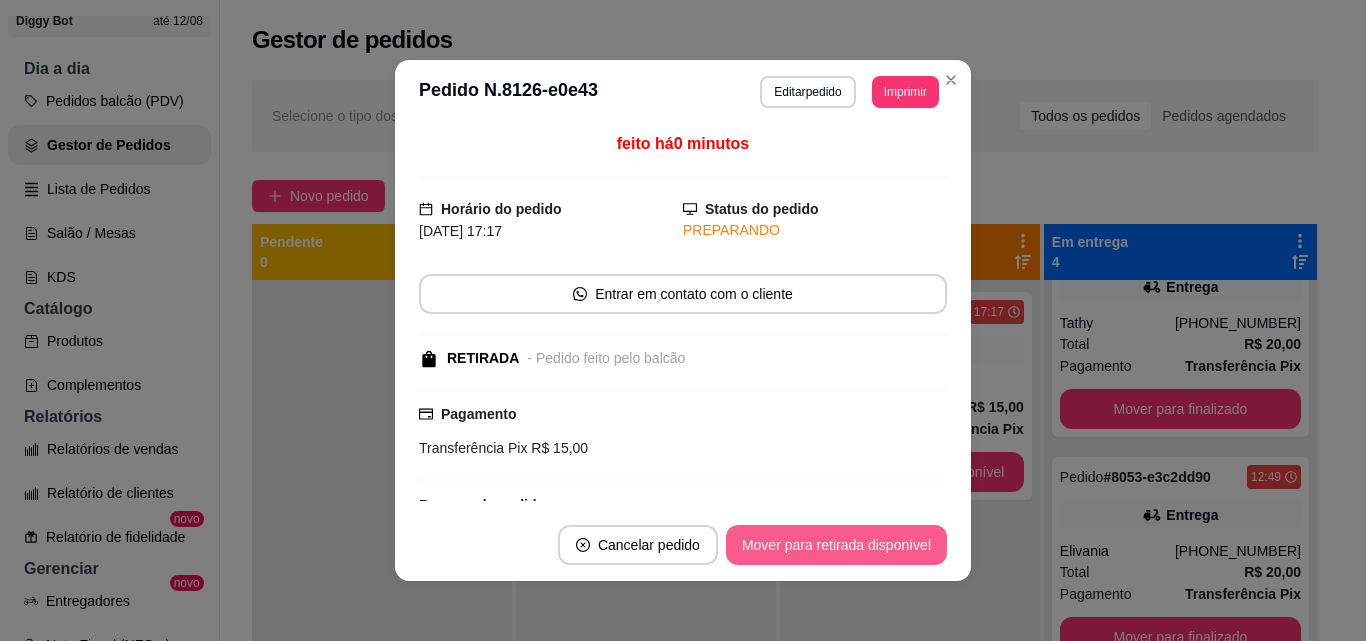 click on "Mover para retirada disponível" at bounding box center [836, 545] 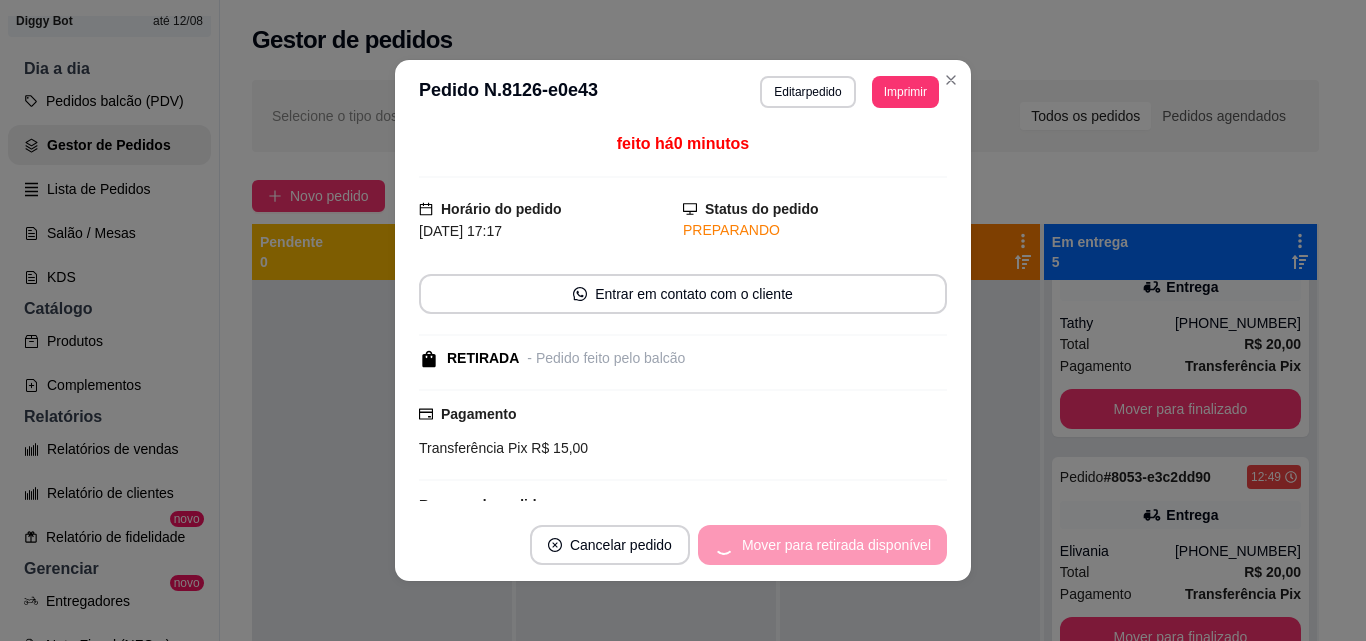 scroll, scrollTop: 519, scrollLeft: 0, axis: vertical 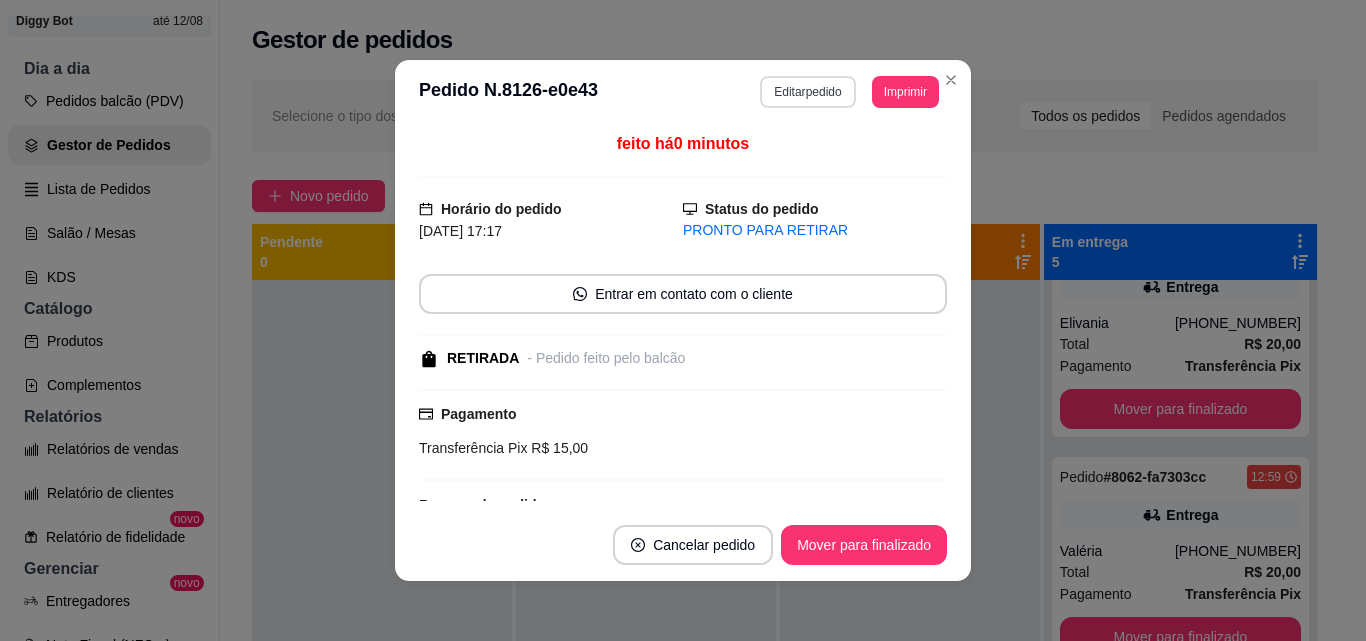 click on "Editar  pedido" at bounding box center (807, 92) 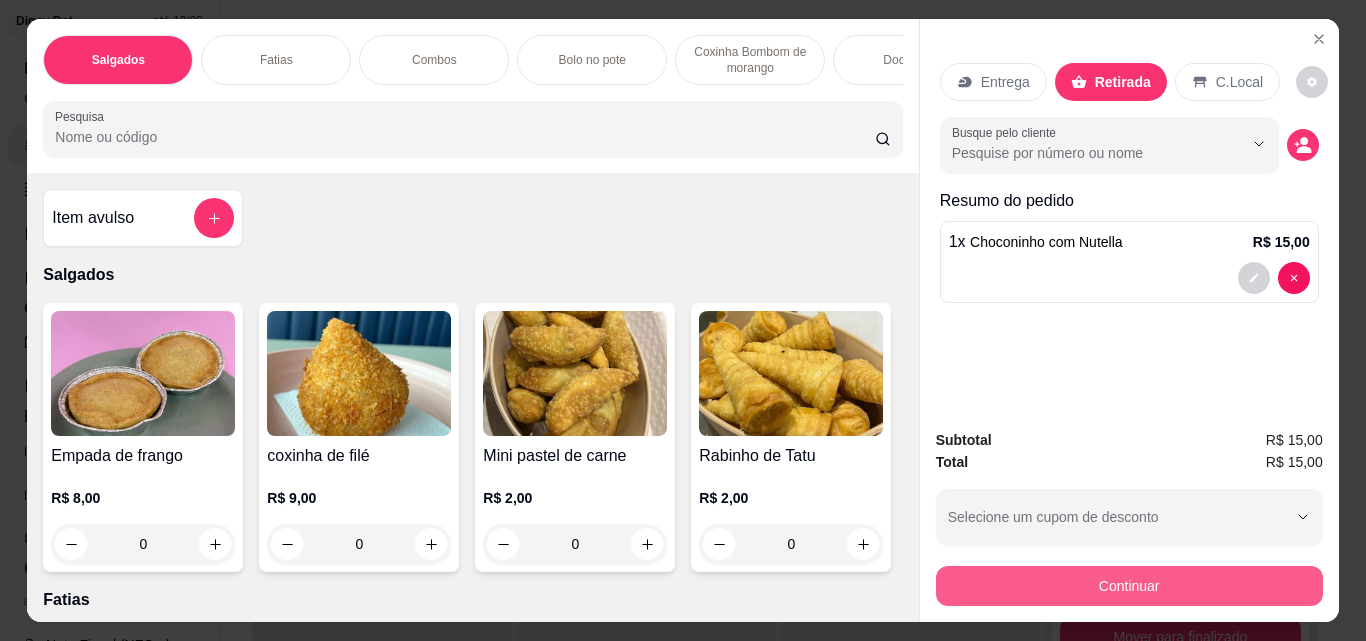 click on "Continuar" at bounding box center (1129, 586) 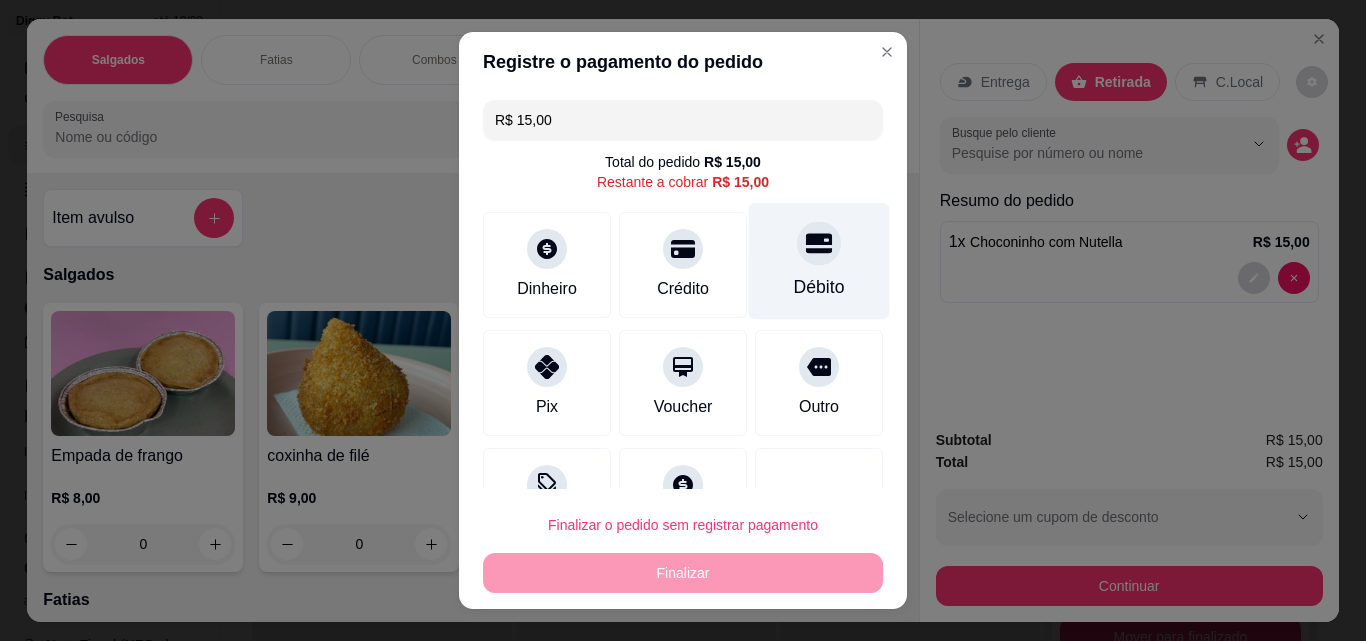click on "Débito" at bounding box center (819, 287) 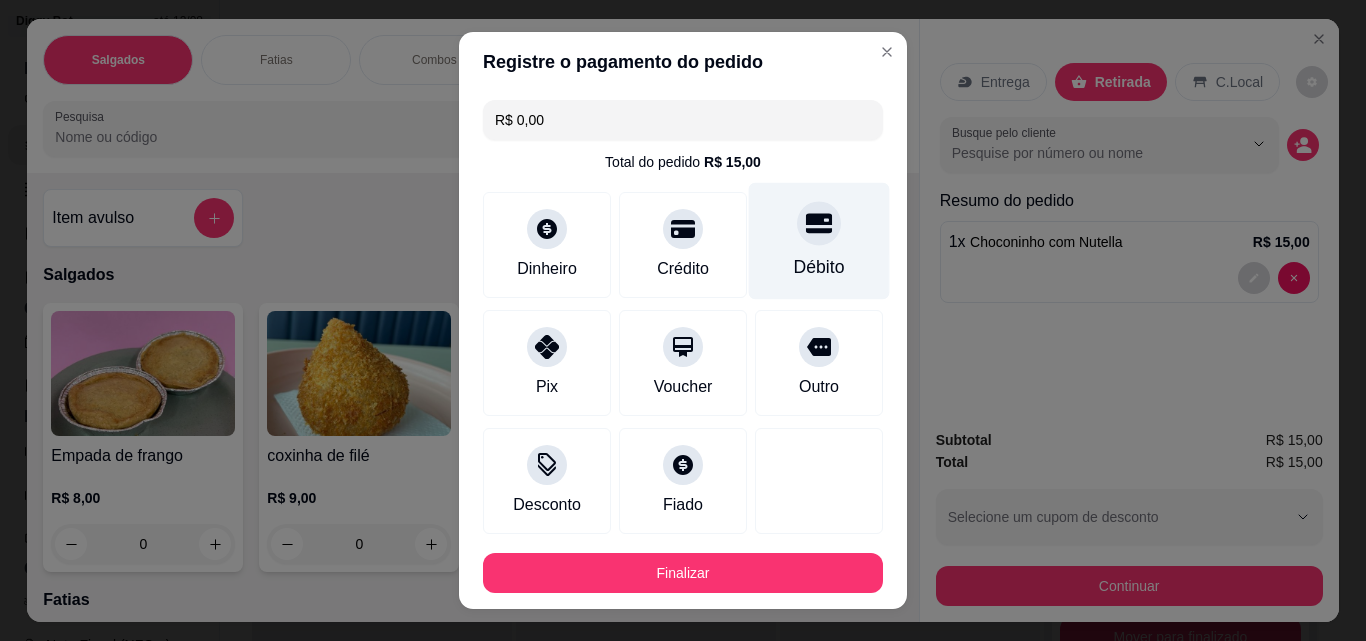 type on "R$ 0,00" 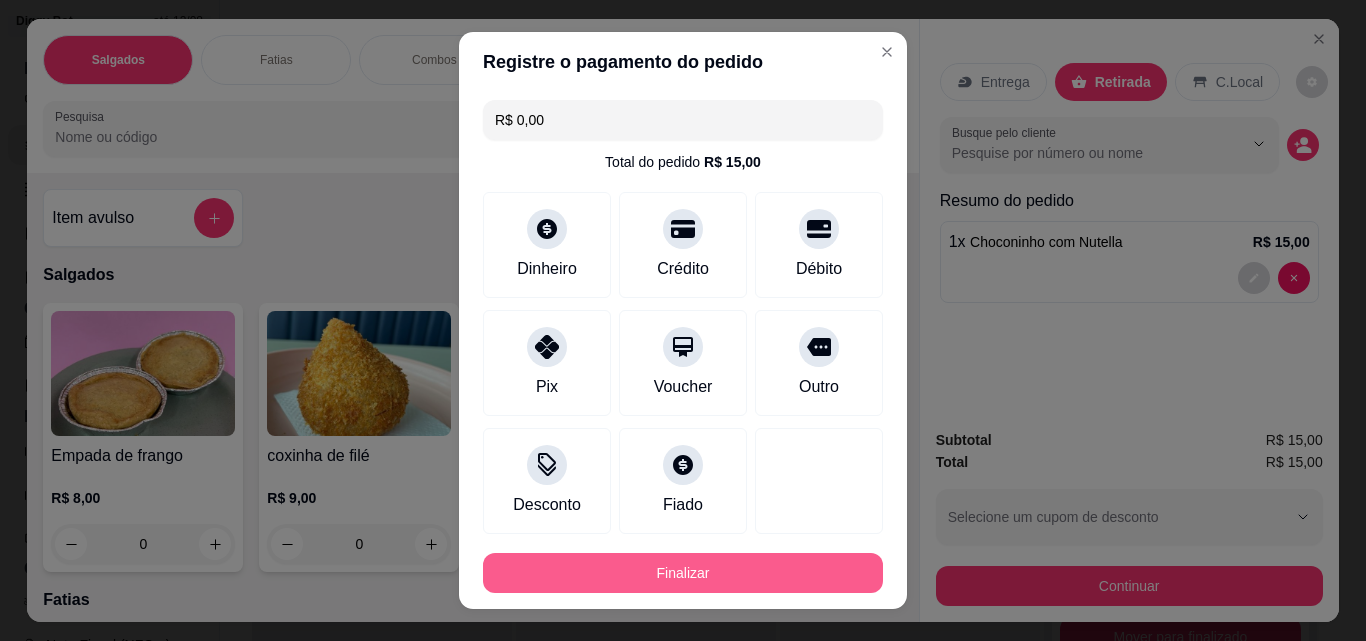 click on "Finalizar" at bounding box center [683, 573] 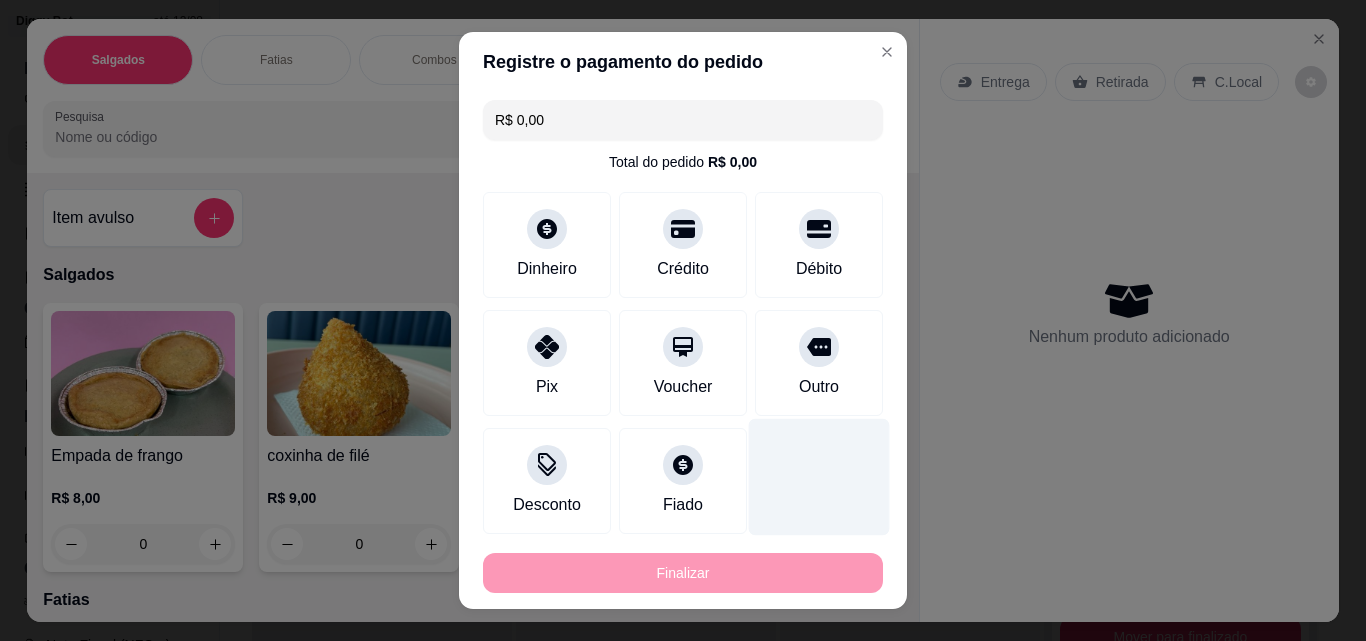 type on "0" 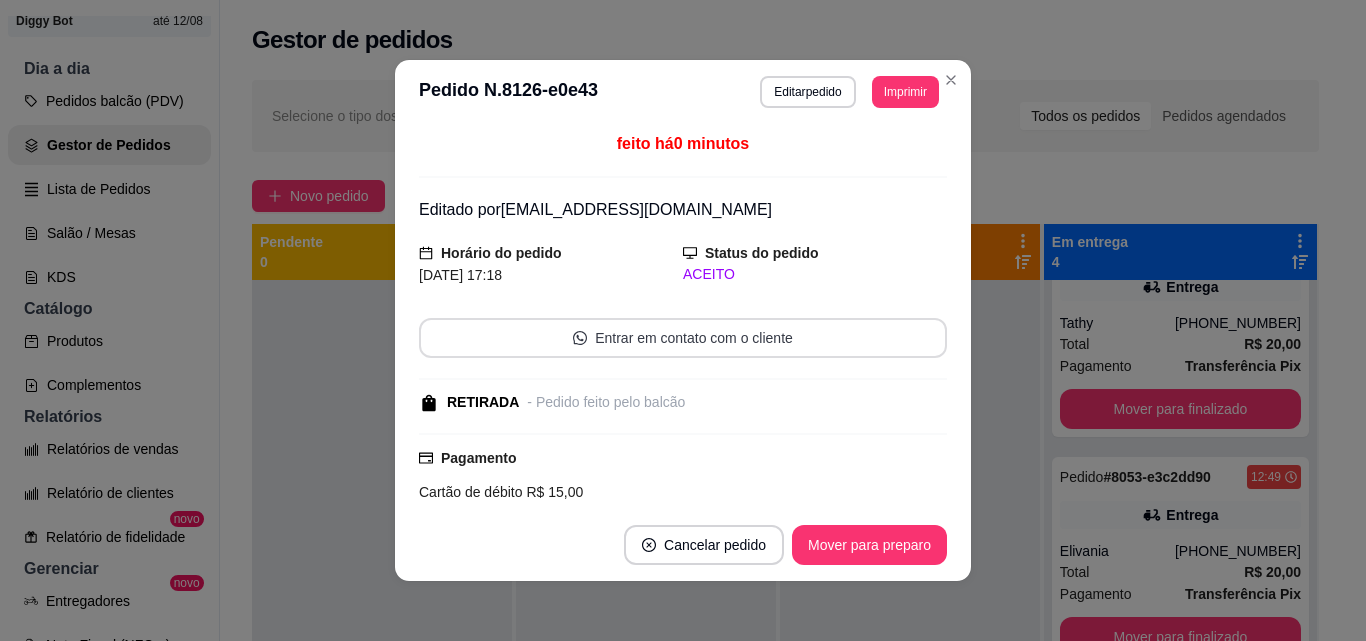 scroll, scrollTop: 291, scrollLeft: 0, axis: vertical 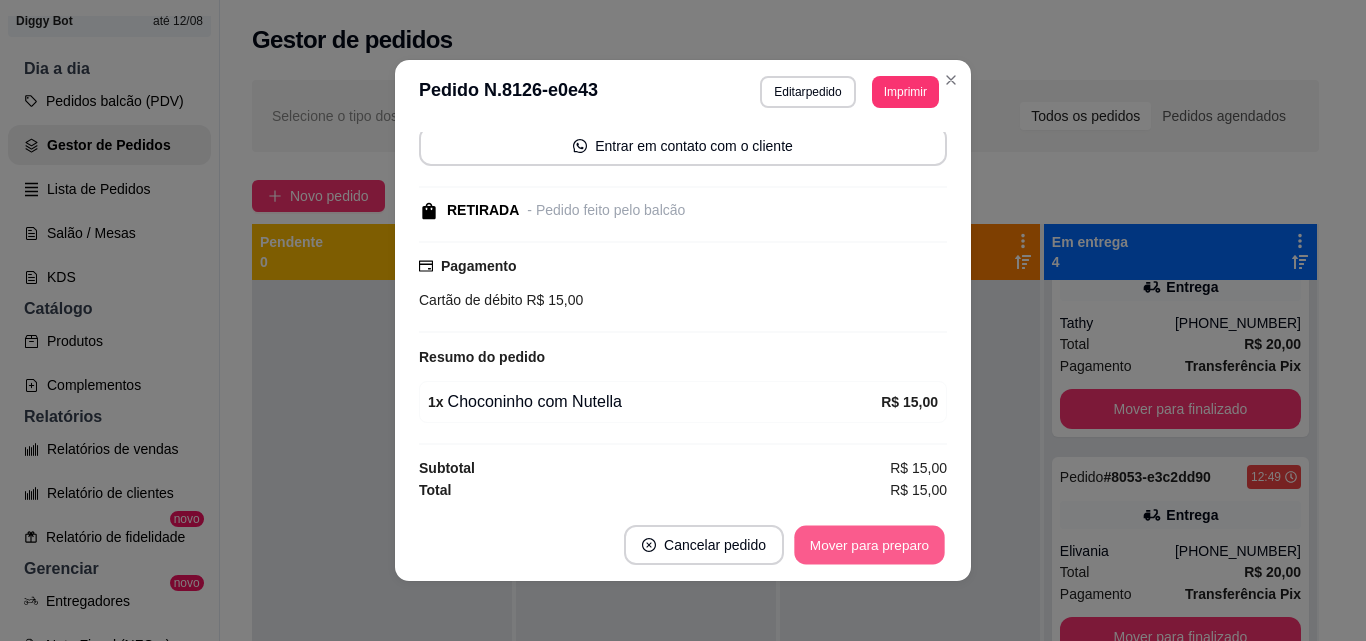 click on "Mover para preparo" at bounding box center [869, 545] 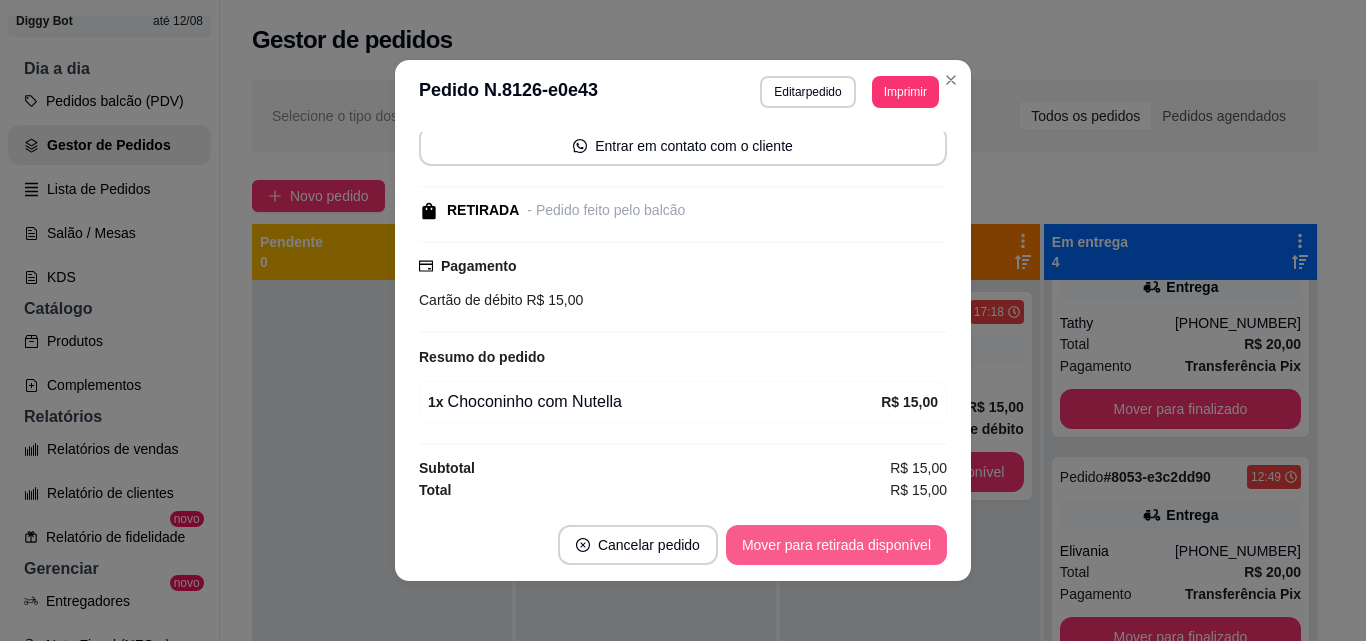 click on "Mover para retirada disponível" at bounding box center [836, 545] 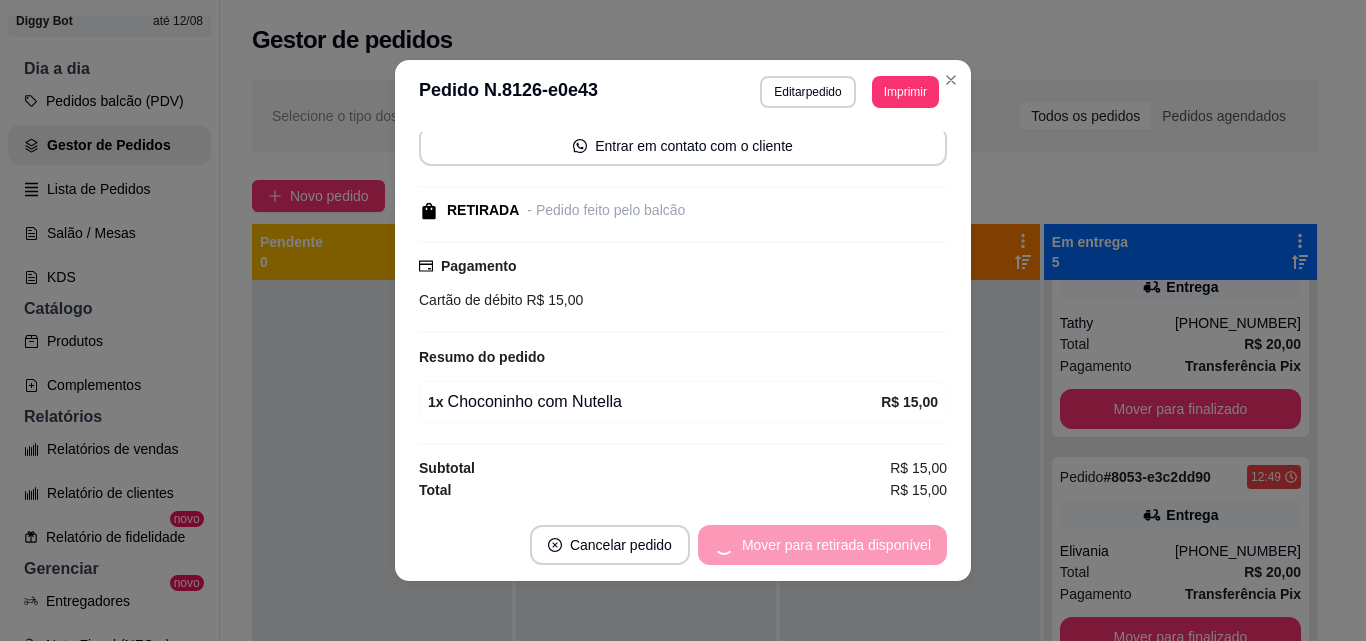 scroll, scrollTop: 519, scrollLeft: 0, axis: vertical 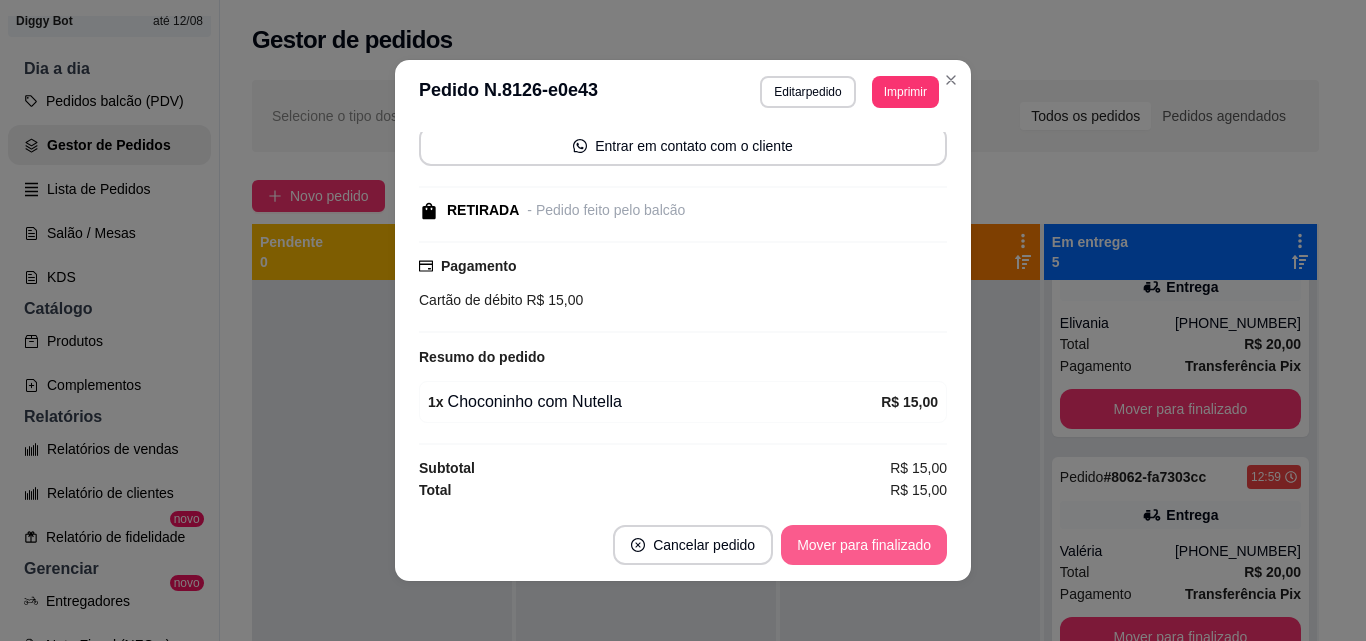 click on "Mover para finalizado" at bounding box center (864, 545) 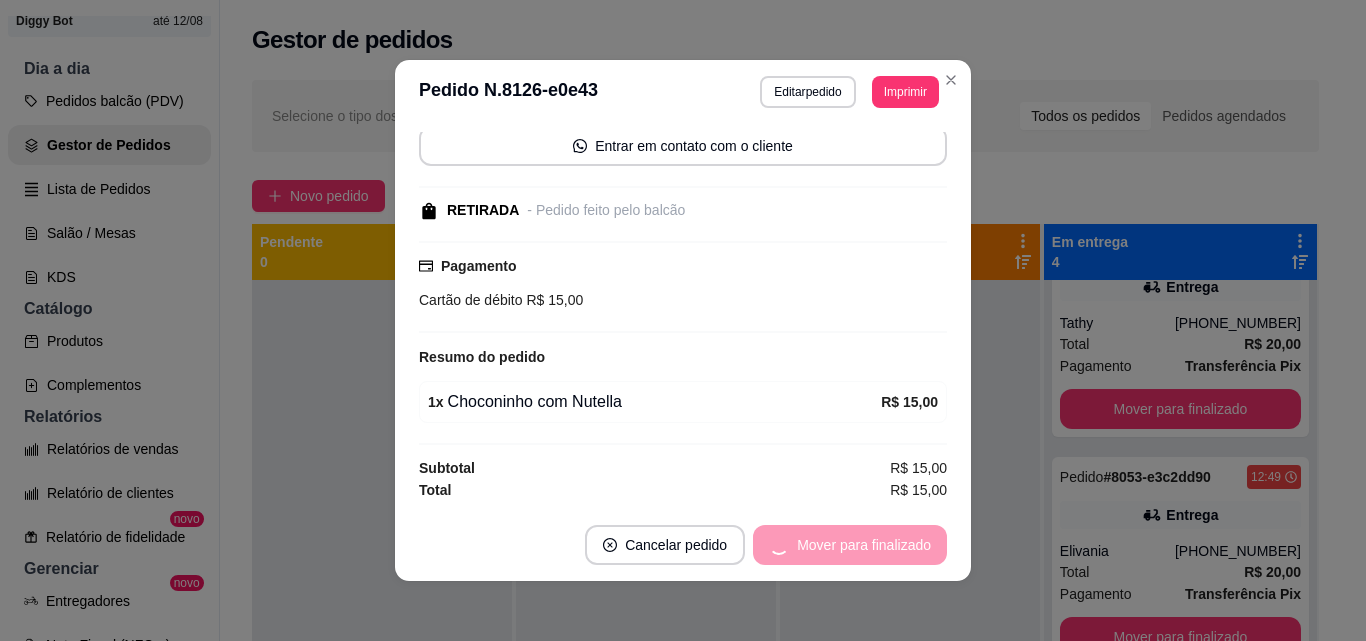 scroll, scrollTop: 291, scrollLeft: 0, axis: vertical 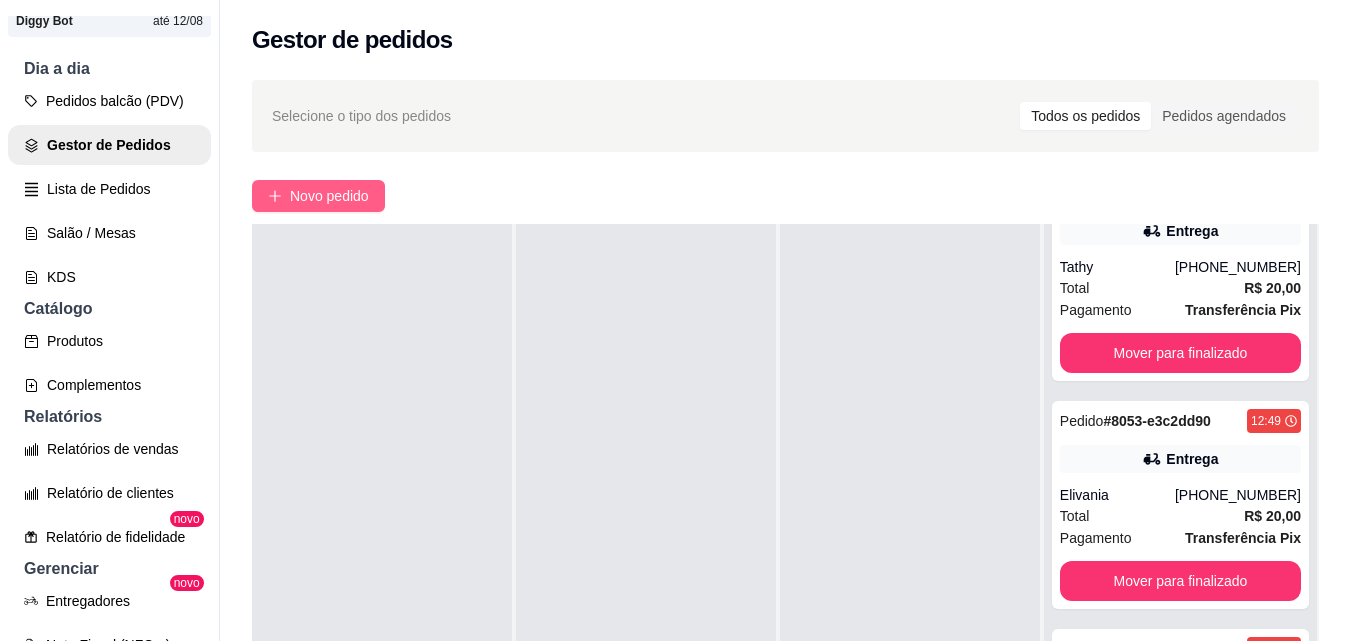 click on "Novo pedido" at bounding box center (318, 196) 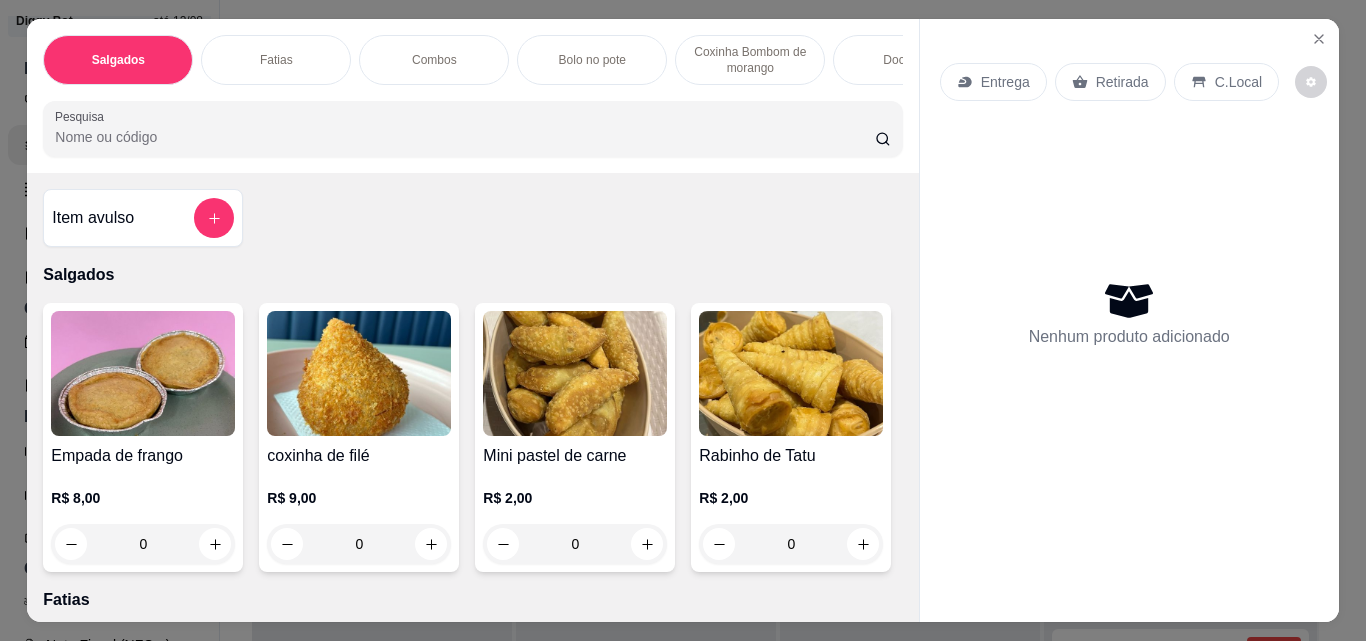 scroll, scrollTop: 200, scrollLeft: 0, axis: vertical 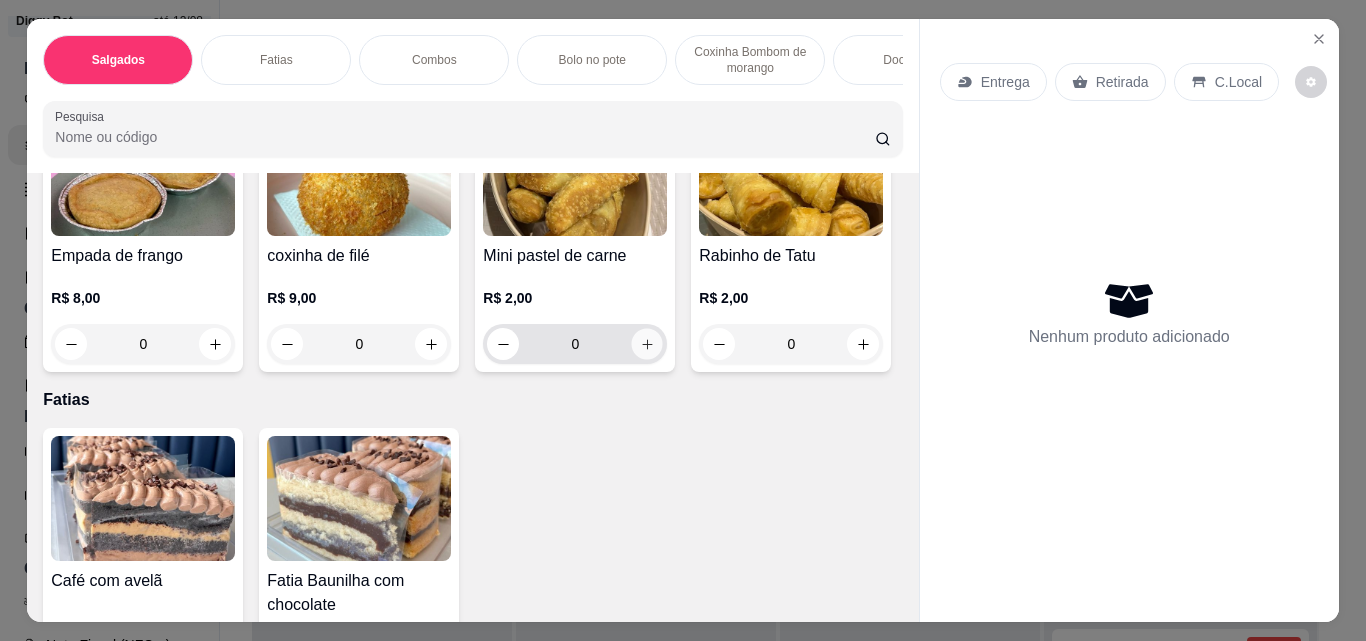click 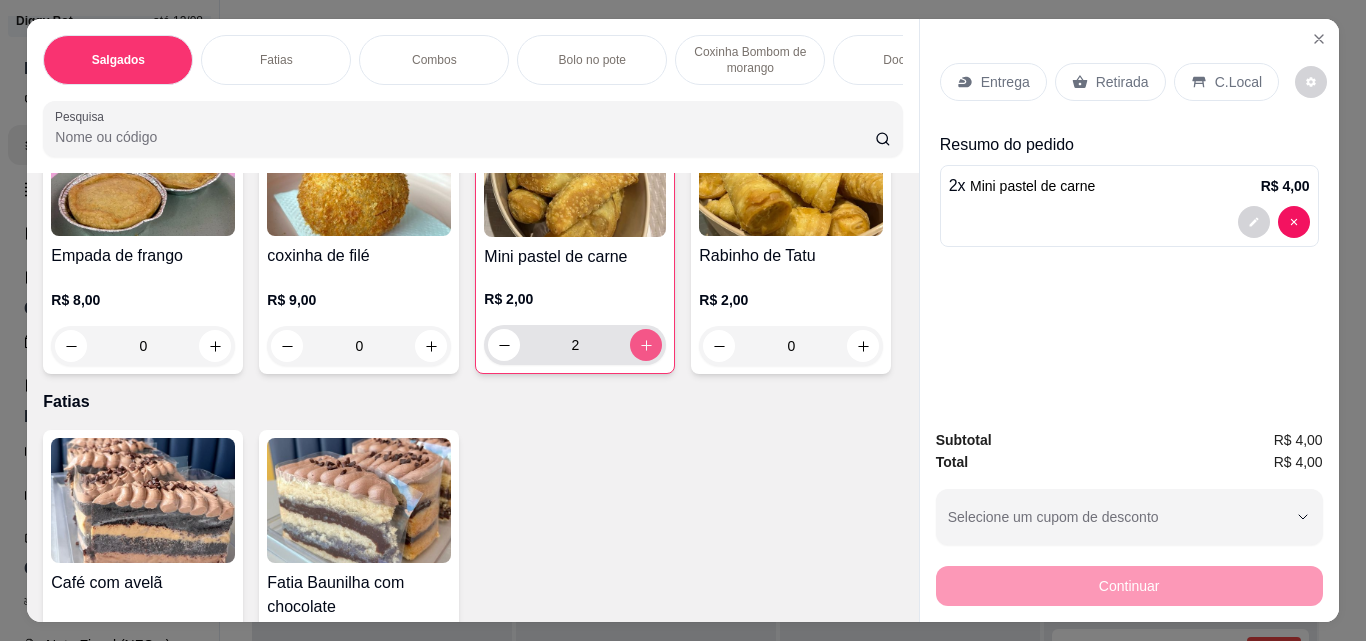 click 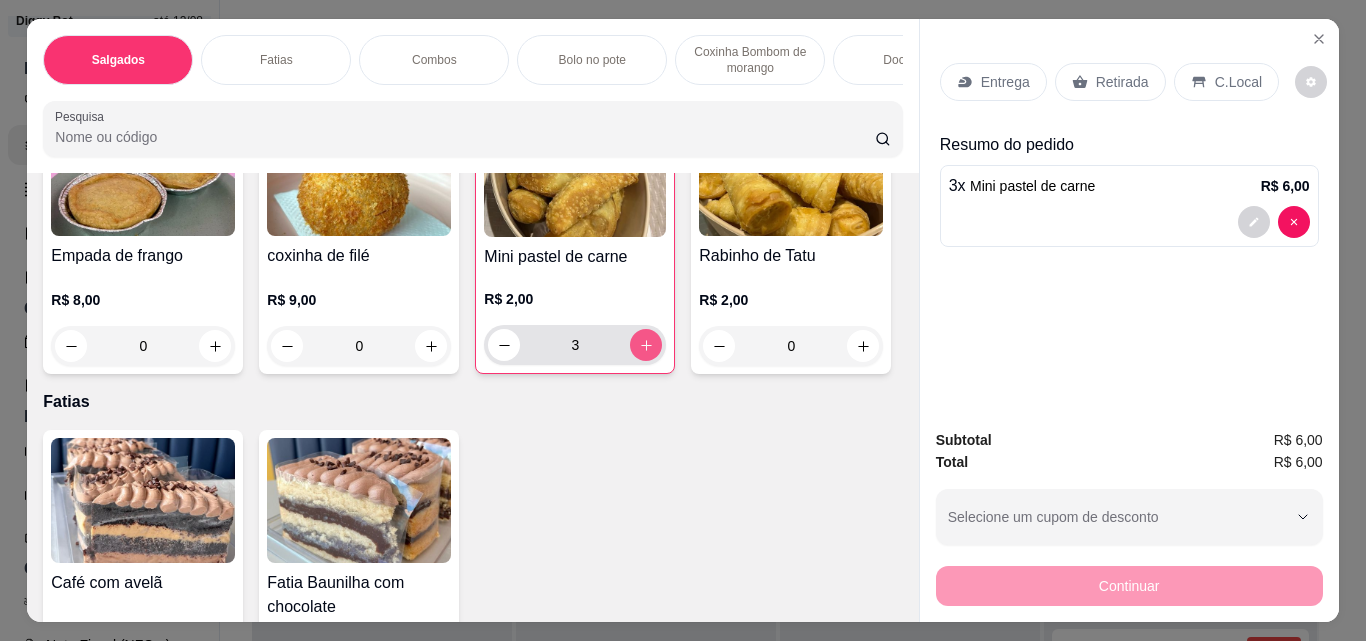 click 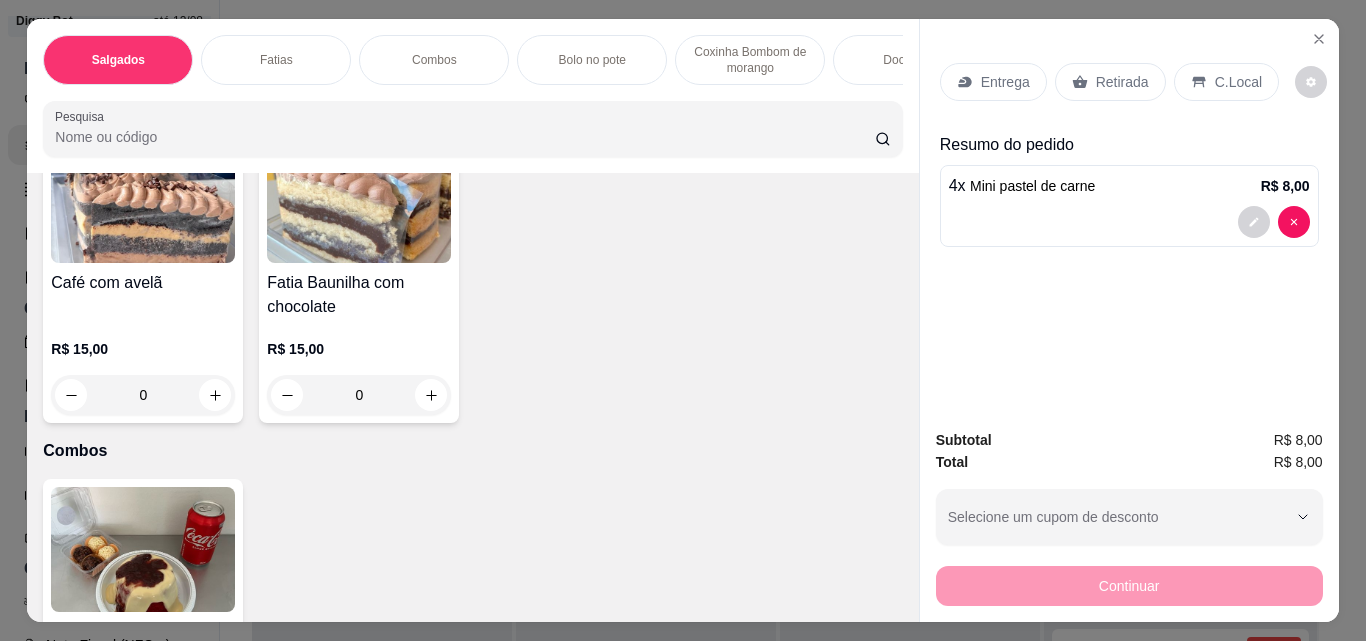 click 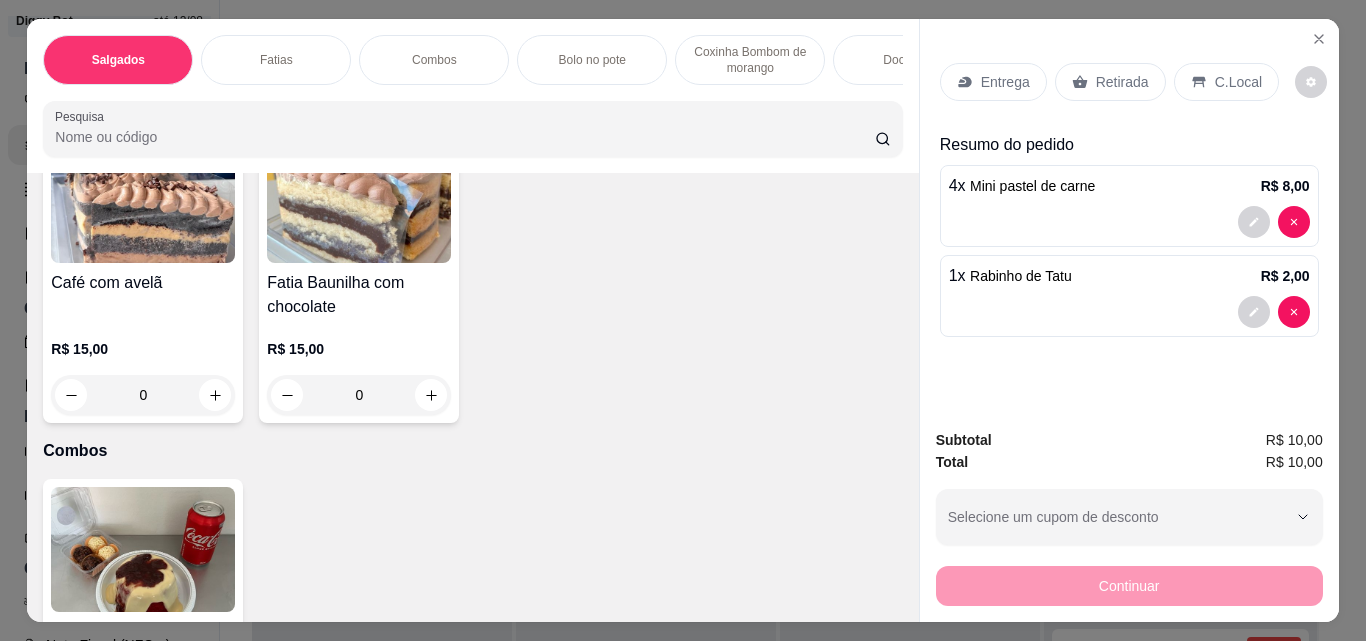 scroll, scrollTop: 501, scrollLeft: 0, axis: vertical 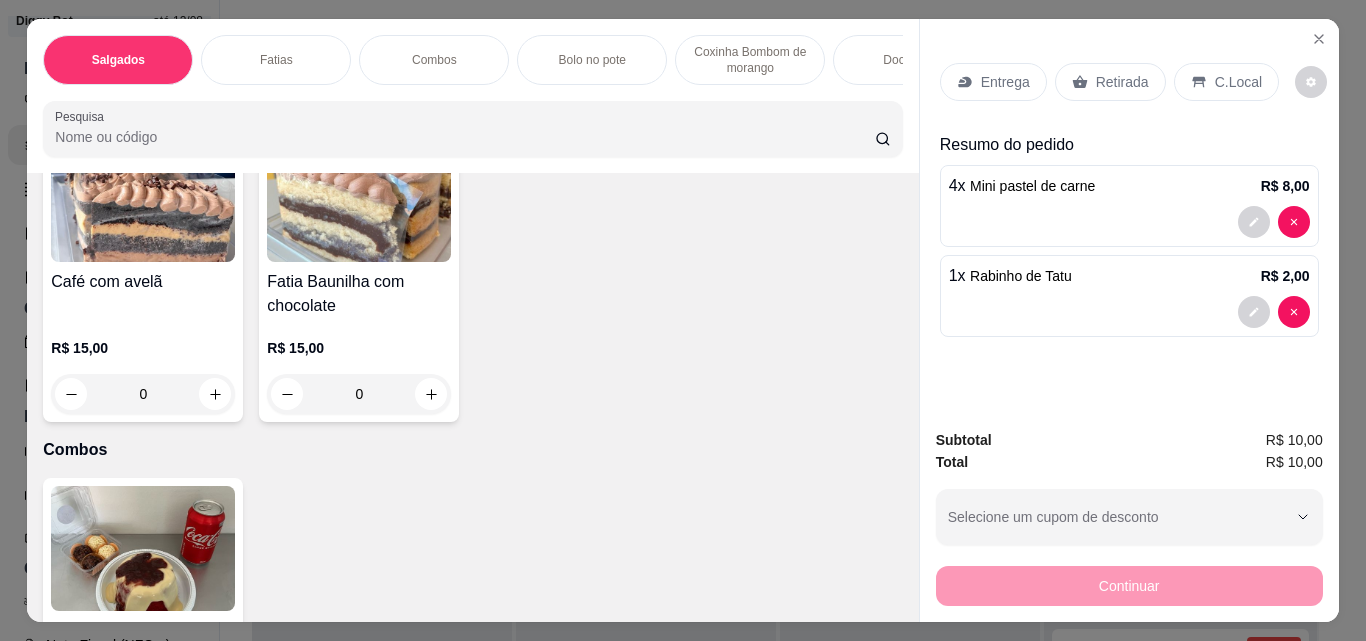 click on "Retirada" at bounding box center (1122, 82) 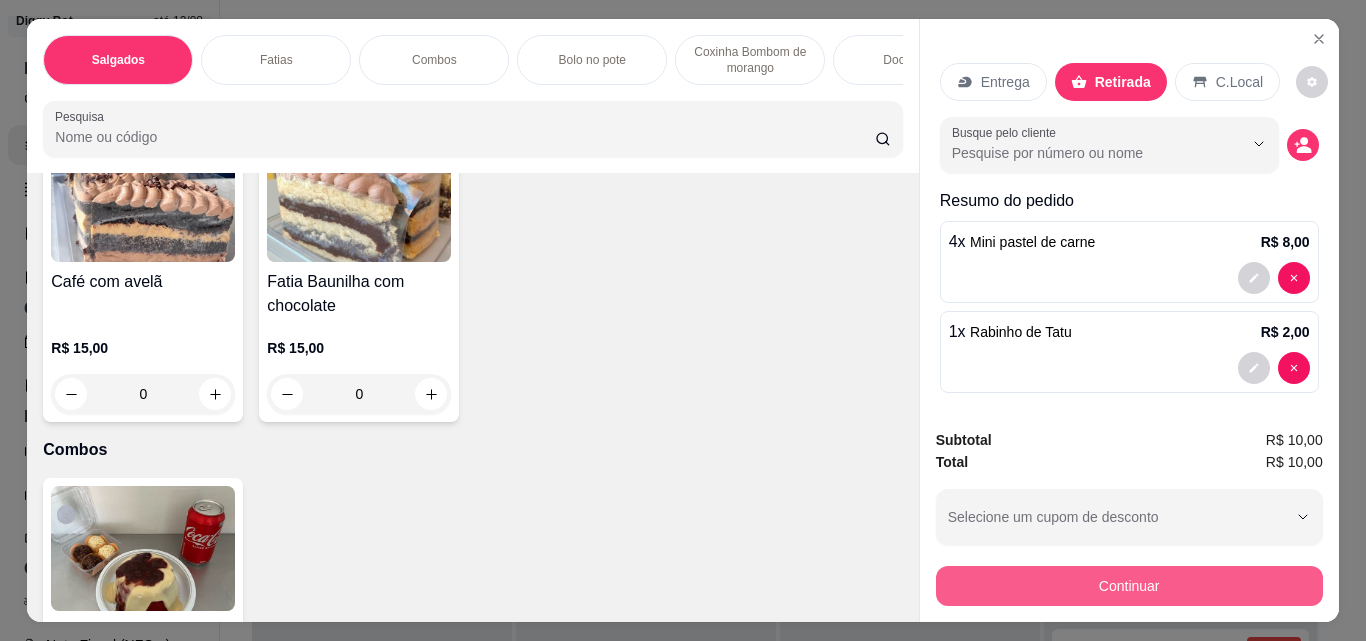 click on "Continuar" at bounding box center [1129, 586] 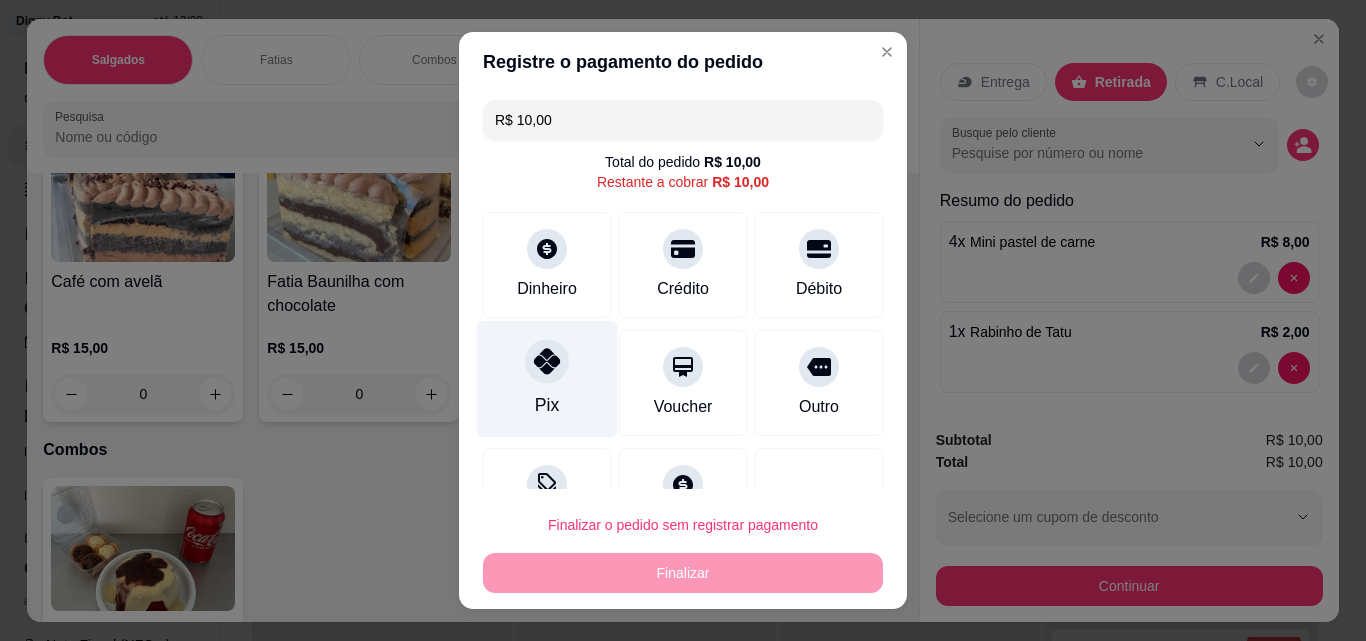 click on "Pix" at bounding box center (547, 379) 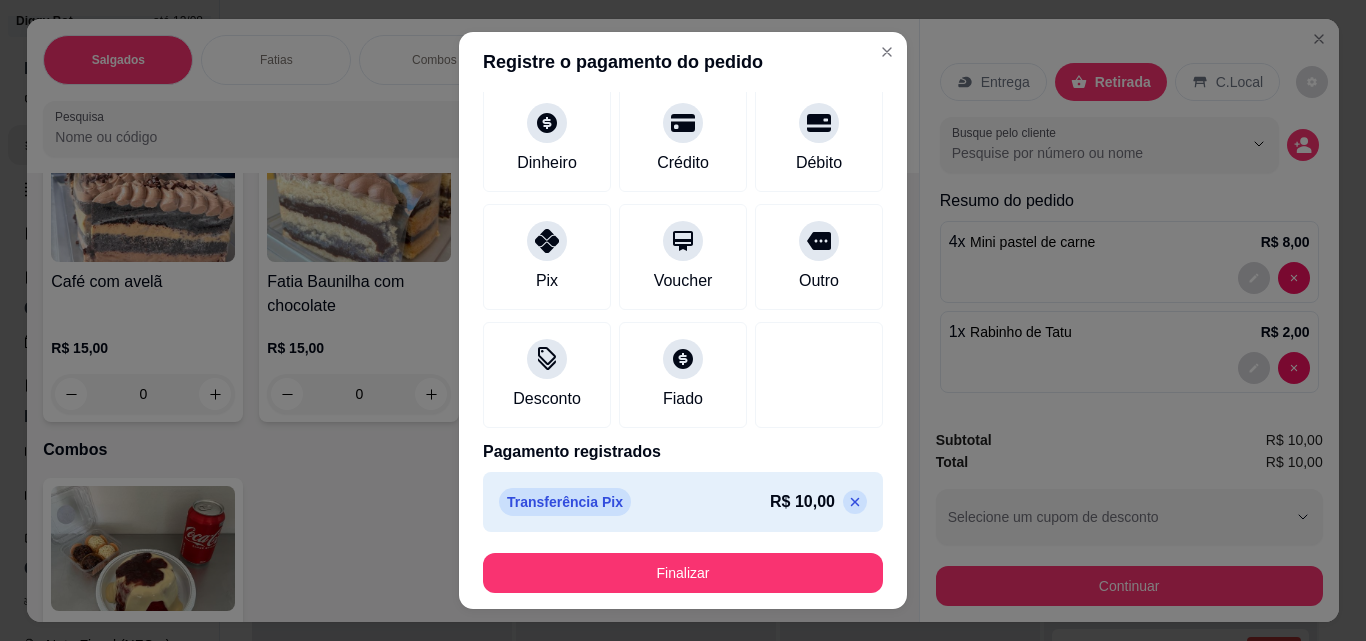 scroll, scrollTop: 109, scrollLeft: 0, axis: vertical 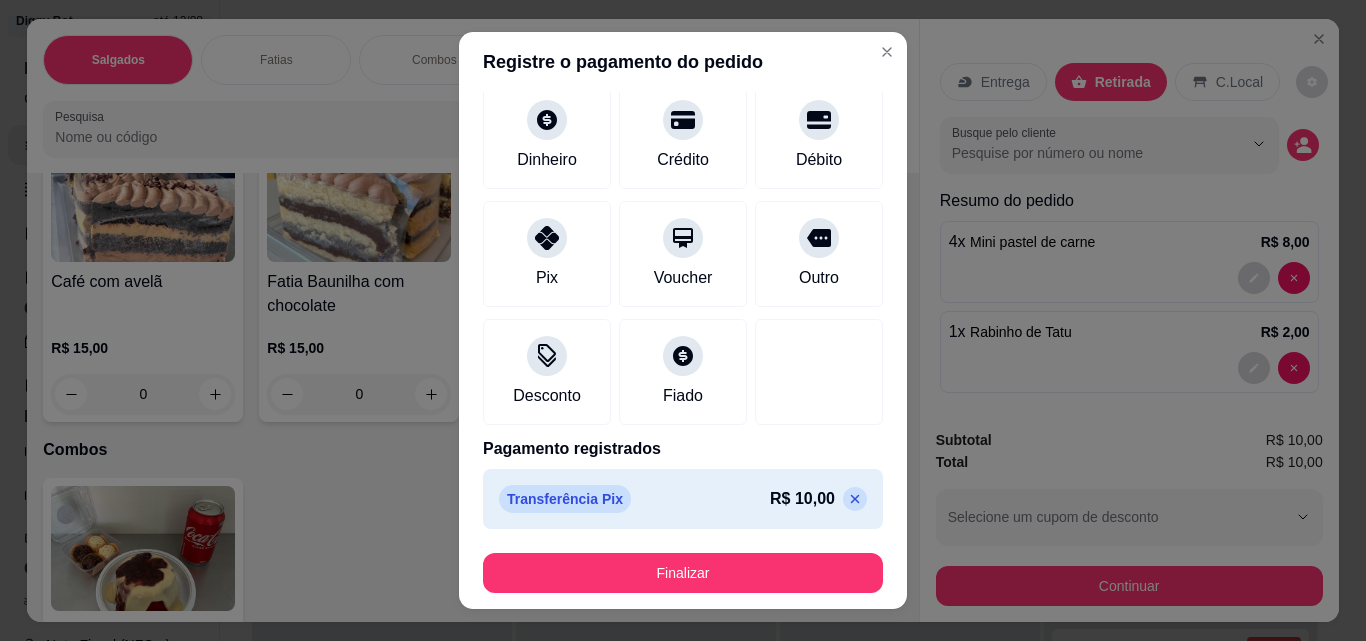click on "Finalizar" at bounding box center (683, 573) 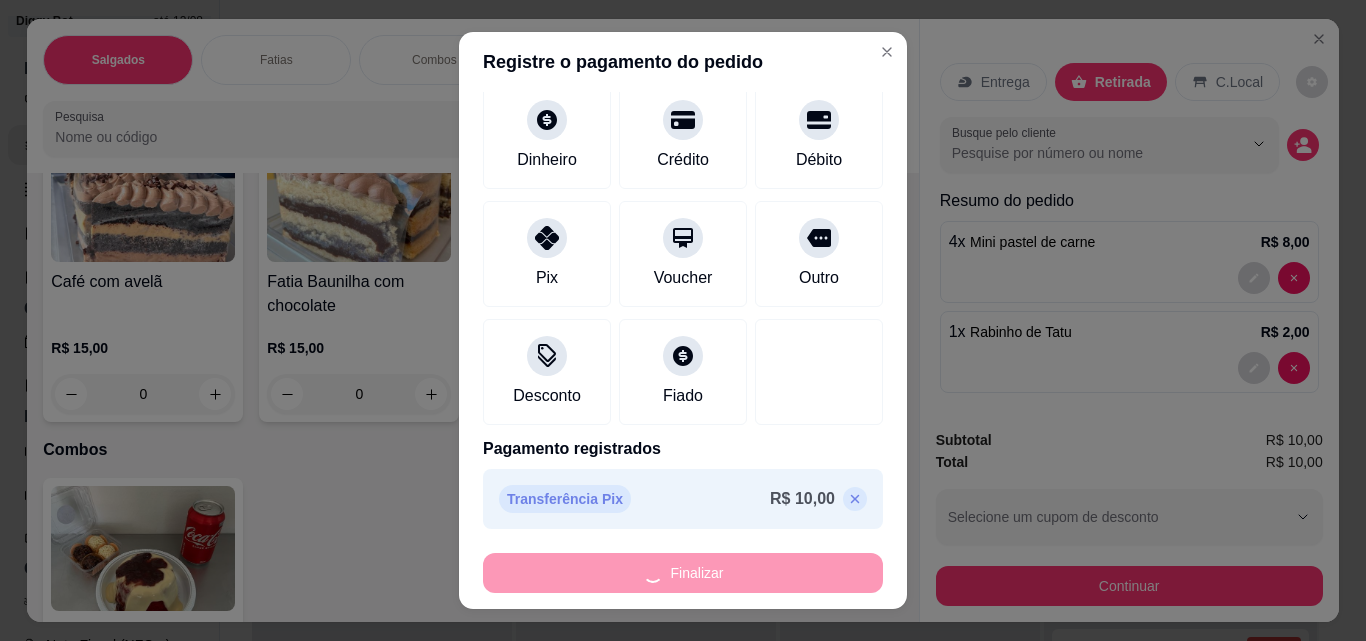 type on "0" 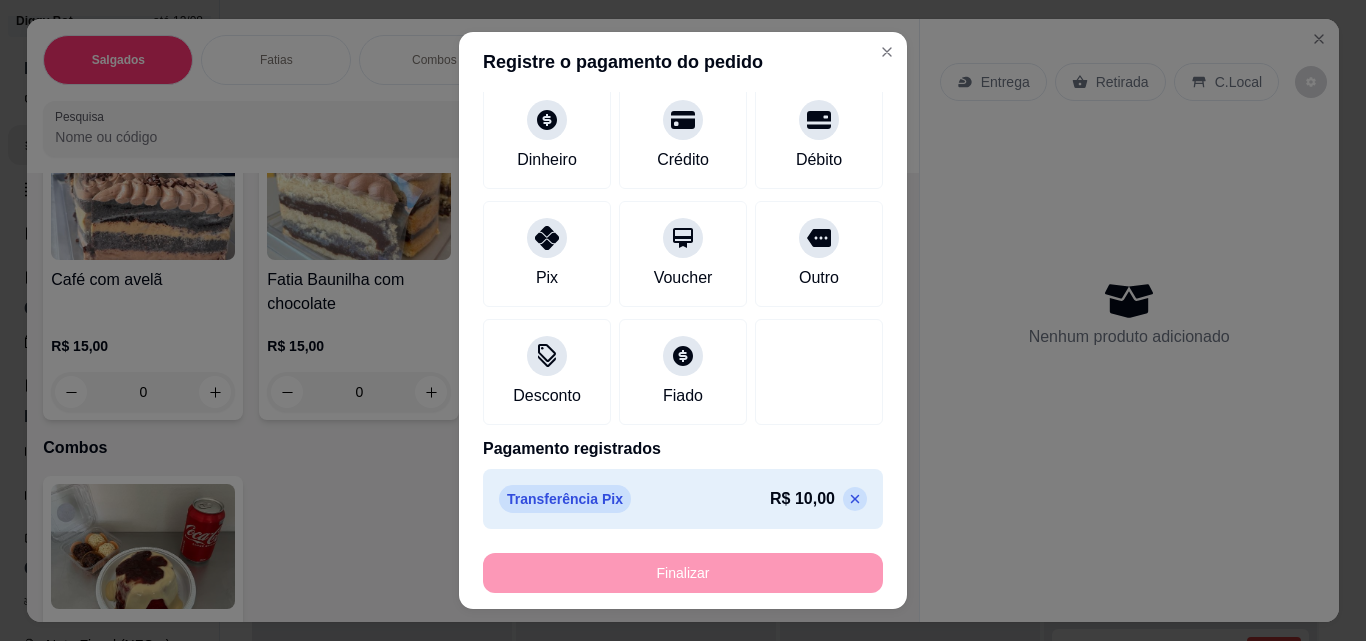 type on "-R$ 10,00" 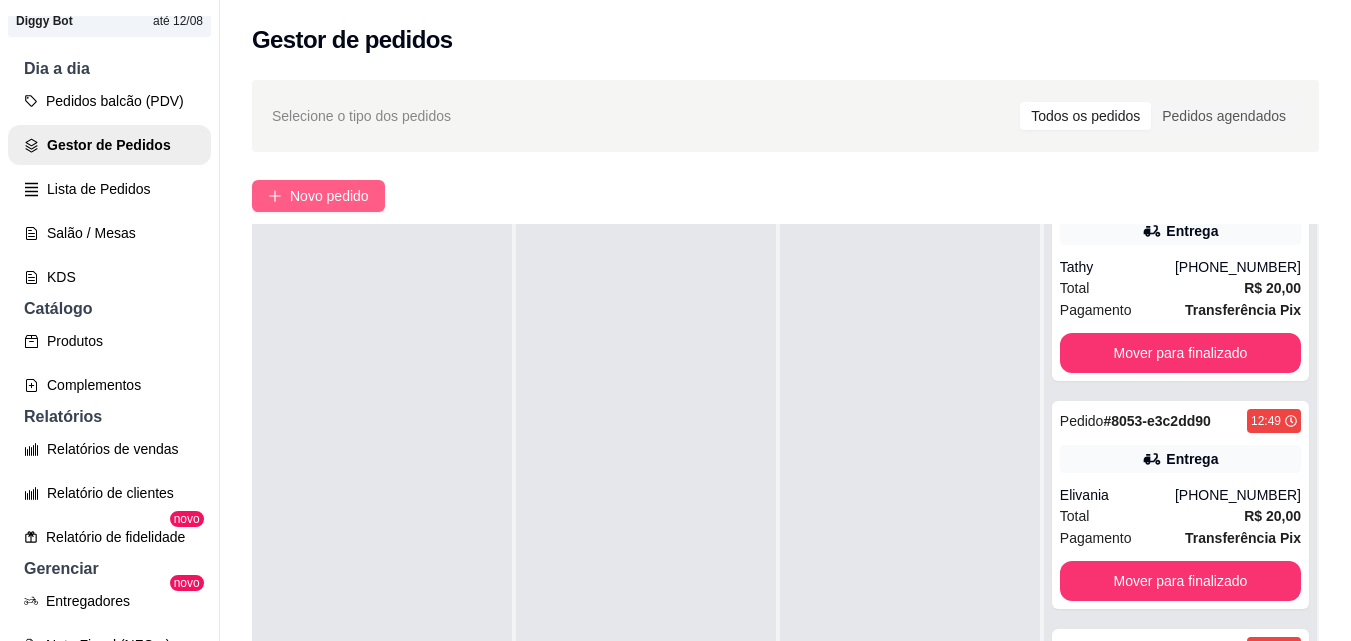 click on "Novo pedido" at bounding box center [329, 196] 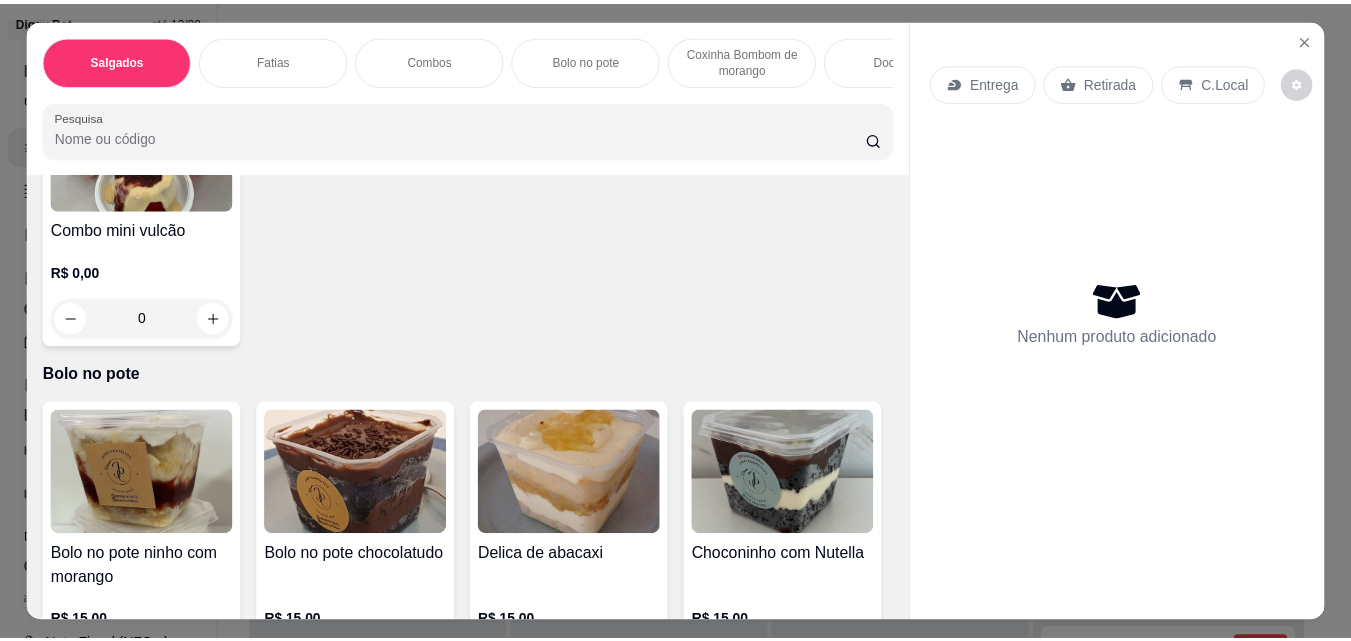 scroll, scrollTop: 800, scrollLeft: 0, axis: vertical 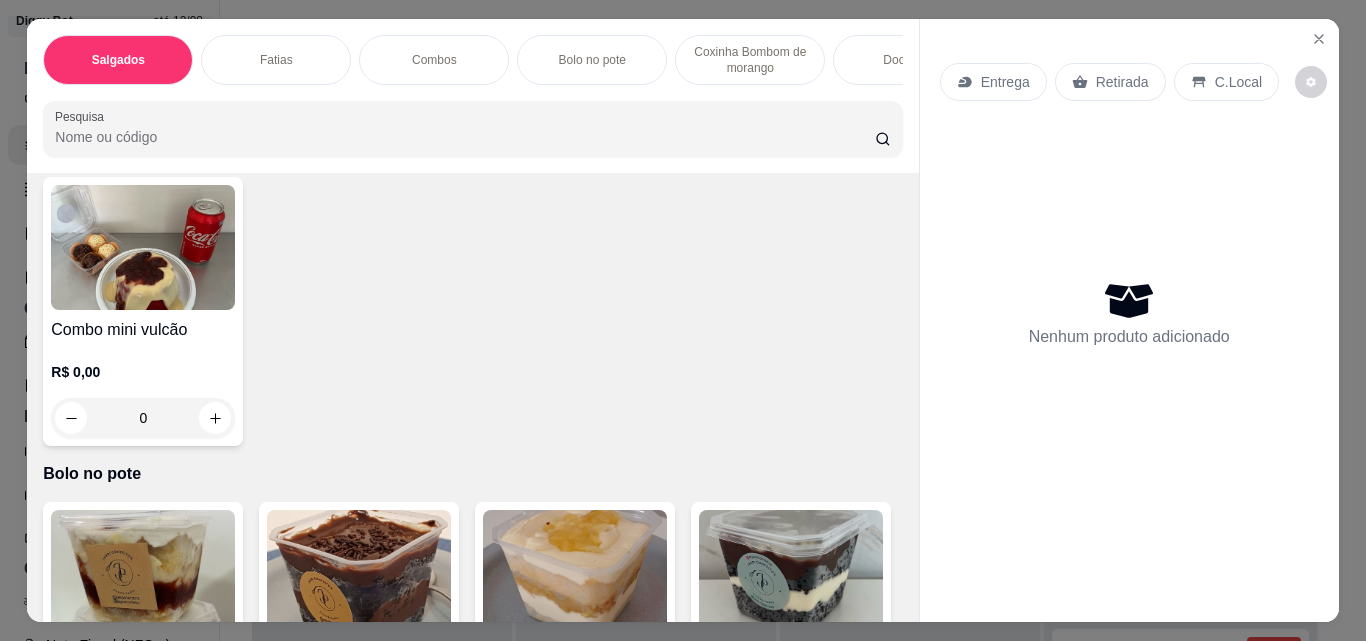 click at bounding box center (431, 93) 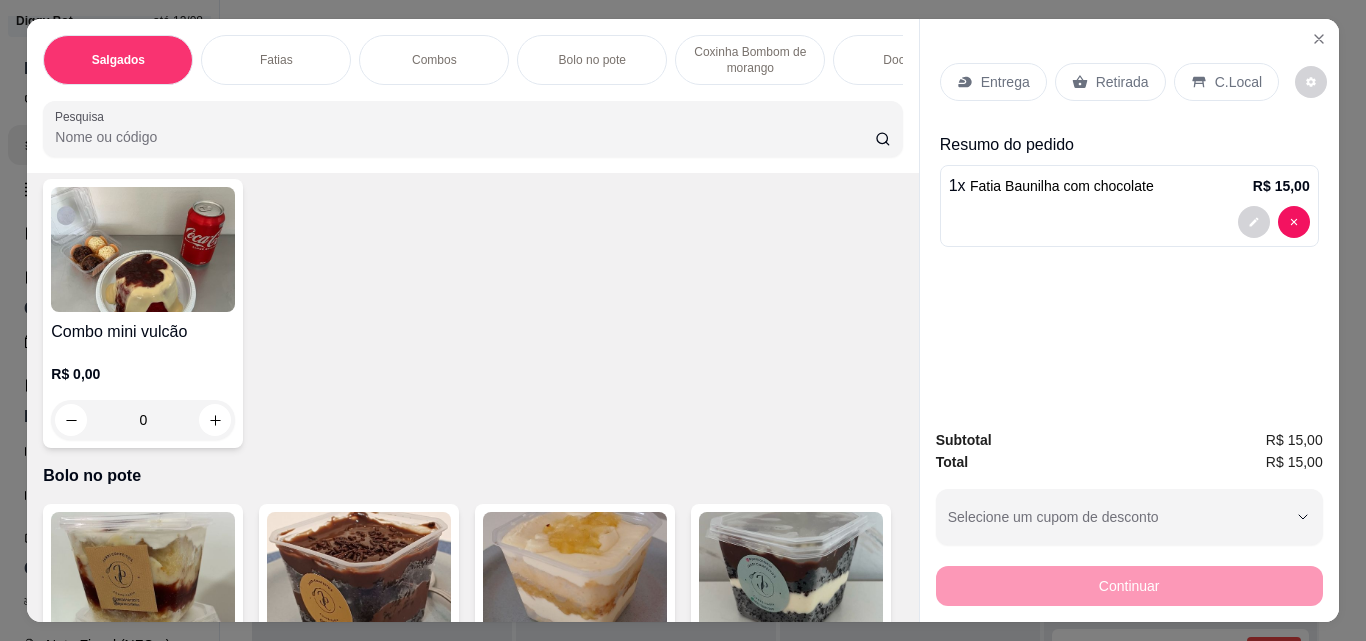 click on "Retirada" at bounding box center [1122, 82] 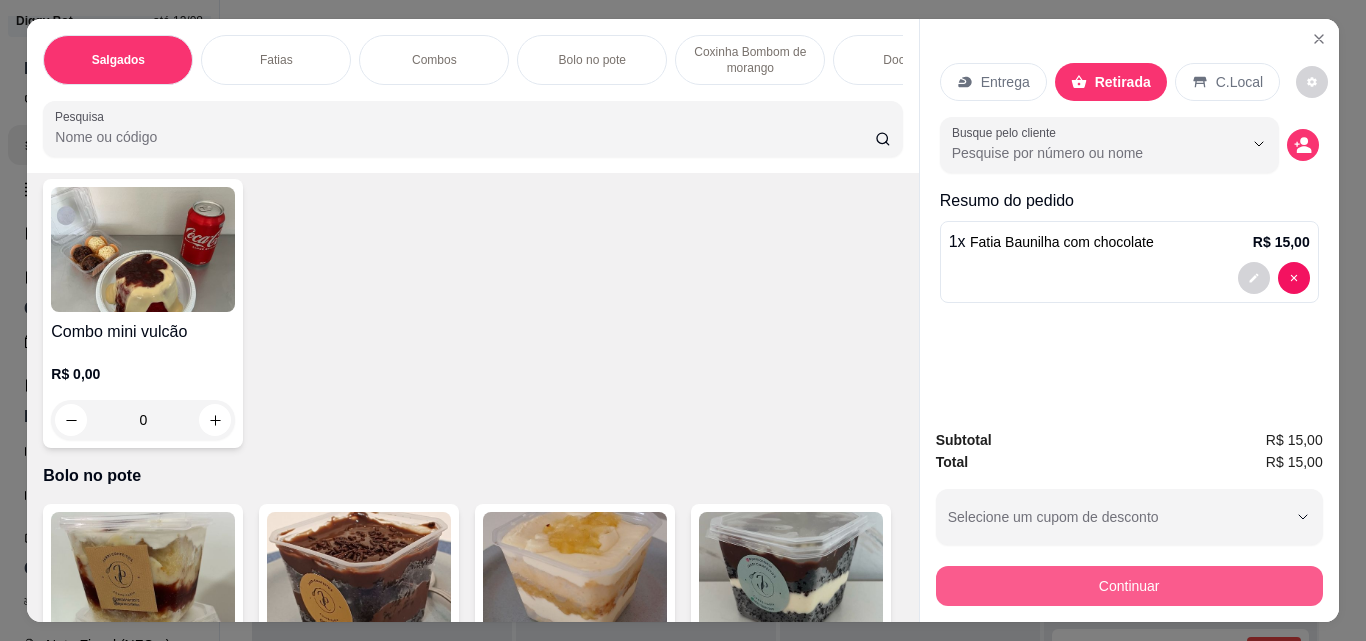 click on "Continuar" at bounding box center [1129, 586] 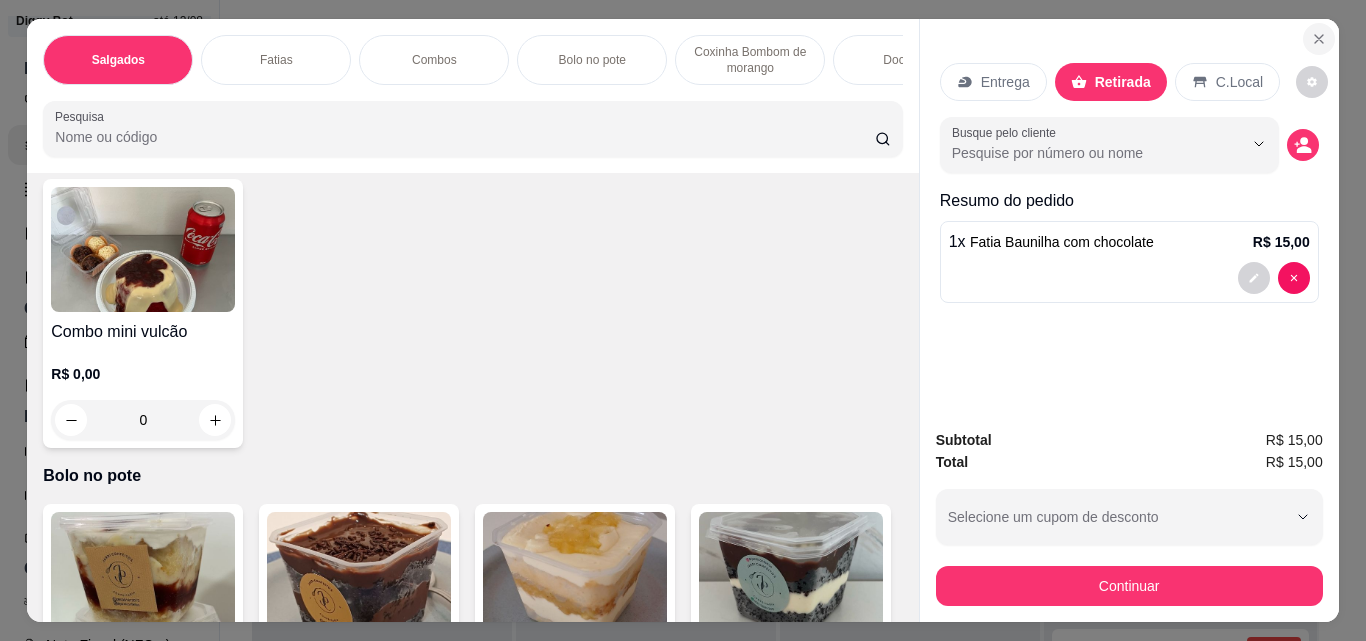 click 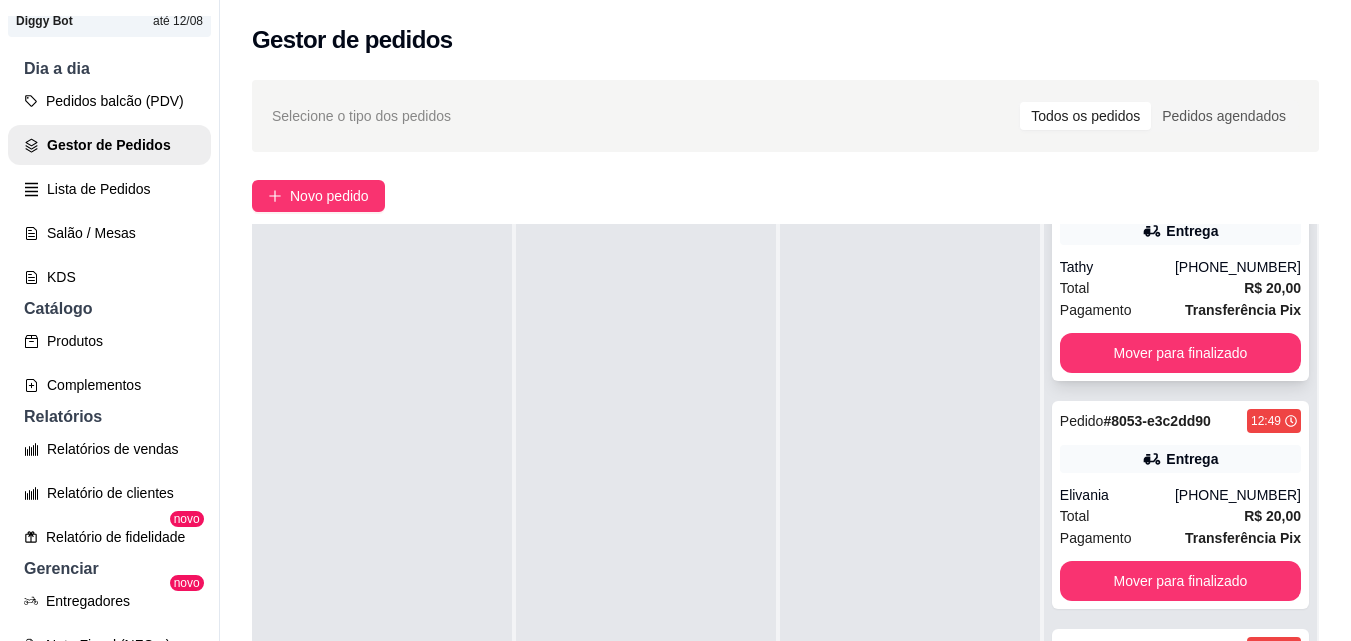 scroll, scrollTop: 319, scrollLeft: 0, axis: vertical 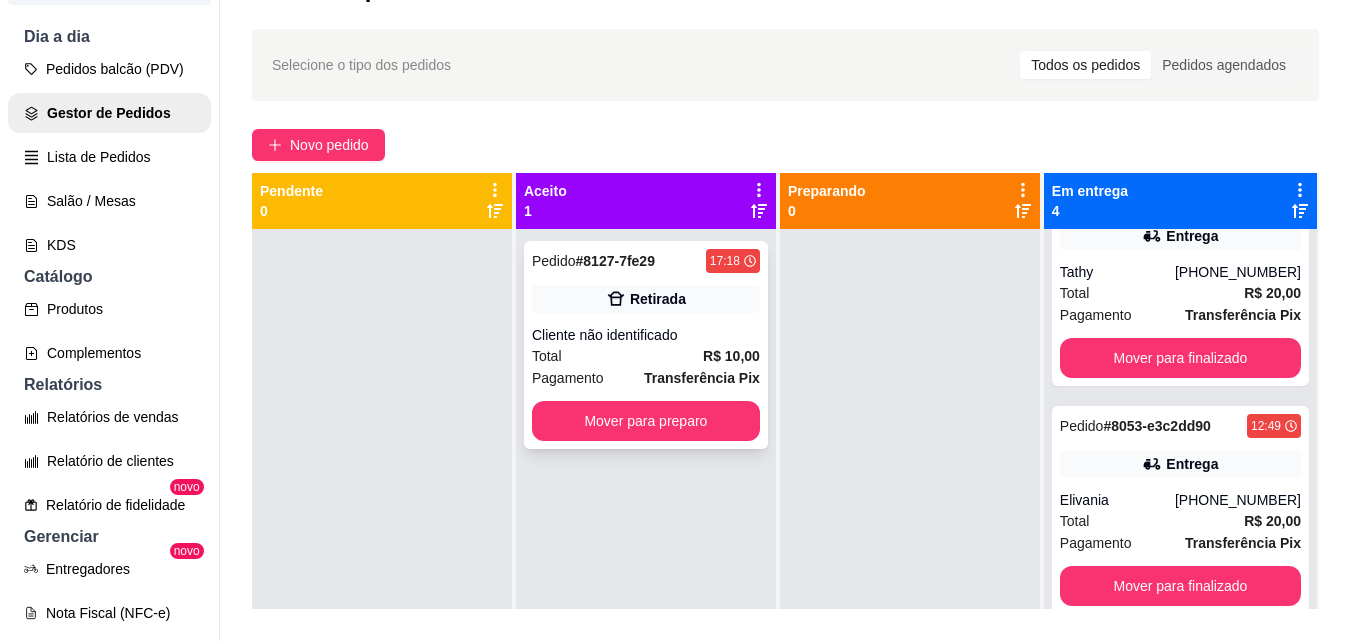 click on "Retirada" at bounding box center [646, 299] 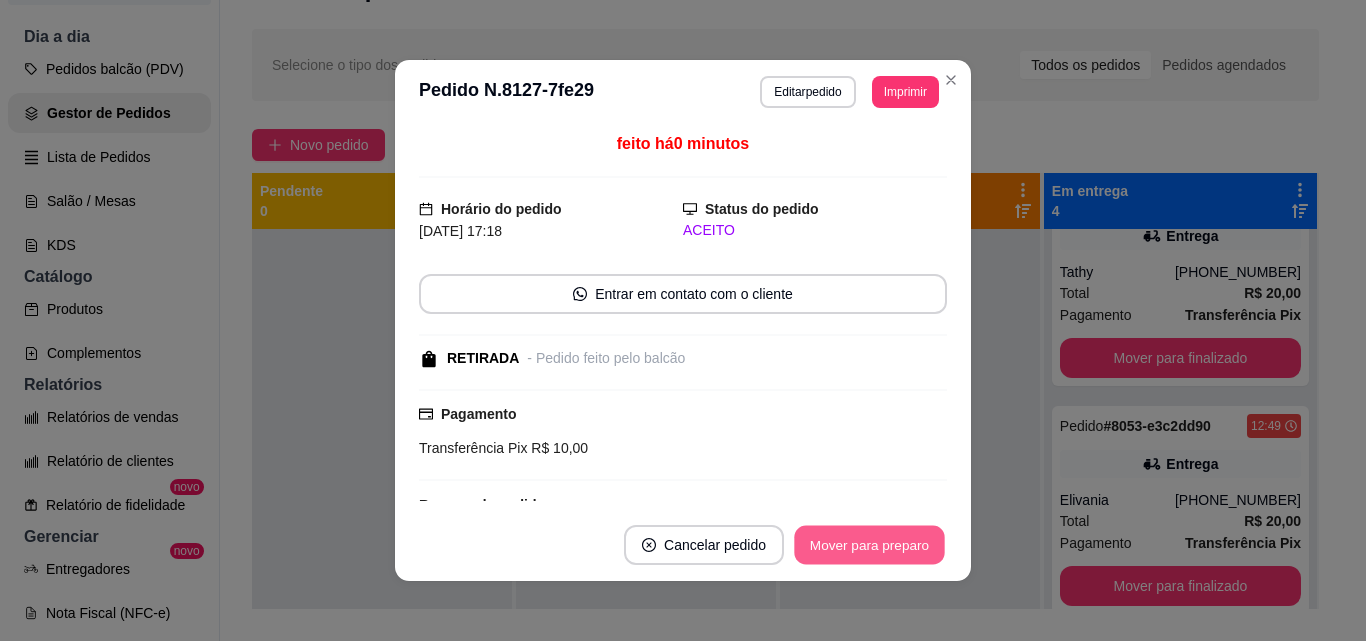 click on "Mover para preparo" at bounding box center (869, 545) 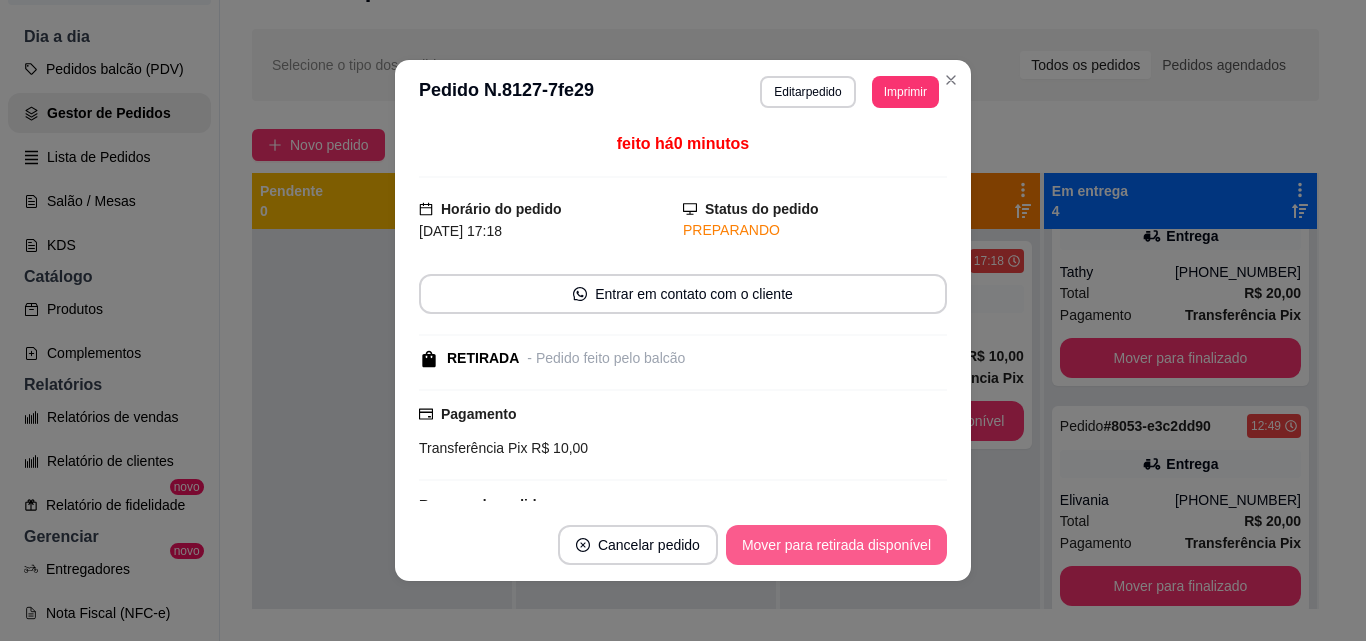 click on "Mover para retirada disponível" at bounding box center (836, 545) 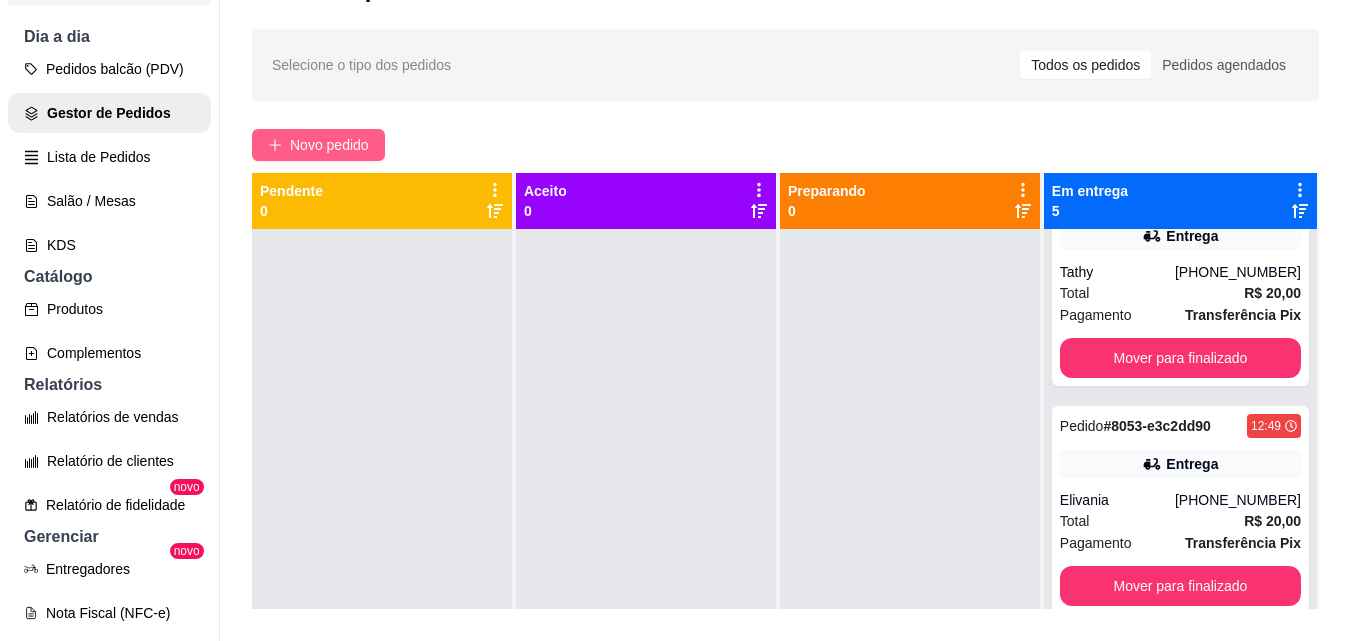 click on "Novo pedido" at bounding box center (318, 145) 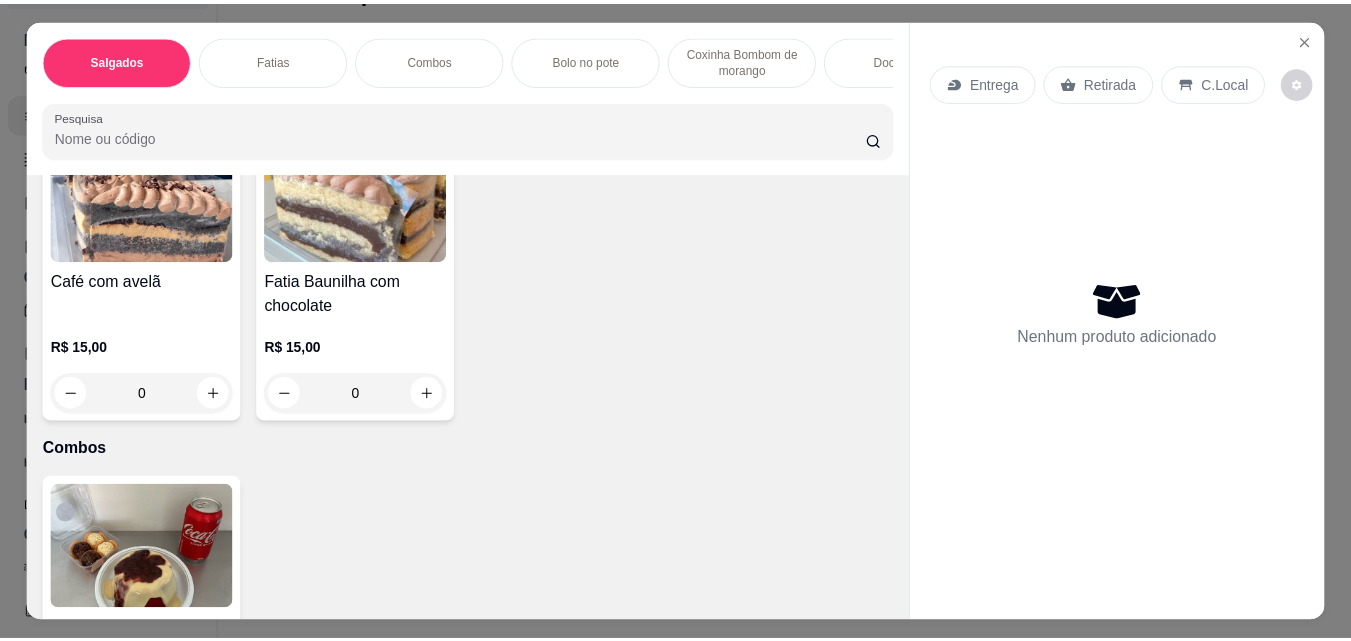 scroll, scrollTop: 900, scrollLeft: 0, axis: vertical 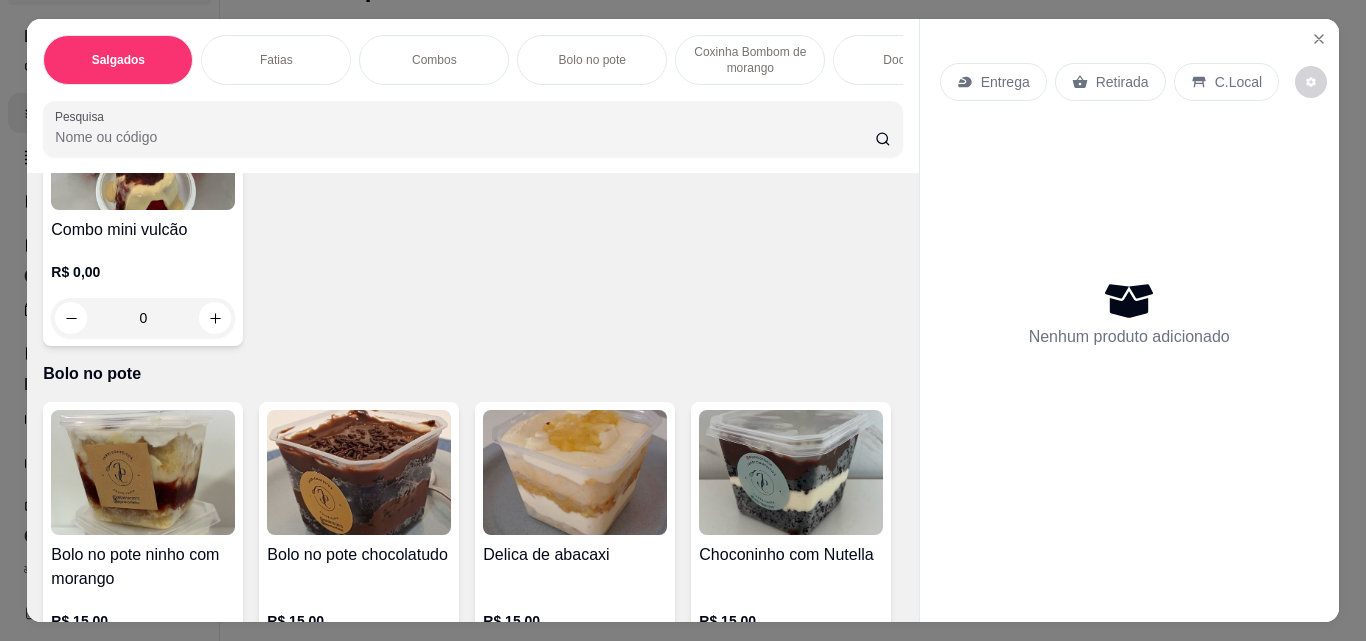 click 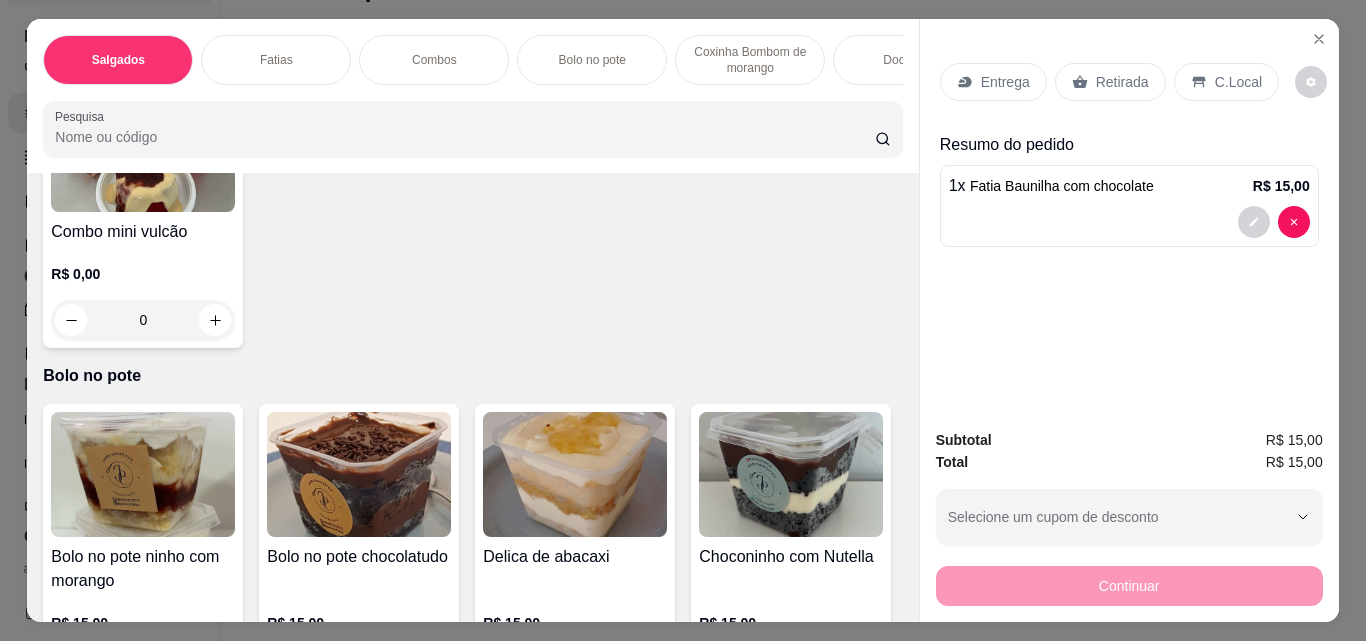 type on "1" 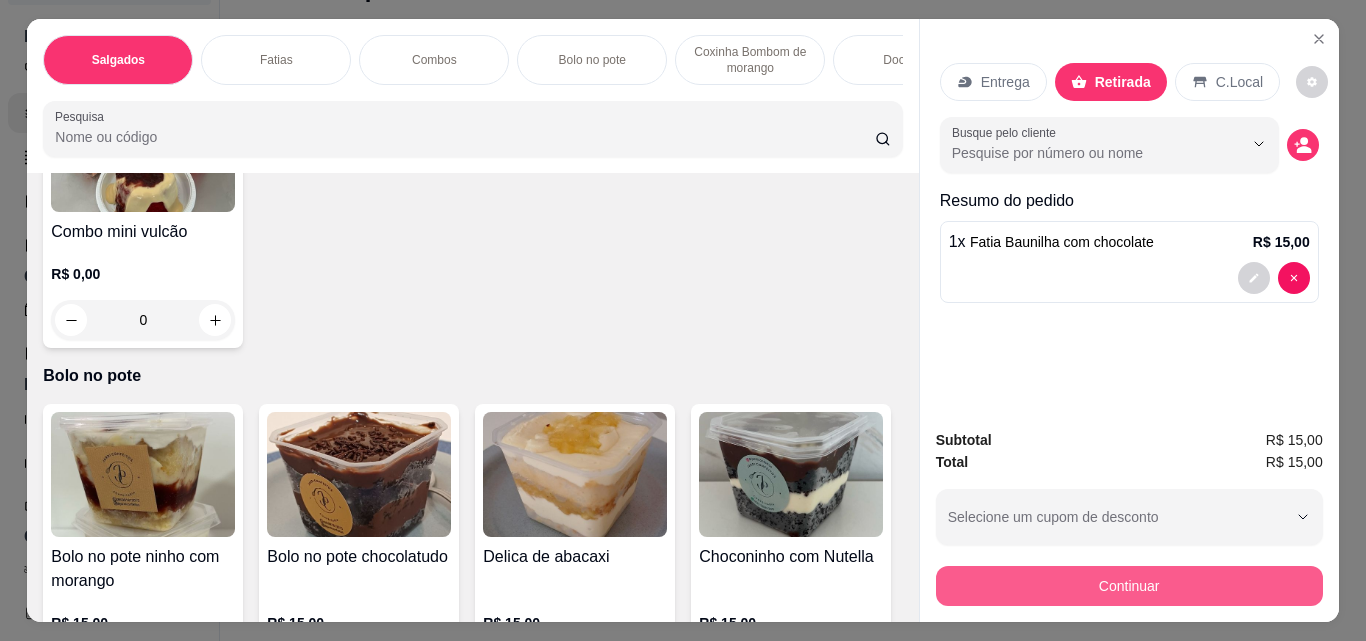 click on "Continuar" at bounding box center [1129, 583] 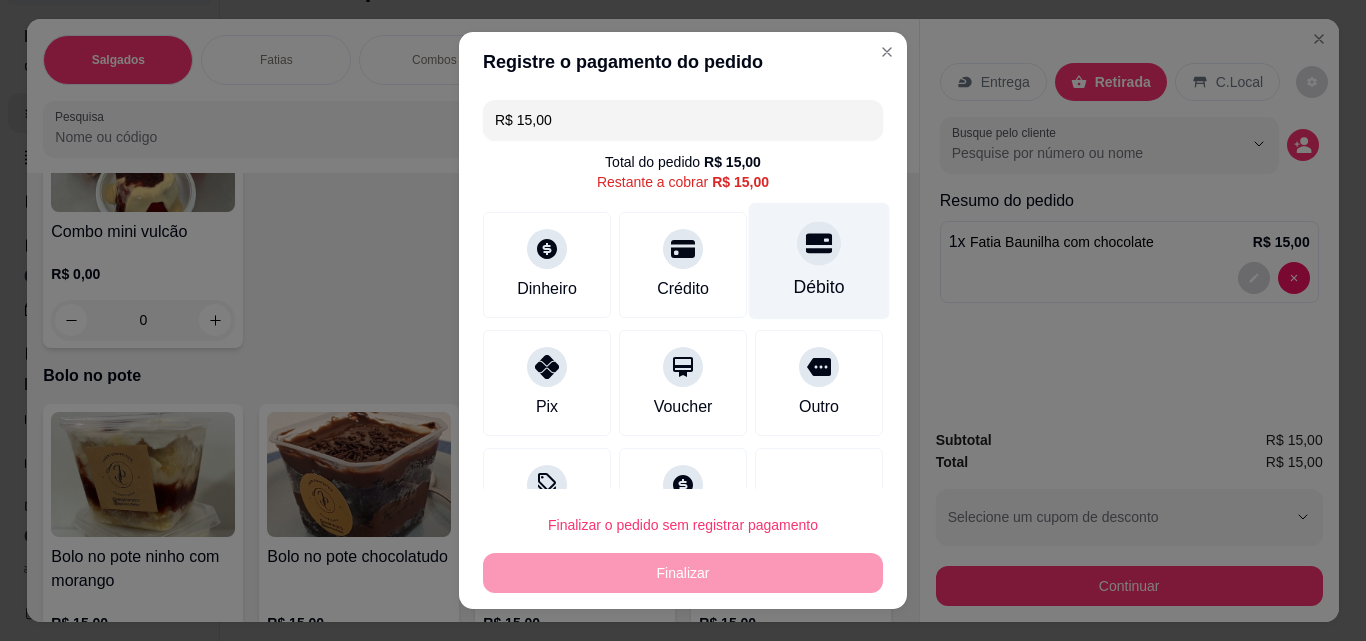 click on "Débito" at bounding box center (819, 261) 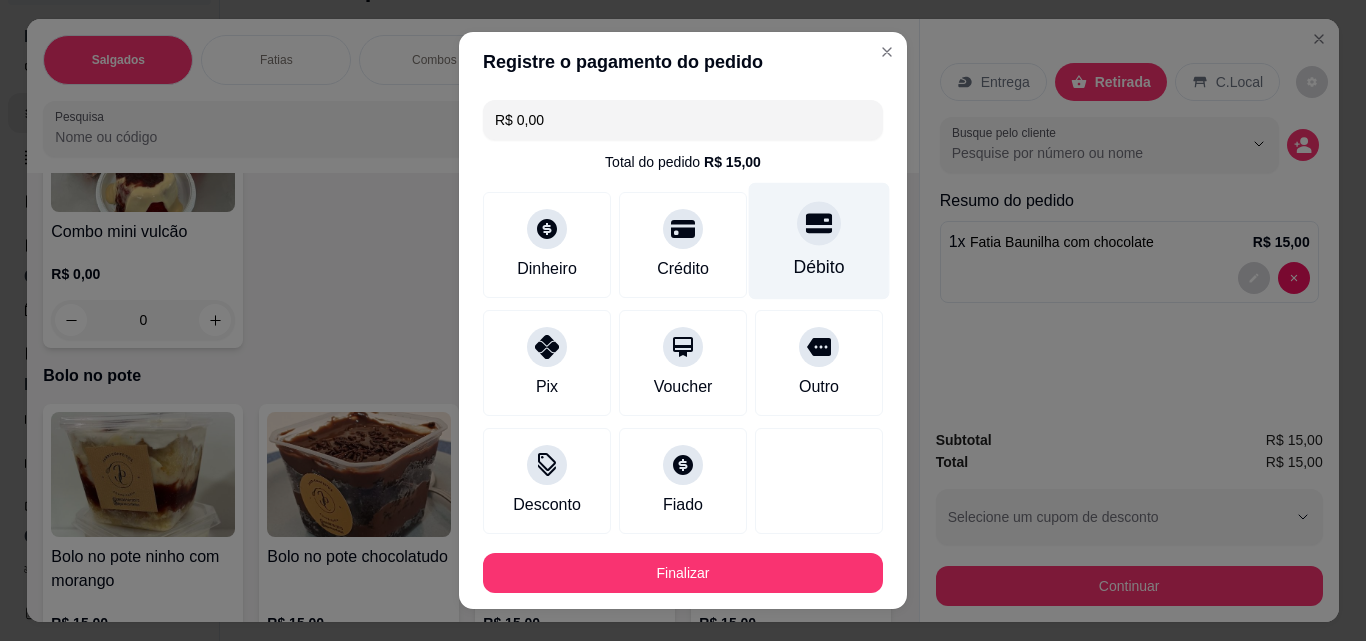 type on "R$ 0,00" 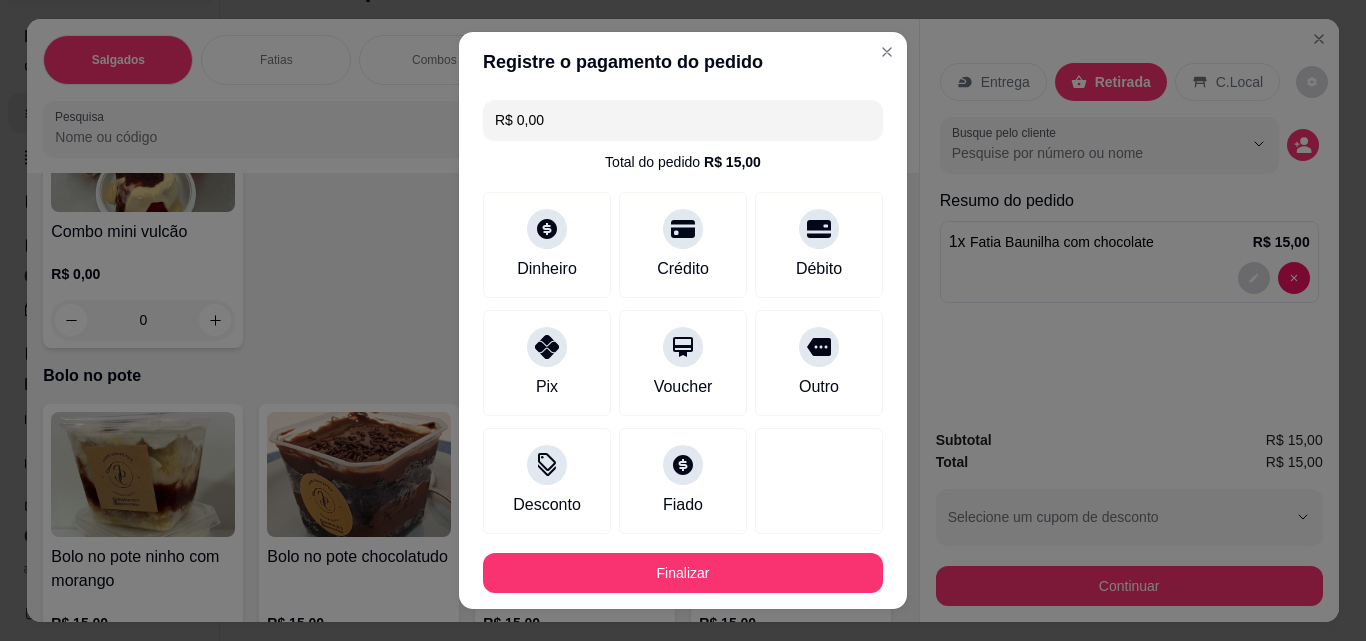 click on "Finalizar" at bounding box center (683, 573) 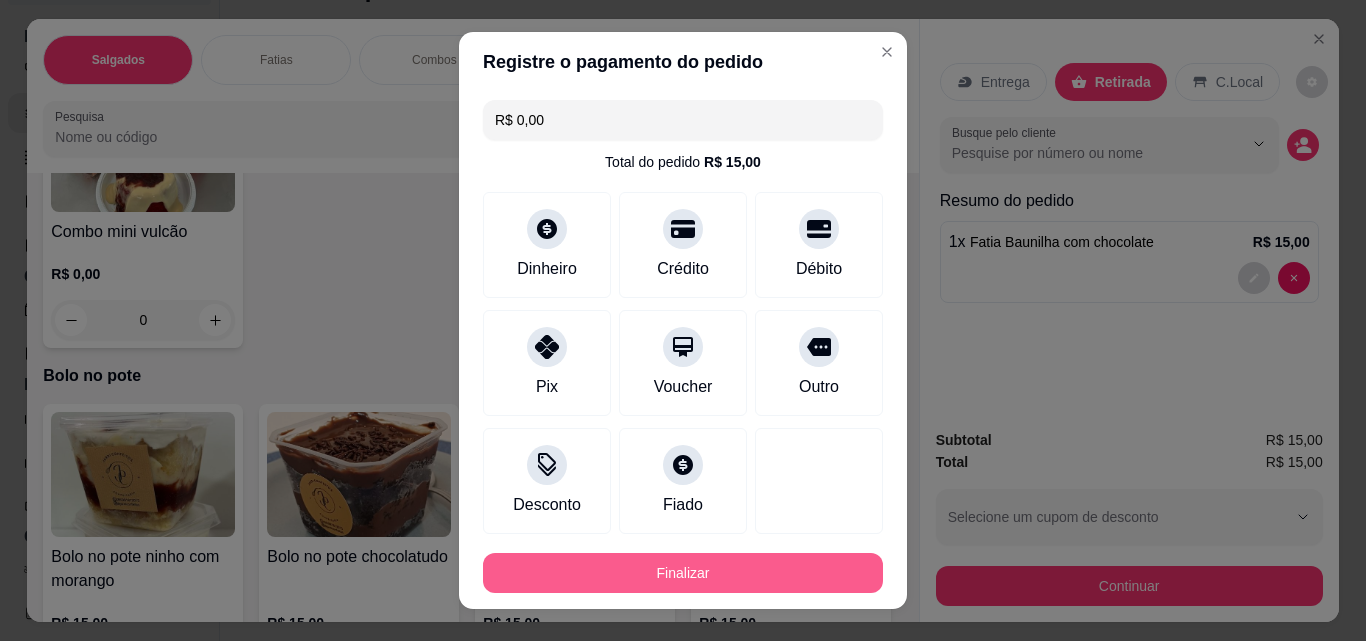 click on "Finalizar" at bounding box center [683, 573] 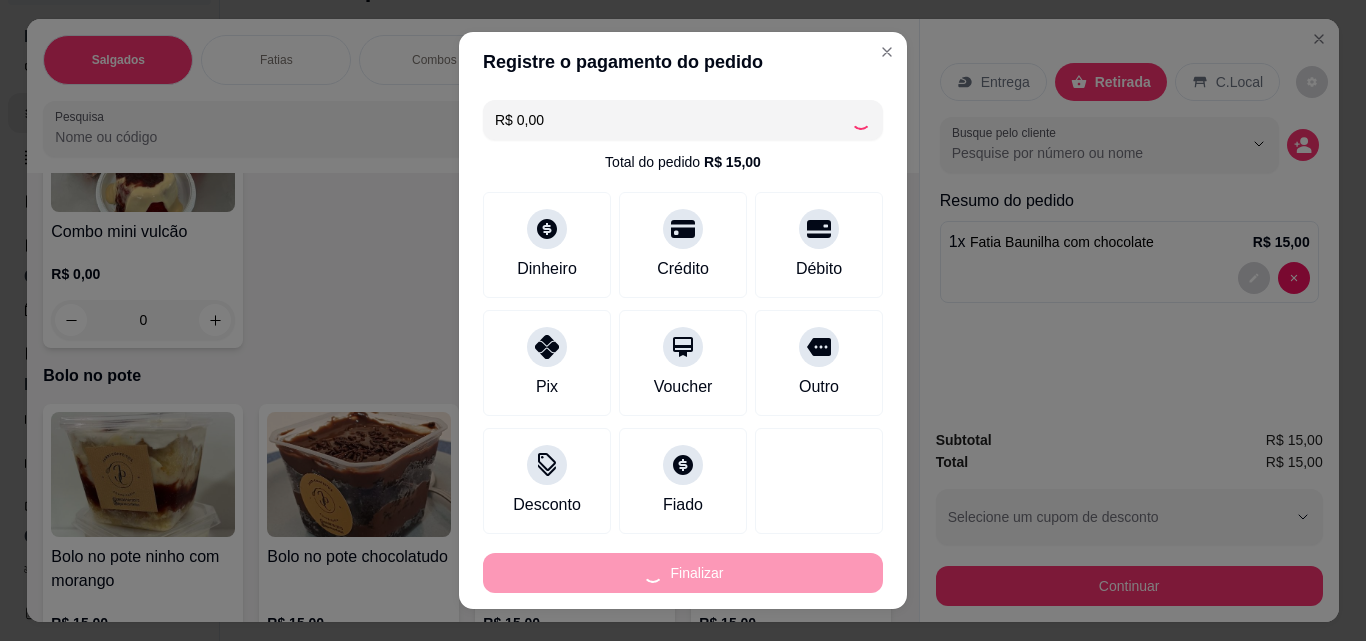 type on "0" 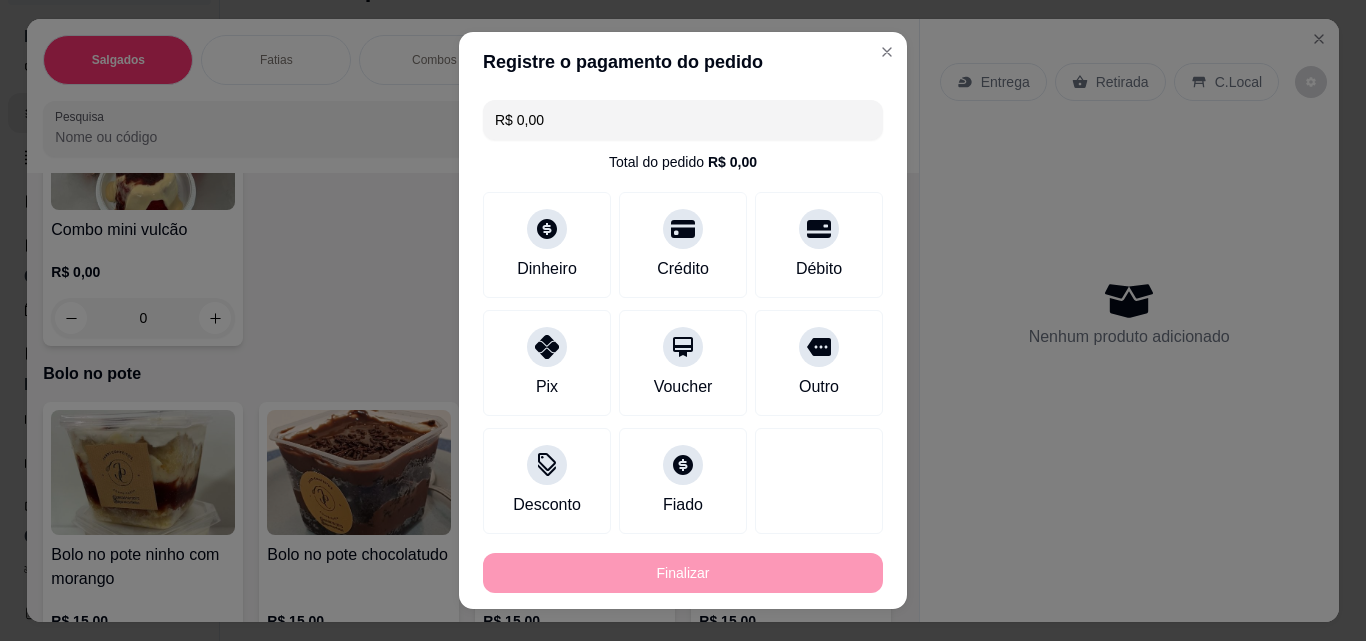 type on "-R$ 15,00" 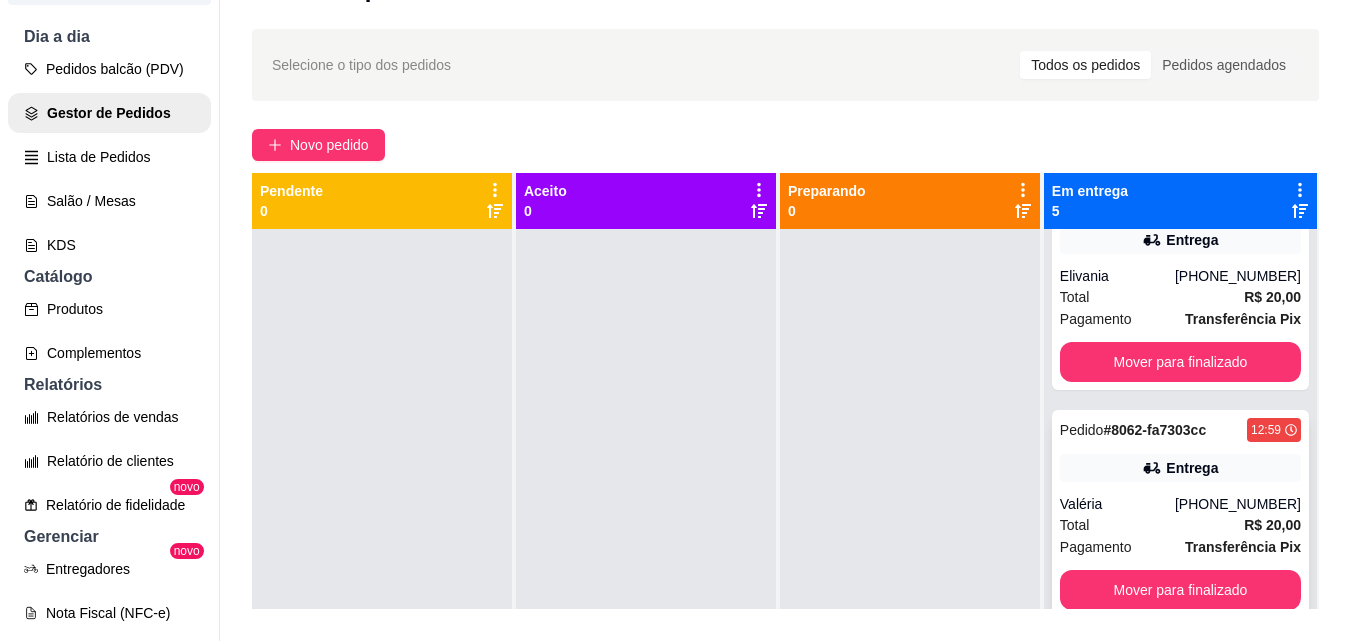 scroll, scrollTop: 519, scrollLeft: 0, axis: vertical 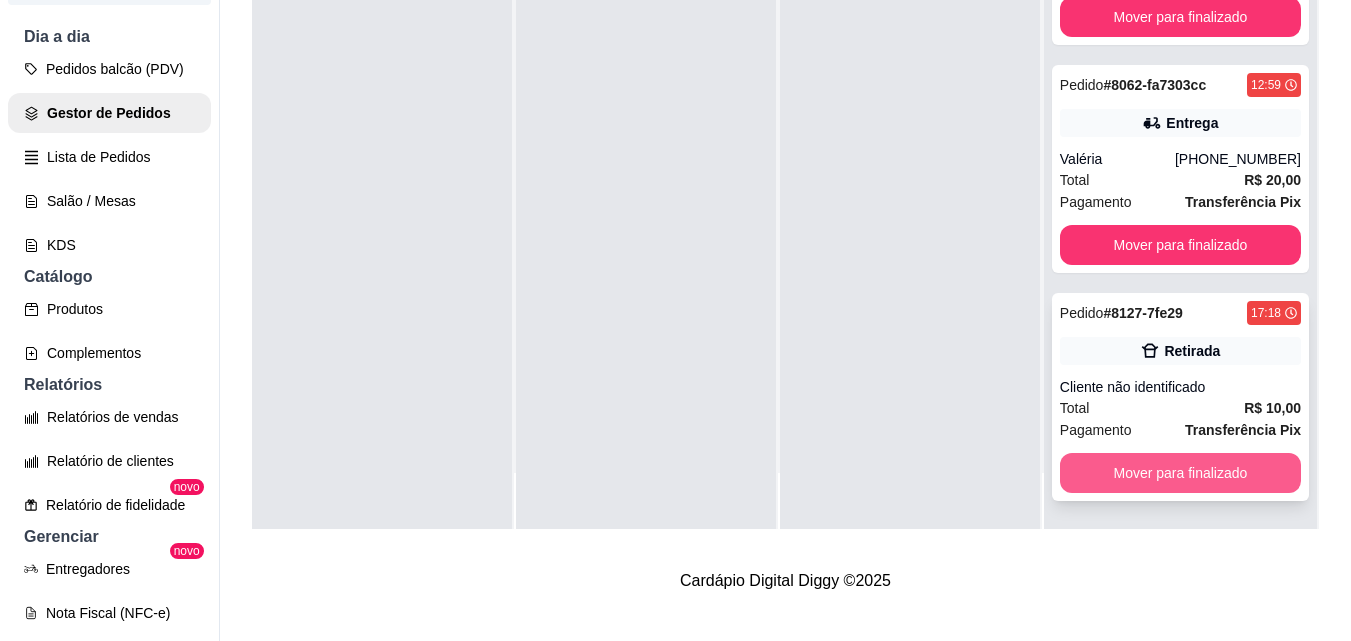 click on "Mover para finalizado" at bounding box center [1180, 473] 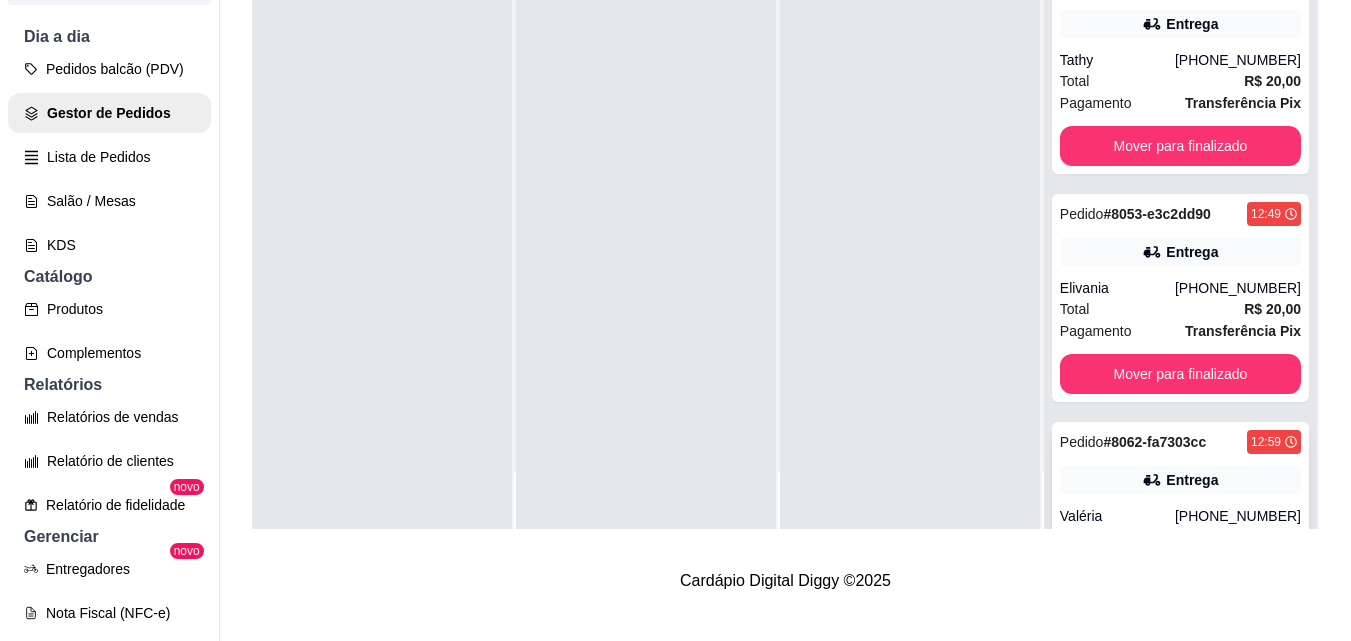 scroll, scrollTop: 0, scrollLeft: 0, axis: both 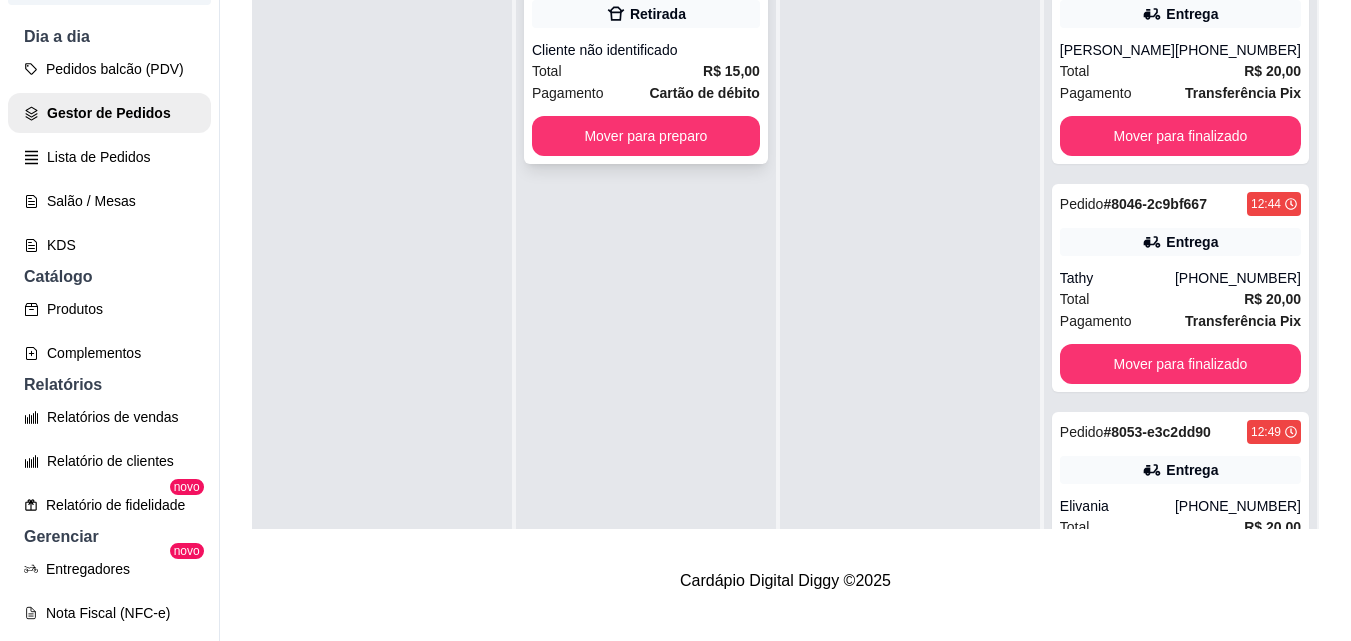 click on "Cartão de débito" at bounding box center [704, 93] 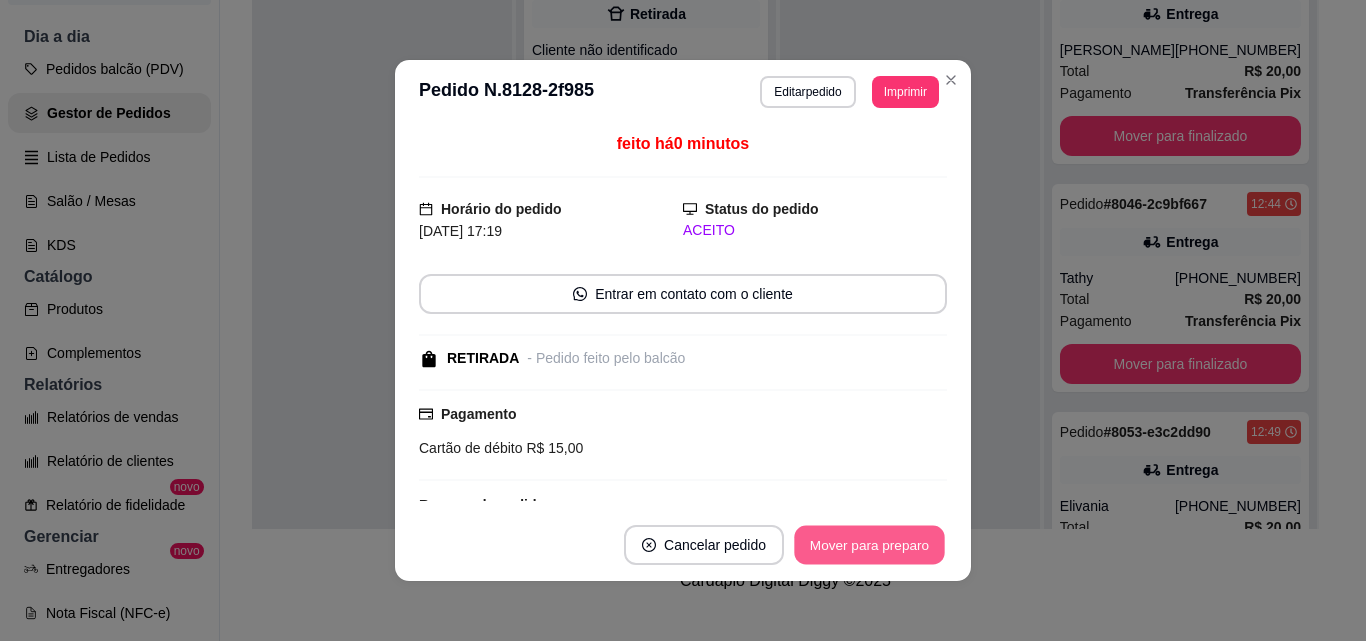 click on "Mover para preparo" at bounding box center (869, 545) 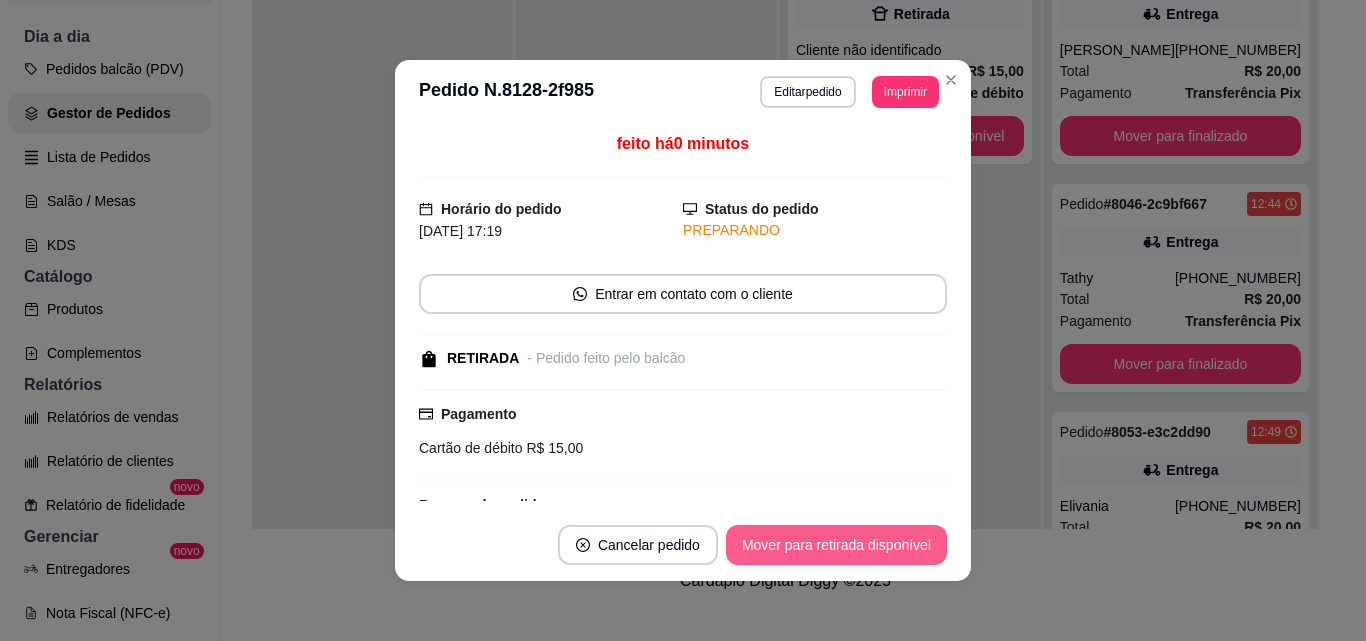 click on "Mover para retirada disponível" at bounding box center (836, 545) 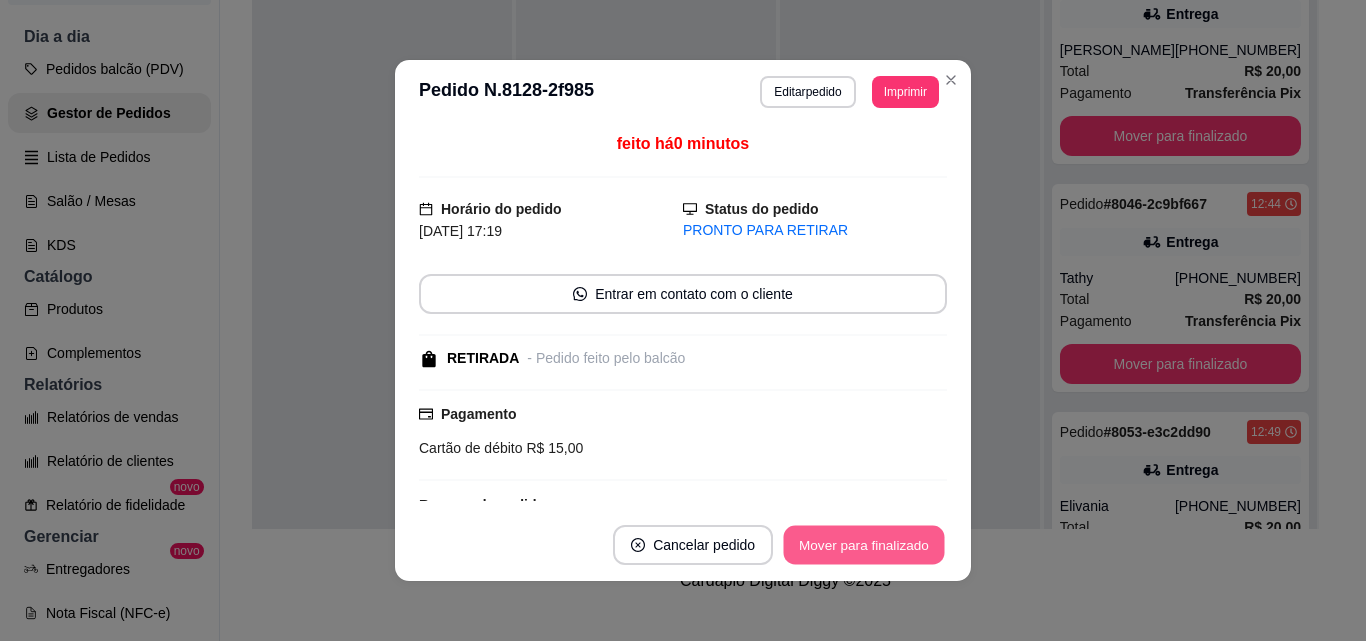 click on "Mover para finalizado" at bounding box center [864, 545] 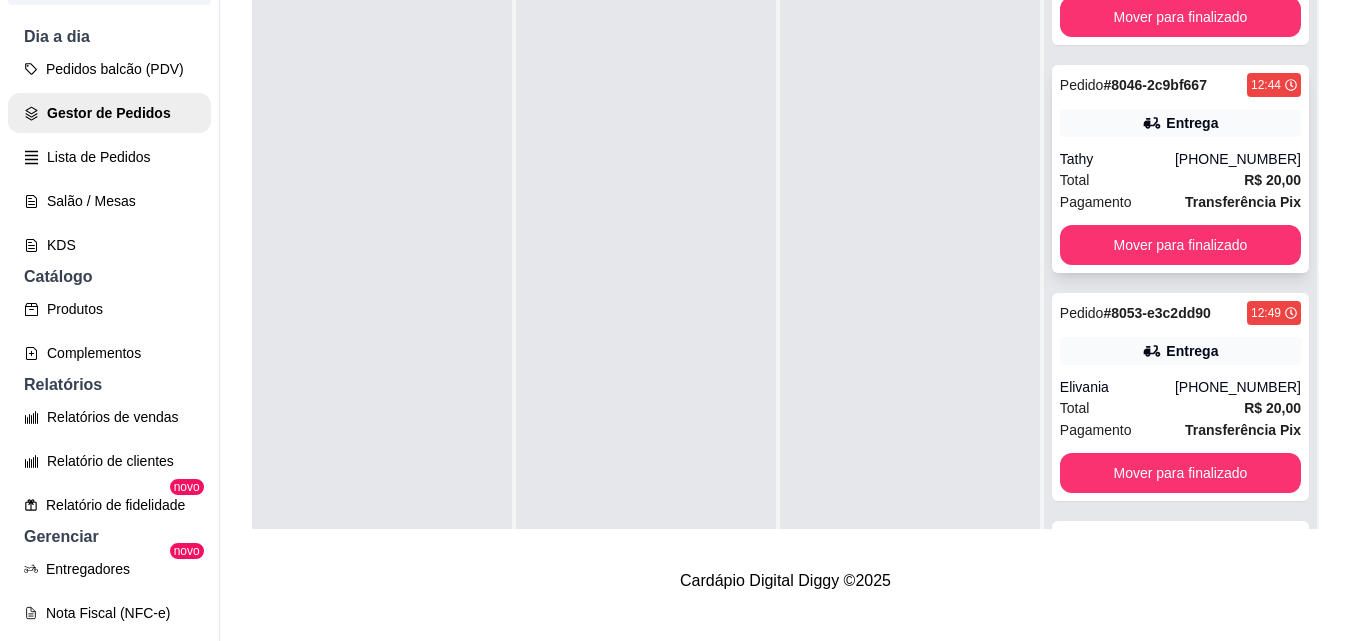 scroll, scrollTop: 291, scrollLeft: 0, axis: vertical 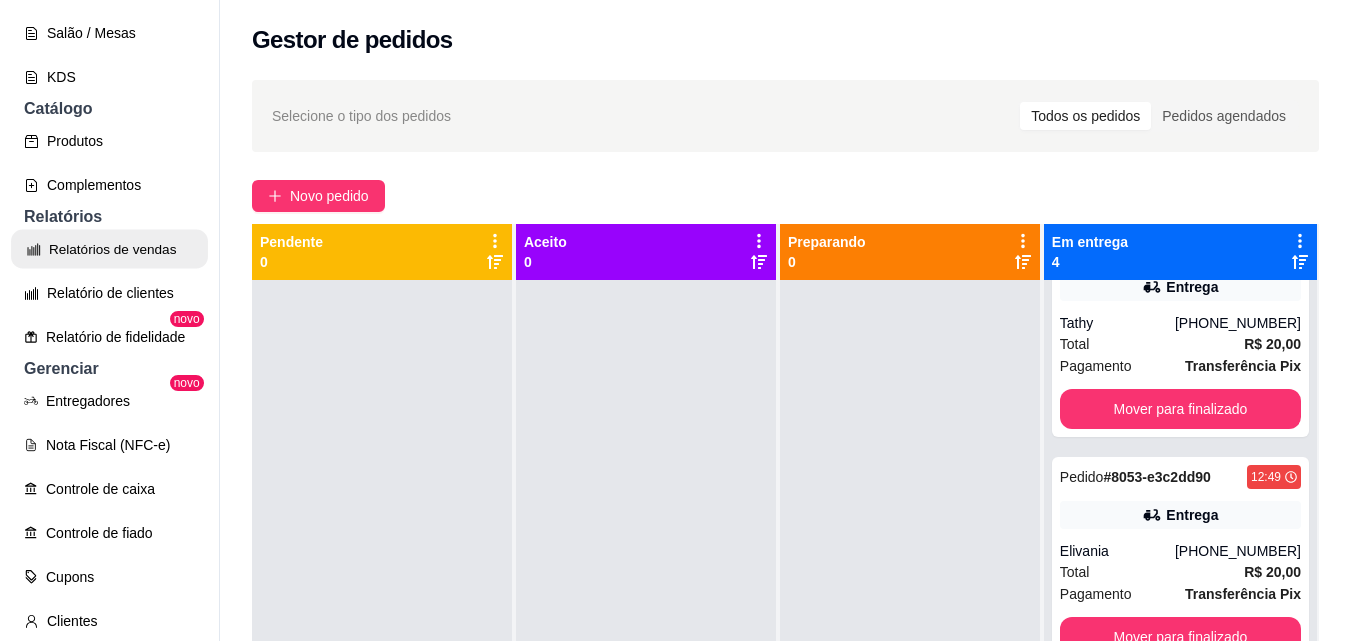 click on "Relatórios de vendas" at bounding box center [109, 249] 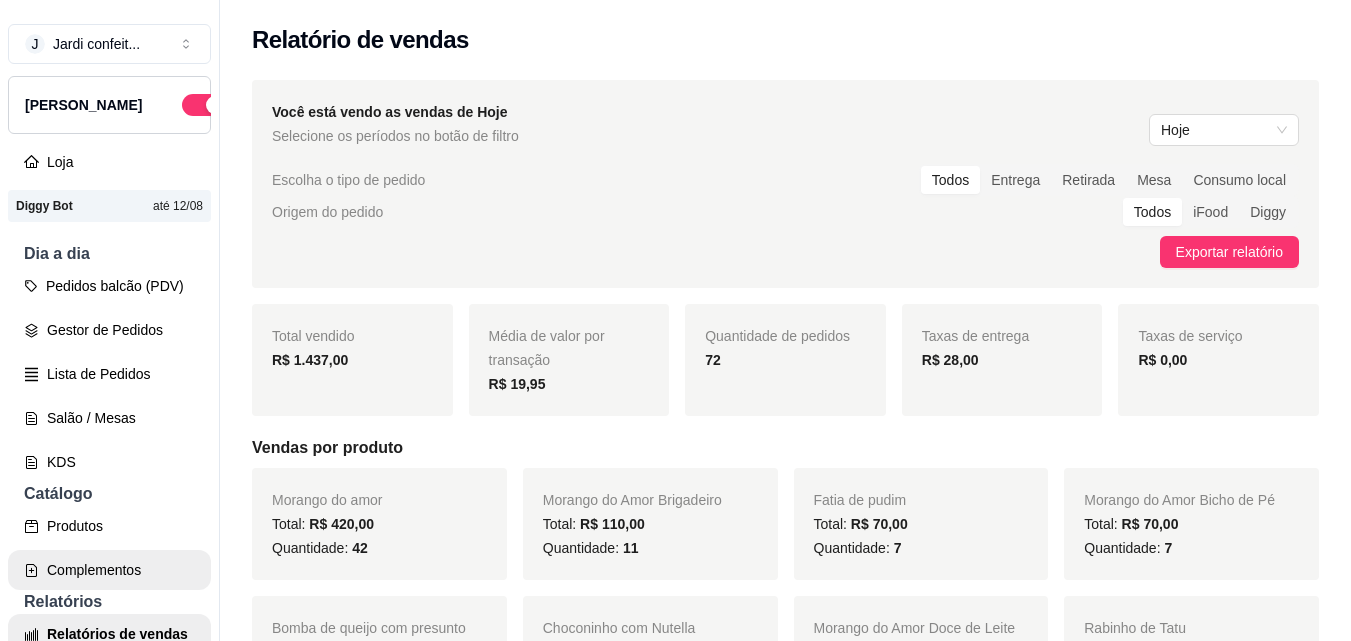 scroll, scrollTop: 0, scrollLeft: 0, axis: both 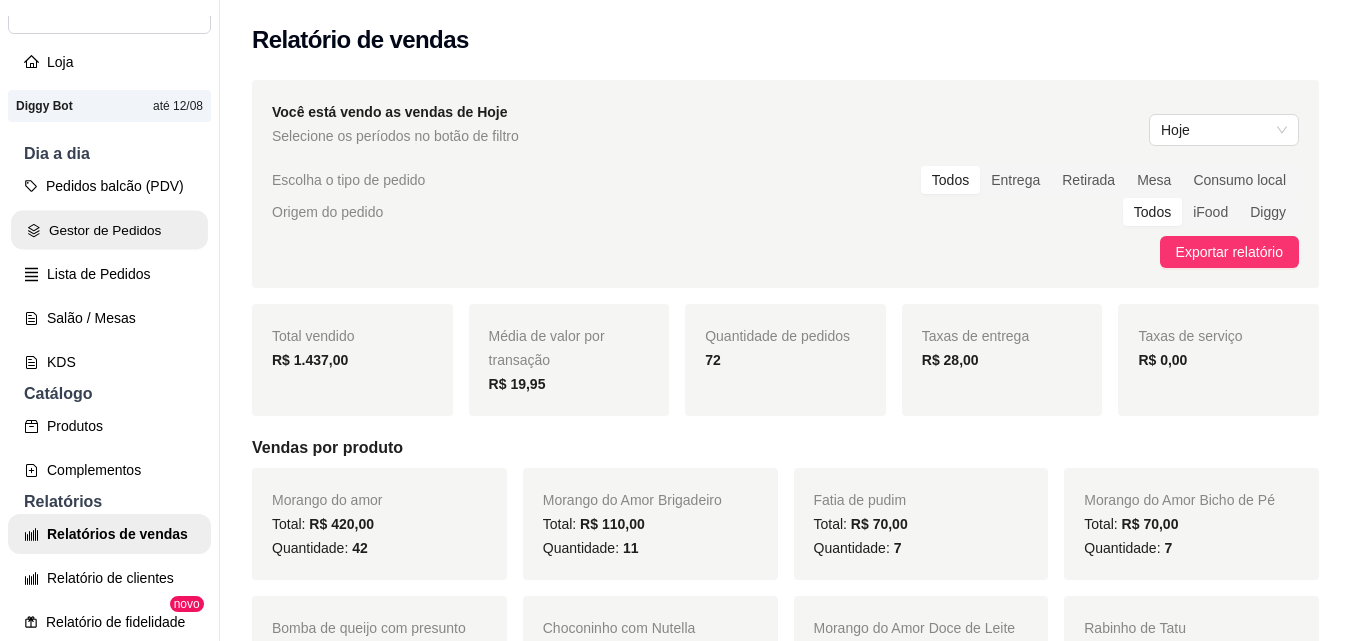 click on "Gestor de Pedidos" at bounding box center [109, 230] 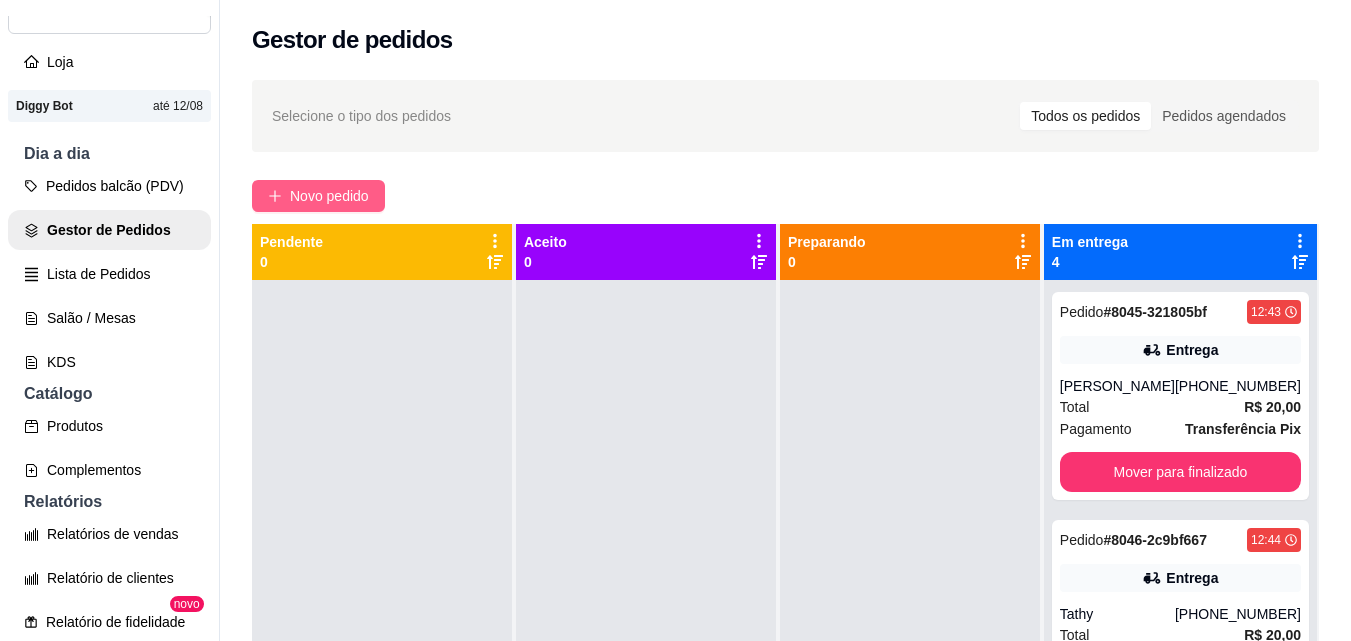 click on "Novo pedido" at bounding box center (318, 196) 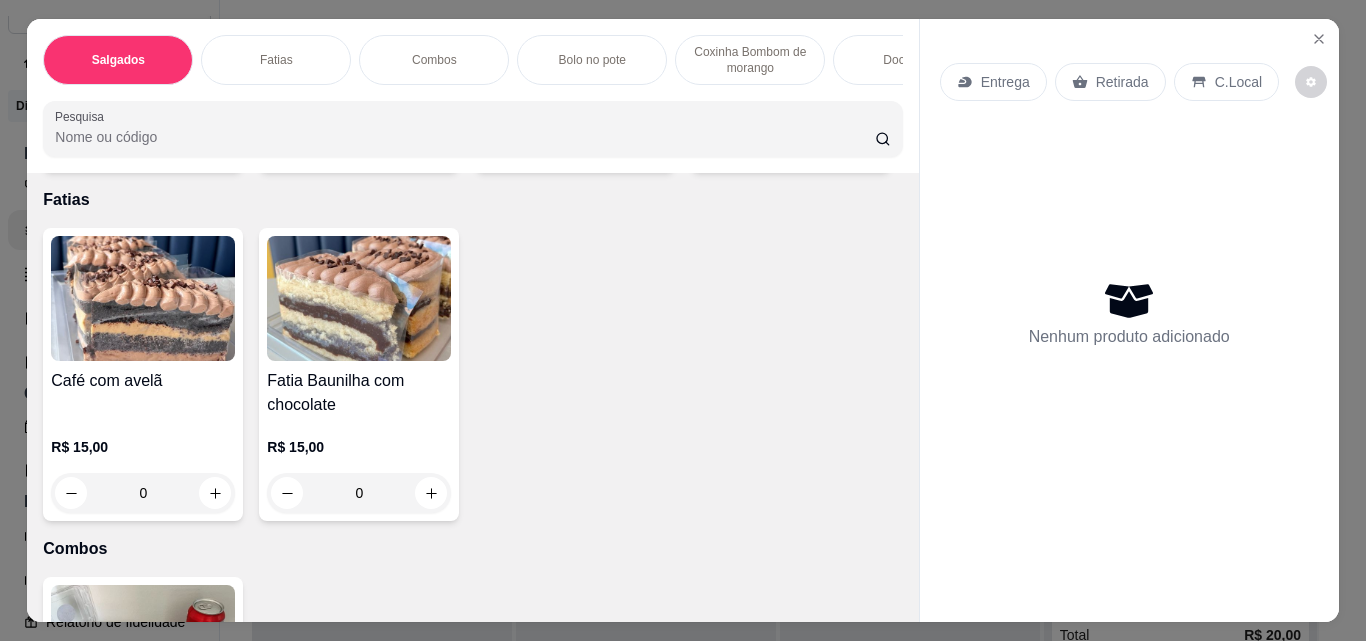 scroll, scrollTop: 0, scrollLeft: 0, axis: both 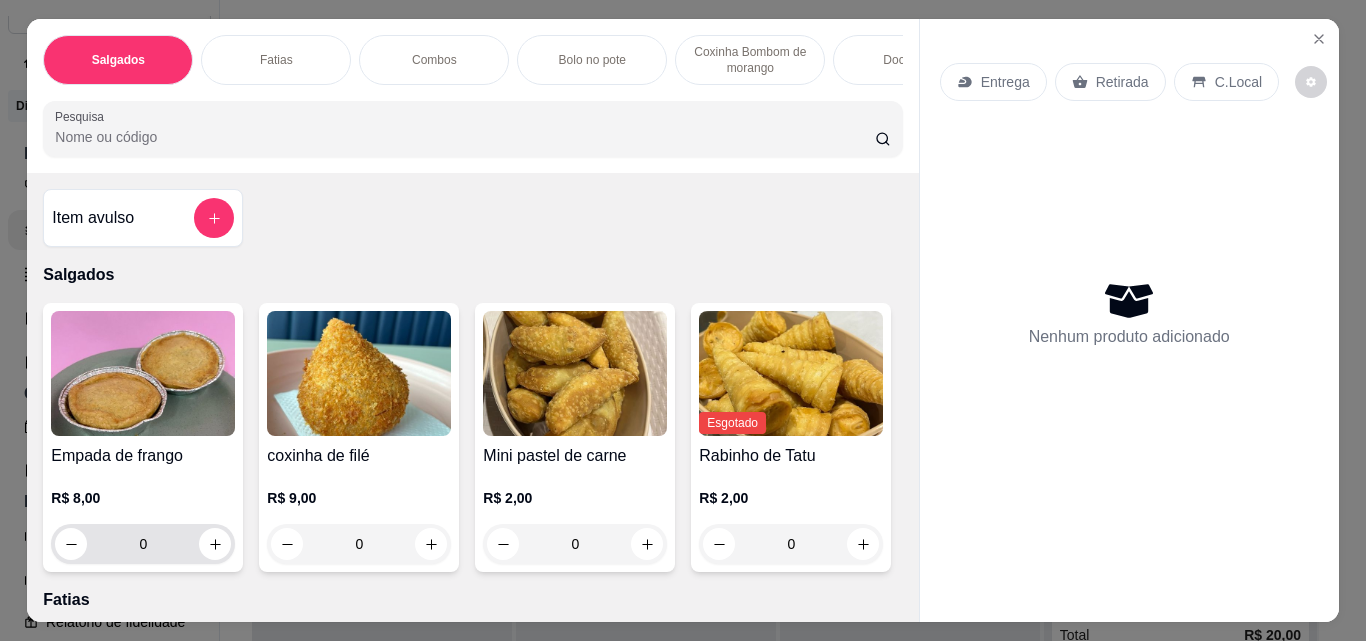 click 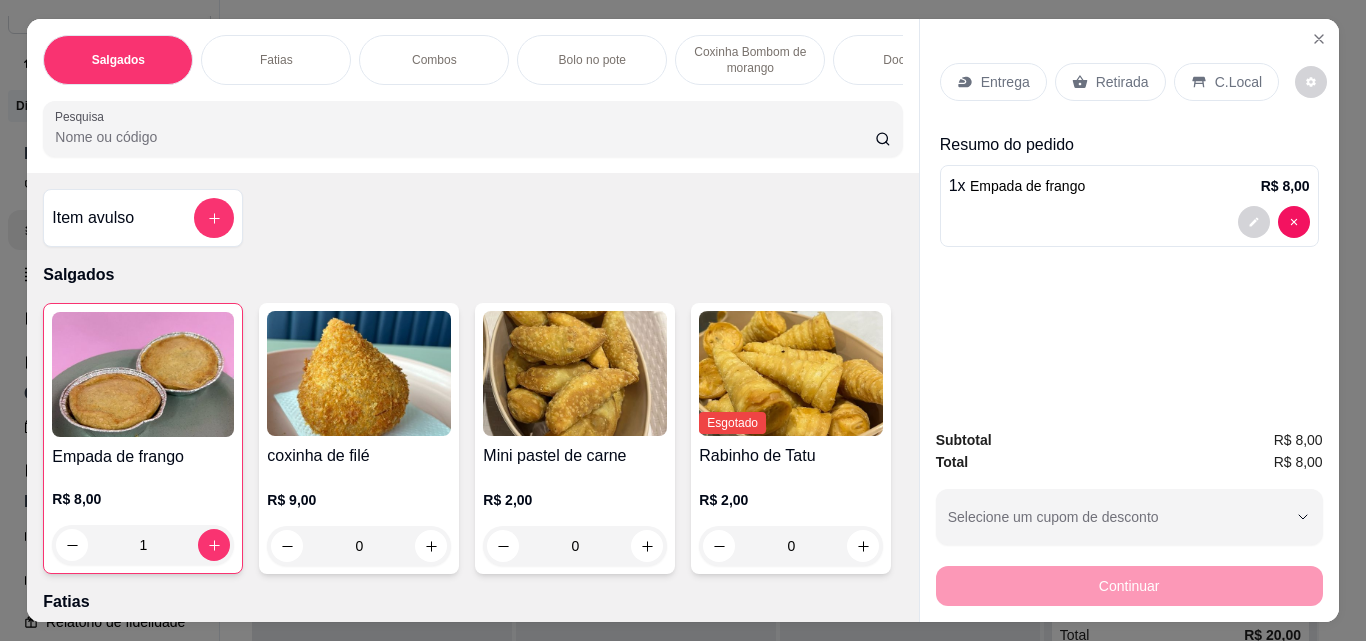 click on "Retirada" at bounding box center [1122, 82] 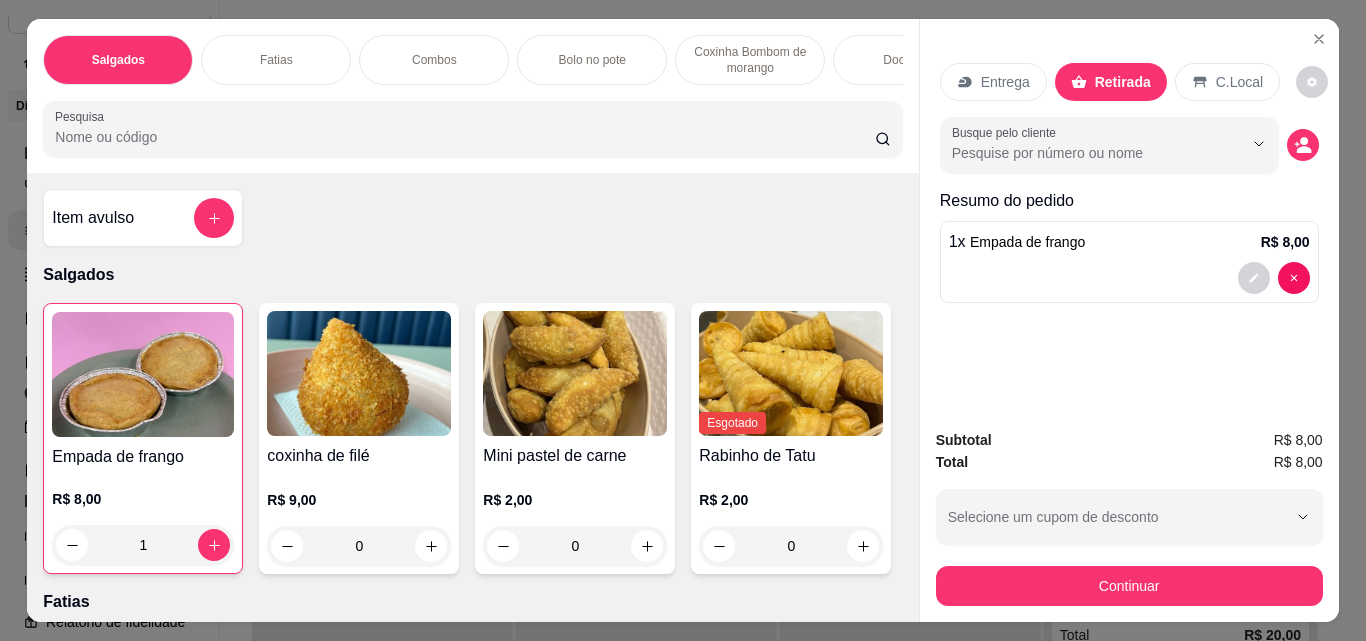 click on "Continuar" at bounding box center (1129, 586) 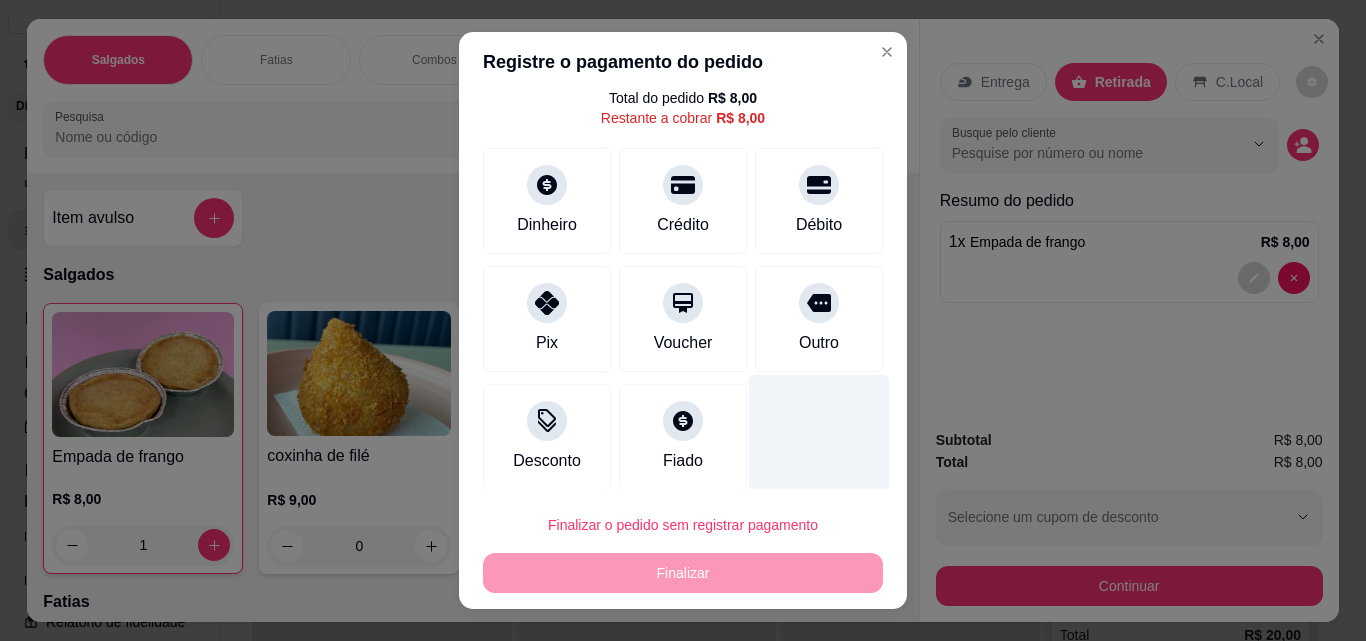 scroll, scrollTop: 73, scrollLeft: 0, axis: vertical 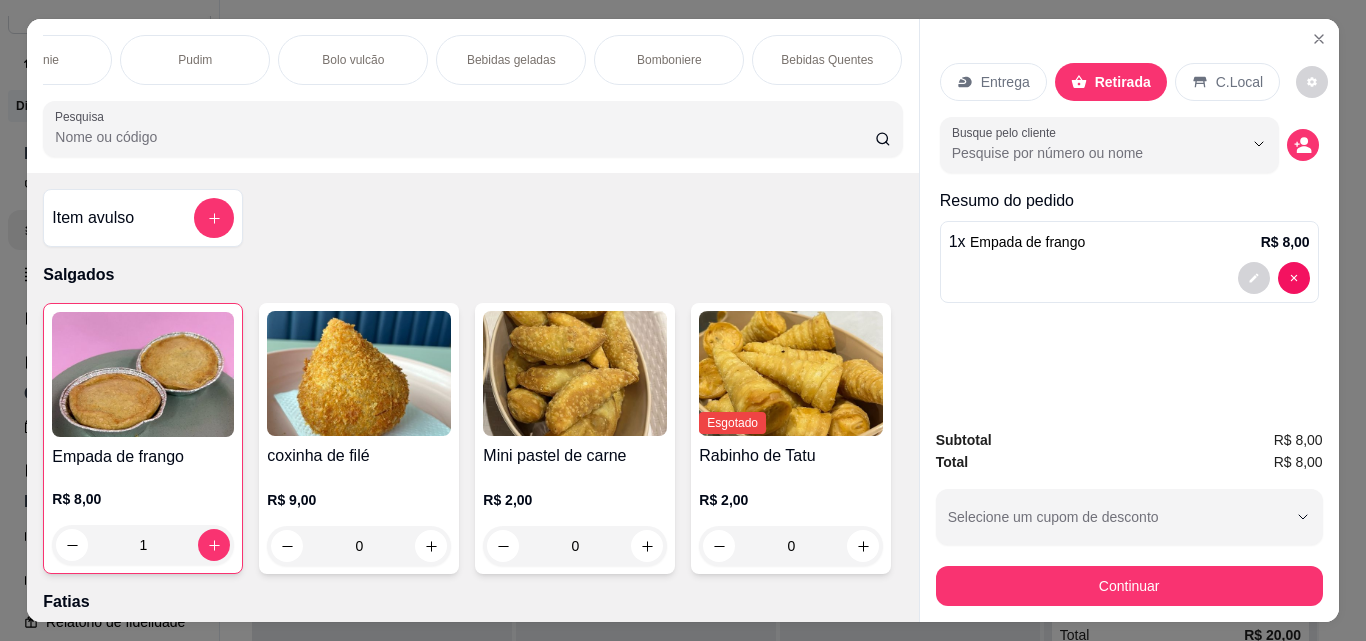 click on "Bebidas geladas" at bounding box center [511, 60] 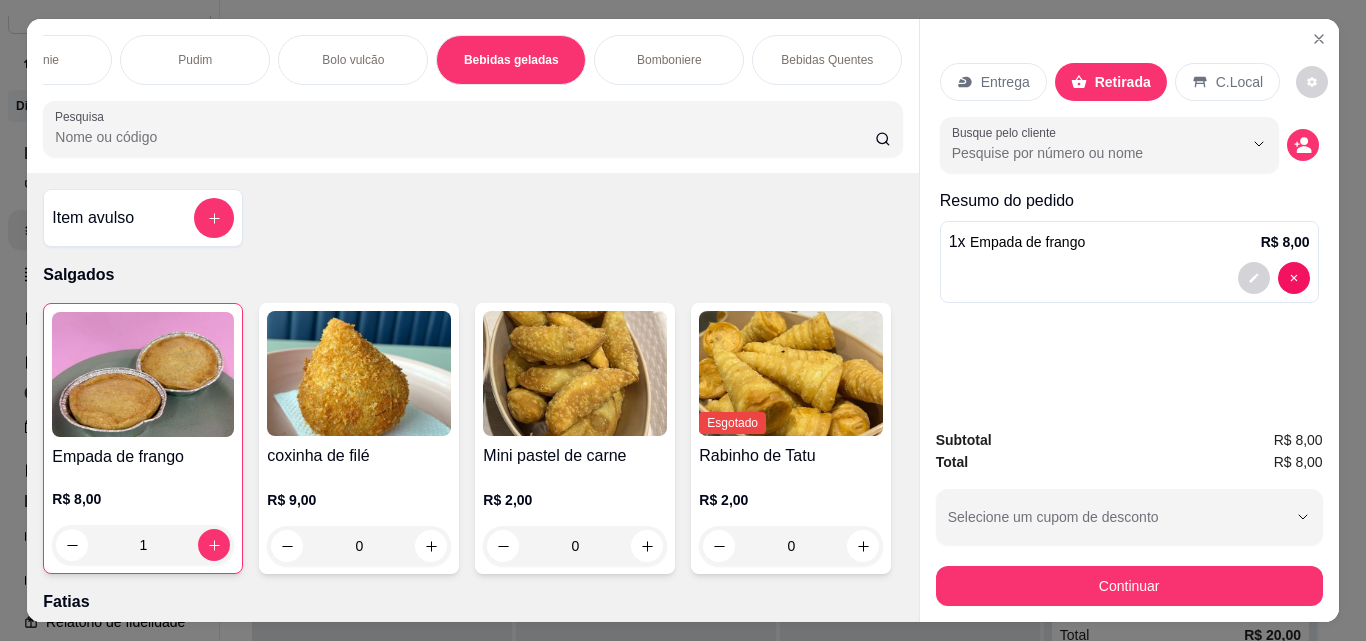 scroll, scrollTop: 4610, scrollLeft: 0, axis: vertical 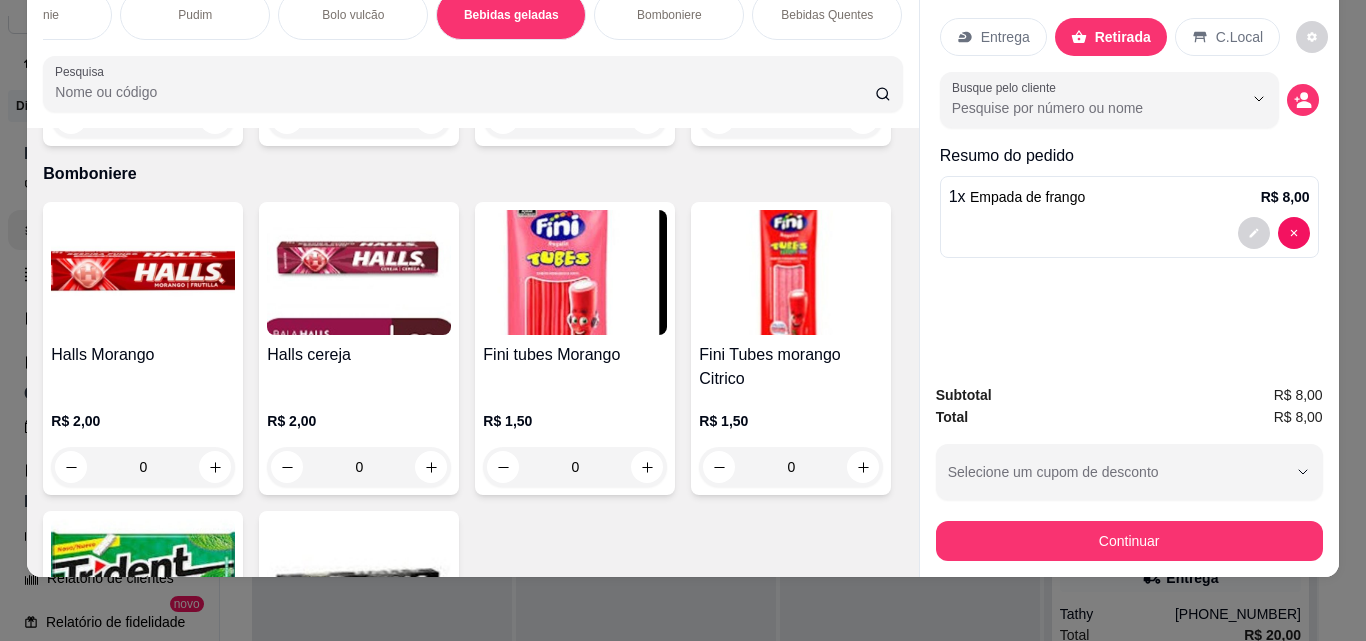 click at bounding box center [215, -476] 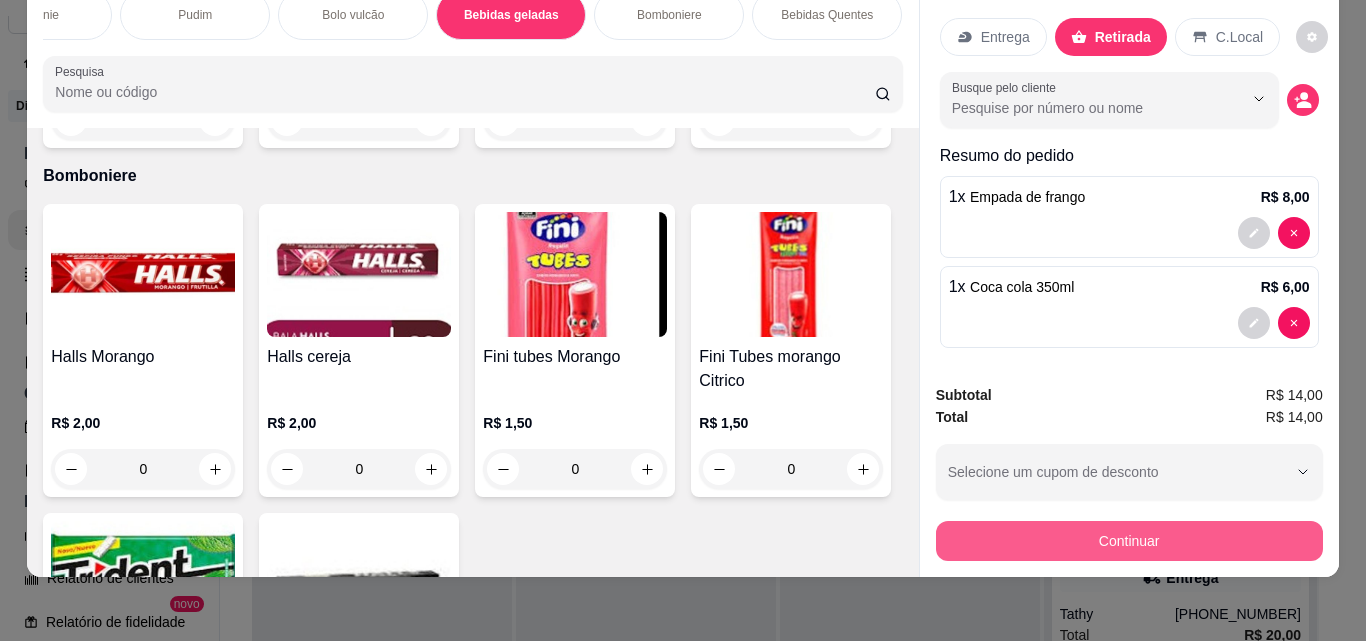 click on "Continuar" at bounding box center (1129, 541) 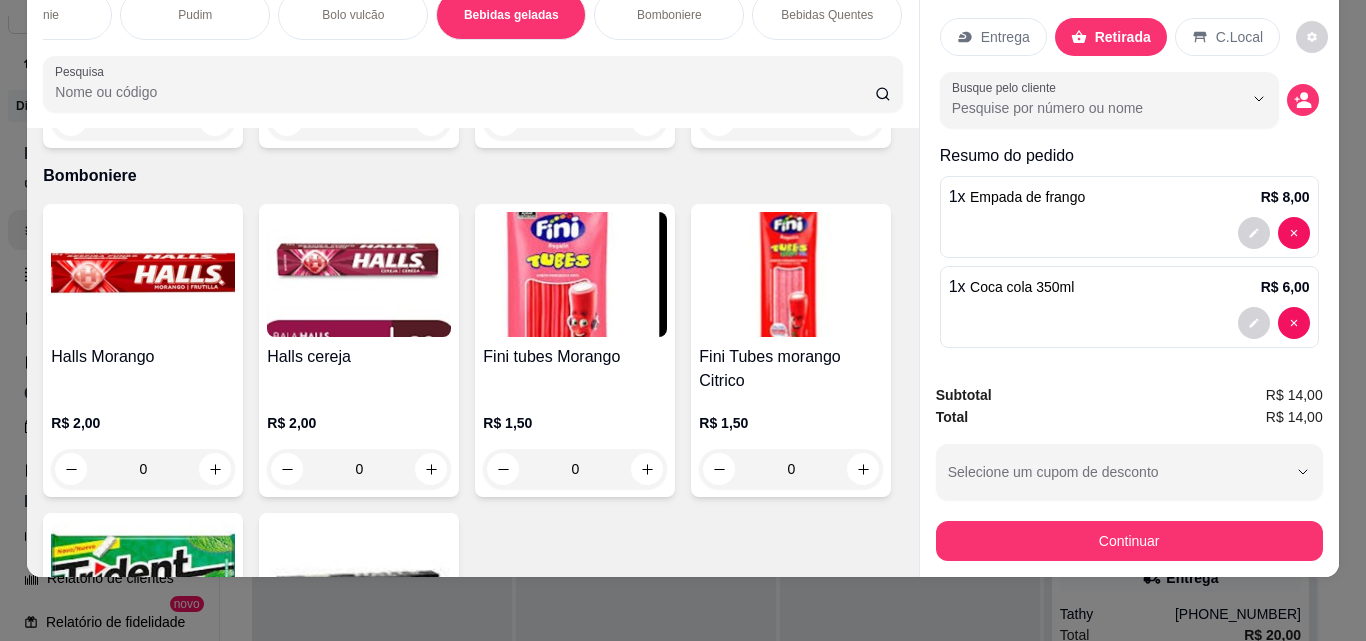scroll, scrollTop: 8, scrollLeft: 0, axis: vertical 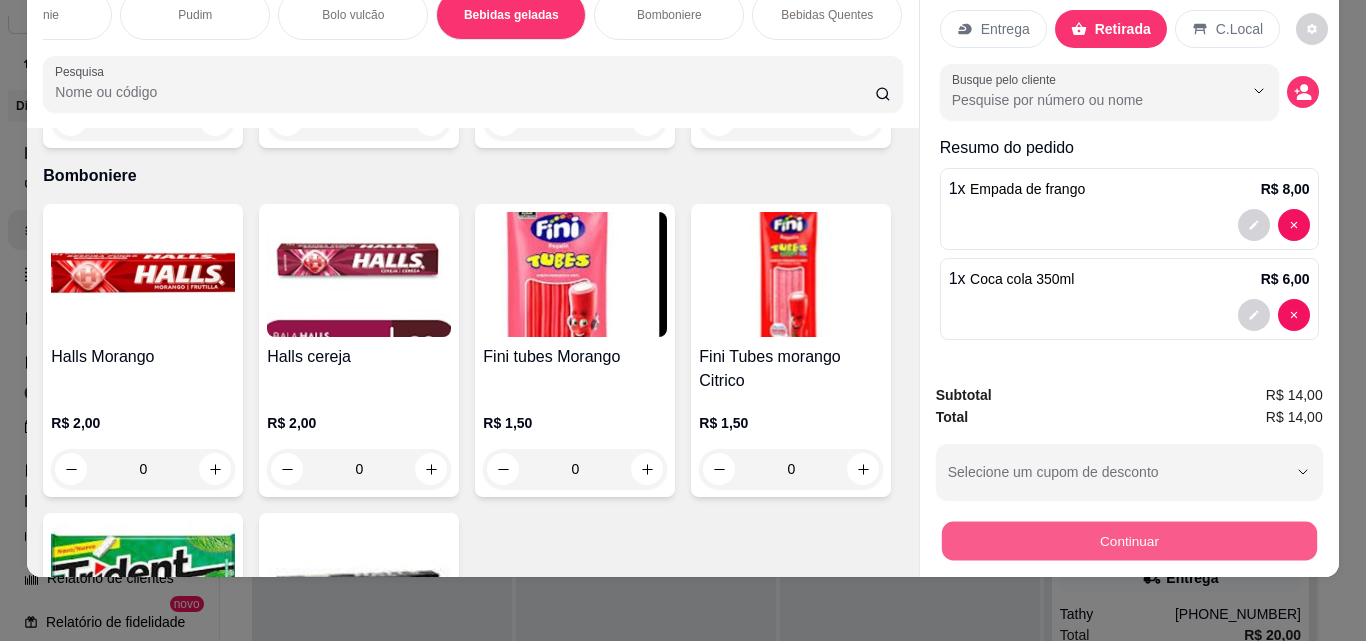 click on "Continuar" at bounding box center (1128, 540) 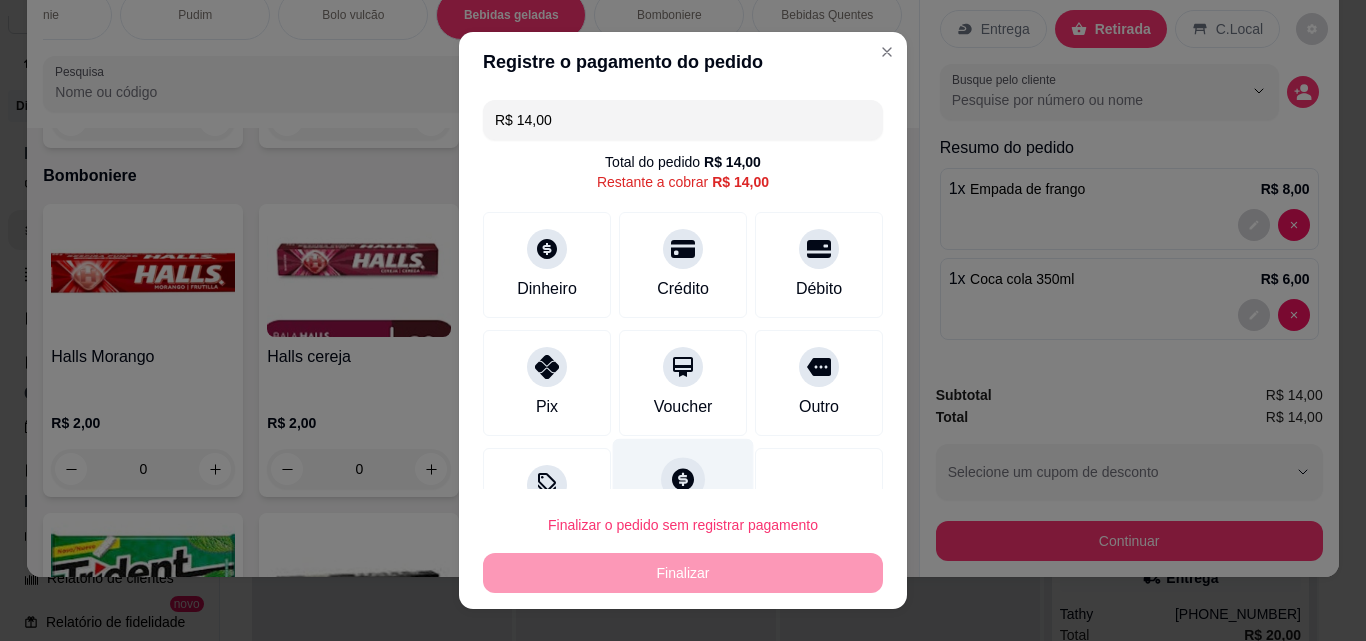 scroll, scrollTop: 73, scrollLeft: 0, axis: vertical 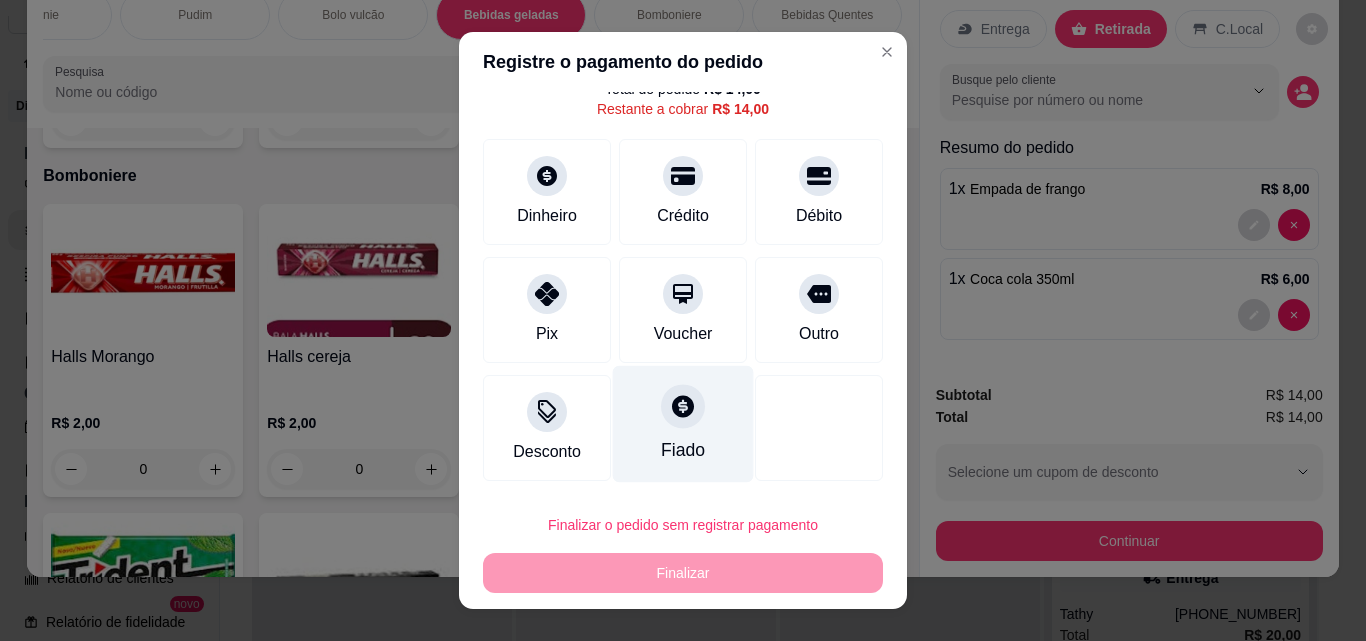 click at bounding box center (683, 406) 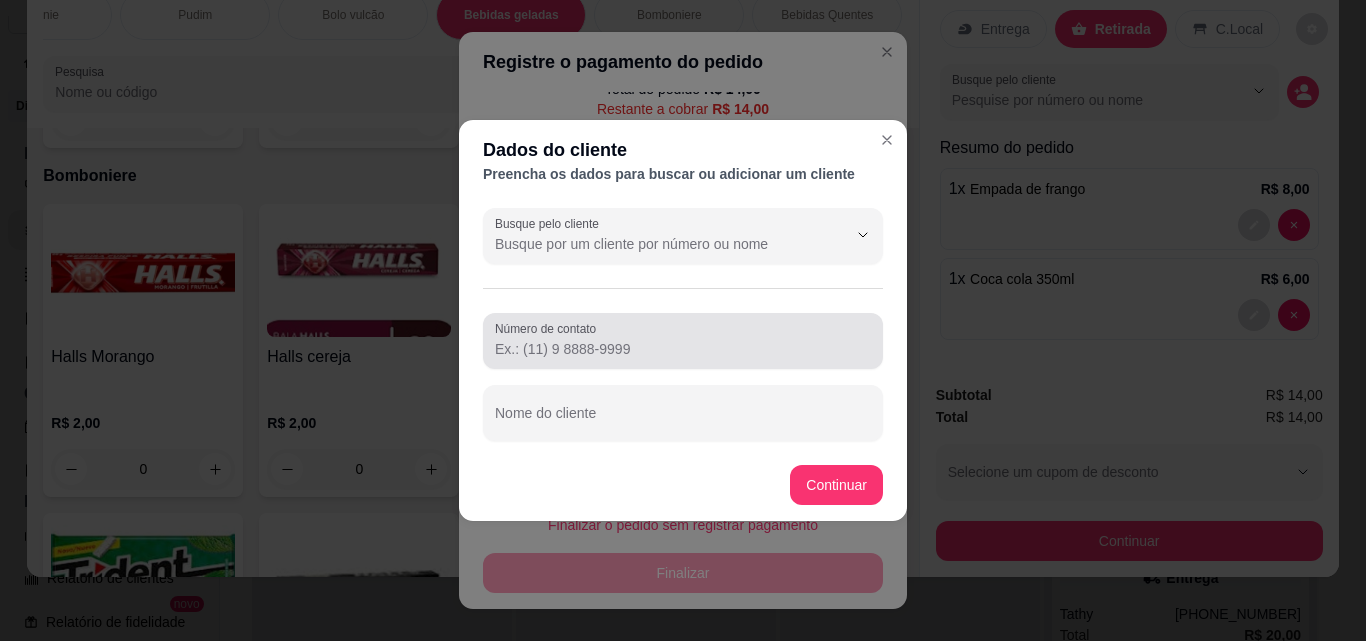 click on "Número de contato" at bounding box center [683, 349] 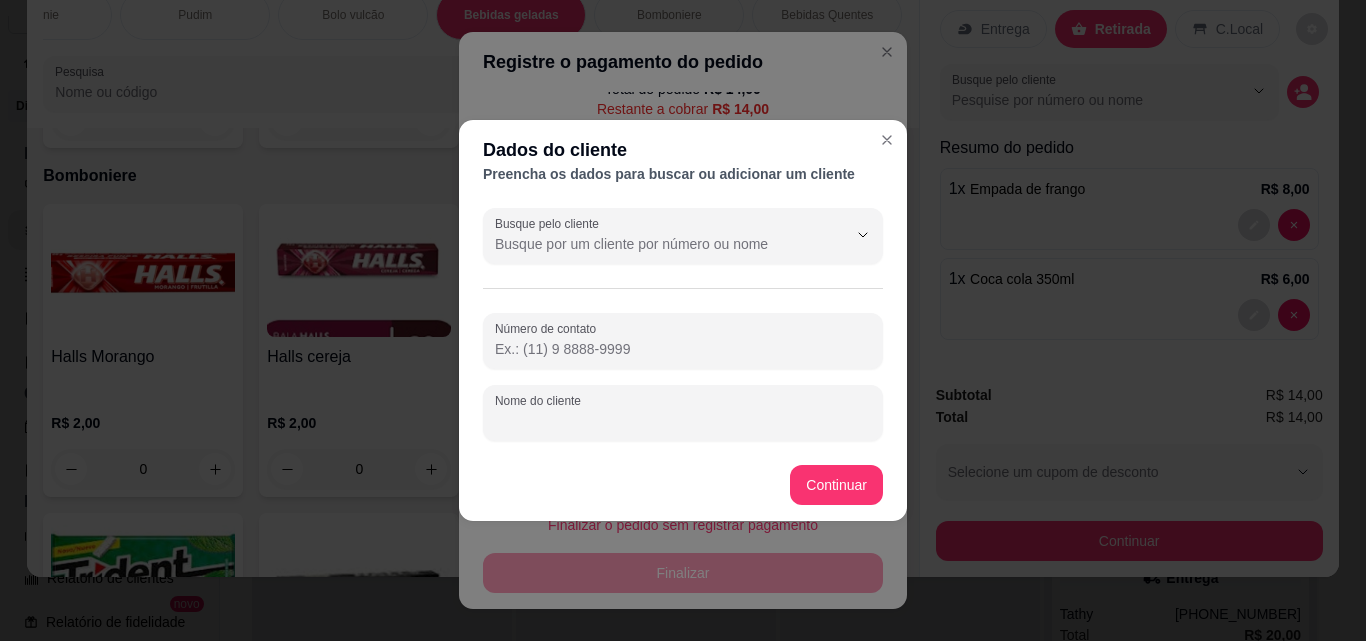 click on "Nome do cliente" at bounding box center [683, 421] 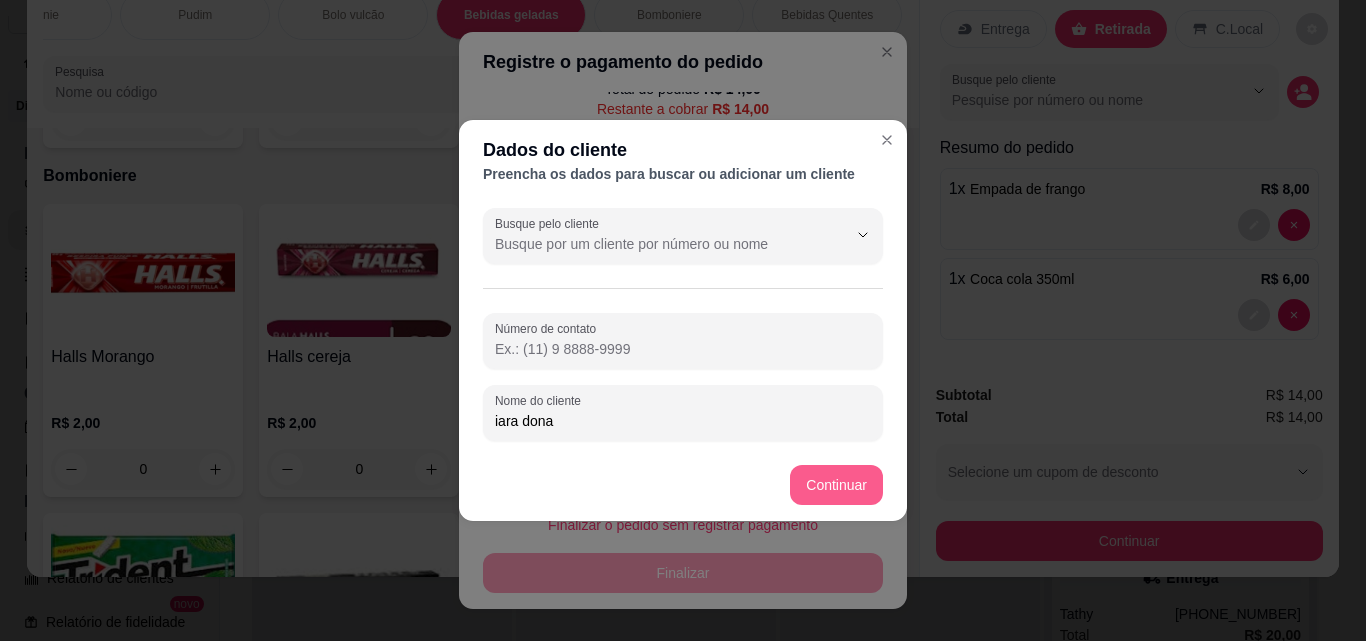 type on "iara dona" 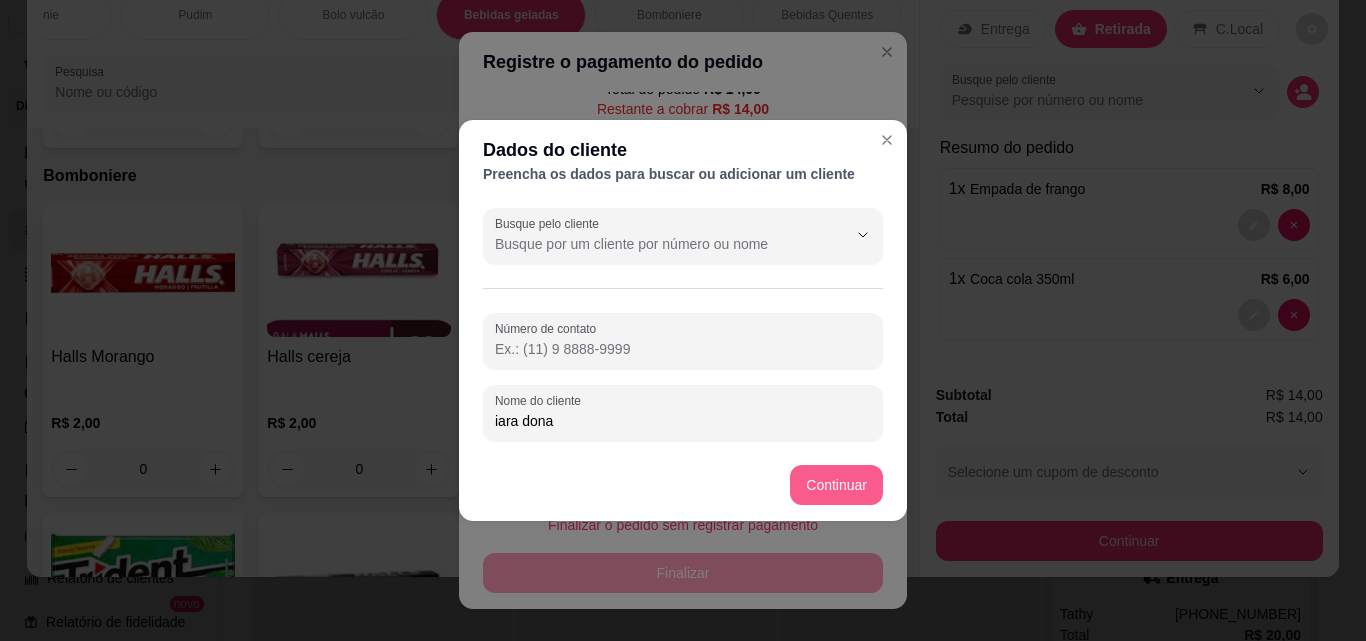 click on "Continuar" at bounding box center [836, 485] 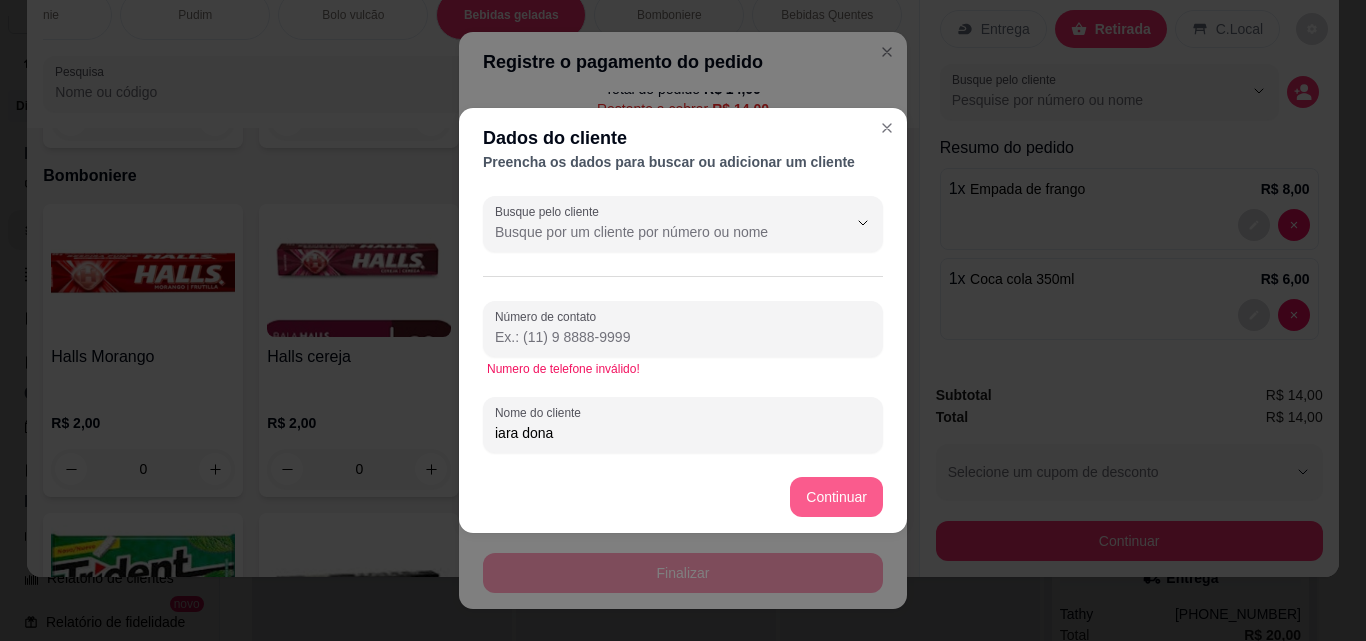click on "Continuar" at bounding box center (836, 497) 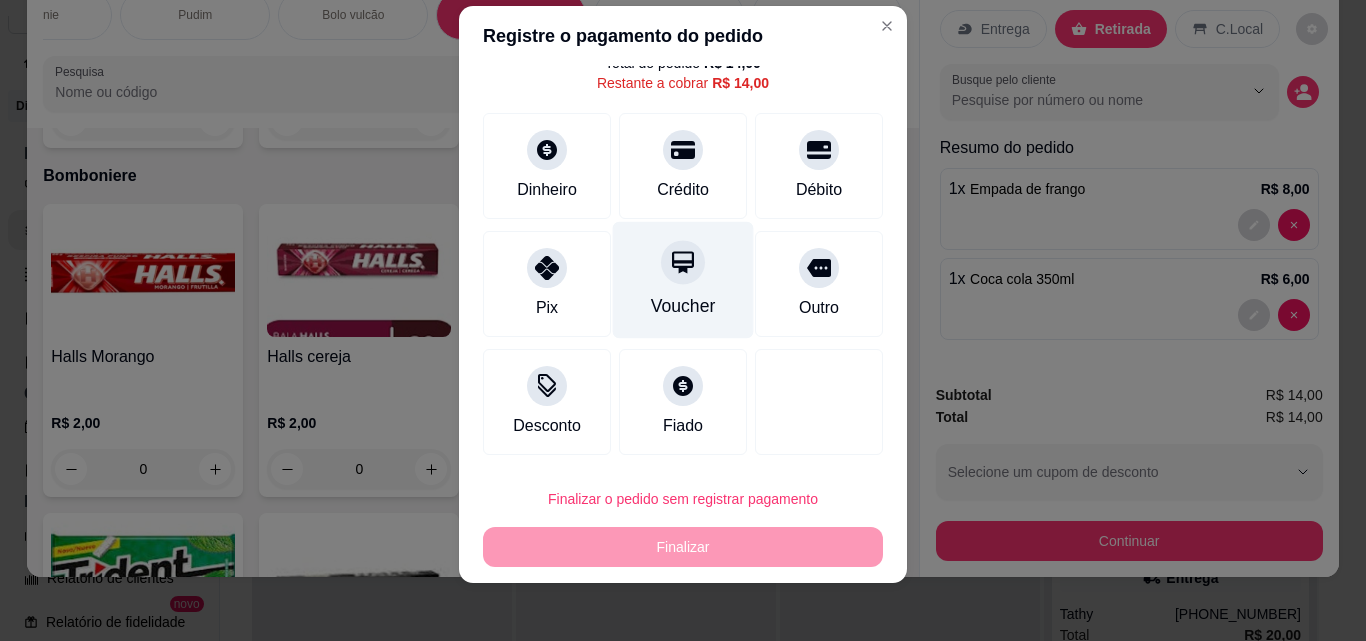 scroll, scrollTop: 32, scrollLeft: 0, axis: vertical 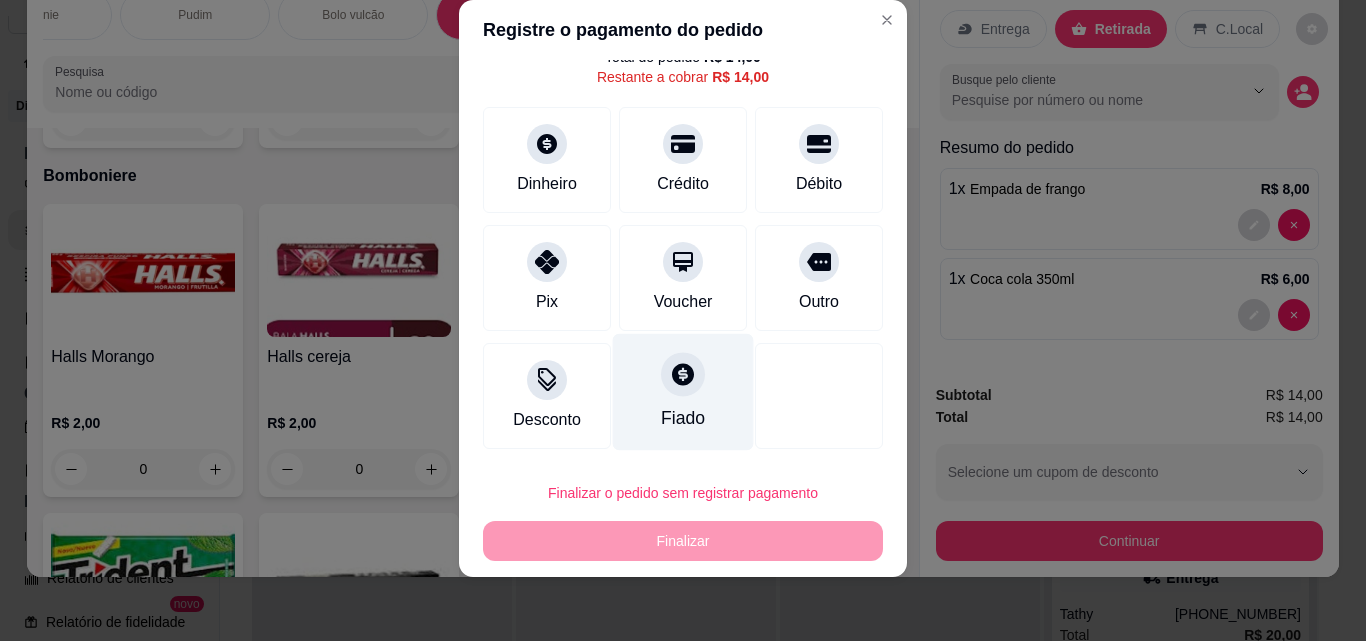 click on "Fiado" at bounding box center [683, 418] 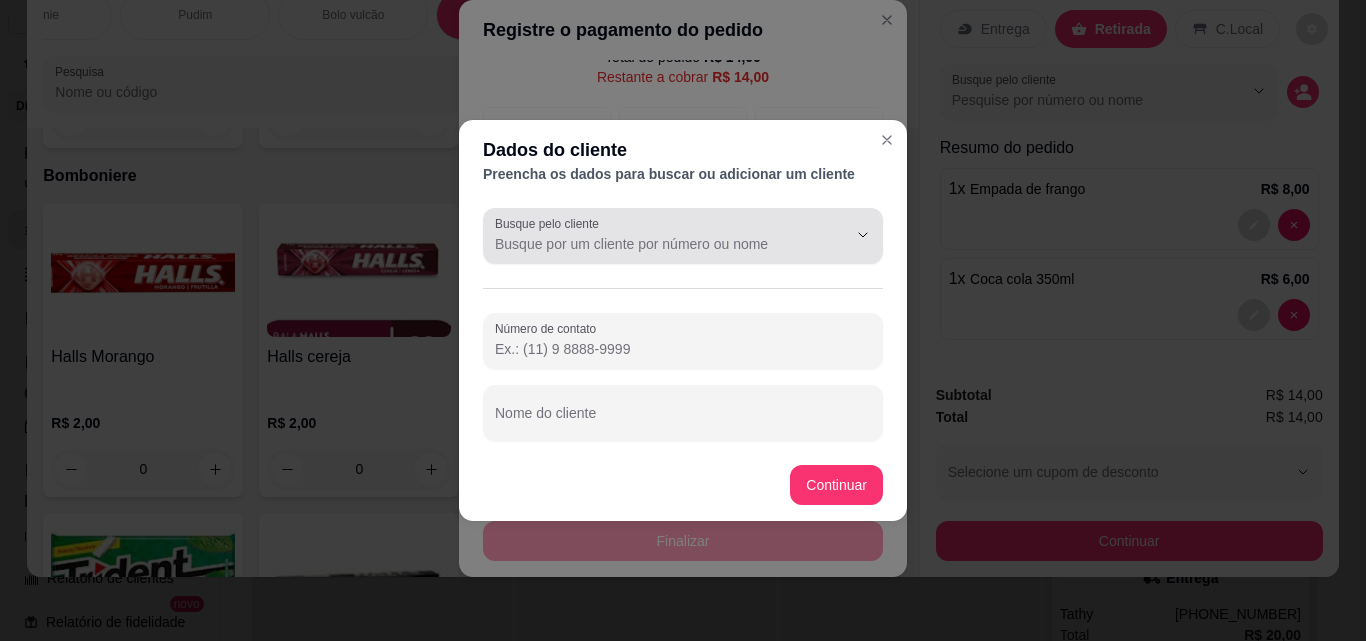 click on "Busque pelo cliente" at bounding box center [655, 244] 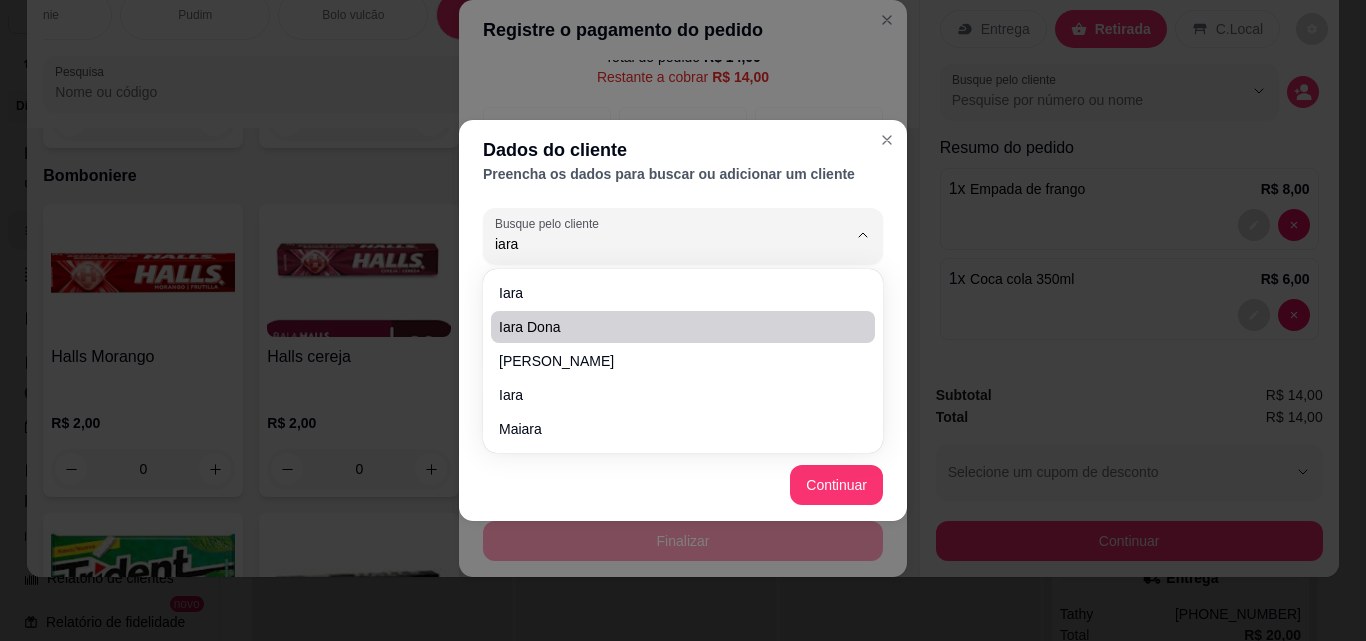 click on "iara dona" at bounding box center (683, 327) 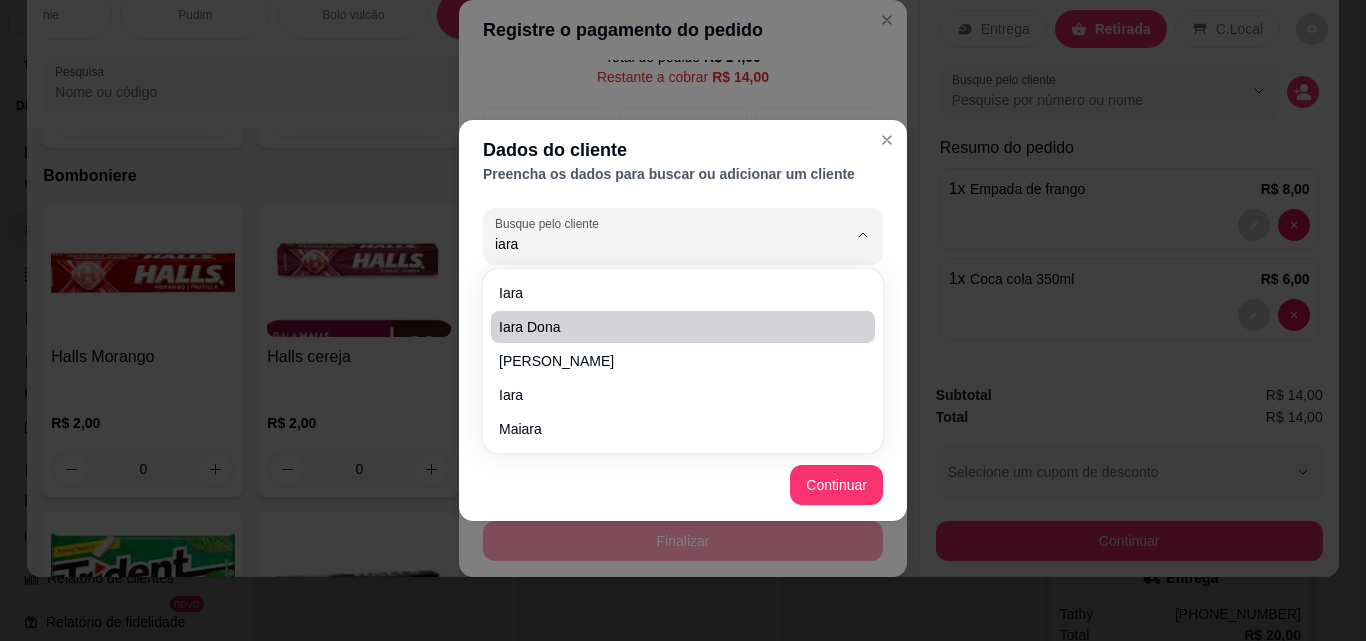 type on "iara dona" 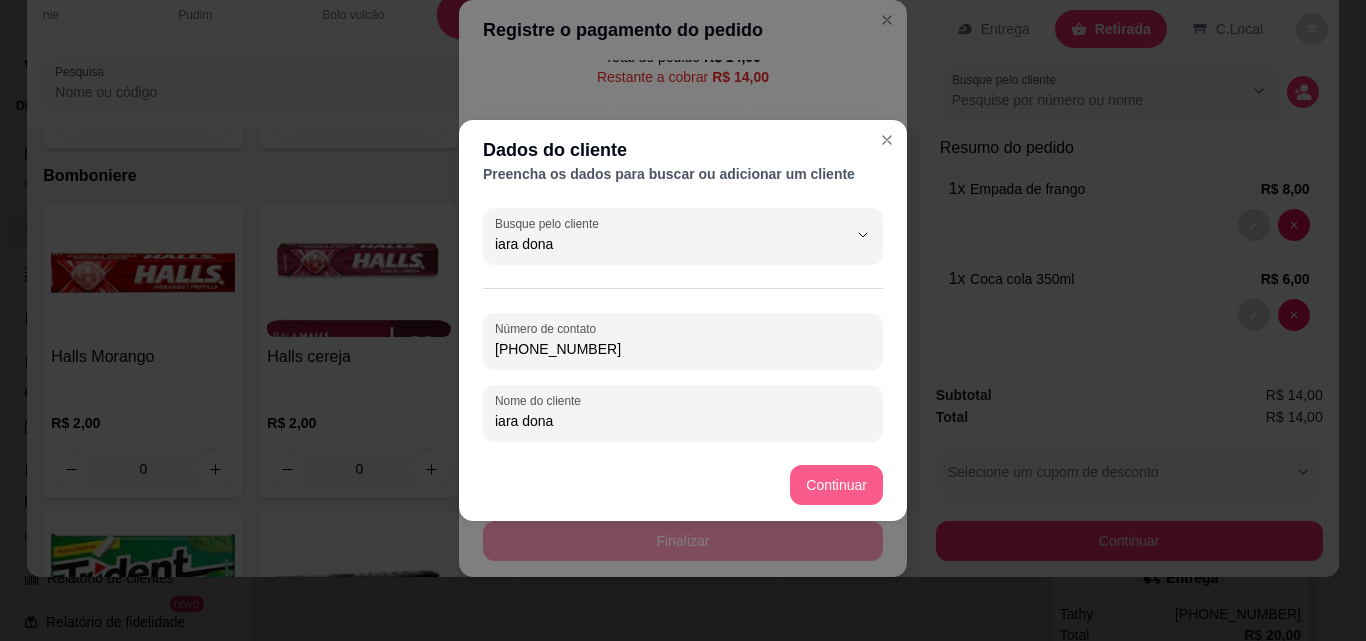 type on "iara dona" 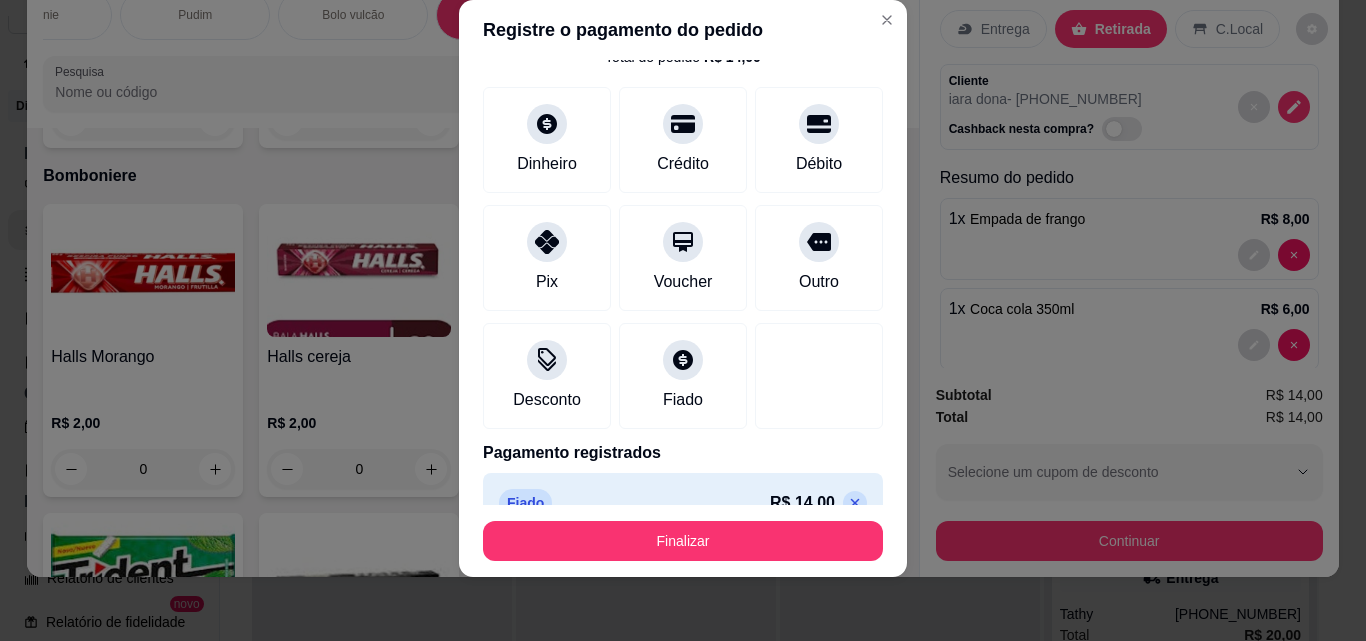type on "R$ 0,00" 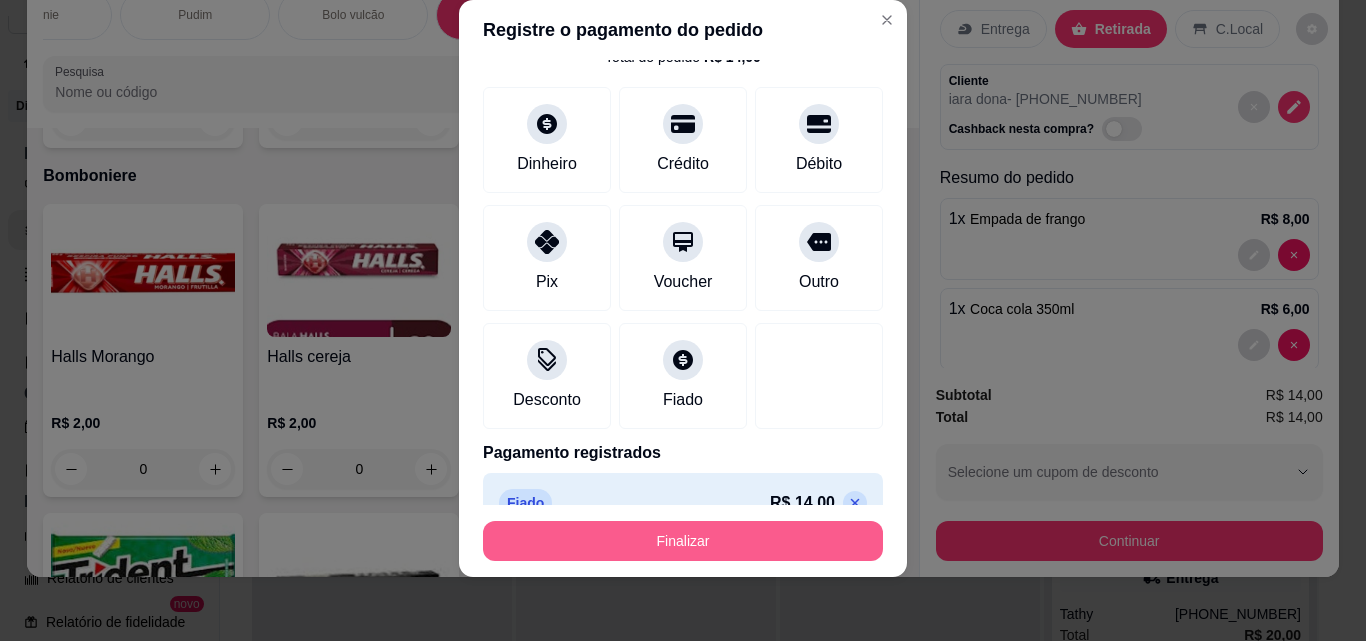 click on "Finalizar" at bounding box center [683, 541] 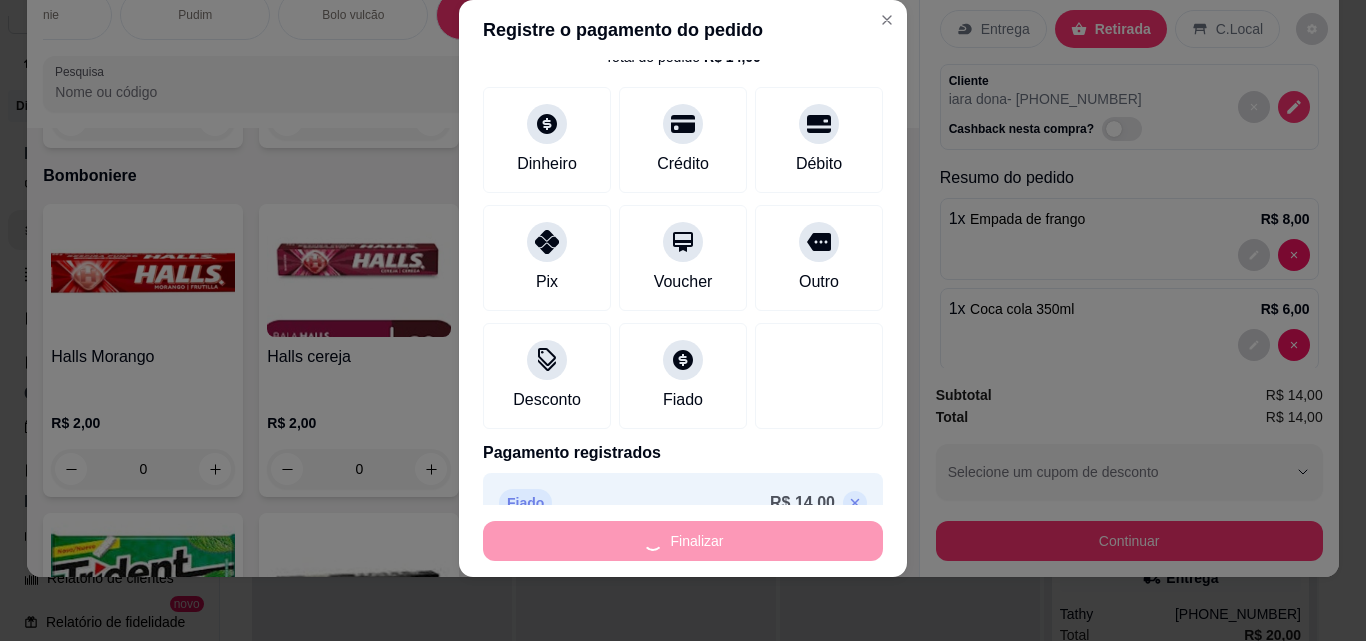 type on "0" 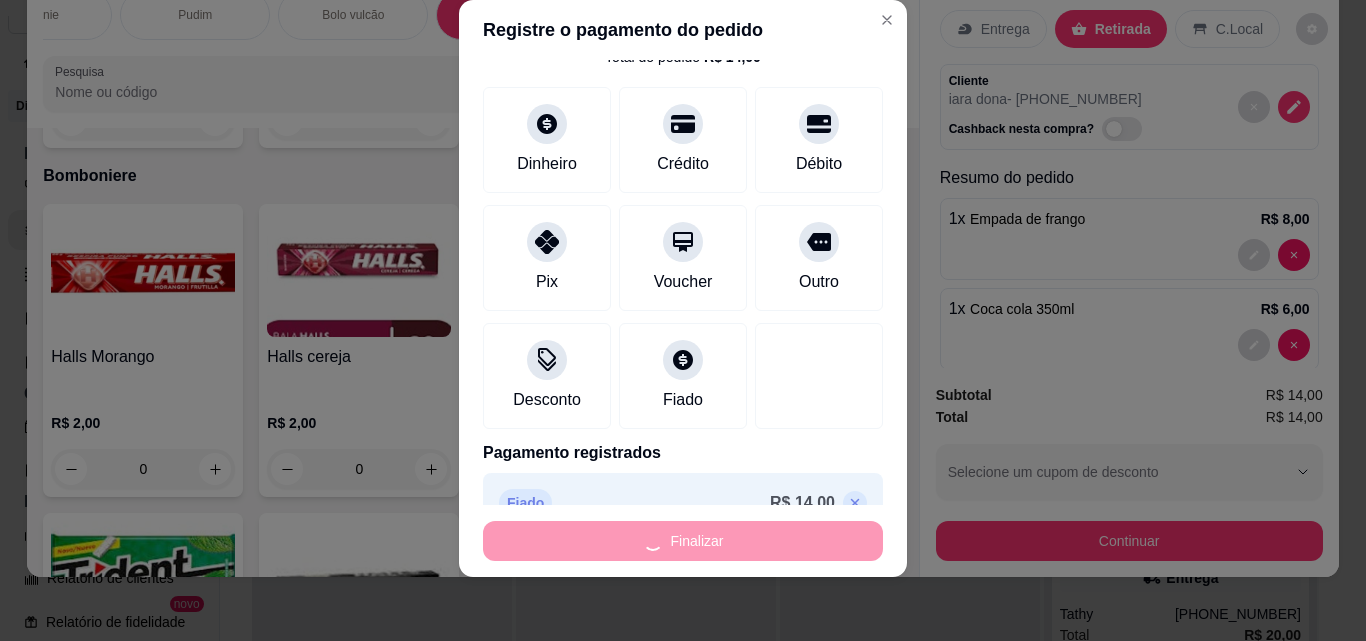 type on "0" 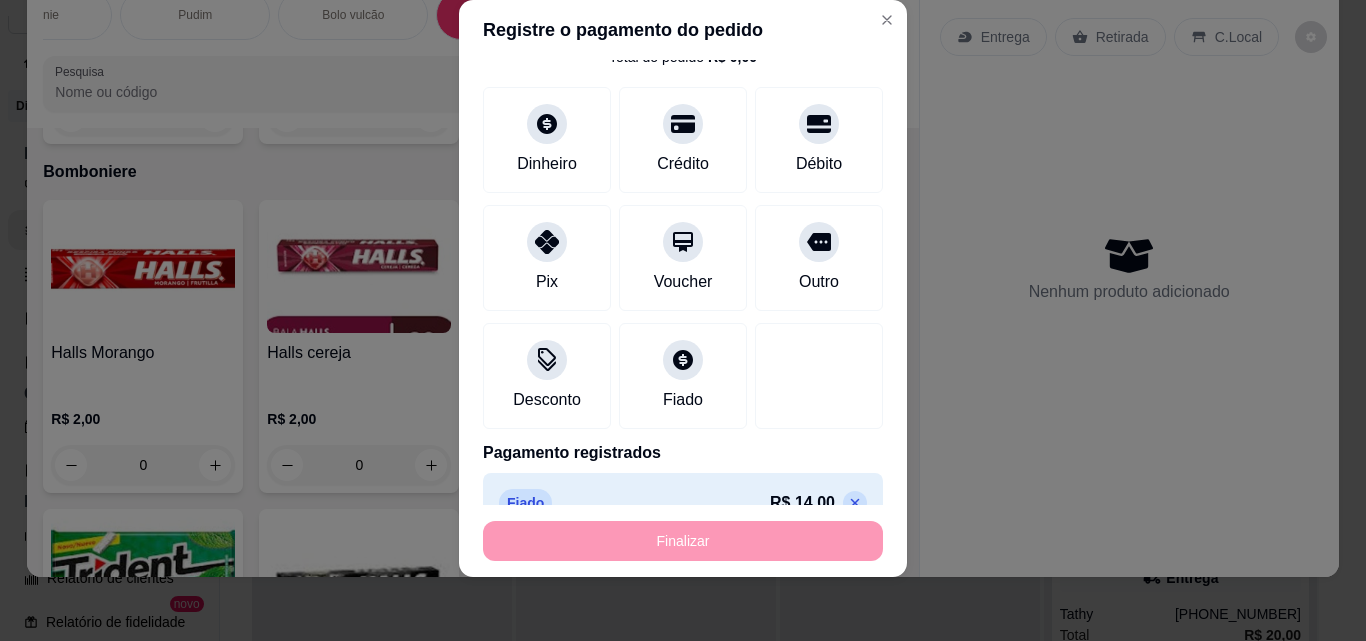 type on "-R$ 14,00" 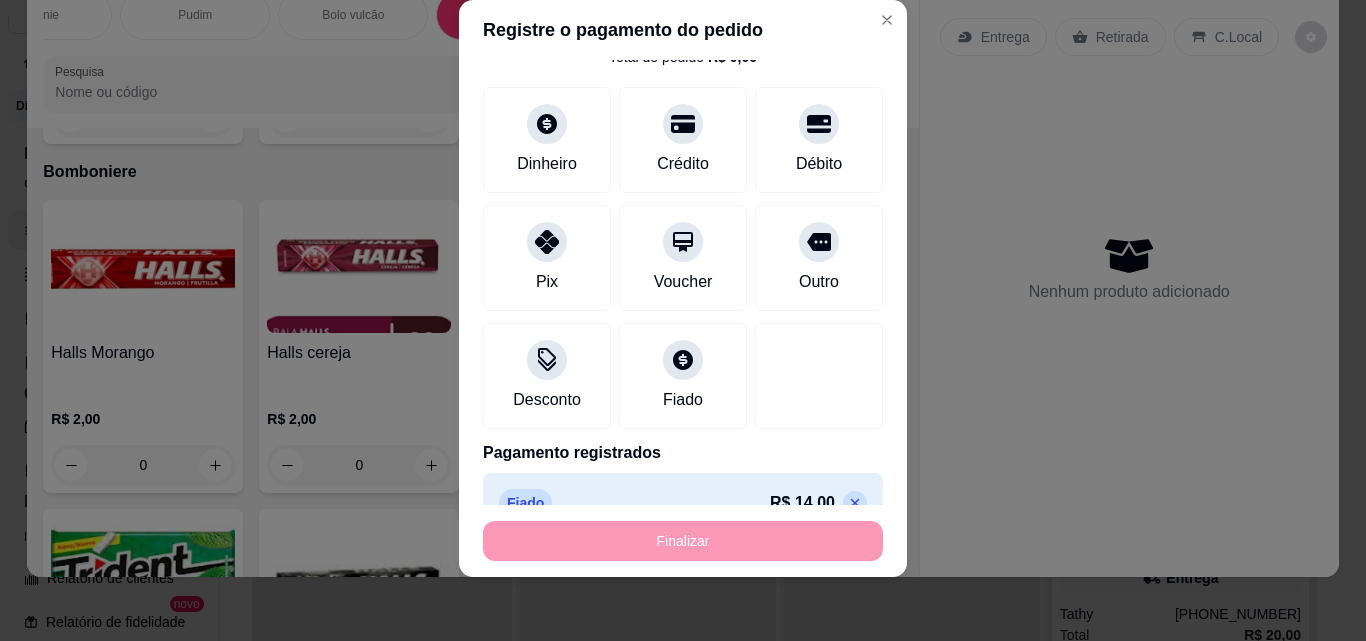 scroll, scrollTop: 0, scrollLeft: 0, axis: both 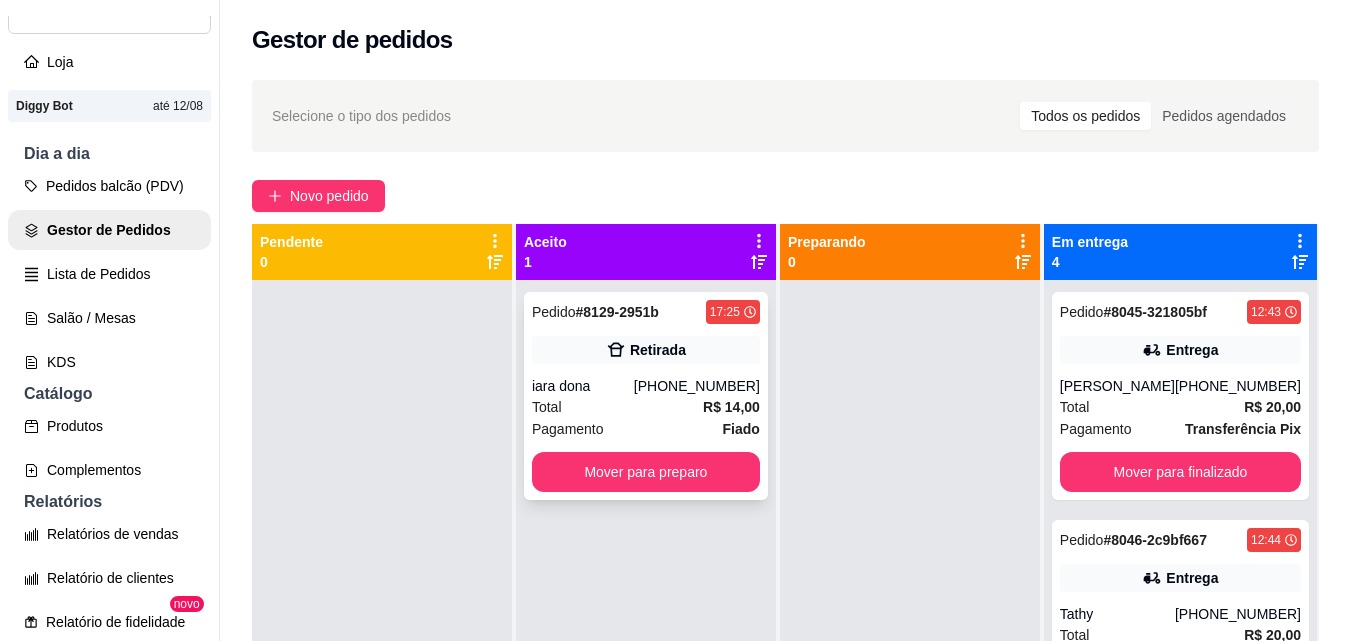 click on "# 8129-2951b" at bounding box center (617, 312) 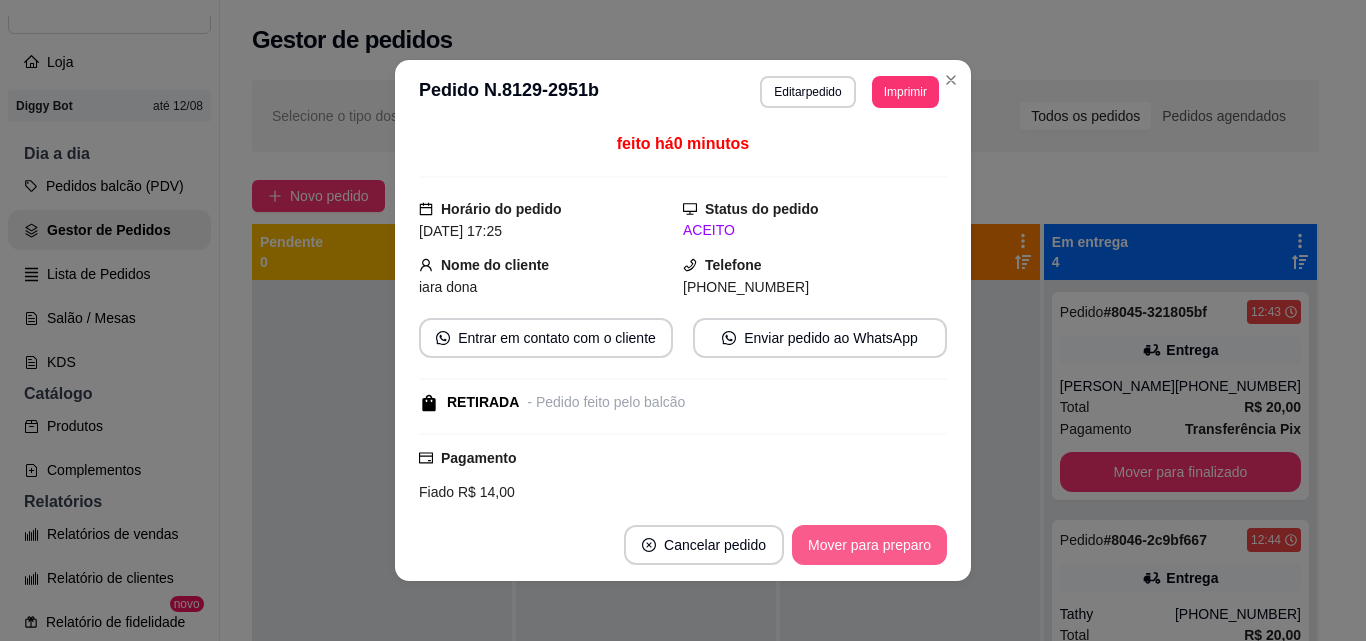 click on "Mover para preparo" at bounding box center (869, 545) 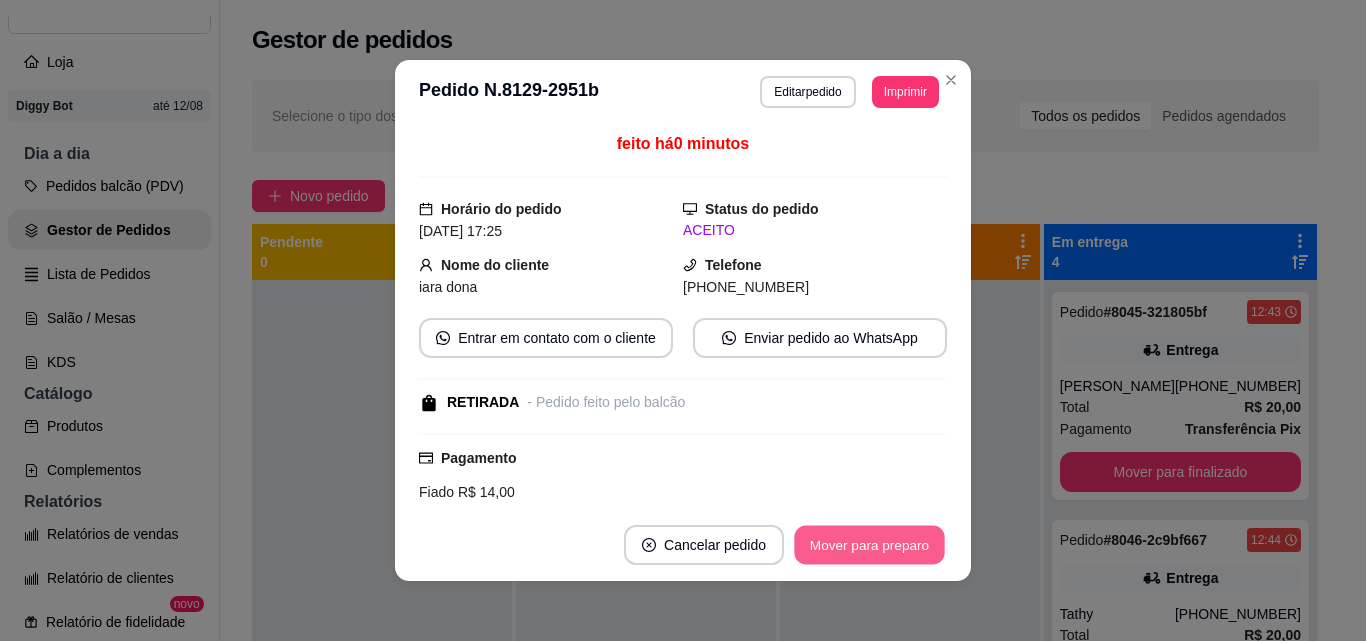 click on "Mover para preparo" at bounding box center [869, 545] 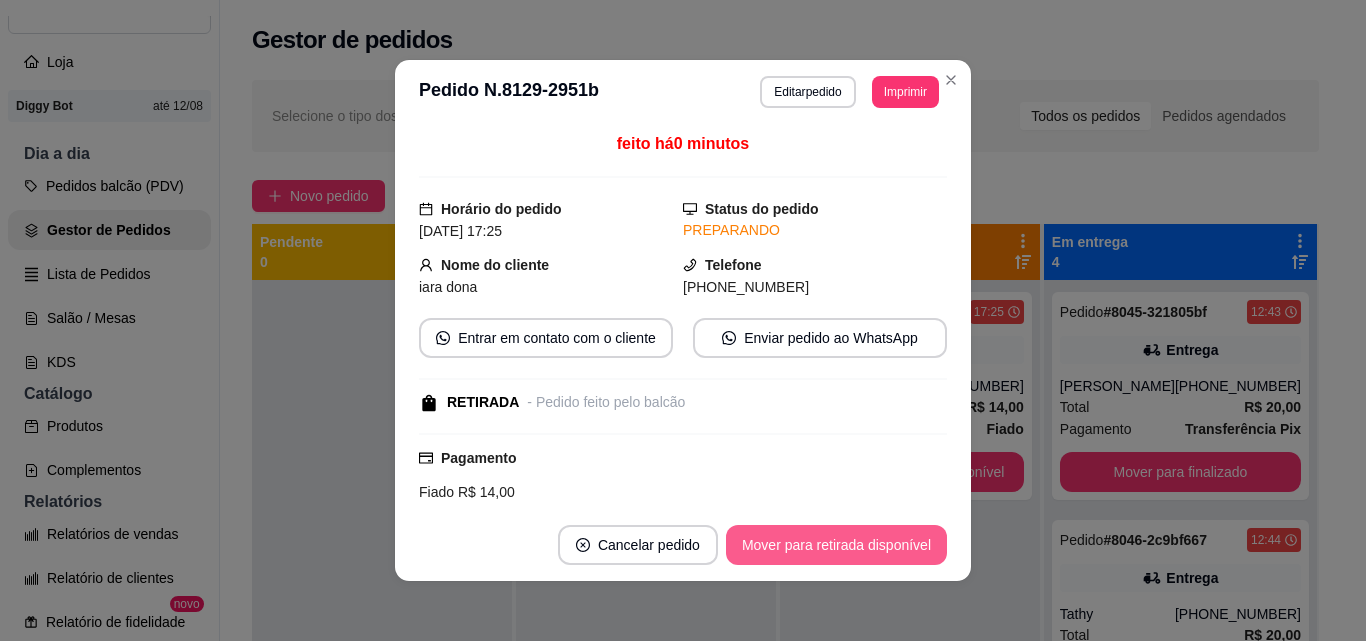 click on "Mover para retirada disponível" at bounding box center (836, 545) 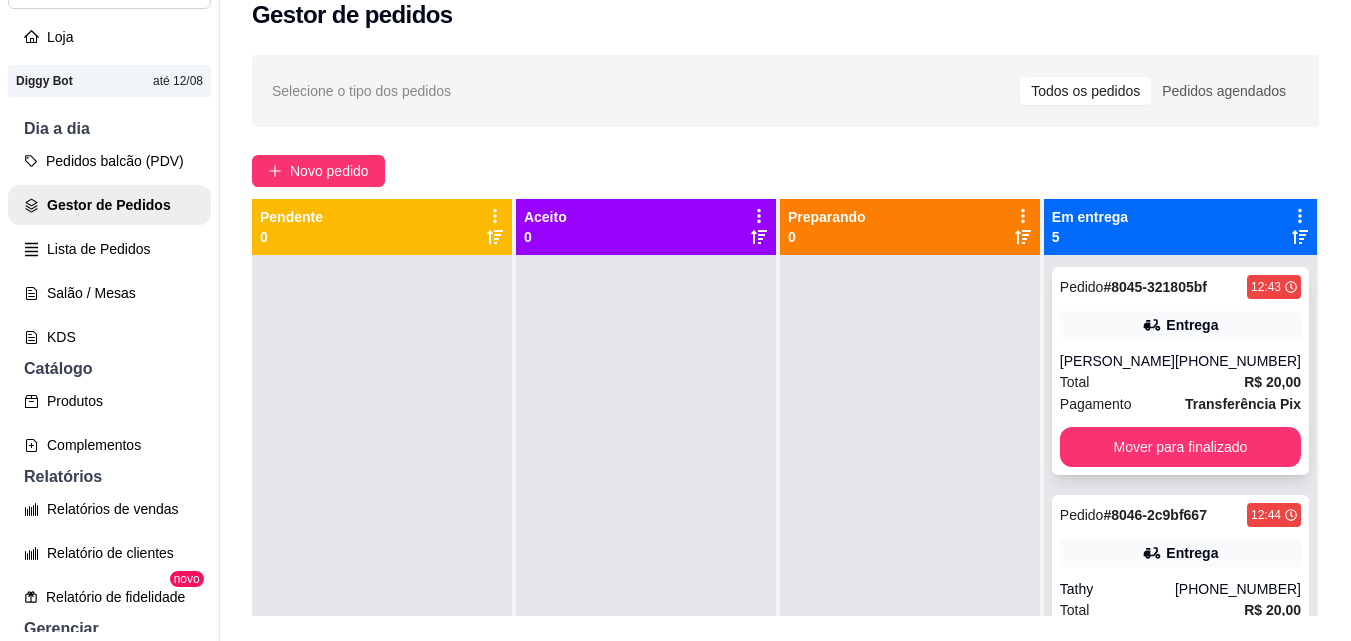 scroll, scrollTop: 32, scrollLeft: 0, axis: vertical 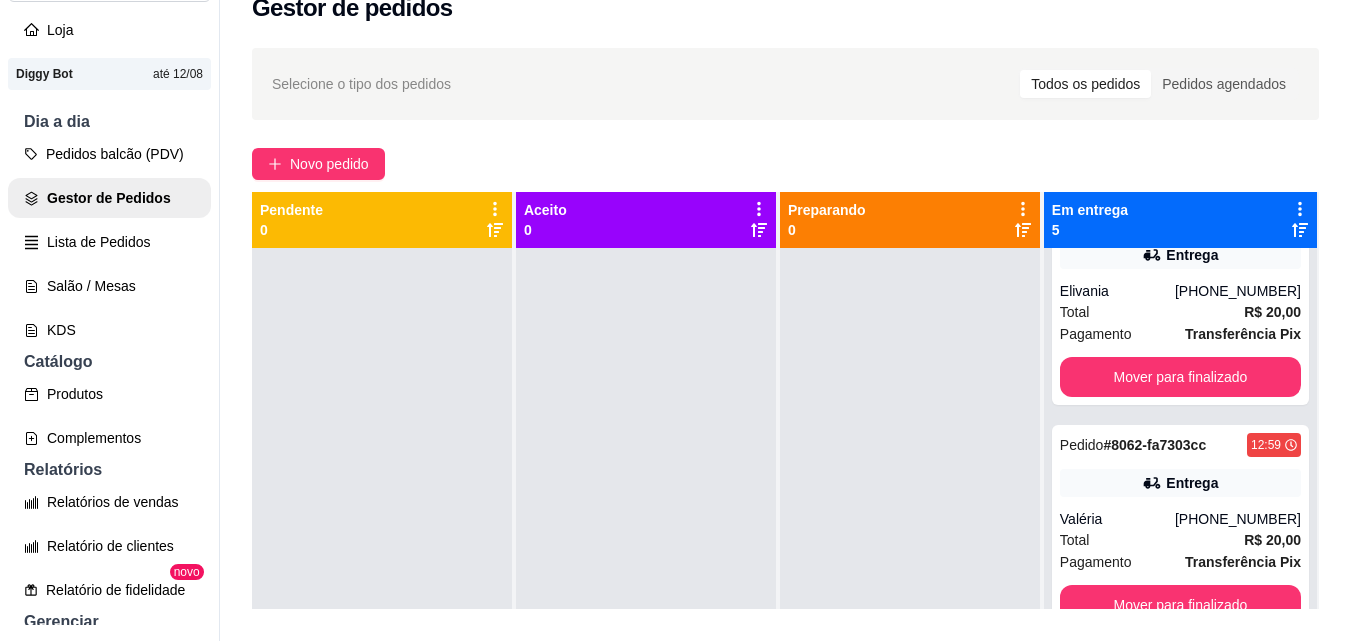 click on "Selecione o tipo dos pedidos Todos os pedidos Pedidos agendados Novo pedido Pendente 0 Aceito 0 Preparando 0 Em entrega 5 Pedido  # 8045-321805bf 12:43 Entrega Mara Beatriz (86) 98157-8427 Total R$ 20,00 Pagamento Transferência Pix Mover para finalizado Pedido  # 8046-2c9bf667 12:44 Entrega Tathy (86) 98111-8963 Total R$ 20,00 Pagamento Transferência Pix Mover para finalizado Pedido  # 8053-e3c2dd90 12:49 Entrega Elivania (86) 98144-0881 Total R$ 20,00 Pagamento Transferência Pix Mover para finalizado Pedido  # 8062-fa7303cc 12:59 Entrega Valéria  (86) 98815-3031 Total R$ 20,00 Pagamento Transferência Pix Mover para finalizado Pedido  # 8129-2951b 17:25 Retirada iara dona  (86) 9990-8864 Total R$ 14,00 Pagamento Fiado Mover para finalizado" at bounding box center (785, 446) 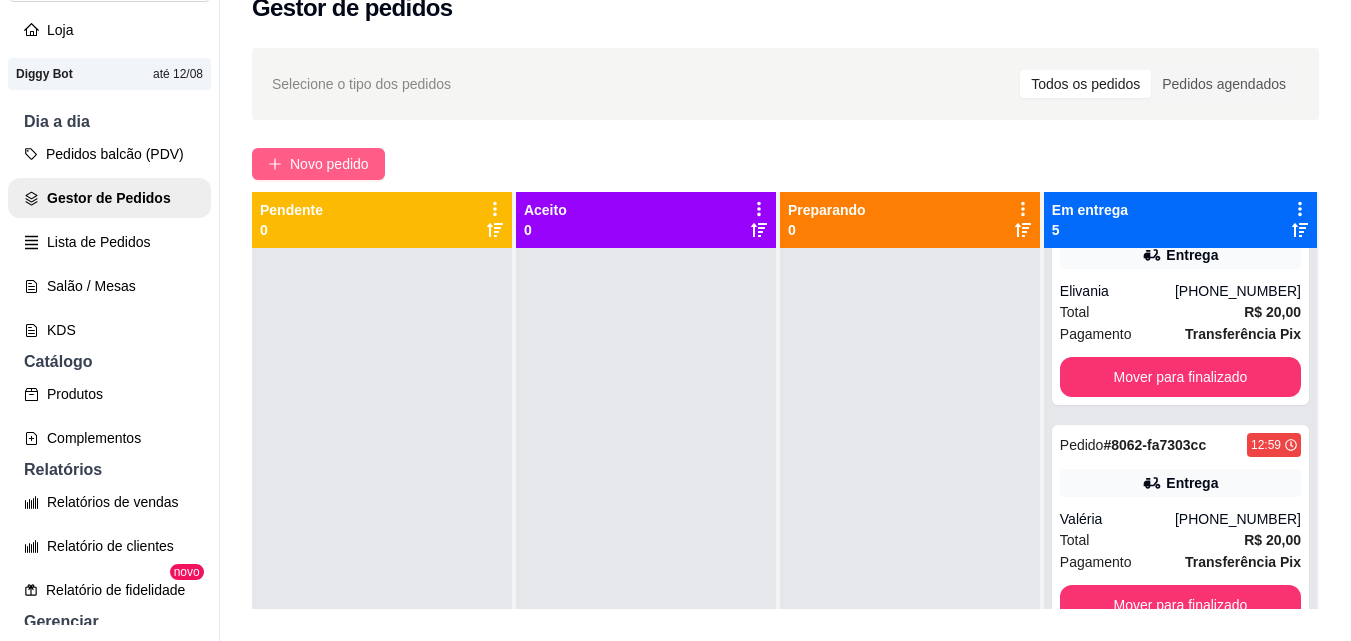 click on "Novo pedido" at bounding box center (318, 164) 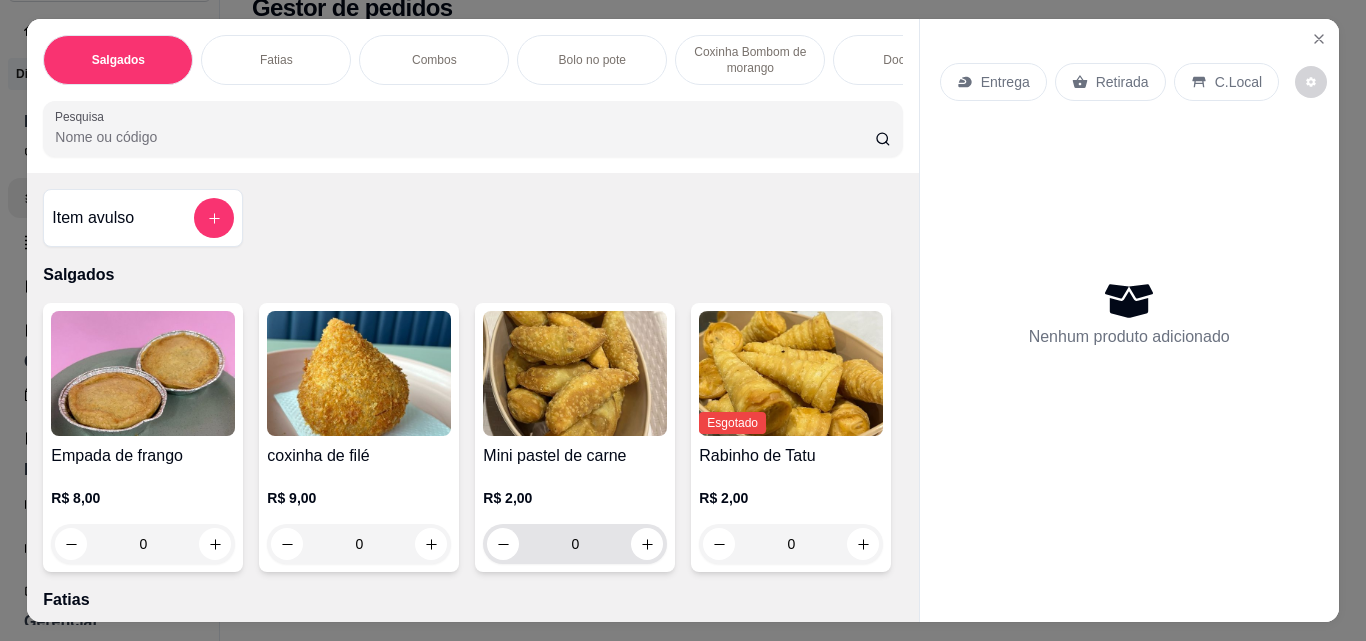 drag, startPoint x: 591, startPoint y: 551, endPoint x: 542, endPoint y: 556, distance: 49.25444 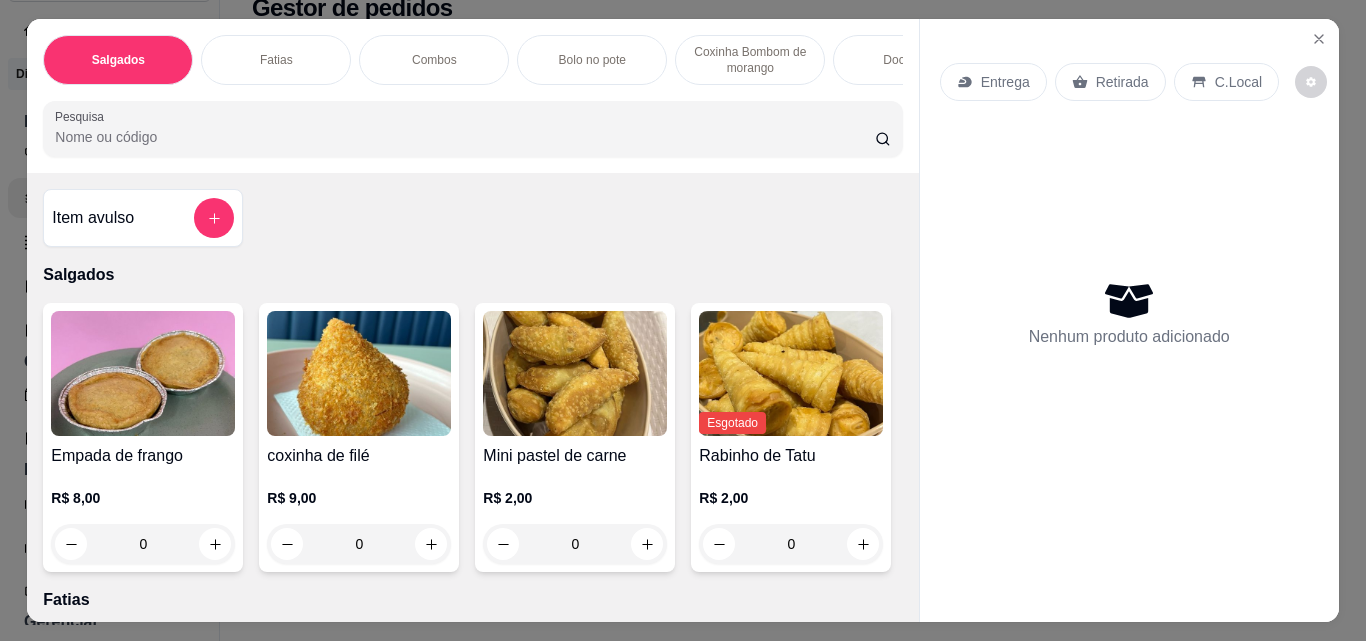click on "R$ 2,00 0" at bounding box center (575, 526) 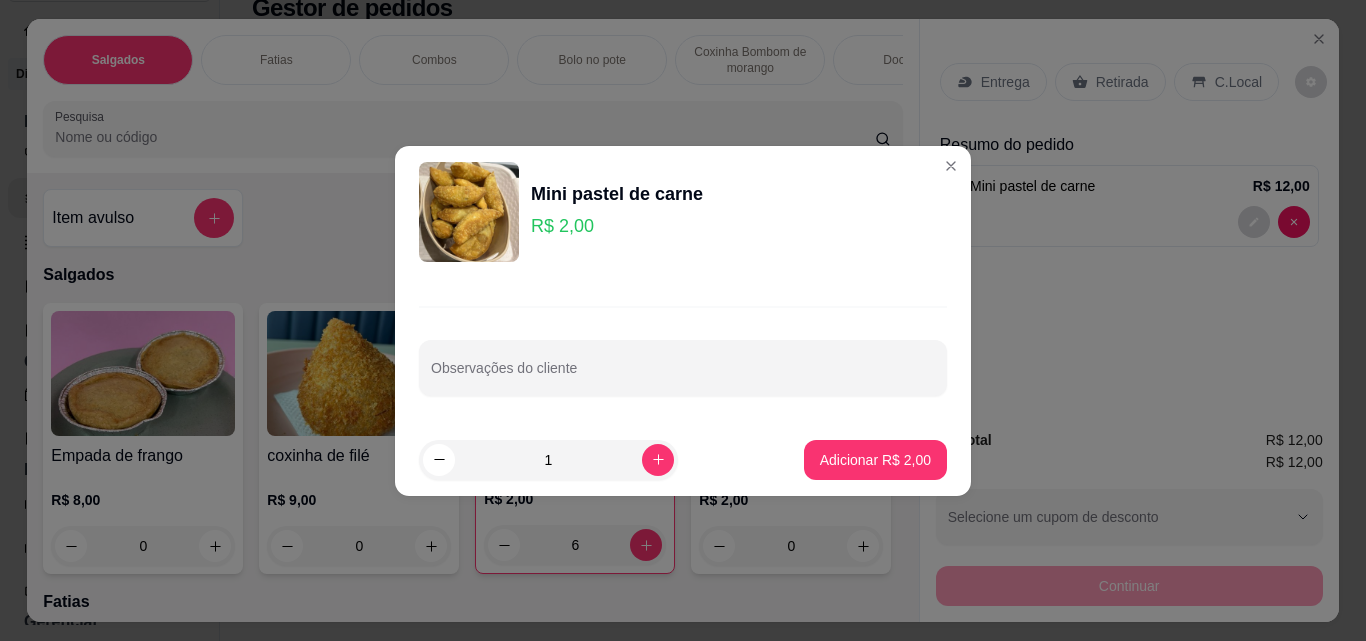 drag, startPoint x: 568, startPoint y: 462, endPoint x: 468, endPoint y: 462, distance: 100 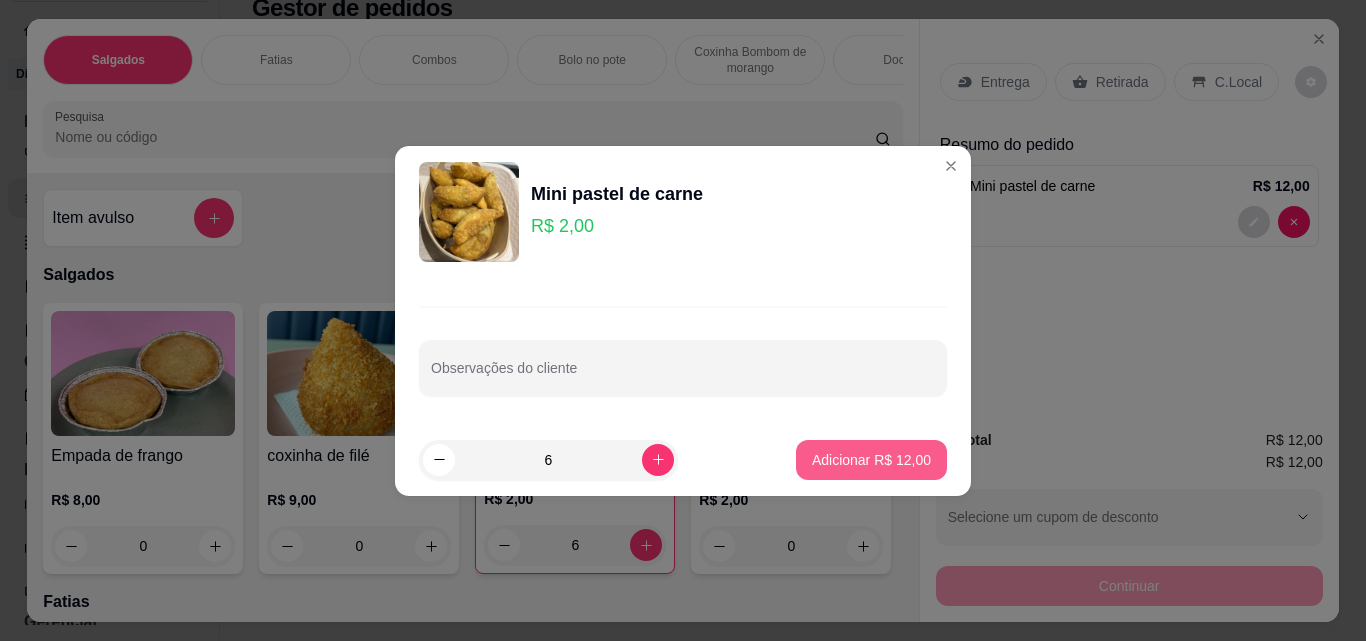 type on "6" 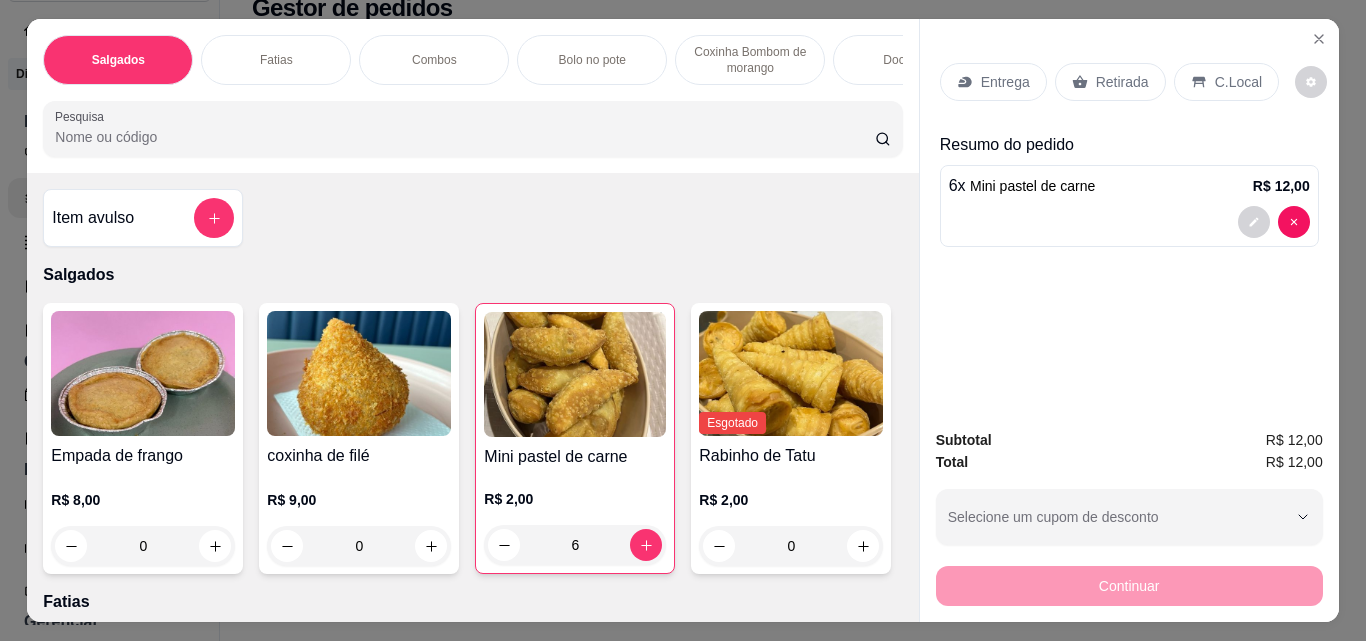 click on "Retirada" at bounding box center [1122, 82] 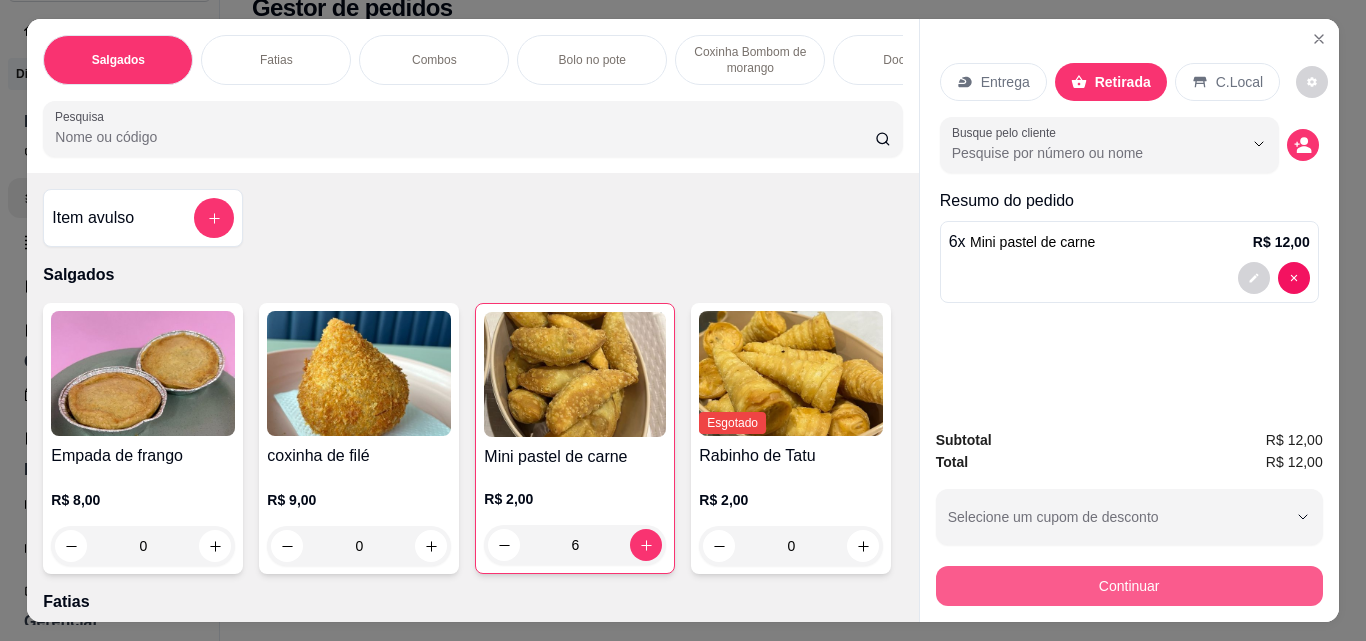 click on "Continuar" at bounding box center (1129, 586) 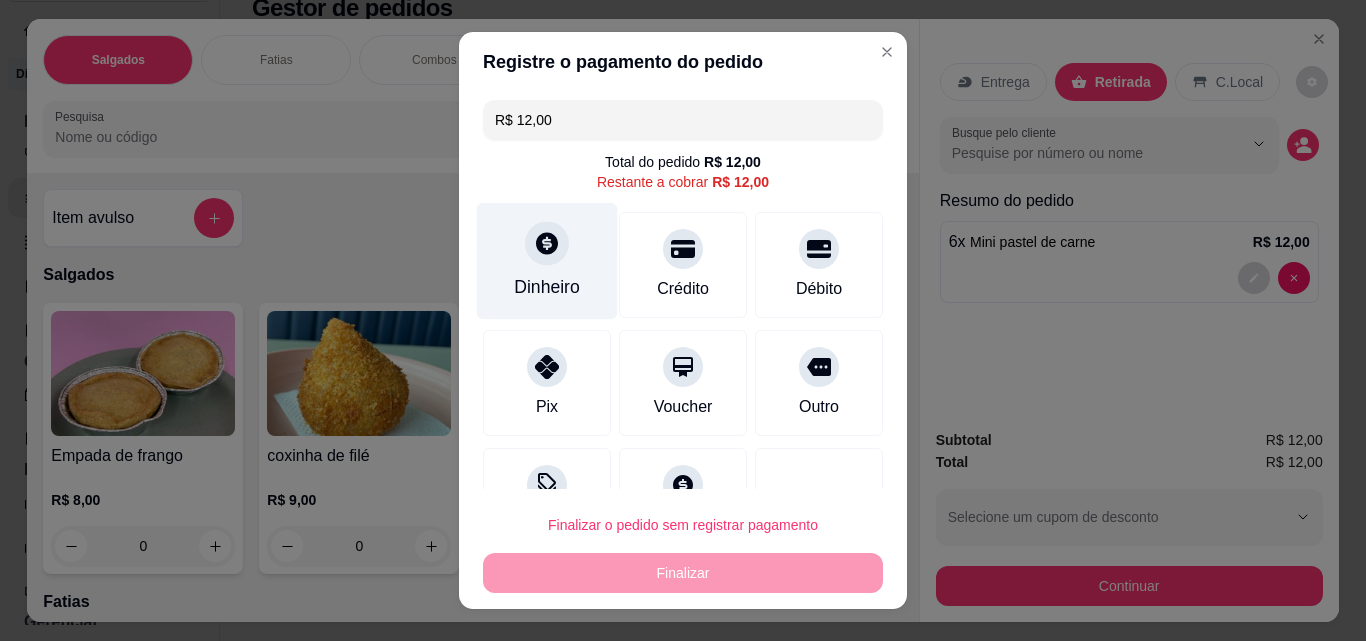 click on "Dinheiro" at bounding box center [547, 261] 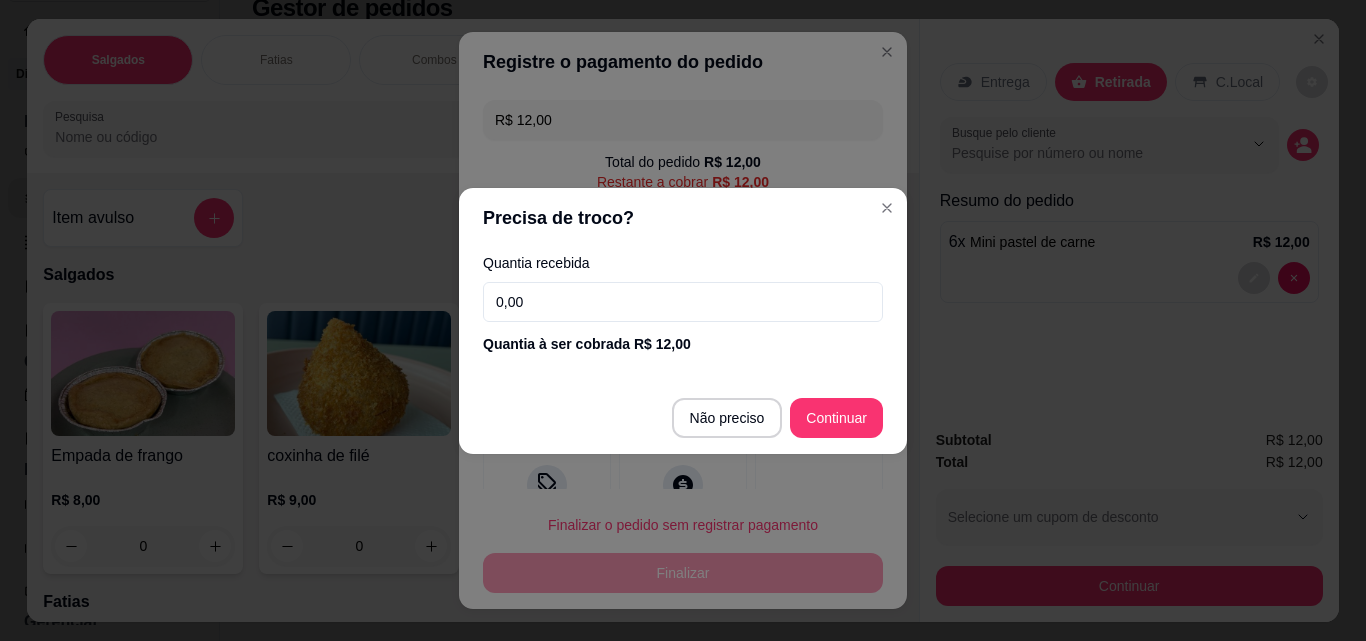 drag, startPoint x: 629, startPoint y: 277, endPoint x: 633, endPoint y: 291, distance: 14.56022 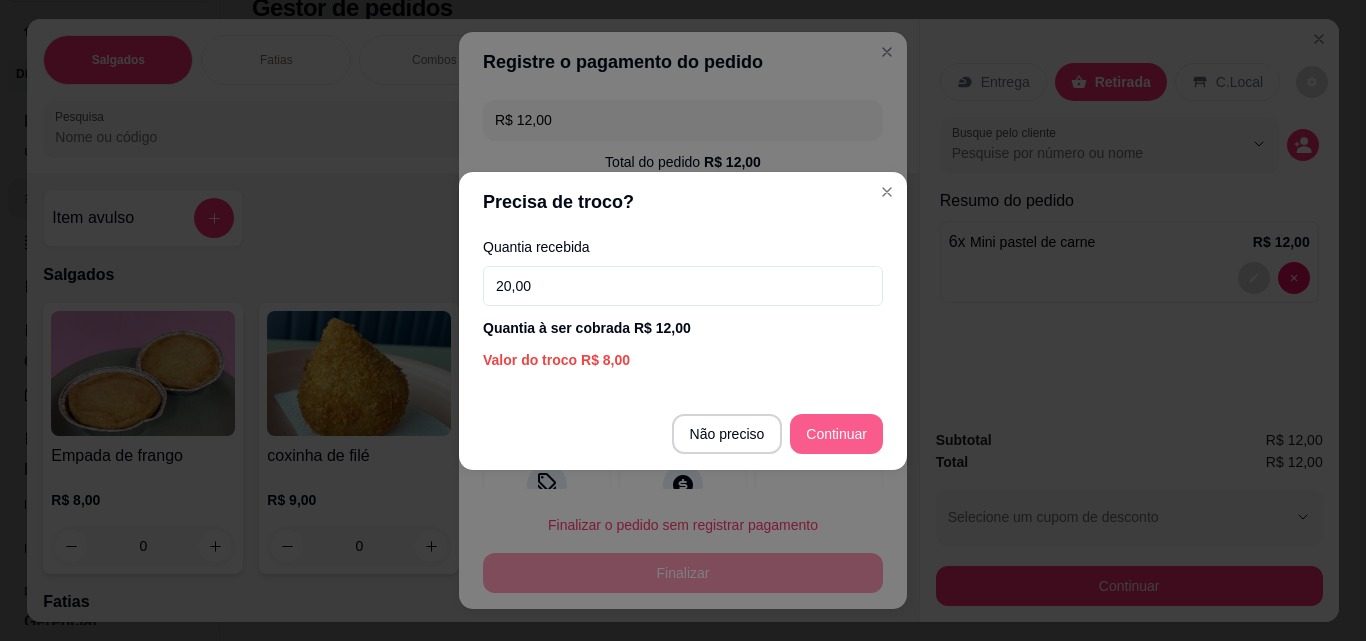 type on "20,00" 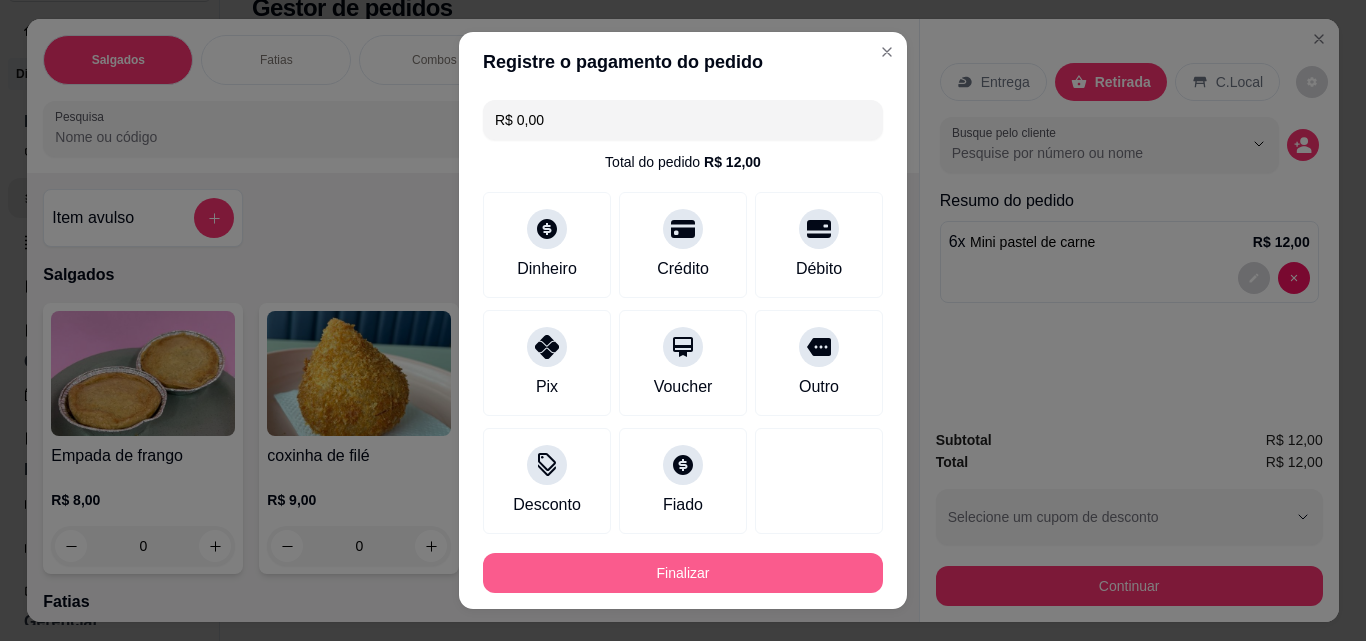 click on "Finalizar" at bounding box center (683, 573) 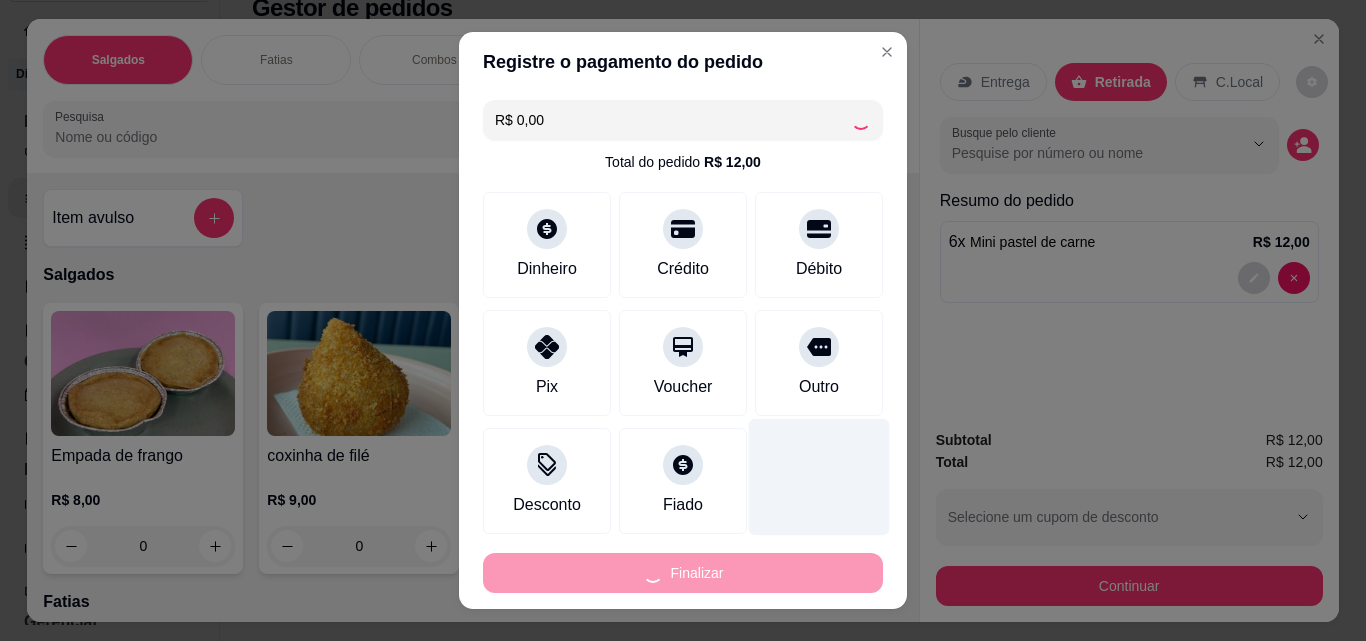 type on "0" 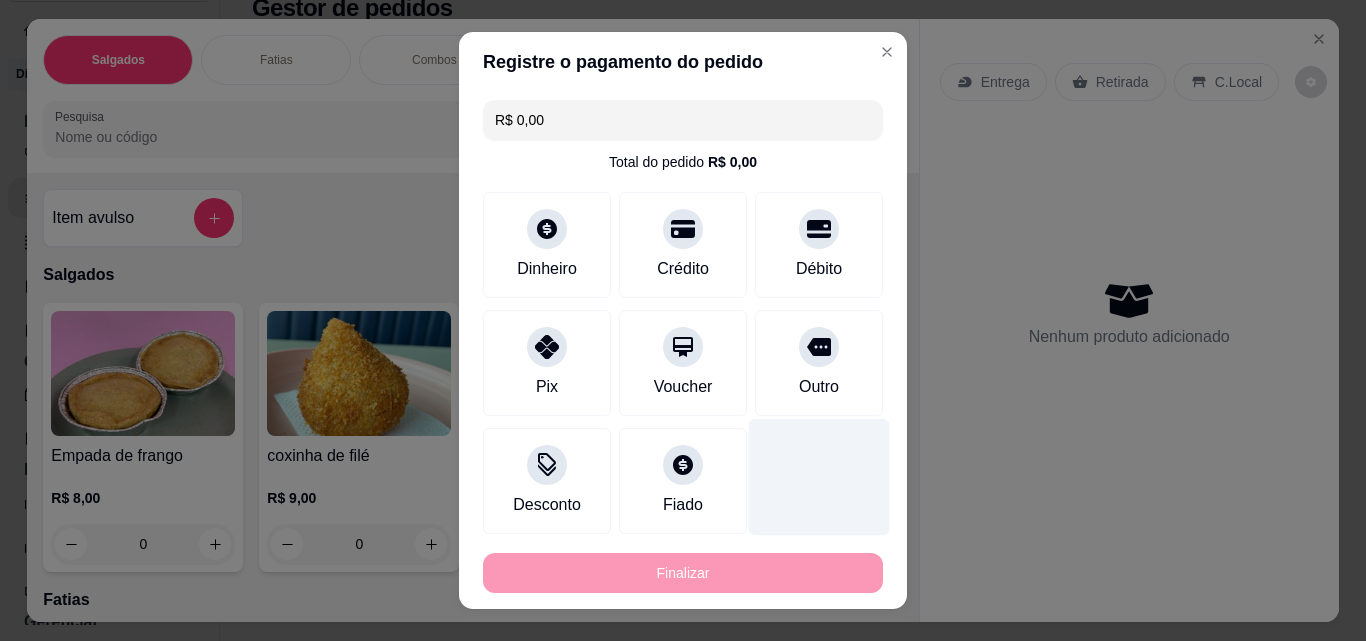 type on "-R$ 12,00" 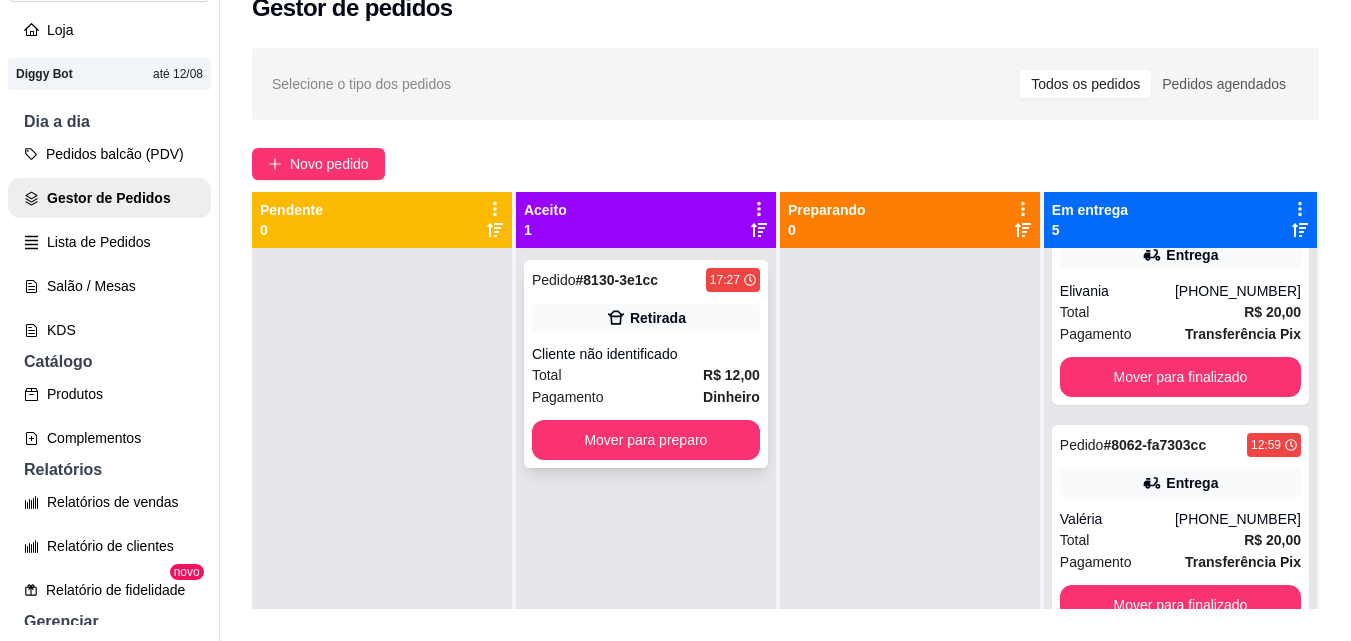 click on "Retirada" at bounding box center (646, 318) 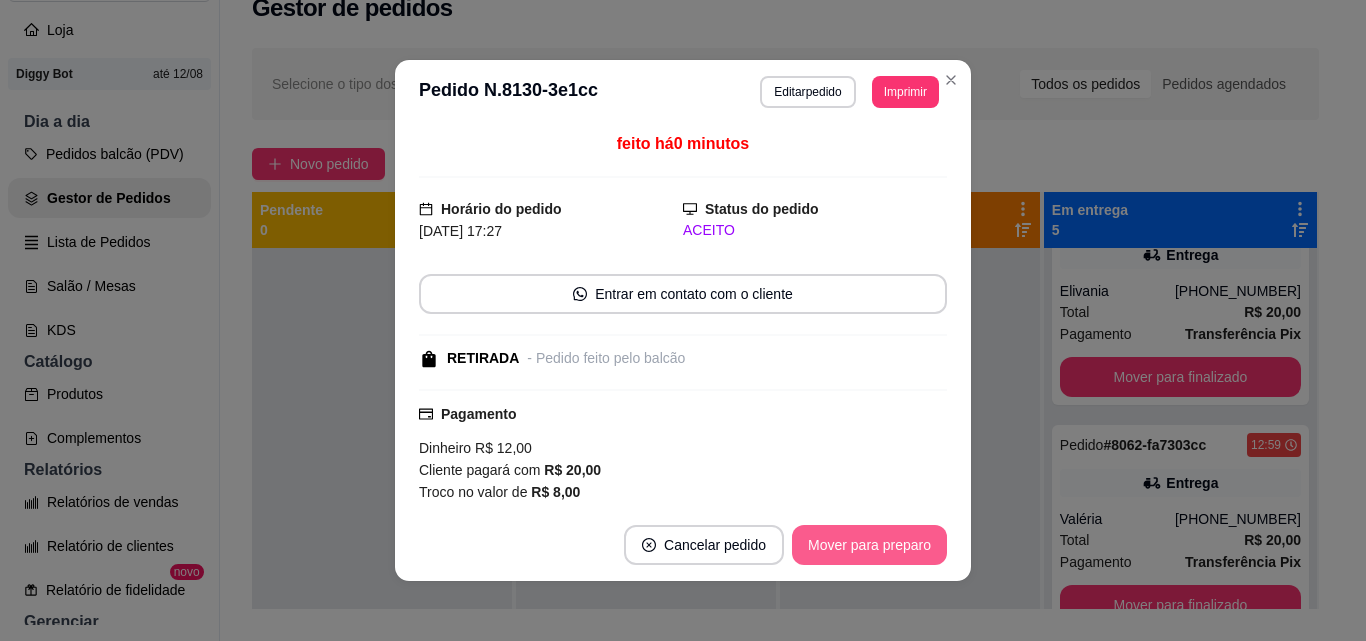 click on "Mover para preparo" at bounding box center (869, 545) 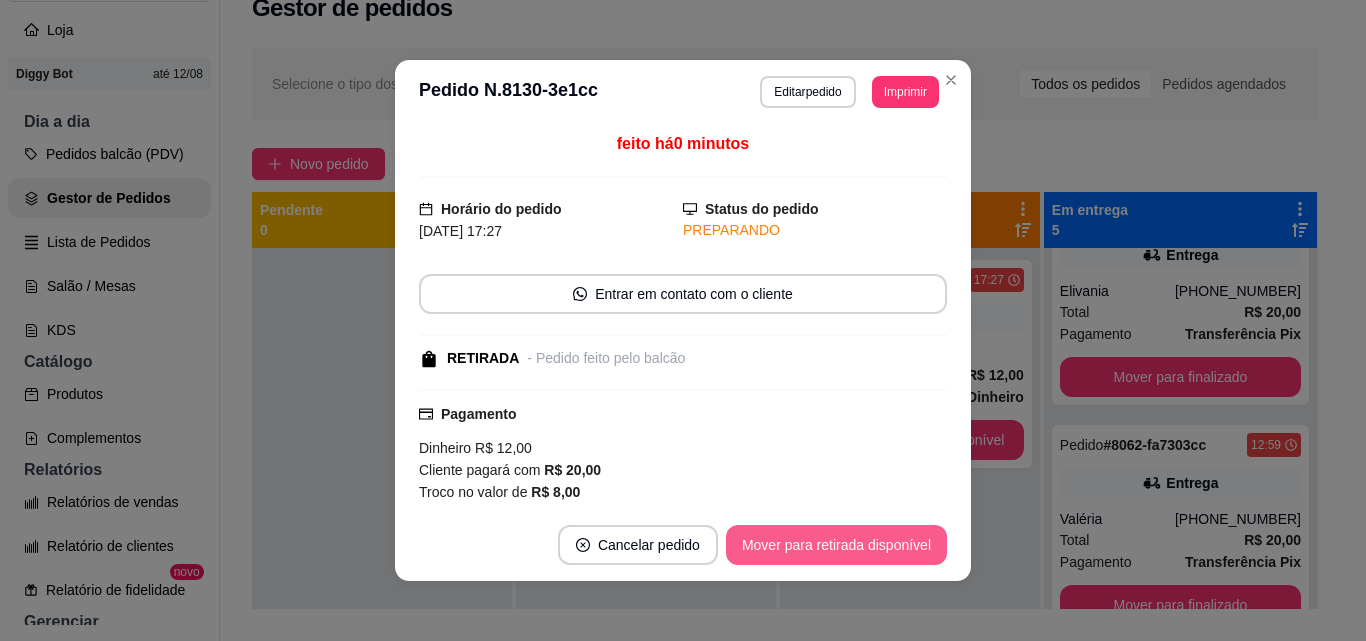 click on "Mover para retirada disponível" at bounding box center (836, 545) 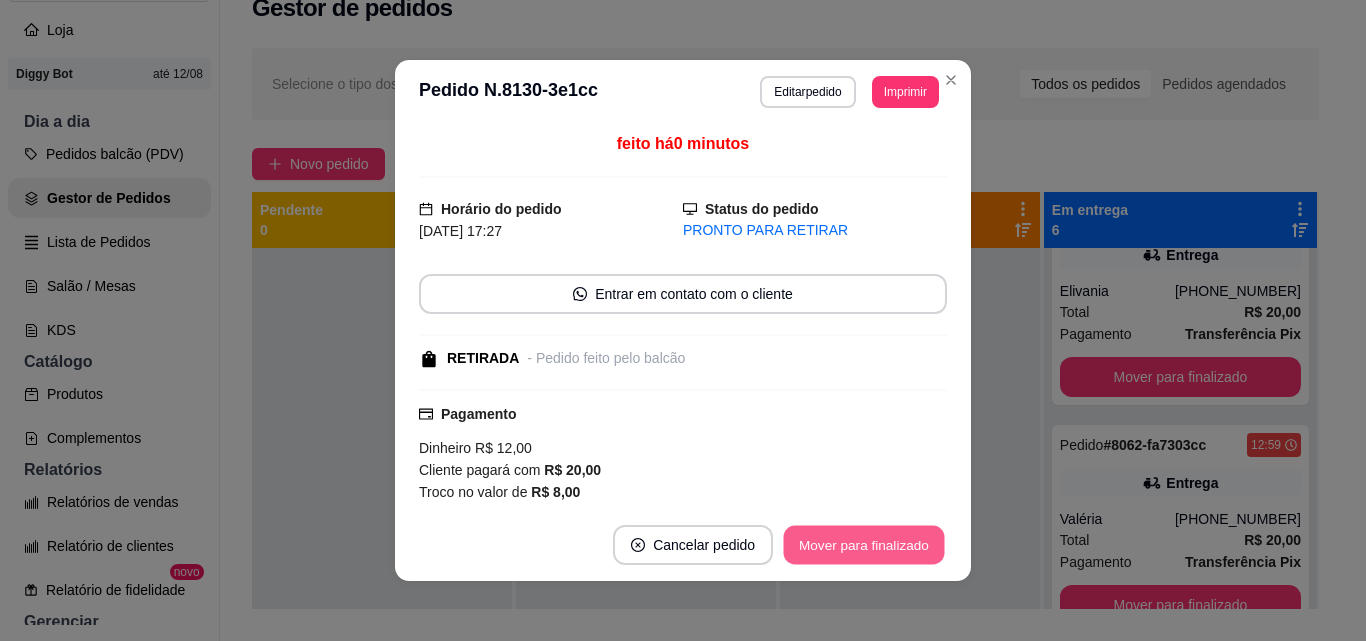 click on "Mover para finalizado" at bounding box center (864, 545) 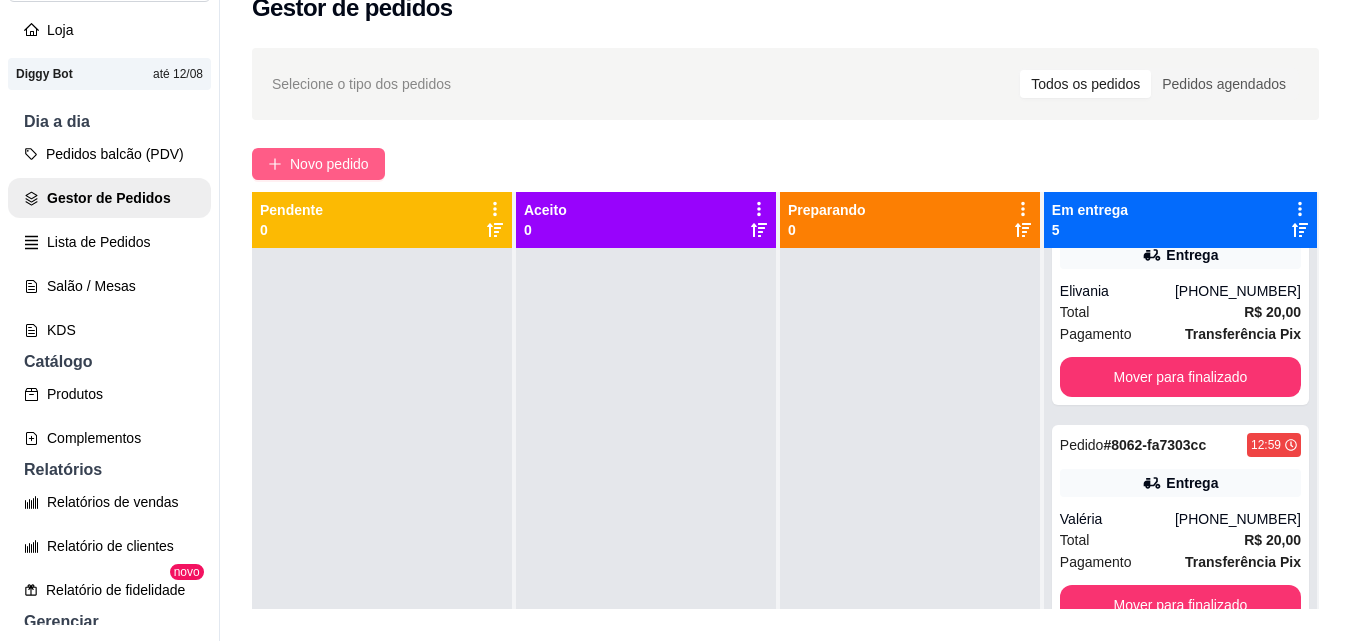 click on "Novo pedido" at bounding box center [329, 164] 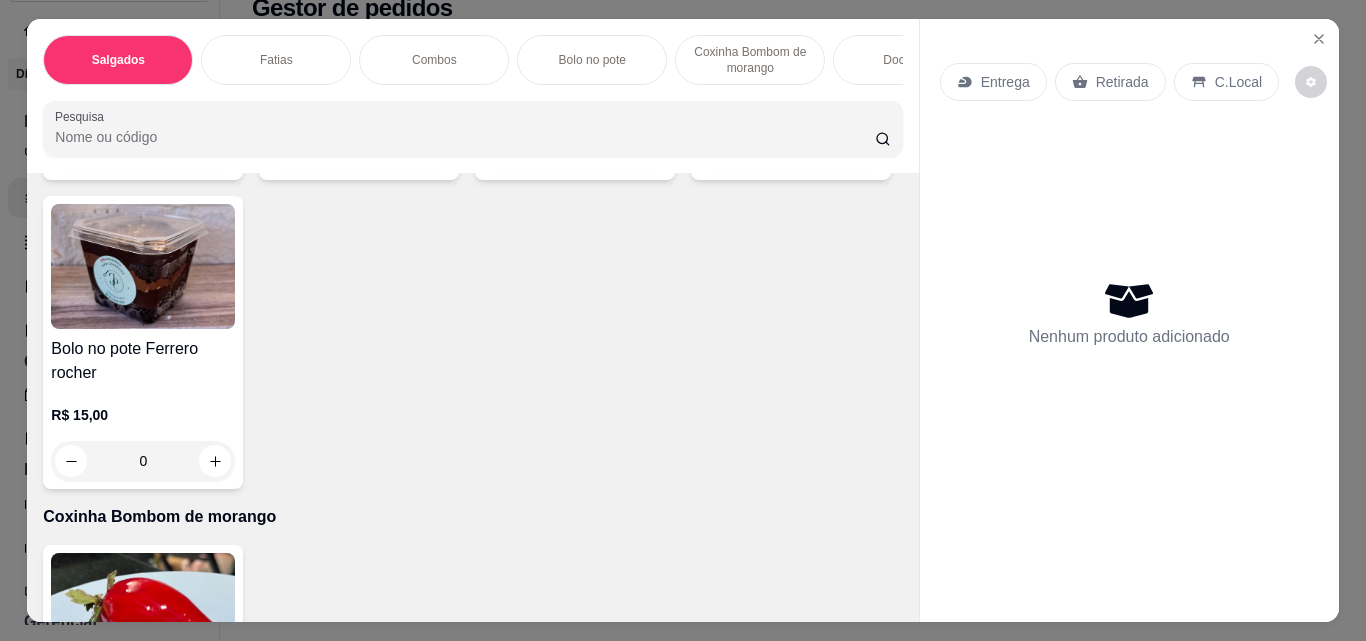 scroll, scrollTop: 1500, scrollLeft: 0, axis: vertical 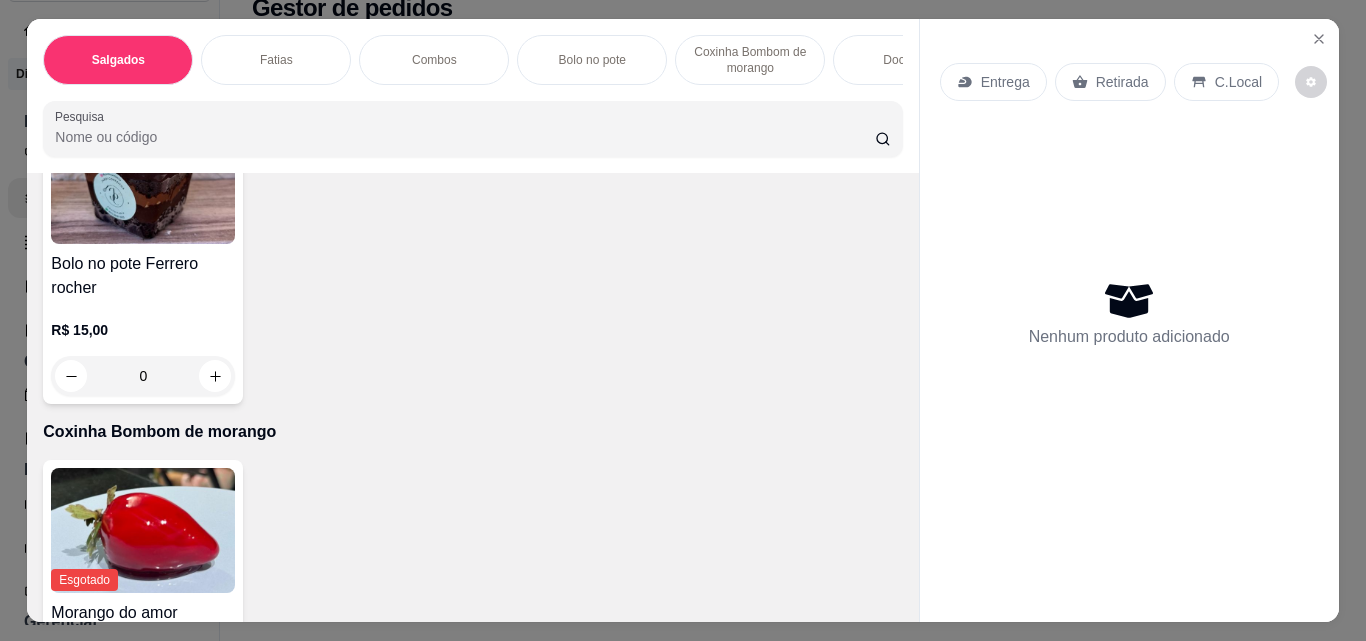 click at bounding box center (431, 67) 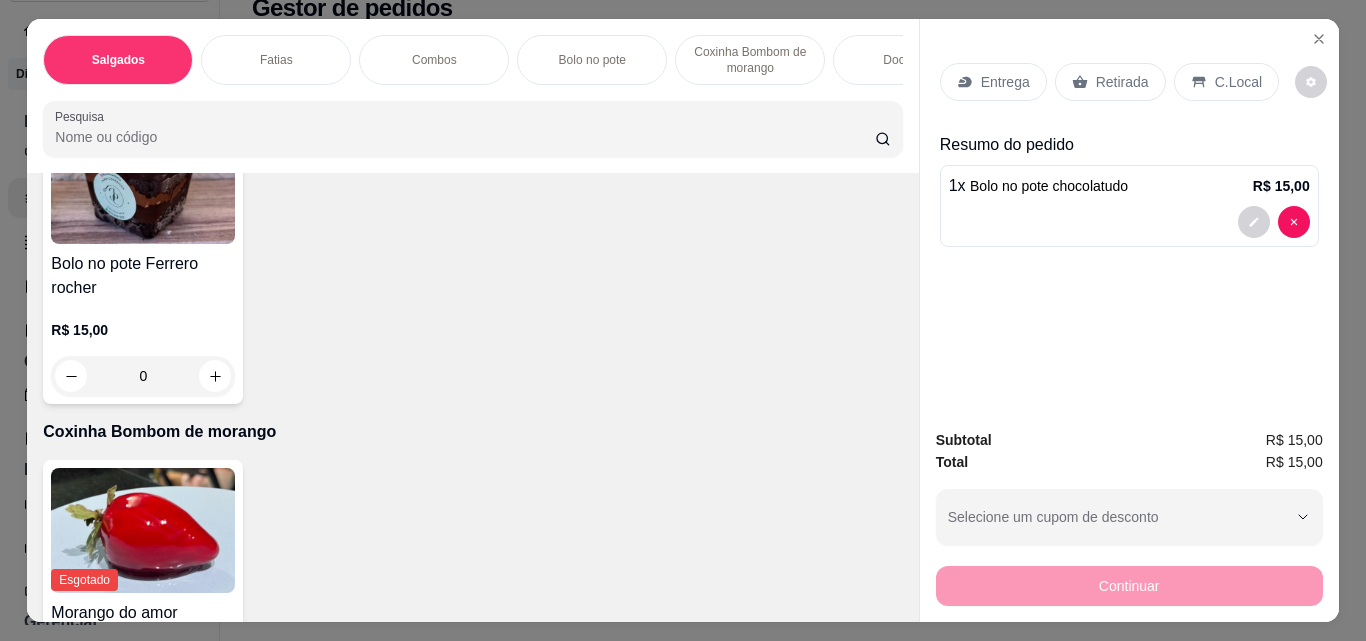 click on "Retirada" at bounding box center (1122, 82) 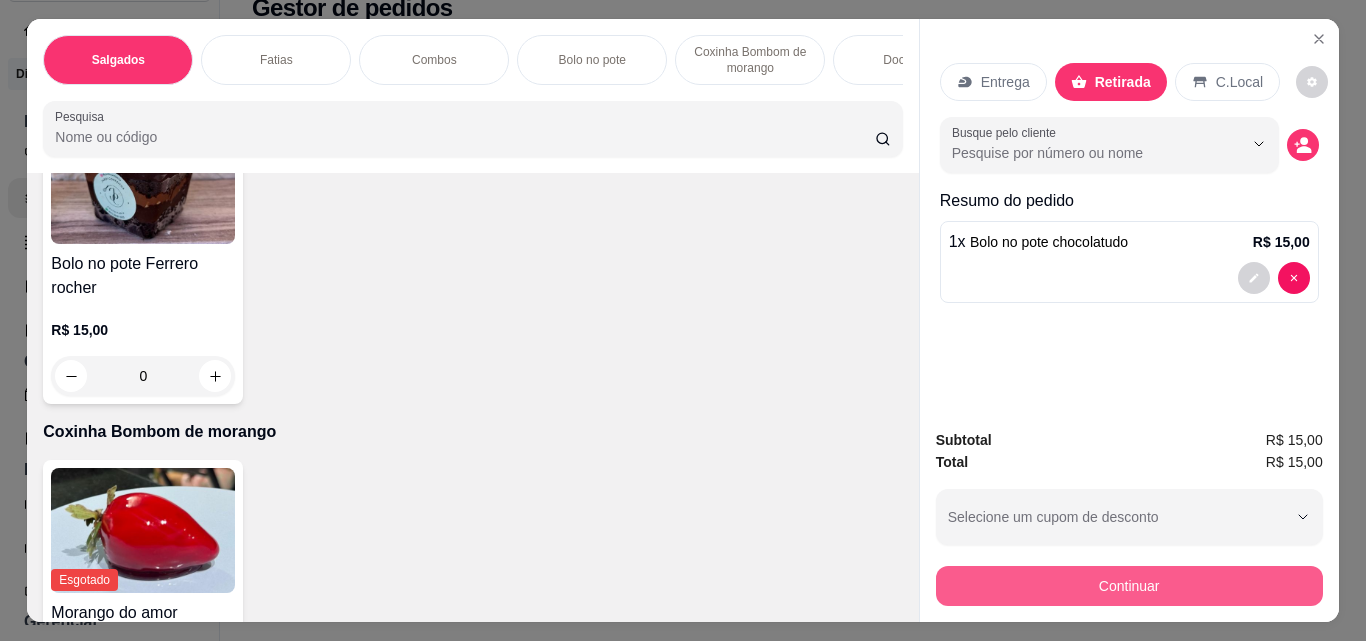 click on "Continuar" at bounding box center [1129, 586] 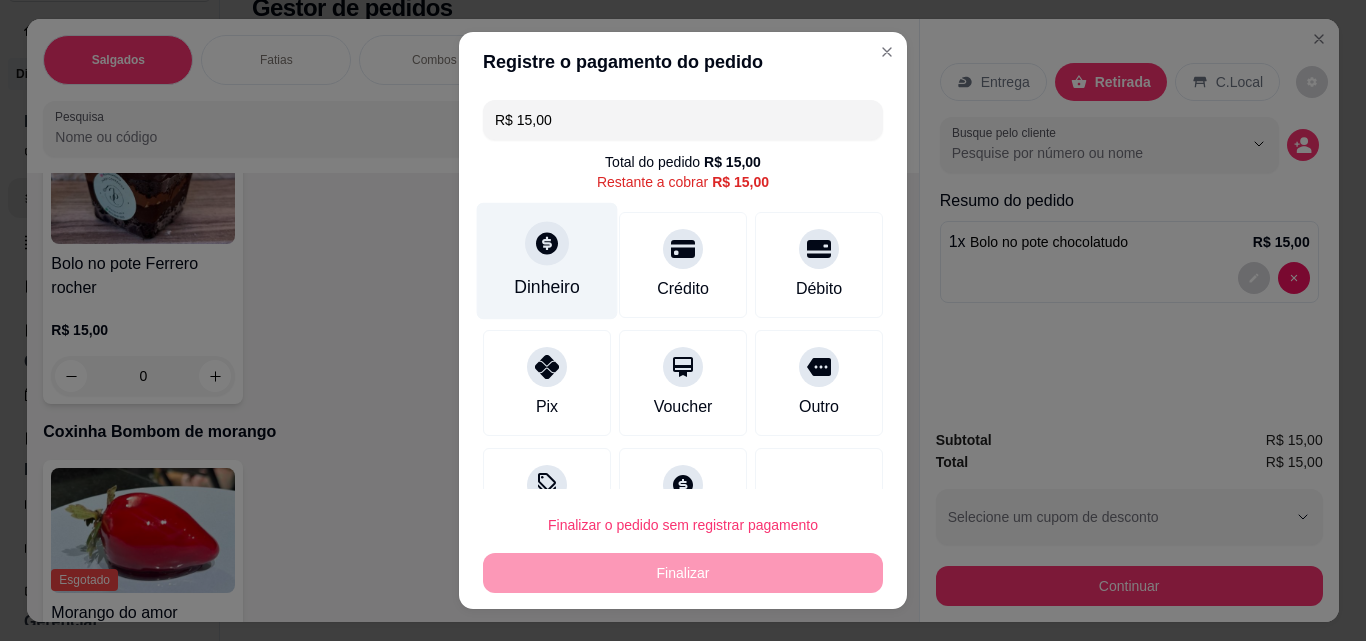 click on "Dinheiro" at bounding box center (547, 261) 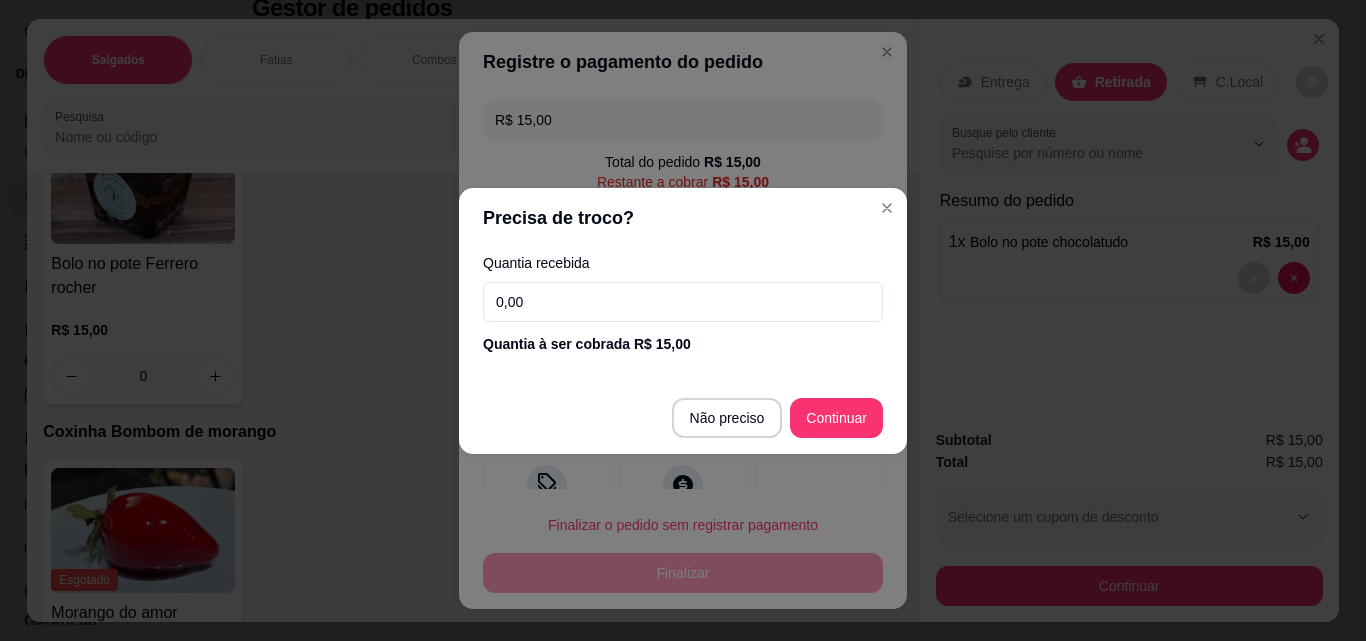 click on "0,00" at bounding box center (683, 302) 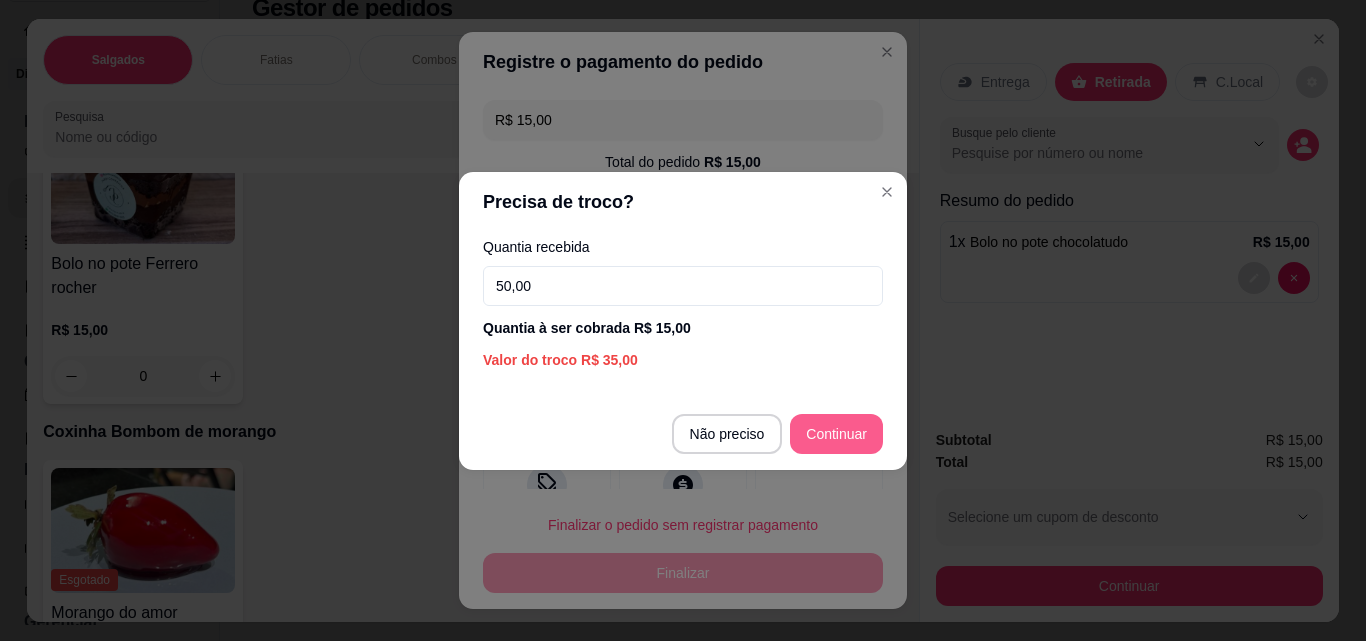 type on "50,00" 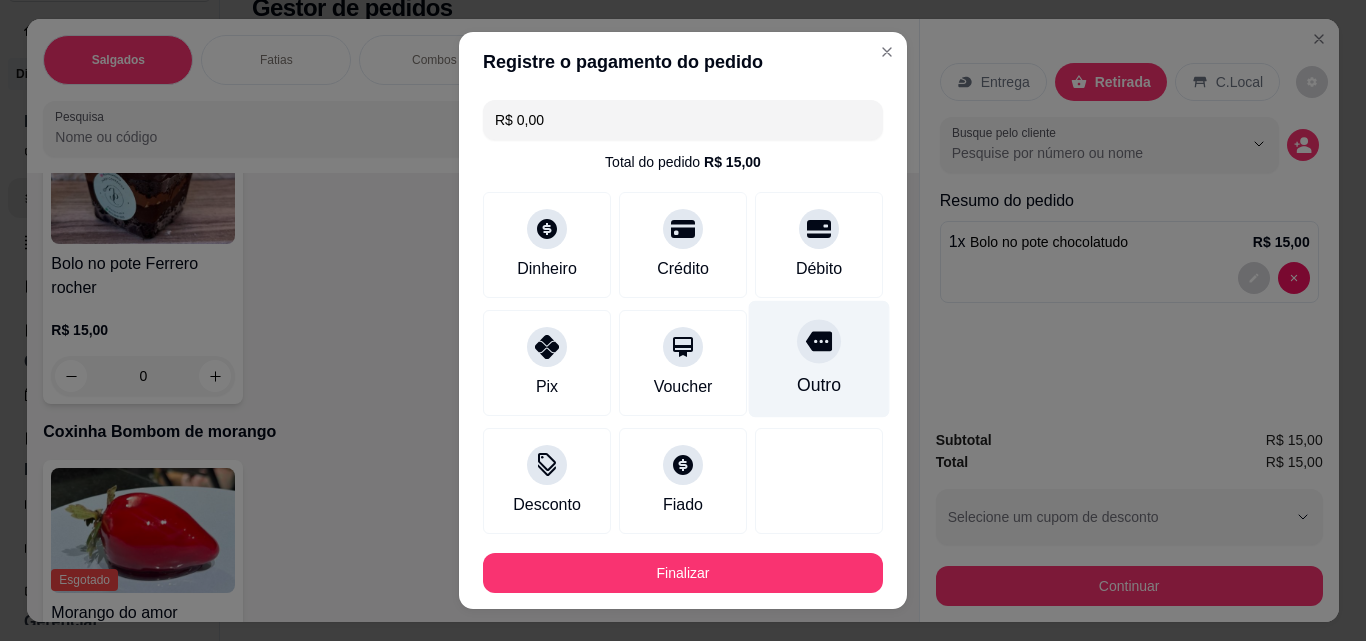 scroll, scrollTop: 109, scrollLeft: 0, axis: vertical 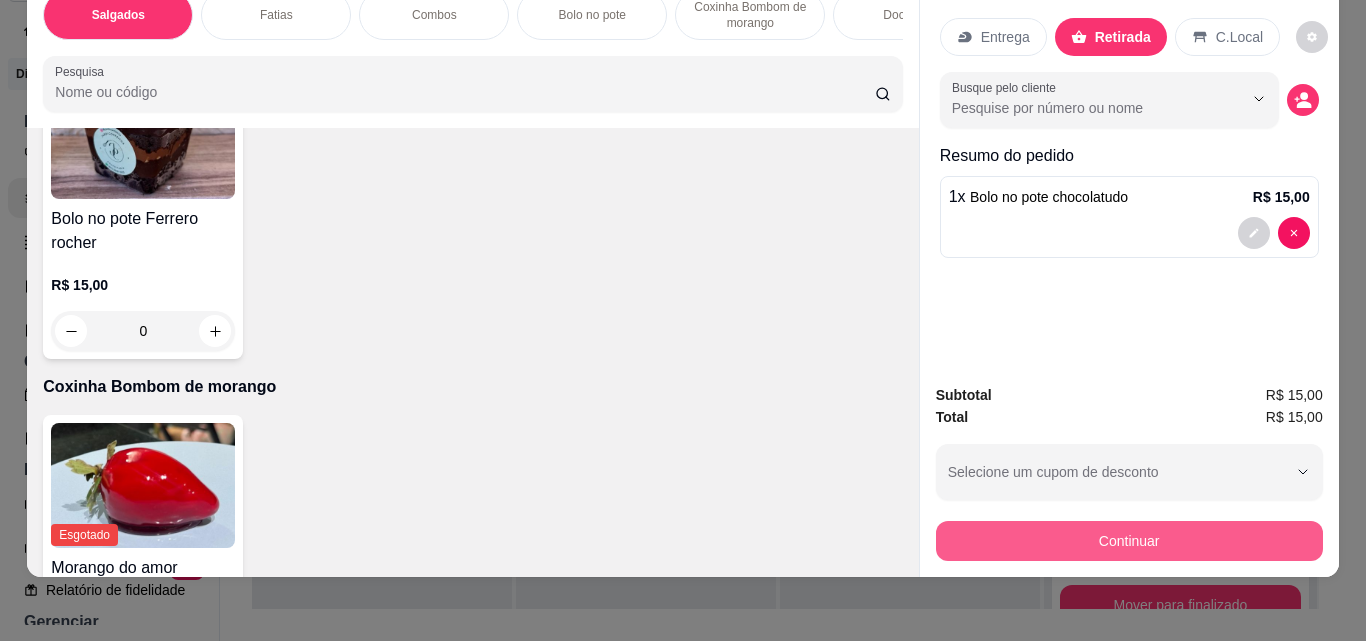 click on "Continuar" at bounding box center (1129, 541) 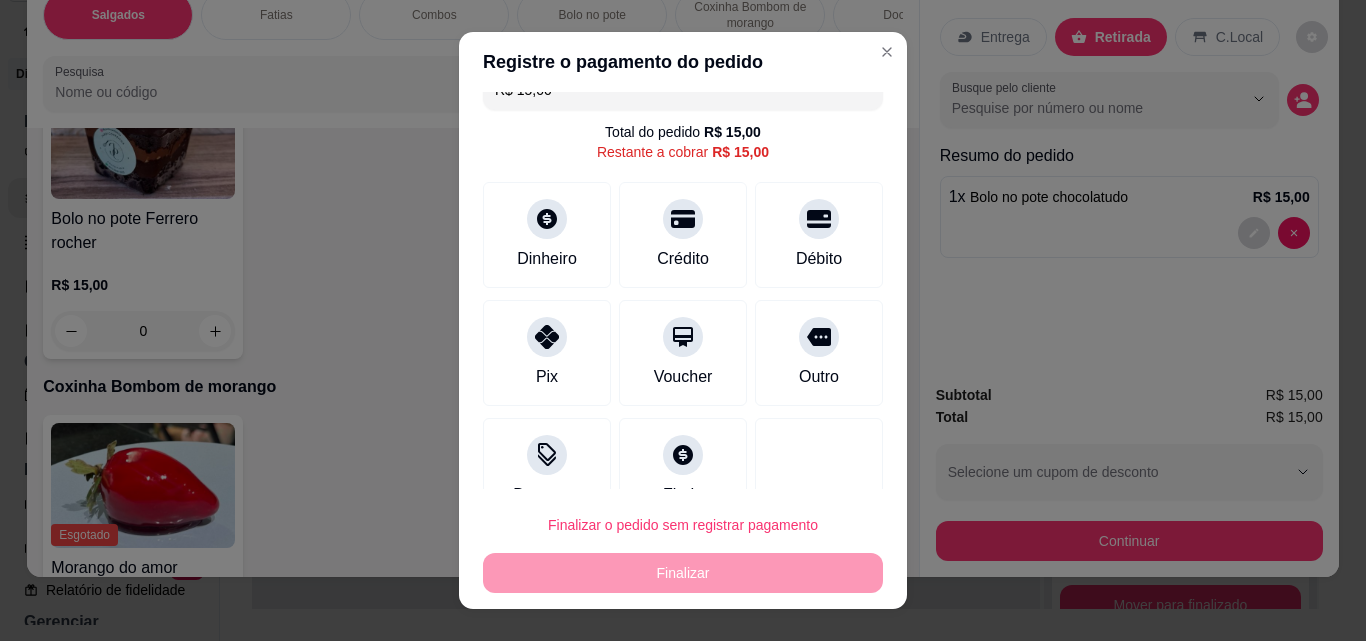 scroll, scrollTop: 0, scrollLeft: 0, axis: both 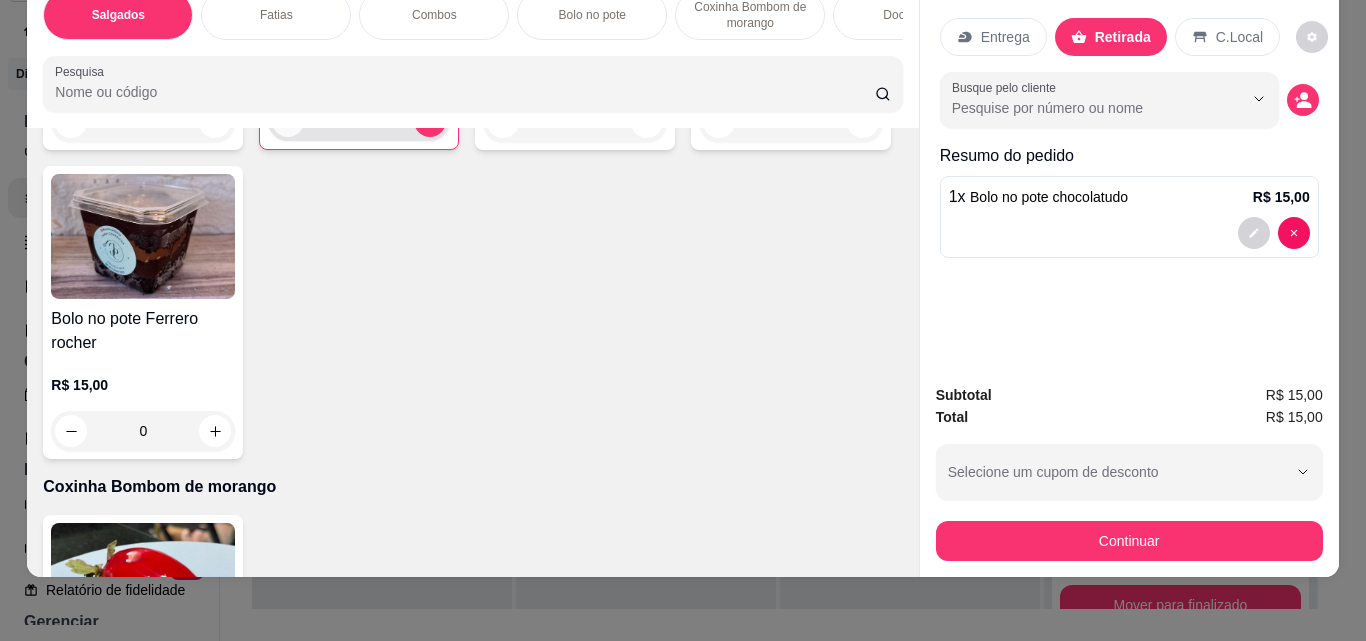 click at bounding box center (288, 121) 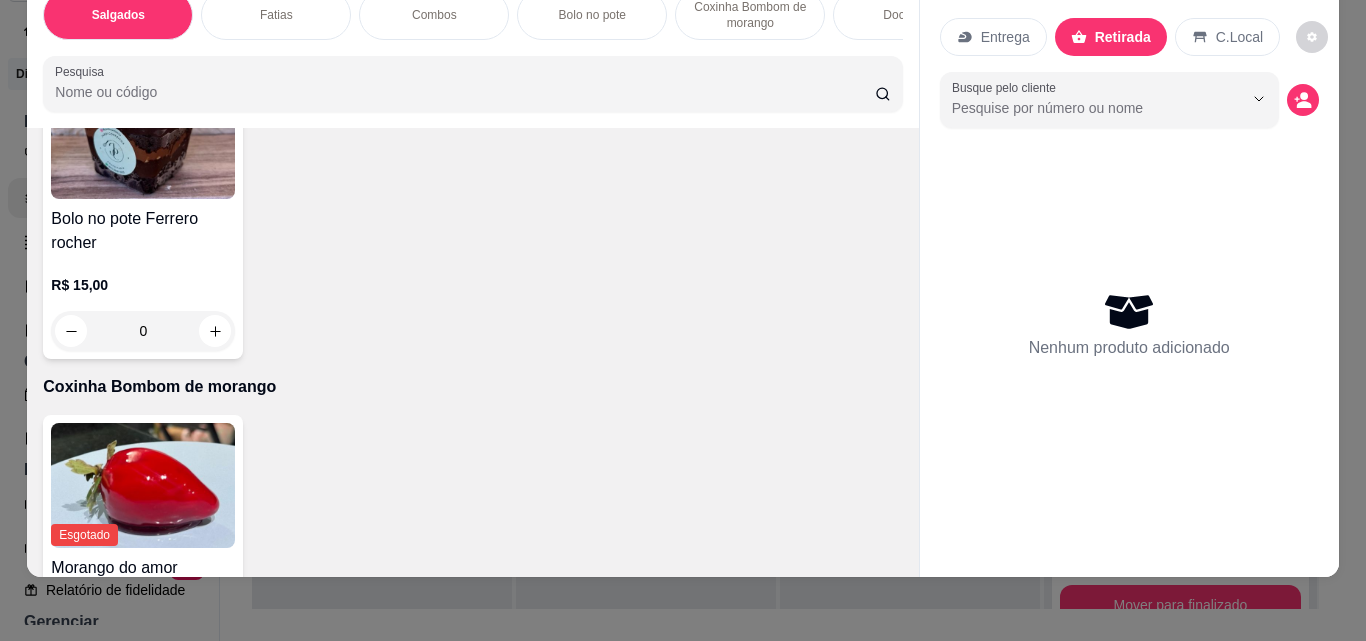 scroll, scrollTop: 1300, scrollLeft: 0, axis: vertical 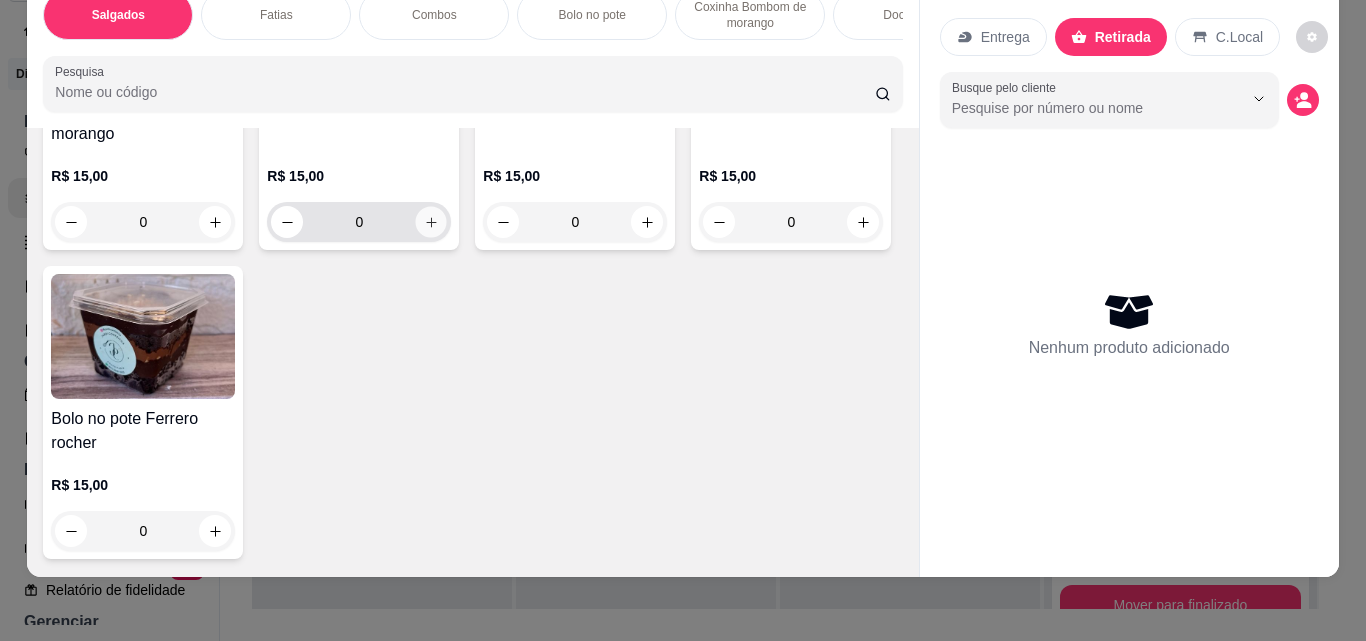 click 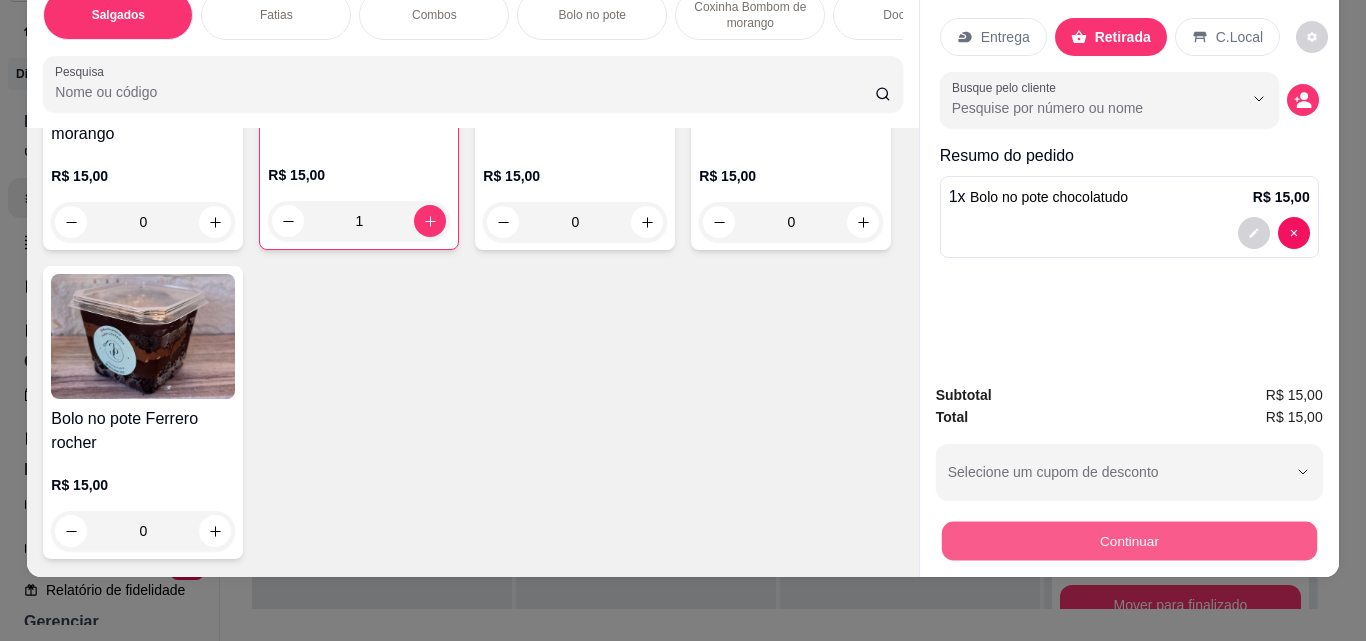click on "Continuar" at bounding box center [1128, 540] 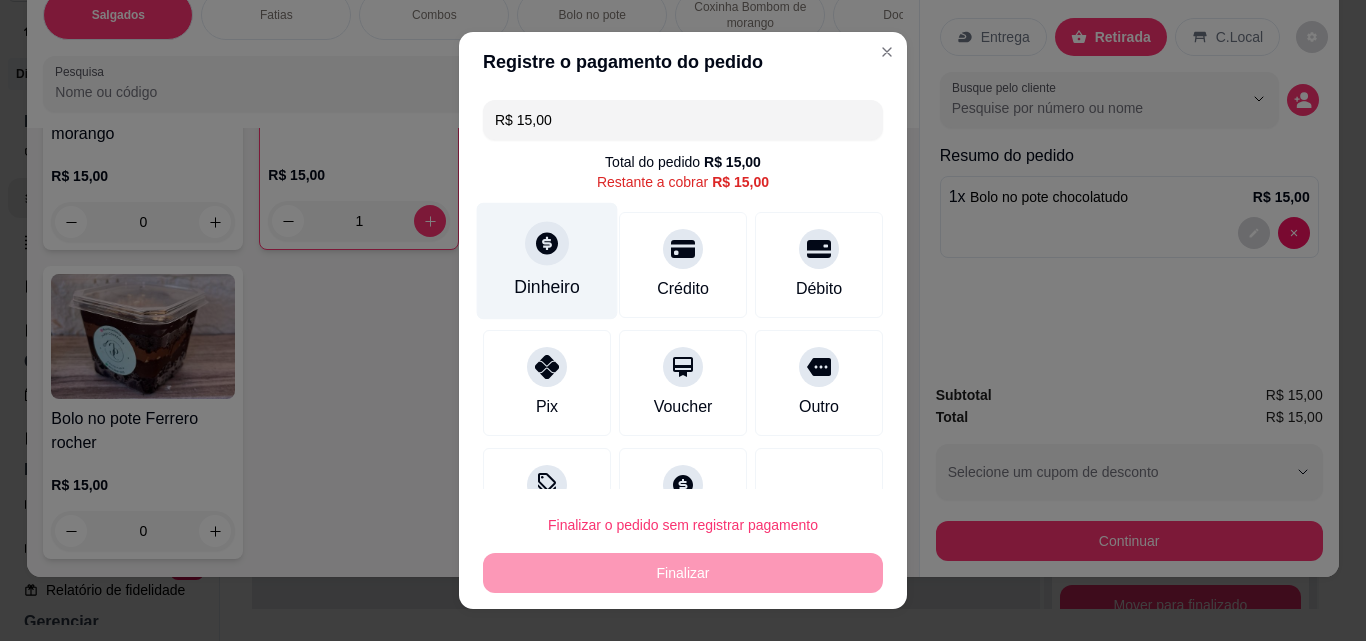 click on "Dinheiro" at bounding box center (547, 261) 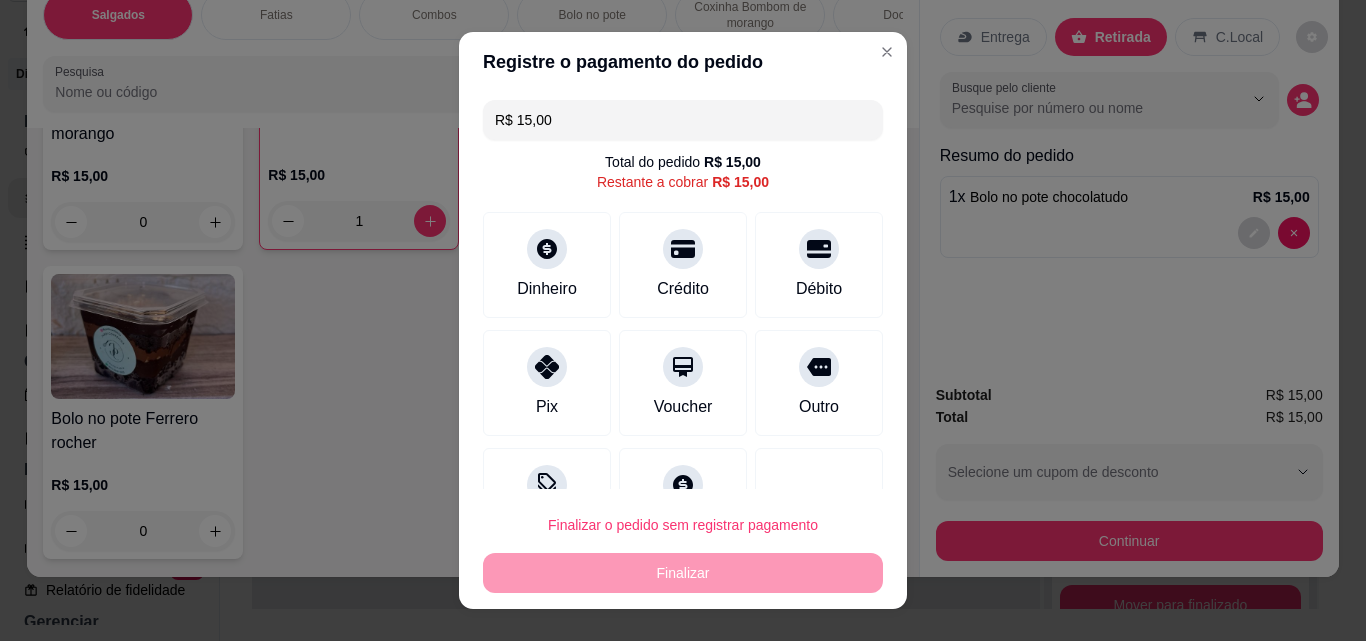 click on "0,00" at bounding box center (683, 301) 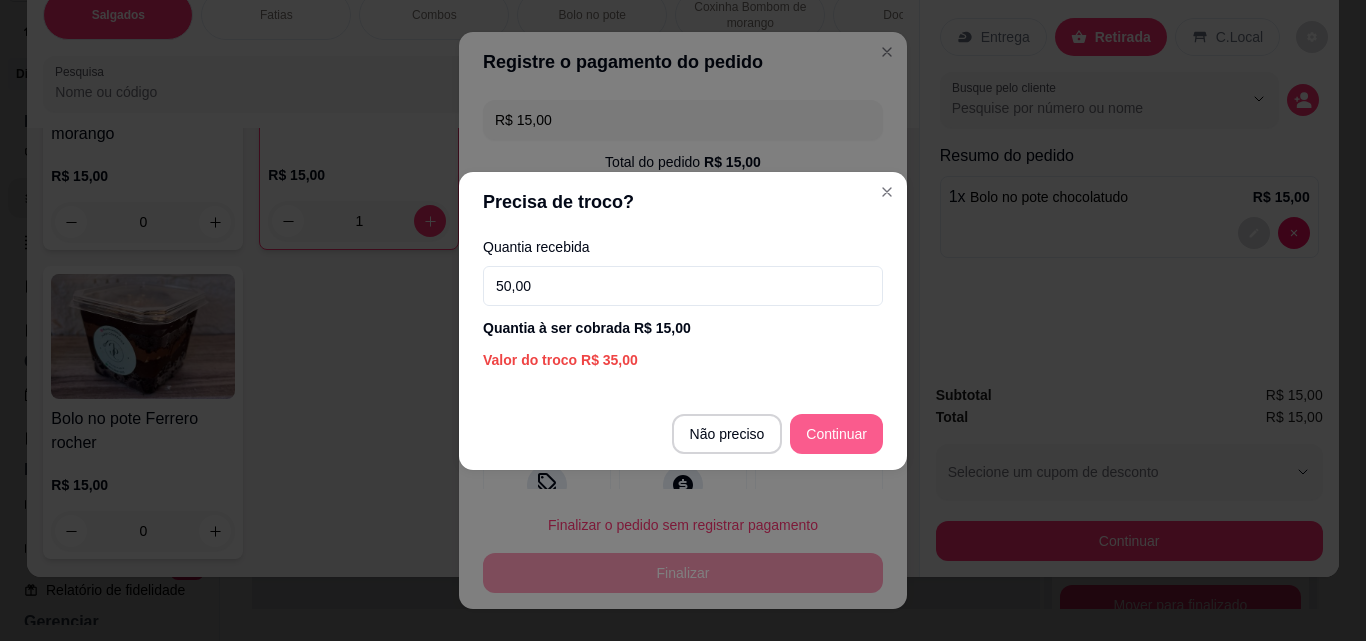 type on "50,00" 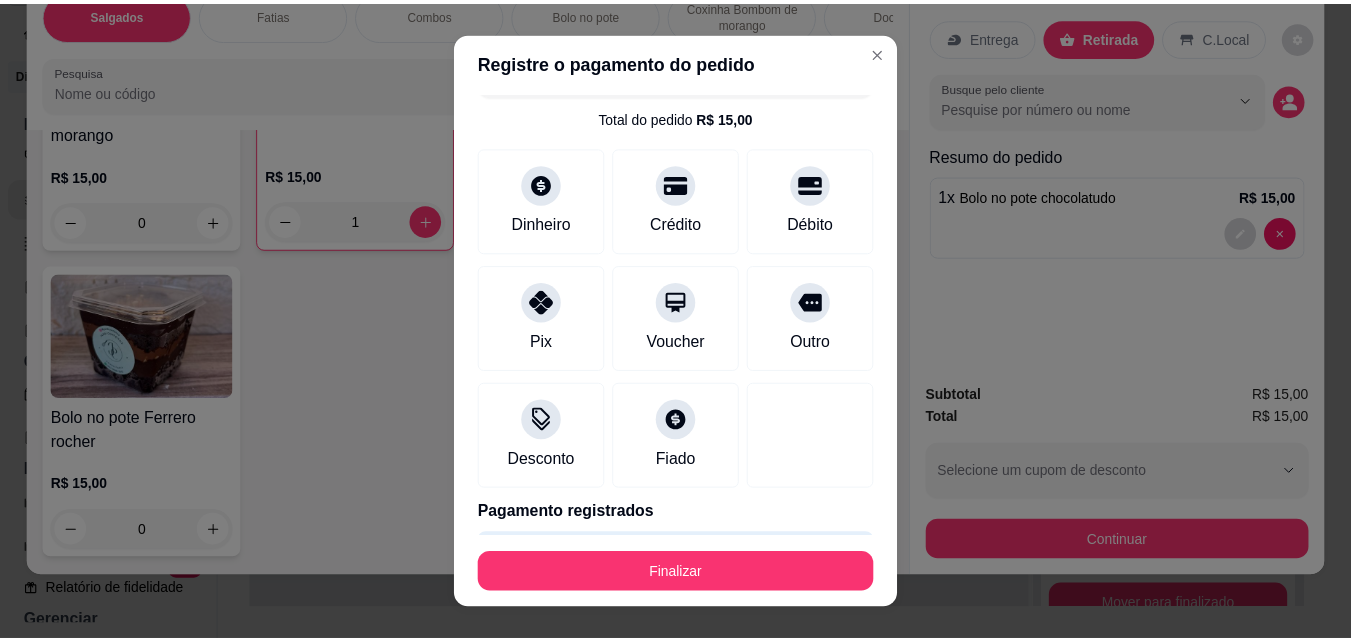 scroll, scrollTop: 109, scrollLeft: 0, axis: vertical 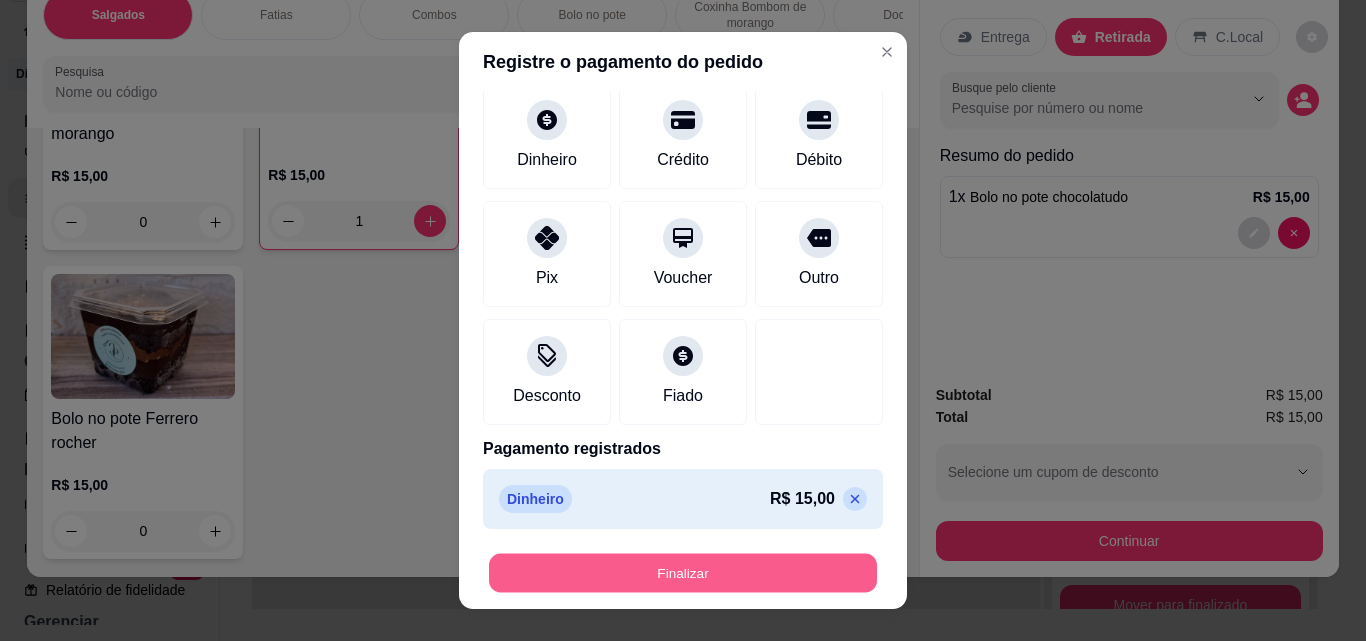 click on "Finalizar" at bounding box center [683, 573] 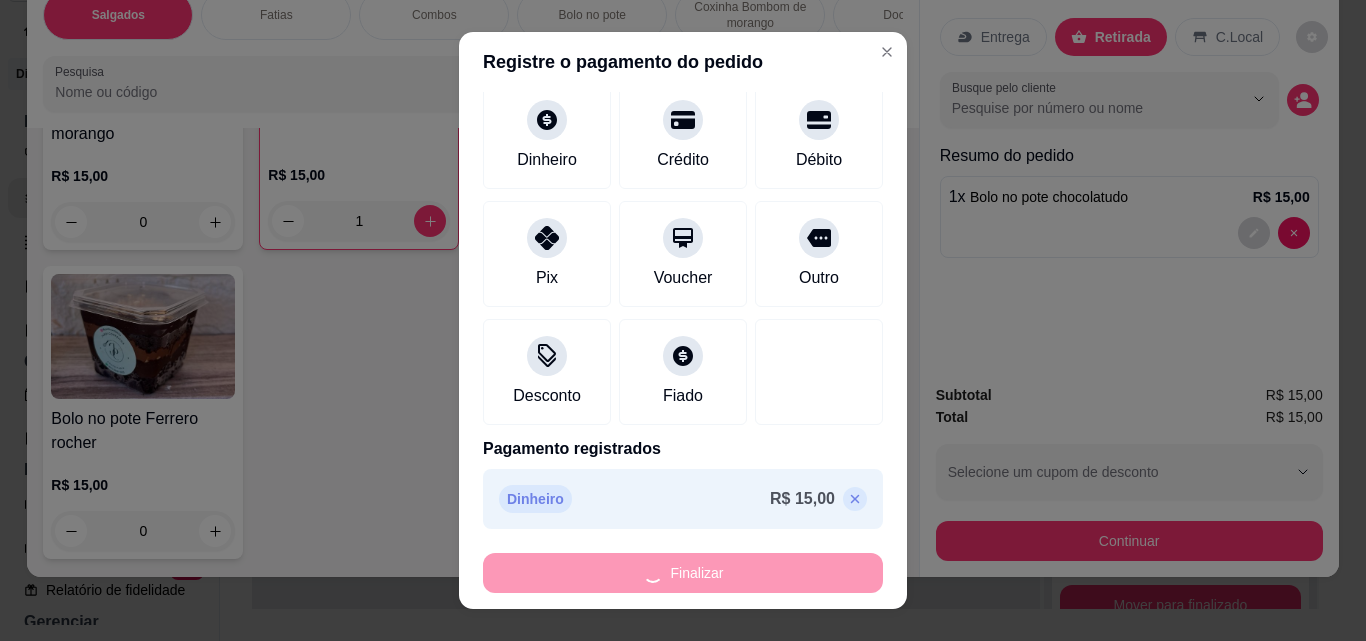 type on "0" 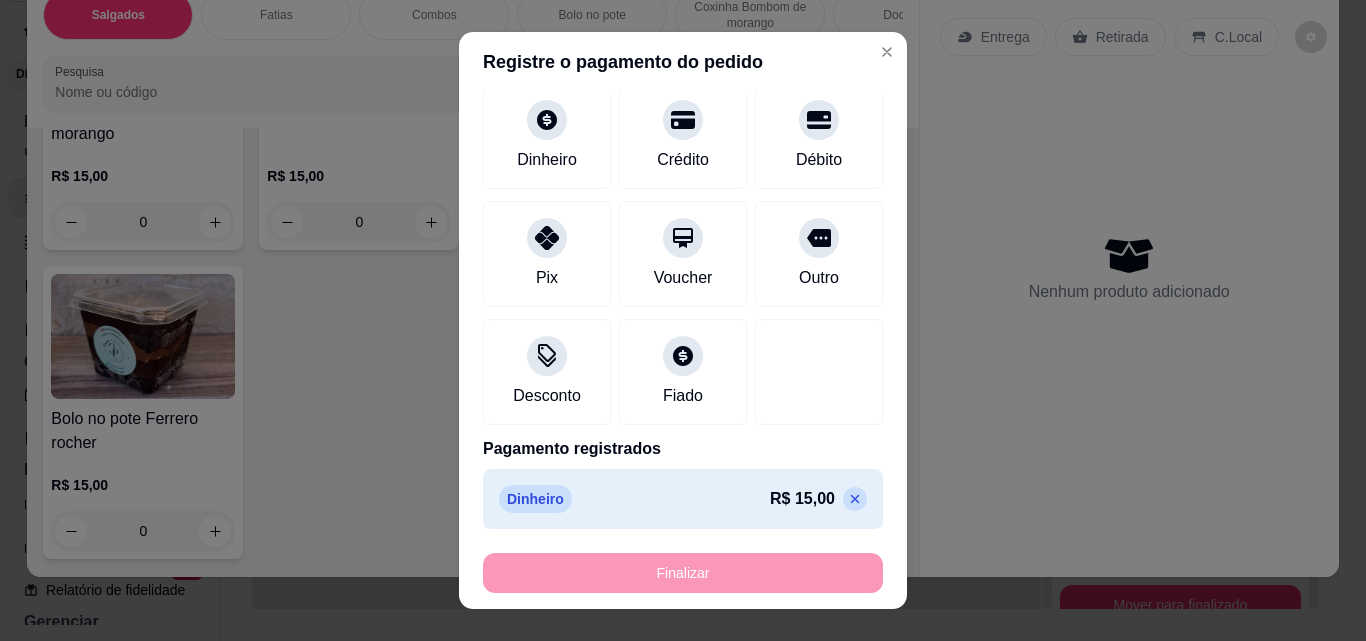 type on "-R$ 15,00" 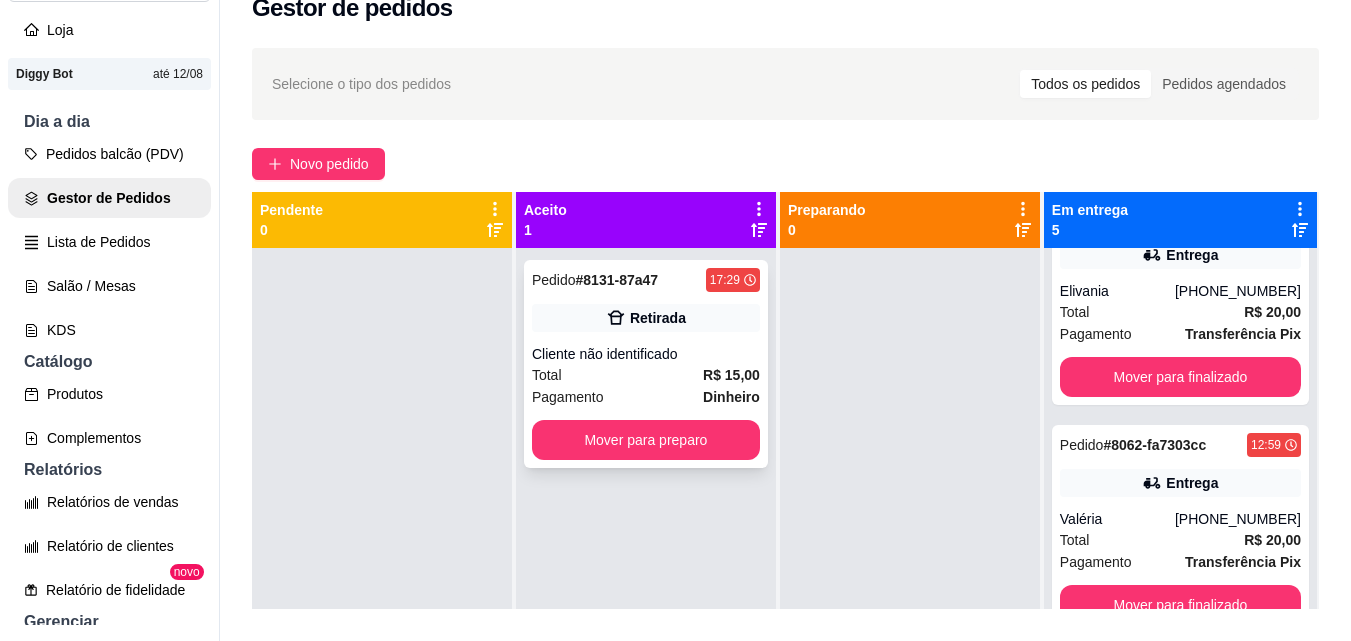 click on "Retirada" at bounding box center (646, 318) 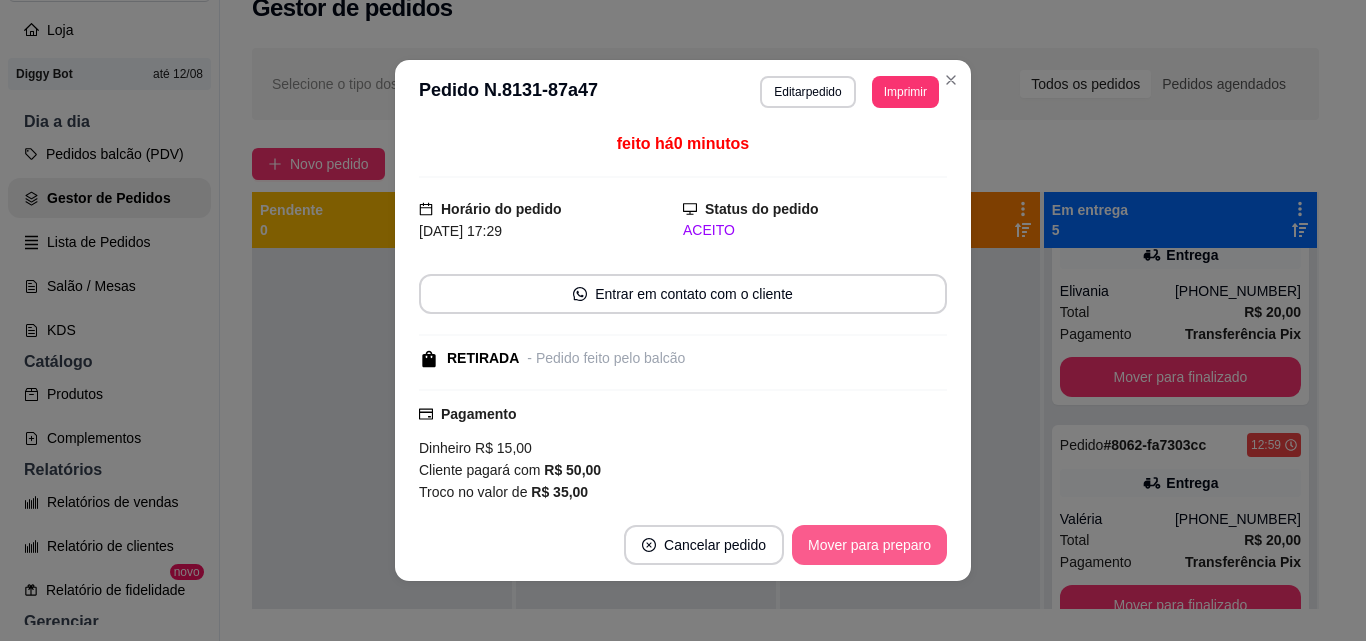 click on "Mover para preparo" at bounding box center [869, 545] 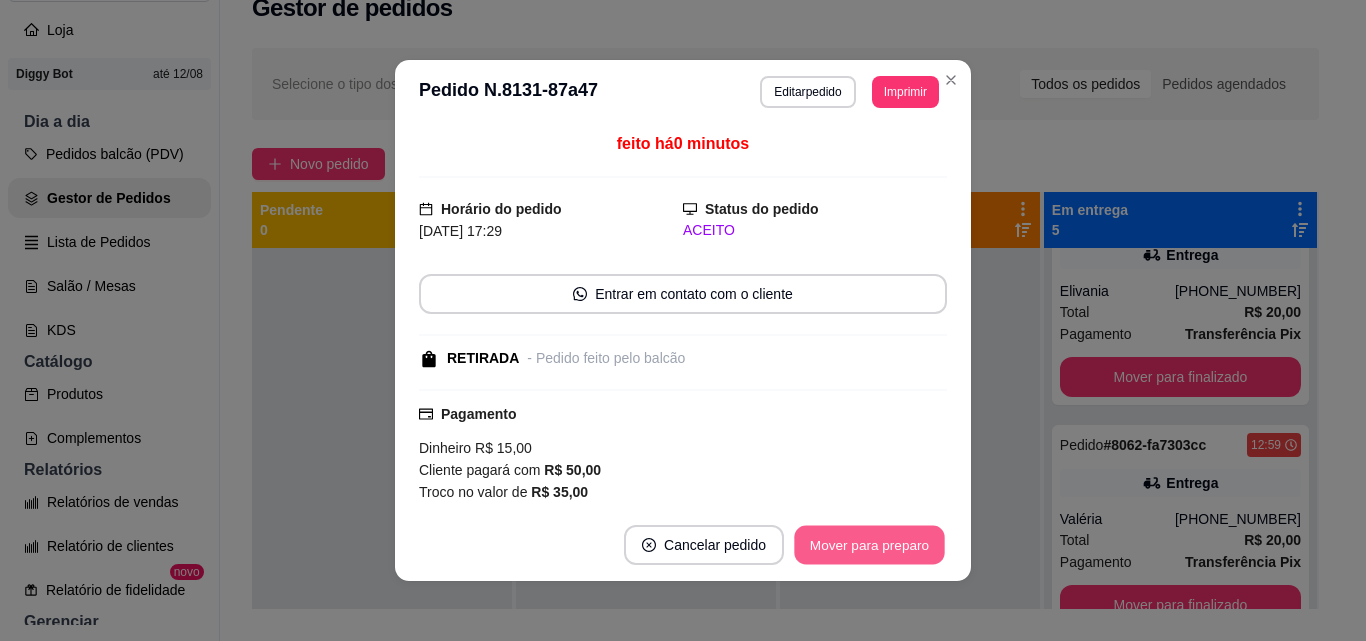 click on "Mover para preparo" at bounding box center (869, 545) 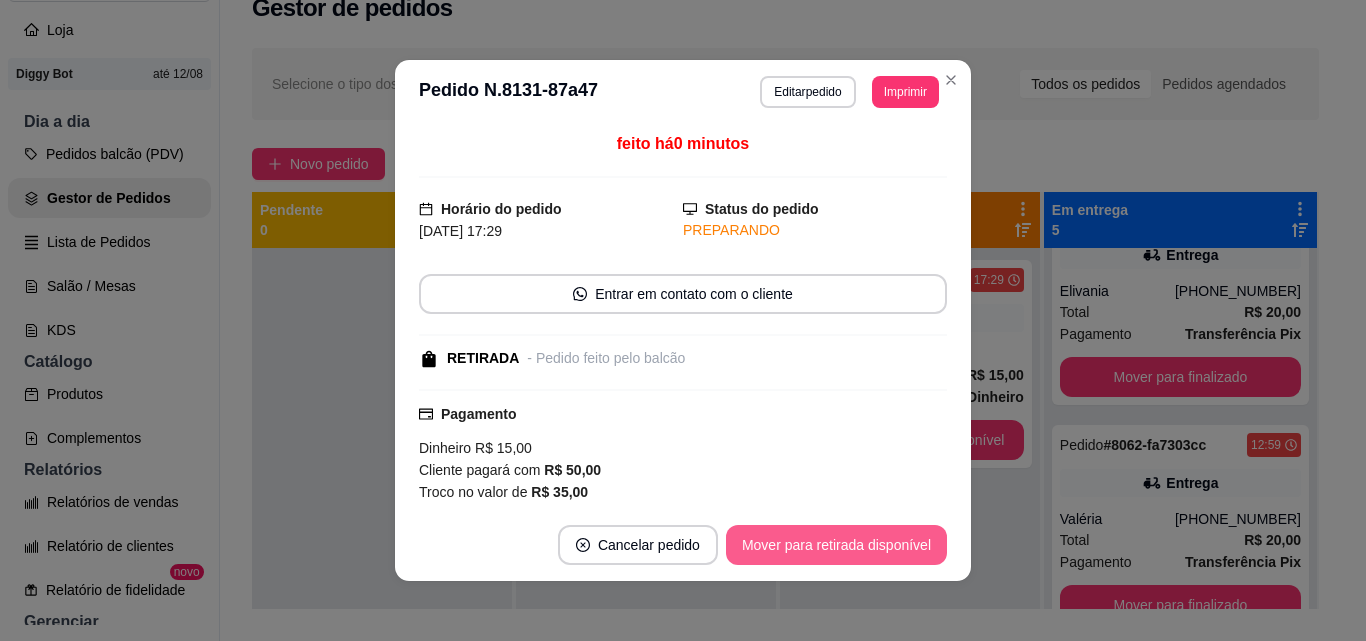 click on "Mover para retirada disponível" at bounding box center [836, 545] 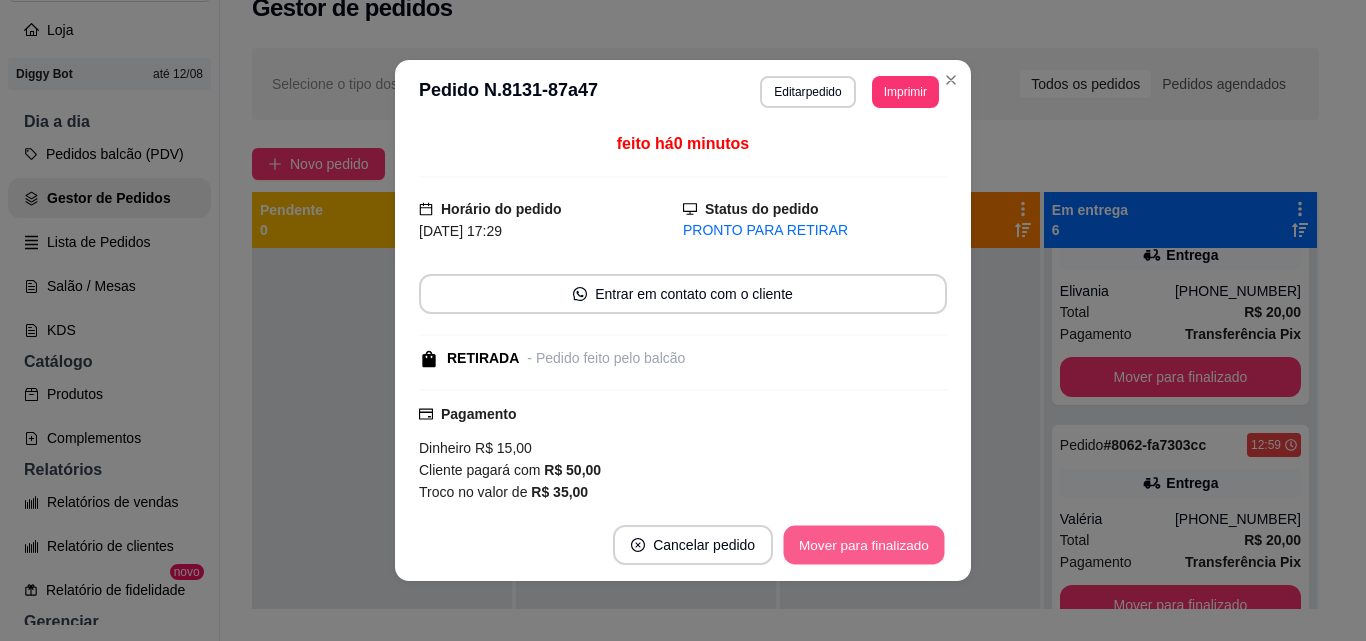 click on "Mover para finalizado" at bounding box center [864, 545] 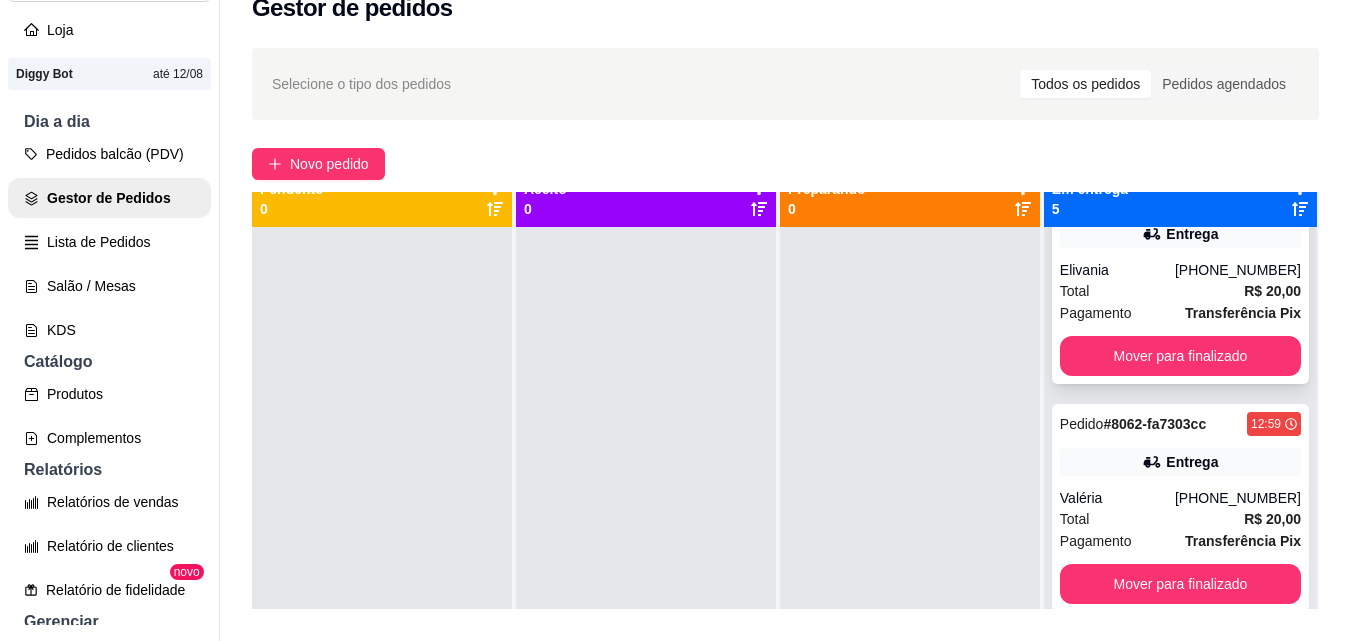 scroll, scrollTop: 56, scrollLeft: 0, axis: vertical 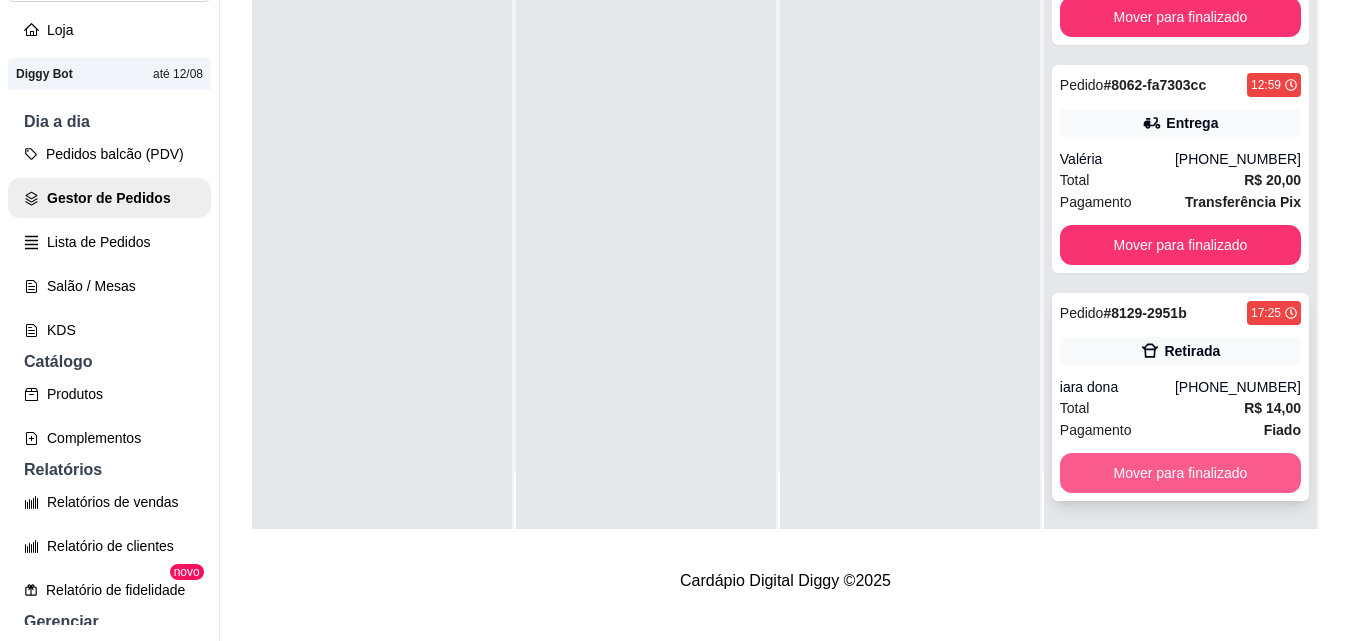 click on "Mover para finalizado" at bounding box center [1180, 473] 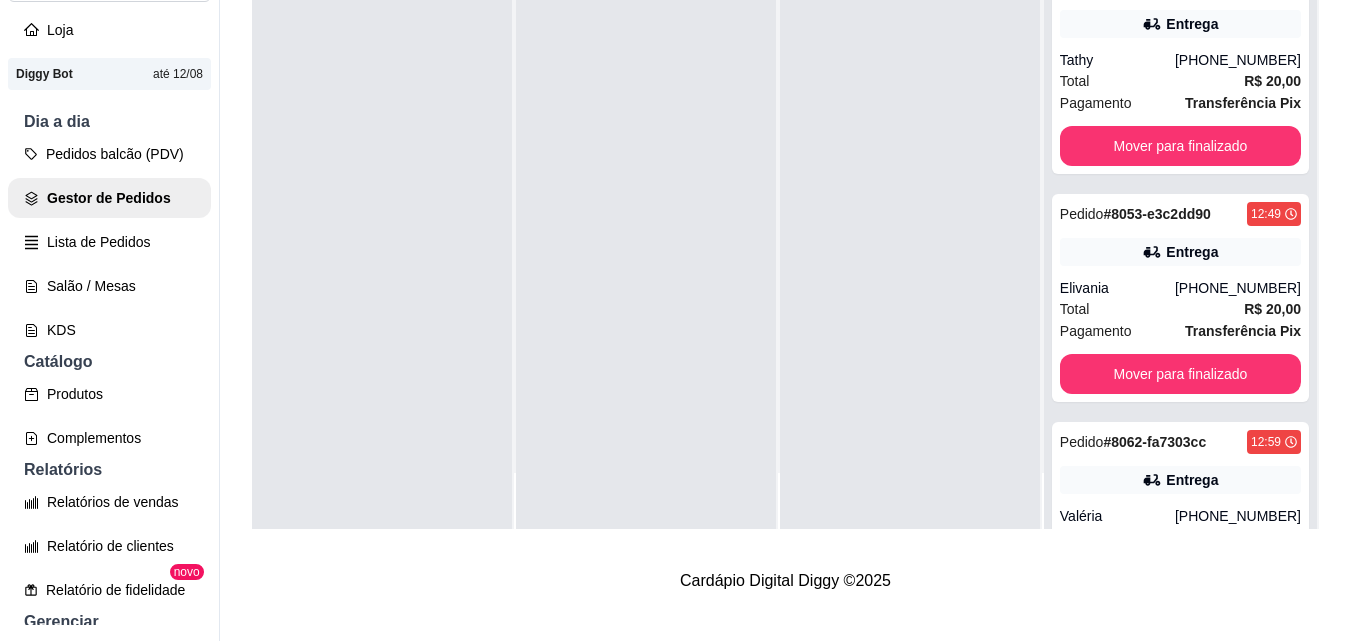 scroll, scrollTop: 0, scrollLeft: 0, axis: both 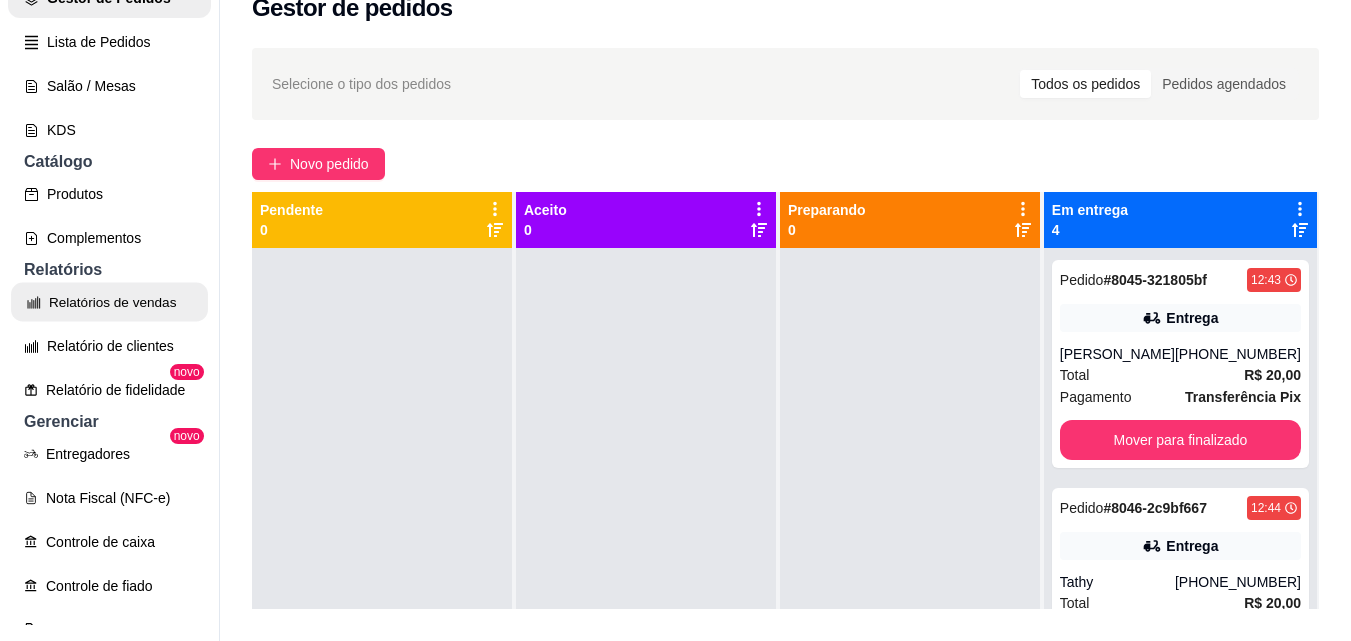click on "Relatórios de vendas" at bounding box center [109, 302] 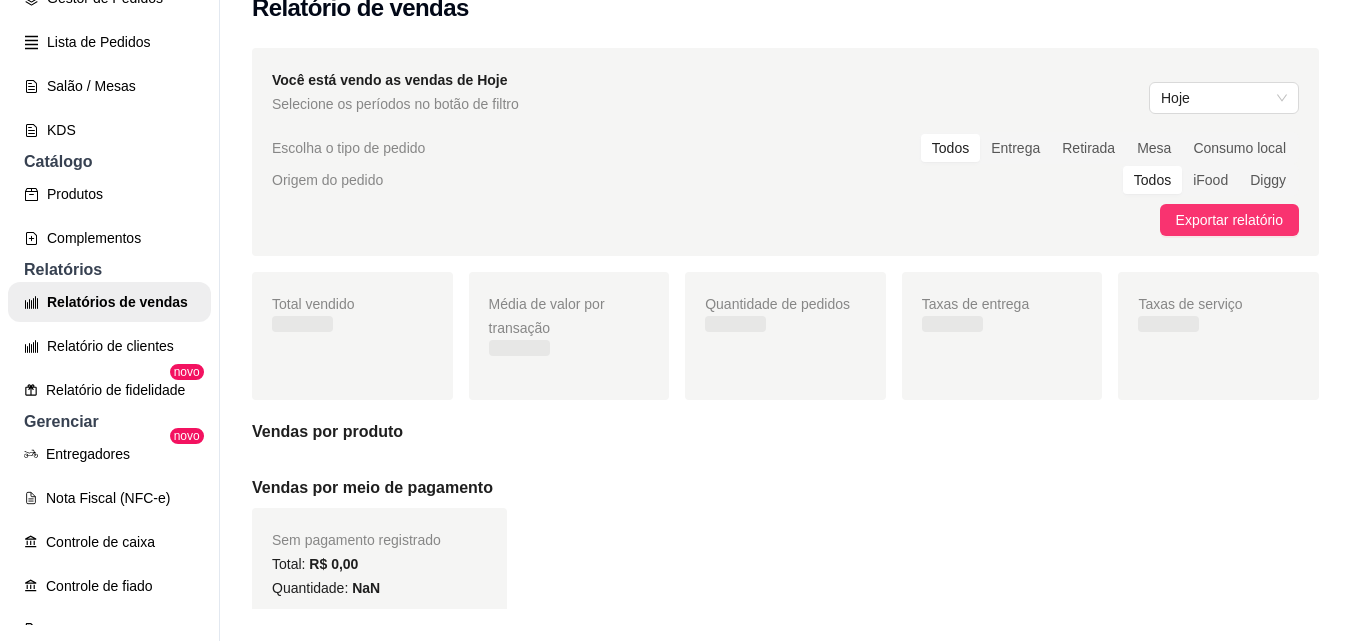 scroll, scrollTop: 0, scrollLeft: 0, axis: both 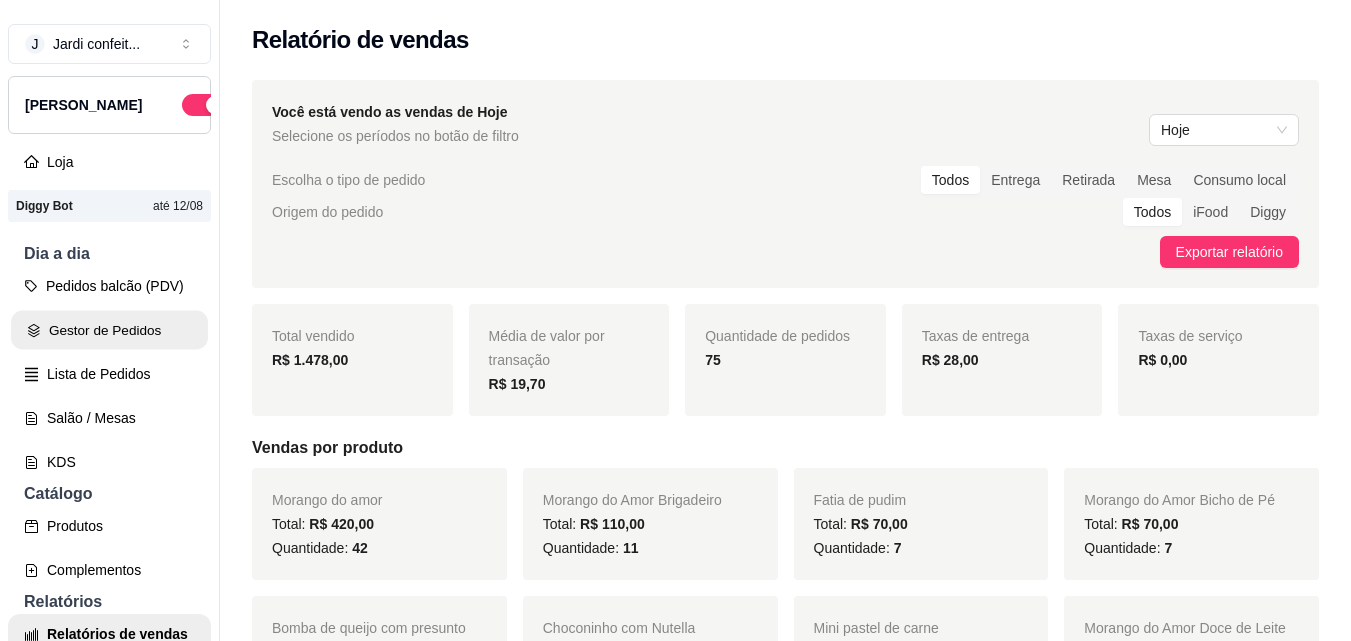 click on "Gestor de Pedidos" at bounding box center (109, 330) 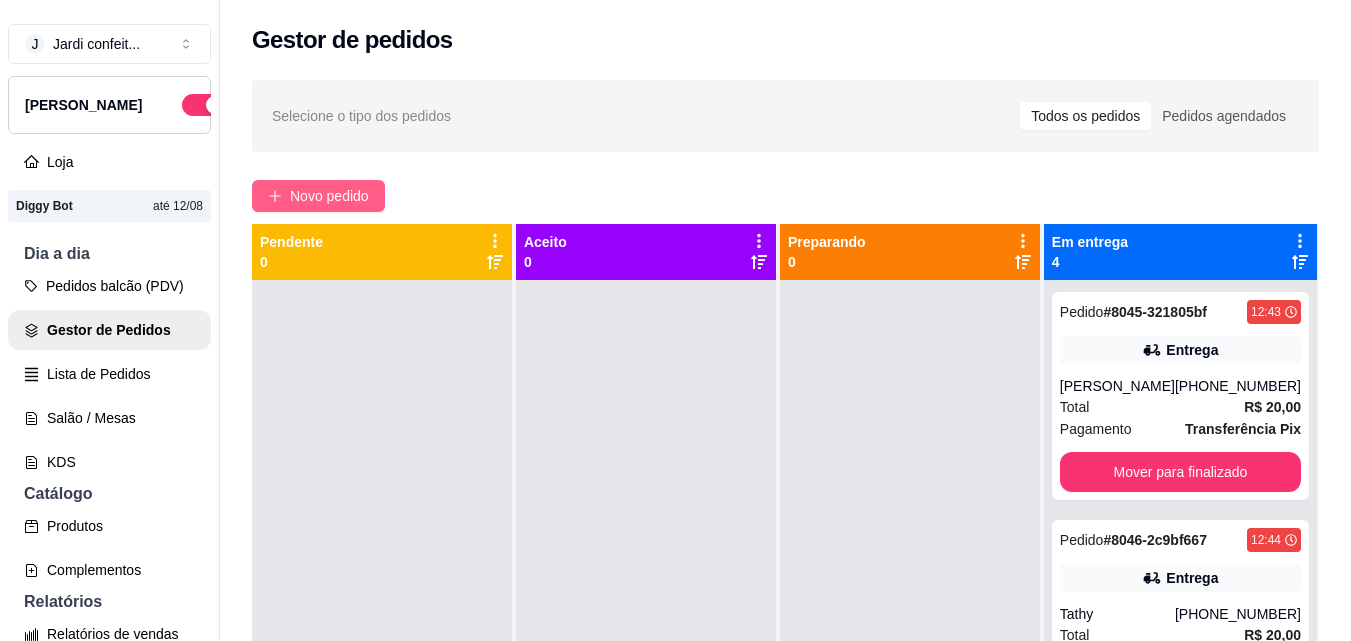 click on "Novo pedido" at bounding box center (329, 196) 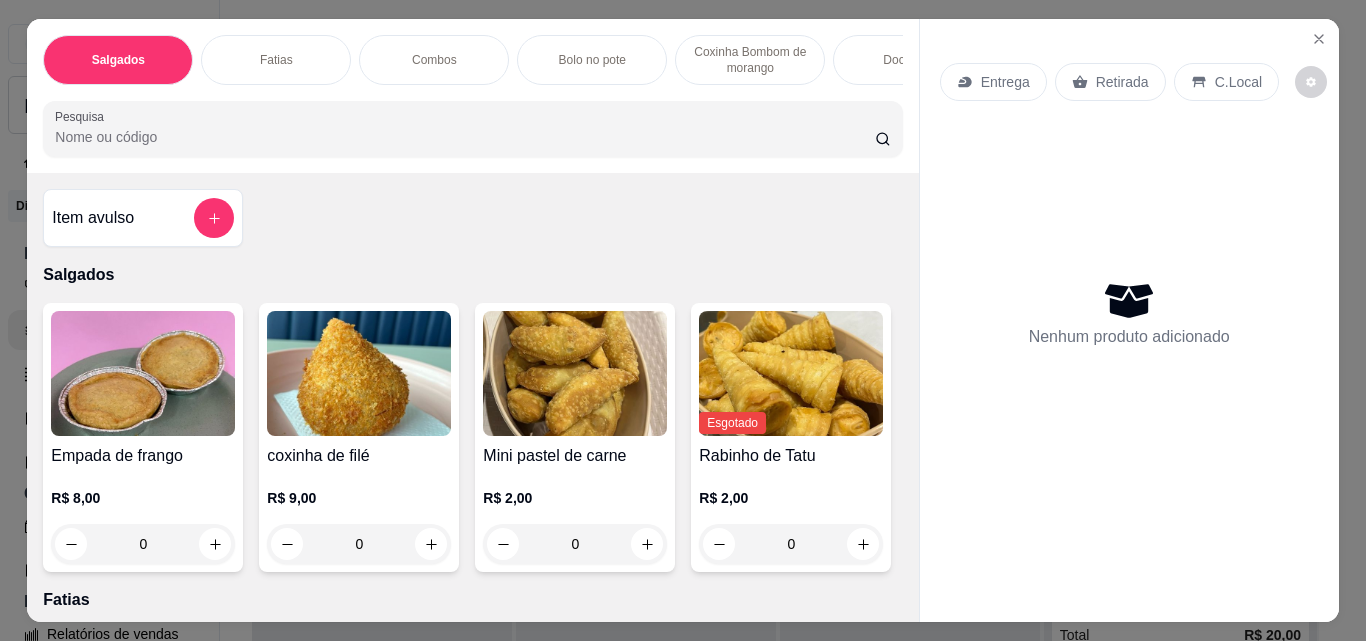 scroll, scrollTop: 0, scrollLeft: 0, axis: both 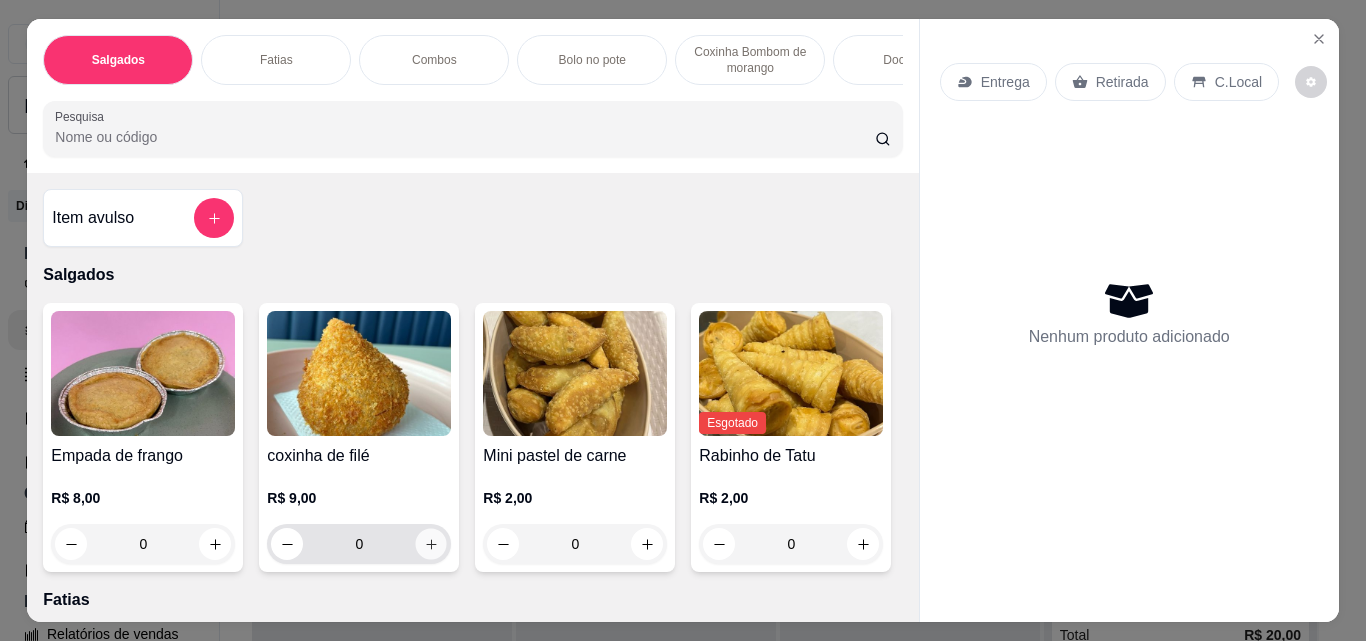 click at bounding box center (431, 544) 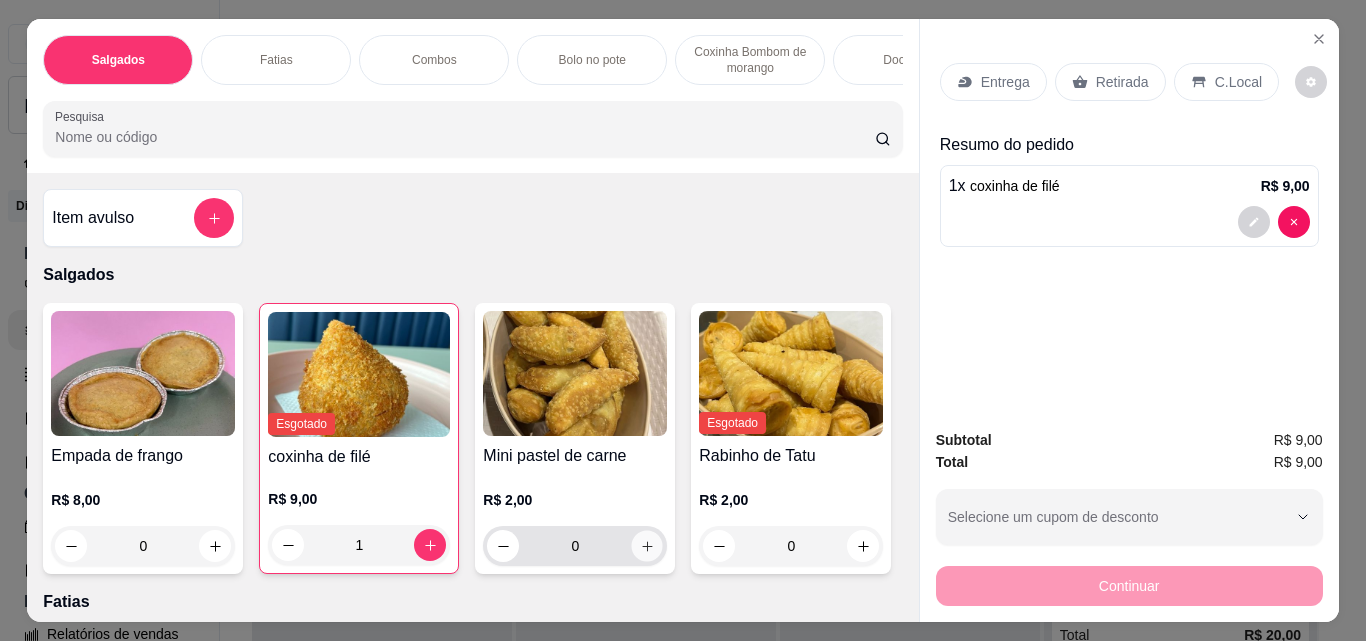 click 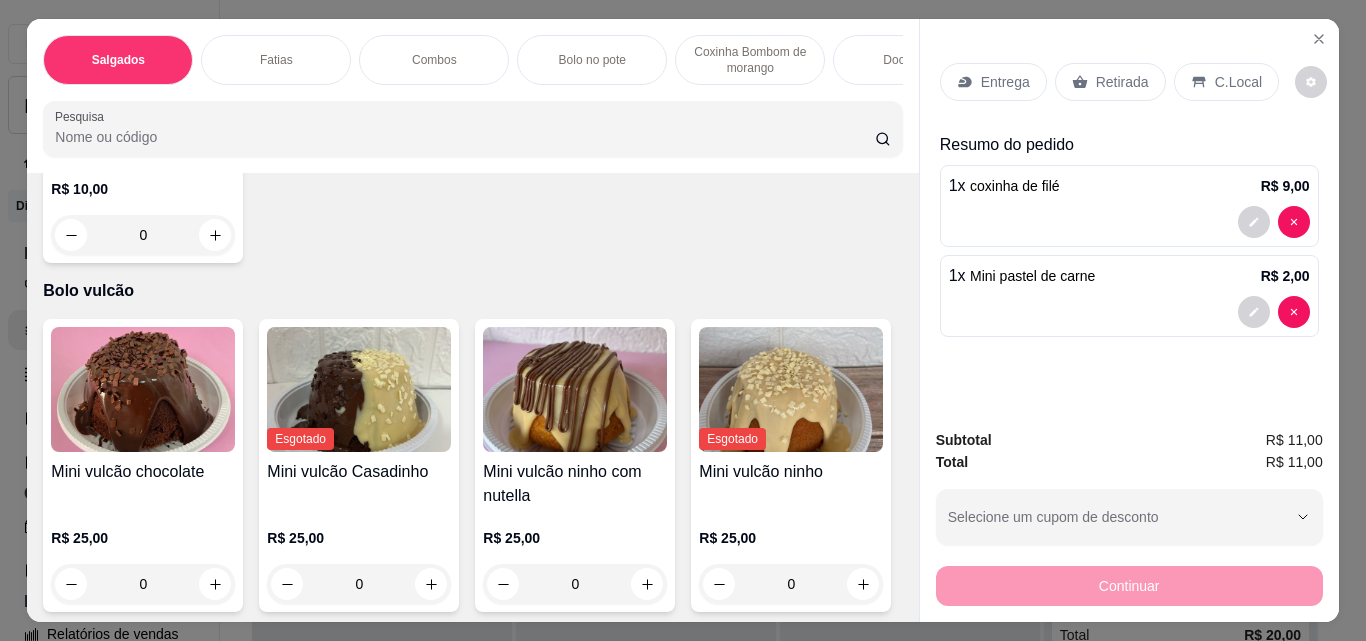 scroll, scrollTop: 3700, scrollLeft: 0, axis: vertical 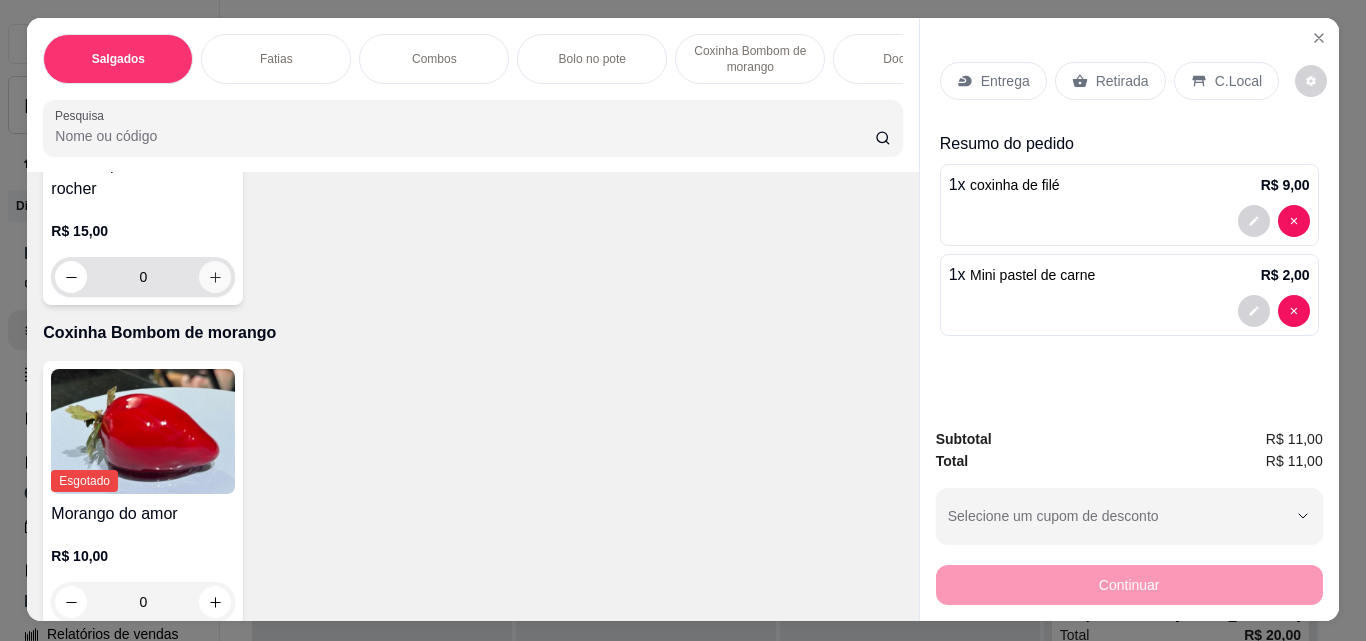 click 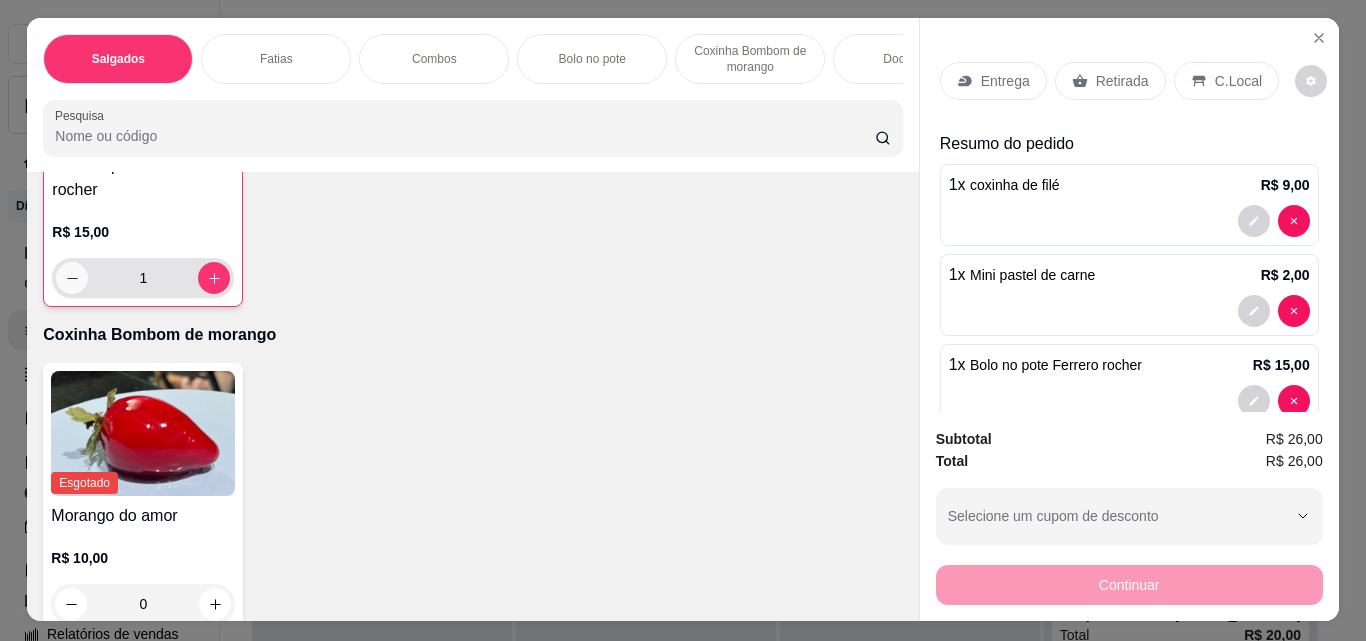 click 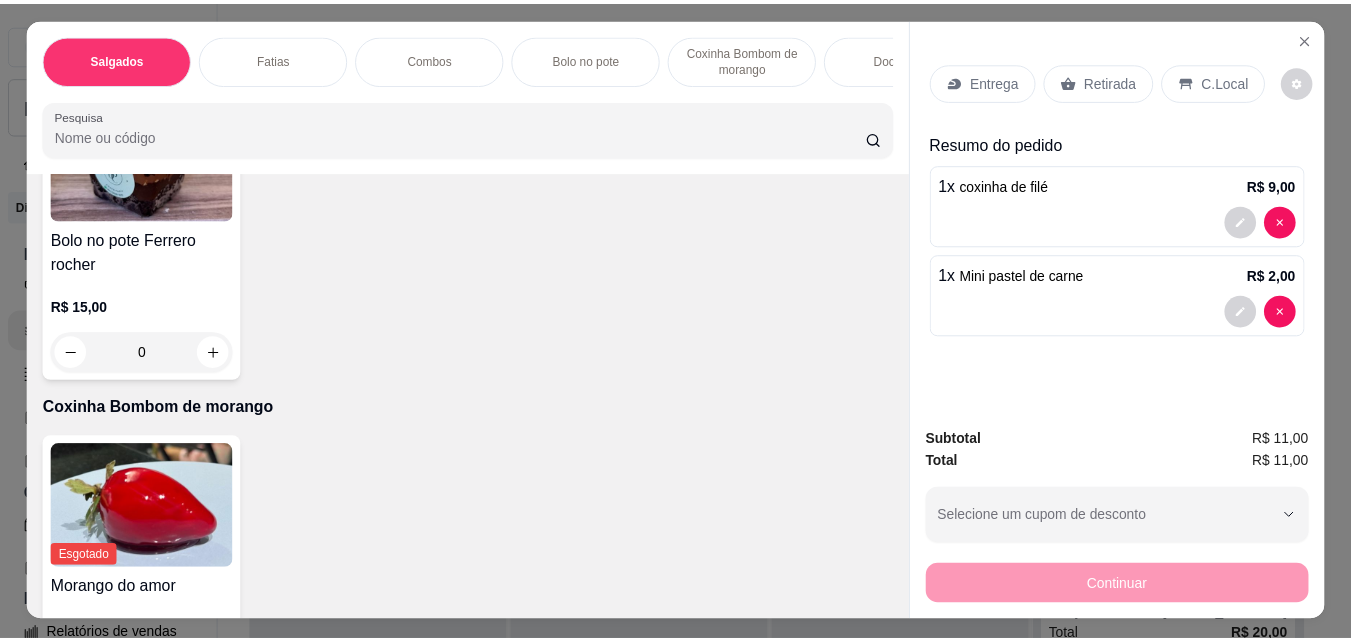 scroll, scrollTop: 1300, scrollLeft: 0, axis: vertical 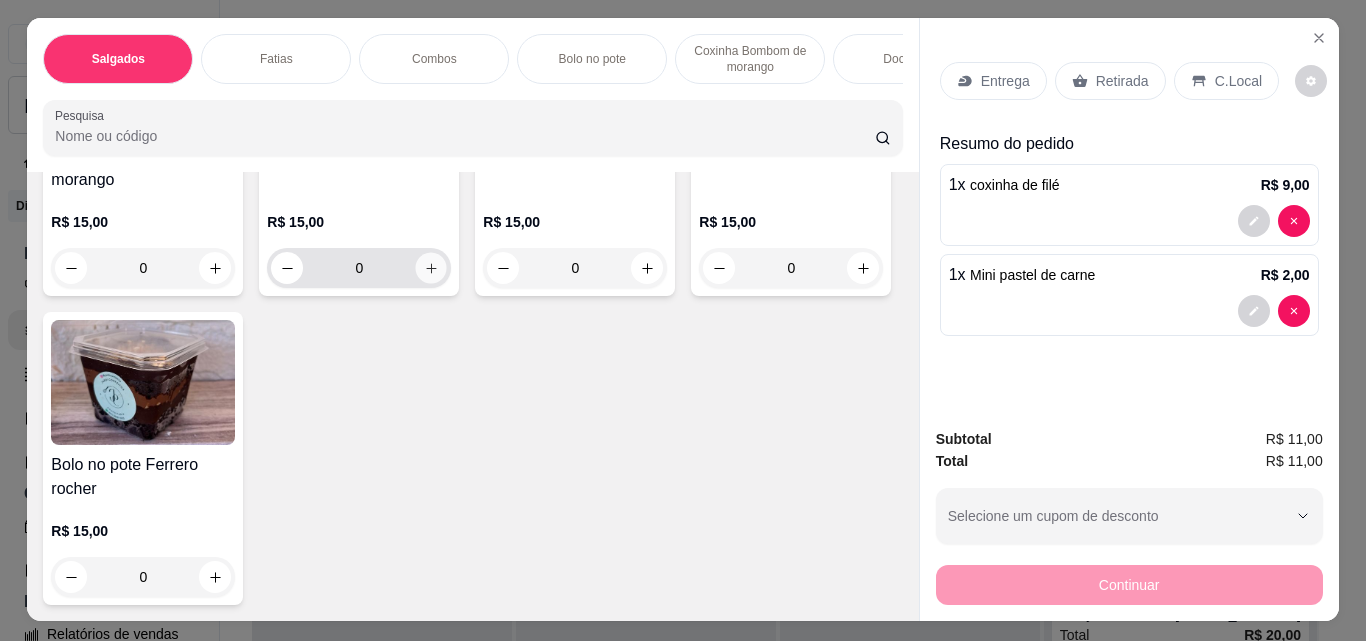 click 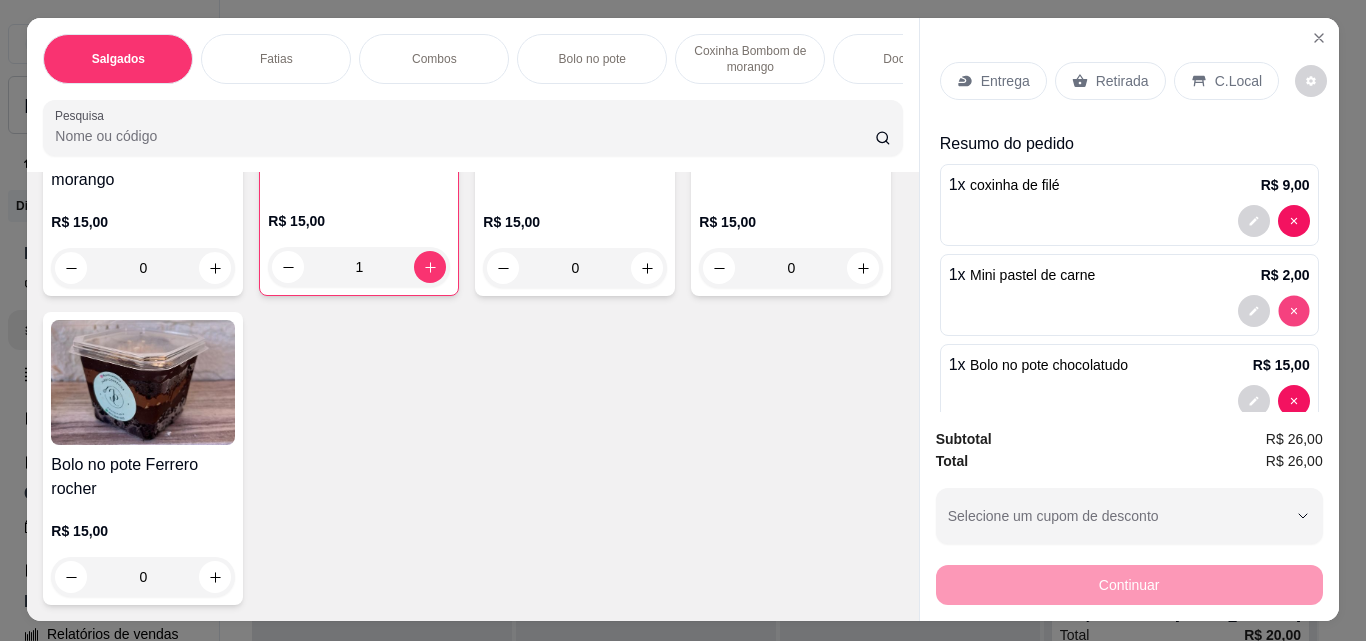 type on "0" 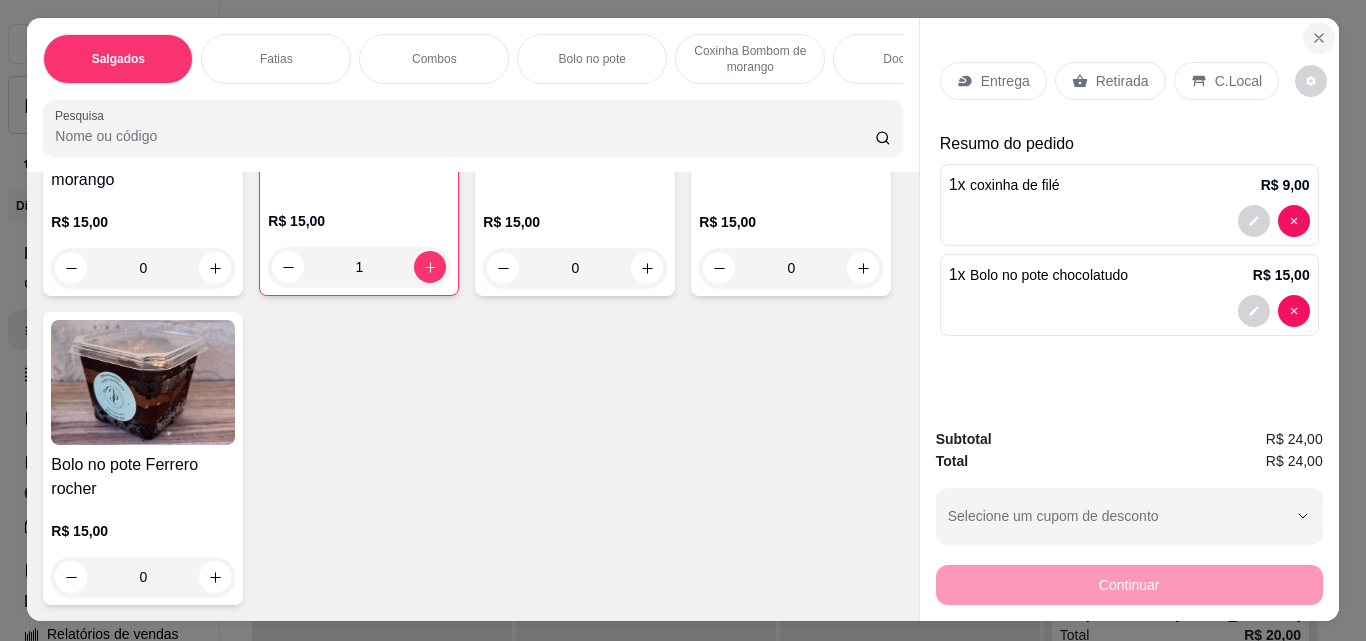 click 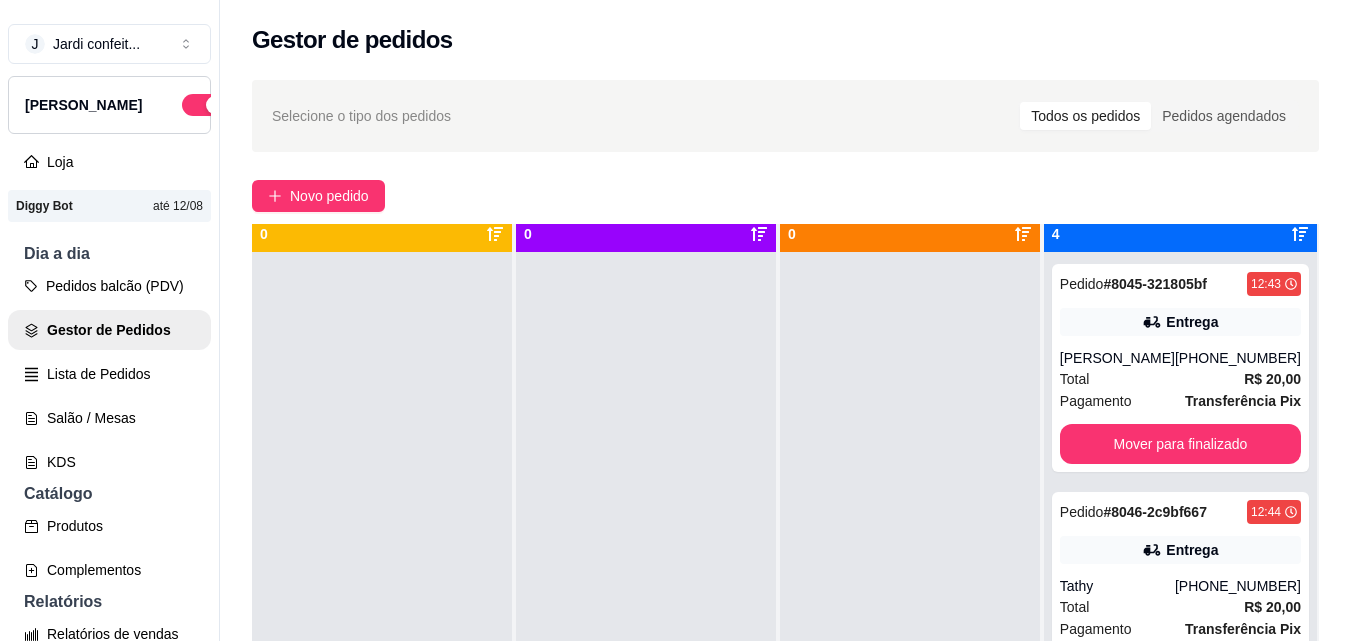 scroll, scrollTop: 56, scrollLeft: 0, axis: vertical 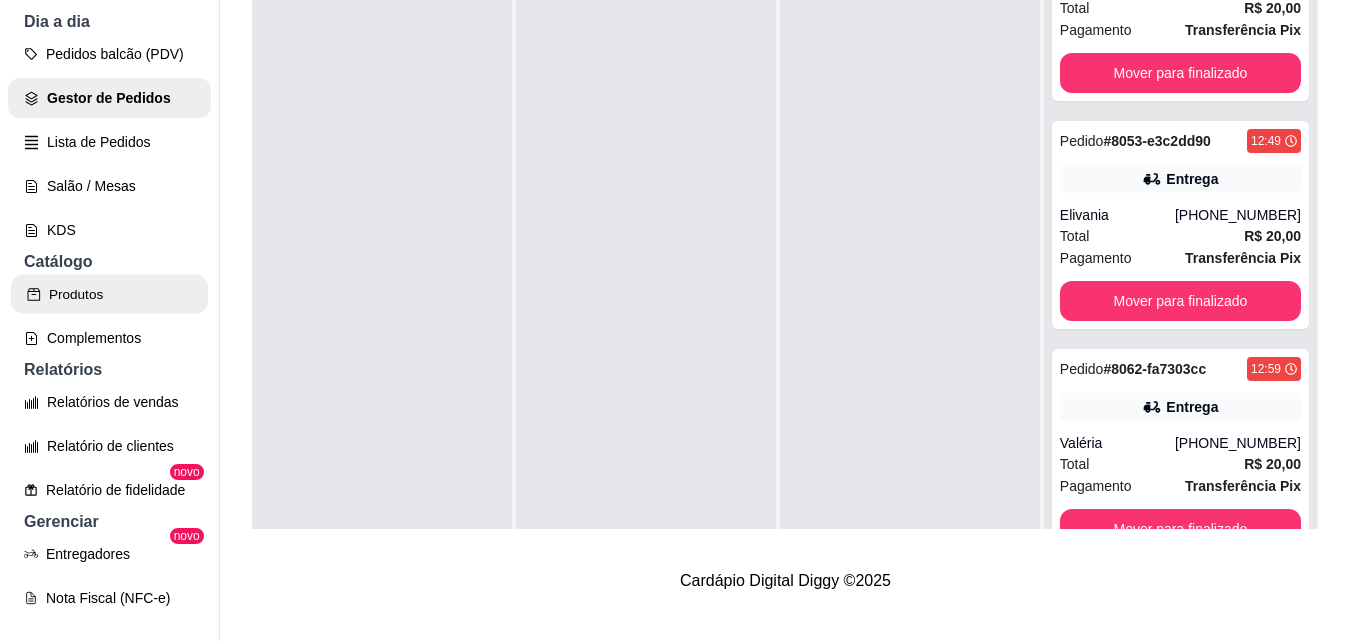 click on "Produtos" at bounding box center [109, 294] 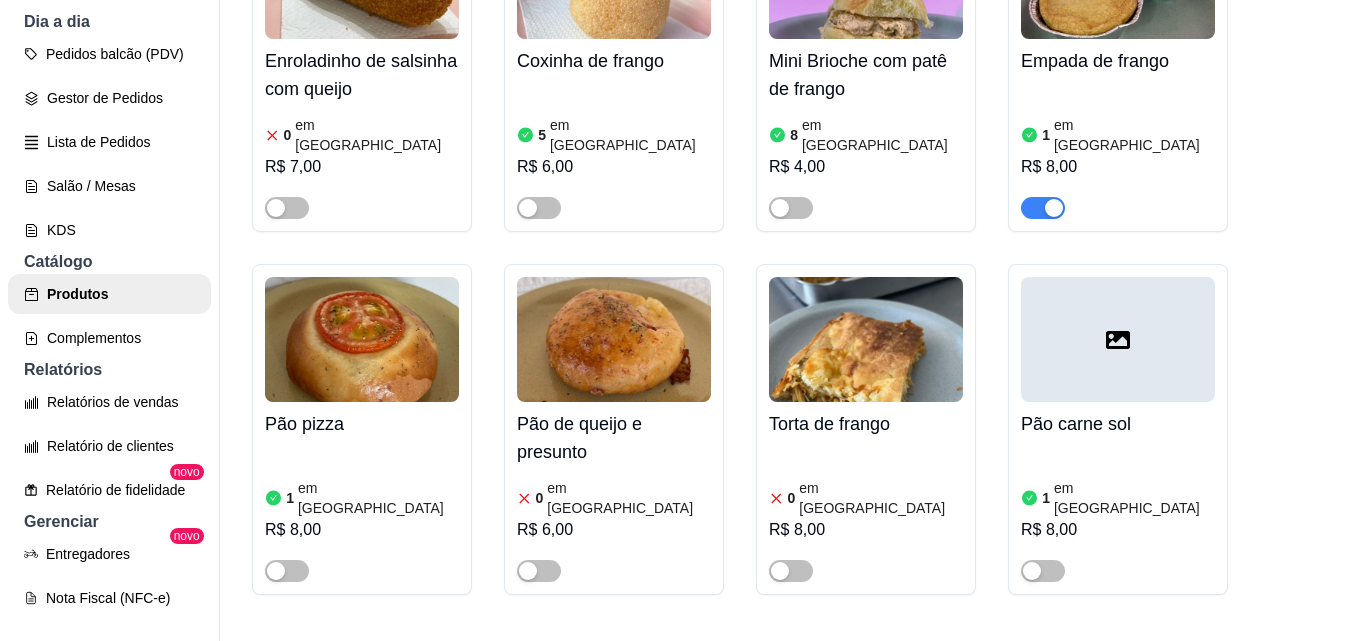 click at bounding box center (777, -223) 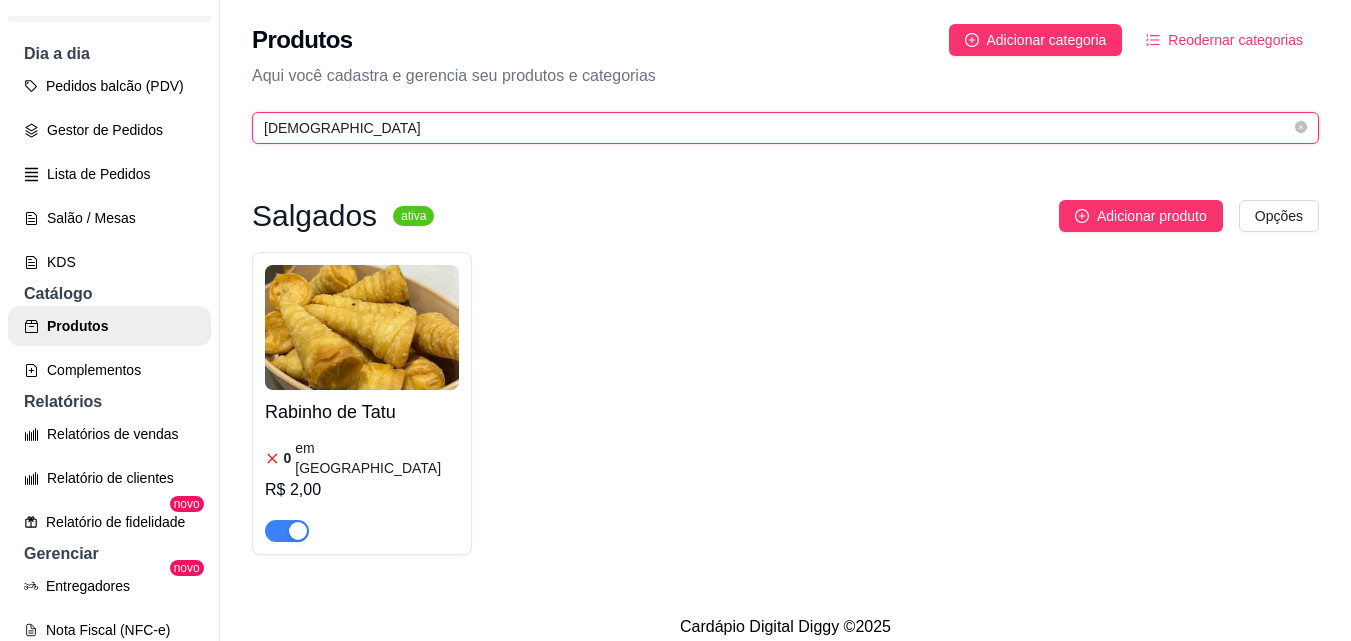 type on "rabinh" 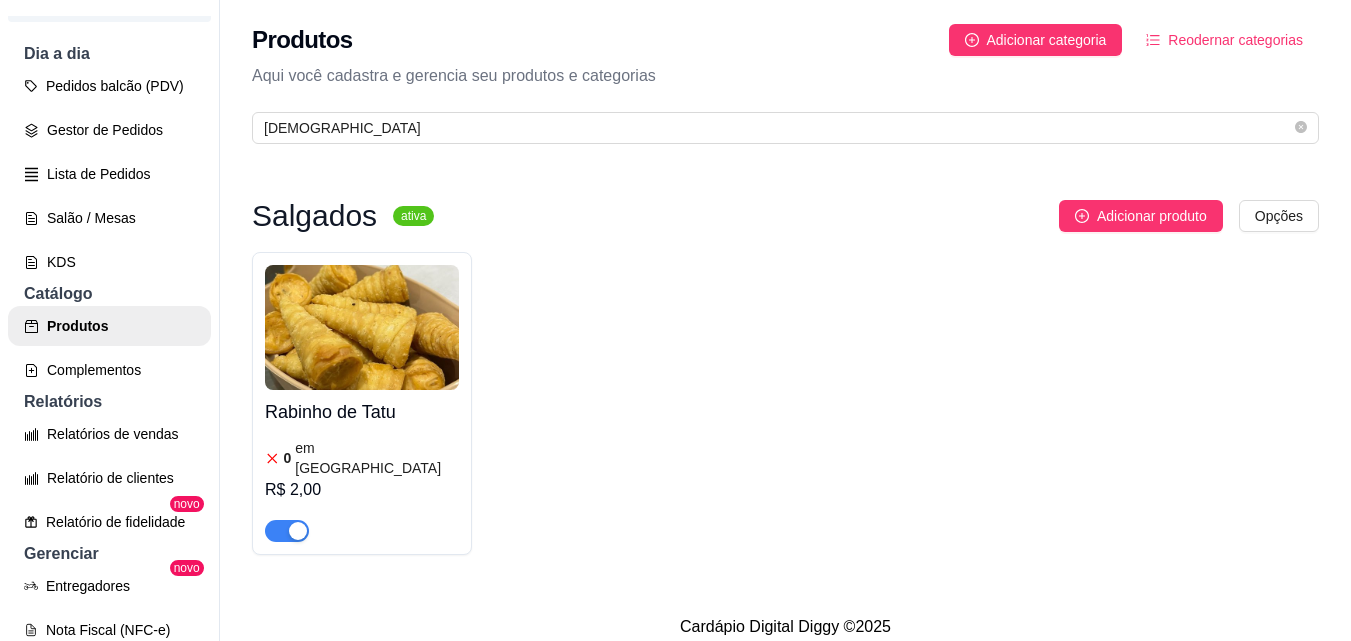 click at bounding box center (287, 530) 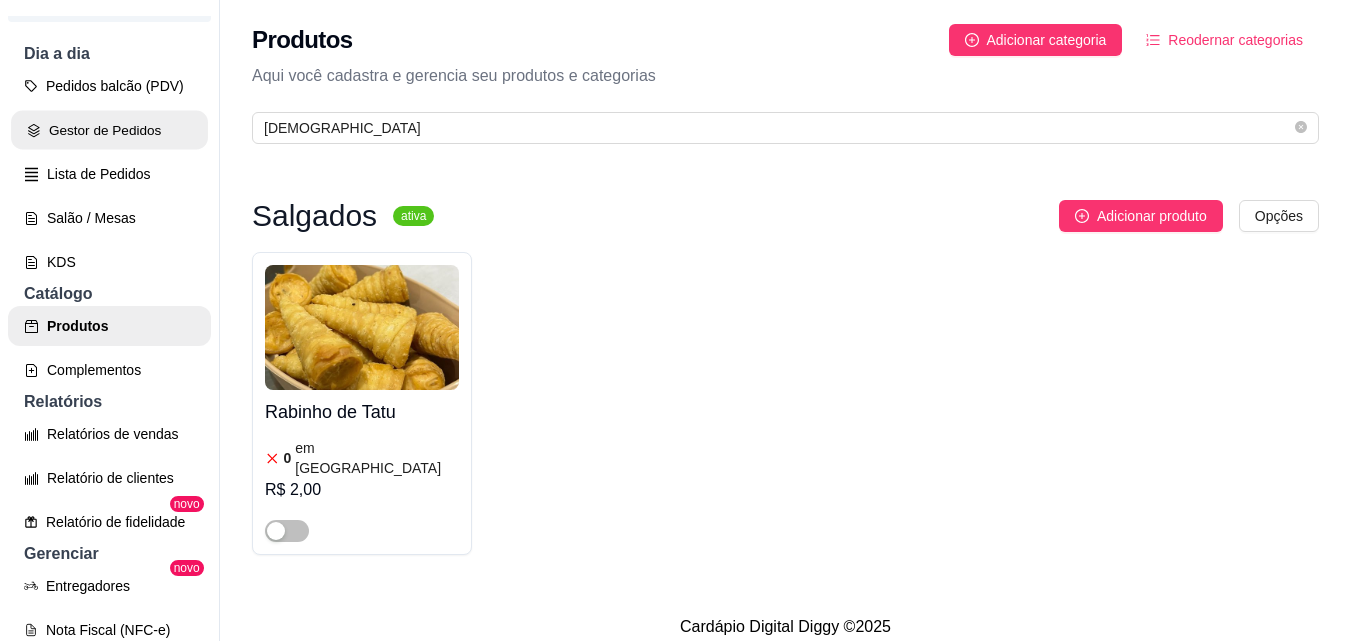 click on "Gestor de Pedidos" at bounding box center [109, 130] 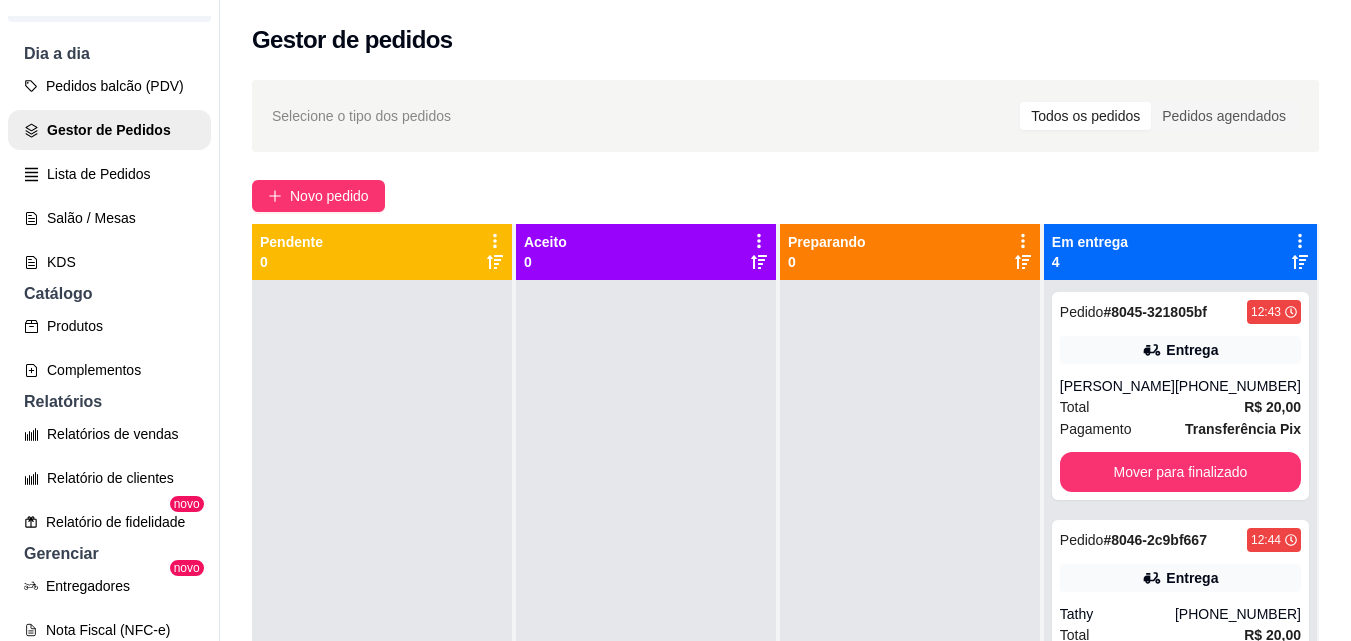 scroll, scrollTop: 56, scrollLeft: 0, axis: vertical 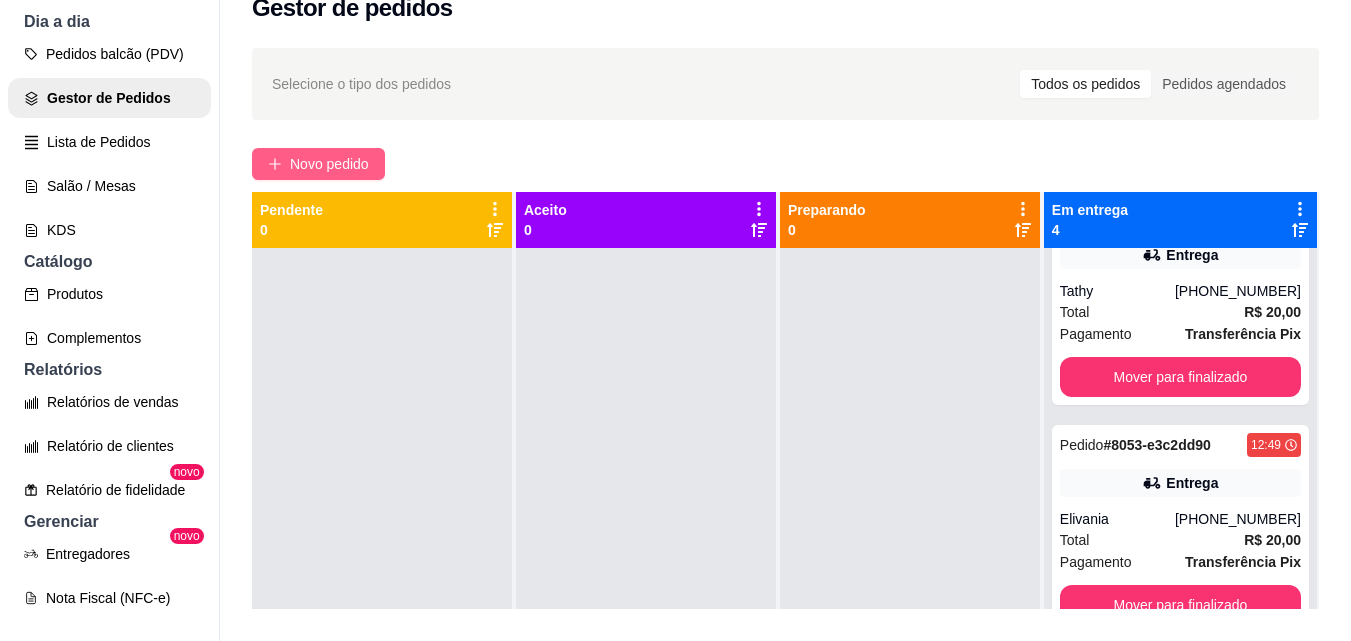 click on "Novo pedido" at bounding box center [329, 164] 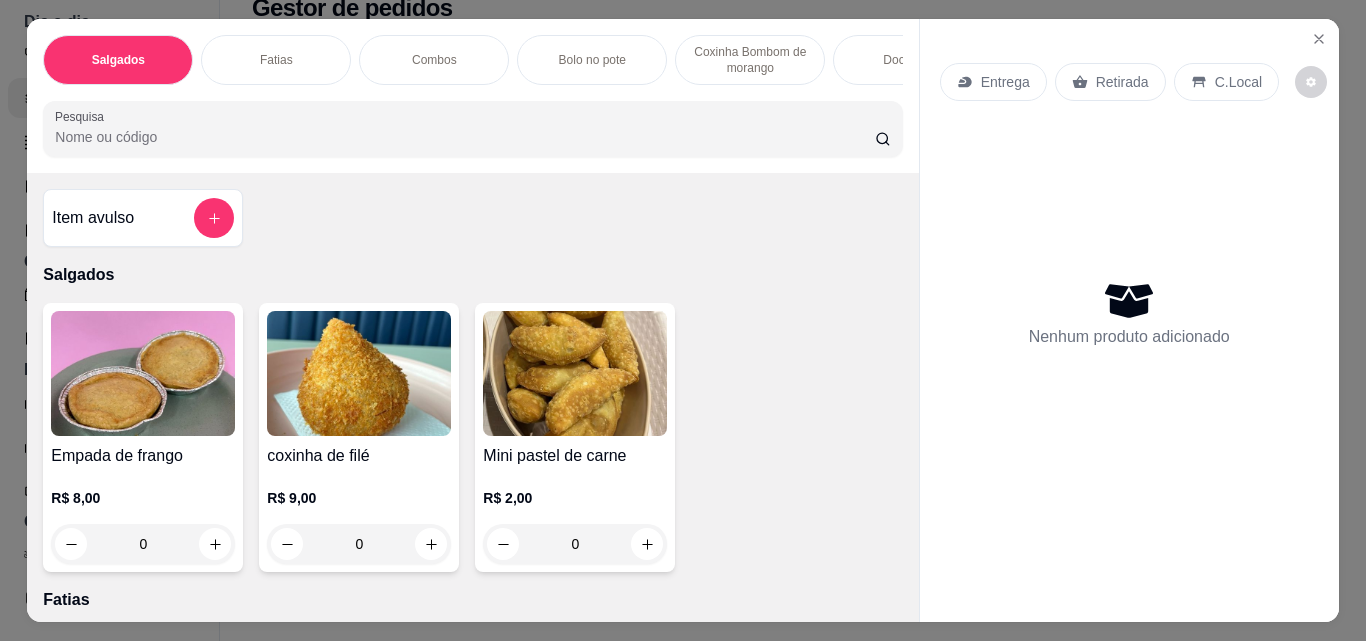 scroll, scrollTop: 100, scrollLeft: 0, axis: vertical 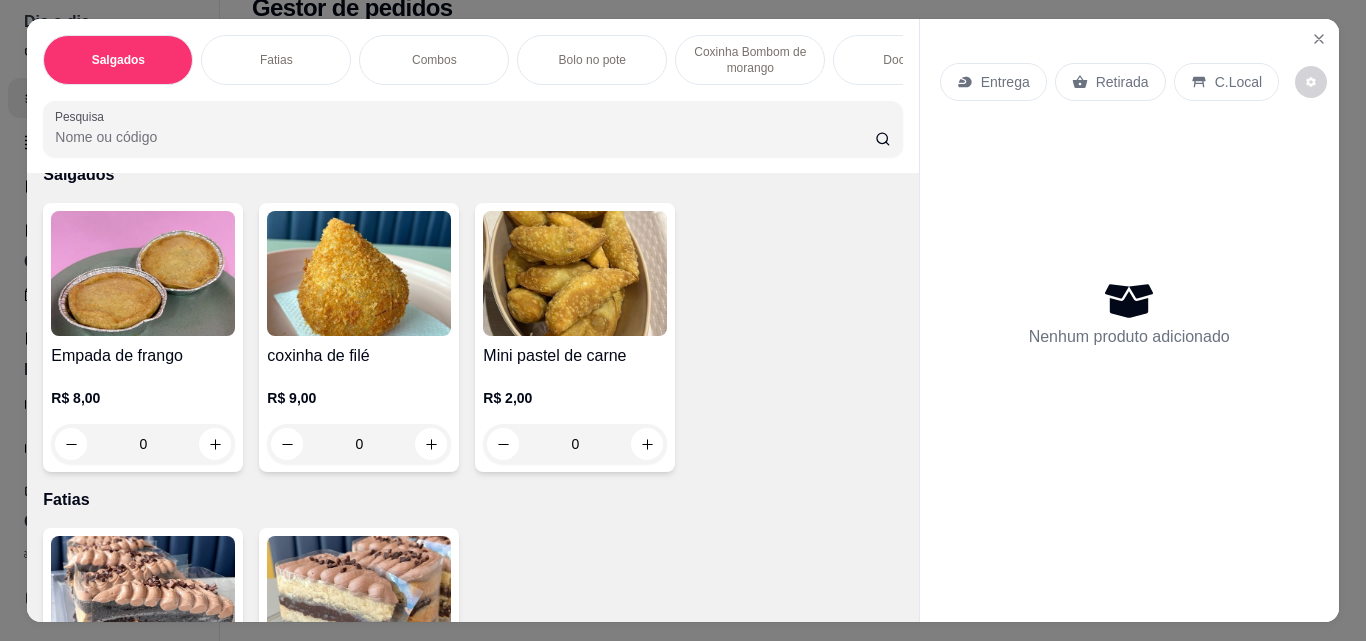 click at bounding box center [431, 444] 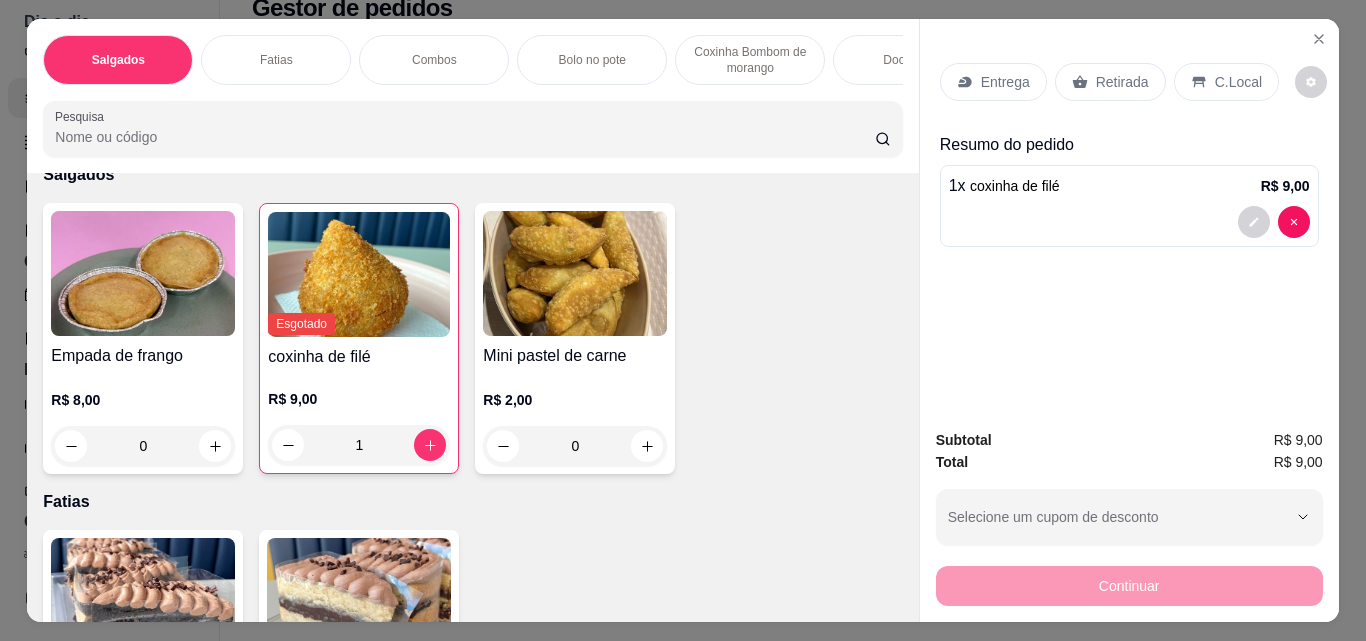 click on "Retirada" at bounding box center [1110, 82] 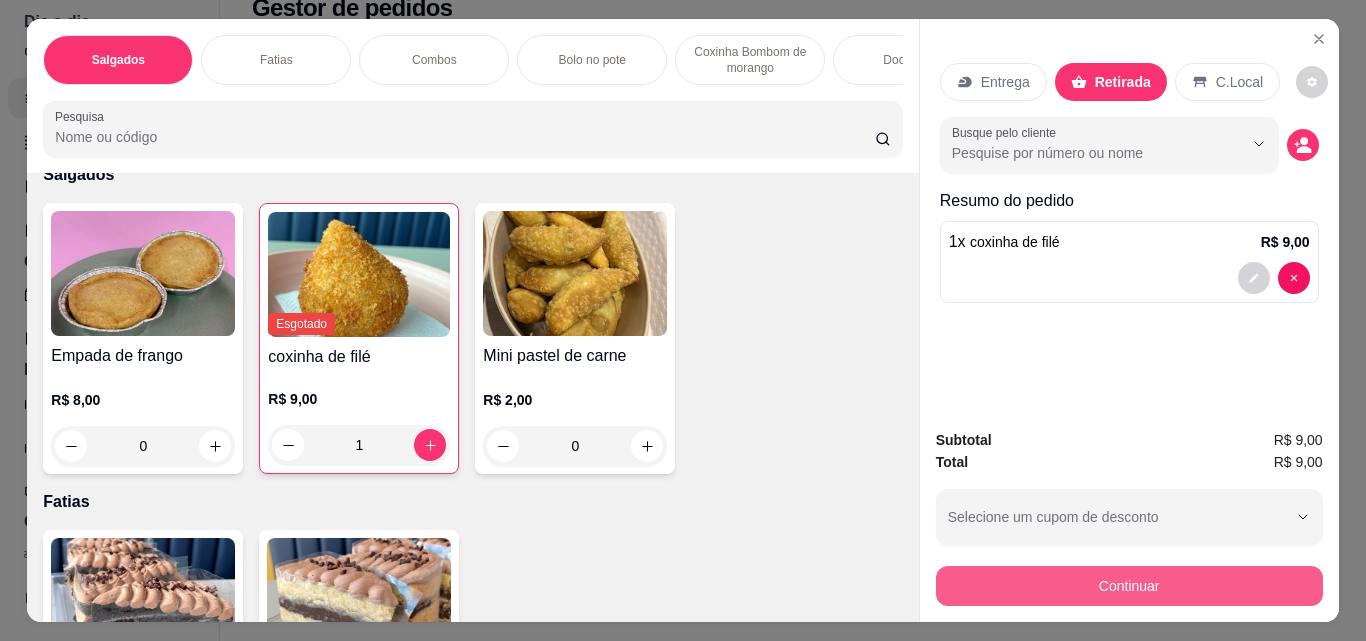 click on "Continuar" at bounding box center (1129, 586) 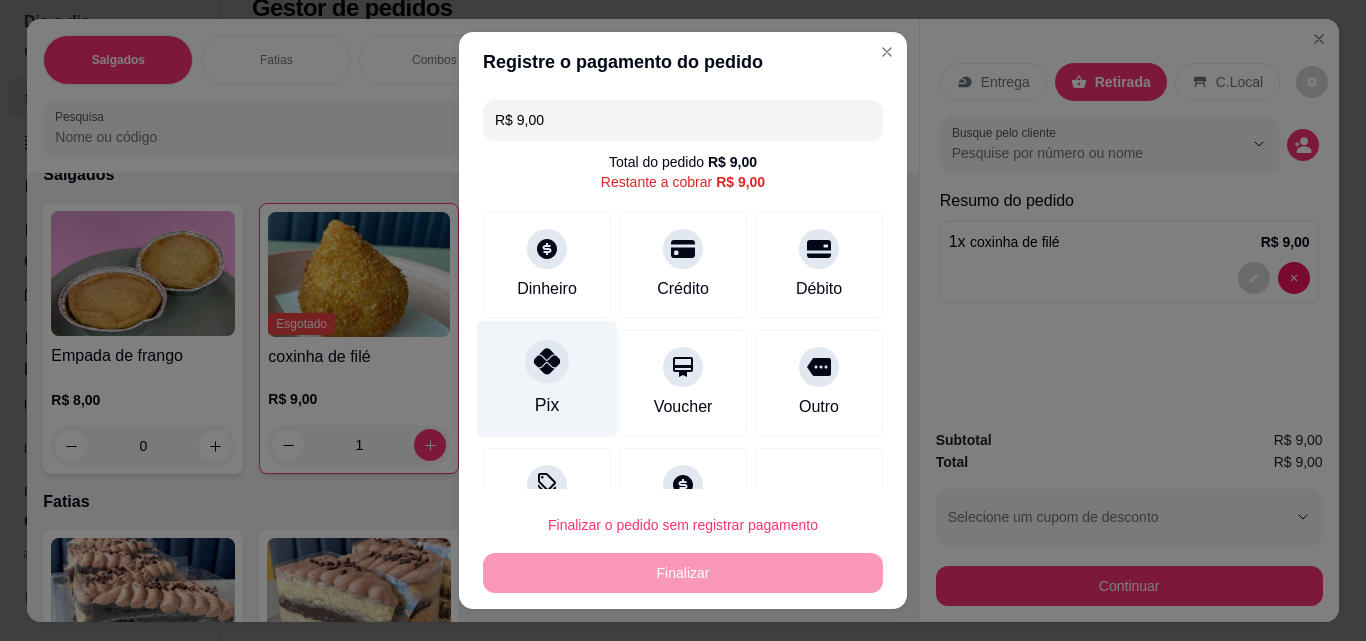click on "Pix" at bounding box center (547, 379) 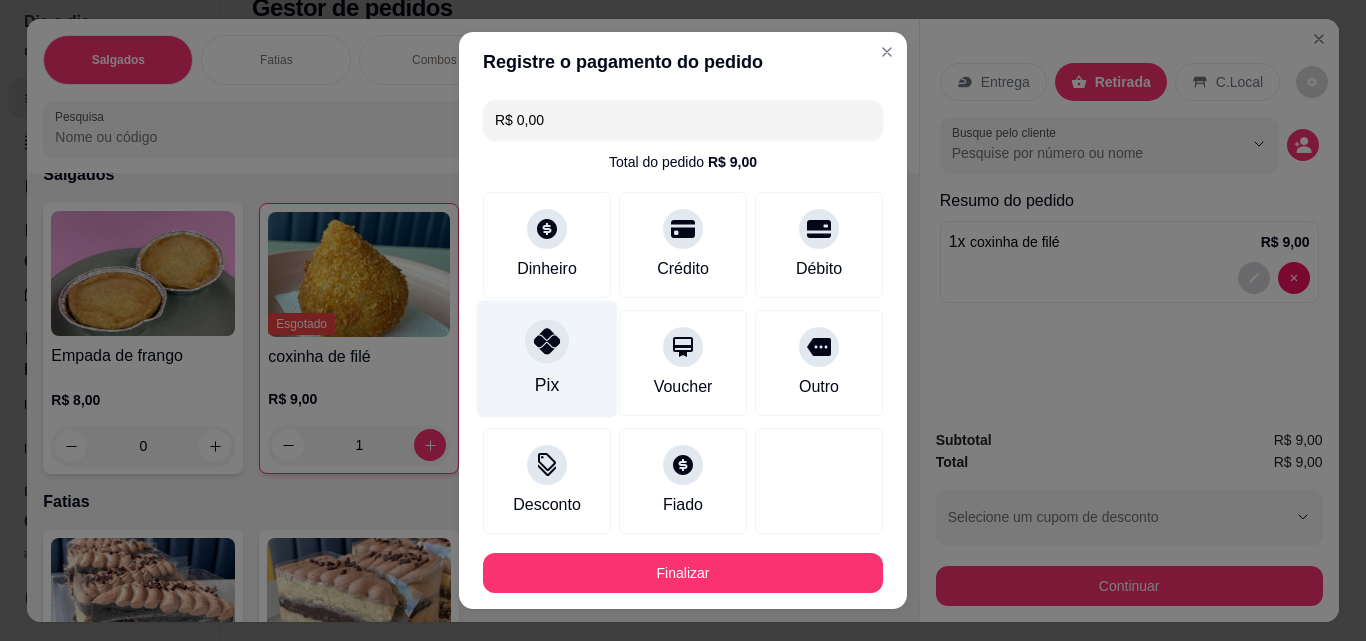type on "R$ 0,00" 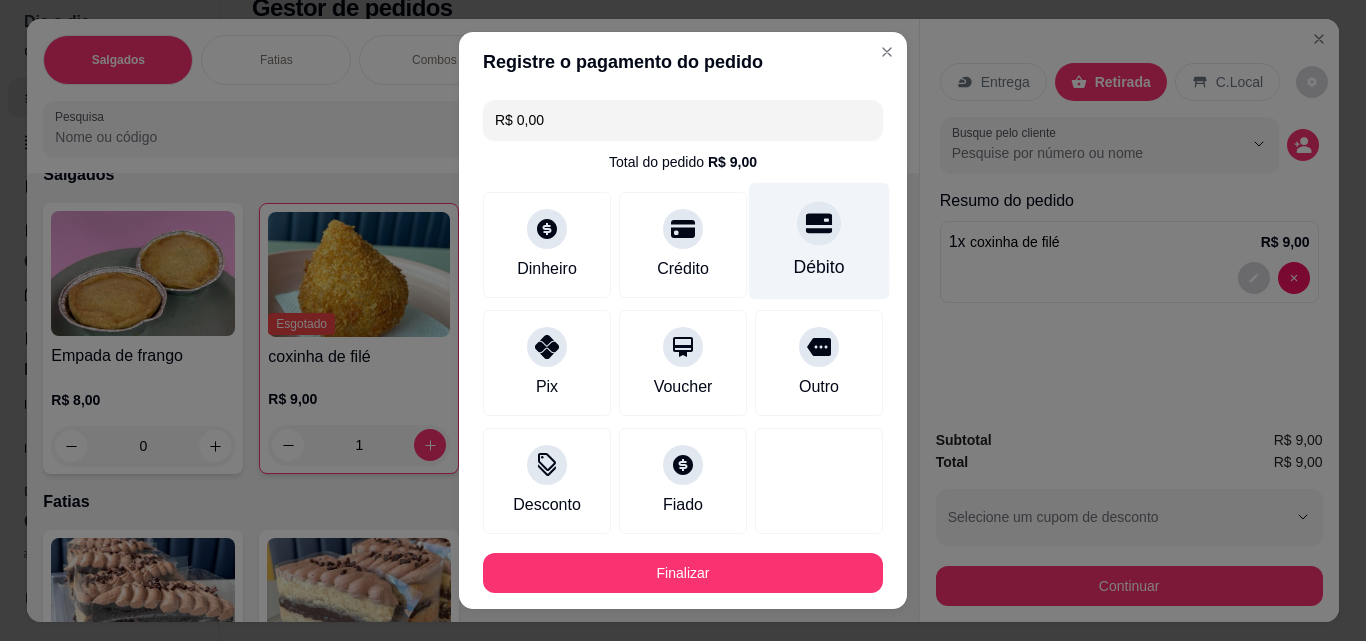 click on "Débito" at bounding box center [819, 241] 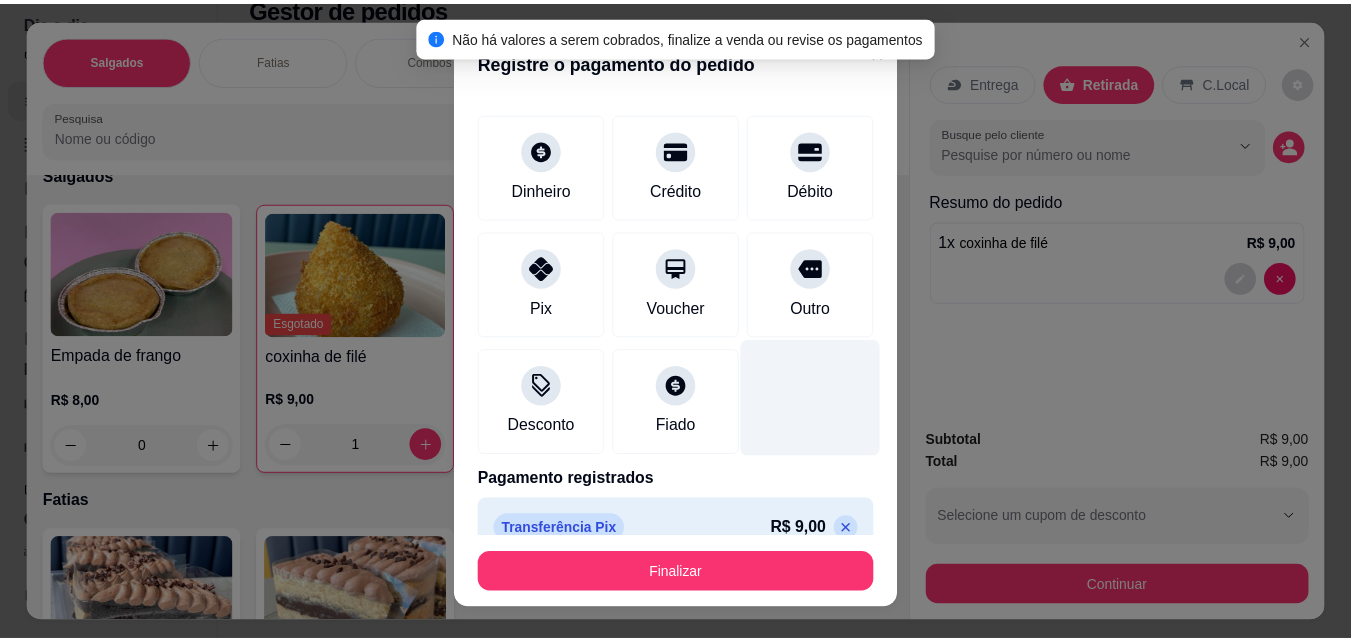 scroll, scrollTop: 109, scrollLeft: 0, axis: vertical 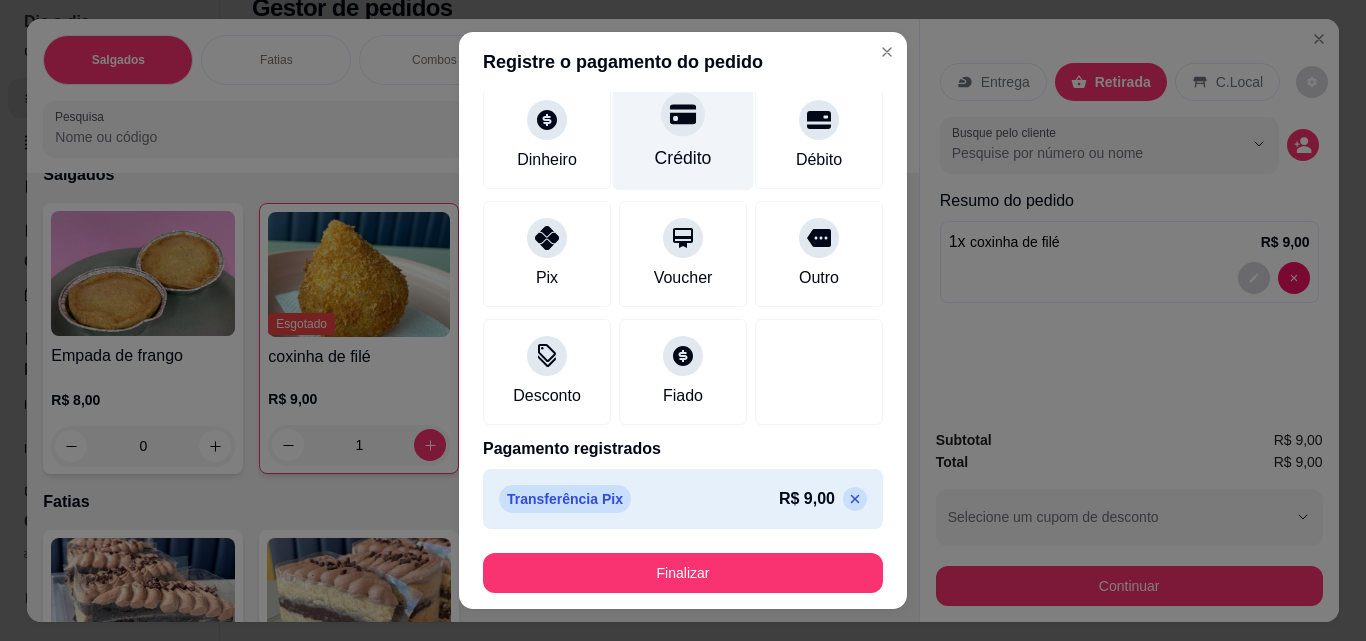 click on "Crédito" at bounding box center (683, 132) 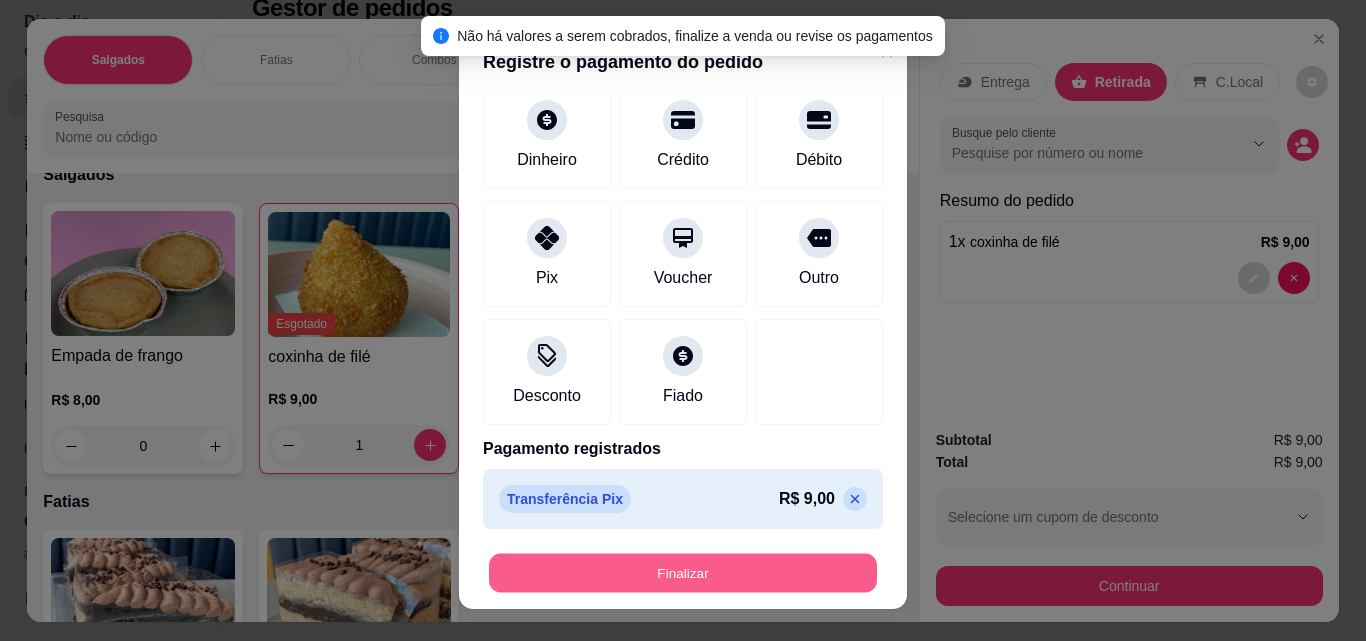 click on "Finalizar" at bounding box center (683, 573) 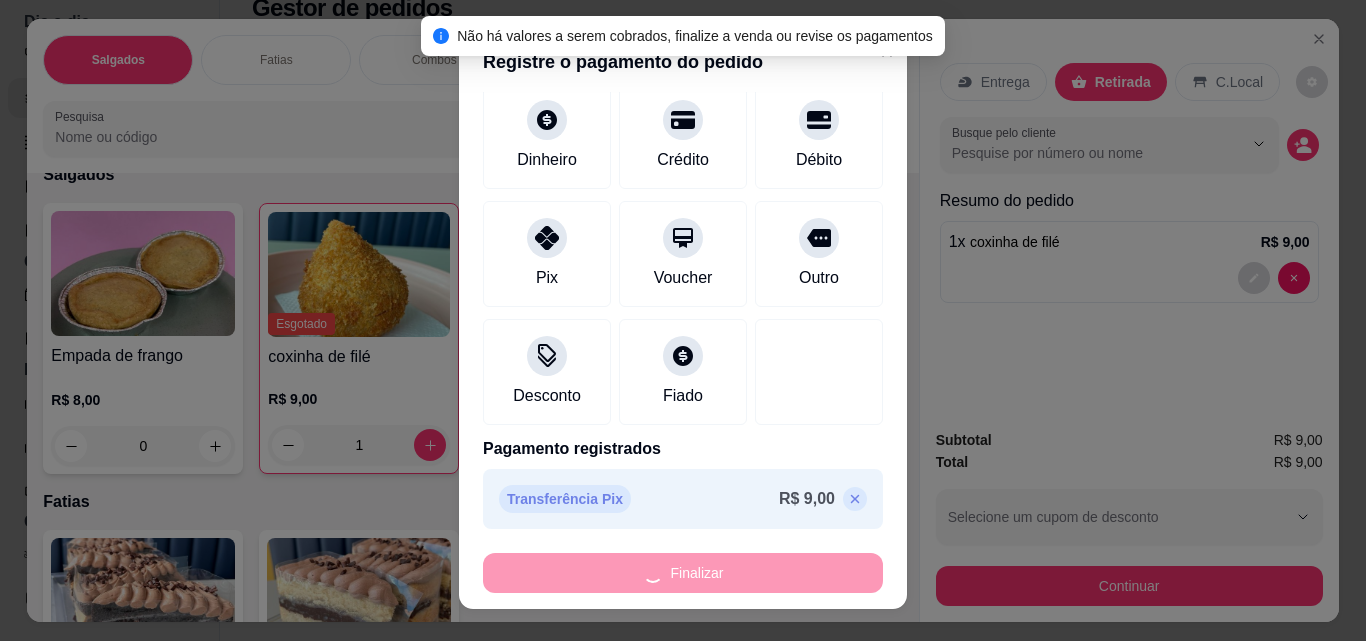 type on "0" 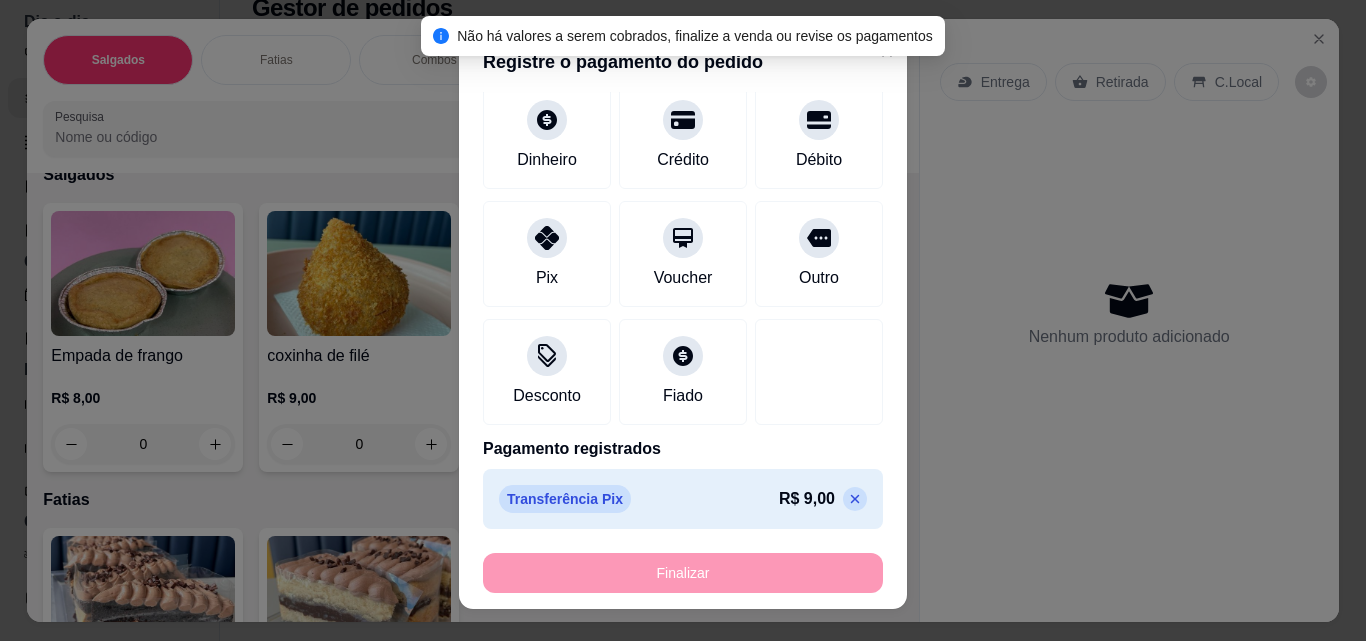 type on "-R$ 9,00" 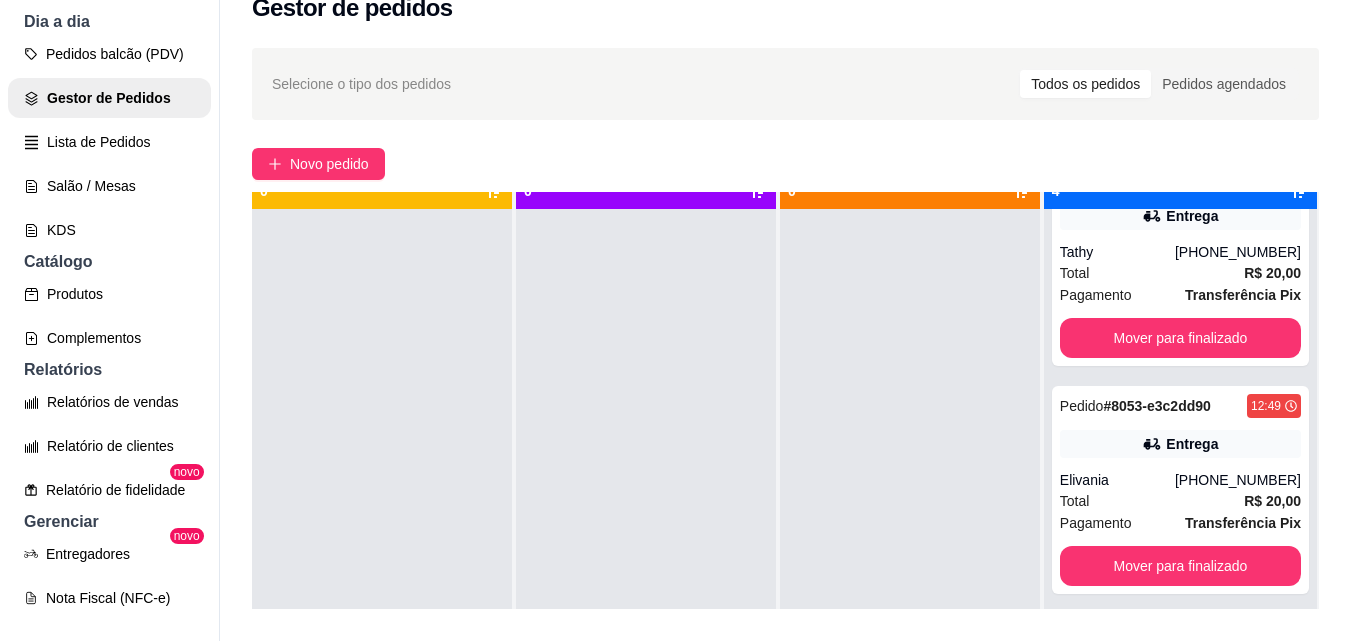 scroll, scrollTop: 56, scrollLeft: 0, axis: vertical 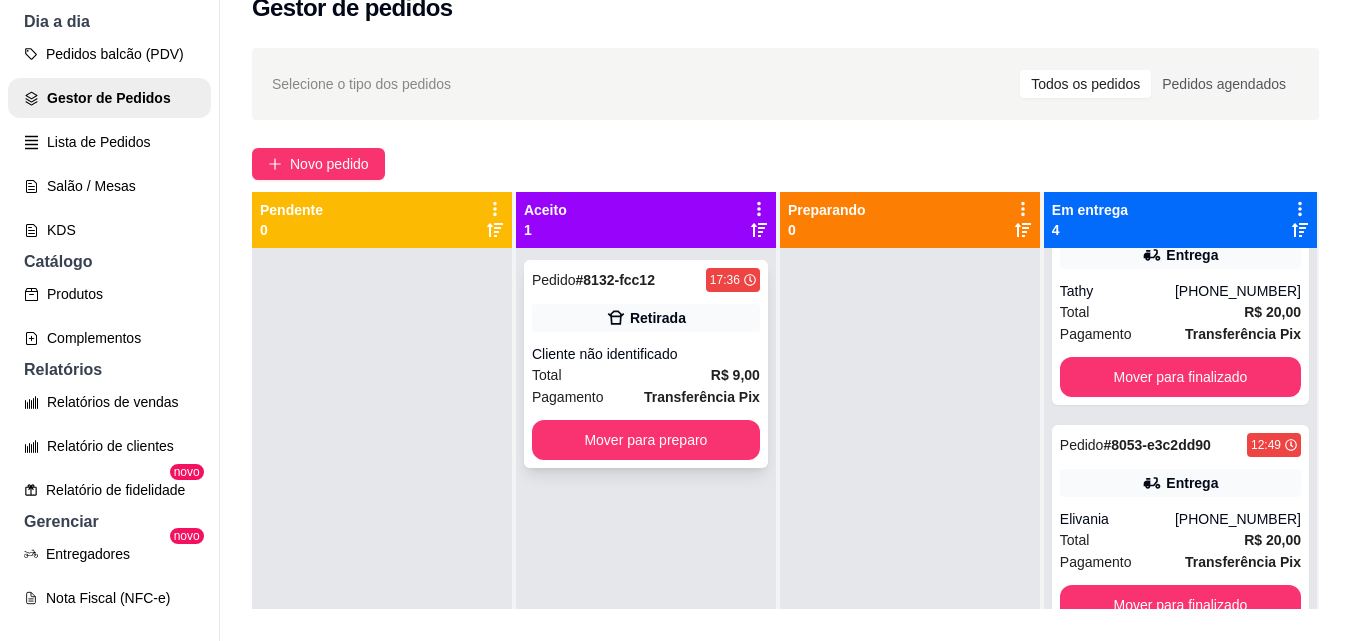 click on "Total R$ 9,00" at bounding box center (646, 375) 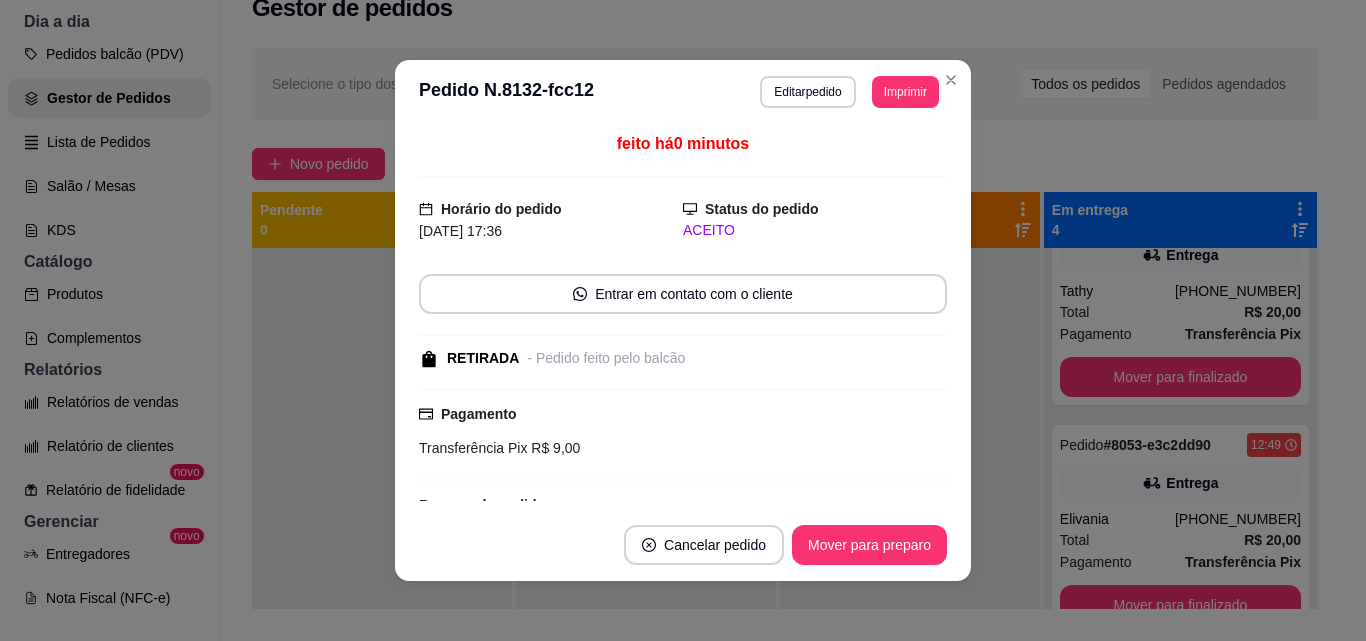 click on "Cancelar pedido Mover para preparo" at bounding box center (683, 545) 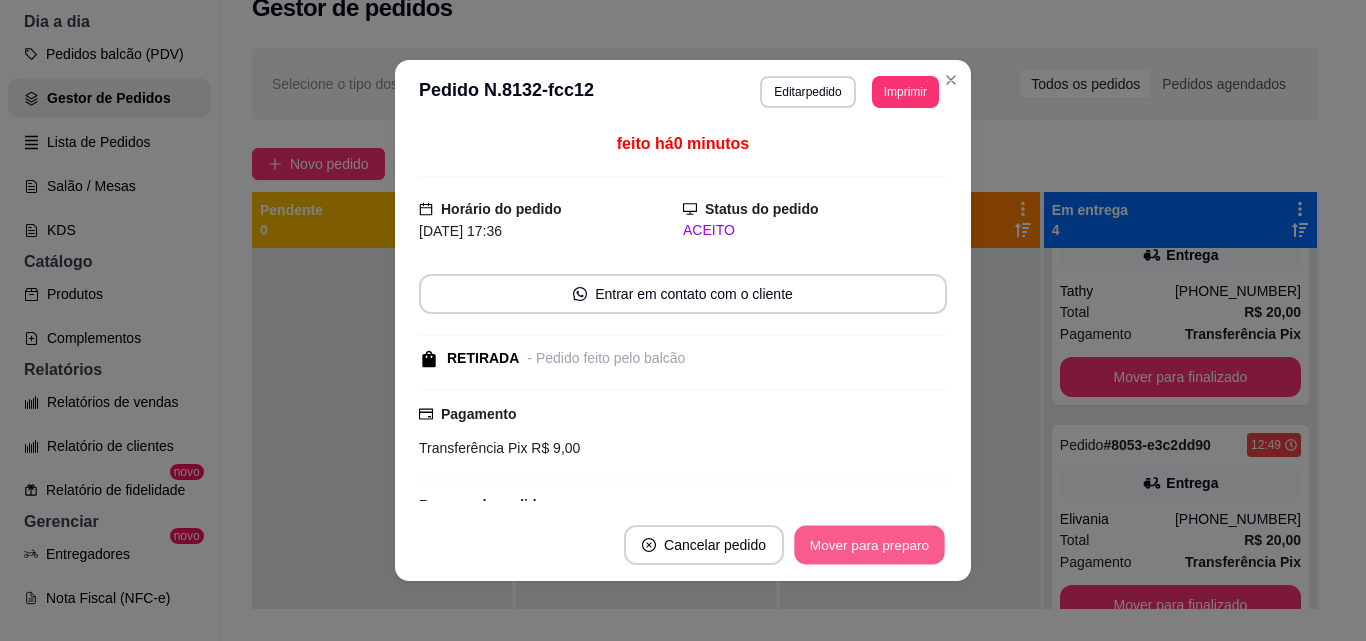 click on "Mover para preparo" at bounding box center (869, 545) 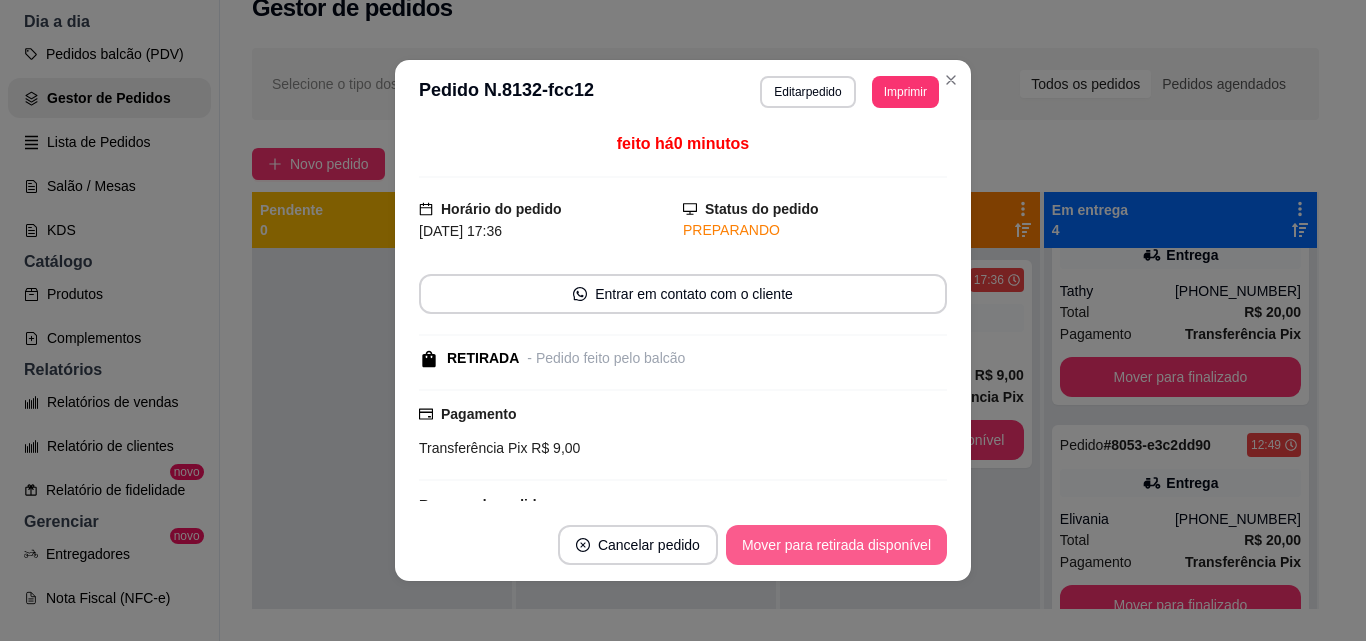 click on "Mover para retirada disponível" at bounding box center [836, 545] 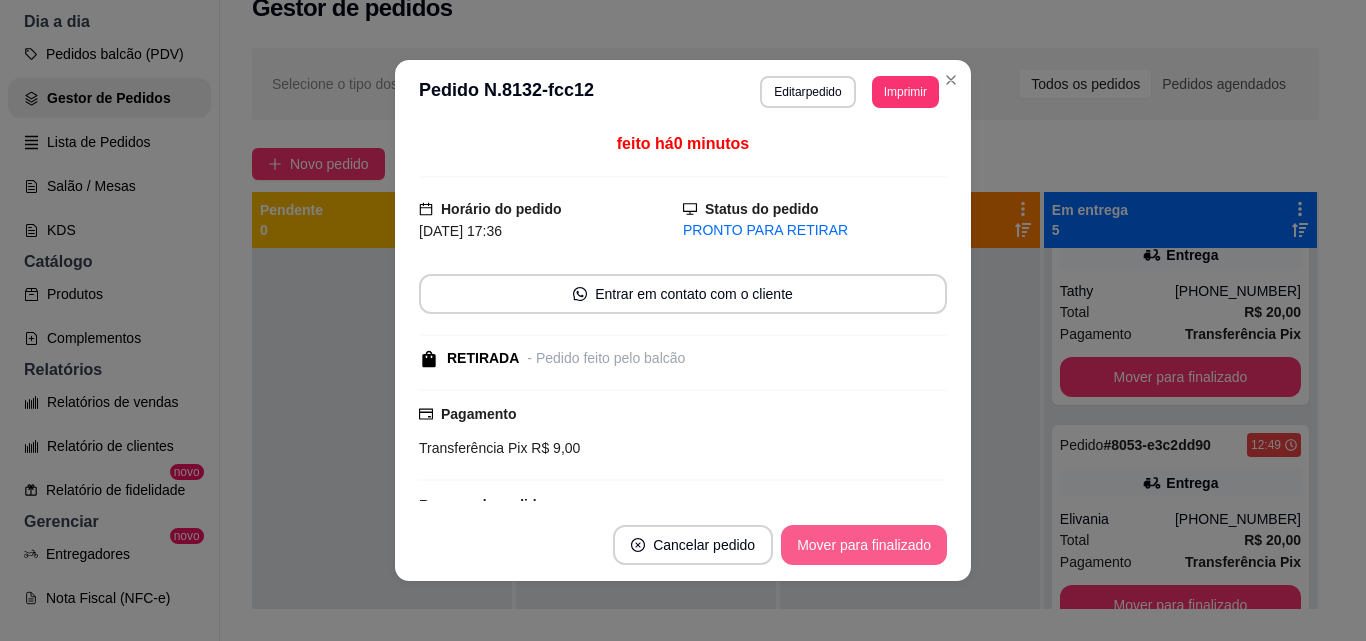 click on "Mover para finalizado" at bounding box center (864, 545) 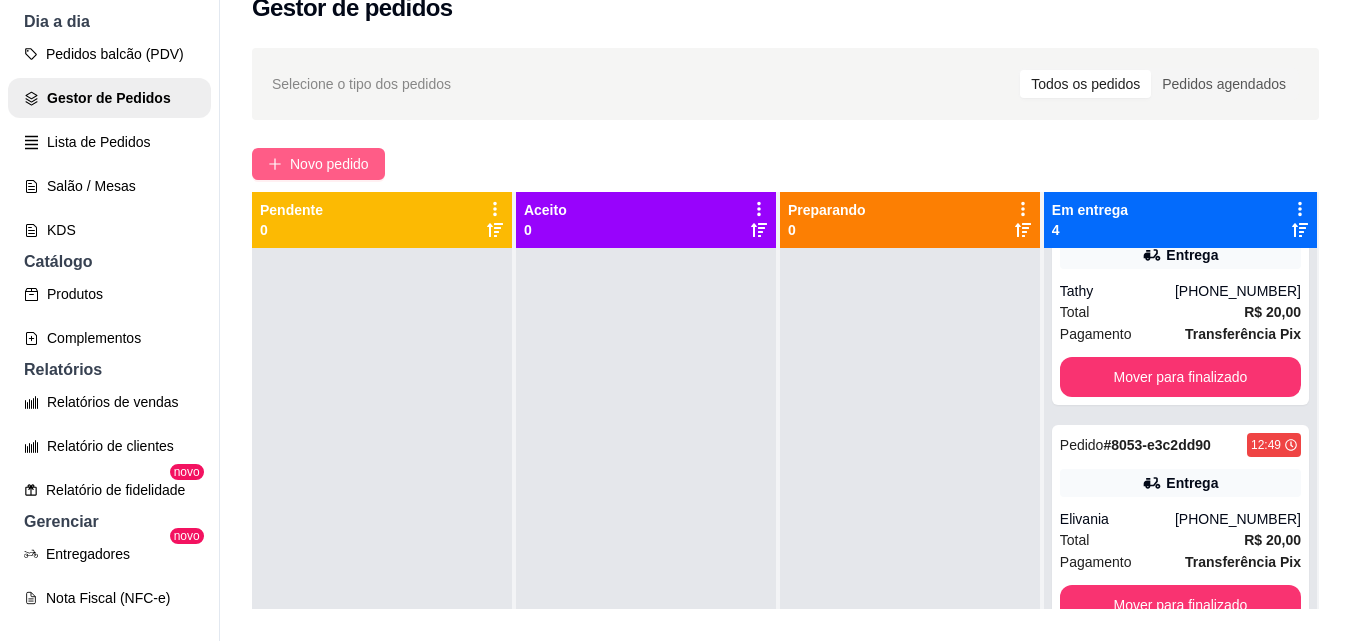 click on "Novo pedido" at bounding box center (329, 164) 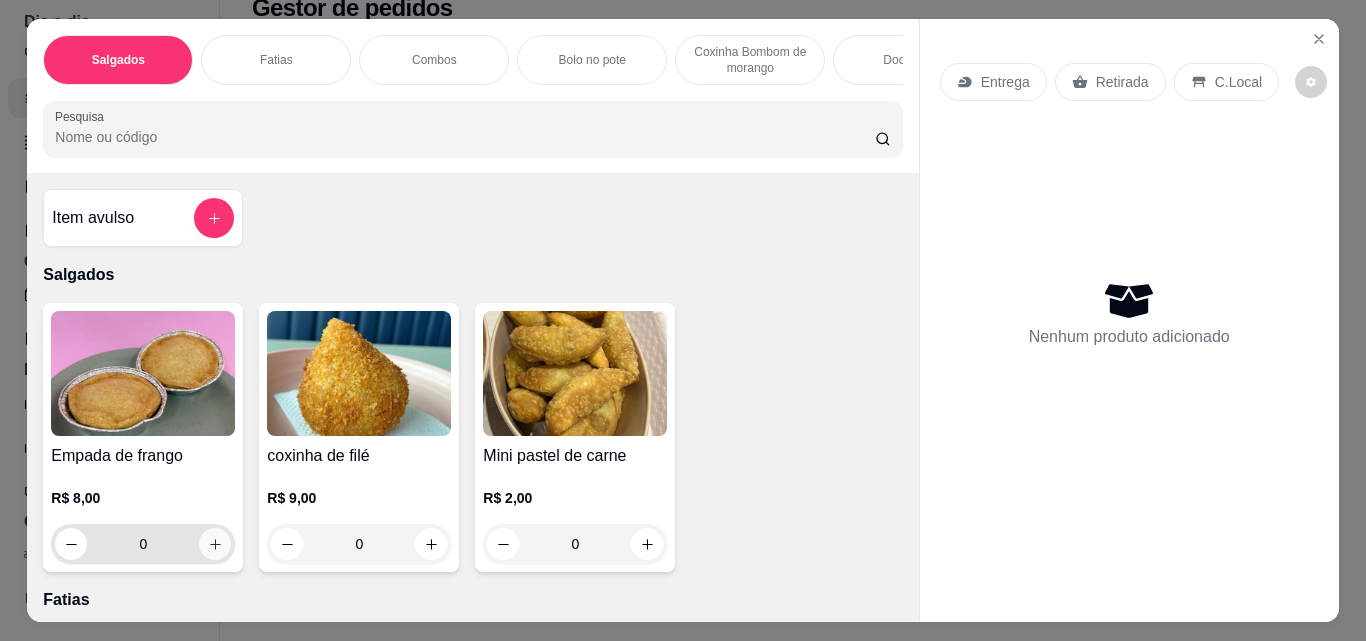 click 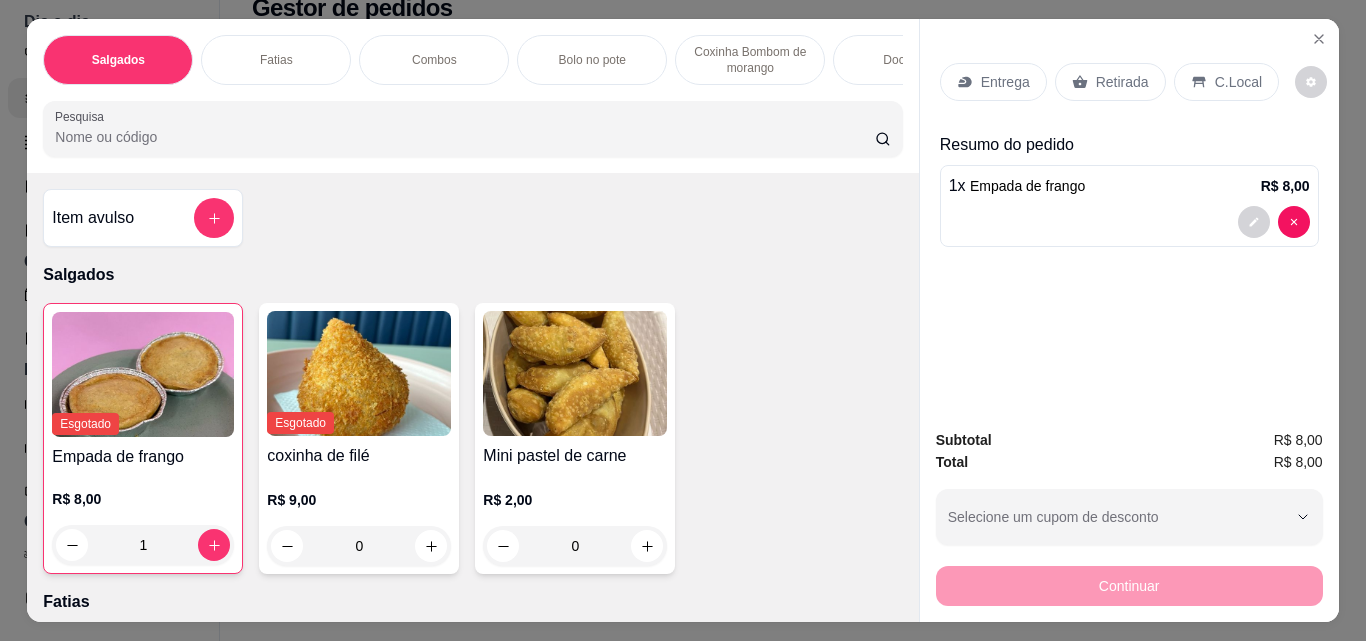 click on "Retirada" at bounding box center (1110, 82) 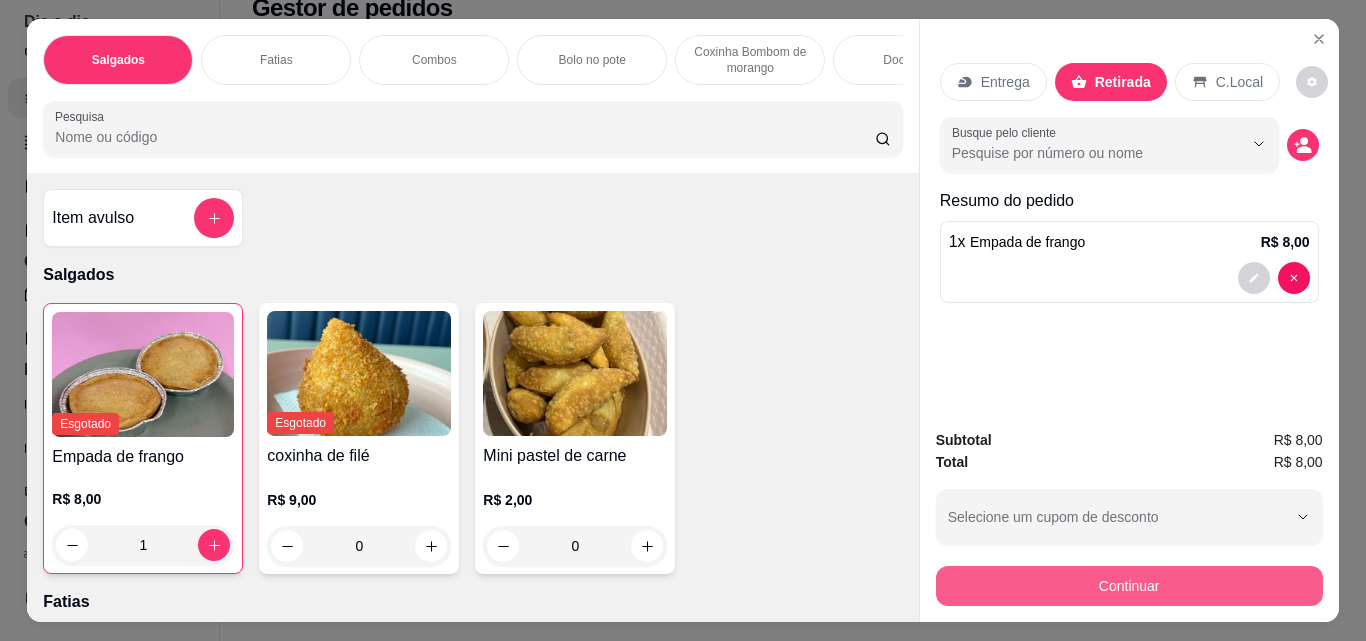 click on "Continuar" at bounding box center (1129, 586) 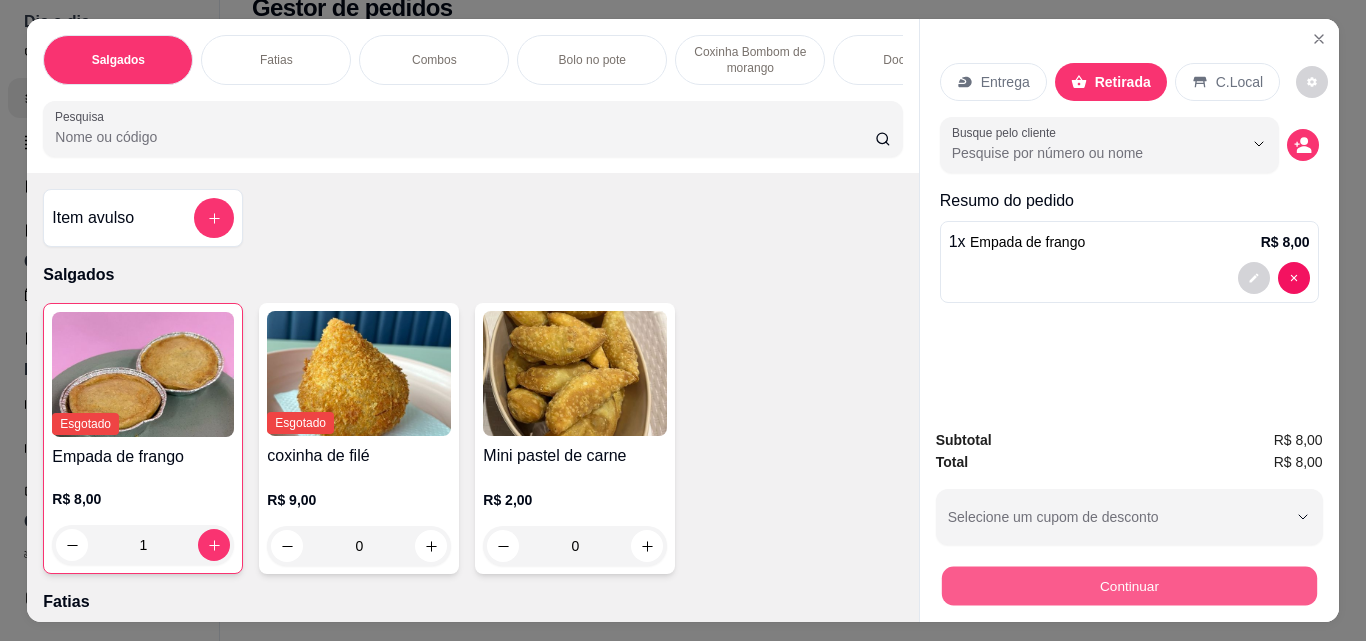 click on "Continuar" at bounding box center [1128, 585] 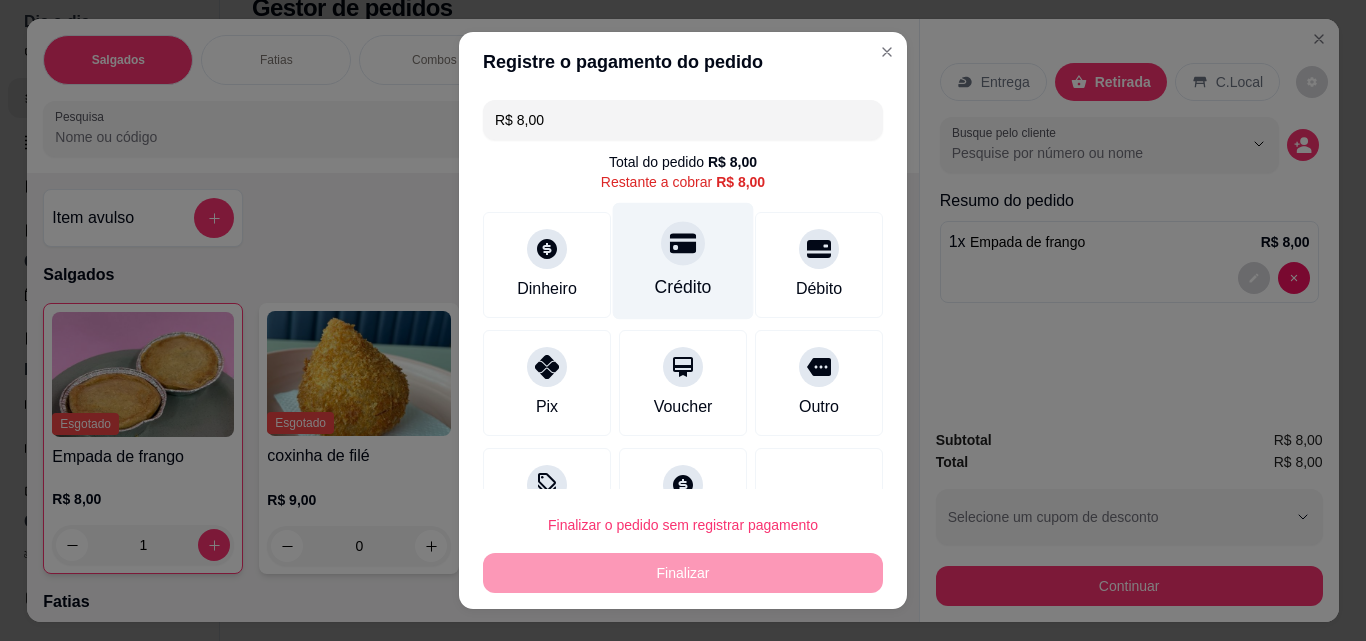 click on "Crédito" at bounding box center (683, 261) 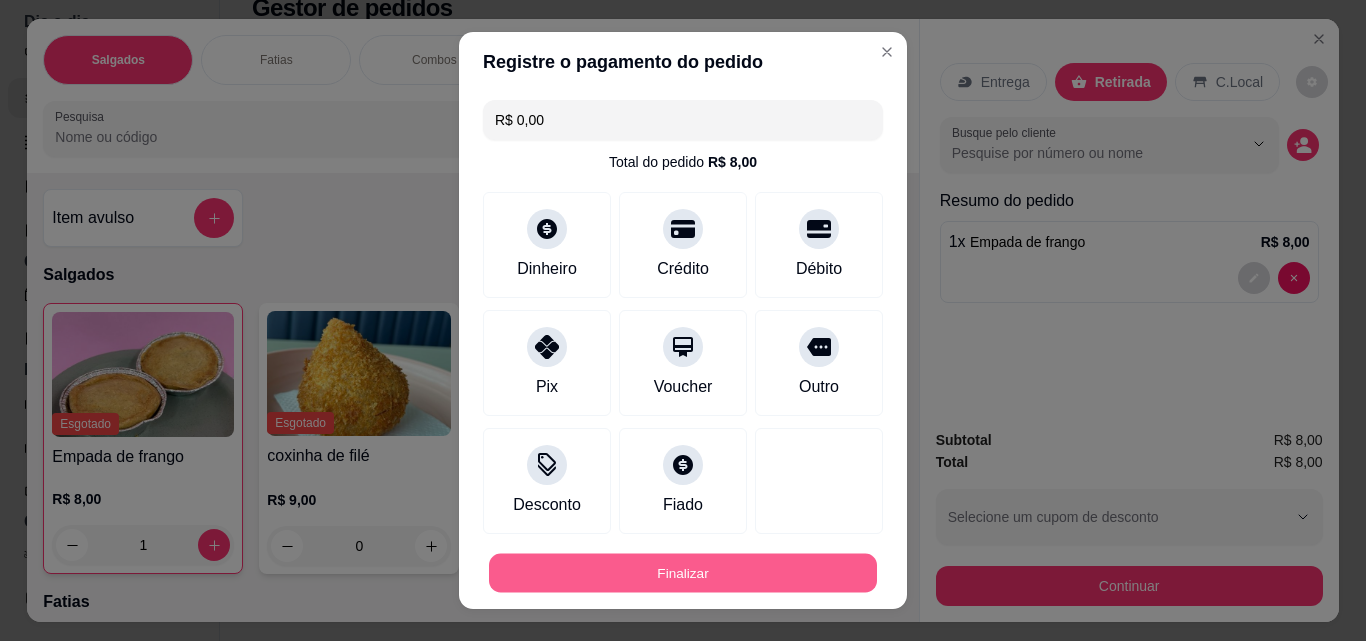 click on "Finalizar" at bounding box center [683, 573] 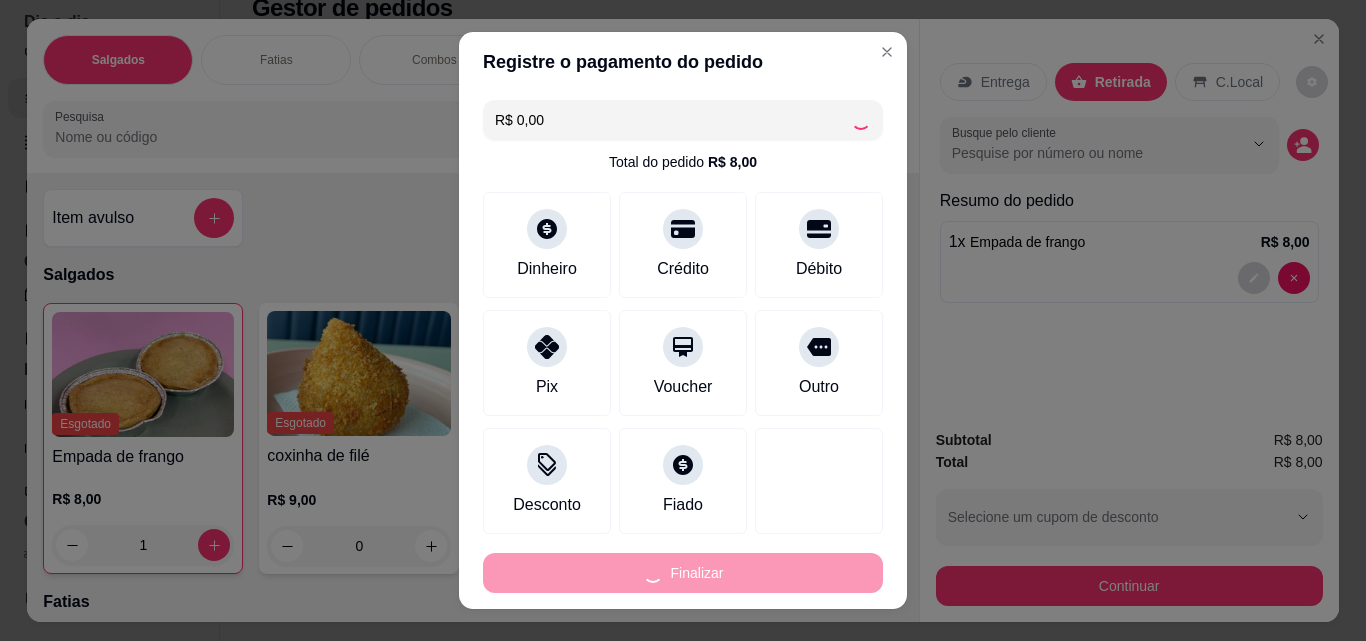type on "0" 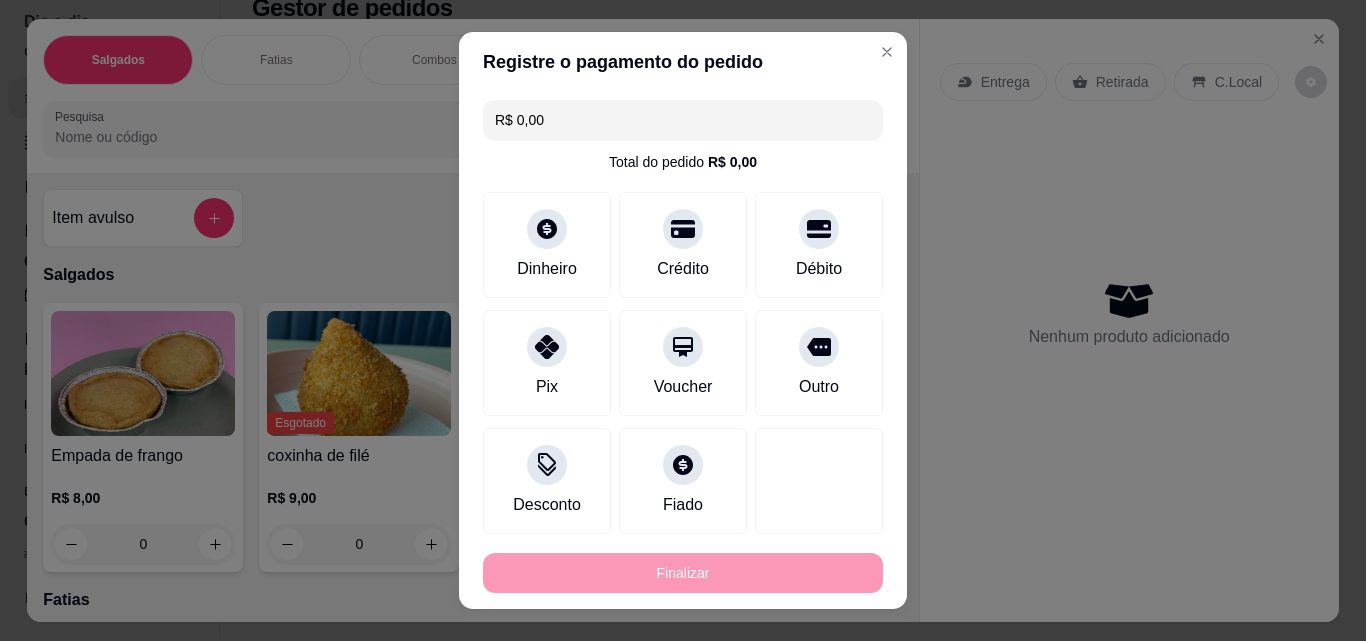 type on "-R$ 8,00" 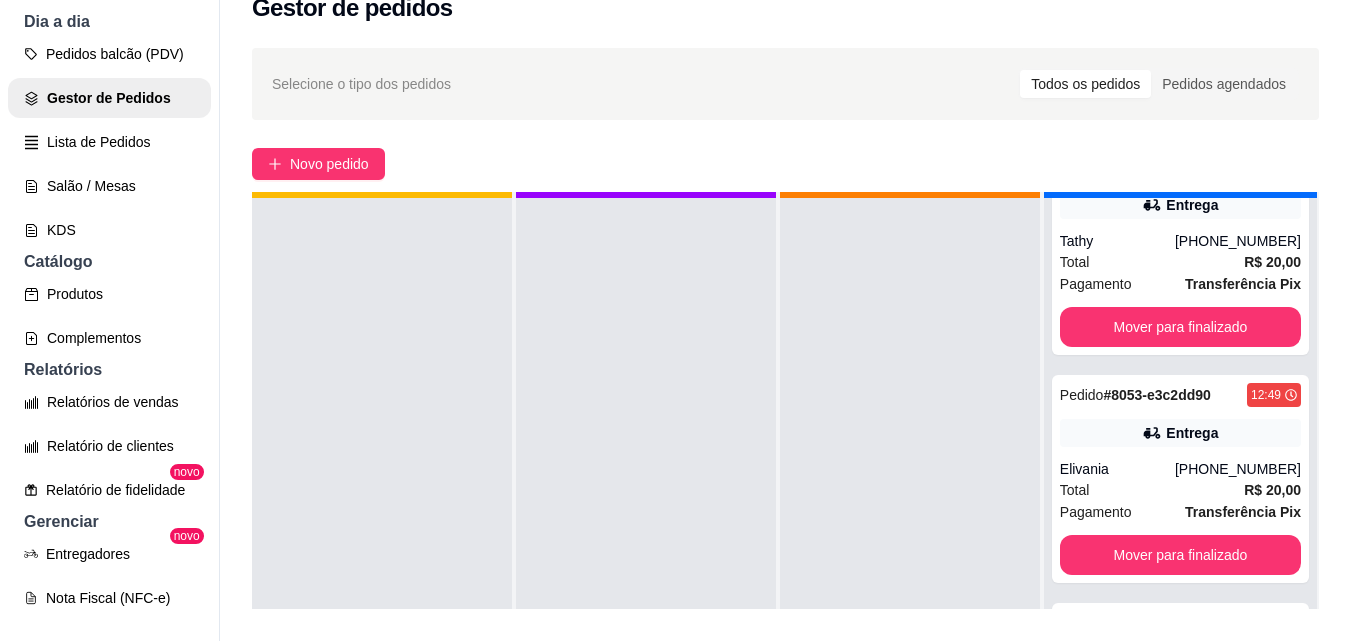 scroll, scrollTop: 56, scrollLeft: 0, axis: vertical 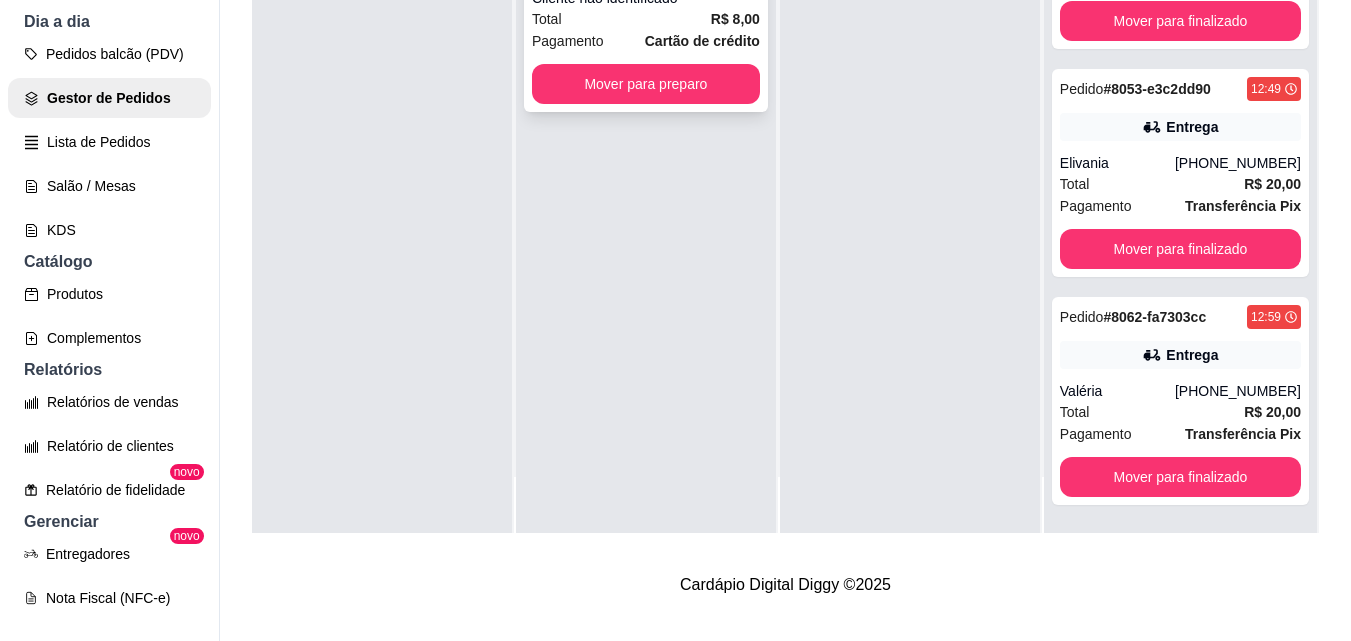 click on "Total R$ 8,00" at bounding box center [646, 19] 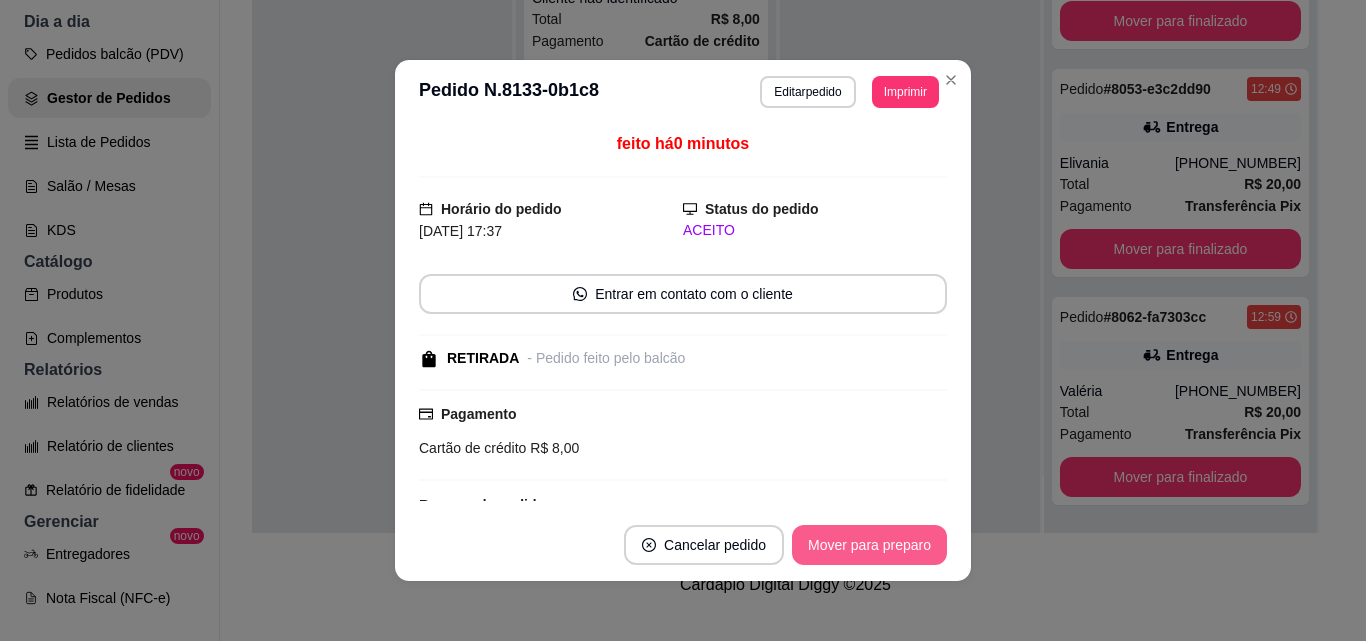 click on "Mover para preparo" at bounding box center (869, 545) 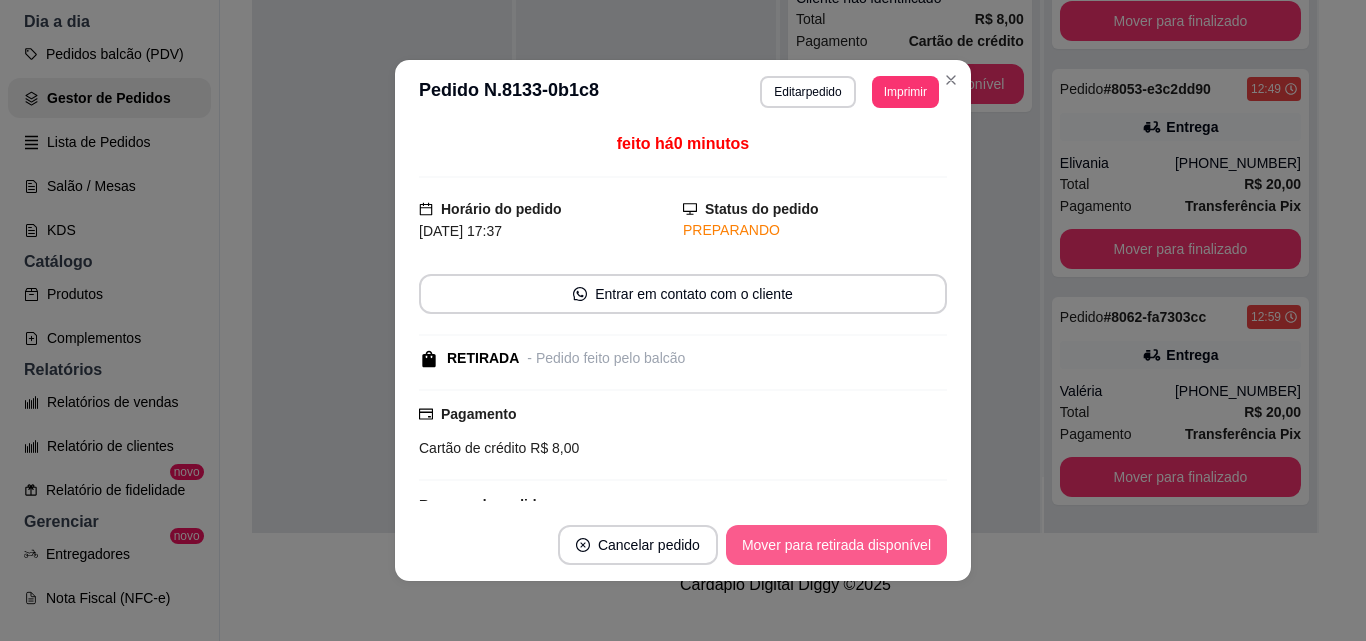 click on "Mover para retirada disponível" at bounding box center [836, 545] 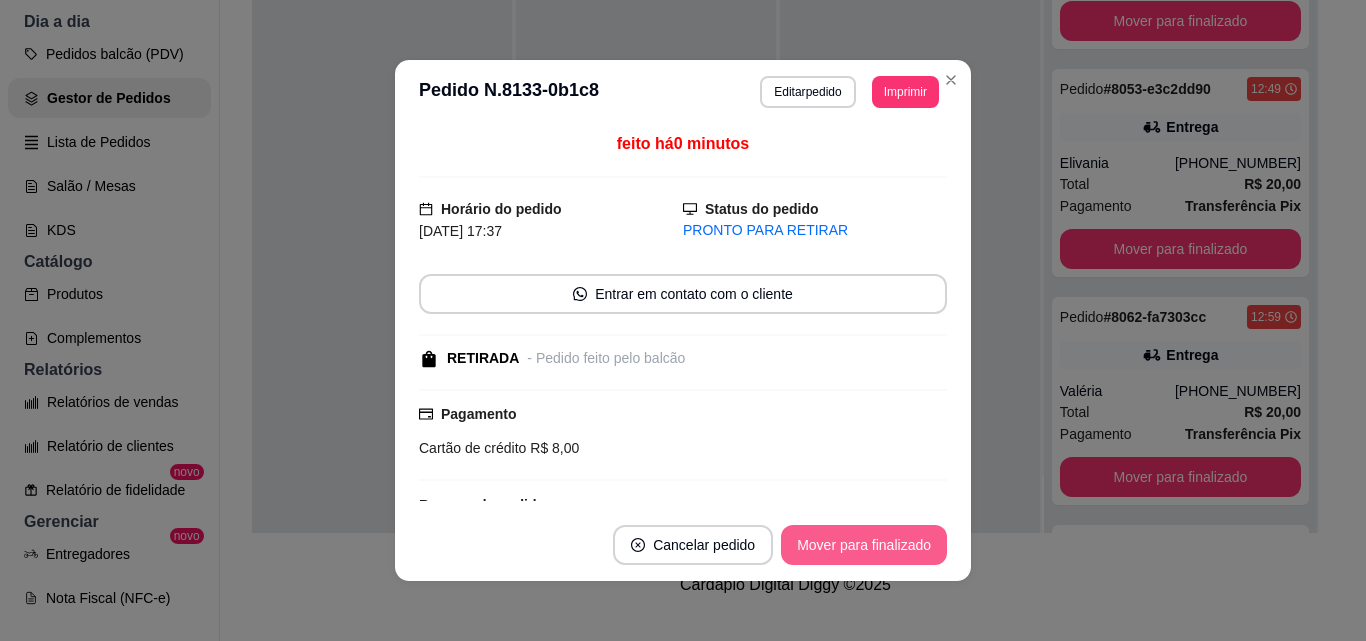 click on "Mover para finalizado" at bounding box center [864, 545] 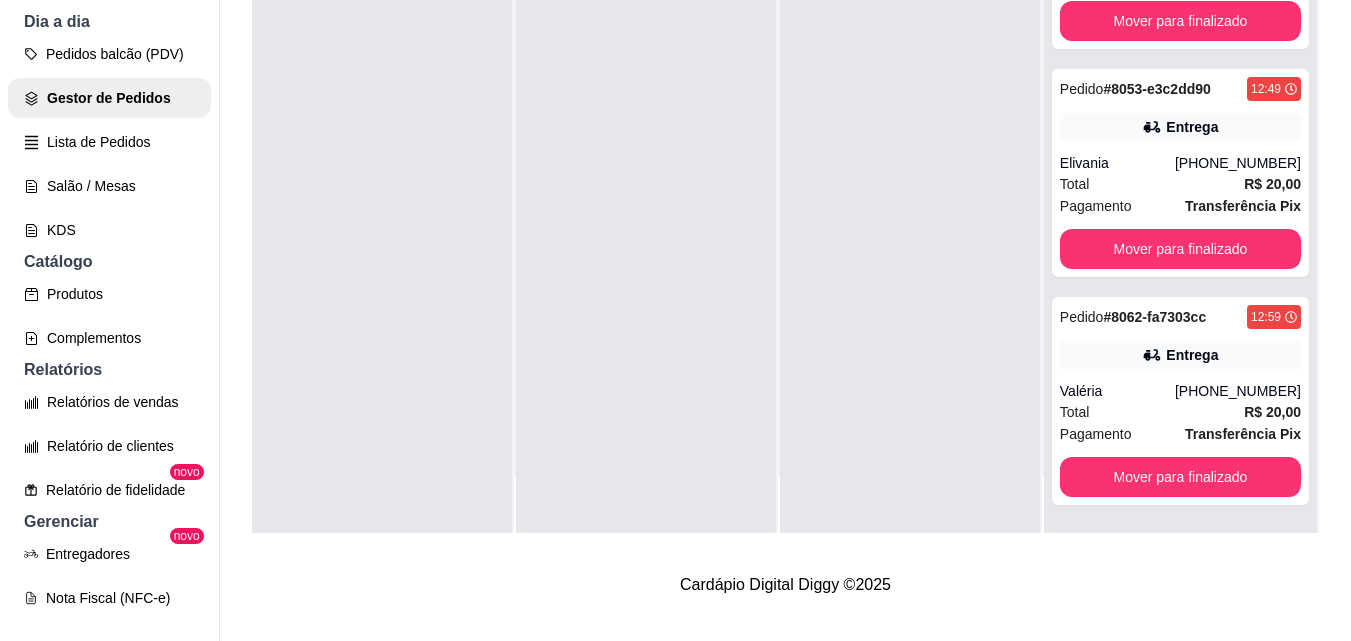 scroll, scrollTop: 0, scrollLeft: 0, axis: both 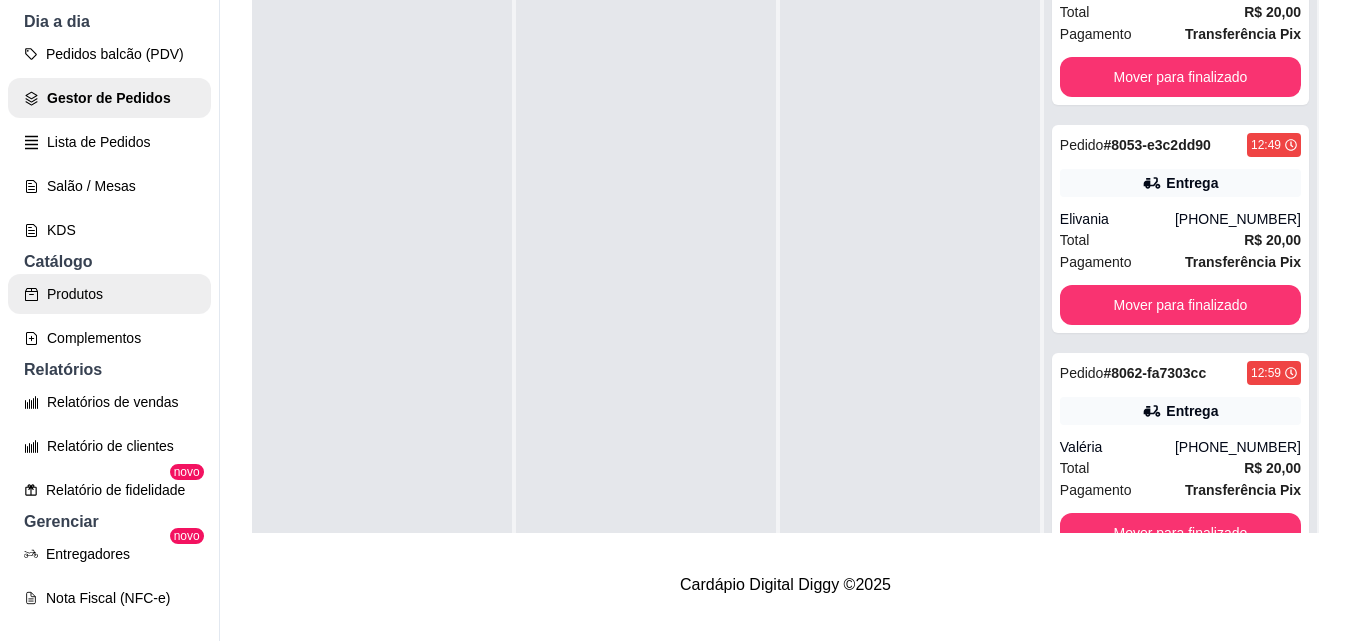 click on "Produtos" at bounding box center [109, 294] 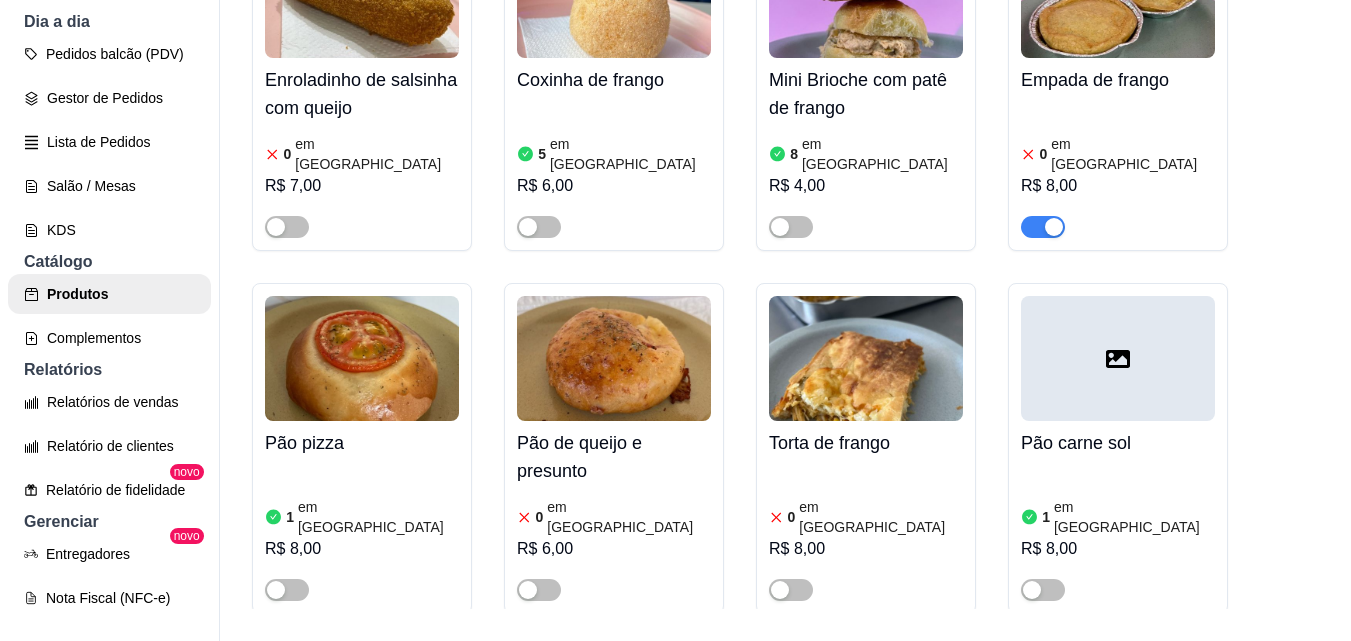 scroll, scrollTop: 0, scrollLeft: 0, axis: both 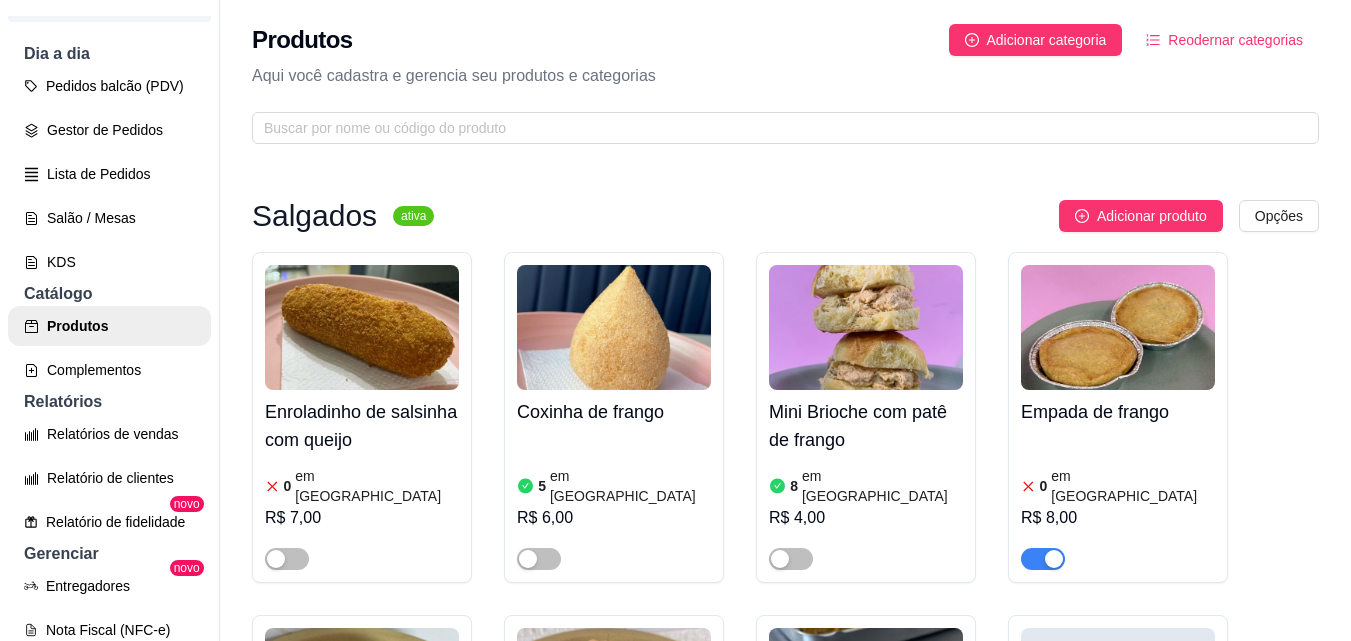click at bounding box center (1043, 559) 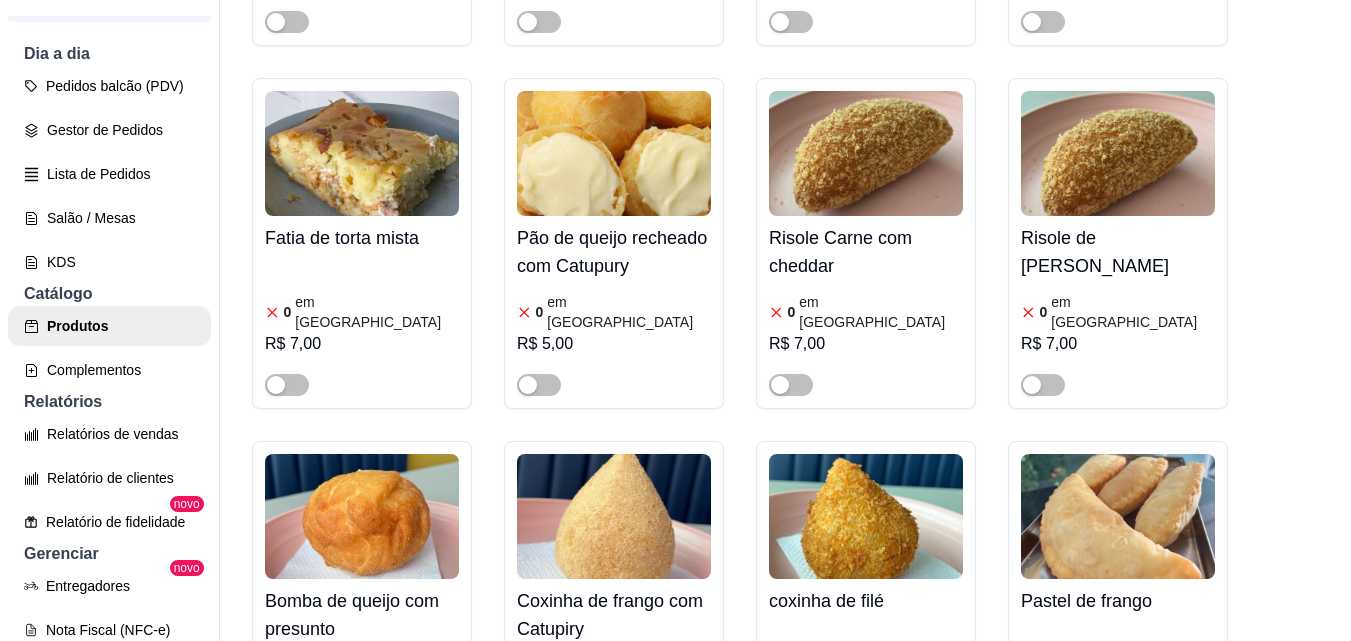 scroll, scrollTop: 967, scrollLeft: 0, axis: vertical 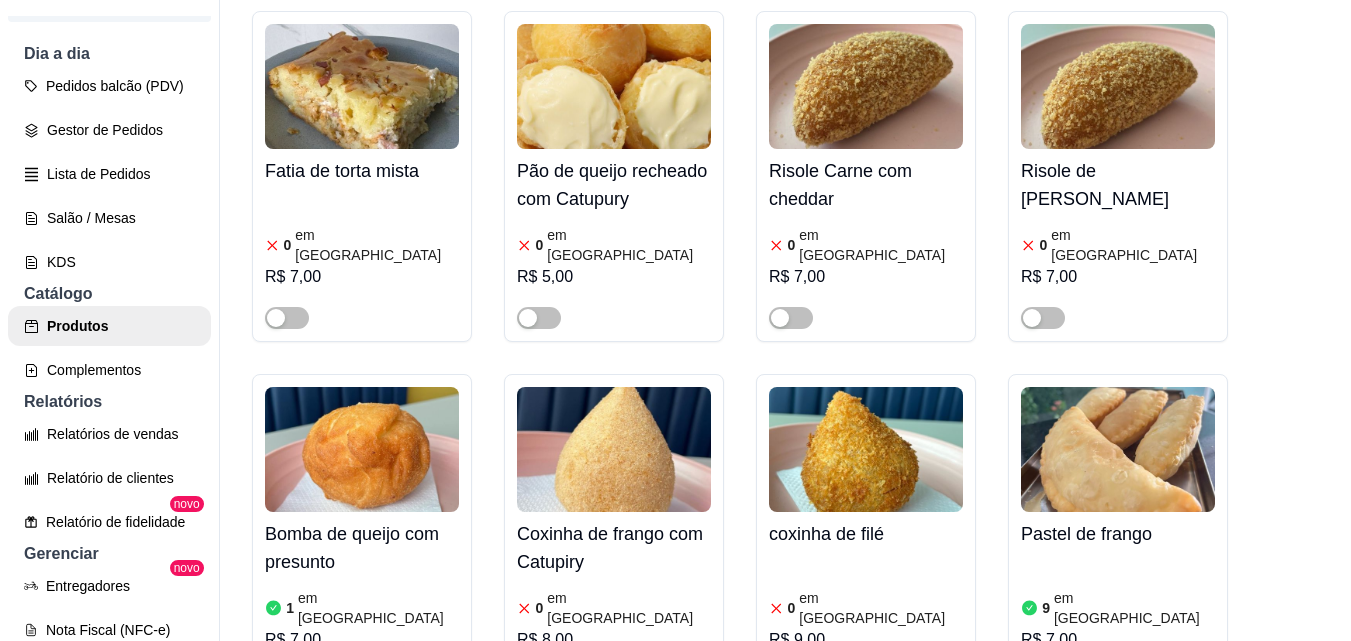 click on "Enroladinho de salsinha com queijo   0 em estoque R$ 7,00 Coxinha de frango   5 em estoque R$ 6,00 Mini Brioche com patê de frango   8 em estoque R$ 4,00 Empada de frango    0 em estoque R$ 8,00 Pão pizza    1 em estoque R$ 8,00 Pão de queijo e presunto   0 em estoque R$ 6,00 Torta de frango   0 em estoque R$ 8,00 Pão carne sol   1 em estoque R$ 8,00 Fatia de torta mista   0 em estoque R$ 7,00 Pão de queijo recheado com Catupury    0 em estoque R$ 5,00 Risole  Carne com cheddar   0 em estoque R$ 7,00 Risole de Frango   0 em estoque R$ 7,00 Bomba de queijo com presunto   1 em estoque R$ 7,00 Coxinha de frango com Catupiry   0 em estoque R$ 8,00 coxinha de filé   0 em estoque R$ 9,00 Pastel de frango   9 em estoque R$ 7,00 Pastel de carne   1 em estoque R$ 7,00 Bomba de frango com mussarela   0 em estoque R$ 8,00 Mini pastel de carne   1 em estoque R$ 2,00 Mini Coxinha   8 em estoque R$ 2,00 Mini Bomba   9 em estoque R$ 2,00 Rabinho de Tatu   0 em estoque R$ 2,00   0 em estoque     2" at bounding box center (785, 1084) 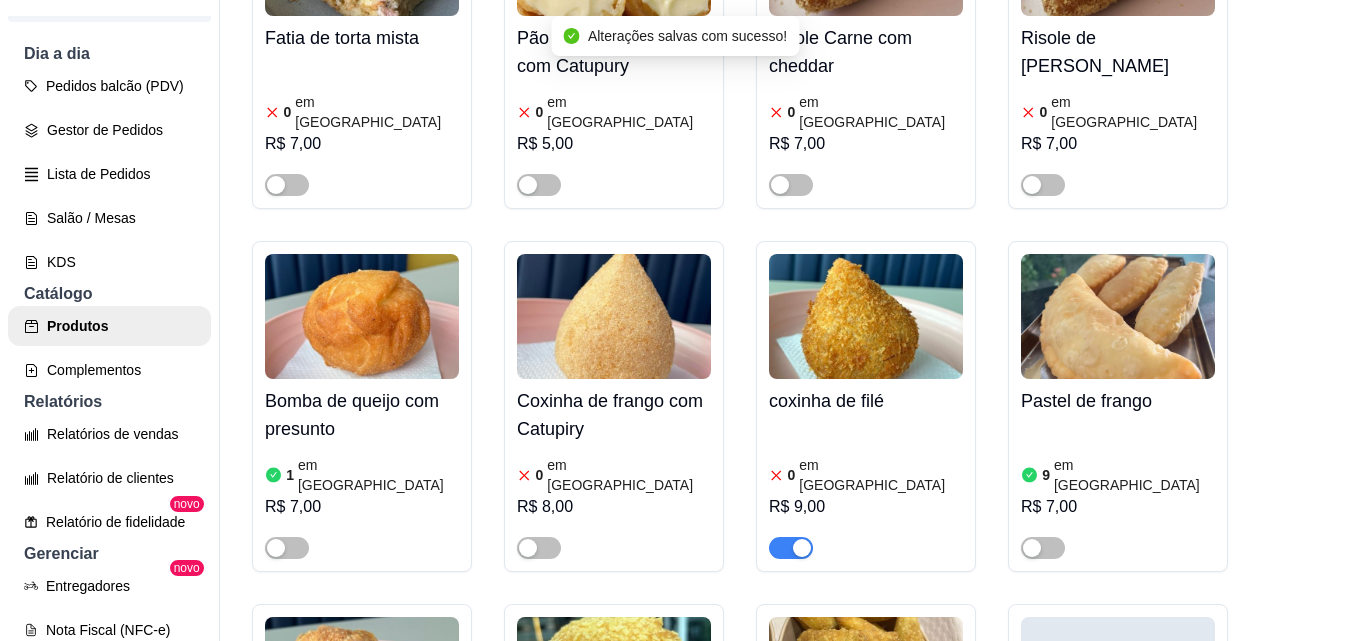 click at bounding box center [791, 548] 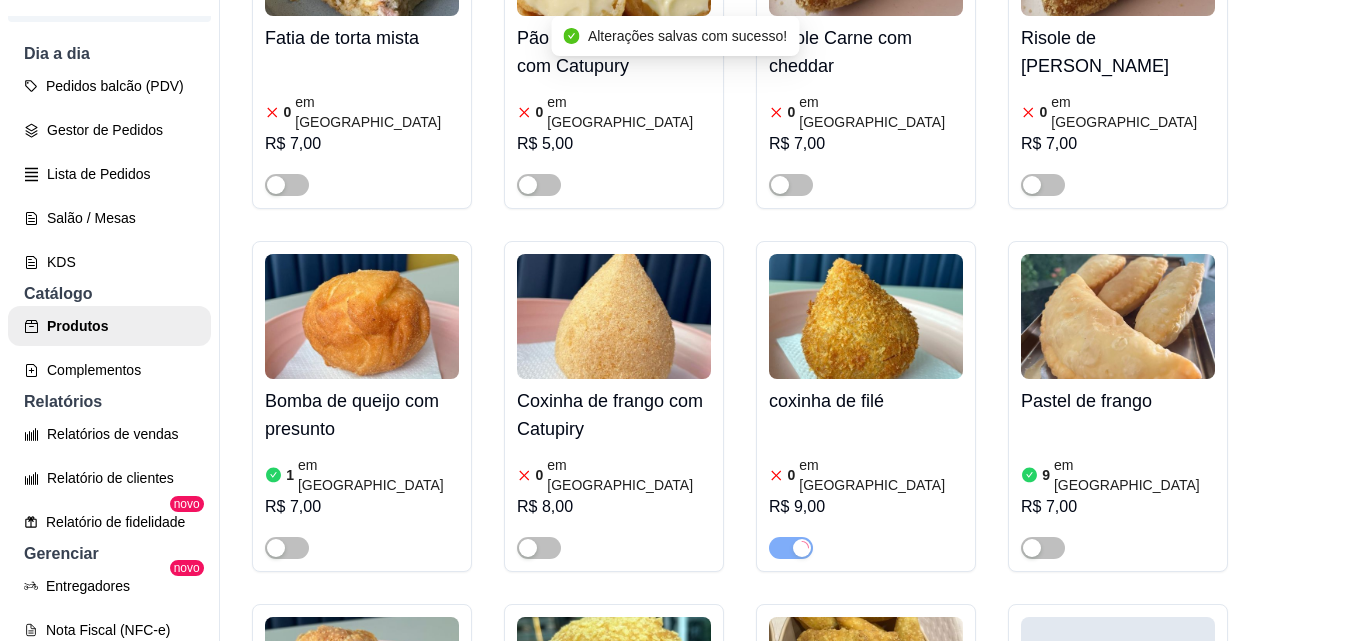 scroll, scrollTop: 1400, scrollLeft: 0, axis: vertical 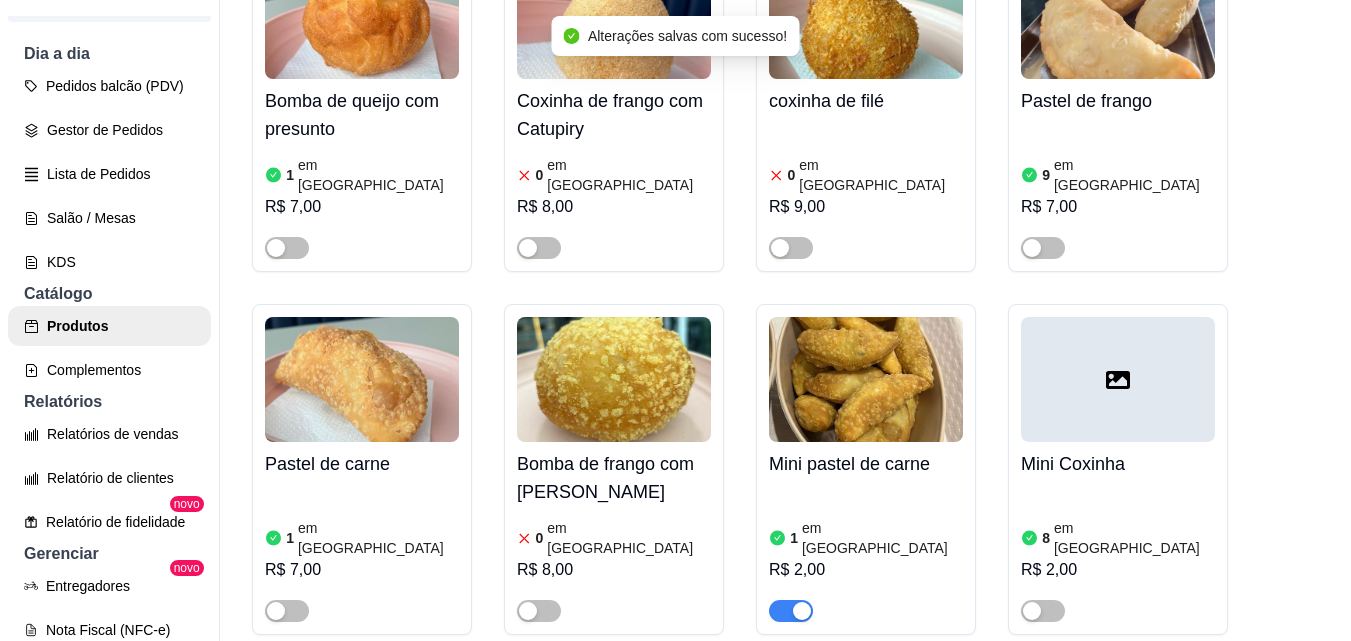click at bounding box center [791, 611] 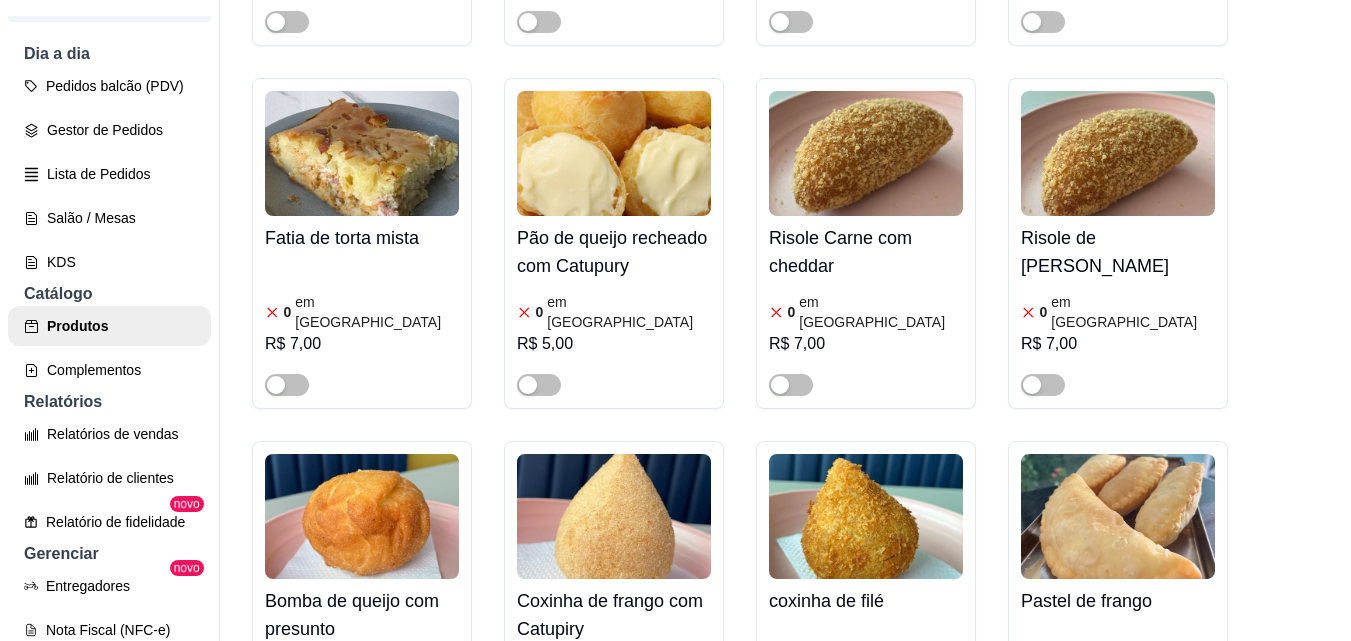 scroll, scrollTop: 1600, scrollLeft: 0, axis: vertical 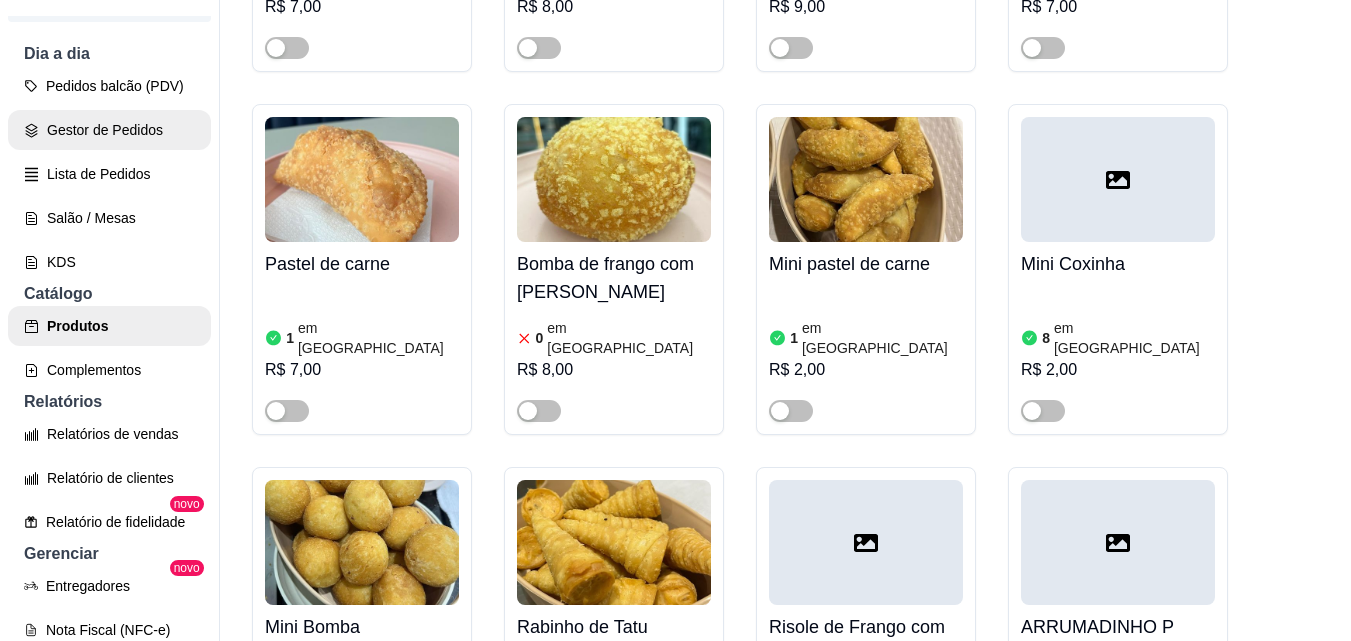 click on "Gestor de Pedidos" at bounding box center [109, 130] 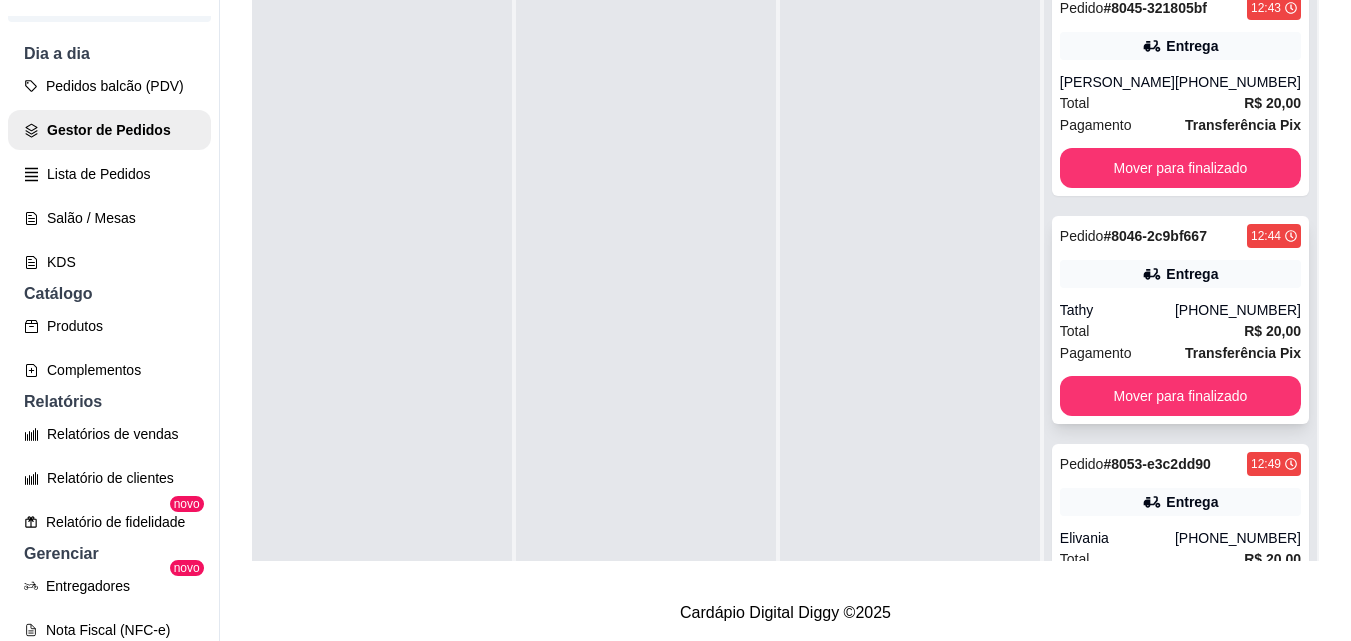 scroll, scrollTop: 319, scrollLeft: 0, axis: vertical 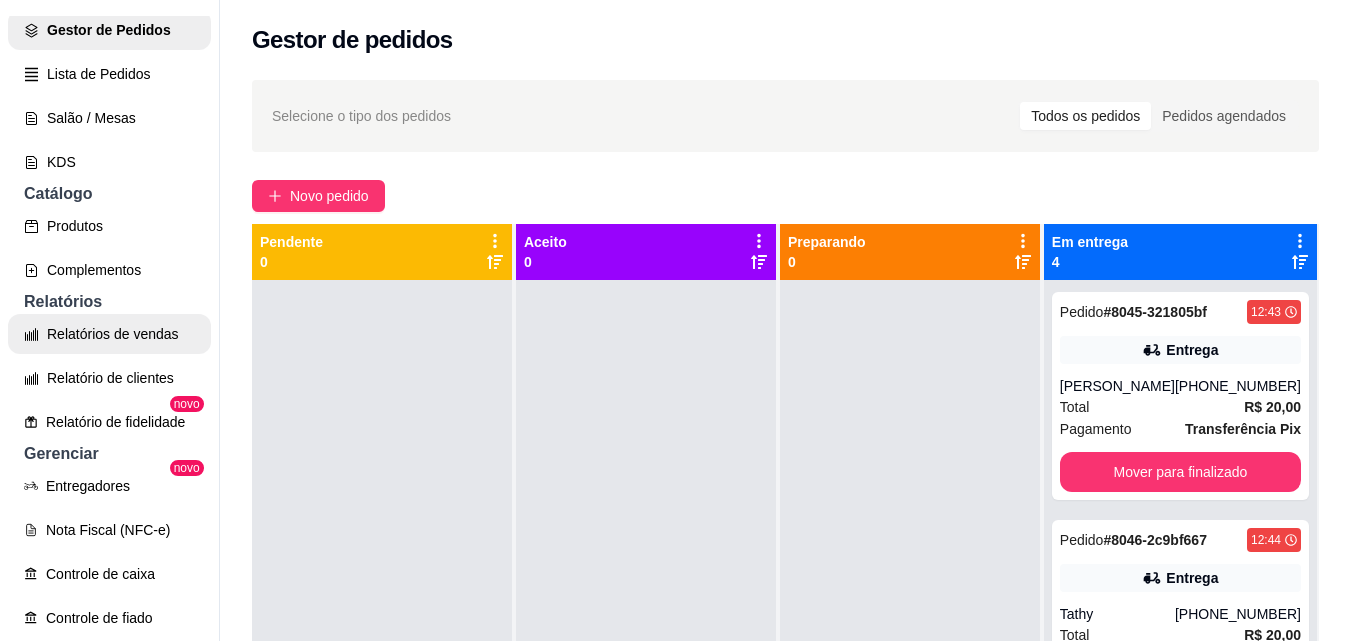 click on "Relatórios de vendas" at bounding box center (109, 334) 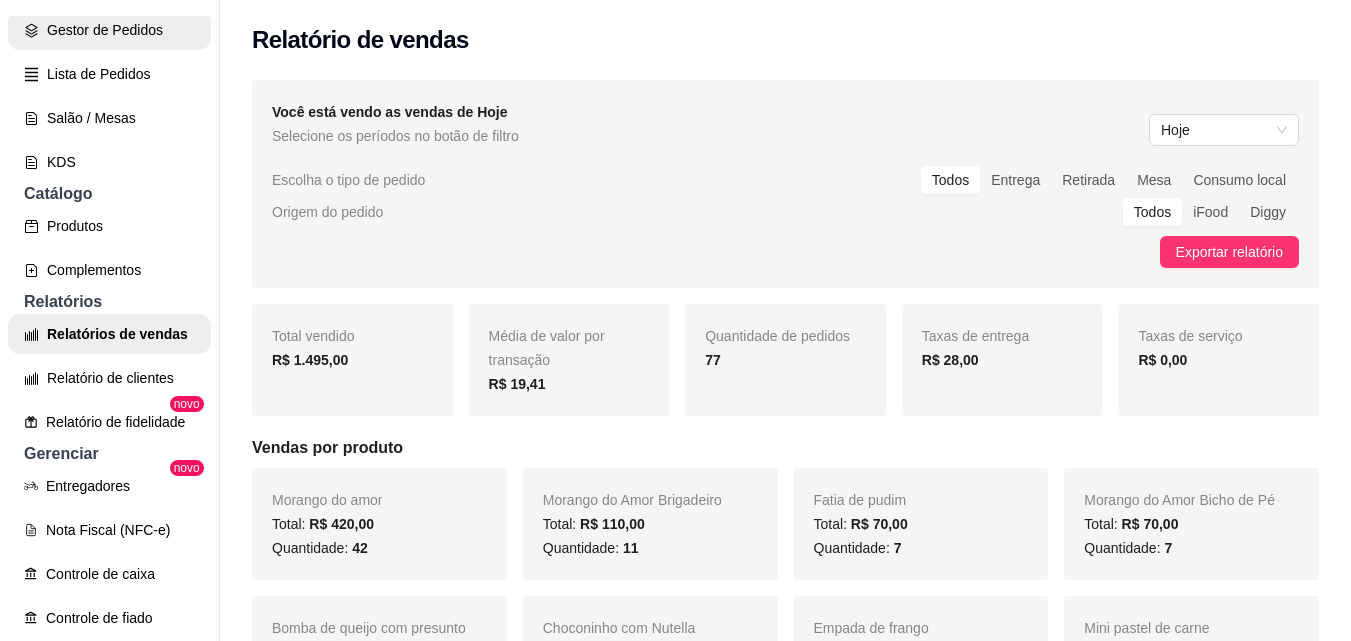 click on "Gestor de Pedidos" at bounding box center (109, 30) 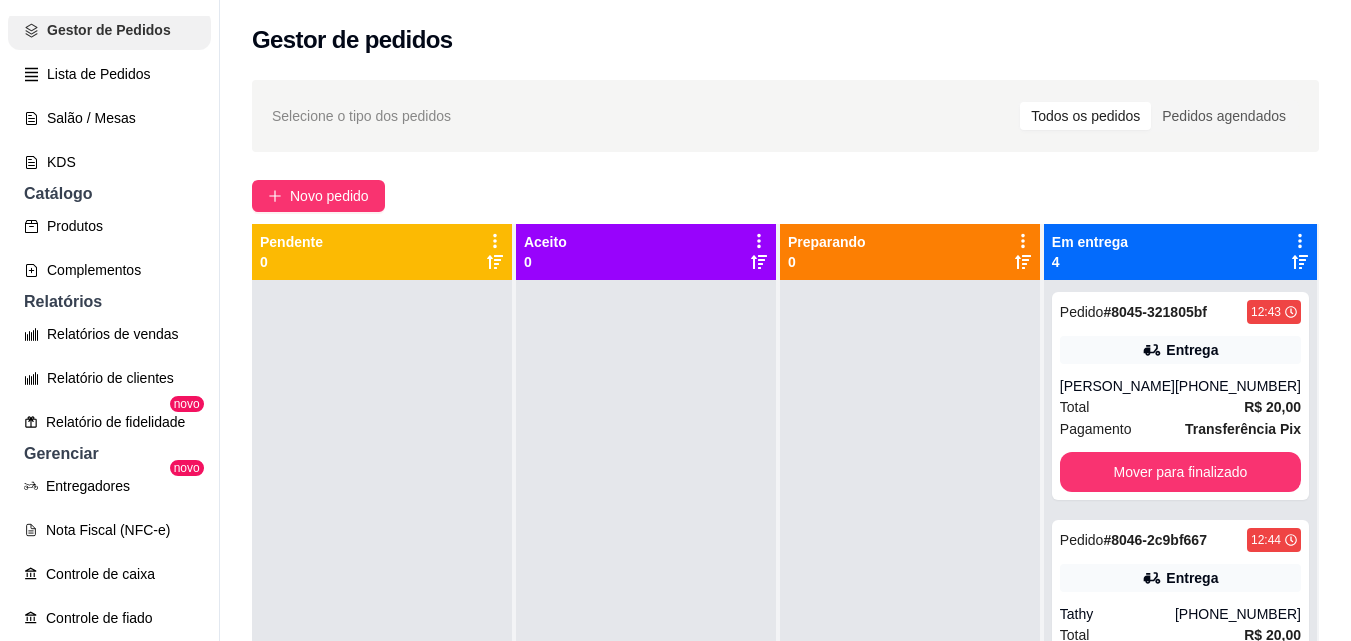 click on "Lista de Pedidos" at bounding box center [109, 74] 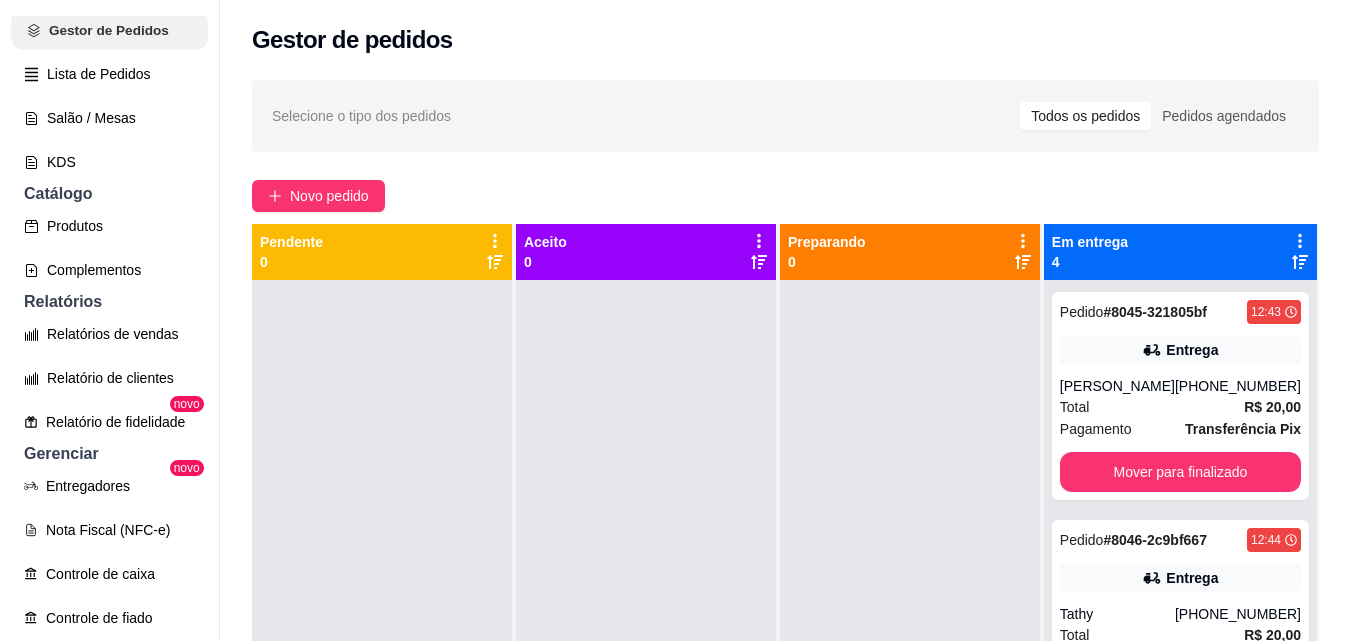 click on "Gestor de Pedidos" at bounding box center (109, 30) 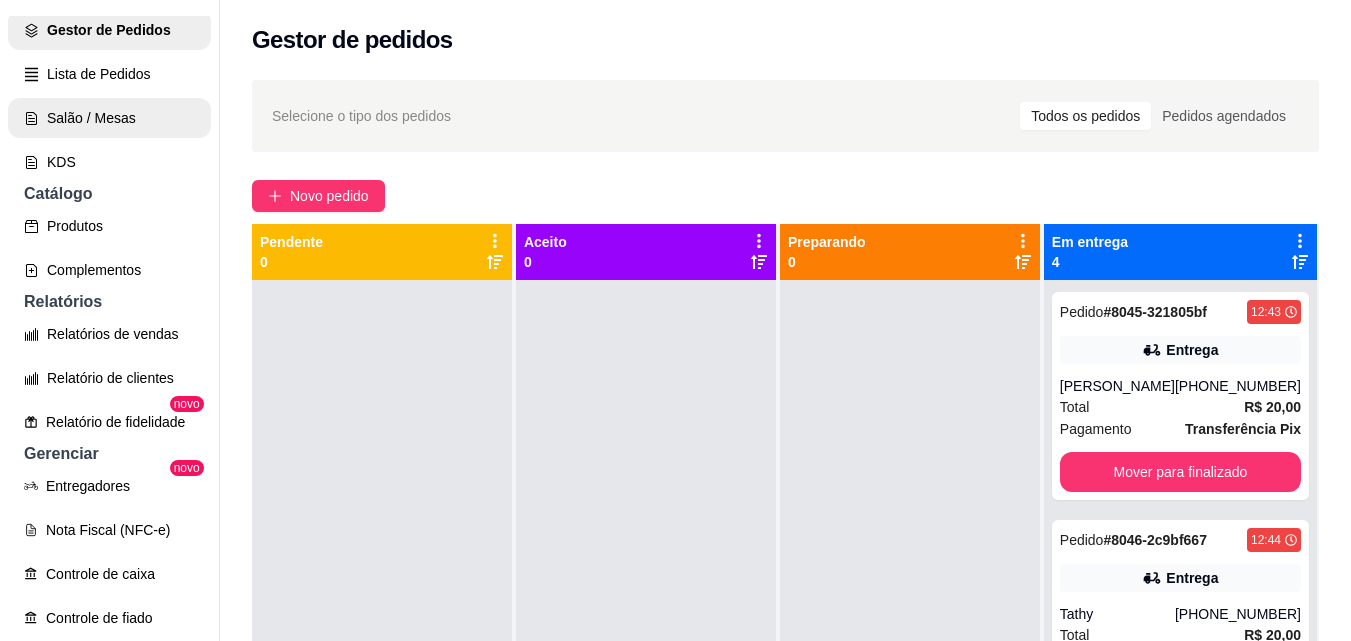 click on "Salão / Mesas" at bounding box center (109, 118) 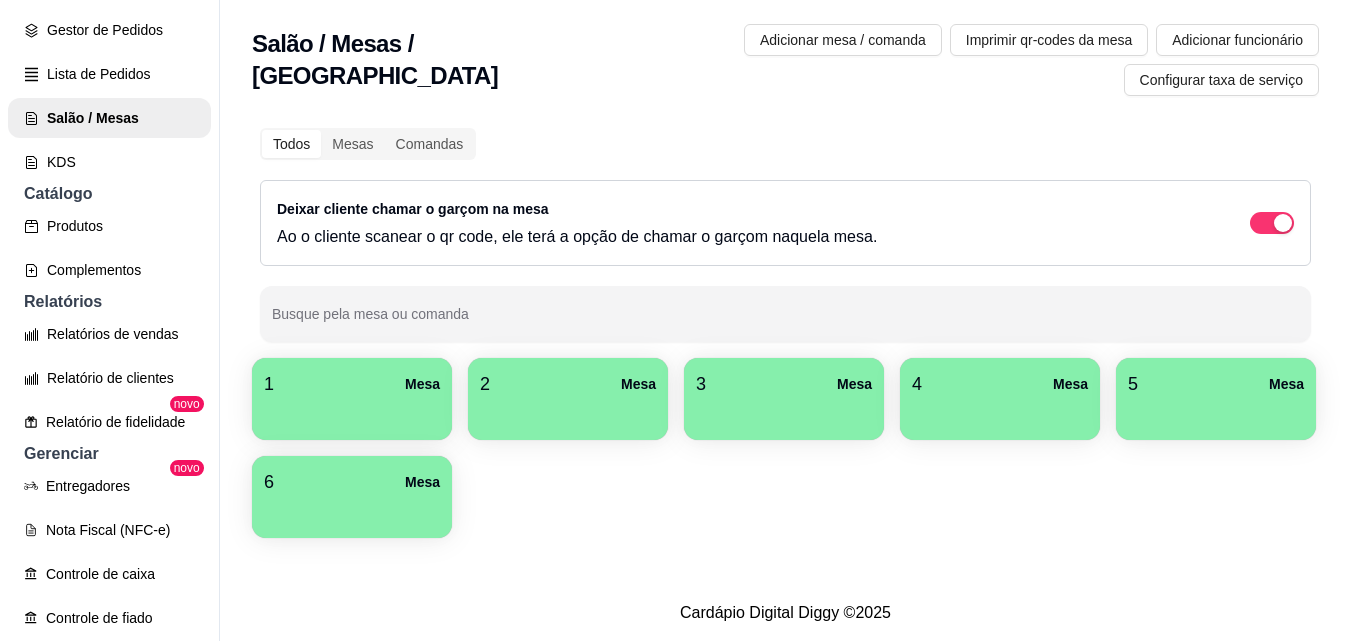 click at bounding box center (352, 413) 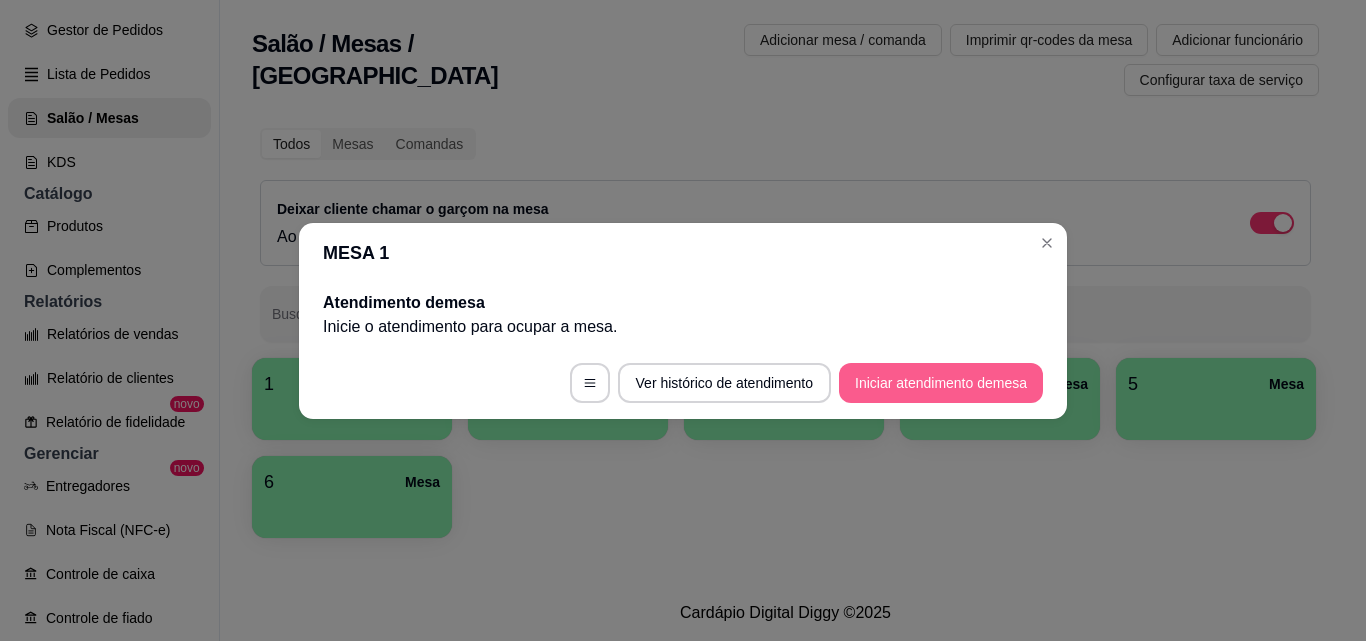click on "Iniciar atendimento de  mesa" at bounding box center (941, 383) 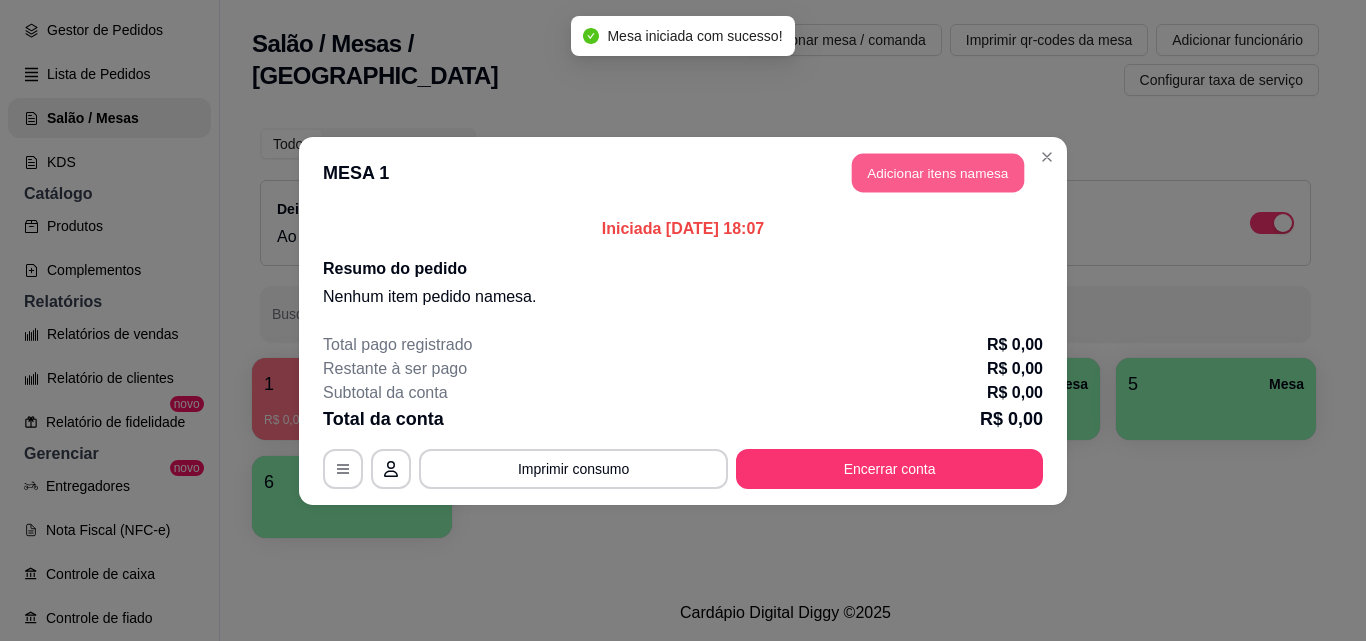 click on "Adicionar itens na  mesa" at bounding box center (938, 172) 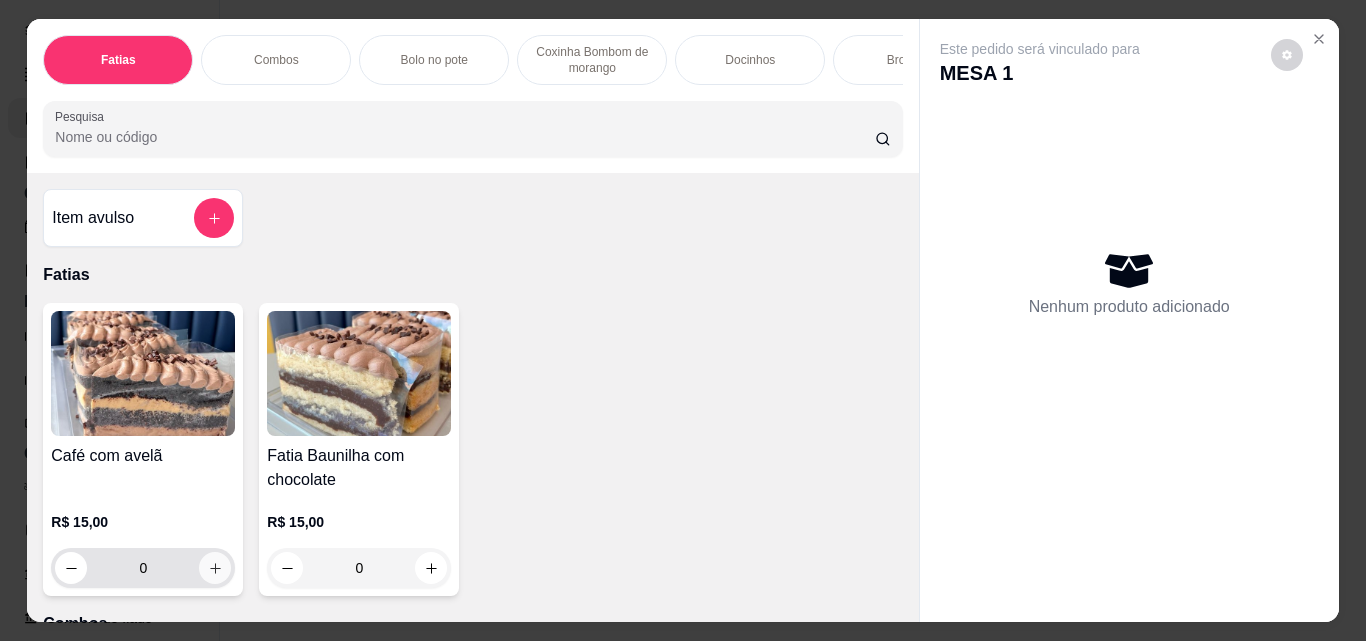click at bounding box center (215, 568) 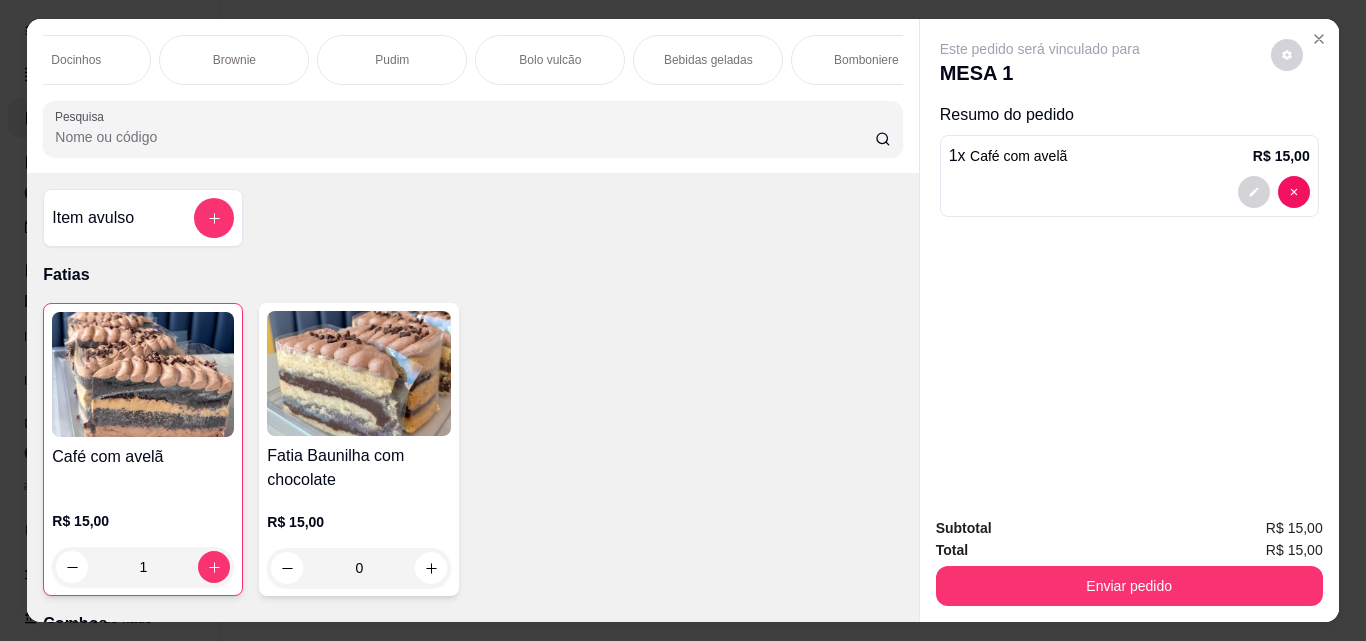 scroll, scrollTop: 0, scrollLeft: 675, axis: horizontal 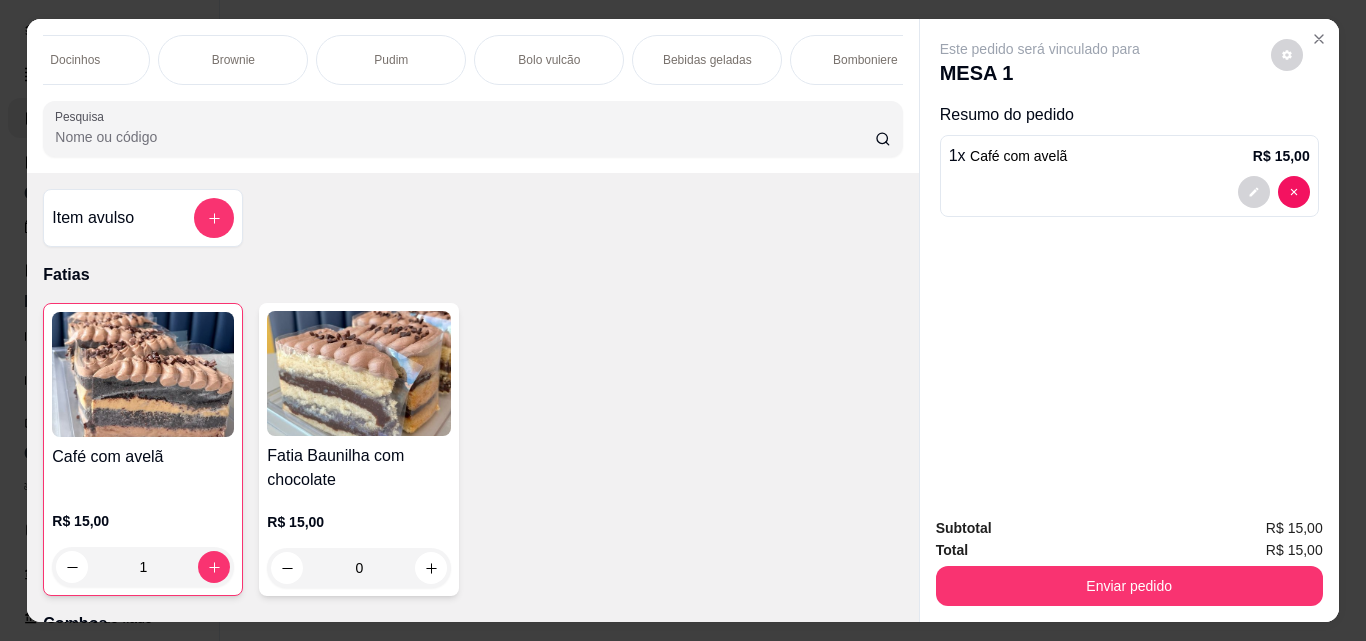 click on "Bebidas geladas" at bounding box center [707, 60] 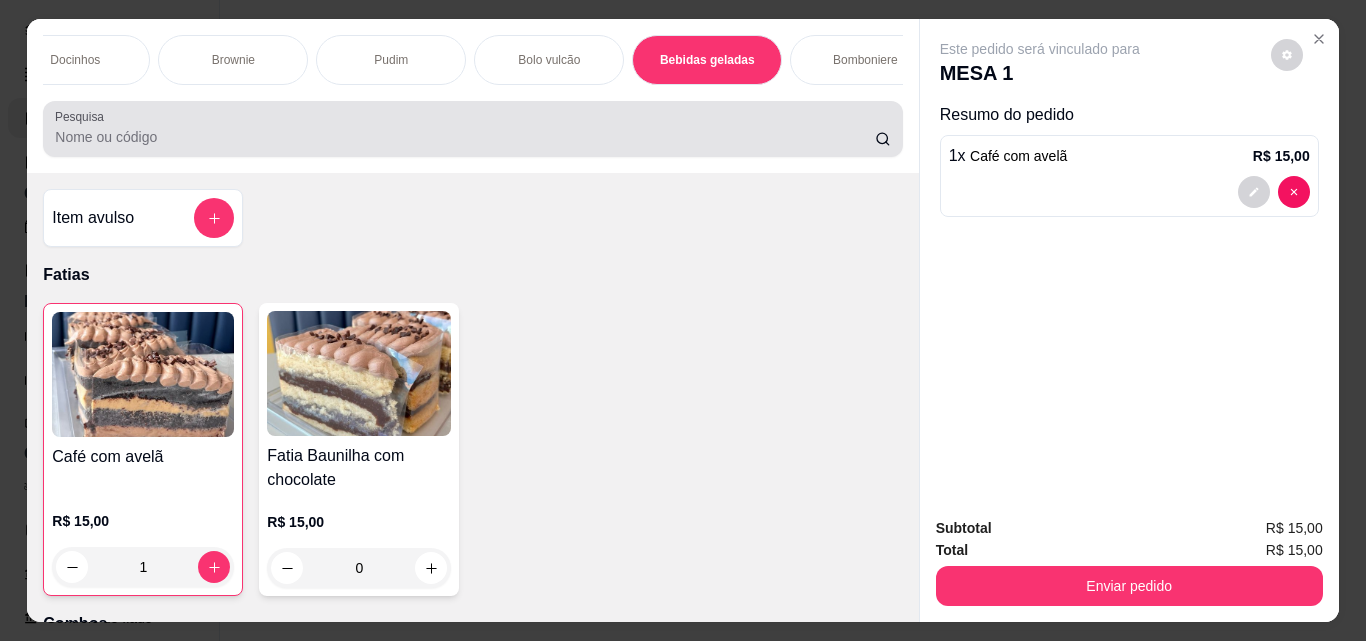 scroll, scrollTop: 3998, scrollLeft: 0, axis: vertical 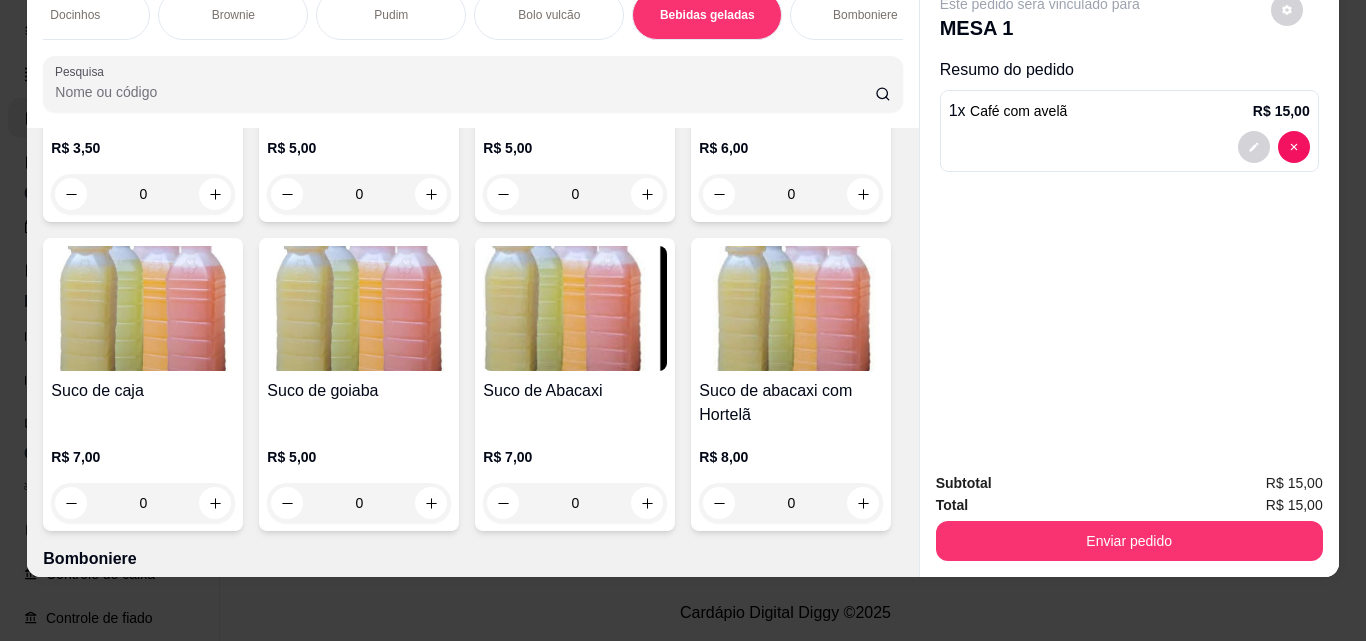 click 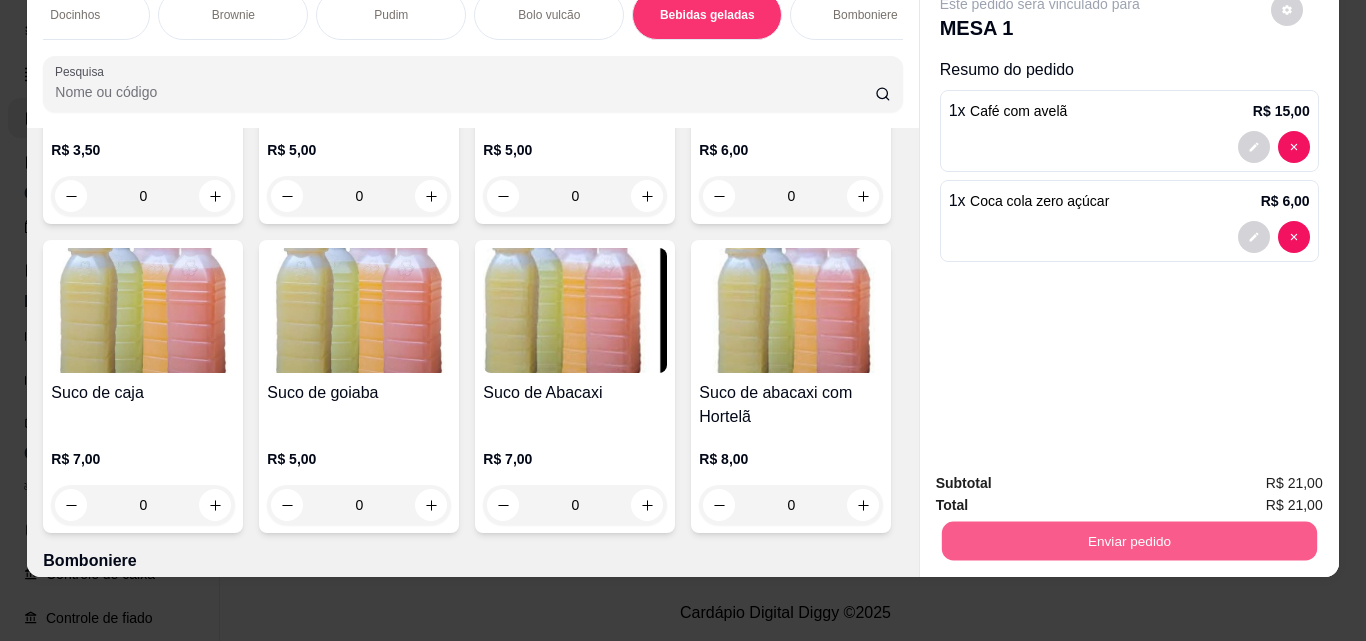 click on "Enviar pedido" at bounding box center (1128, 540) 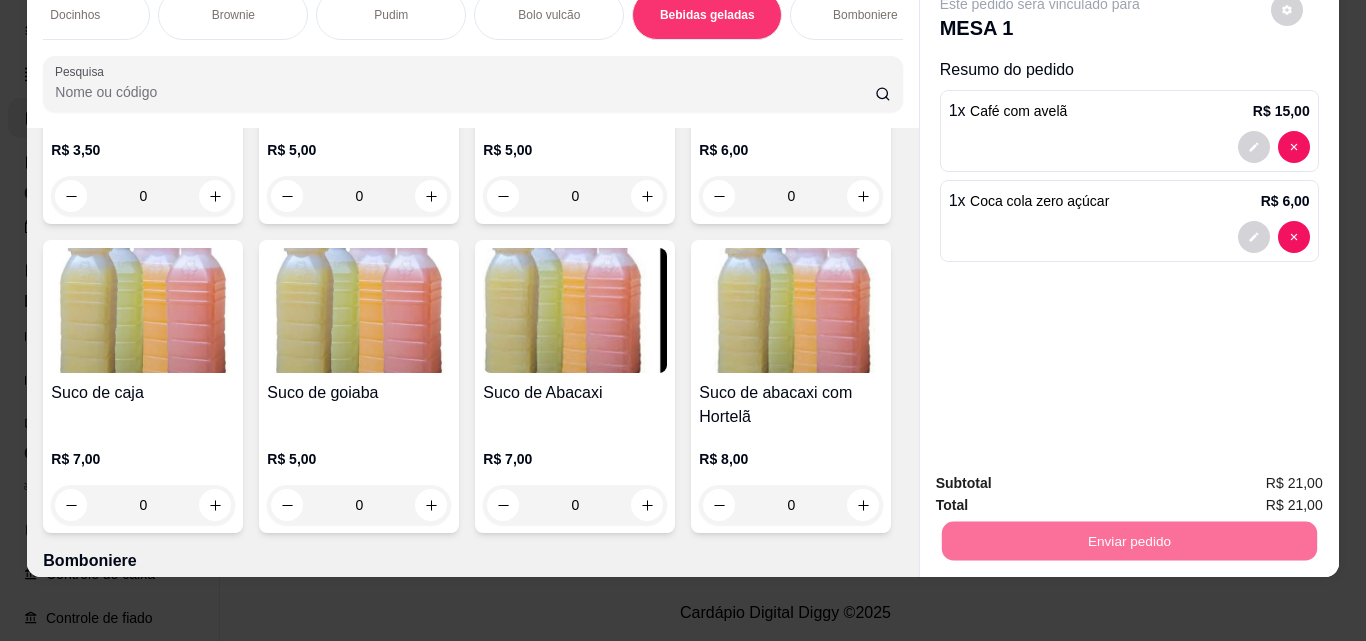click on "Sim, quero registrar" at bounding box center (1252, 477) 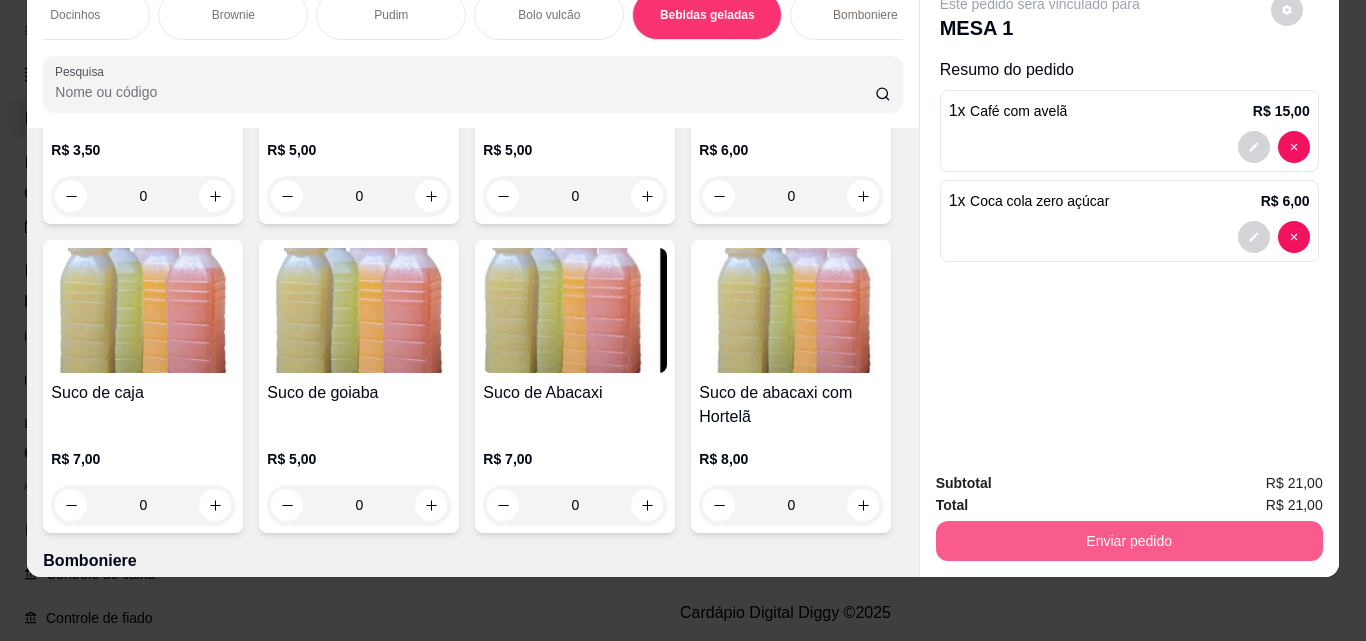 click on "Enviar pedido" at bounding box center [1129, 541] 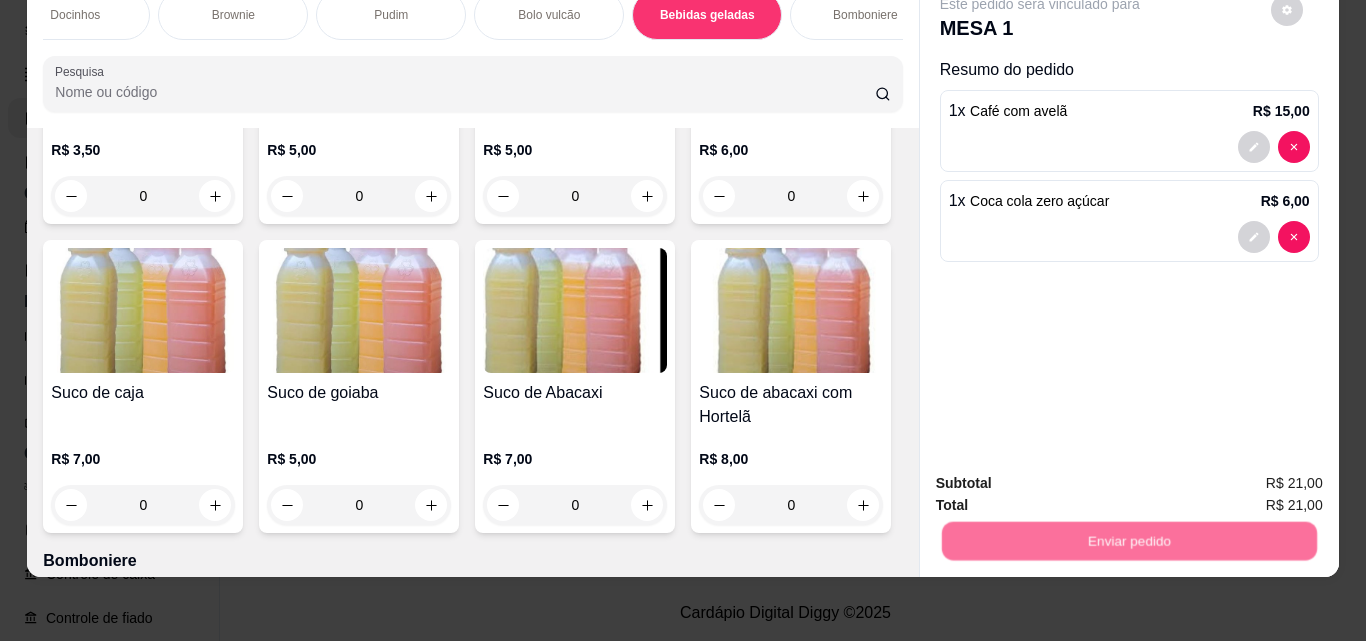 click on "Não registrar e enviar pedido" at bounding box center [1063, 477] 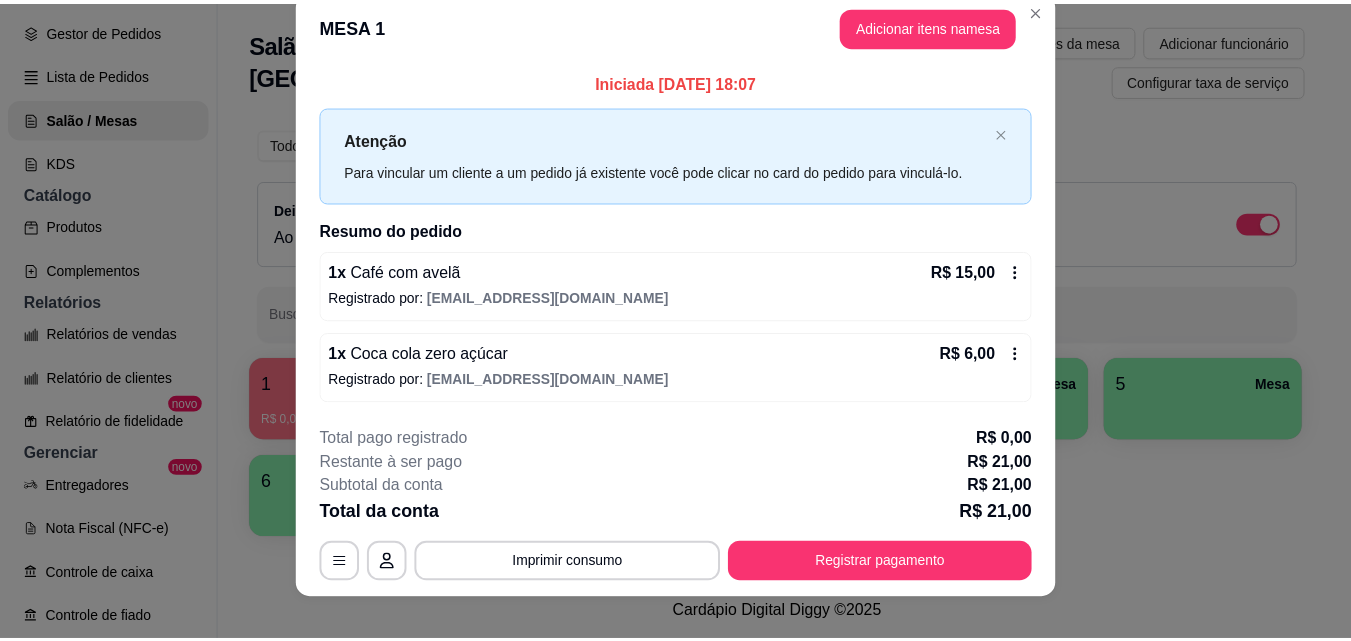 scroll, scrollTop: 48, scrollLeft: 0, axis: vertical 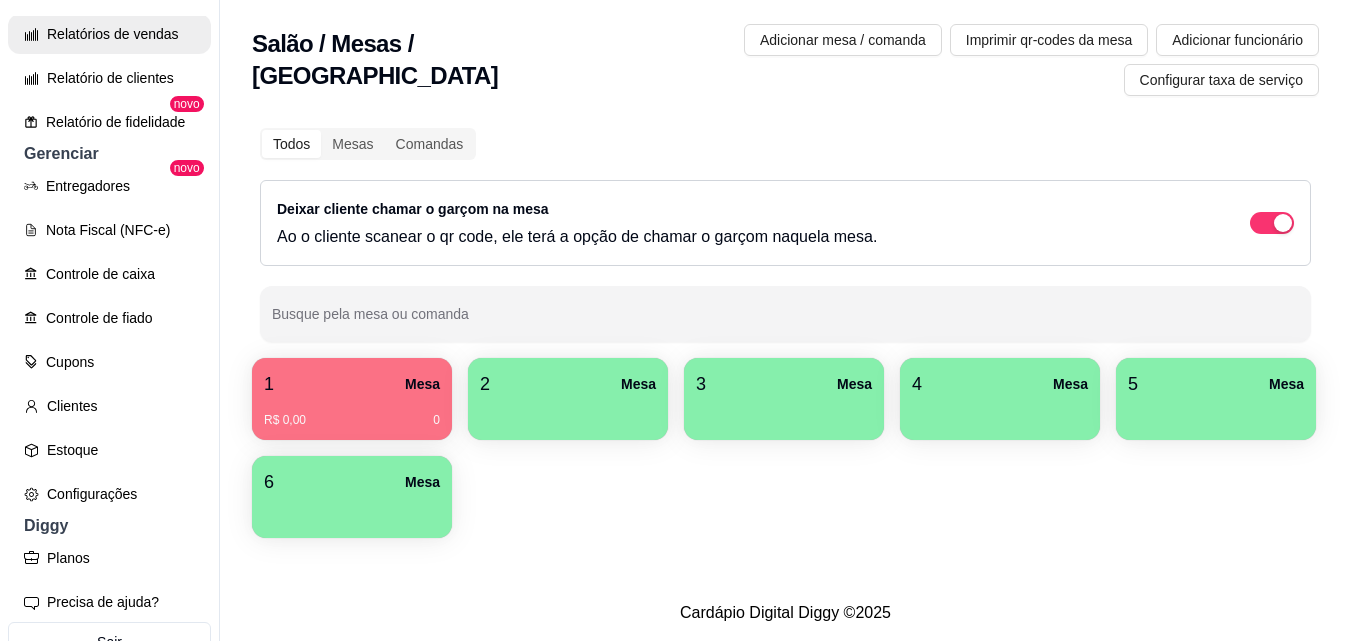 click on "Relatórios de vendas" at bounding box center [109, 34] 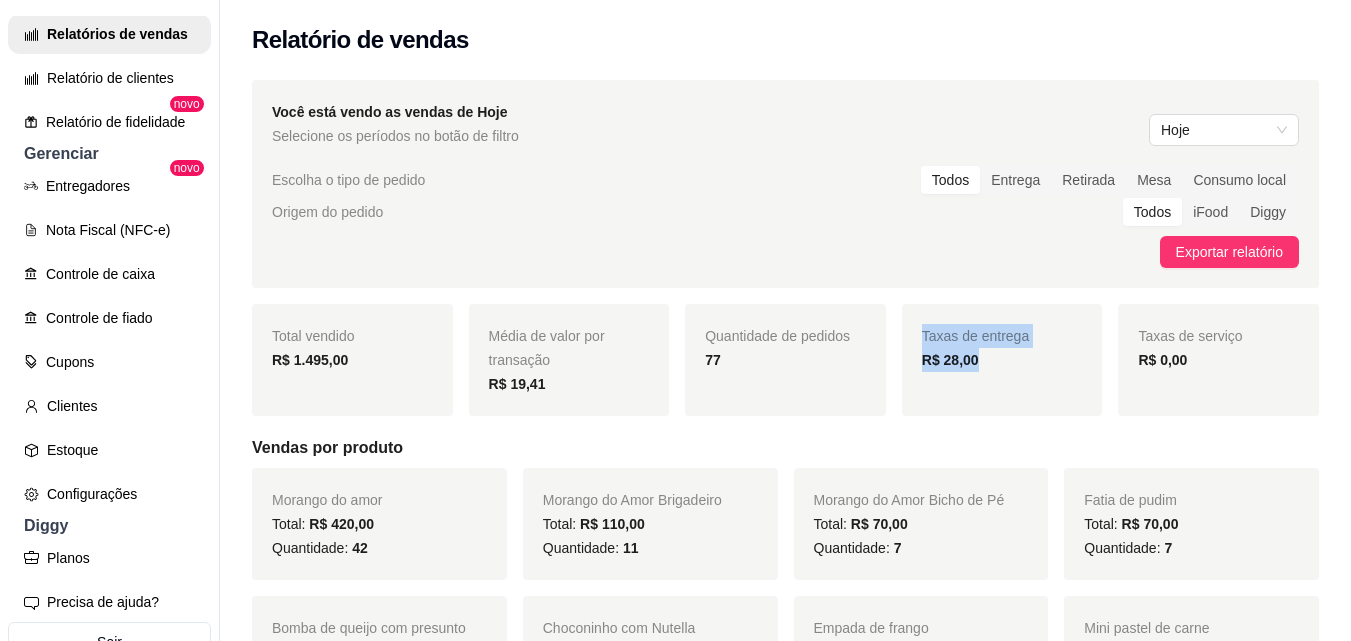 drag, startPoint x: 991, startPoint y: 358, endPoint x: 897, endPoint y: 335, distance: 96.77293 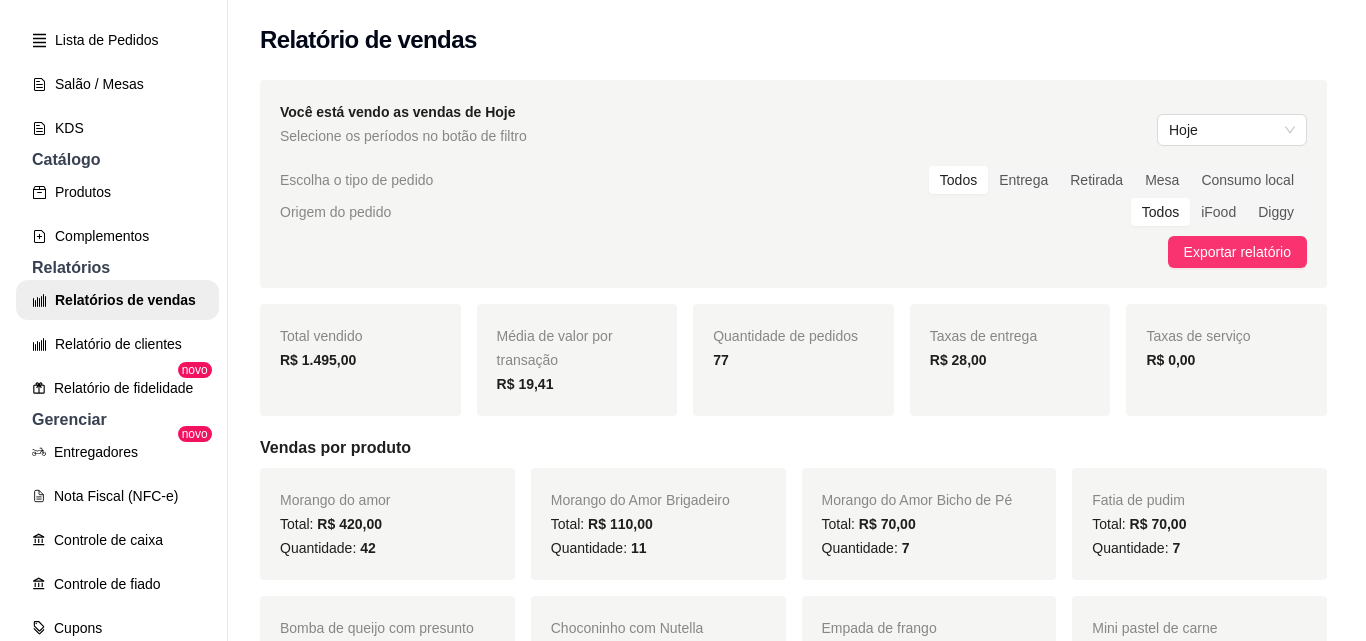 scroll, scrollTop: 285, scrollLeft: 0, axis: vertical 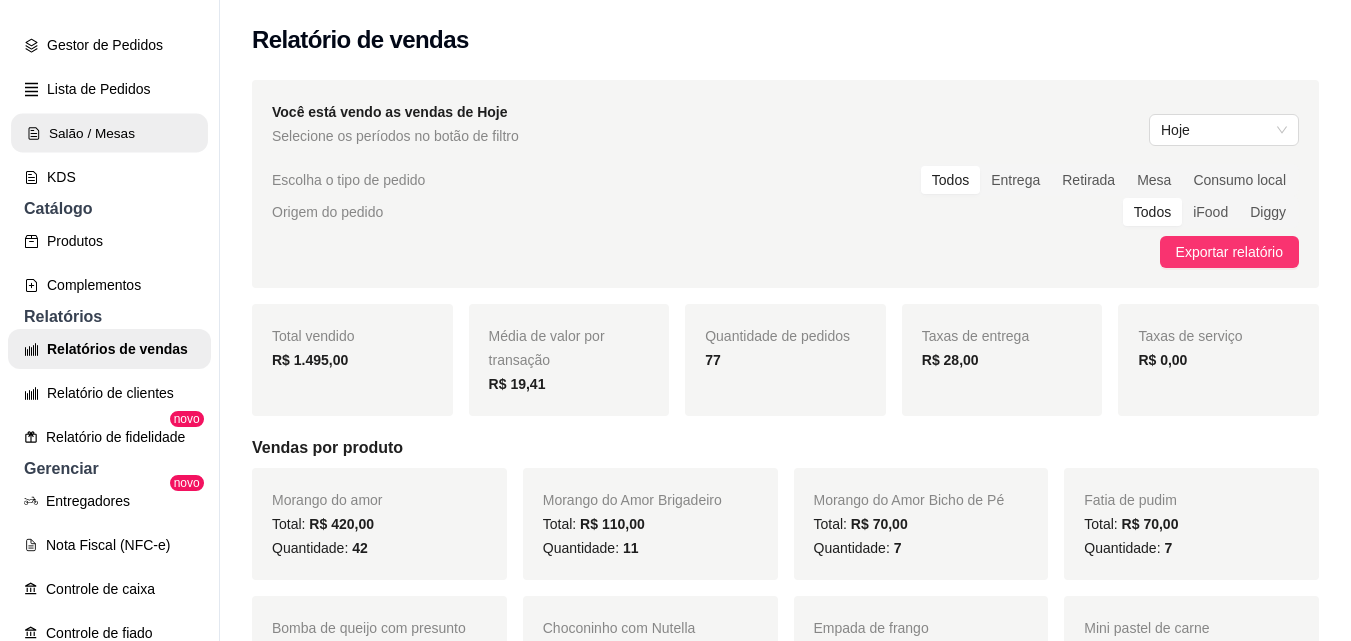 click on "Salão / Mesas" at bounding box center [109, 133] 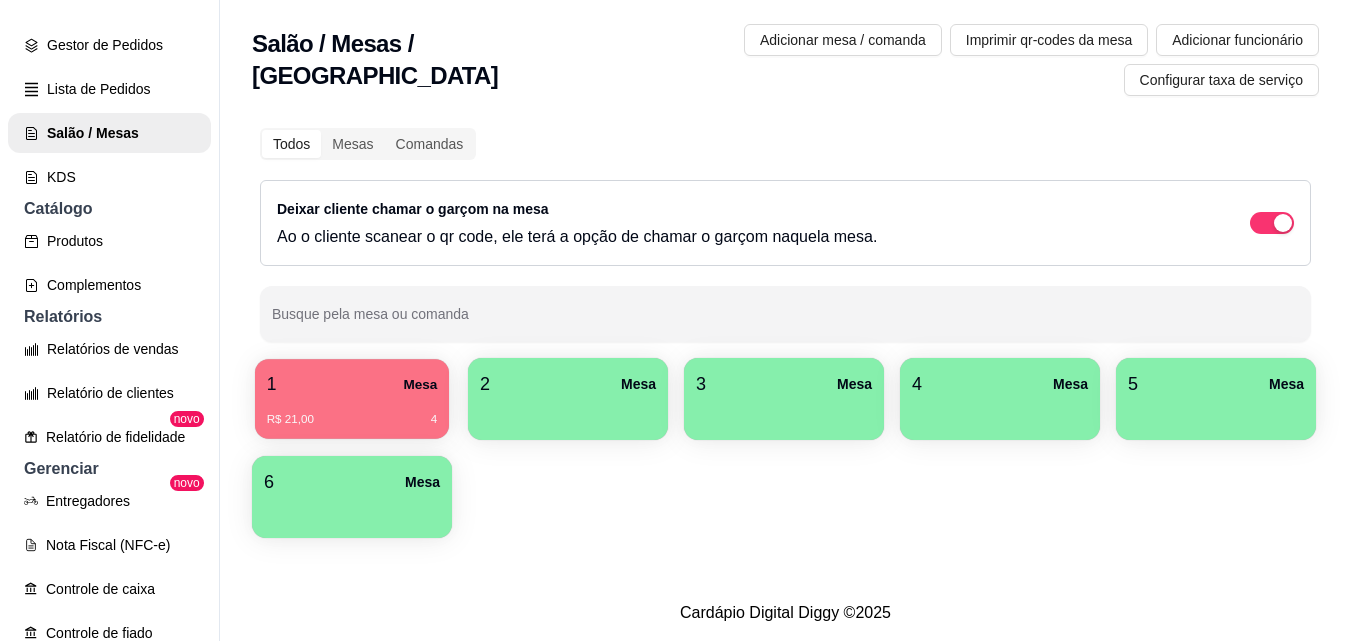 click on "1 Mesa" at bounding box center (352, 384) 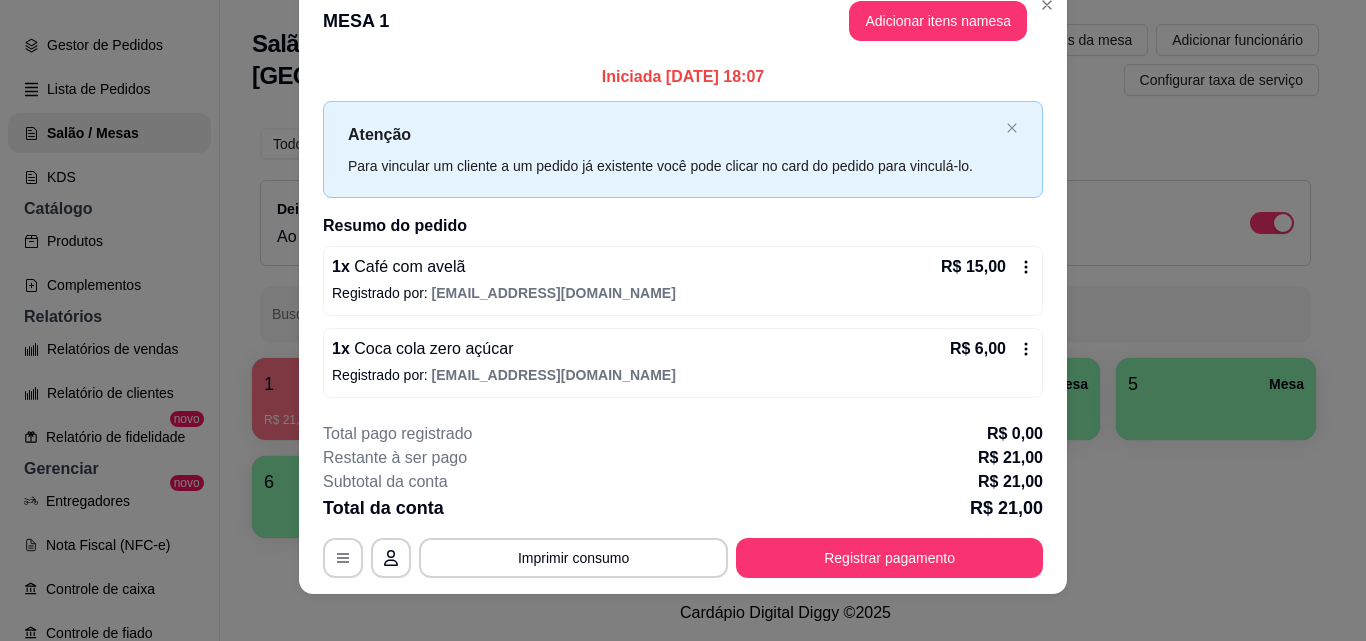 scroll, scrollTop: 48, scrollLeft: 0, axis: vertical 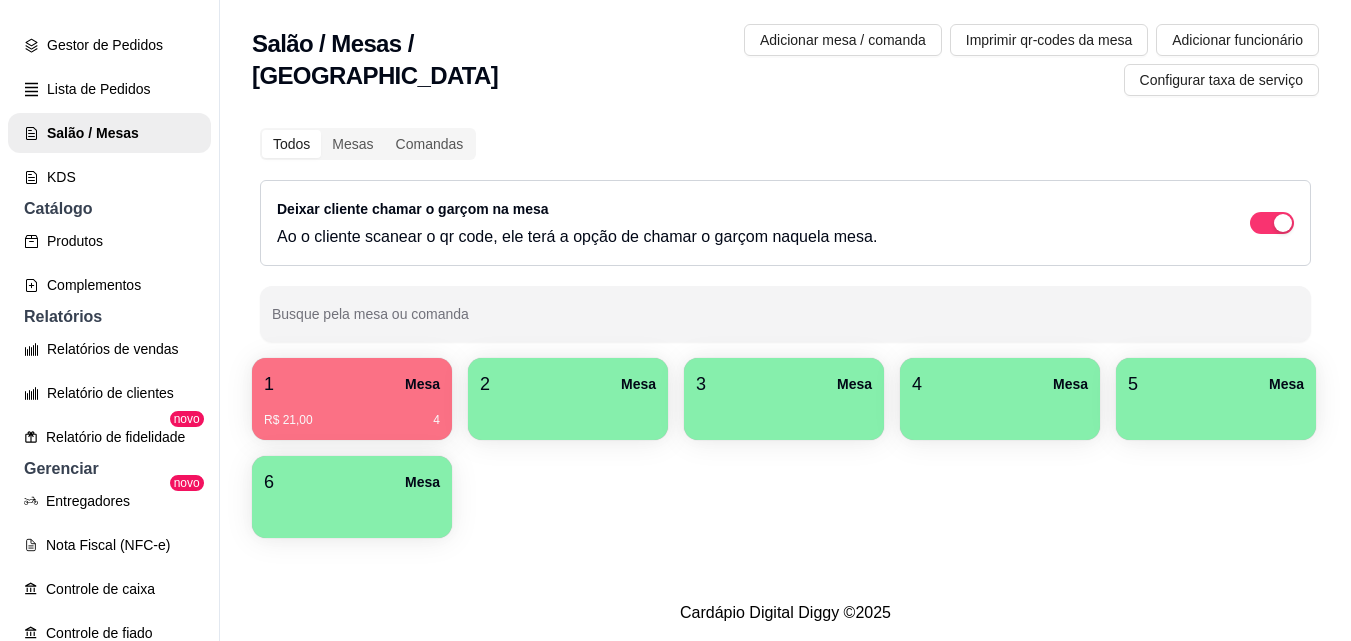 click on "R$ 21,00 4" at bounding box center (352, 413) 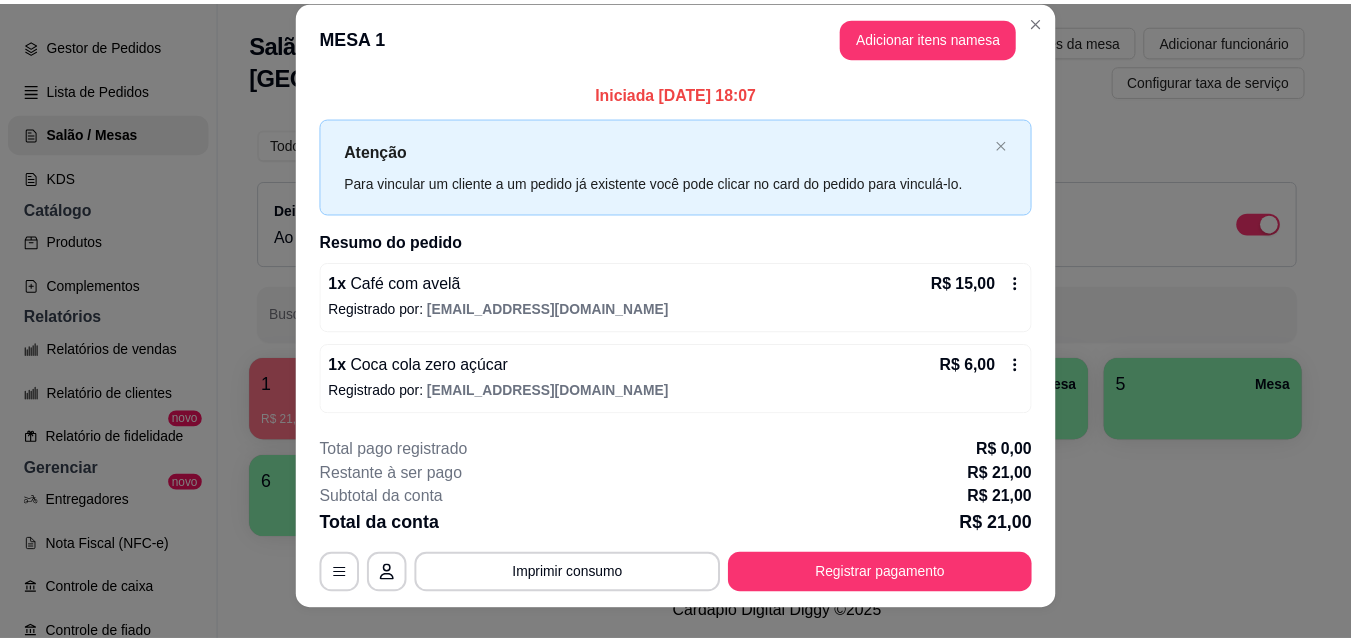scroll, scrollTop: 0, scrollLeft: 0, axis: both 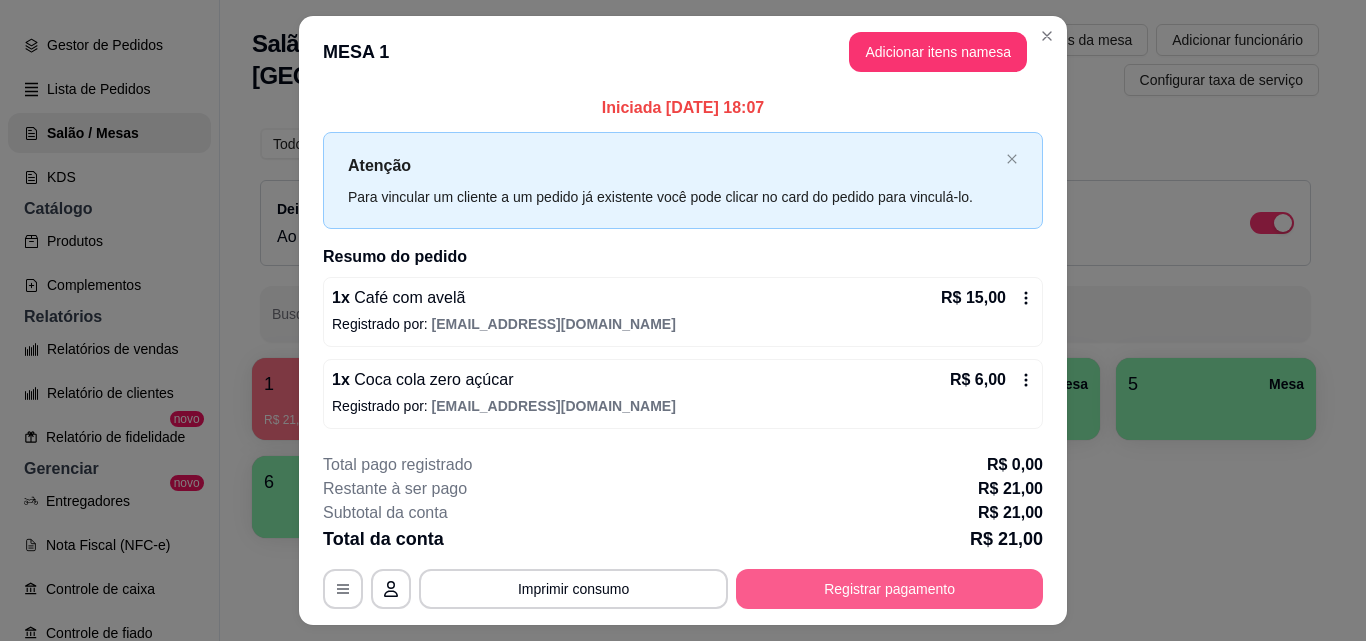 click on "Registrar pagamento" at bounding box center [889, 589] 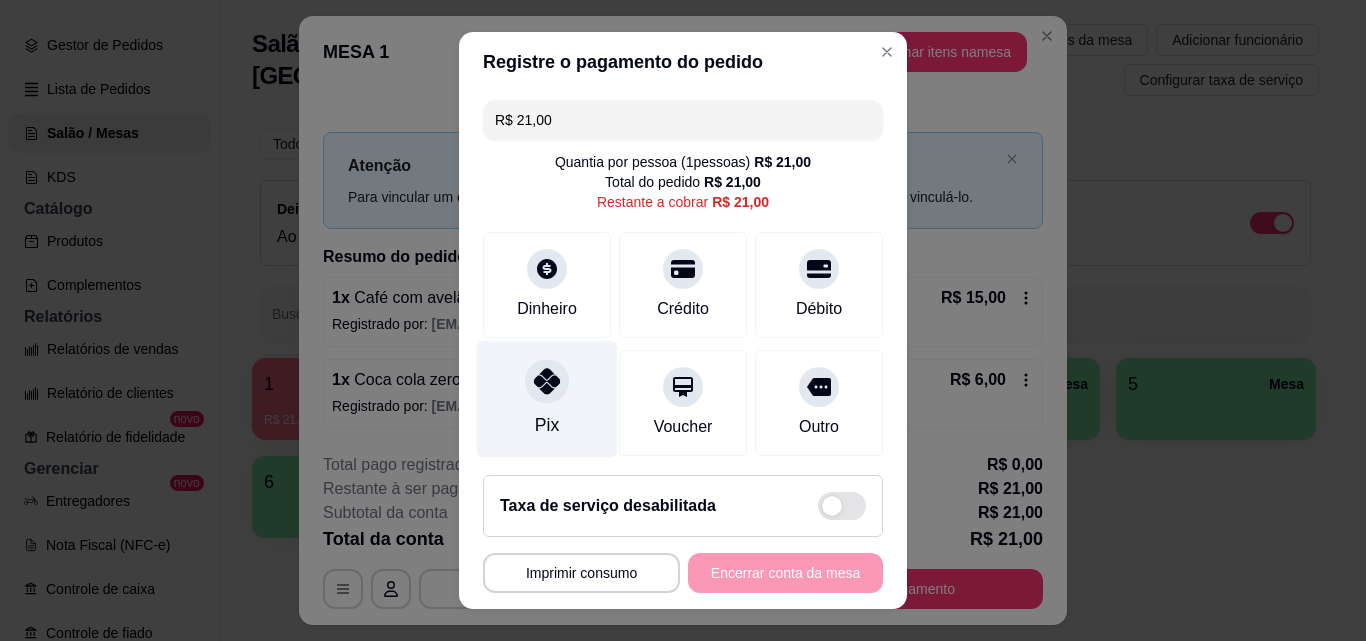 click 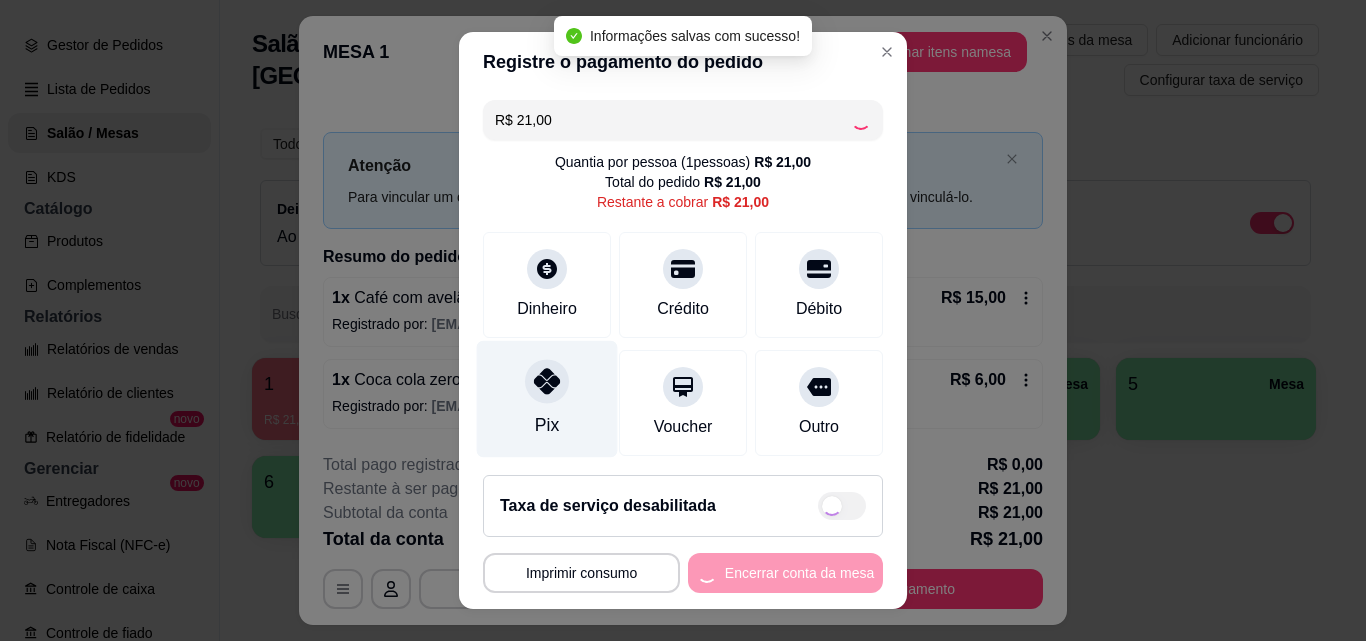 type on "R$ 0,00" 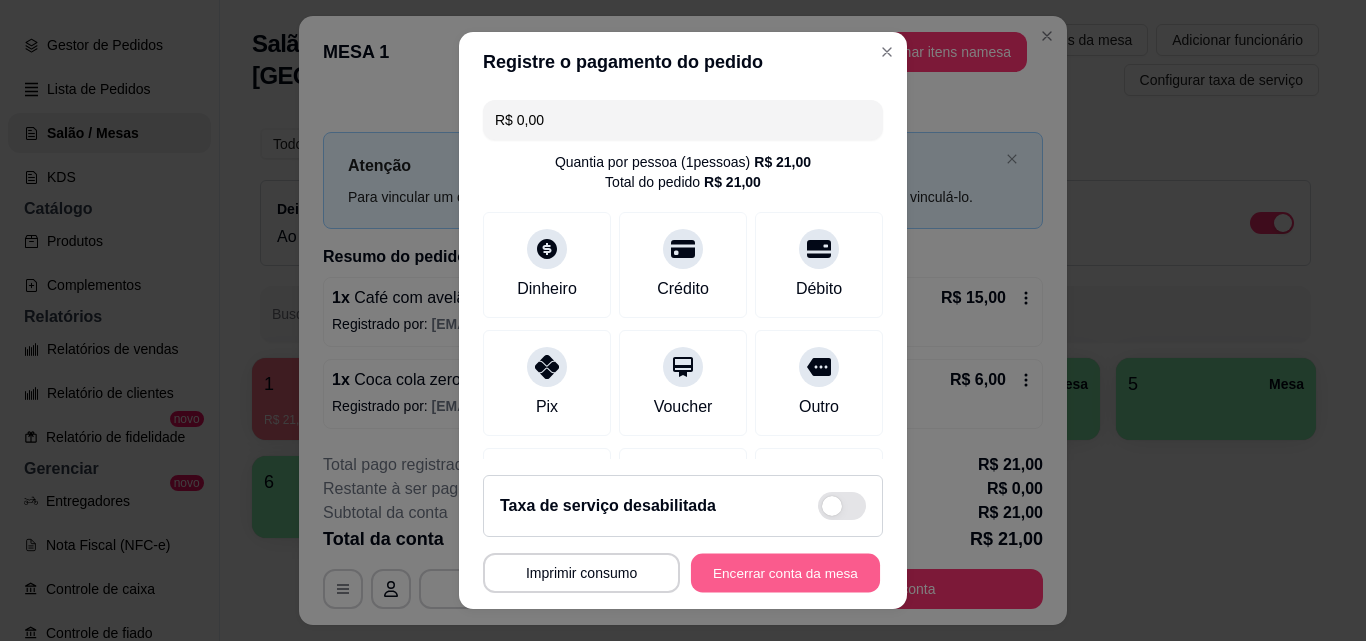 click on "Encerrar conta da mesa" at bounding box center [785, 573] 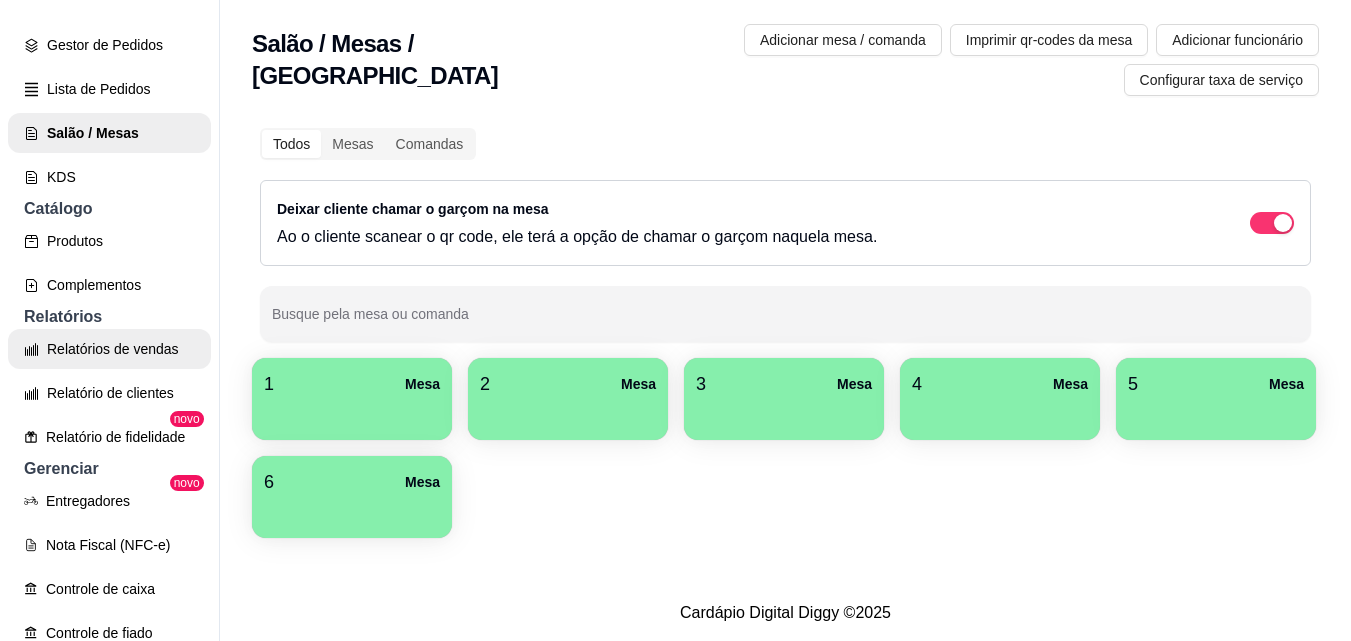 click 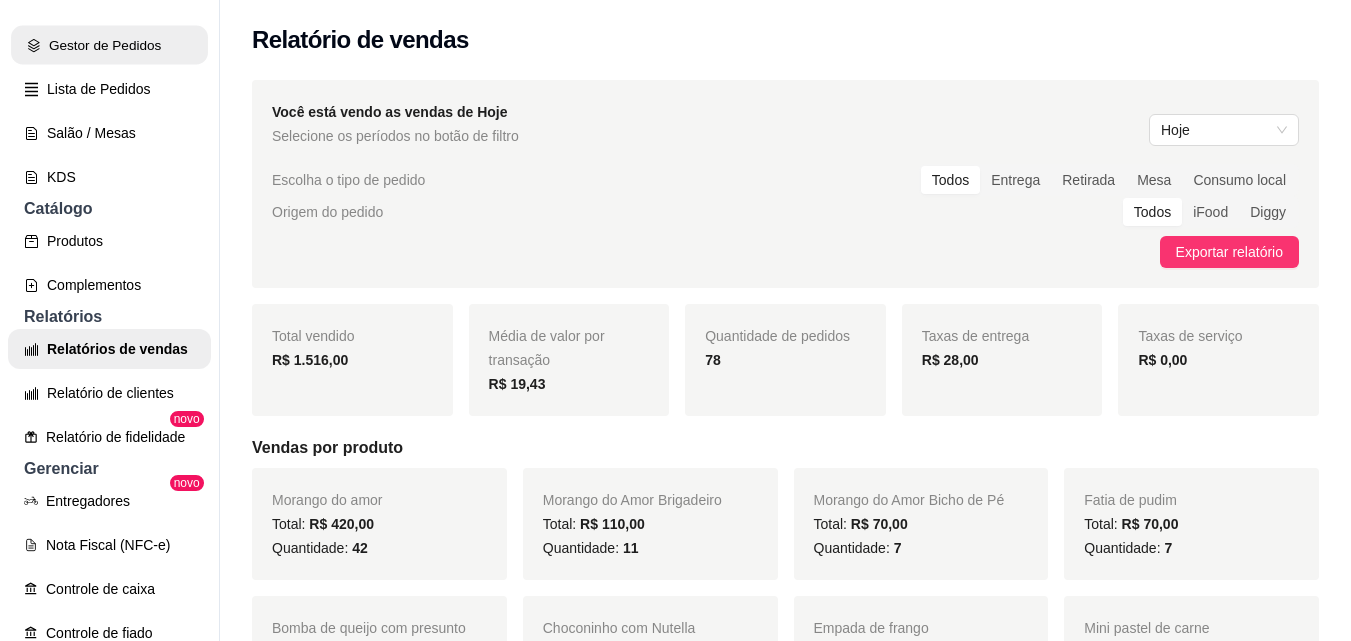click on "Gestor de Pedidos" at bounding box center (109, 45) 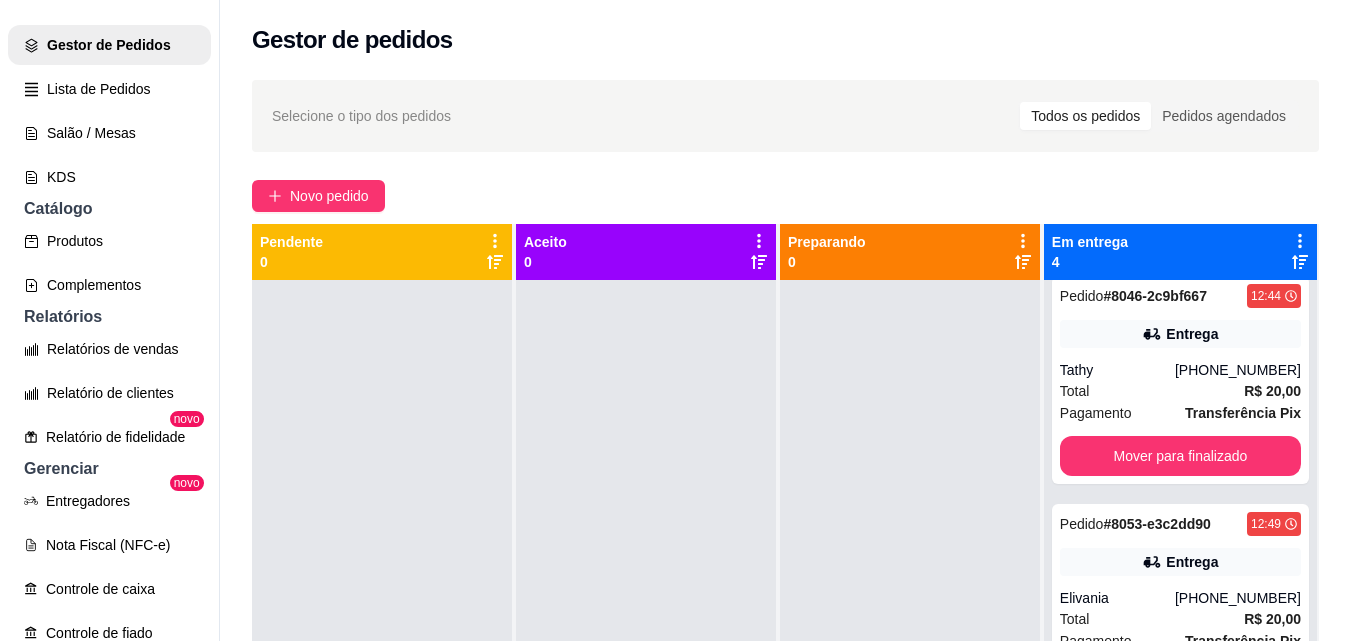 scroll, scrollTop: 291, scrollLeft: 0, axis: vertical 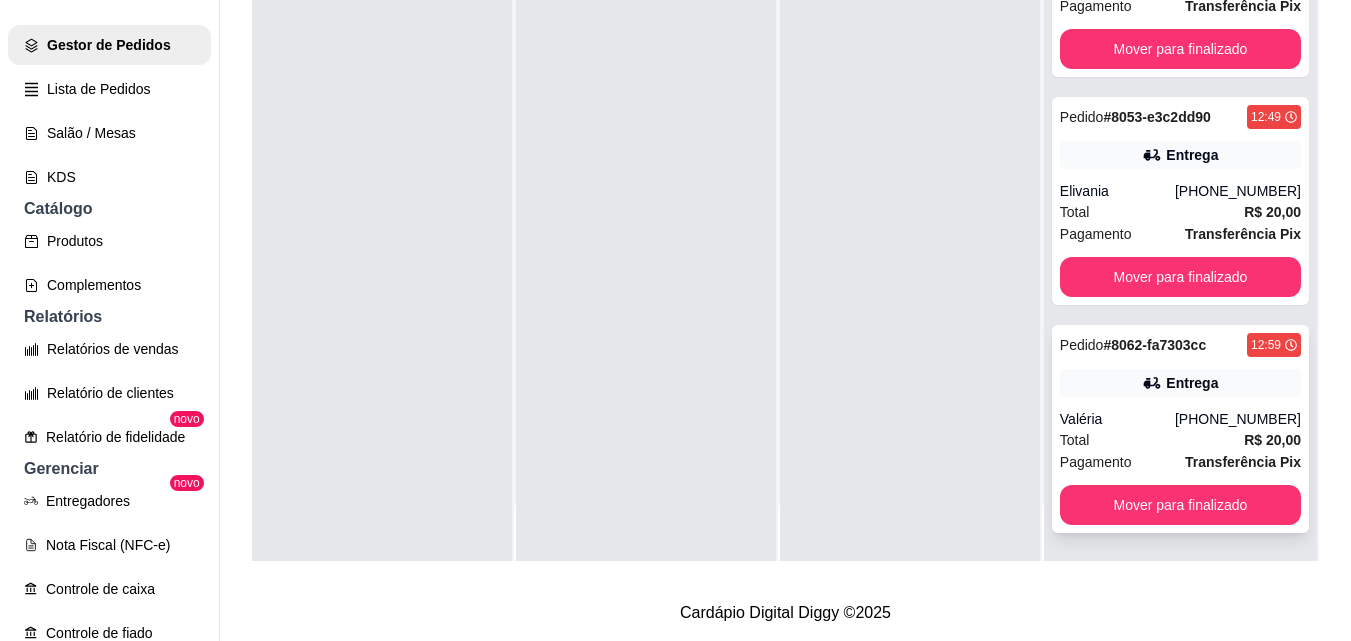 click on "[PHONE_NUMBER]" at bounding box center [1238, 419] 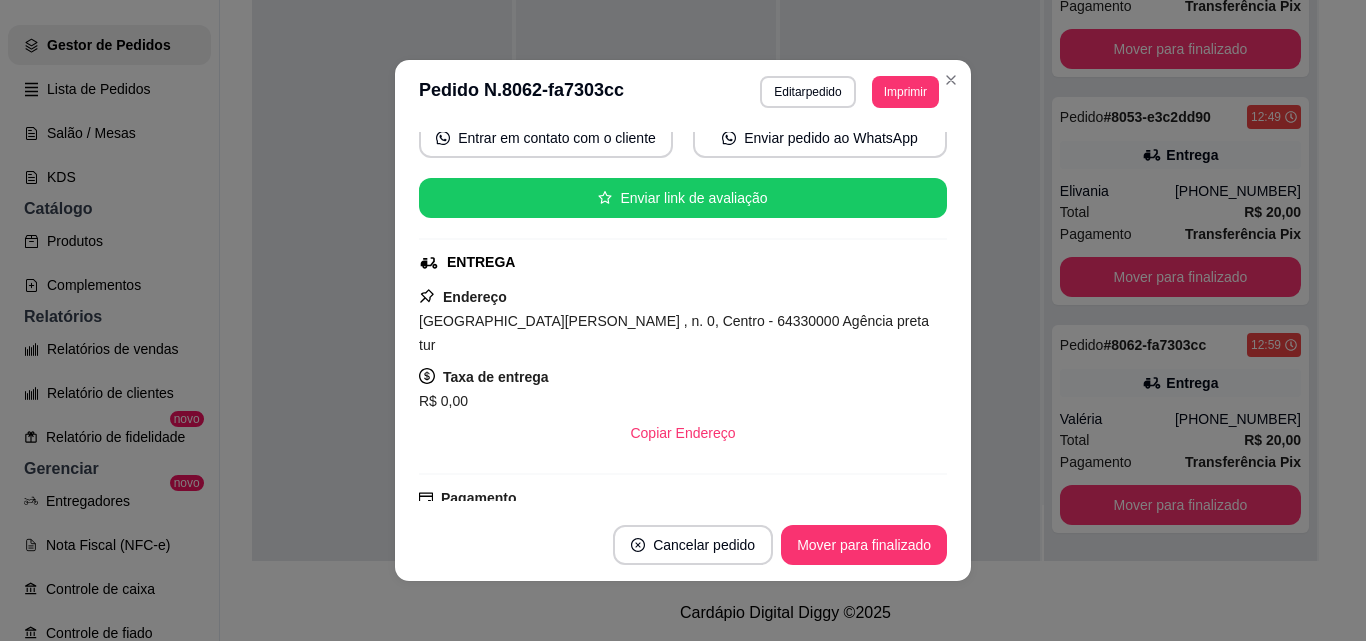 scroll, scrollTop: 408, scrollLeft: 0, axis: vertical 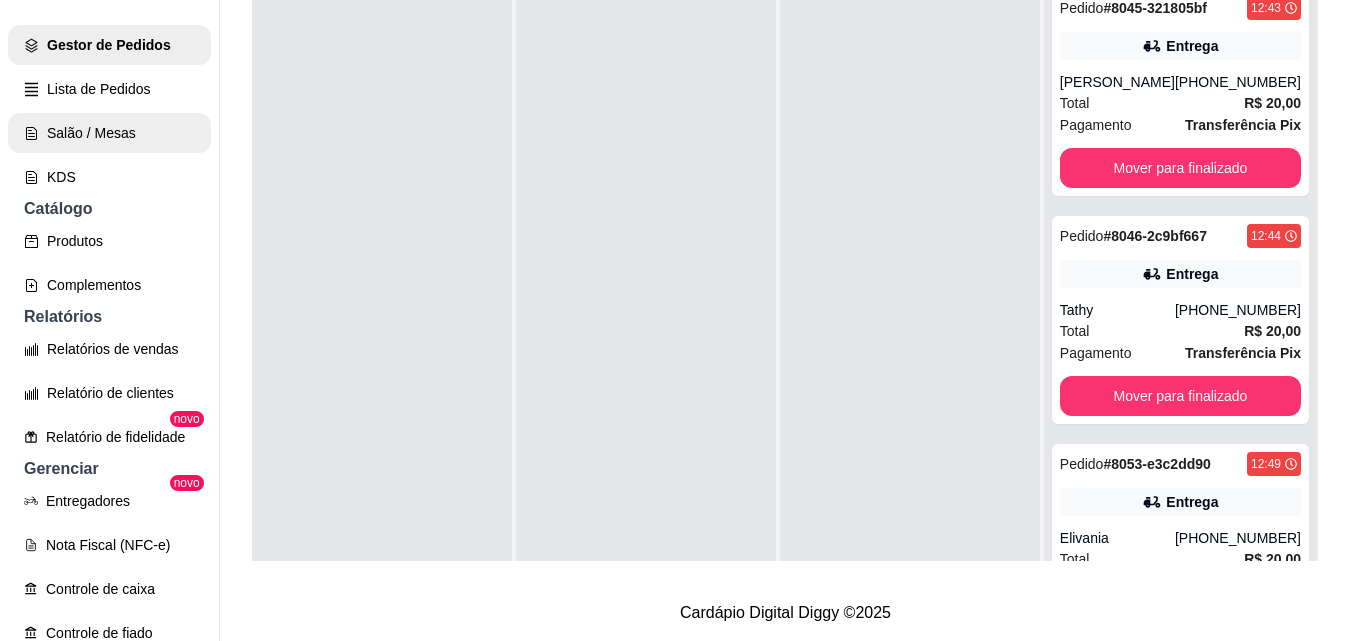 click on "Salão / Mesas" at bounding box center (109, 133) 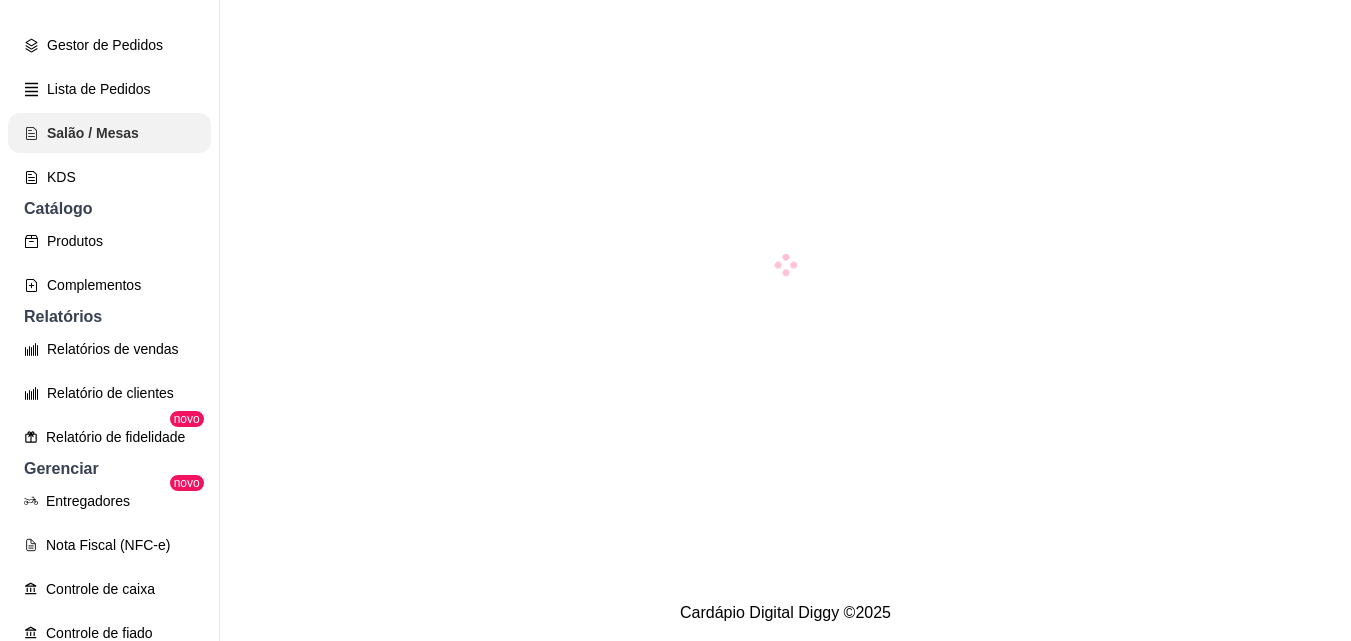 scroll, scrollTop: 0, scrollLeft: 0, axis: both 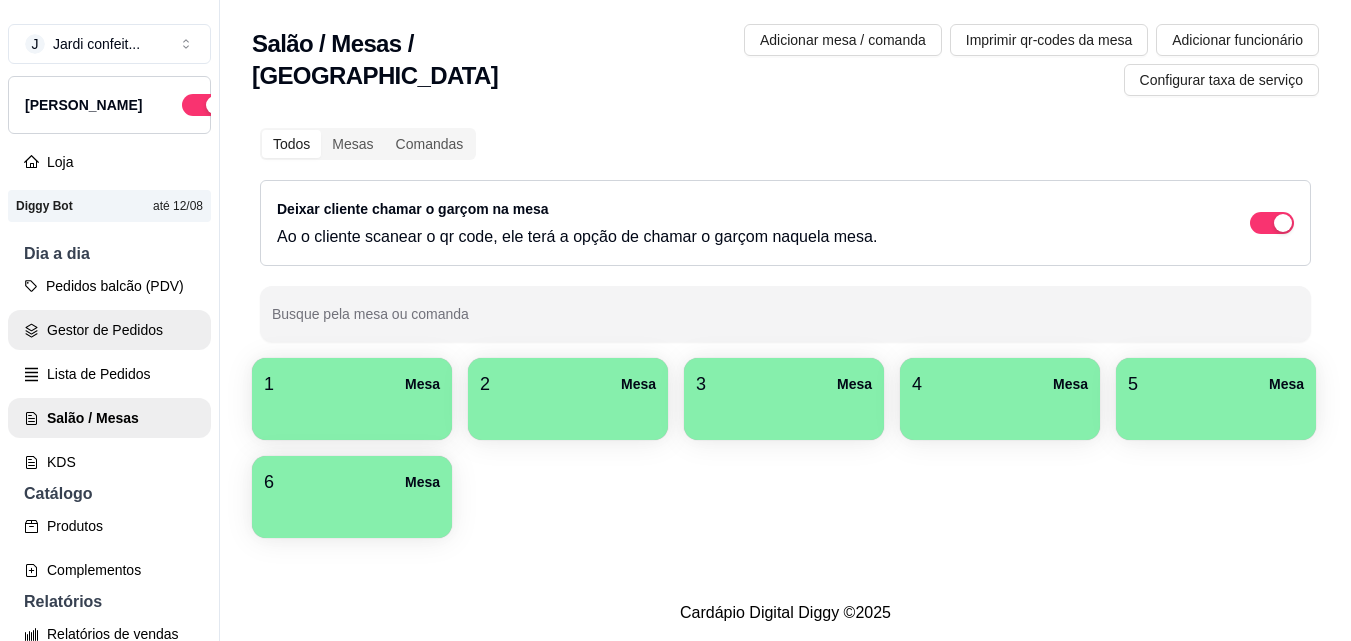 click on "Gestor de Pedidos" at bounding box center [109, 330] 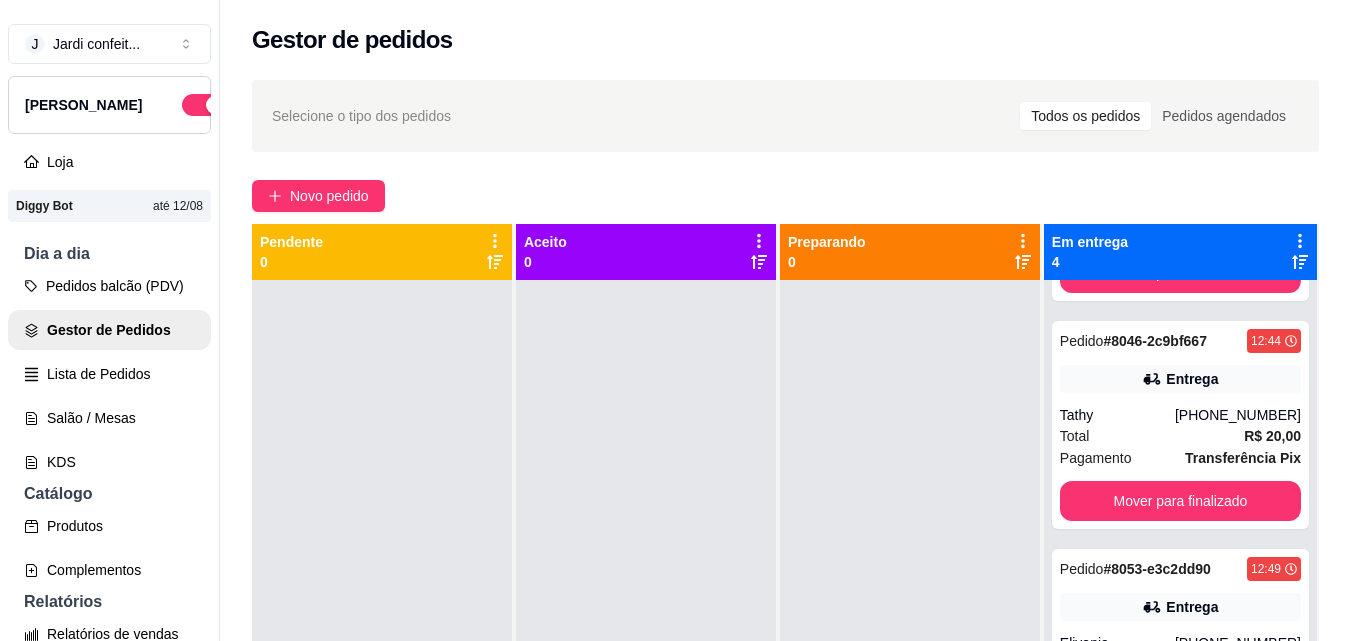 scroll, scrollTop: 291, scrollLeft: 0, axis: vertical 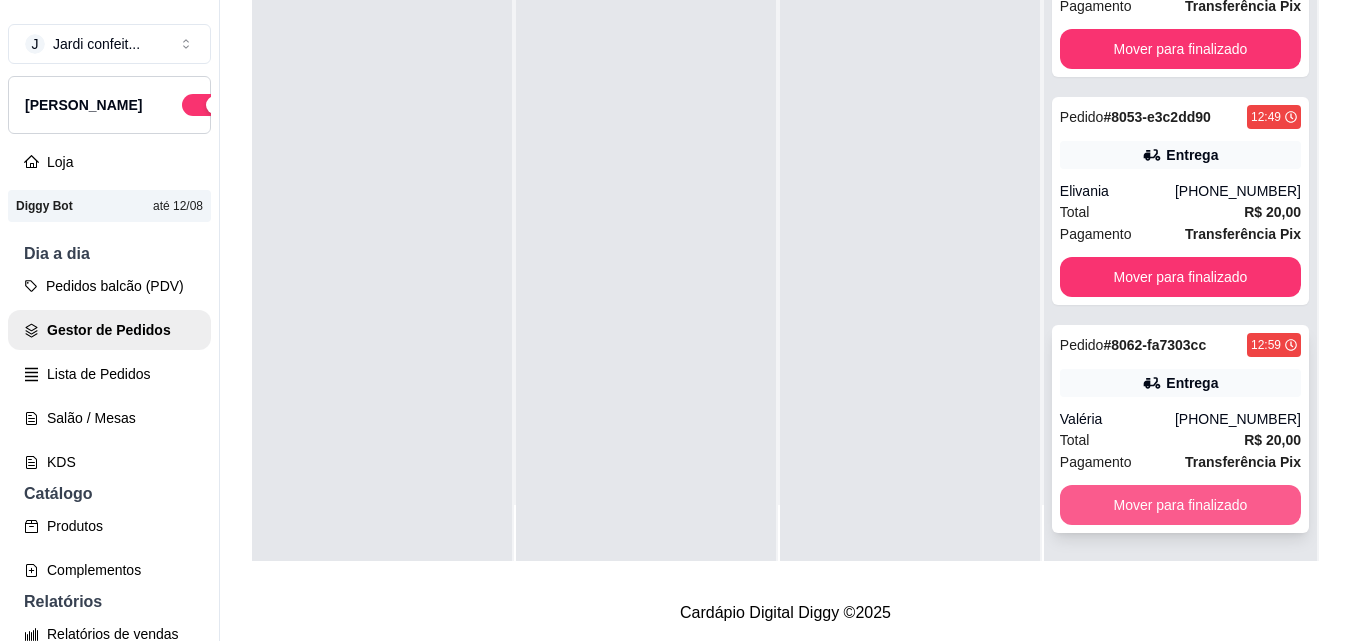 click on "Mover para finalizado" at bounding box center [1180, 505] 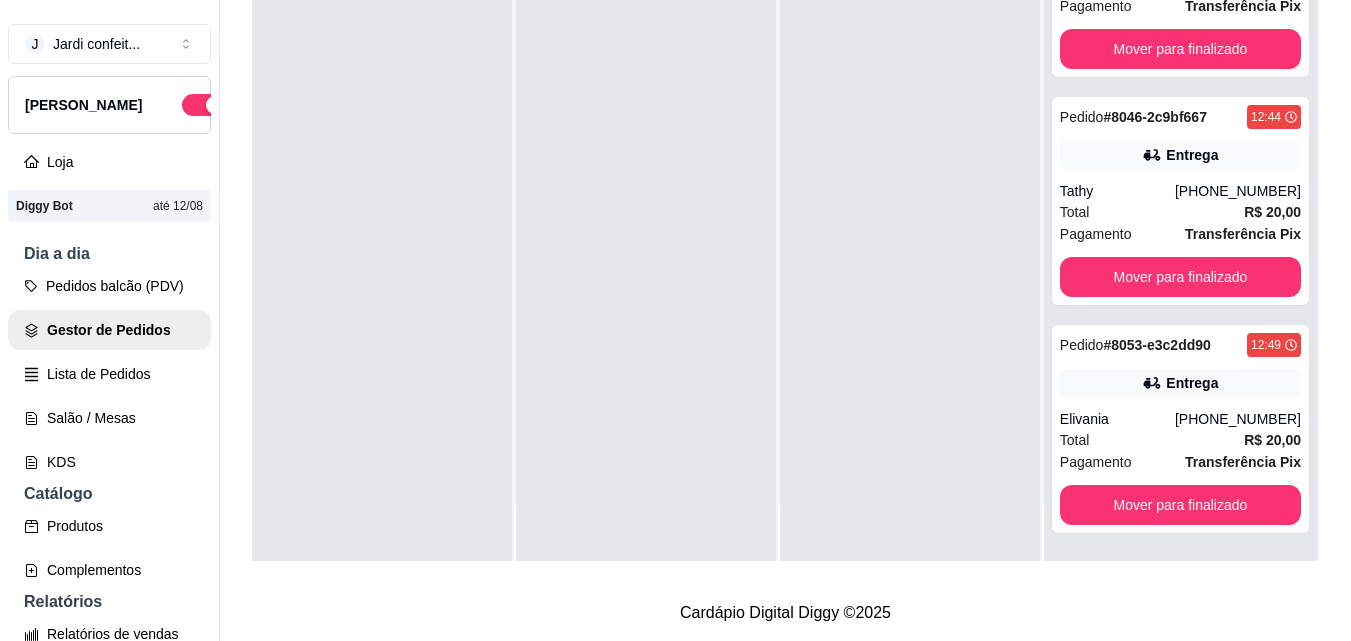 scroll, scrollTop: 63, scrollLeft: 0, axis: vertical 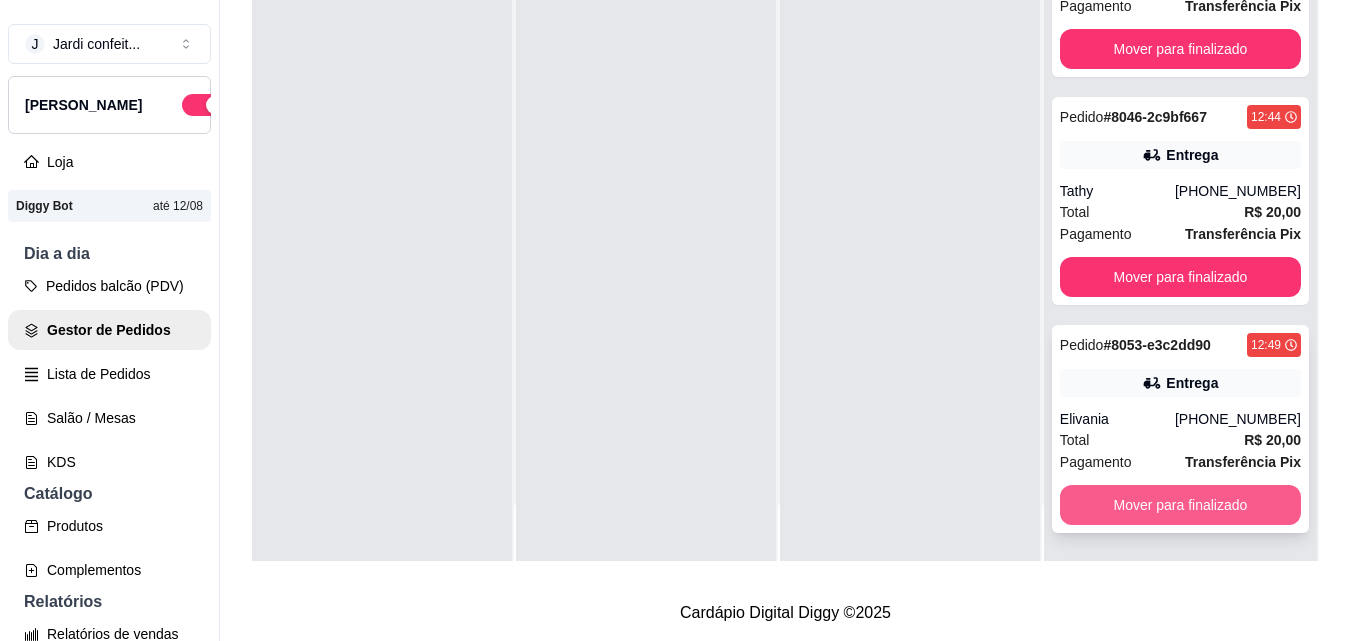 click on "Mover para finalizado" at bounding box center [1180, 505] 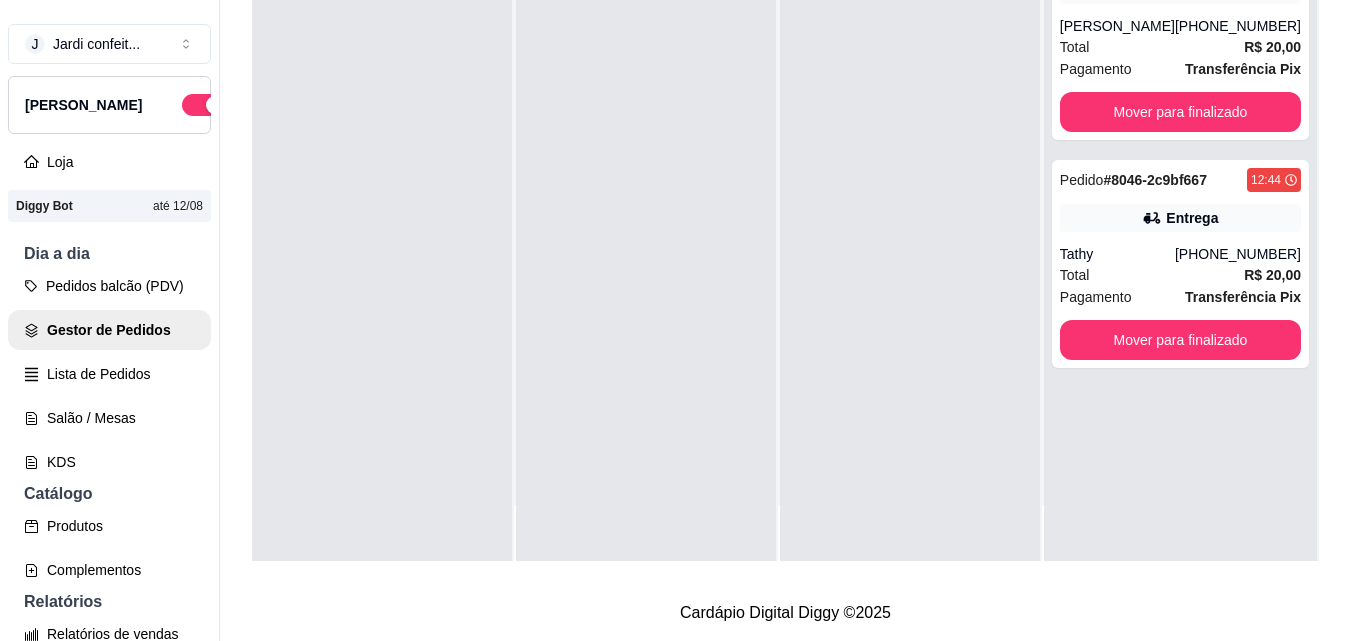 scroll, scrollTop: 0, scrollLeft: 0, axis: both 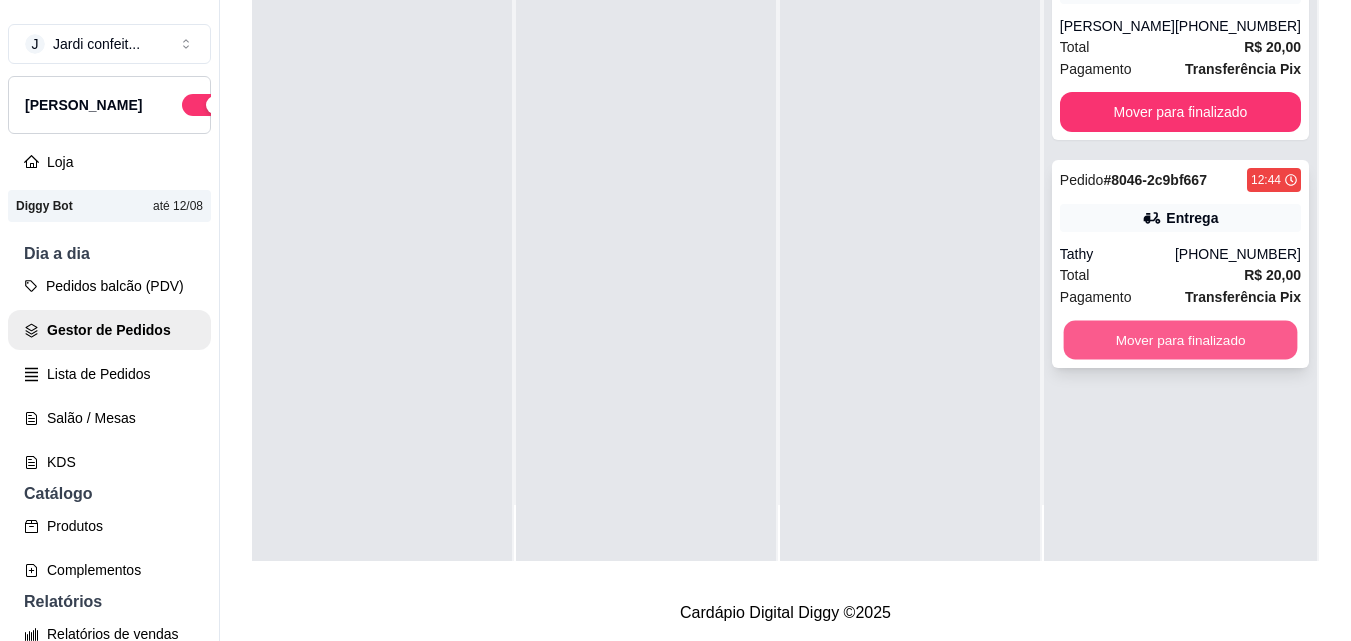 click on "Mover para finalizado" at bounding box center (1180, 340) 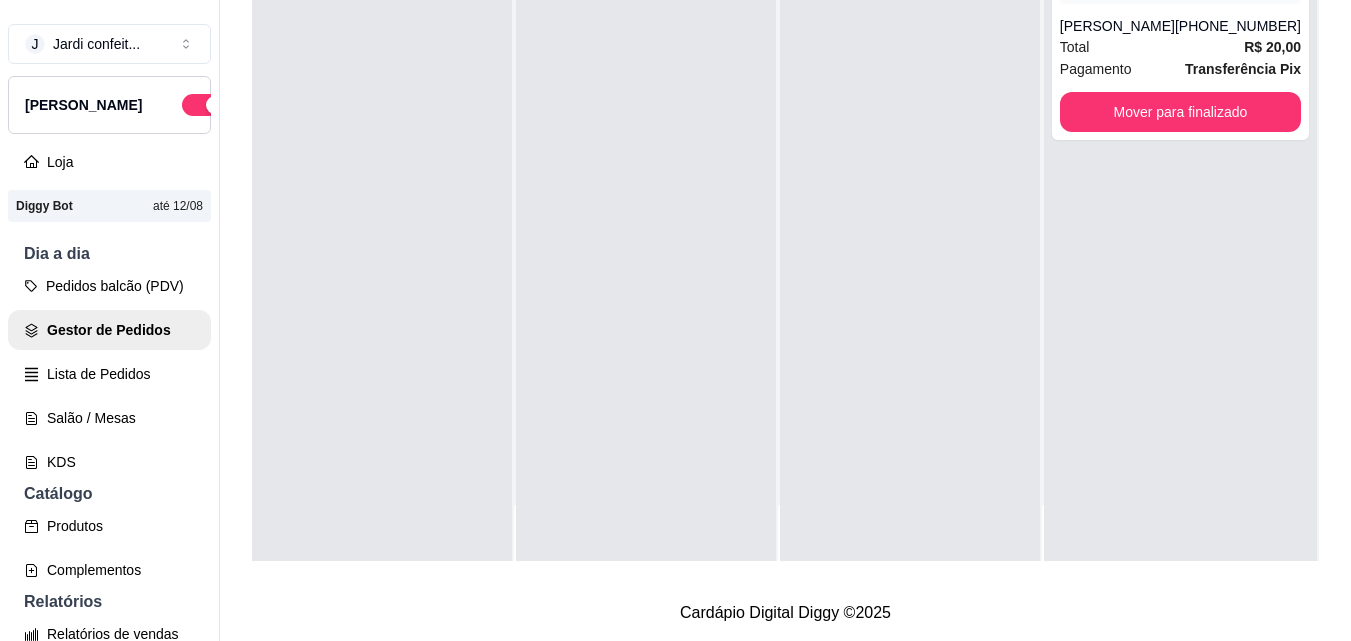 scroll, scrollTop: 0, scrollLeft: 0, axis: both 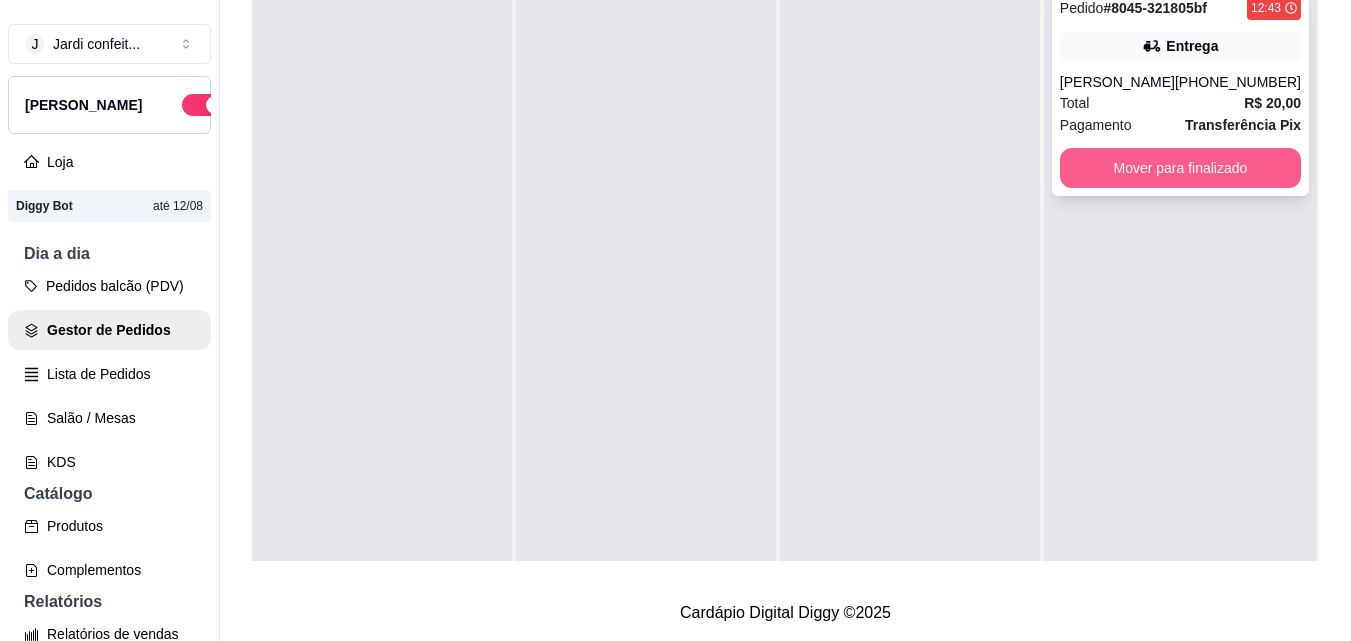click on "Mover para finalizado" at bounding box center [1180, 168] 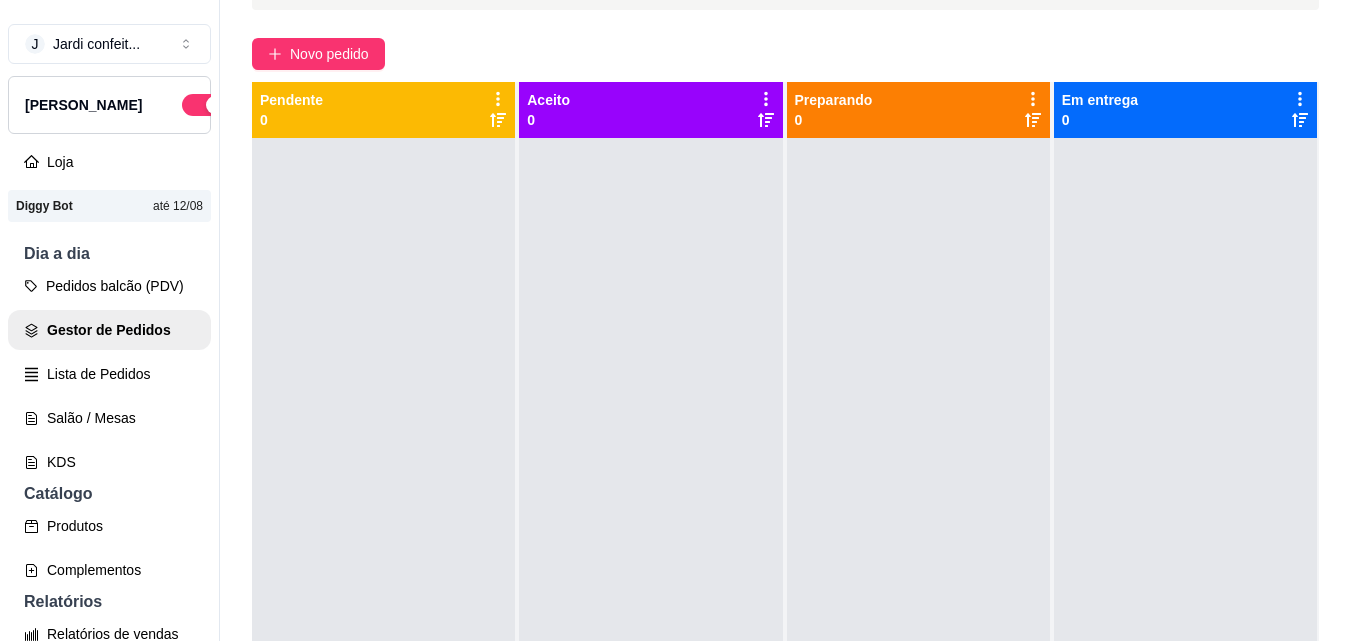 scroll, scrollTop: 0, scrollLeft: 0, axis: both 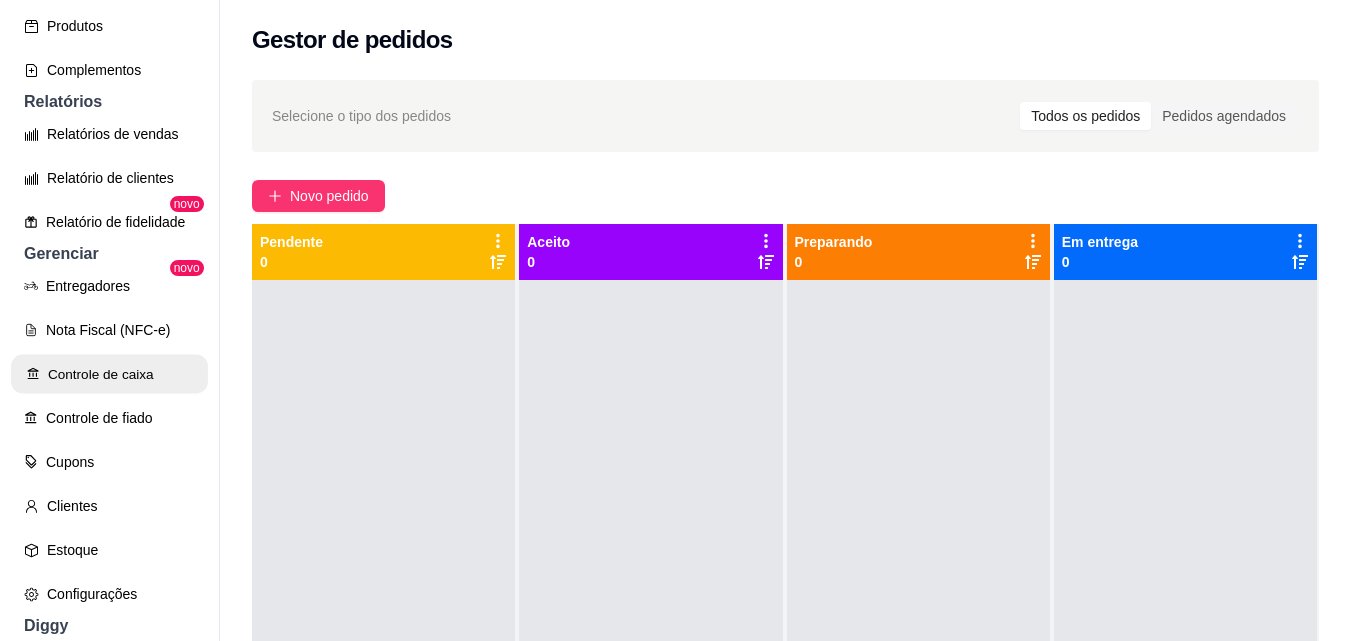 click on "Controle de caixa" at bounding box center (109, 374) 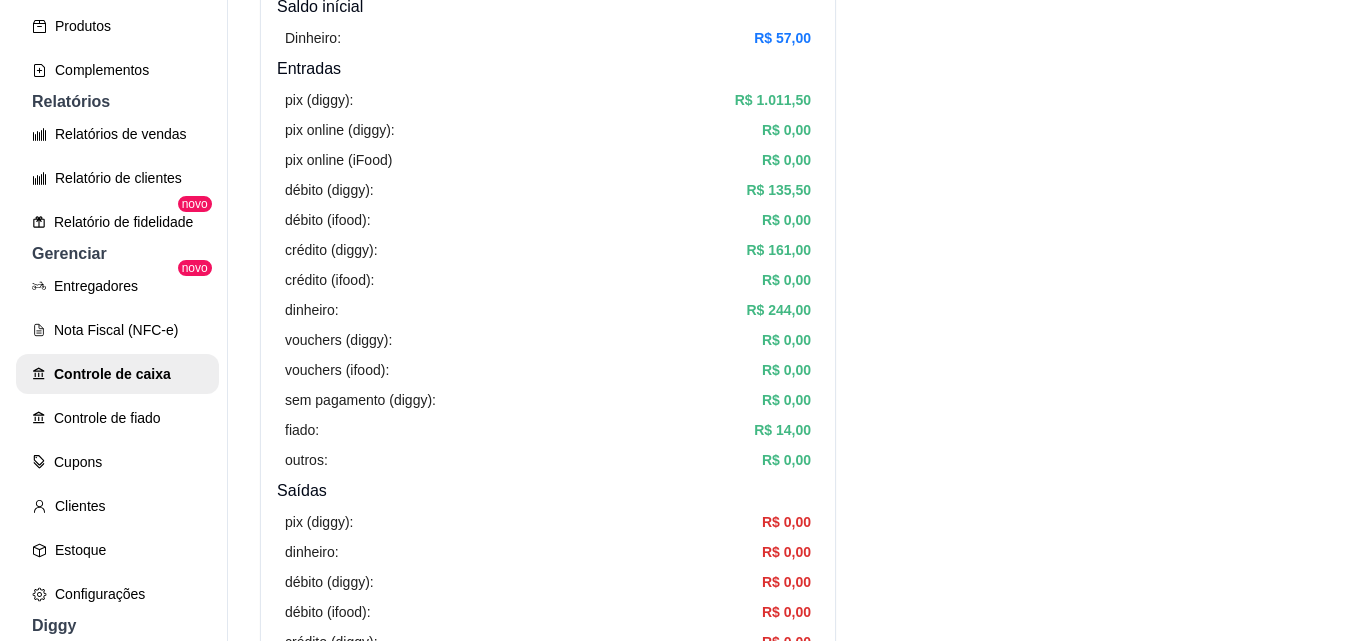scroll, scrollTop: 0, scrollLeft: 0, axis: both 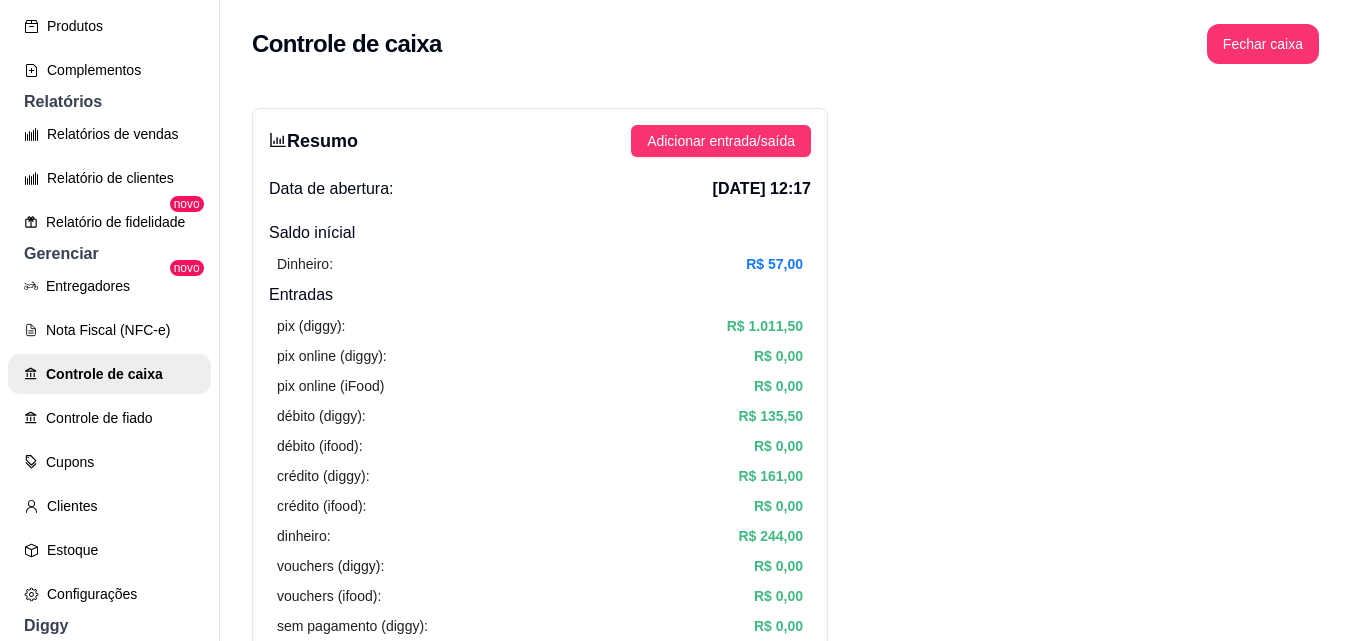 click on "Resumo Adicionar entrada/saída Data de abertura: 24 de jul de 2025 às 12:17 Saldo inícial Dinheiro: R$ 57,00 Entradas pix (diggy): R$ 1.011,50 pix online (diggy): R$ 0,00 pix online (iFood) R$ 0,00 débito (diggy): R$ 135,50 débito (ifood): R$ 0,00 crédito (diggy): R$ 161,00 crédito (ifood): R$ 0,00 dinheiro: R$ 244,00 vouchers (diggy): R$ 0,00 vouchers (ifood): R$ 0,00 sem pagamento (diggy): R$ 0,00 fiado: R$ 14,00 outros: R$ 0,00 Saídas pix (diggy): R$ 0,00 dinheiro: R$ 0,00 débito (diggy): R$ 0,00 débito (ifood): R$ 0,00 crédito (diggy): R$ 0,00 crédito (ifood): R$ 0,00 vouchers (diggy): R$ 0,00 vouchers (ifood): R$ 0,00 outros: R$ 0,00 Saldo final dinheiro em caixa: R$ 301,00 total: R$ 1.566,00" at bounding box center (540, 636) 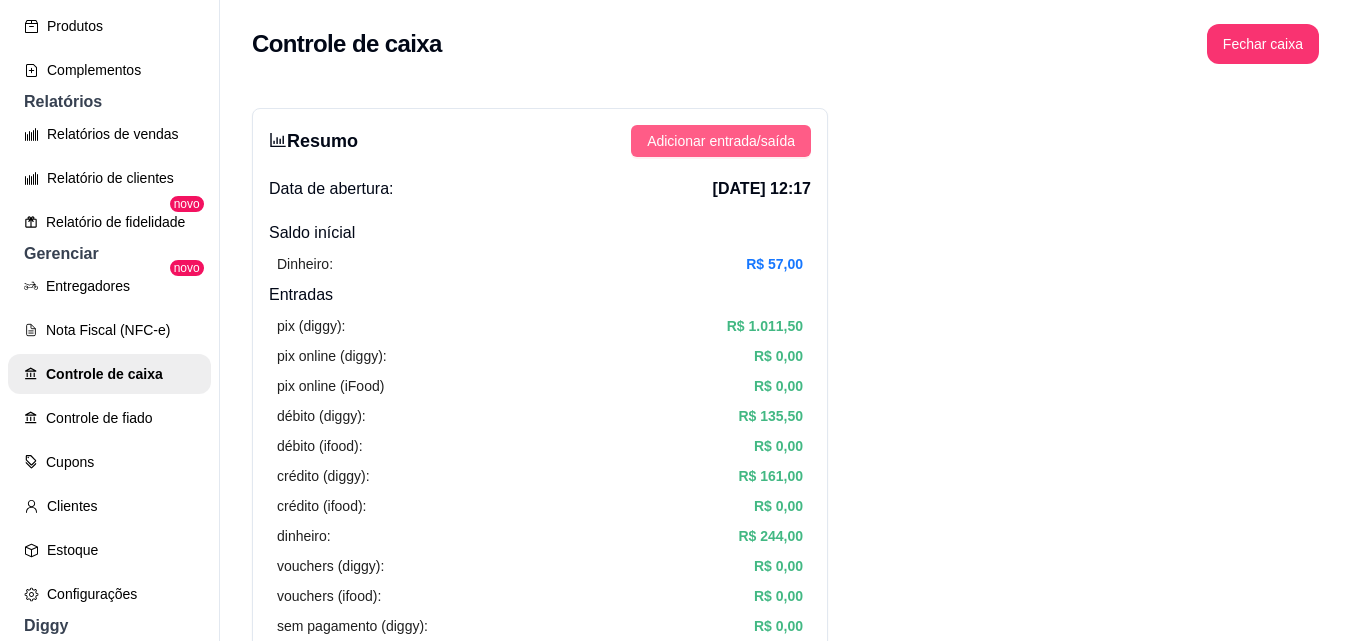 click on "Adicionar entrada/saída" at bounding box center (721, 141) 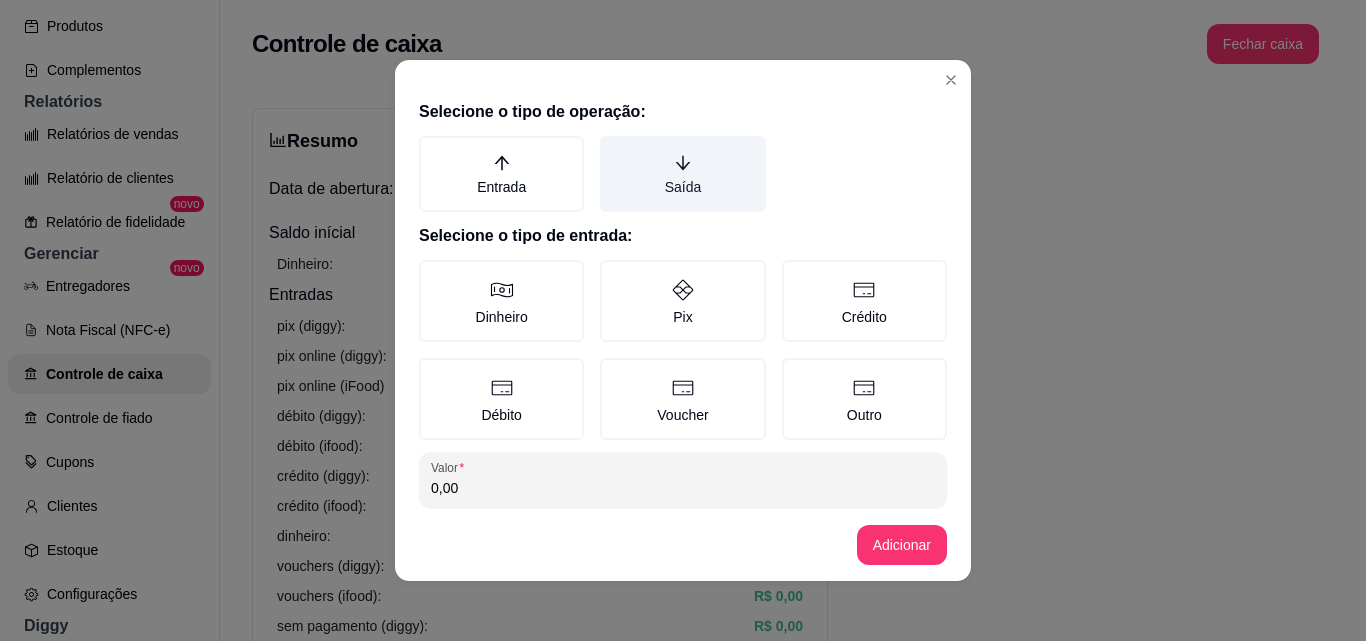 click on "Saída" at bounding box center (682, 174) 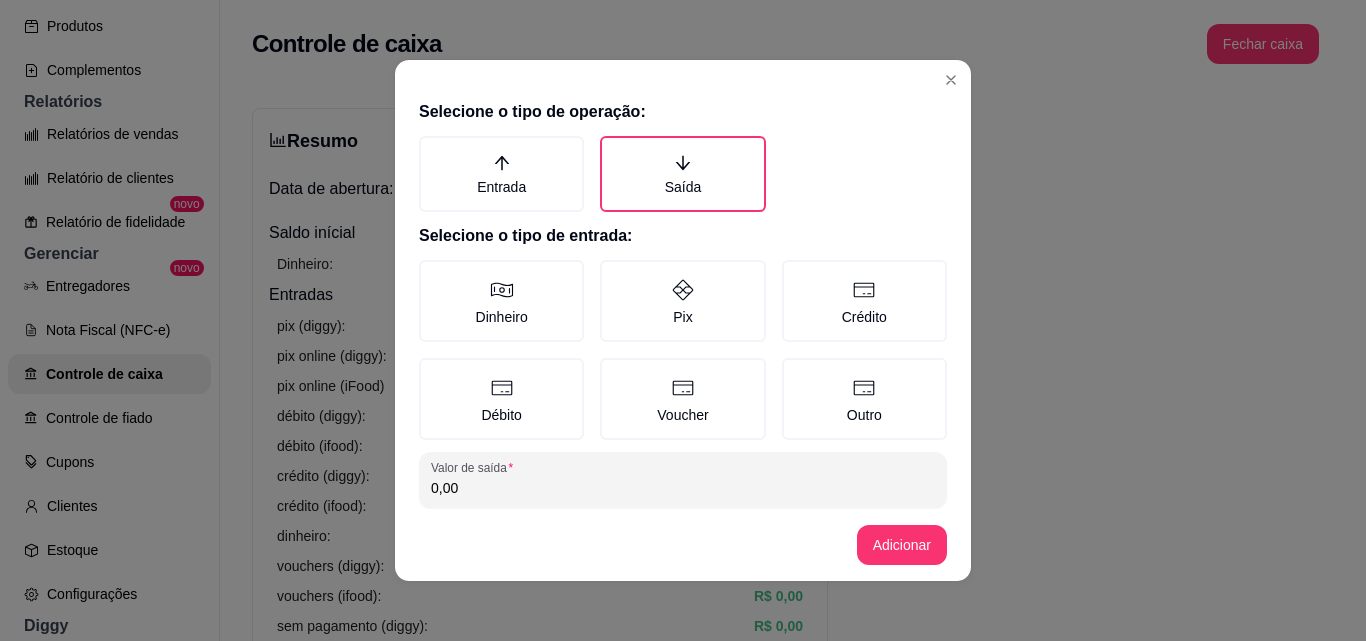 click on "0,00" at bounding box center (683, 488) 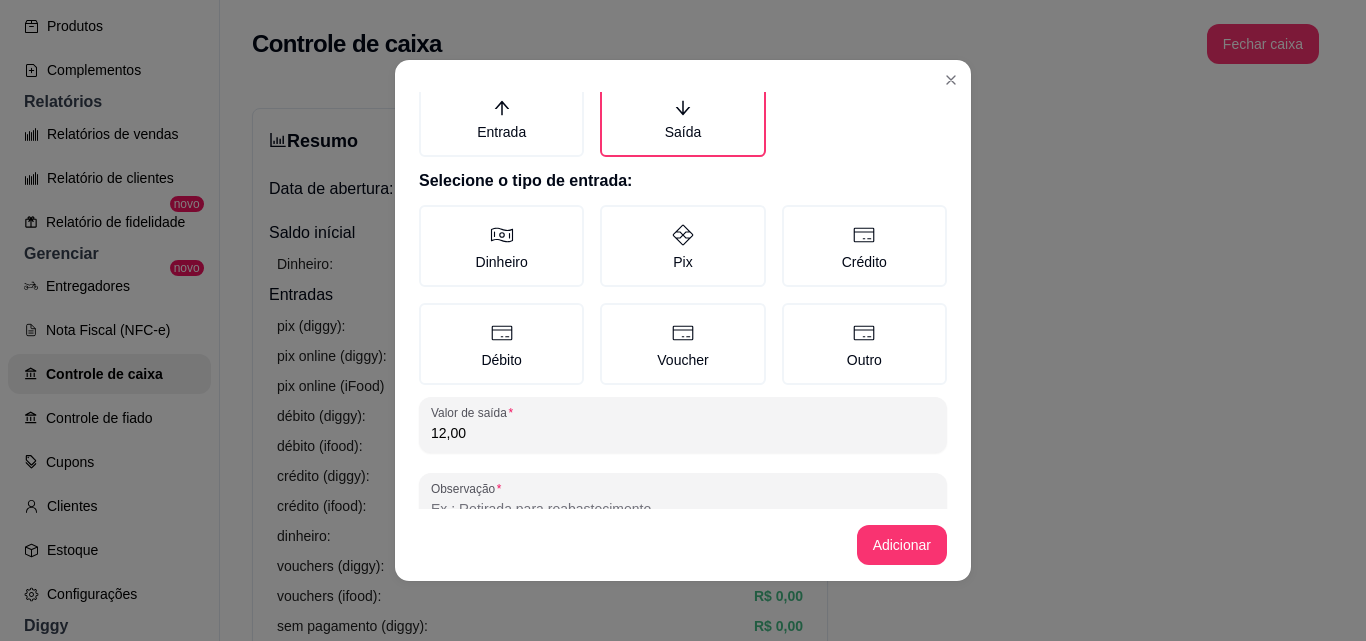 scroll, scrollTop: 107, scrollLeft: 0, axis: vertical 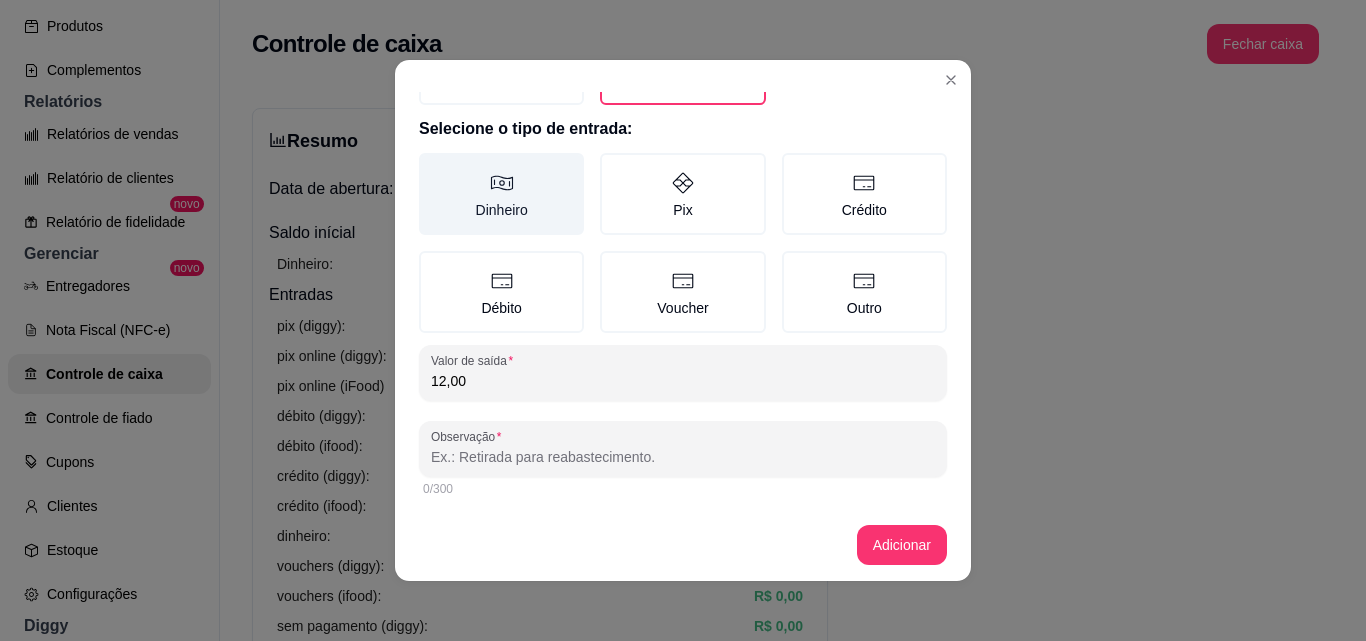 type on "12,00" 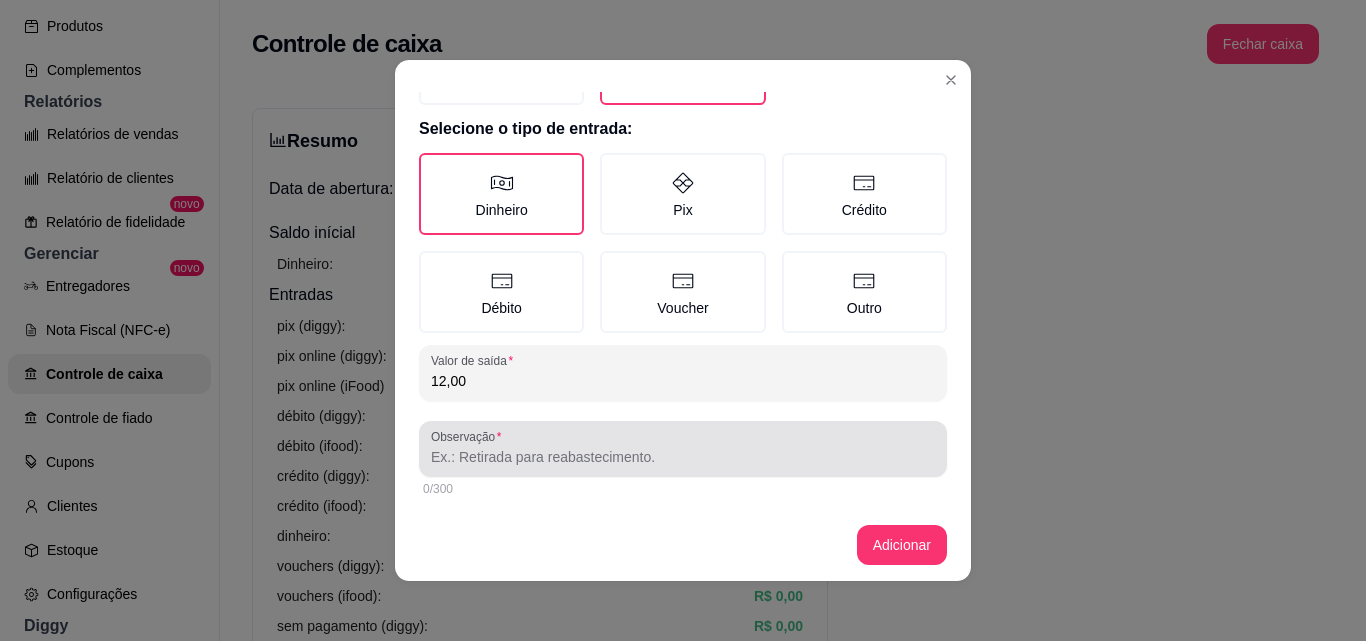 click on "Observação" at bounding box center (683, 457) 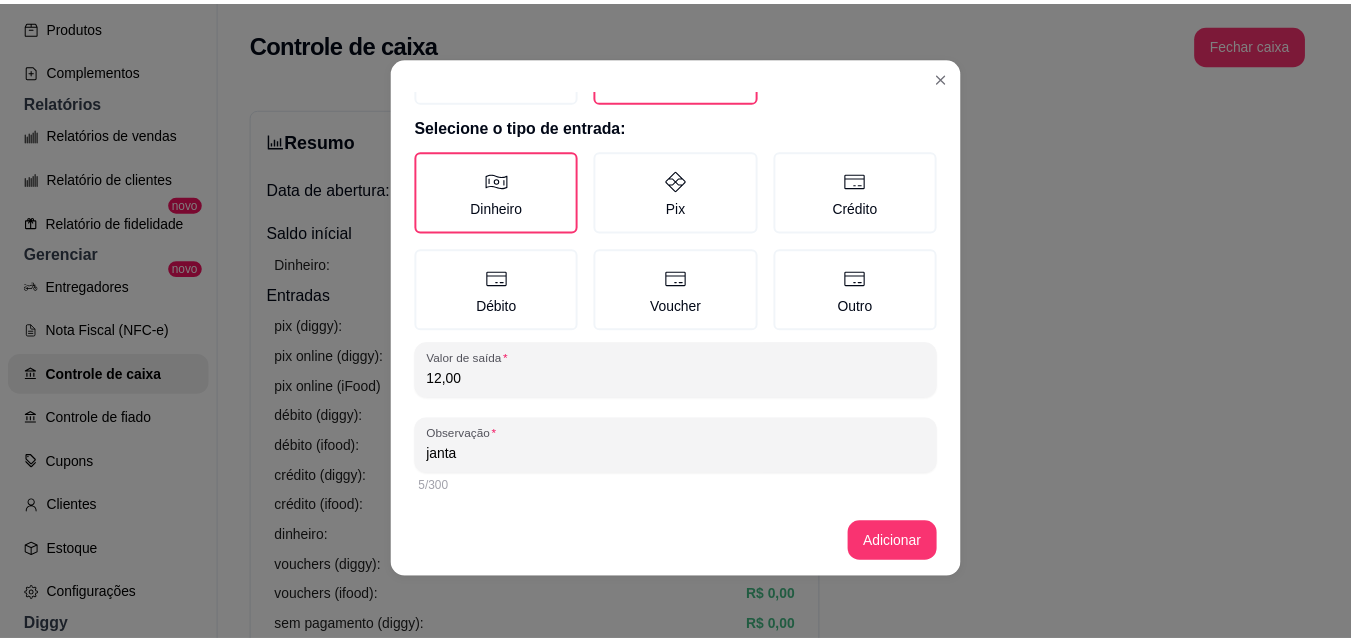 scroll, scrollTop: 4, scrollLeft: 0, axis: vertical 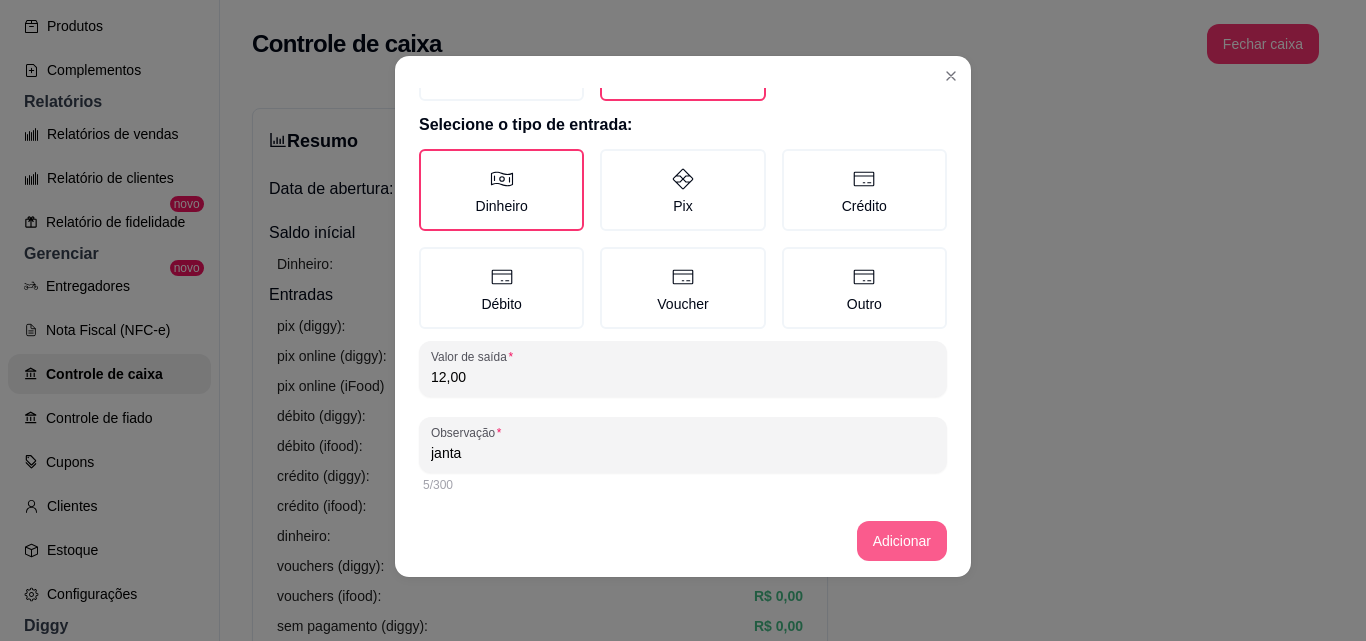 type on "janta" 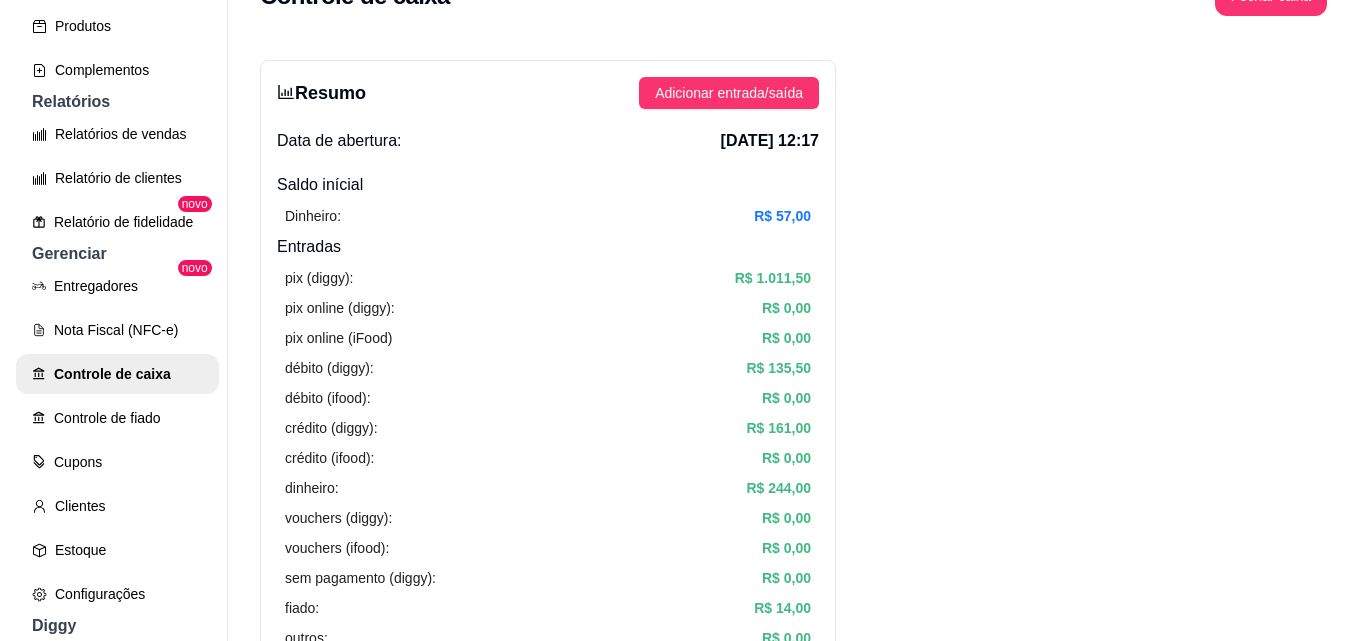 scroll, scrollTop: 0, scrollLeft: 0, axis: both 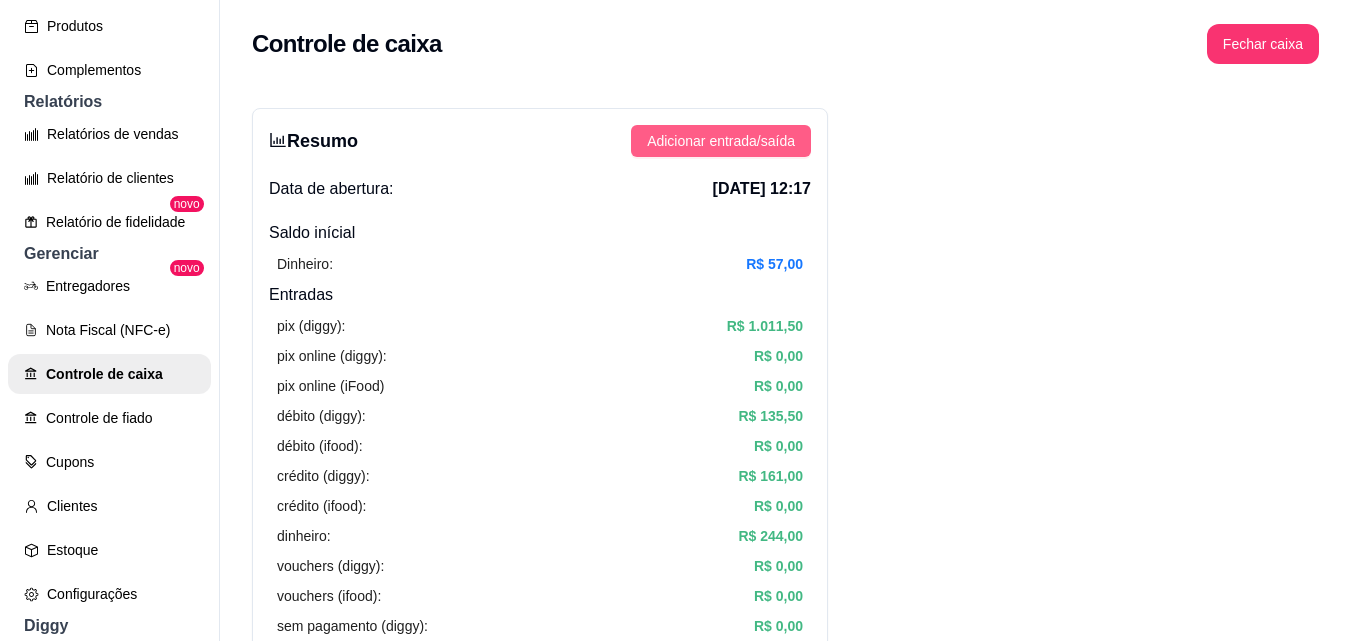click on "Adicionar entrada/saída" at bounding box center [721, 141] 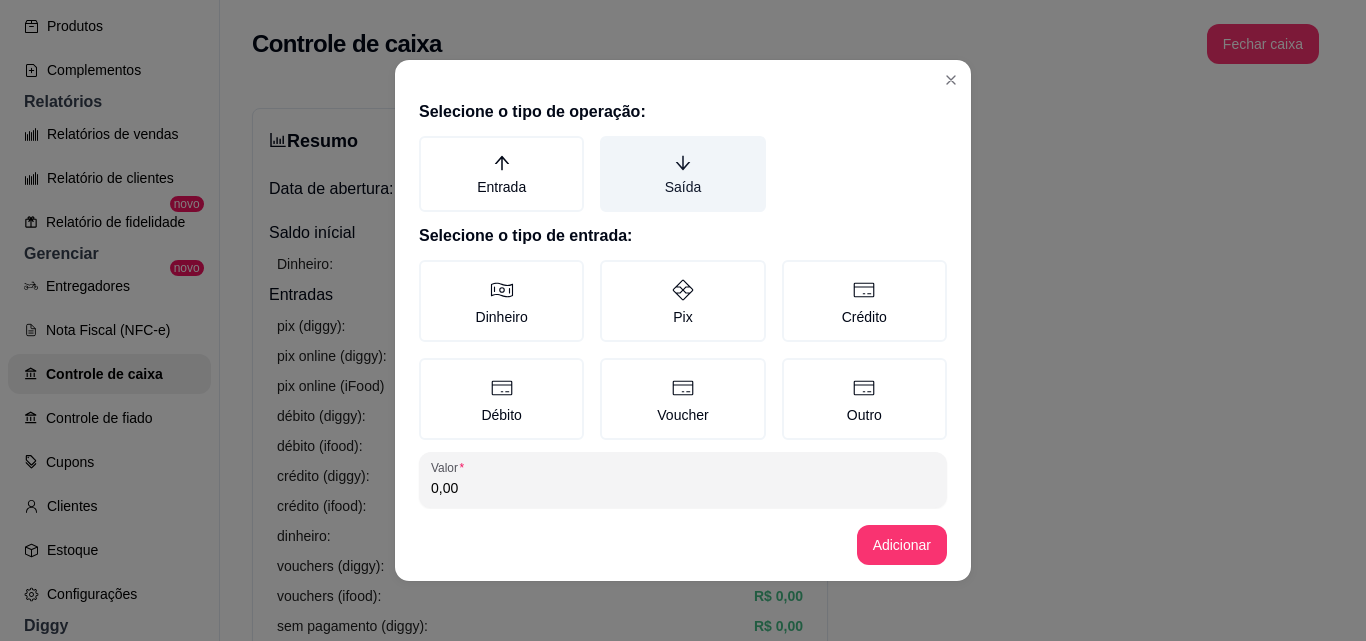 click 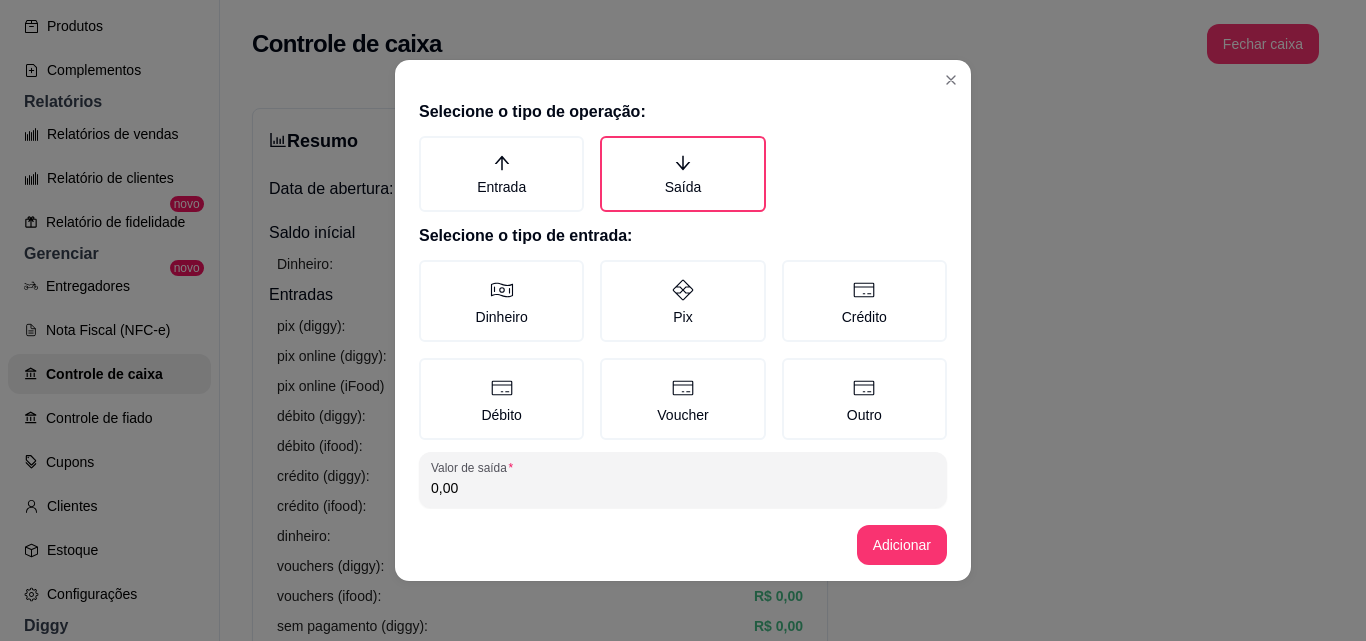 click on "Valor
de saída 0,00" at bounding box center [683, 480] 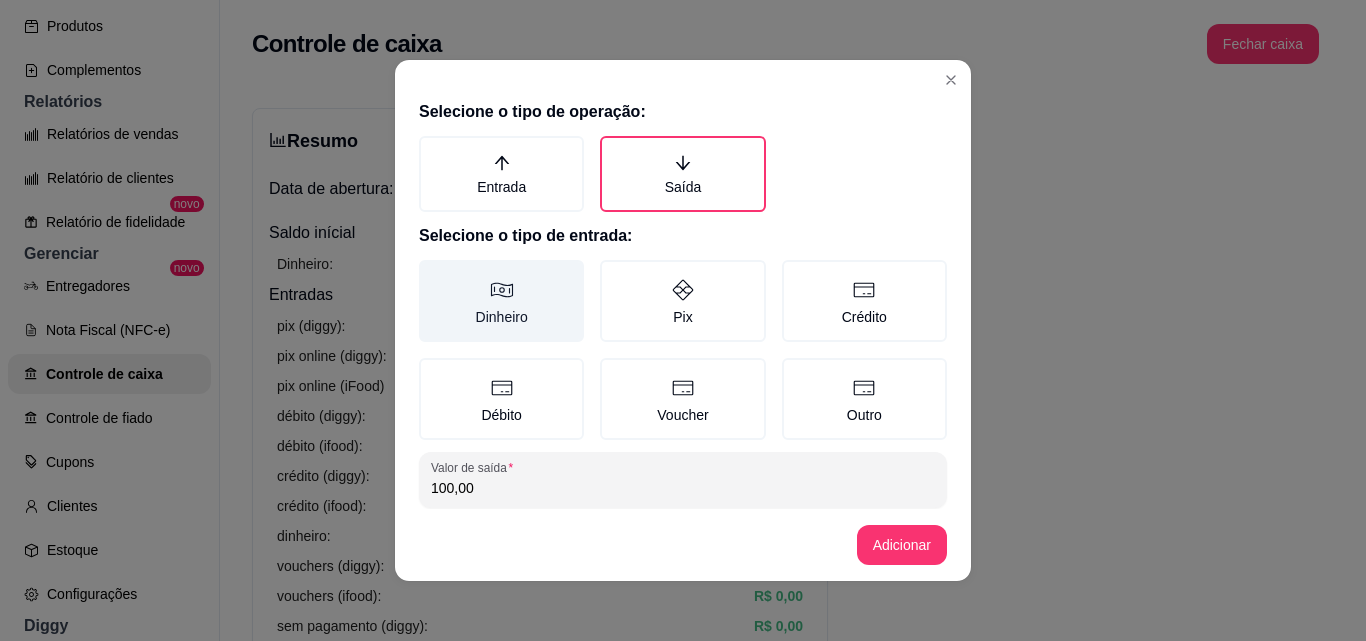 type on "100,00" 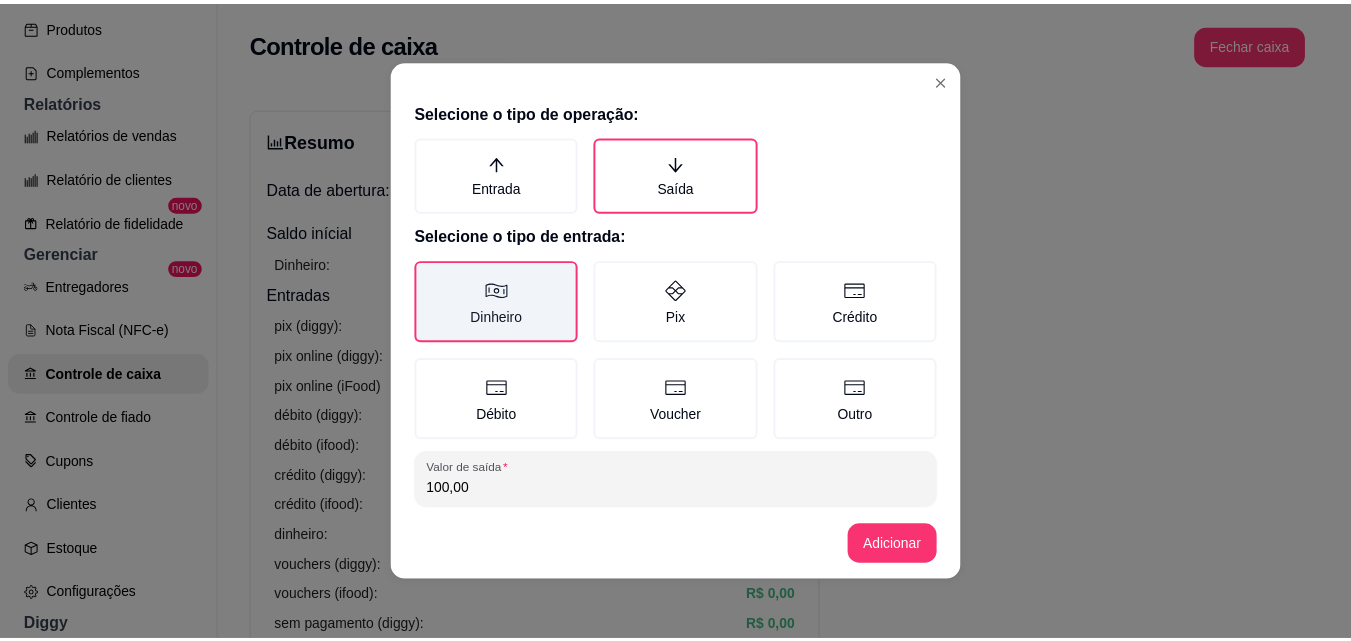 scroll, scrollTop: 107, scrollLeft: 0, axis: vertical 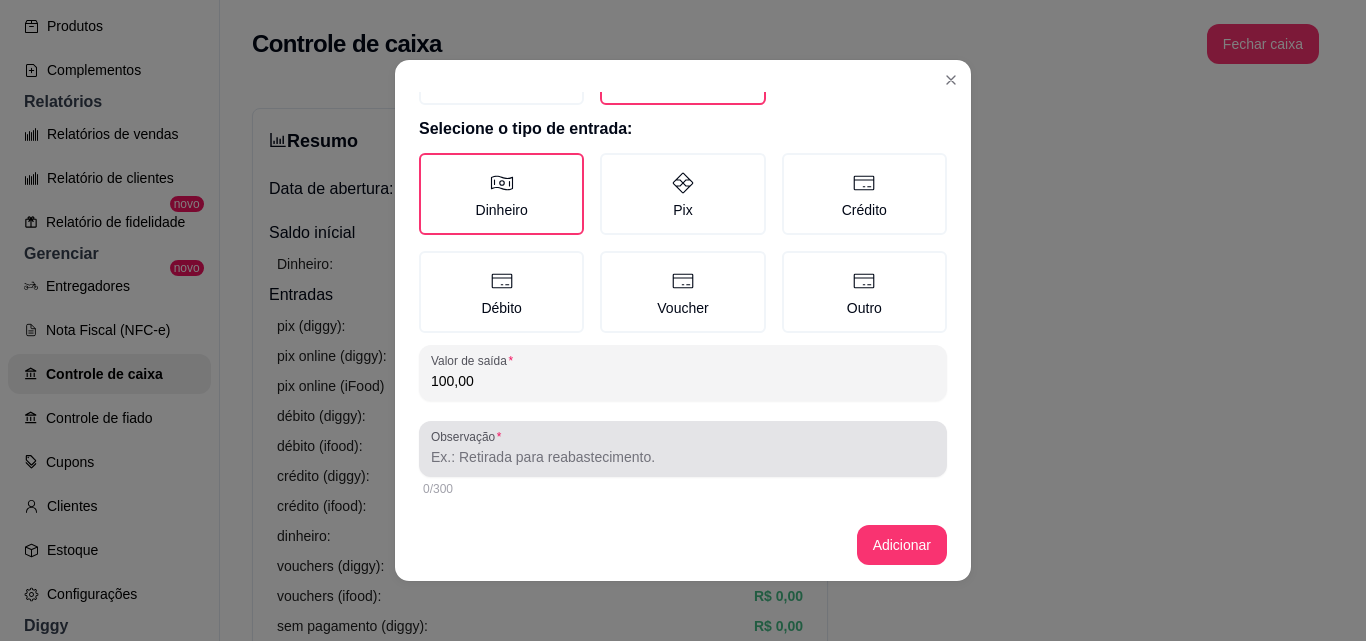 click on "Observação" at bounding box center (683, 457) 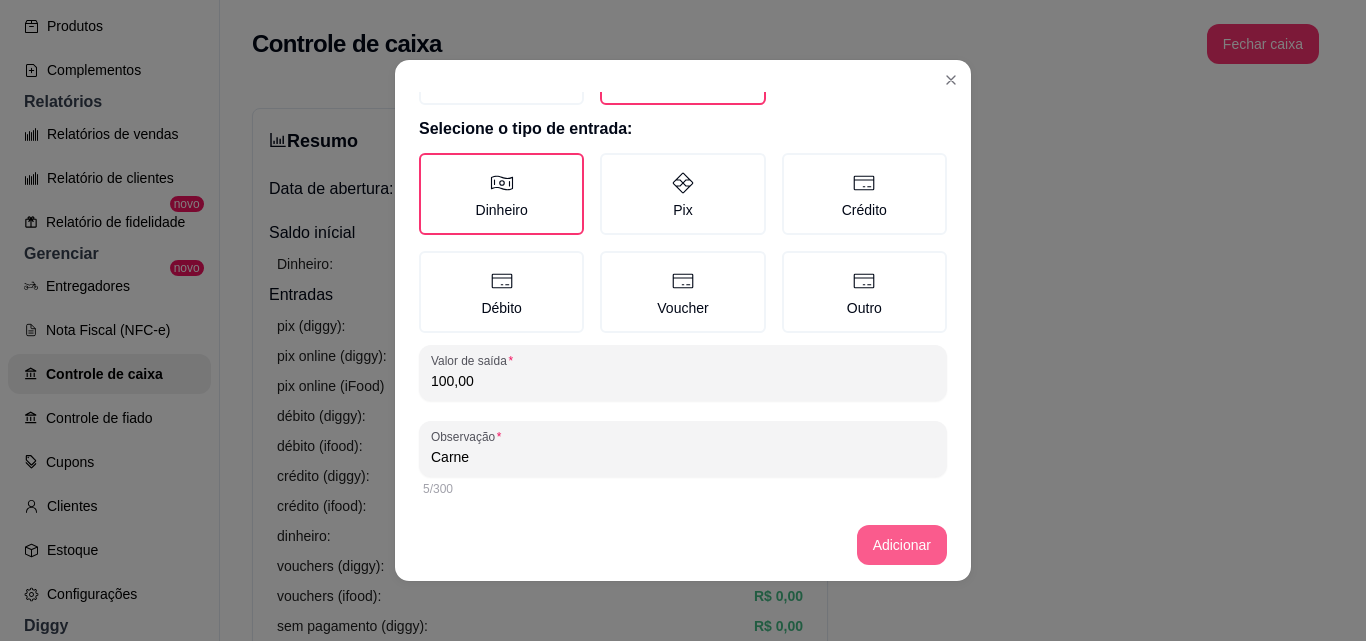 type on "Carne" 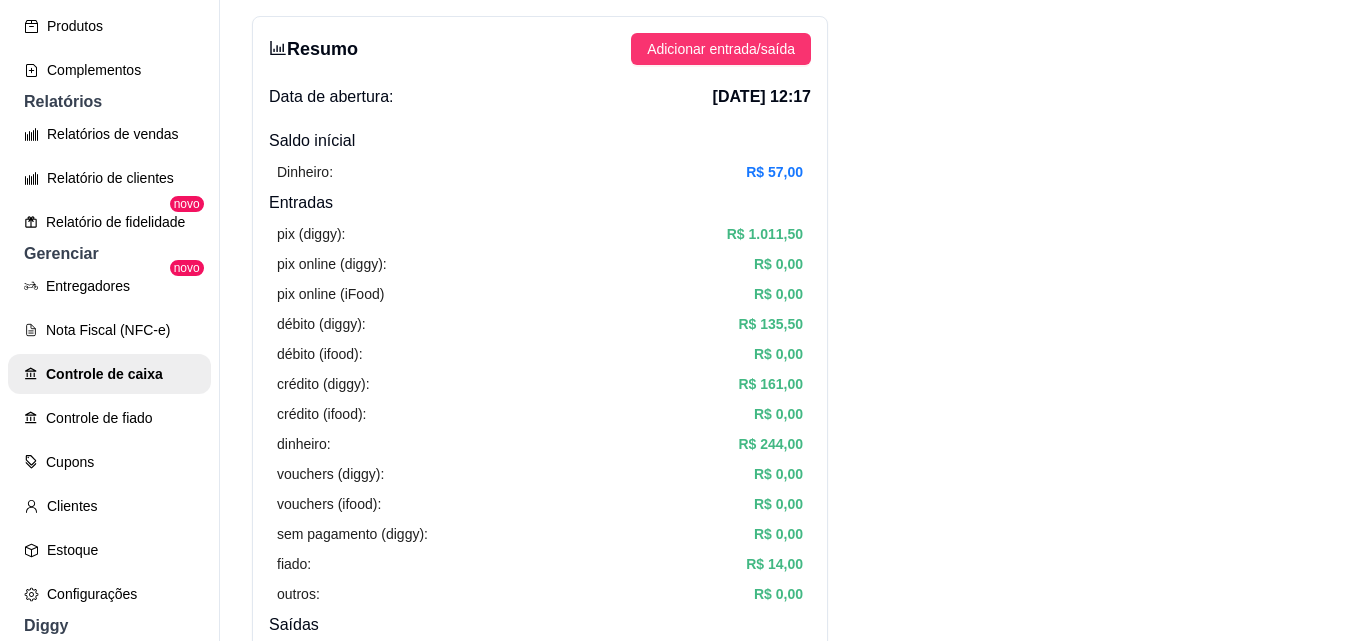 scroll, scrollTop: 0, scrollLeft: 0, axis: both 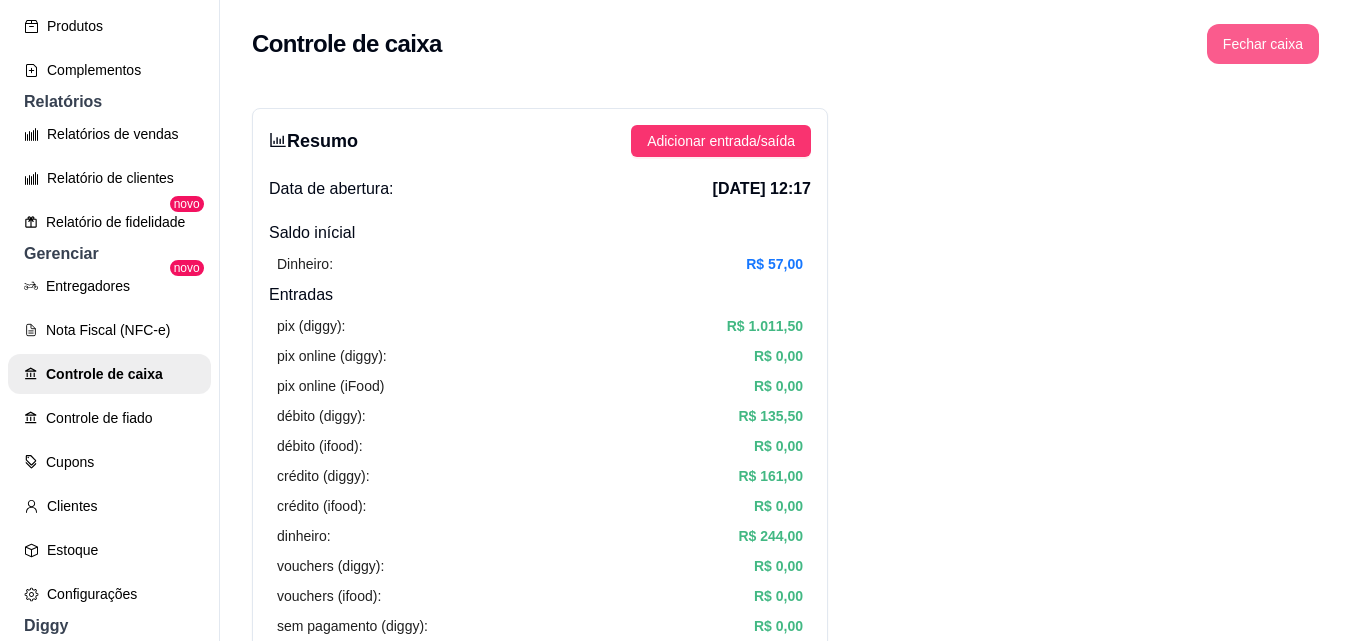 click on "Fechar caixa" at bounding box center [1263, 44] 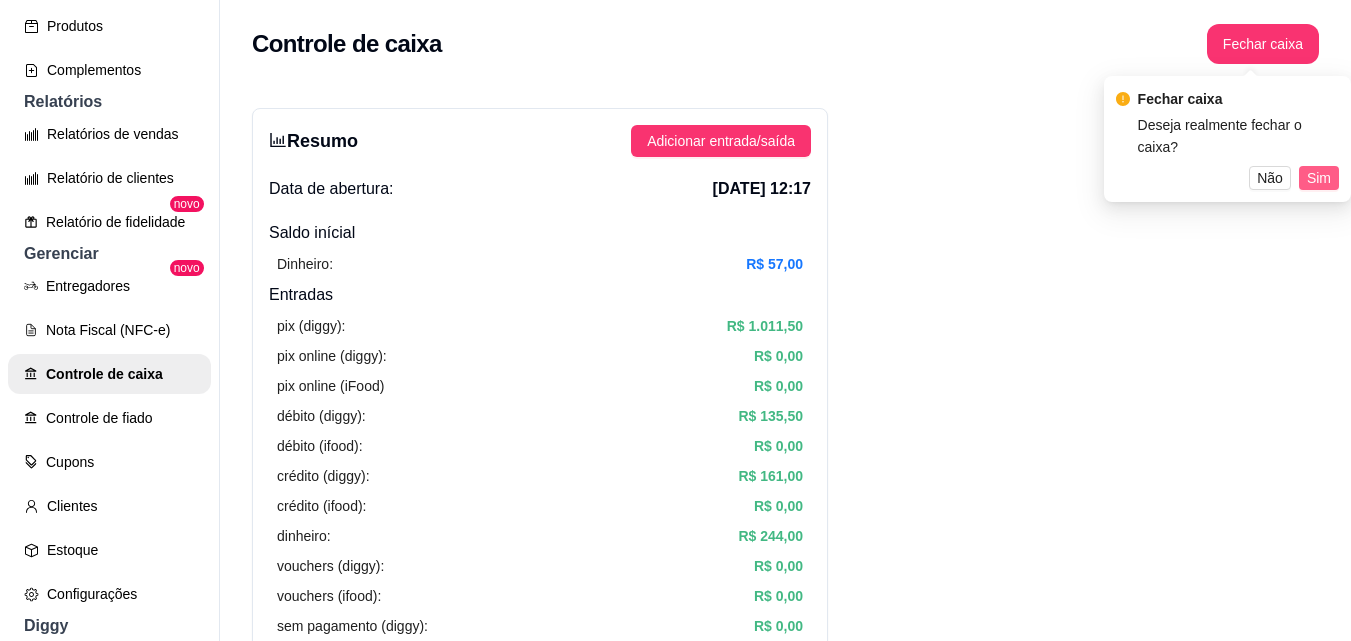 click on "Sim" at bounding box center [1319, 178] 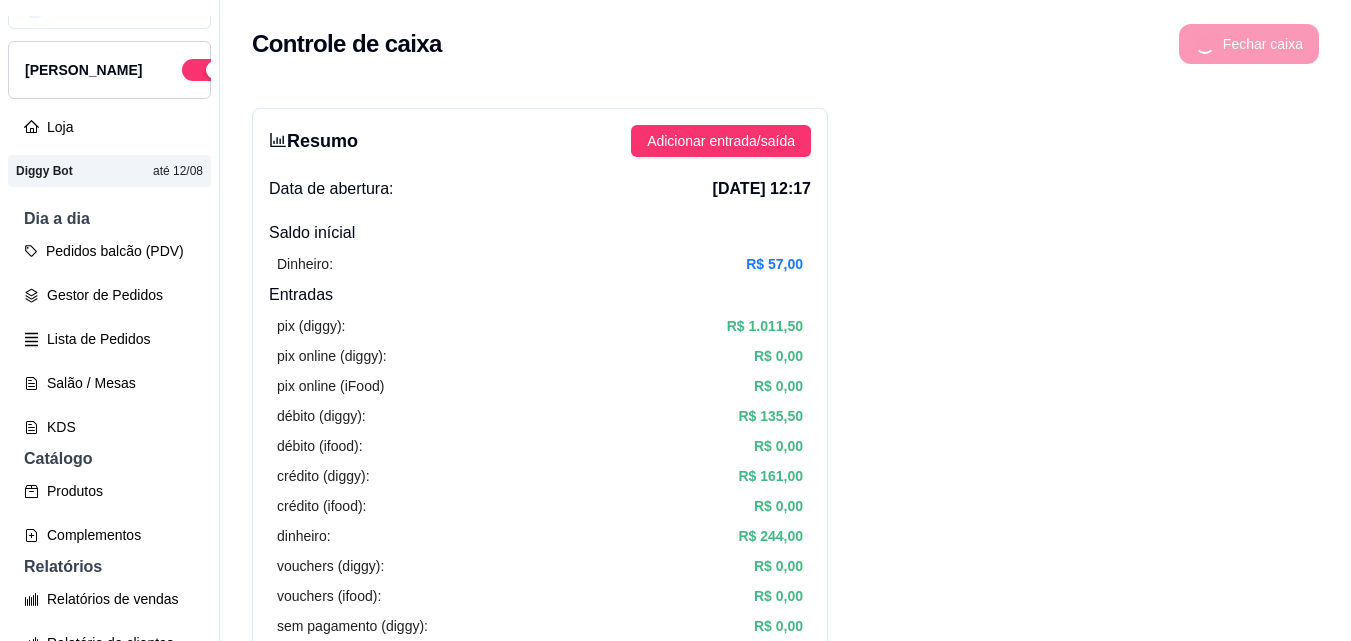 scroll, scrollTop: 0, scrollLeft: 0, axis: both 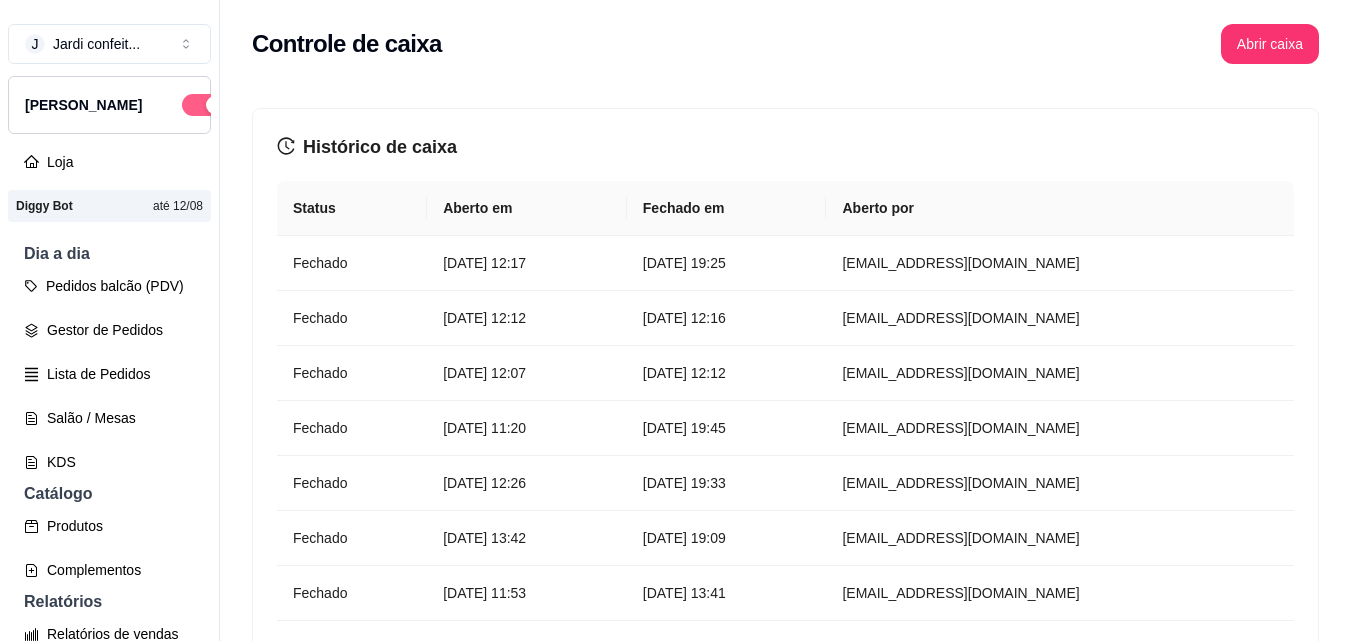 click at bounding box center [204, 105] 